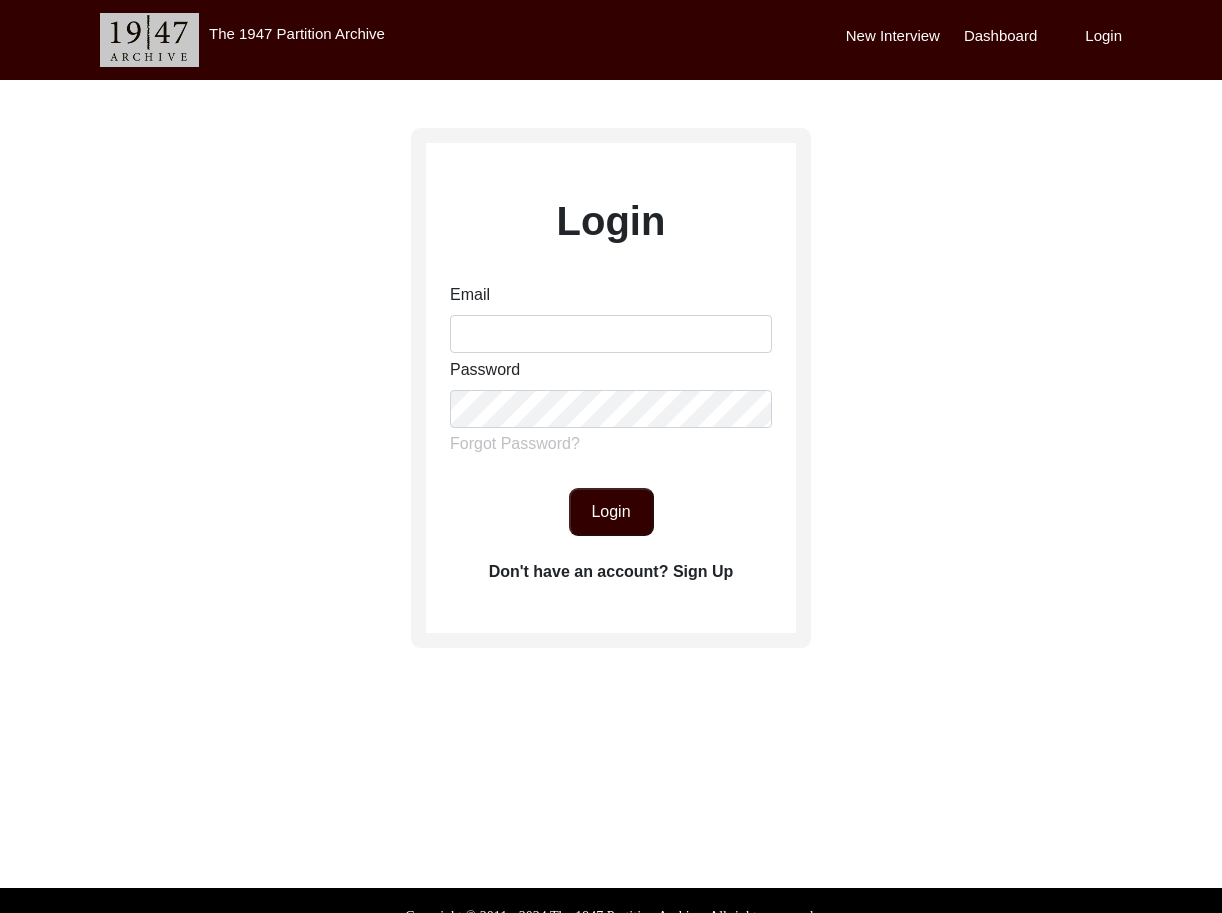 scroll, scrollTop: 0, scrollLeft: 0, axis: both 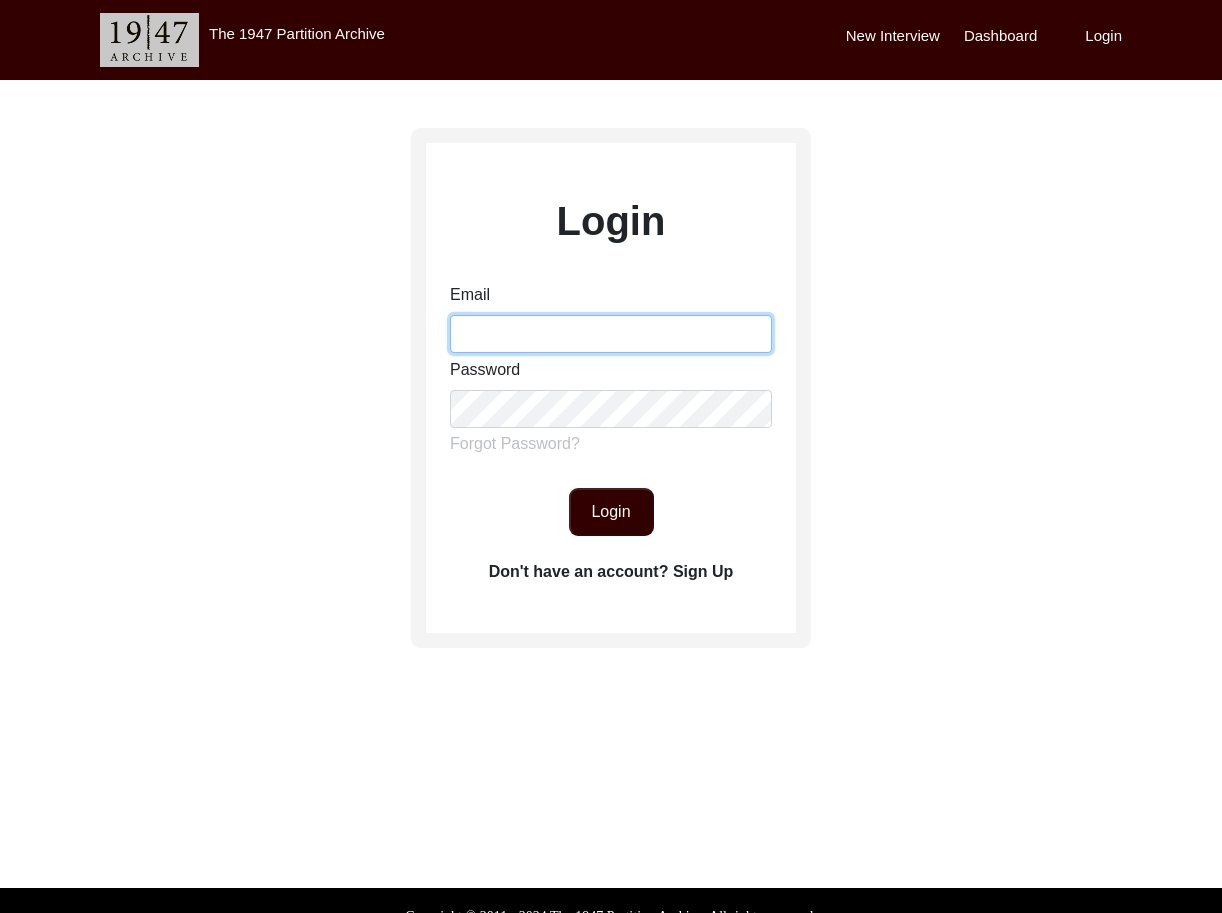 click on "Email" at bounding box center [611, 334] 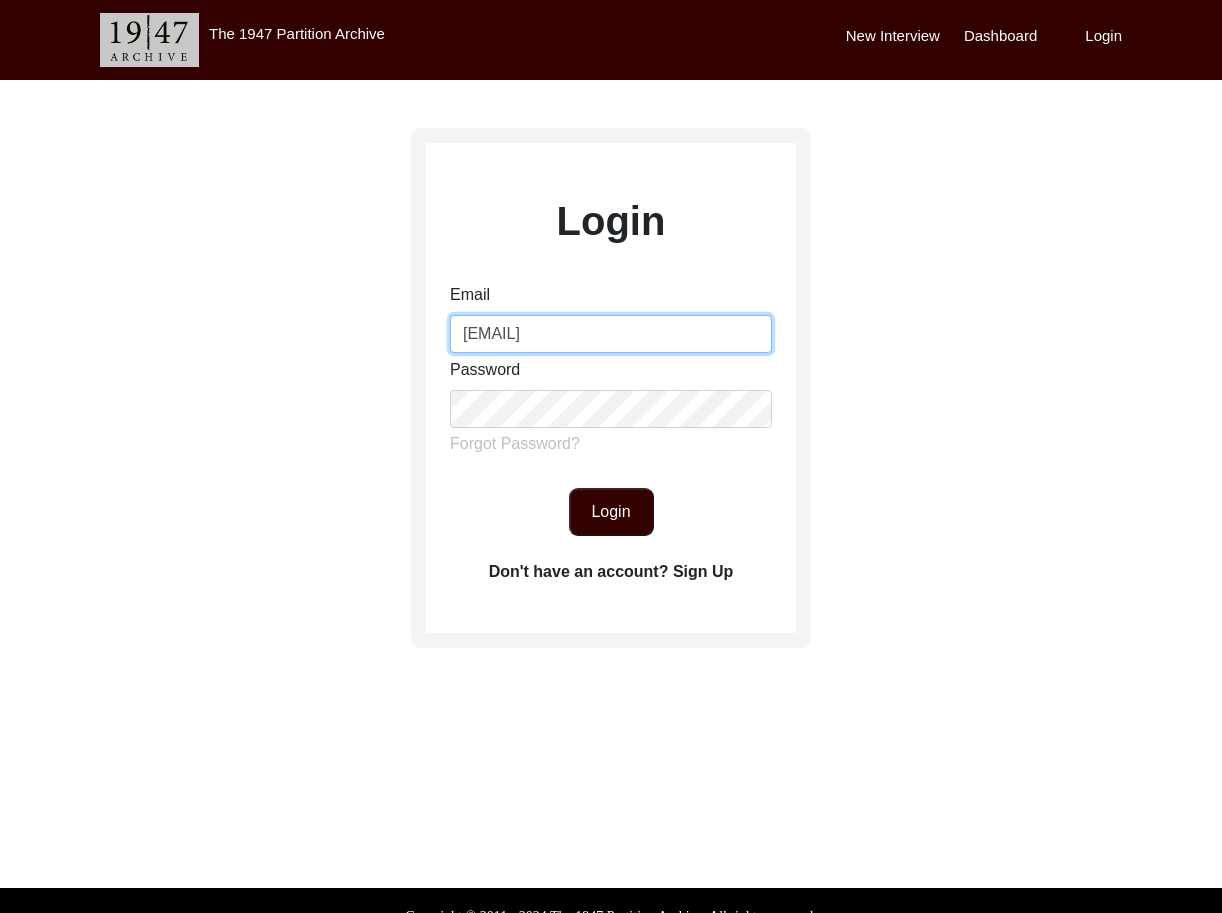 type on "[EMAIL]" 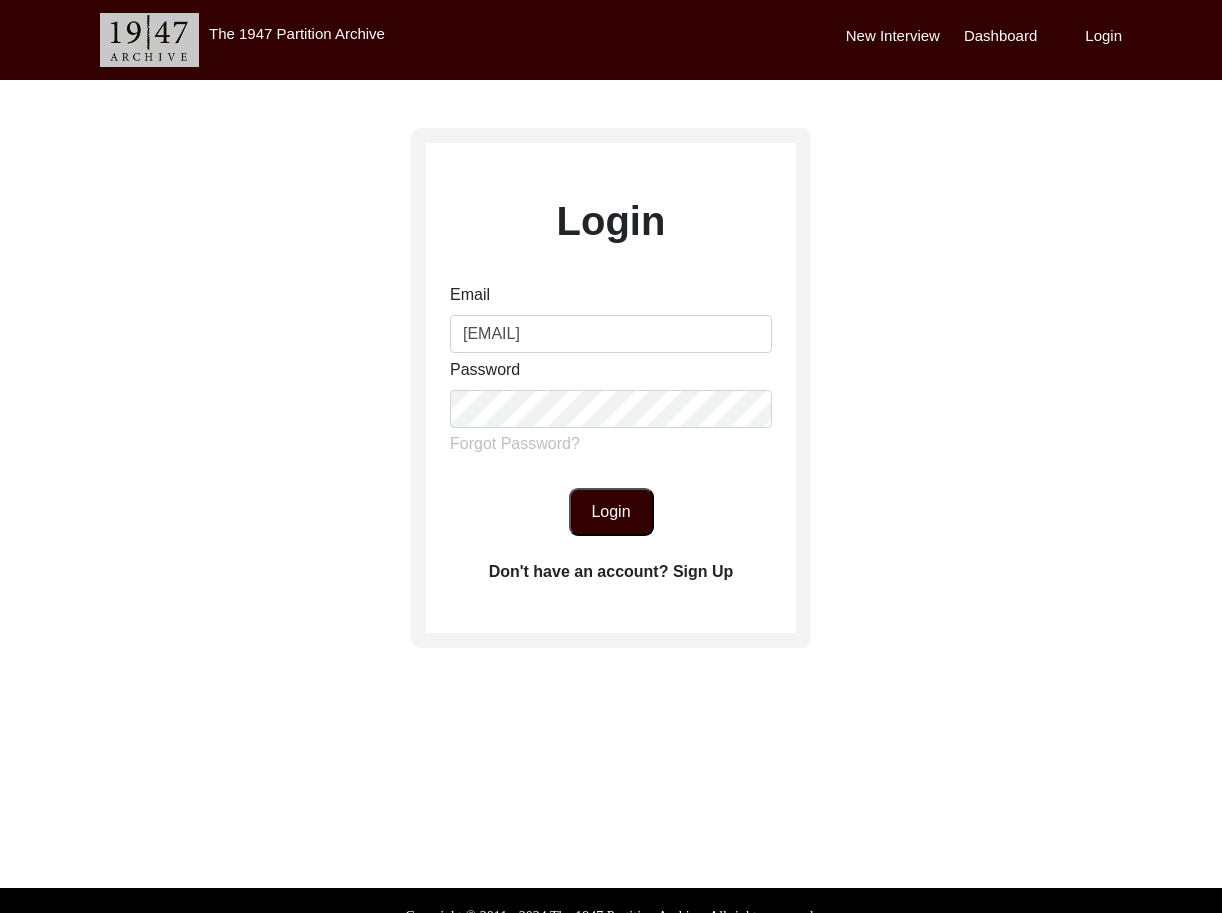 click on "Login" 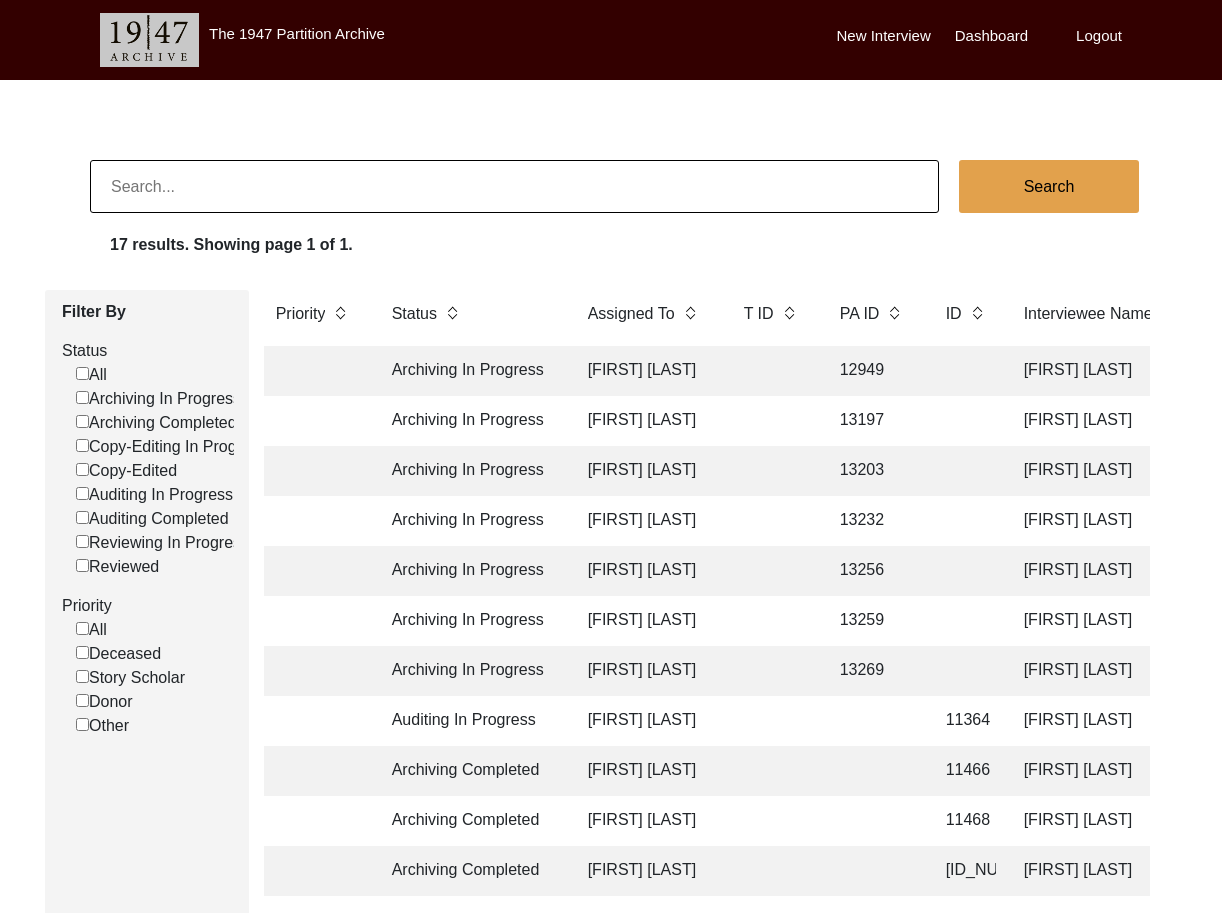 click on "[FIRST] [LAST]" 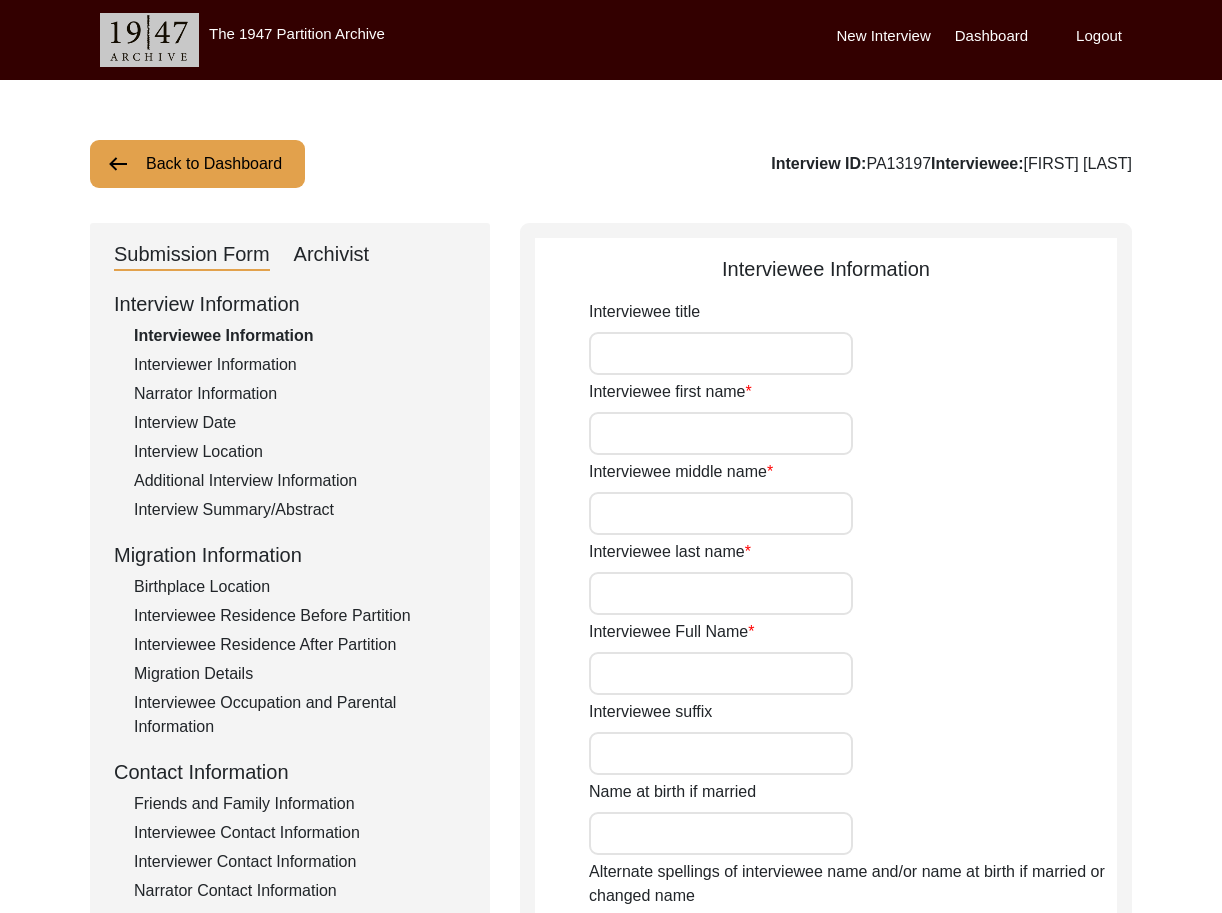 type on "[FIRST]" 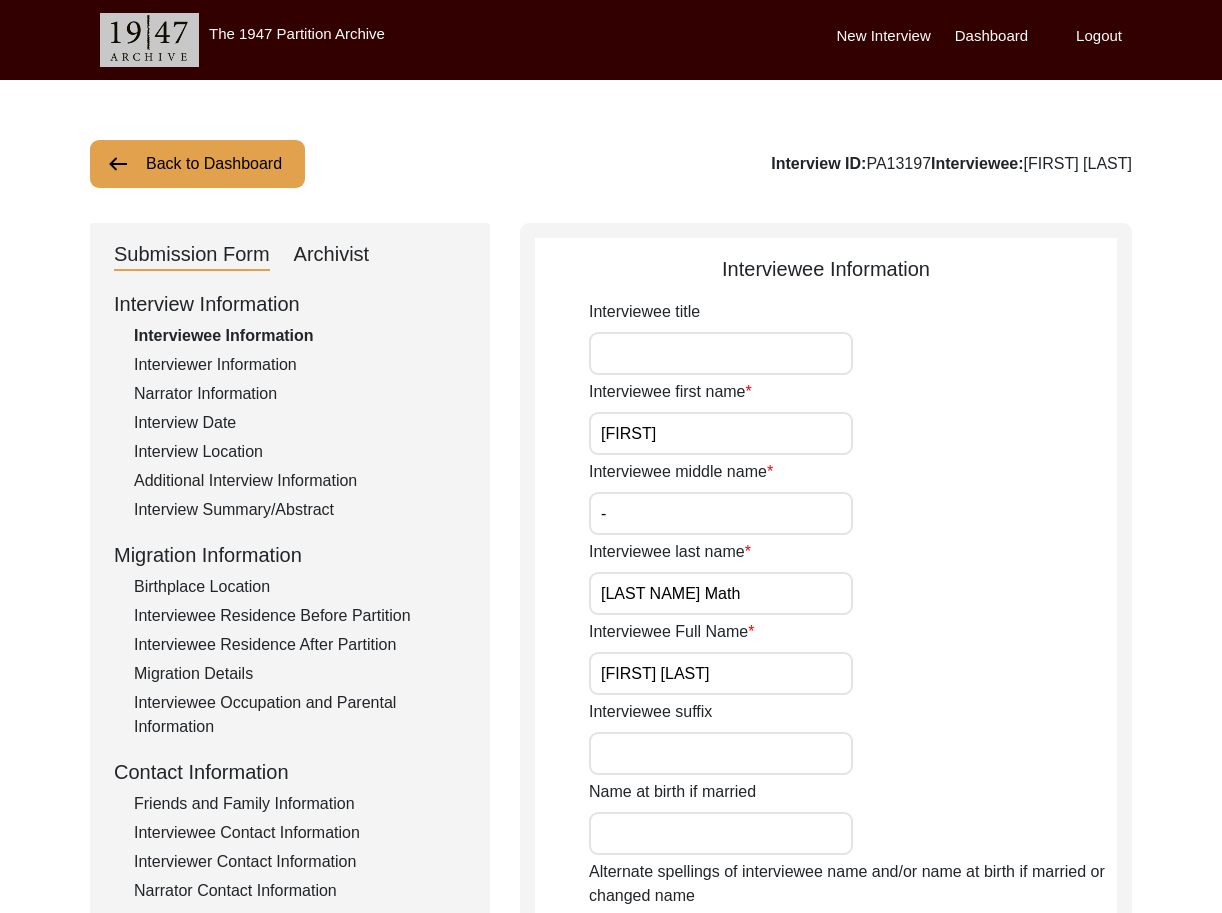 click on "Interview ID:  PA13197  Interviewee:  [FIRST] [LAST]" 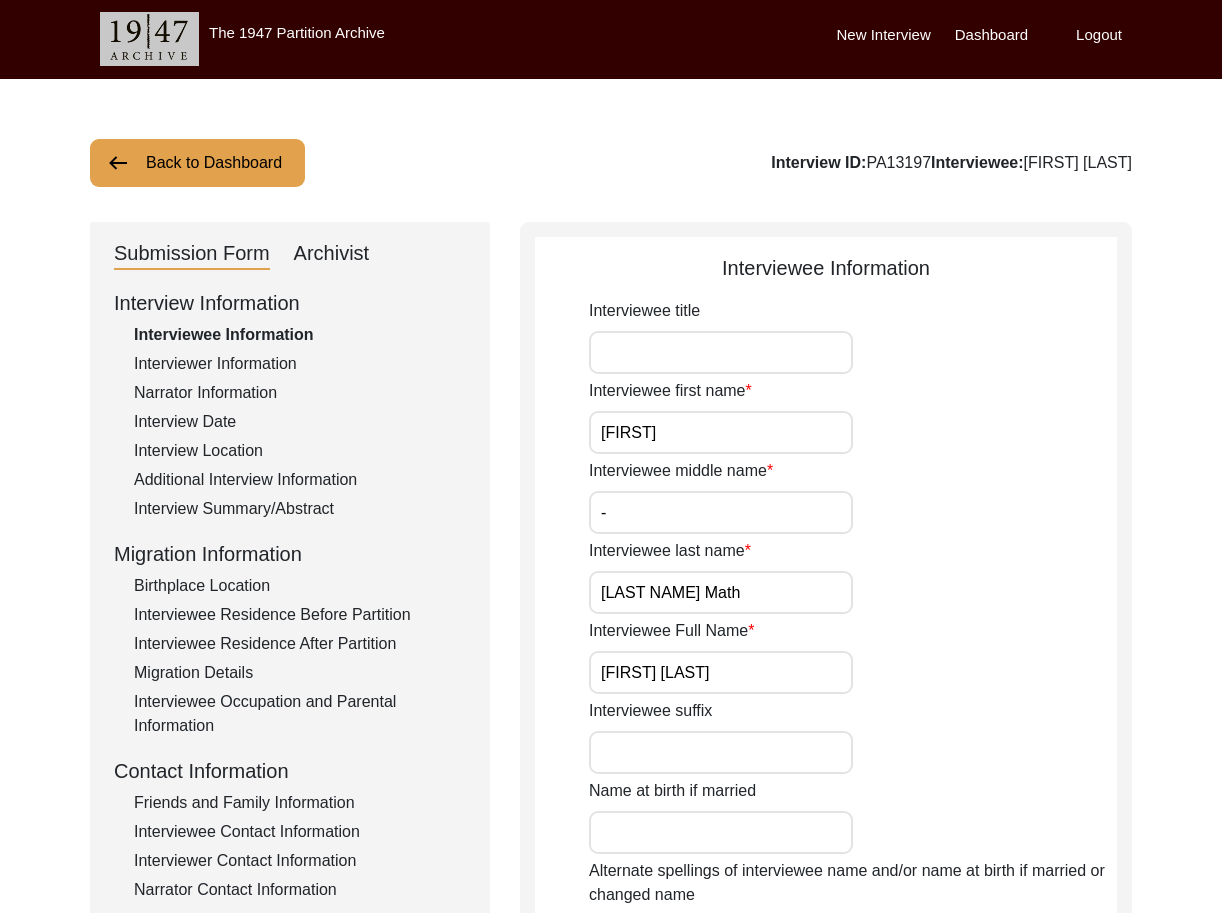 click on "Interview ID:  PA13197  Interviewee:  [FIRST] [LAST]" 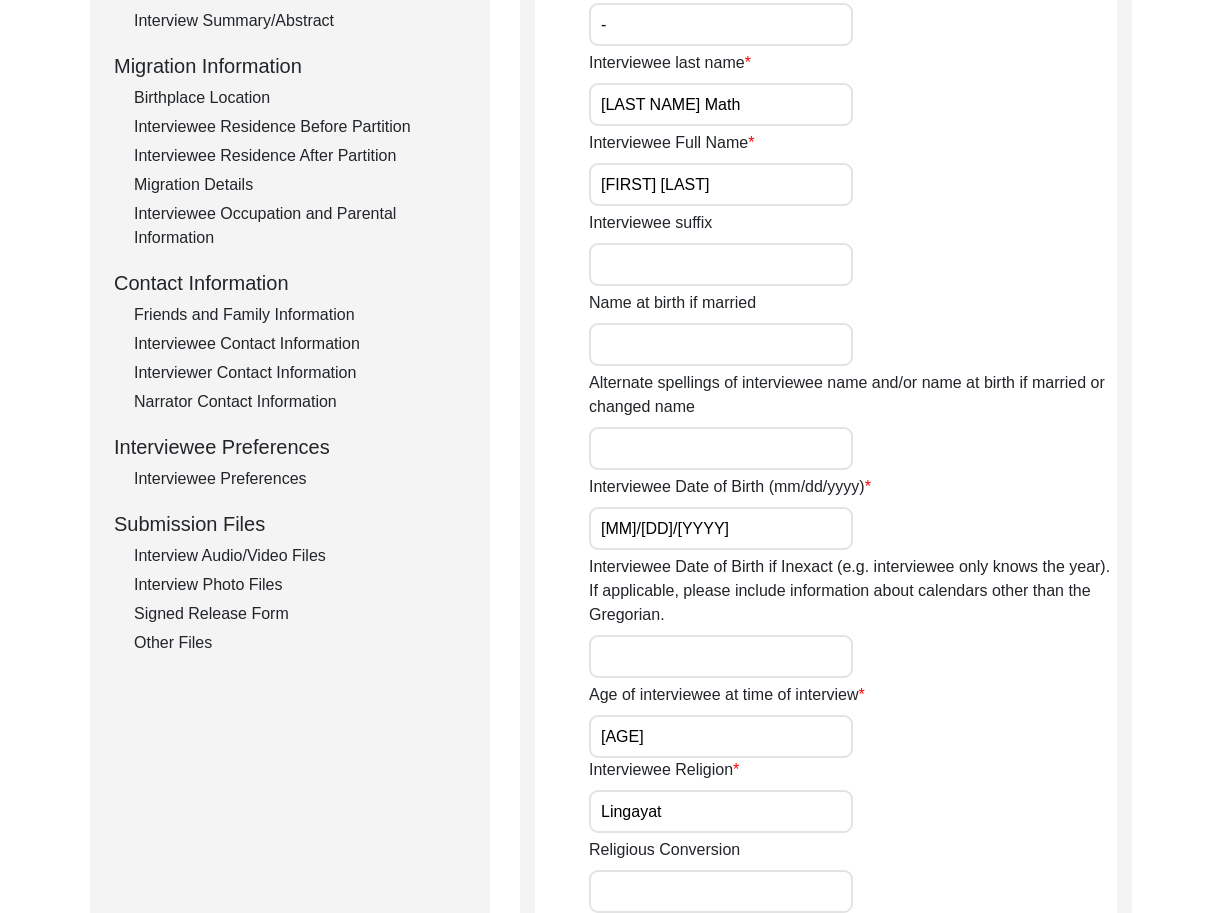 scroll, scrollTop: 998, scrollLeft: 0, axis: vertical 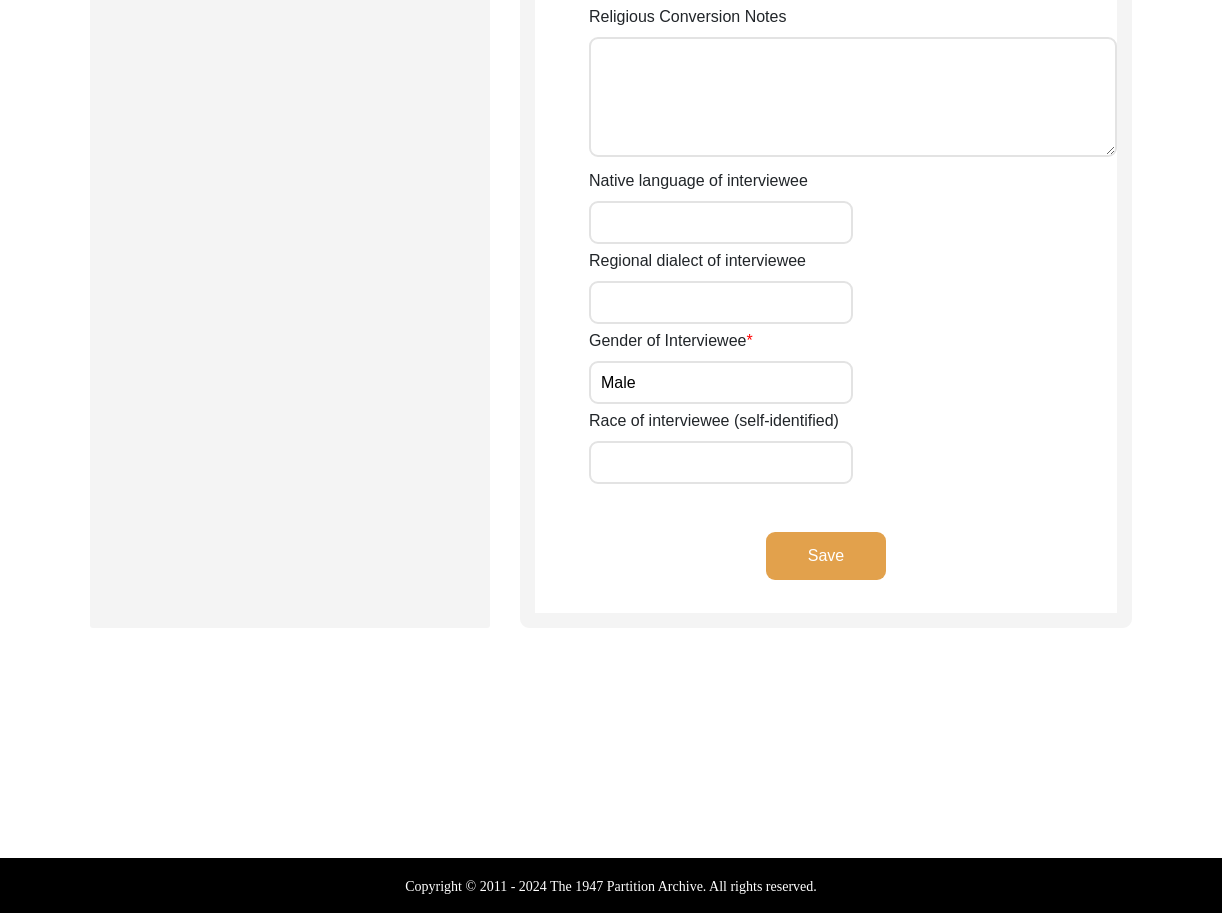 type 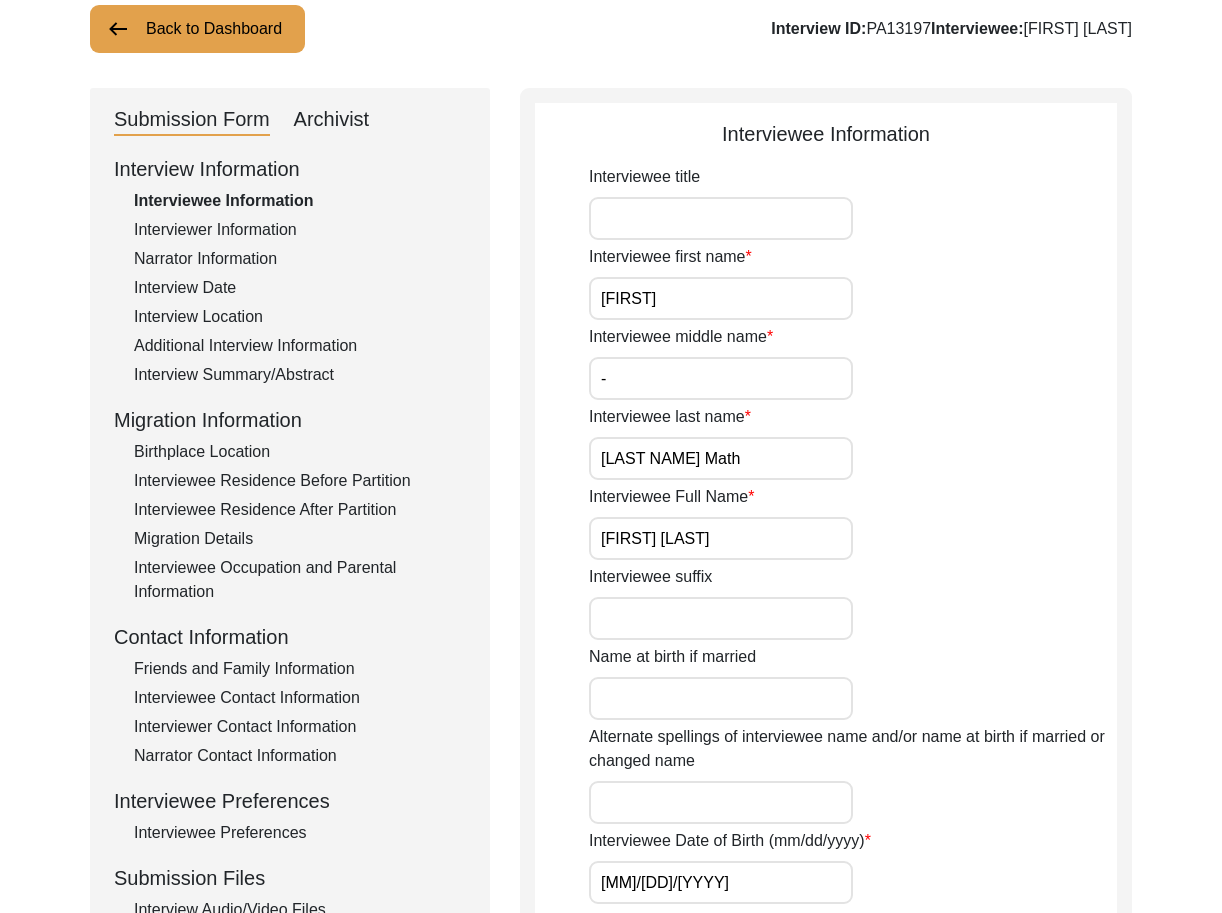 scroll, scrollTop: 0, scrollLeft: 0, axis: both 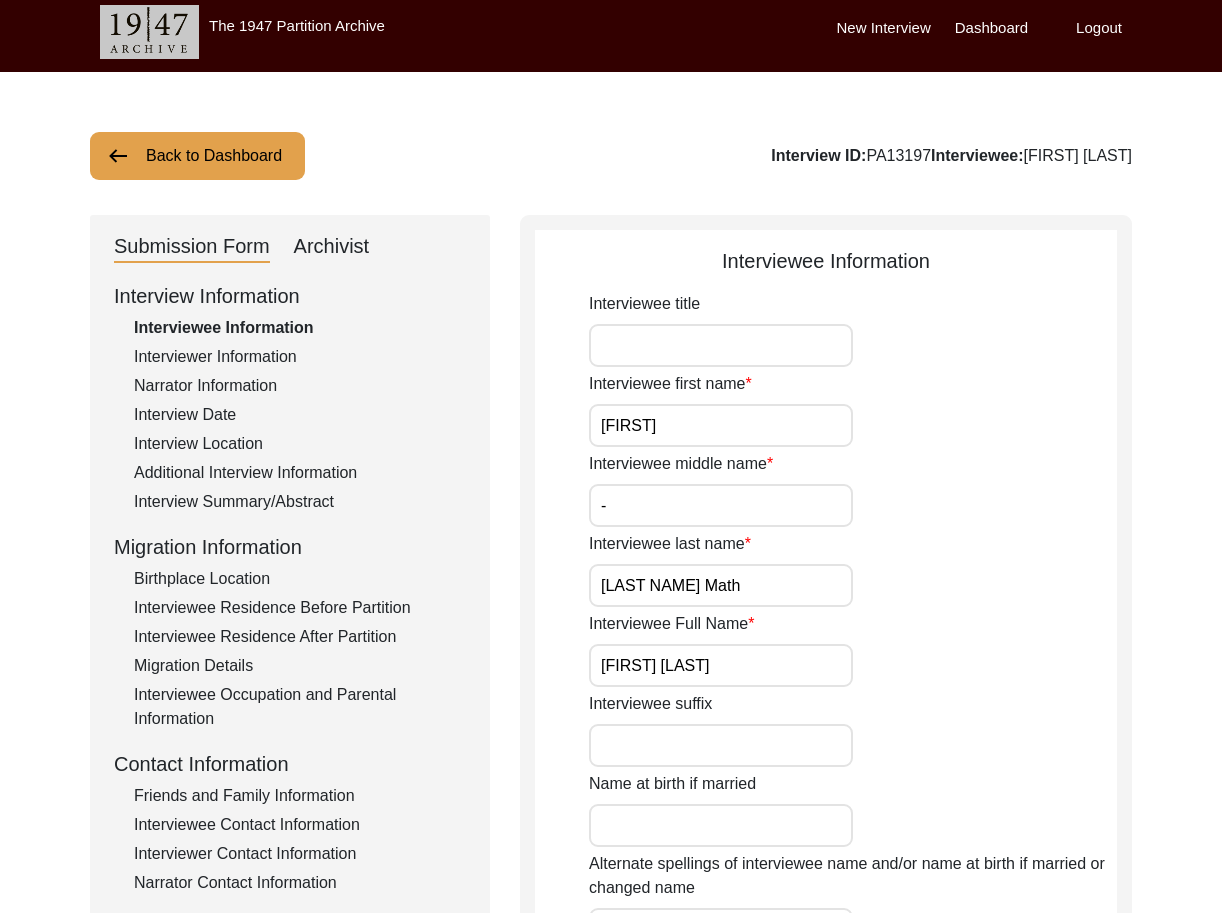 click on "Interviewee title" at bounding box center (721, 345) 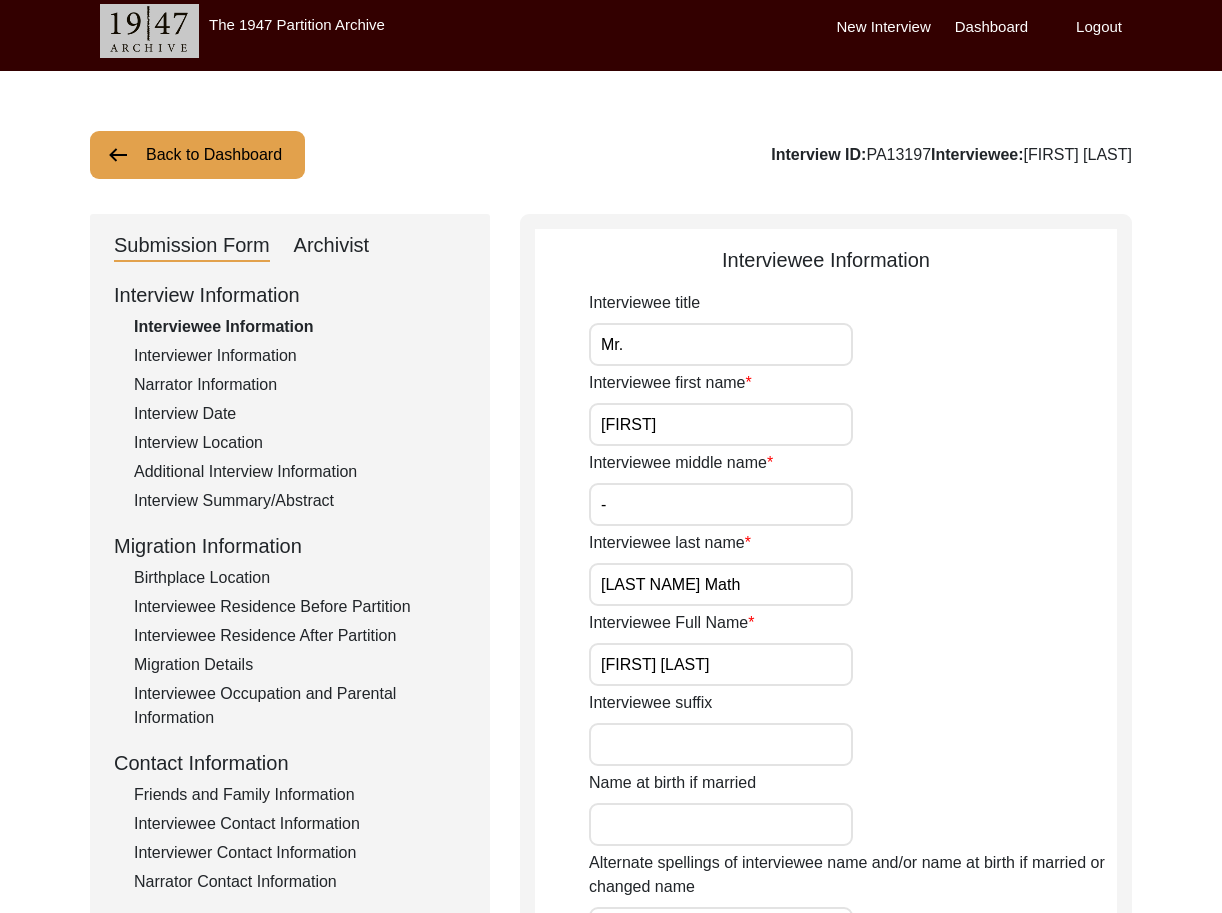 click on "Mr." at bounding box center (721, 344) 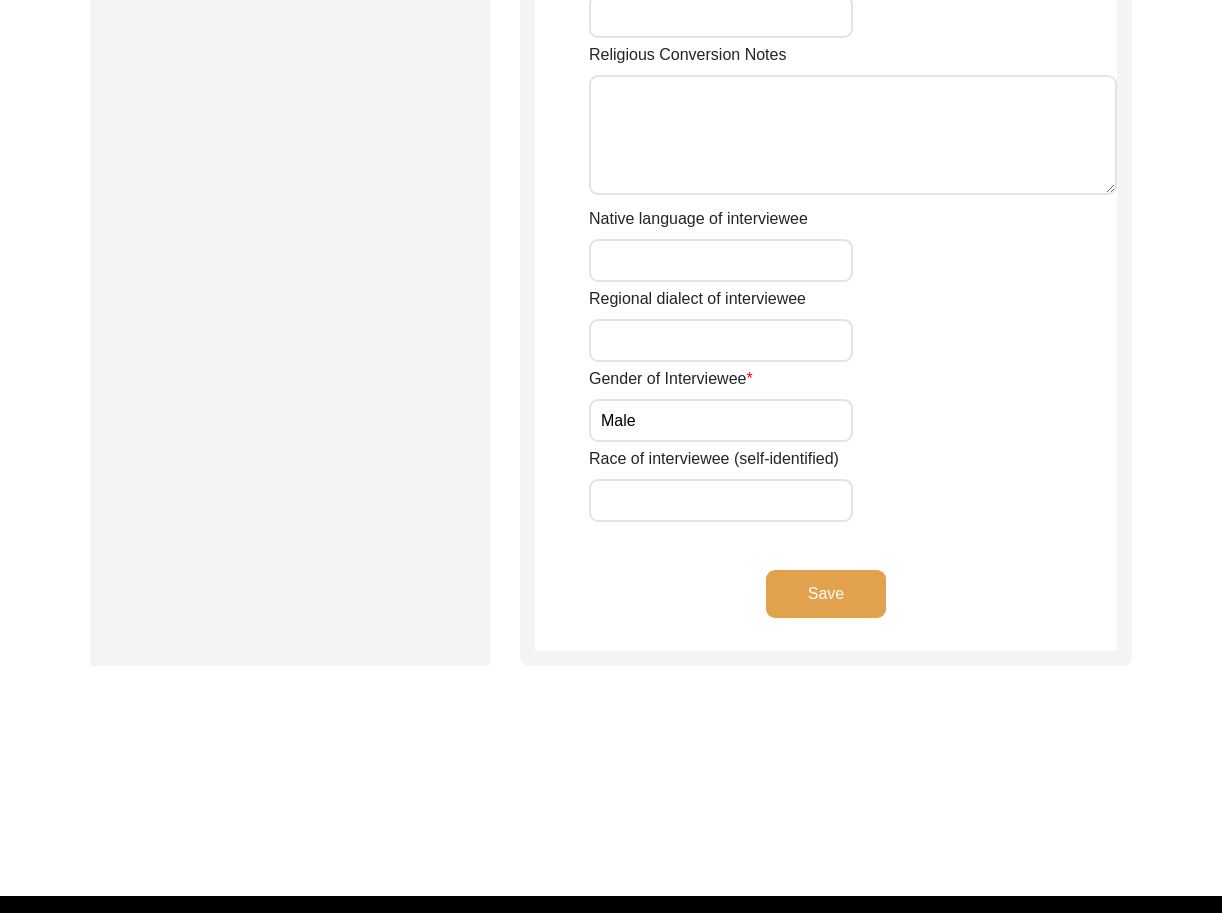 scroll, scrollTop: 1402, scrollLeft: 0, axis: vertical 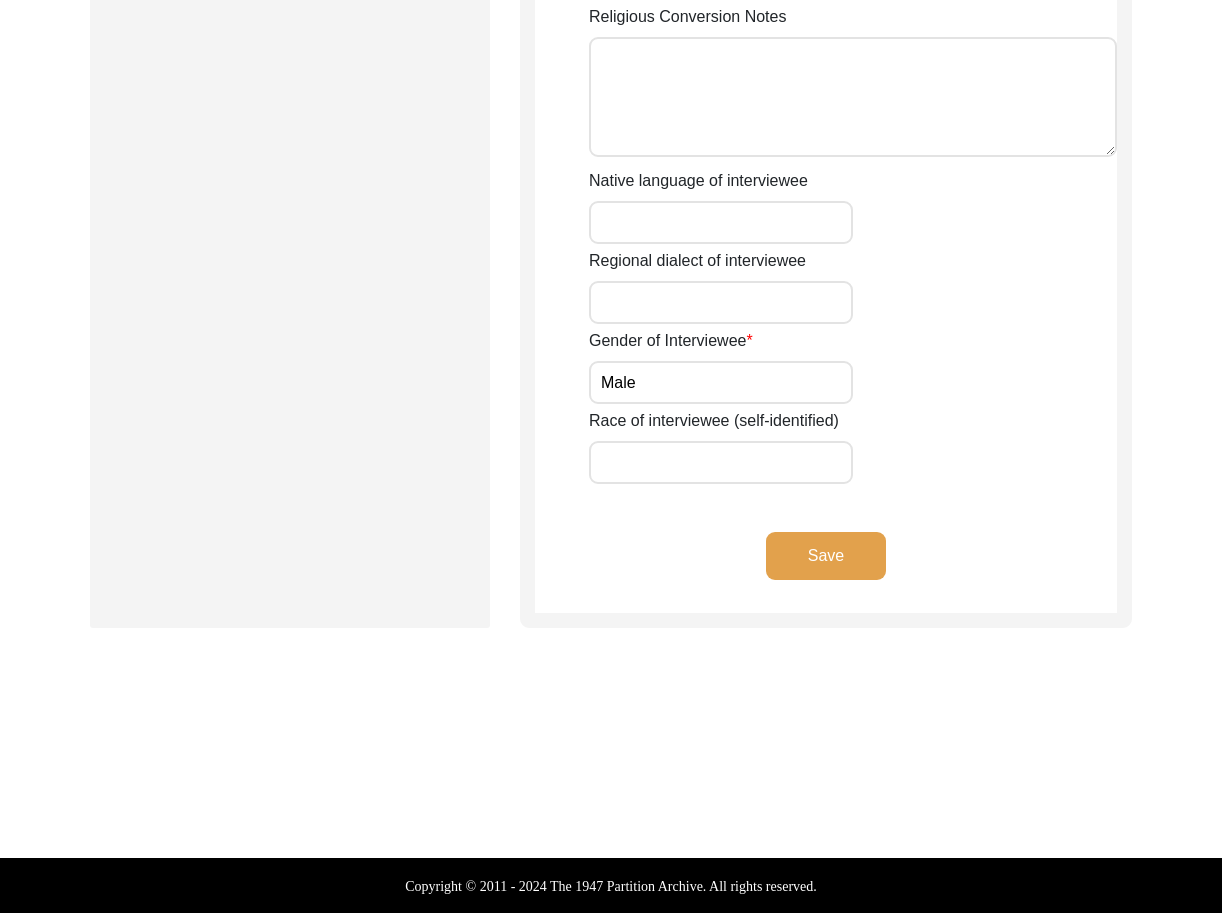 click on "Save" 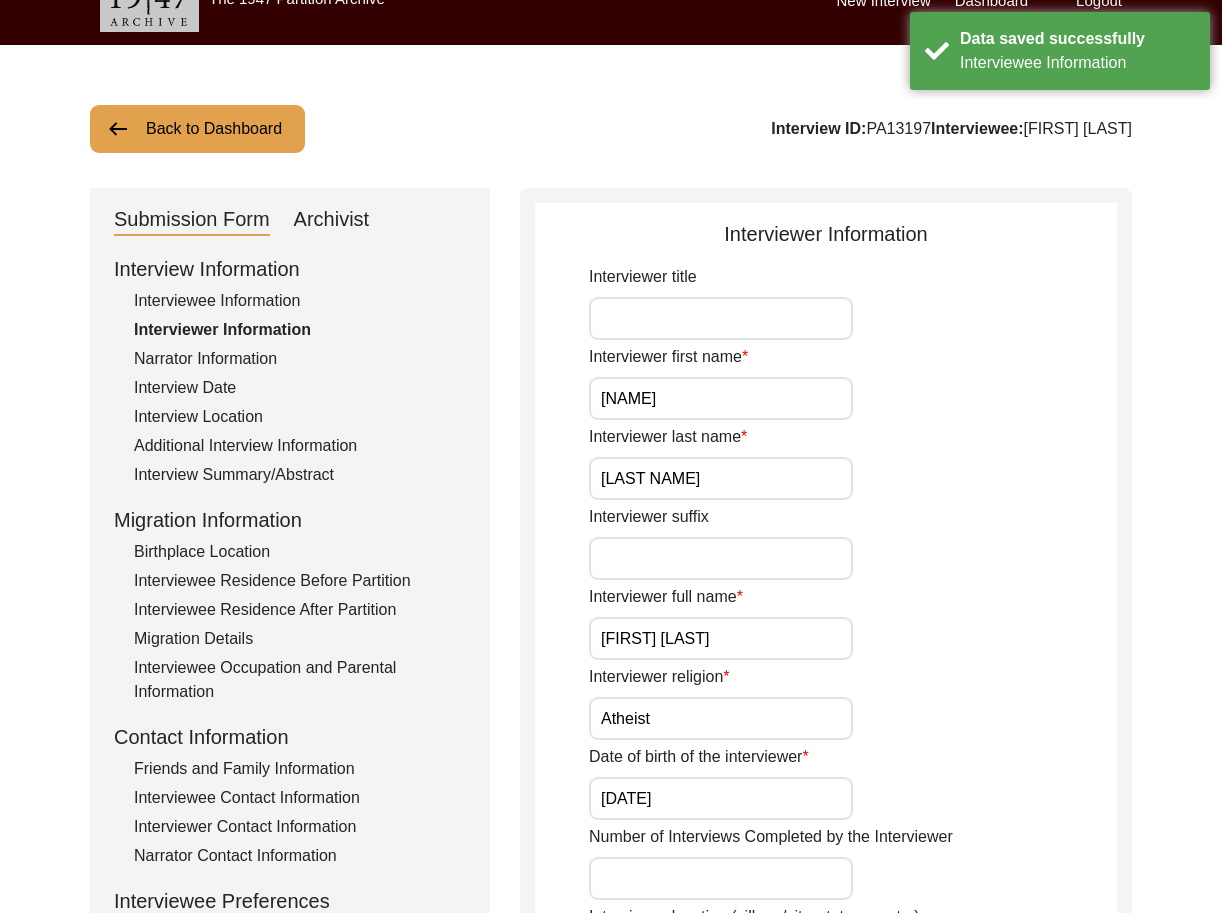 scroll, scrollTop: 0, scrollLeft: 0, axis: both 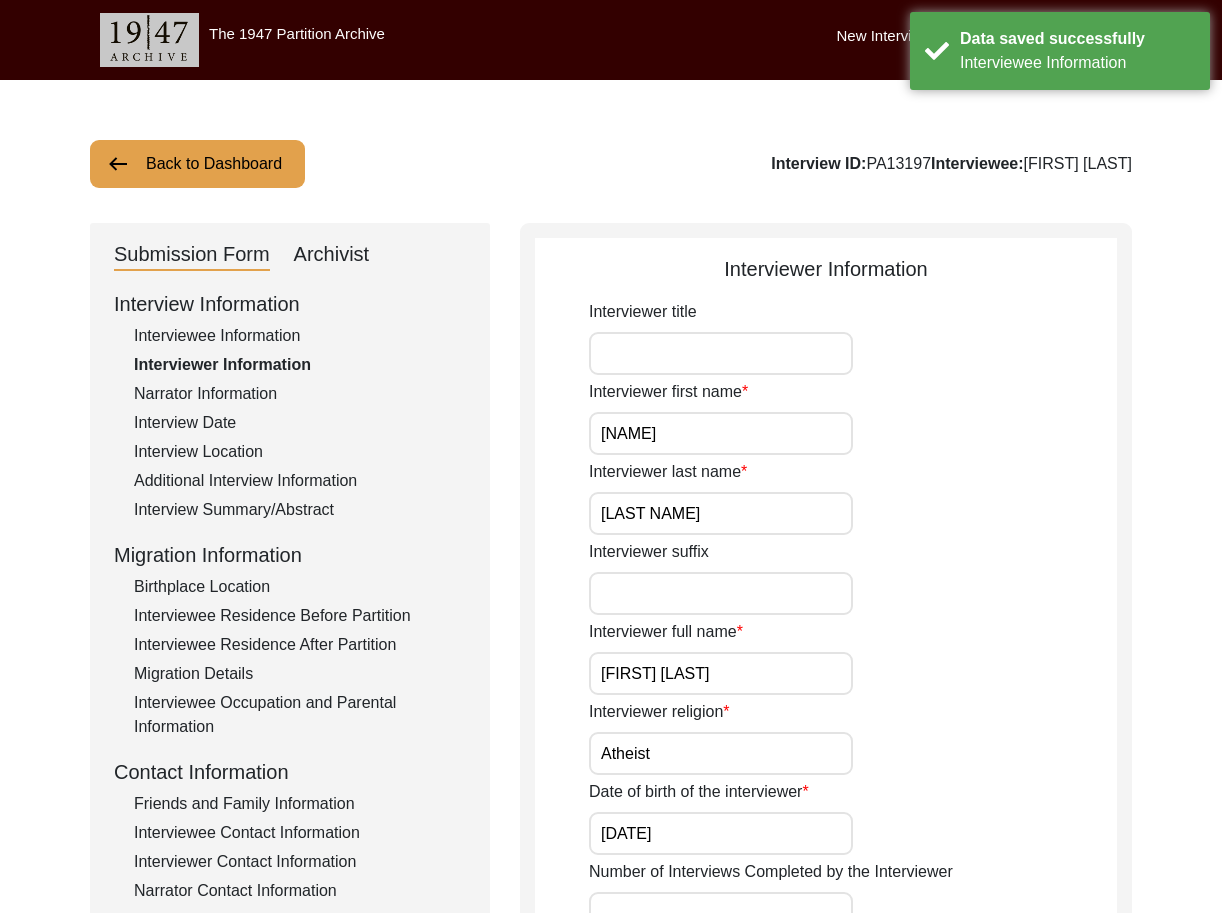 click on "Interviewer title" at bounding box center [721, 353] 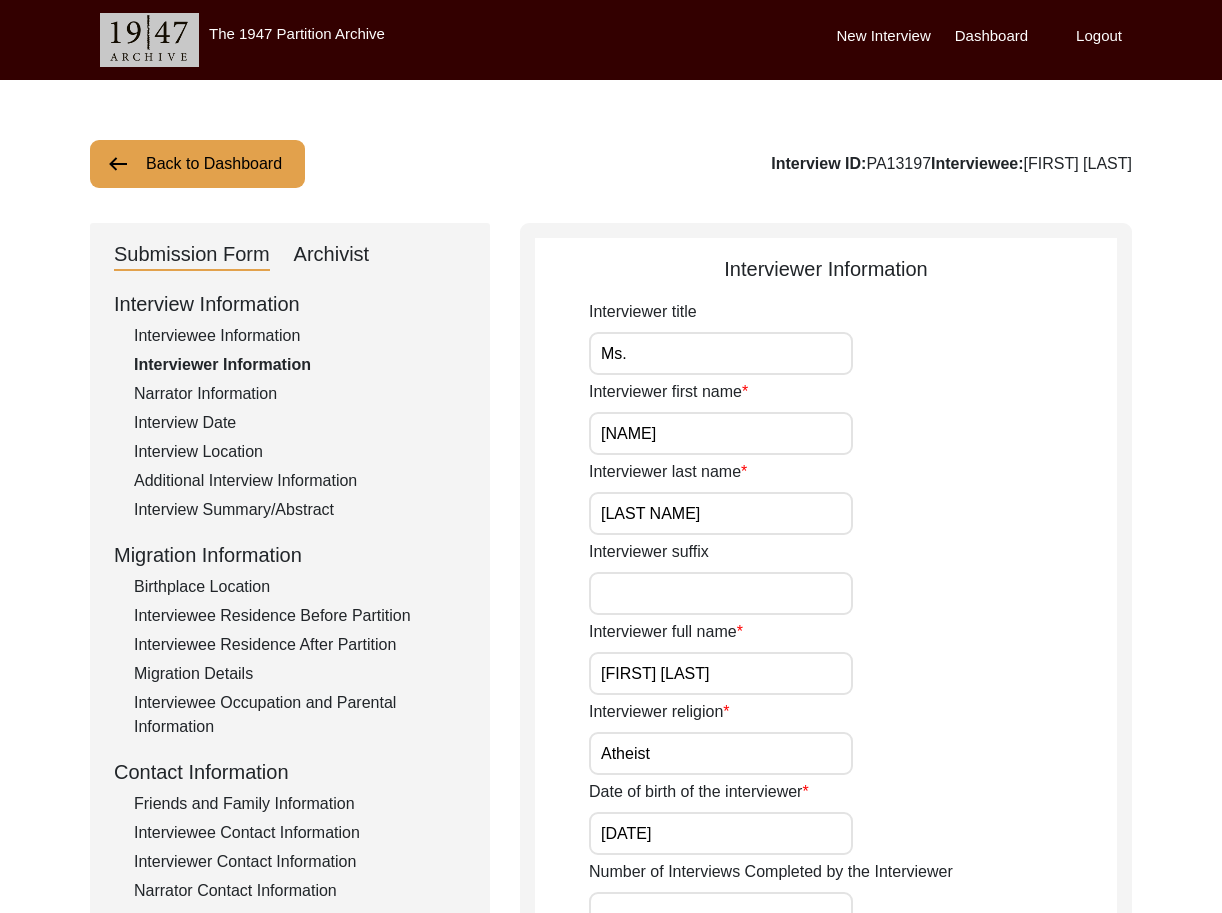 type on "Ms." 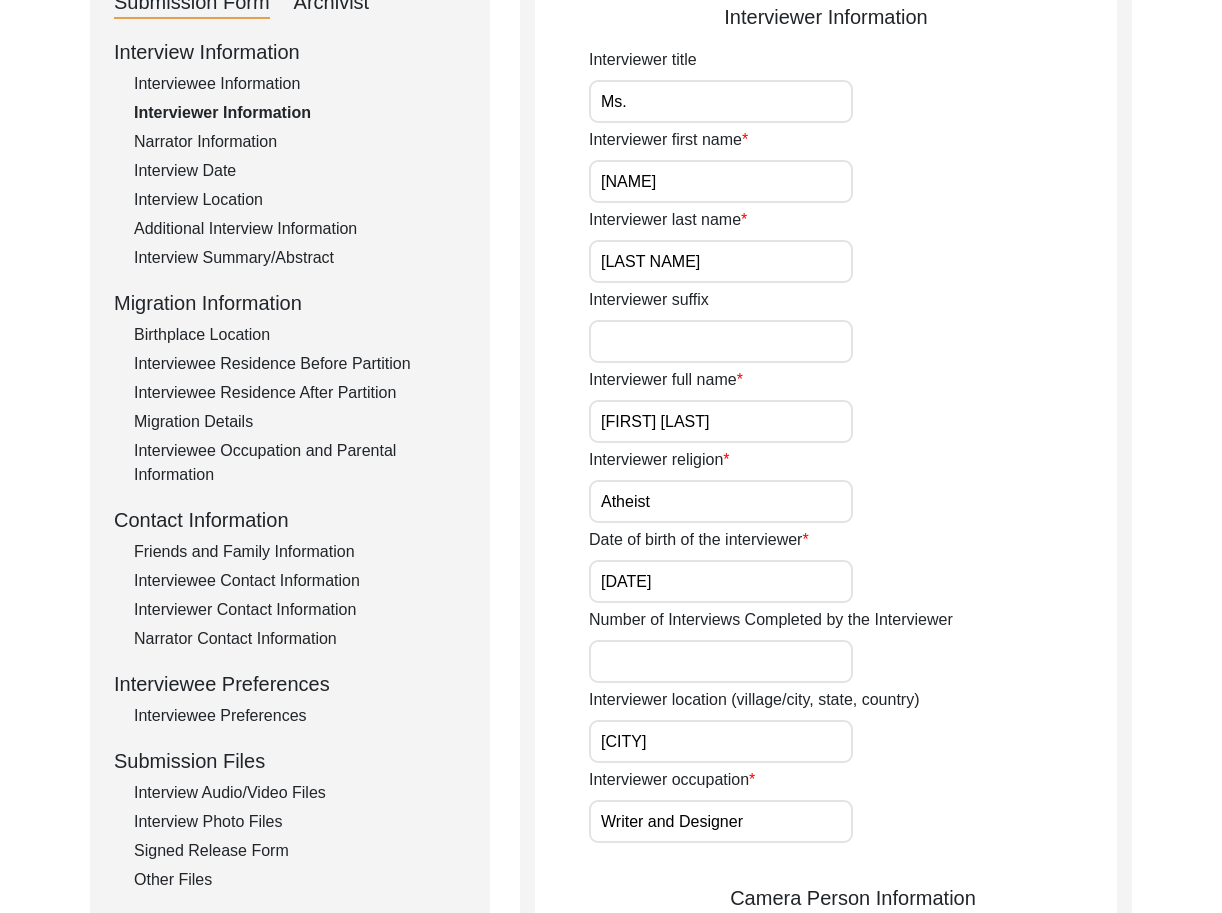 click on "[DATE]" at bounding box center (721, 581) 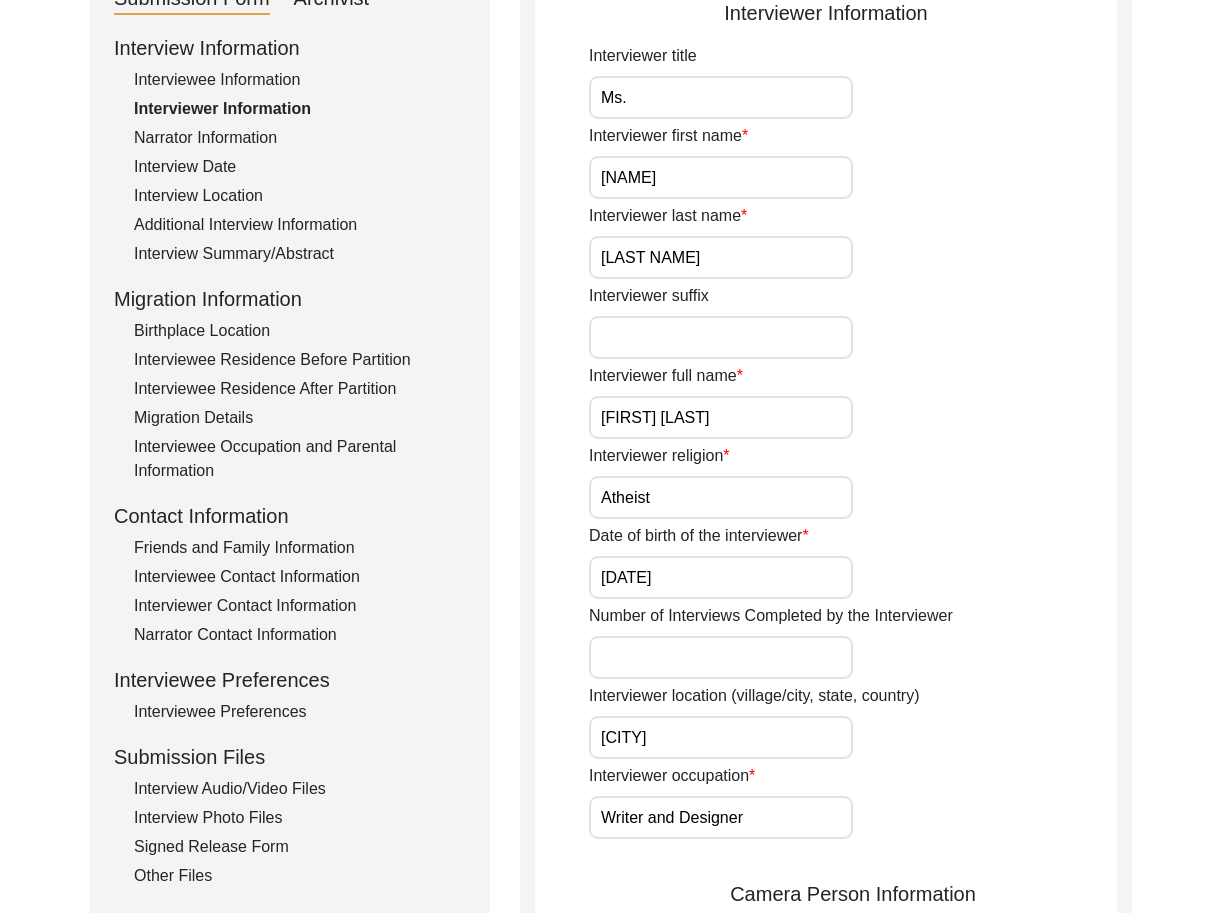 scroll, scrollTop: 253, scrollLeft: 0, axis: vertical 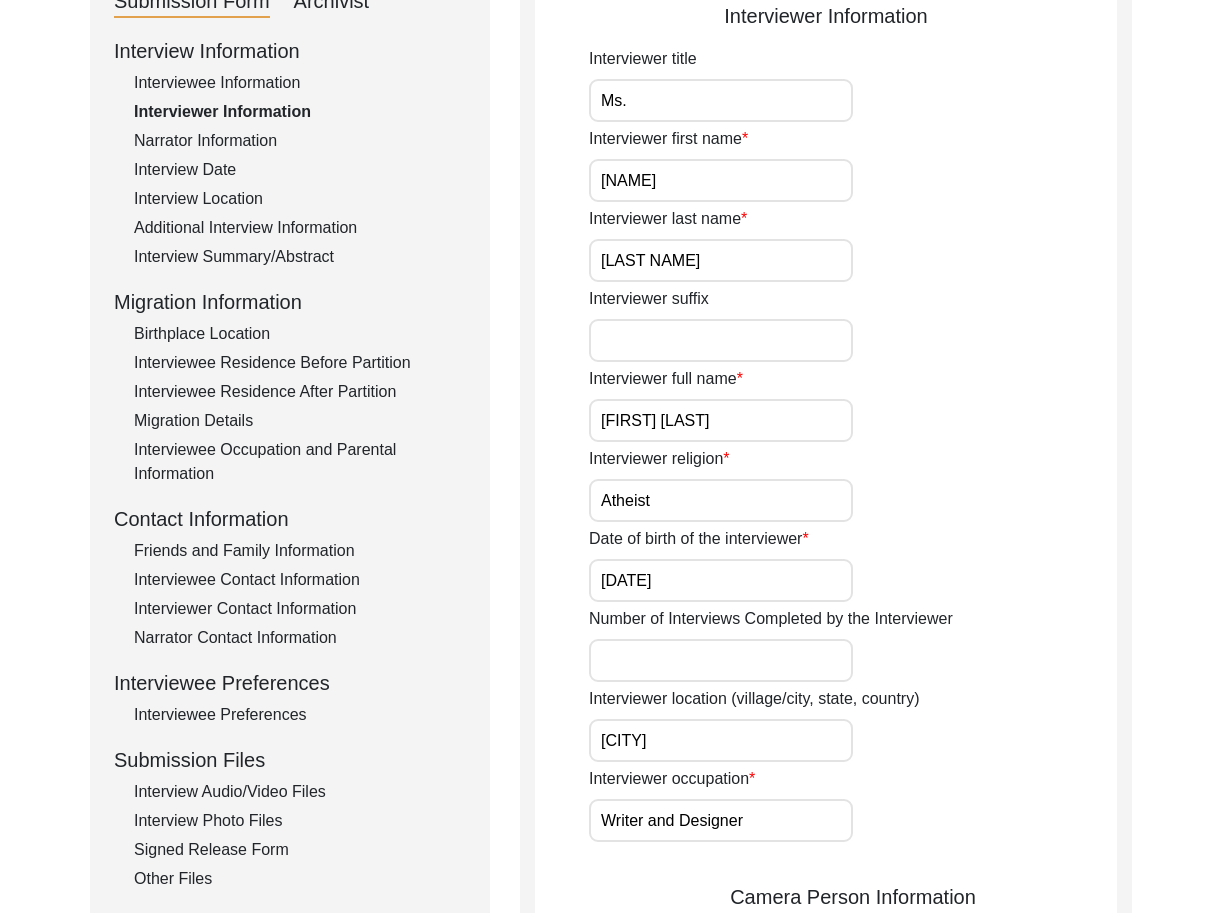 click on "[DATE]" at bounding box center [721, 580] 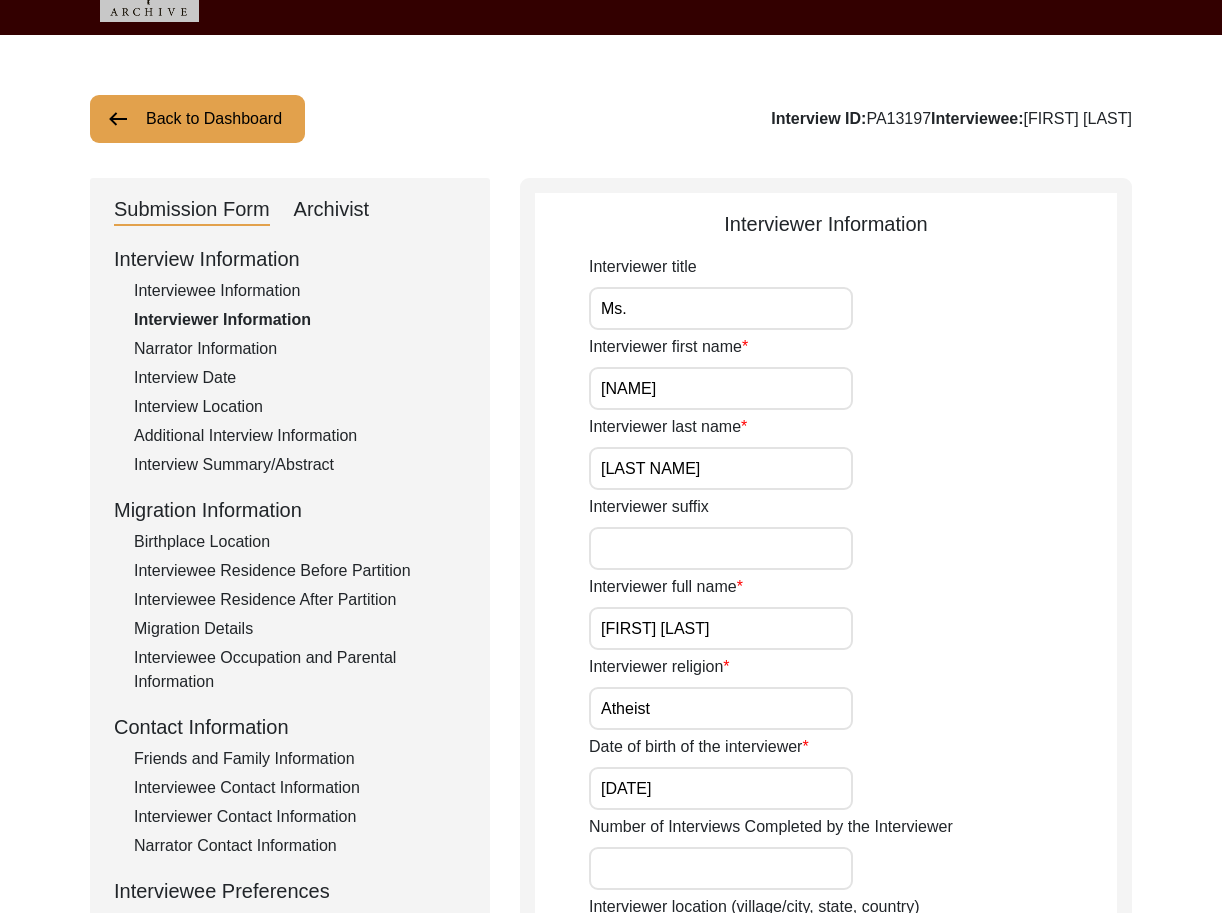 scroll, scrollTop: 43, scrollLeft: 0, axis: vertical 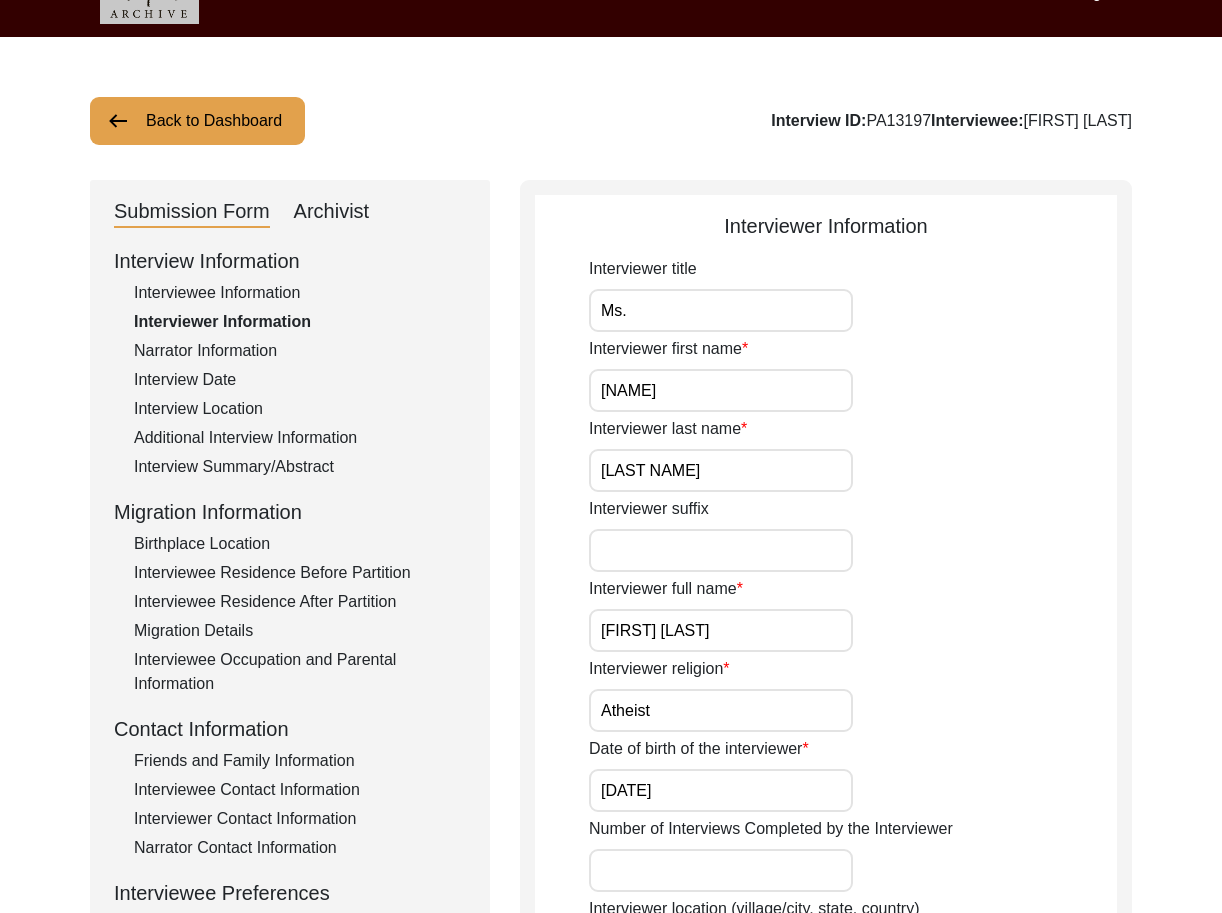 click on "[FIRST] [LAST]" at bounding box center (721, 630) 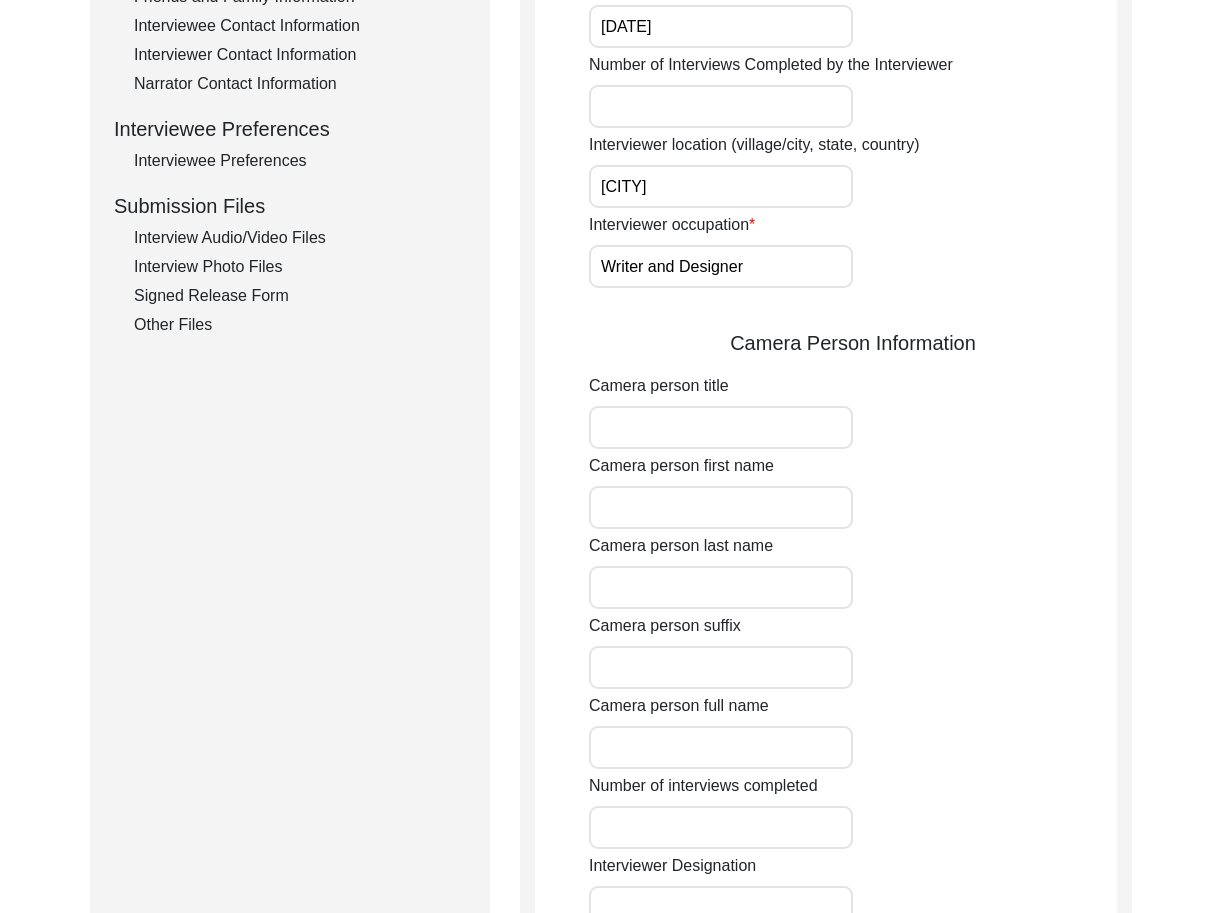 scroll, scrollTop: 818, scrollLeft: 0, axis: vertical 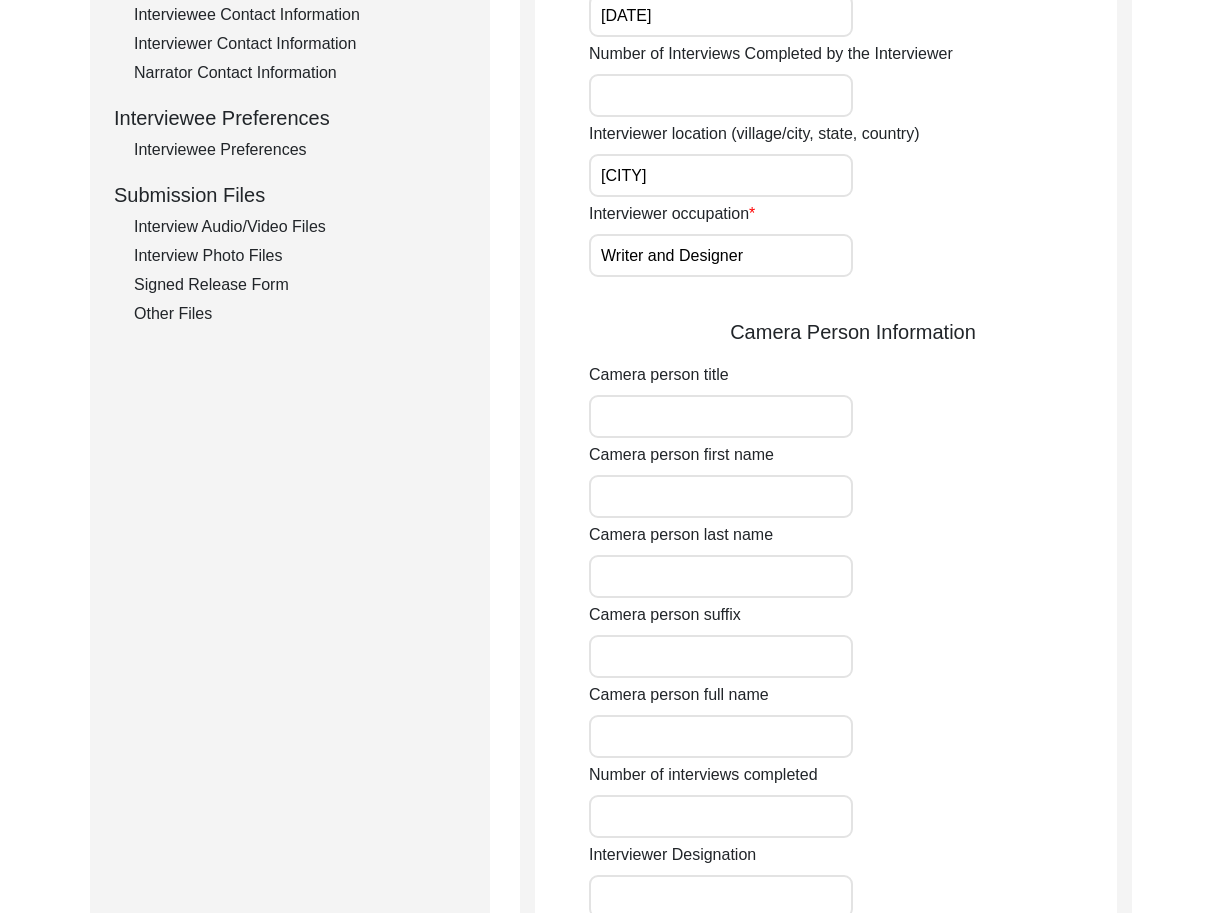 click on "Camera person title" at bounding box center (721, 416) 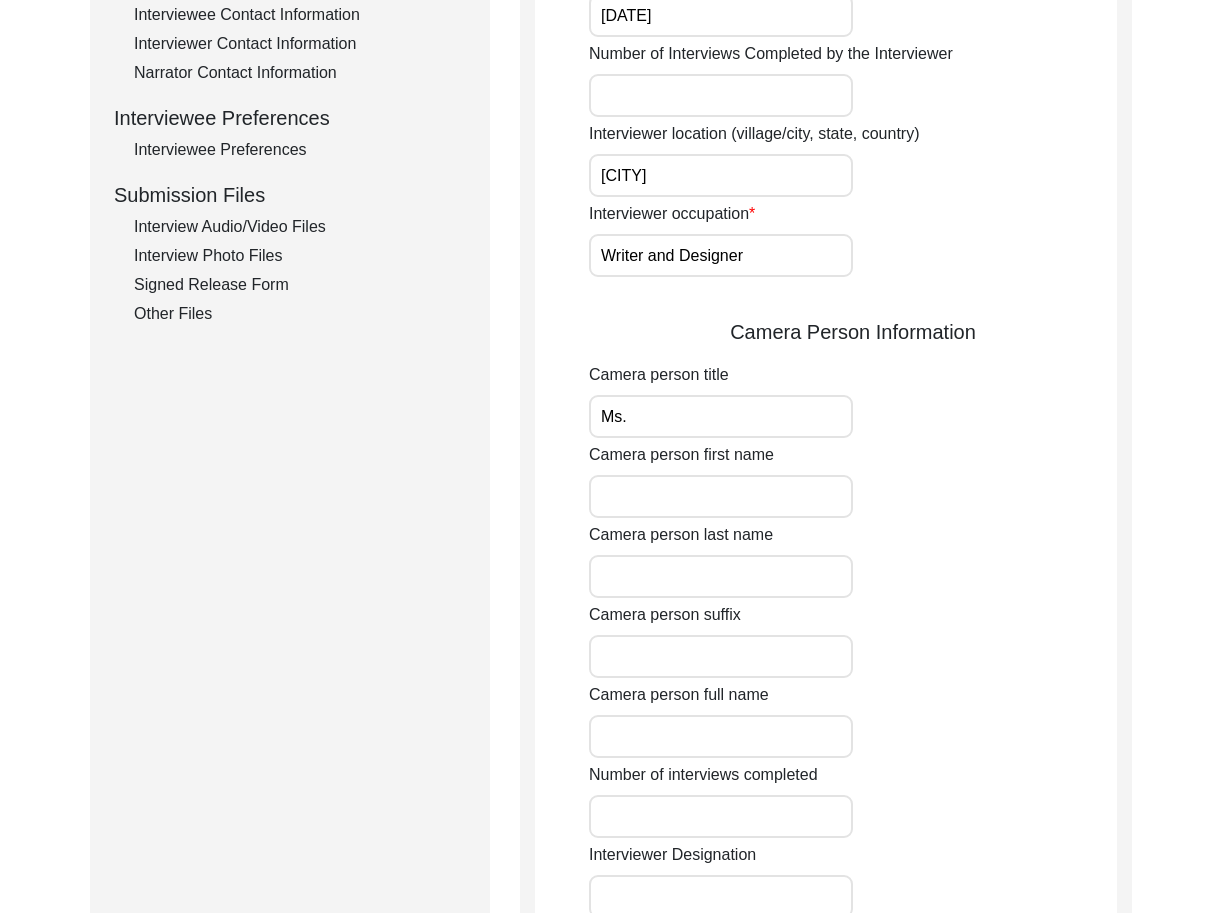 type on "Ms." 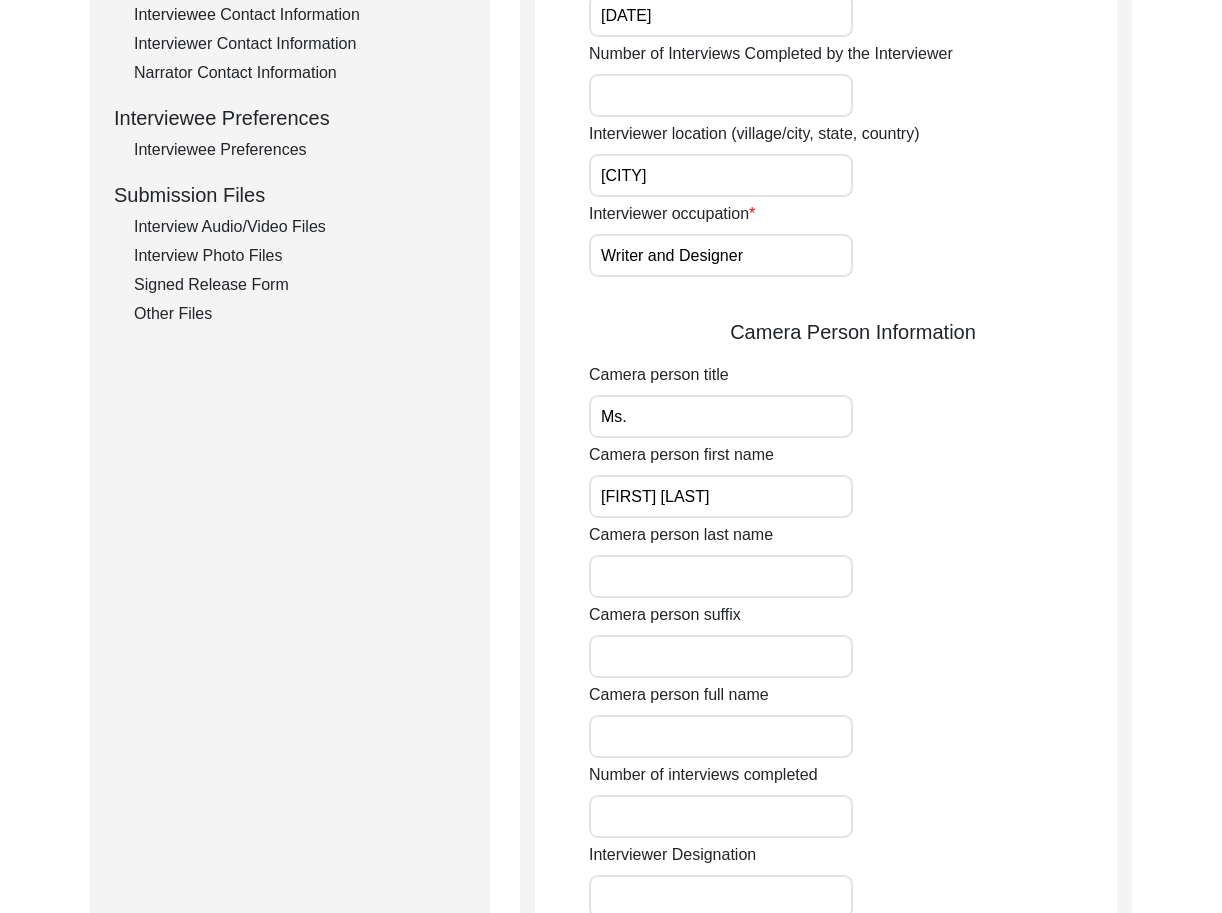 type on "[FIRST] [LAST]" 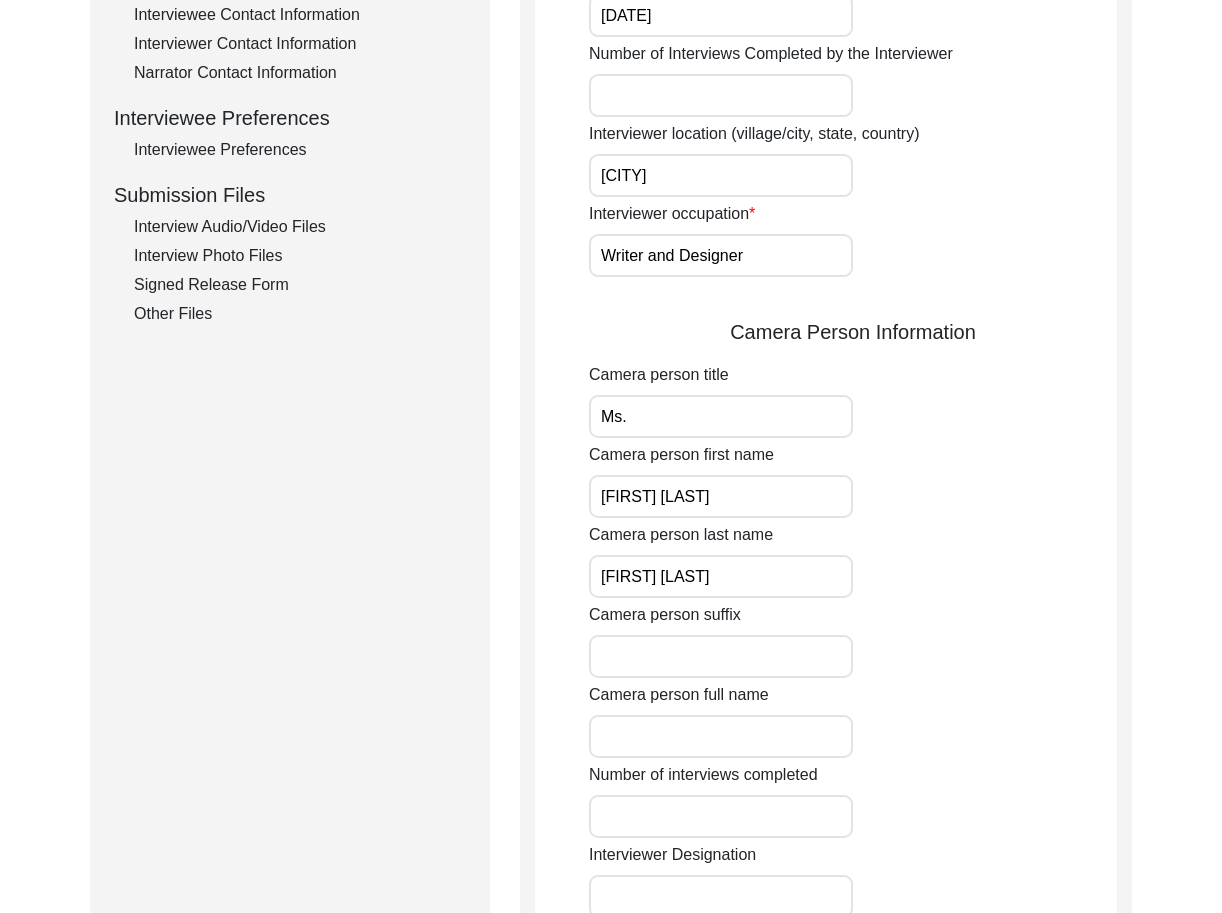 type on "[FIRST] [LAST]" 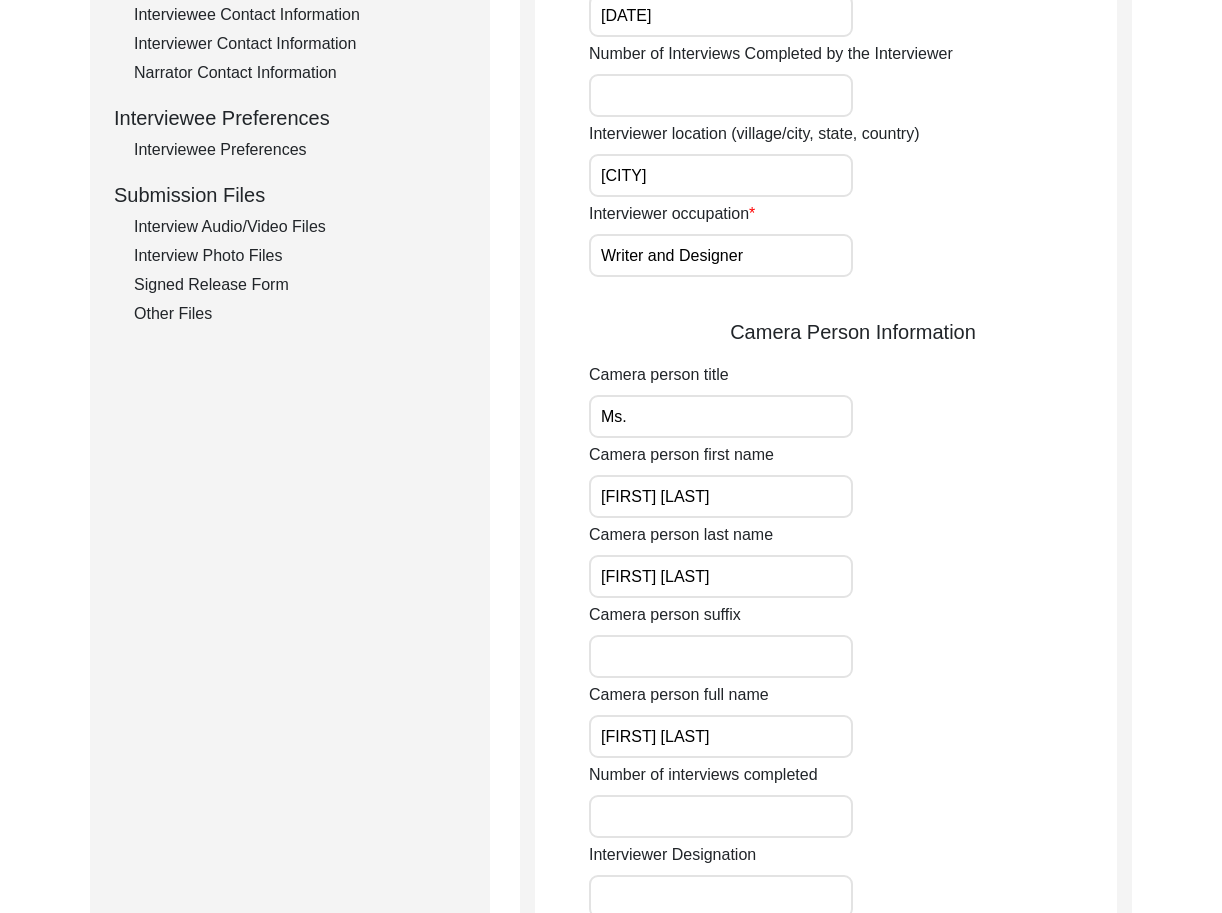 type on "[FIRST] [LAST]" 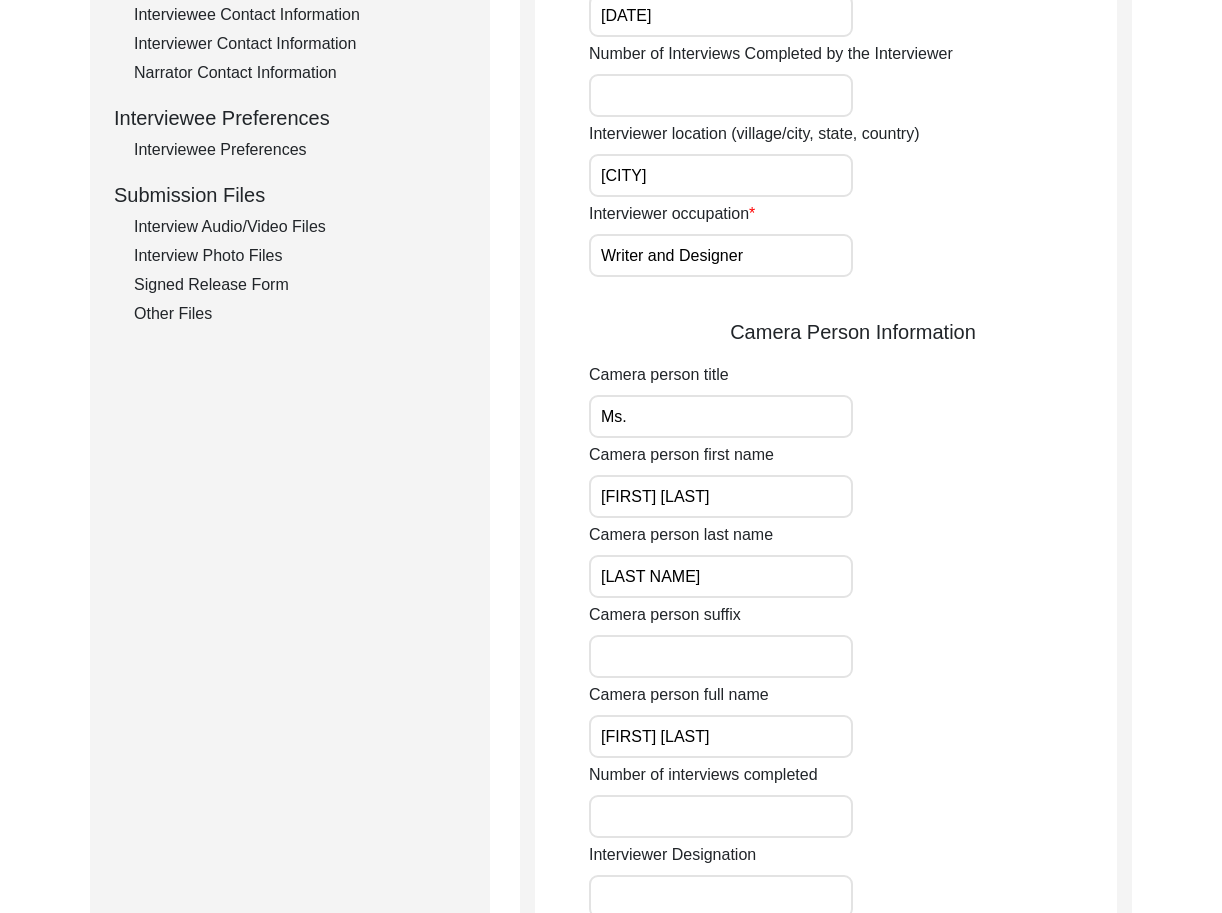 click on "[LAST NAME]" at bounding box center (721, 576) 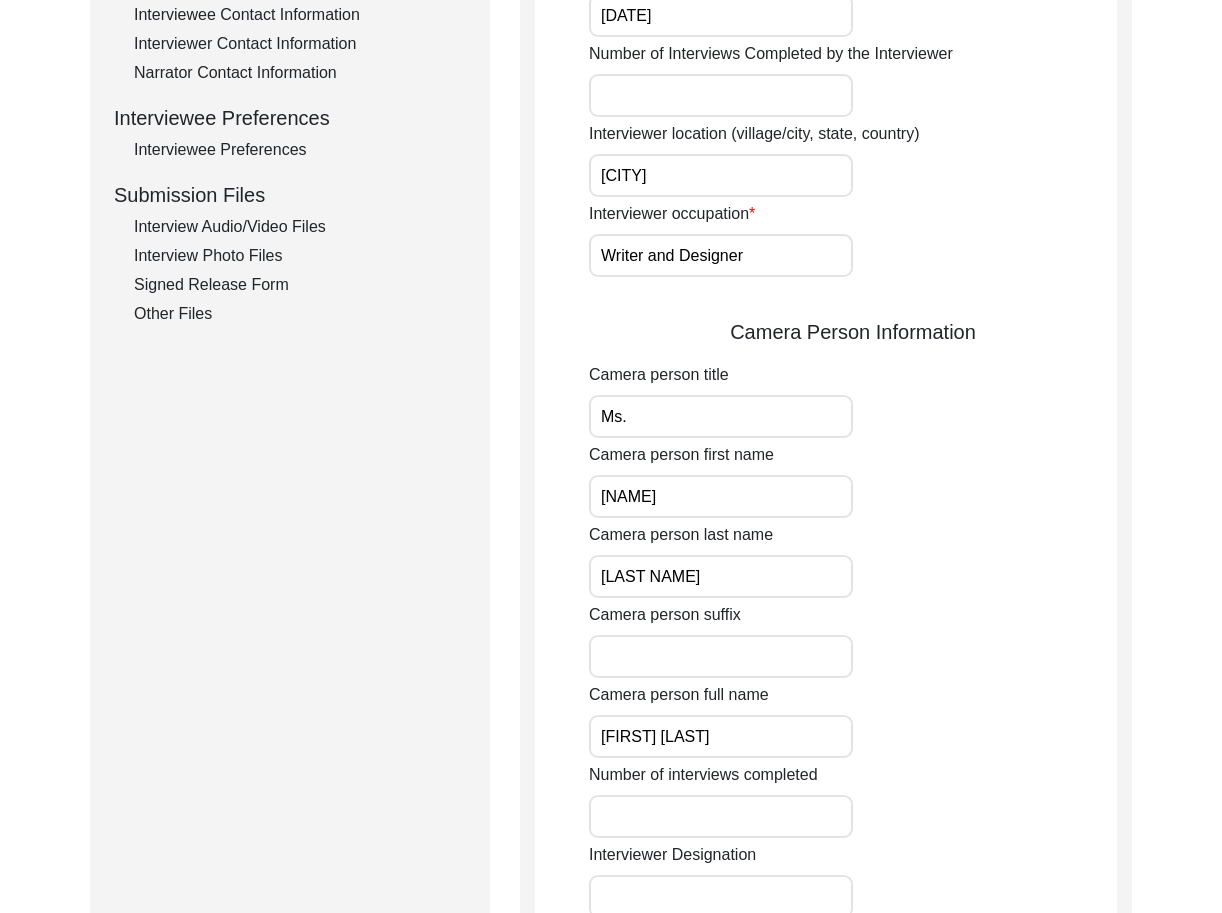 click on "[NAME]" at bounding box center [721, 496] 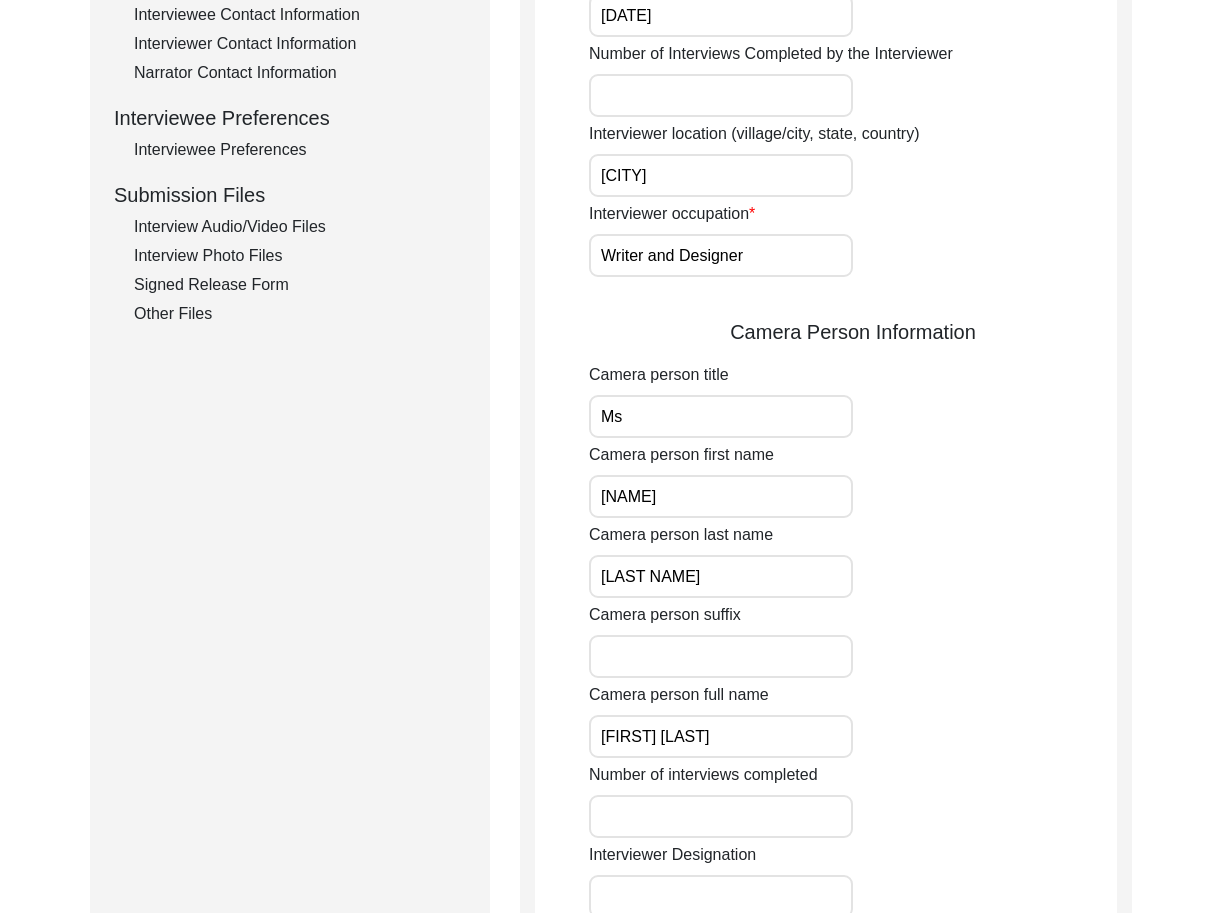 type on "Ms." 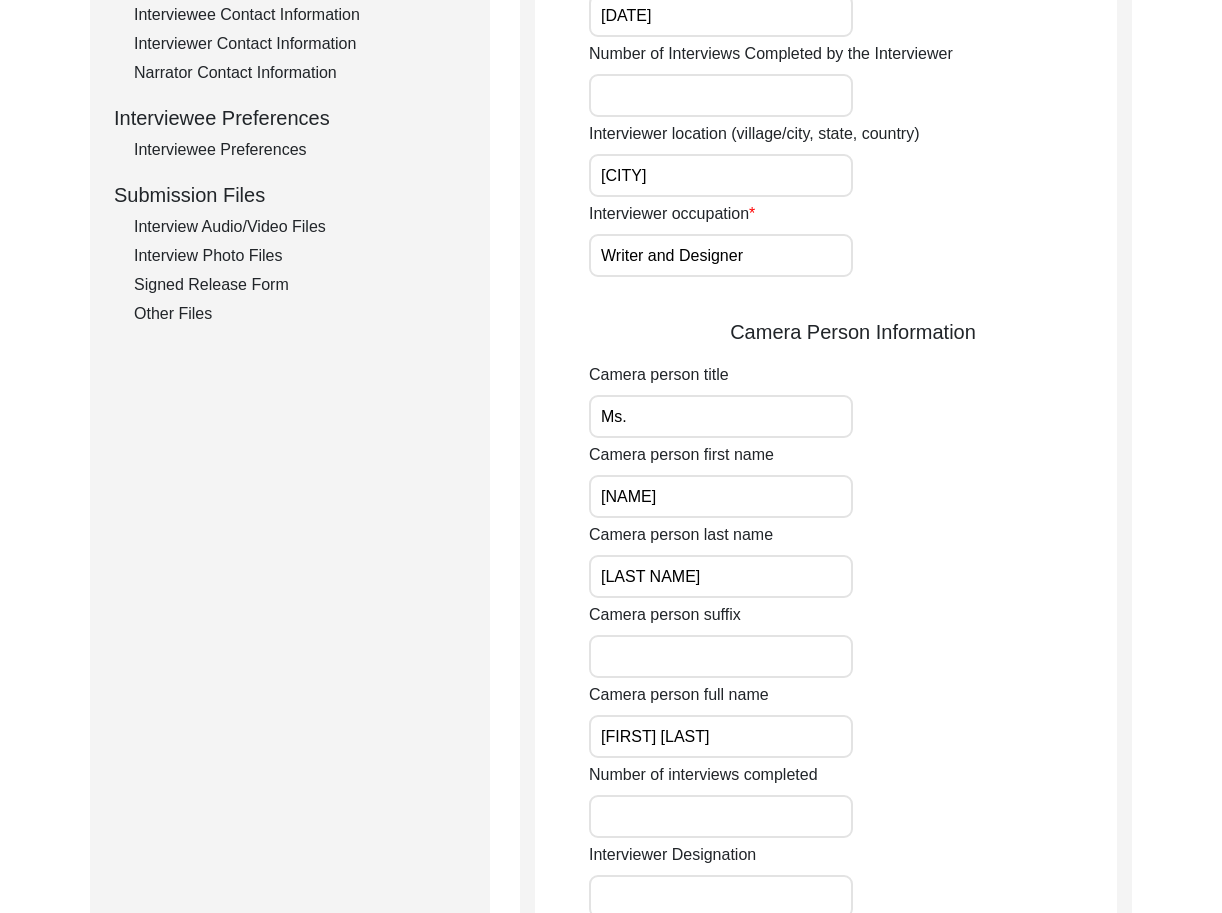 click on "Ms." at bounding box center (721, 416) 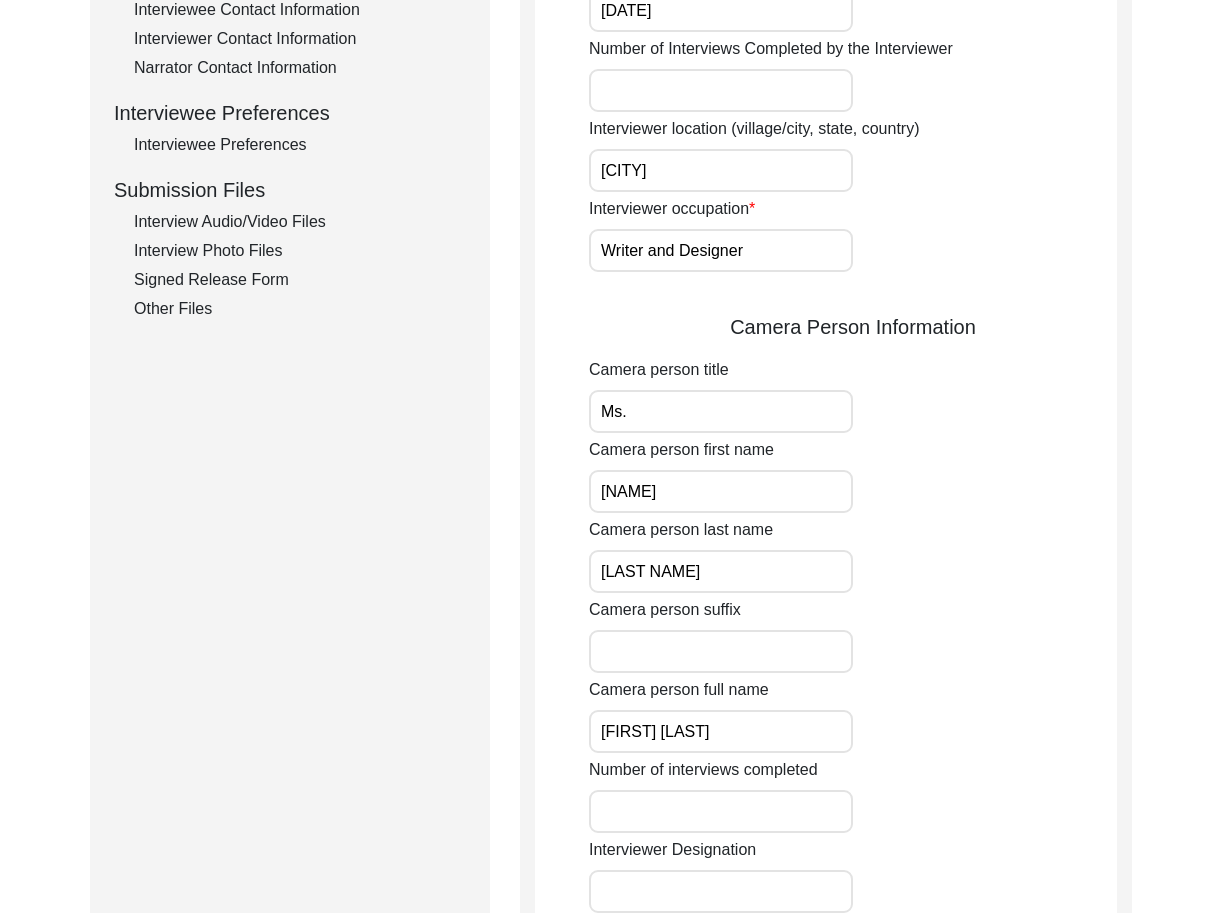scroll, scrollTop: 1356, scrollLeft: 0, axis: vertical 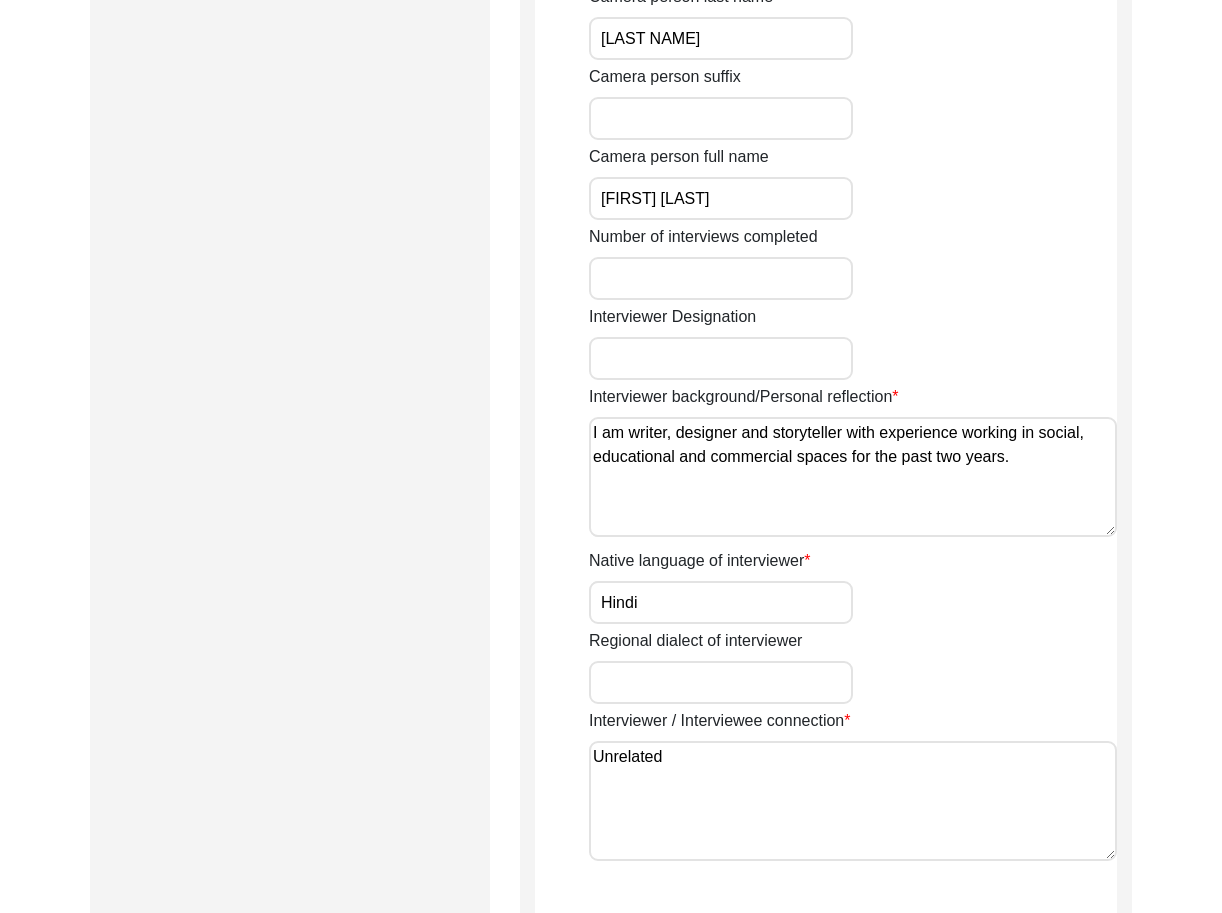 click at bounding box center (721, 358) 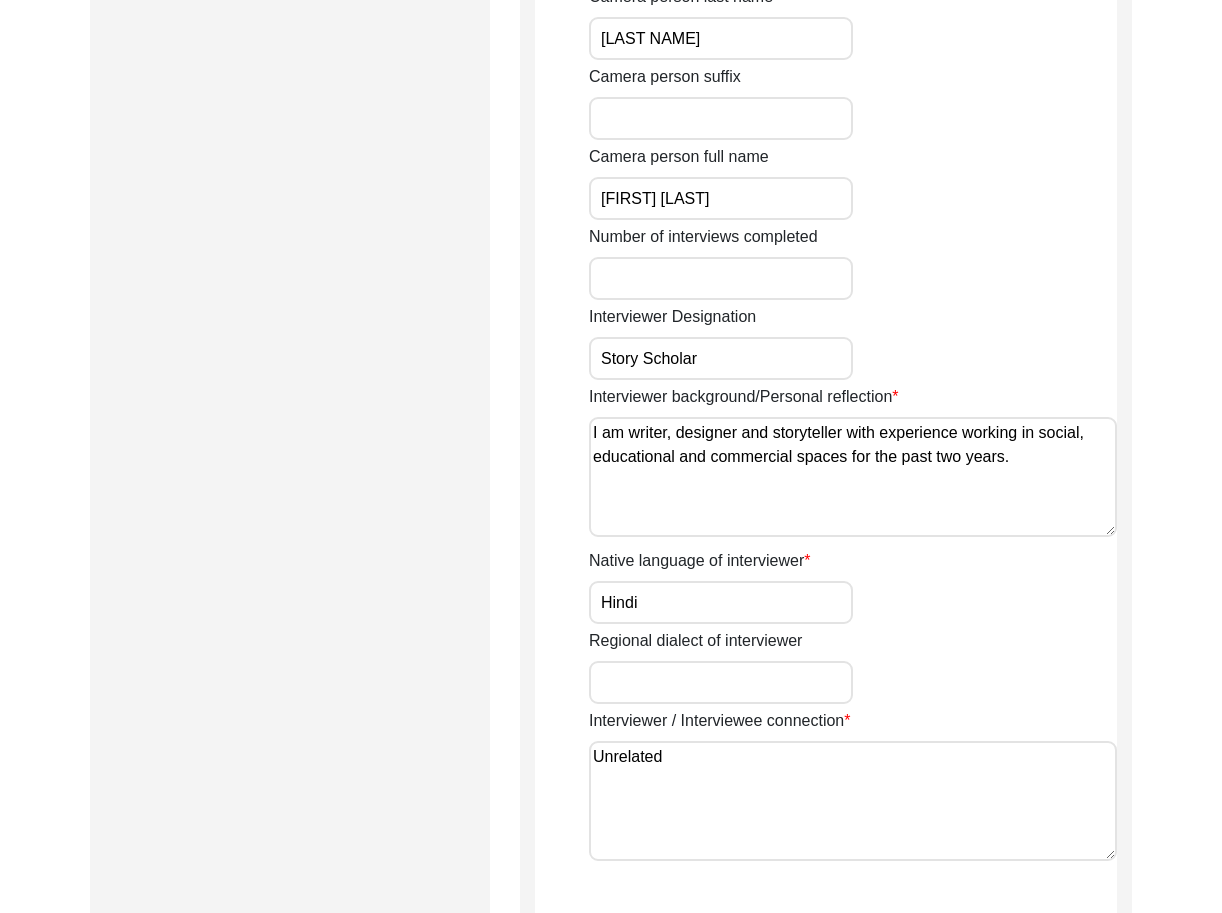click on "Story Scholar" at bounding box center (721, 358) 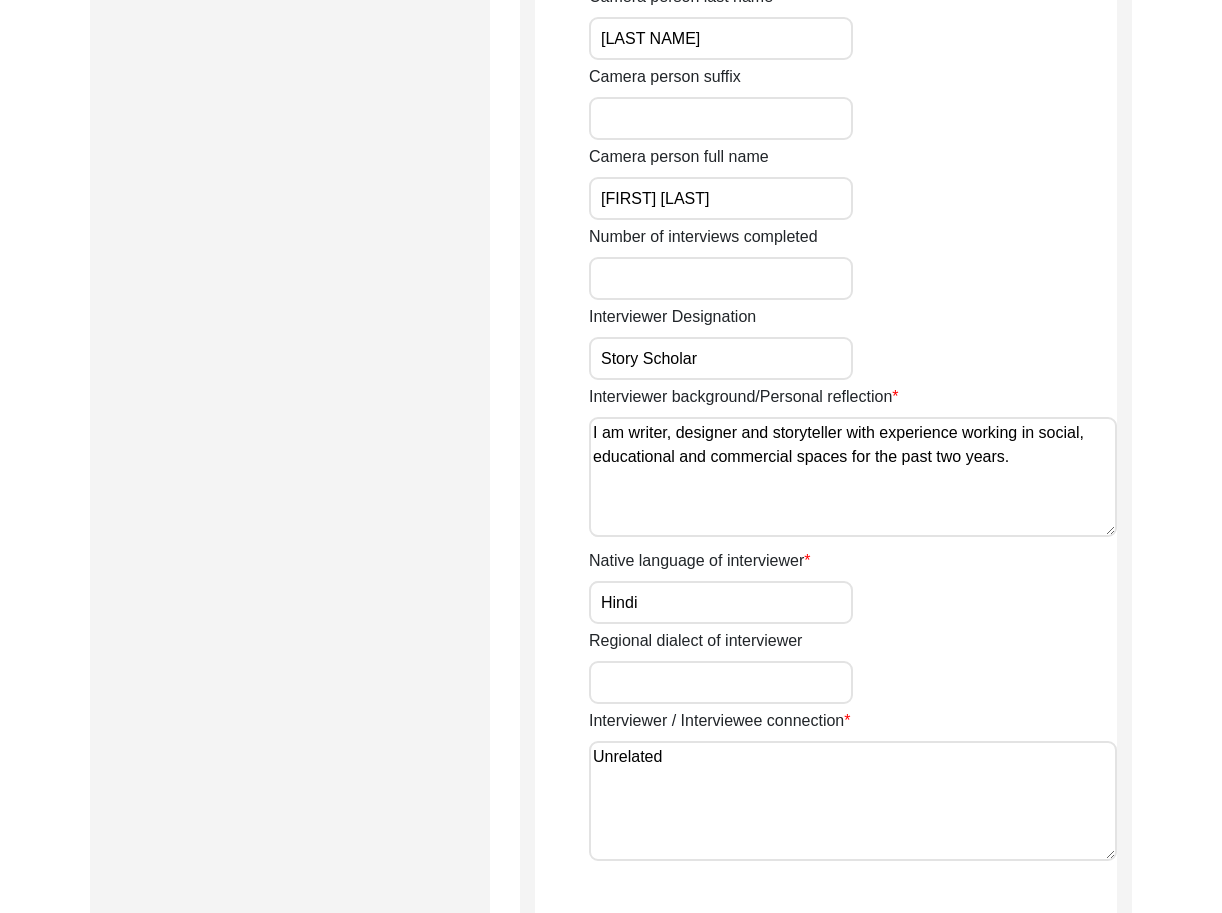 click on "Story Scholar" at bounding box center [721, 358] 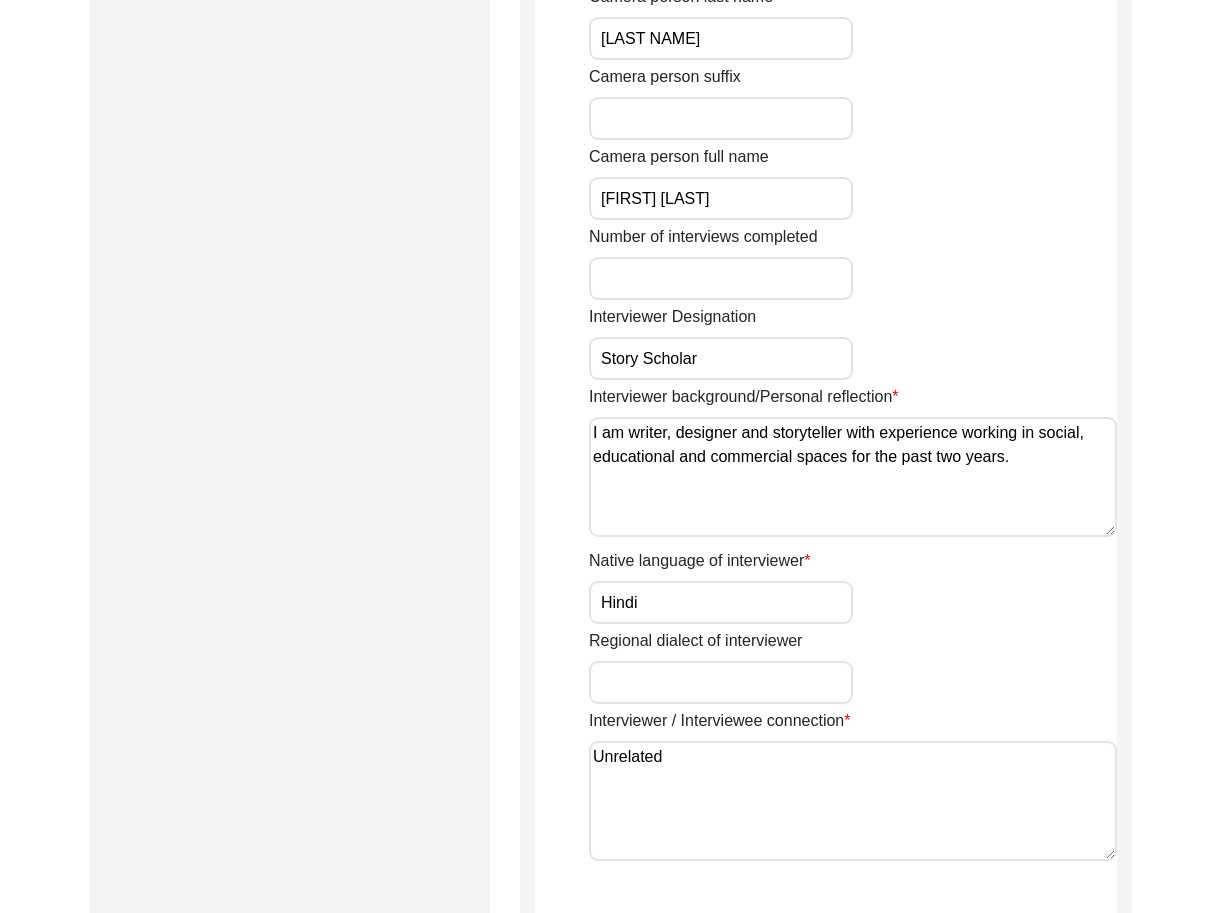 type on "Story Scholar" 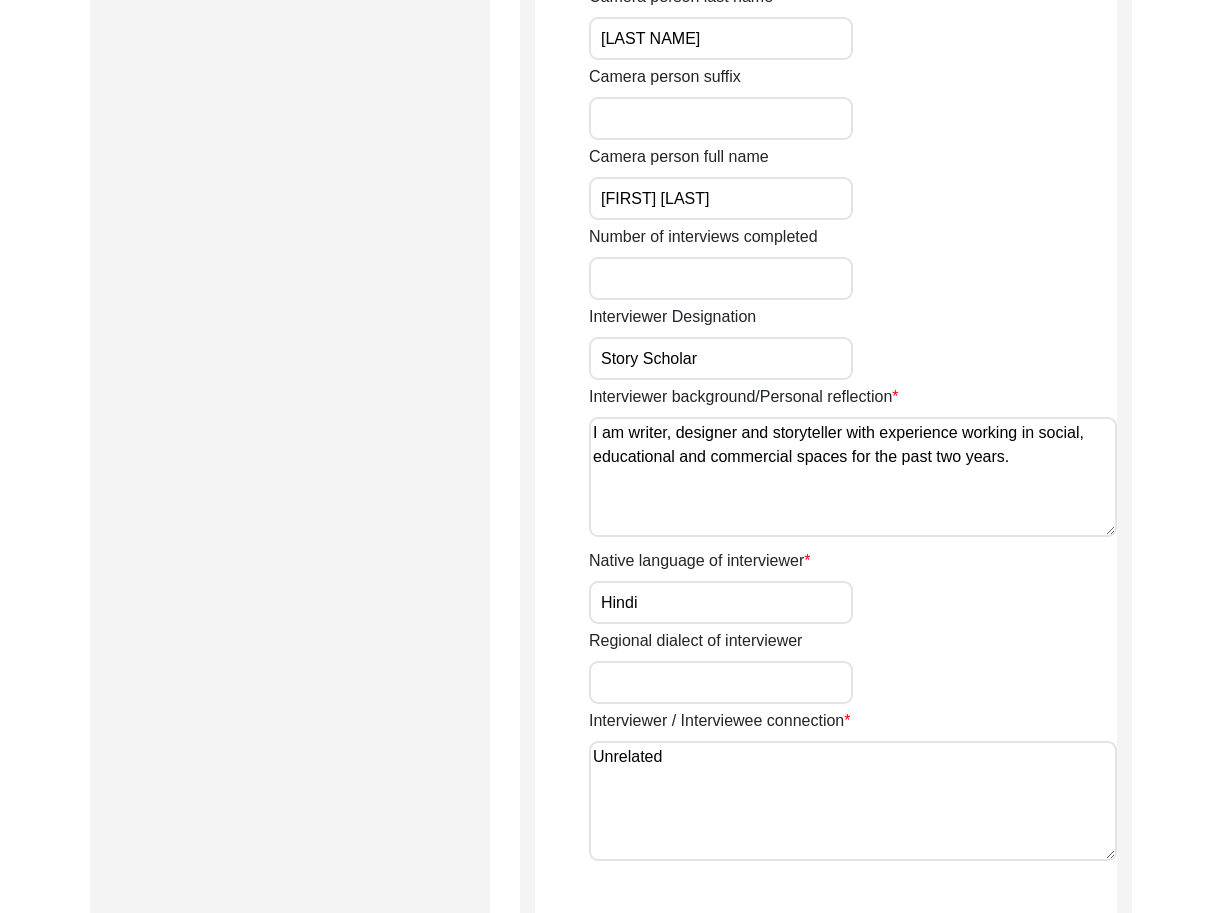 click on "[FIRST] [LAST]" at bounding box center (721, 198) 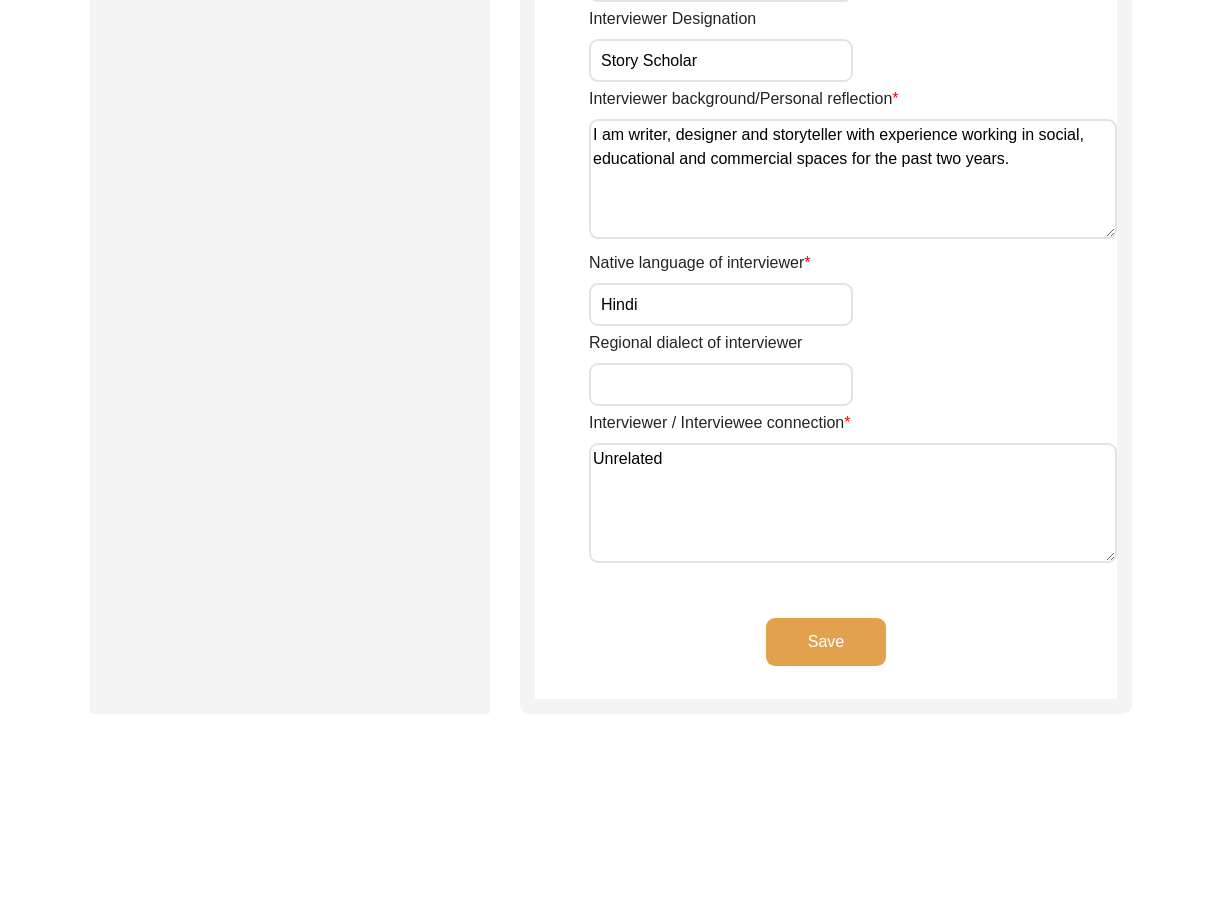 click on "Save" 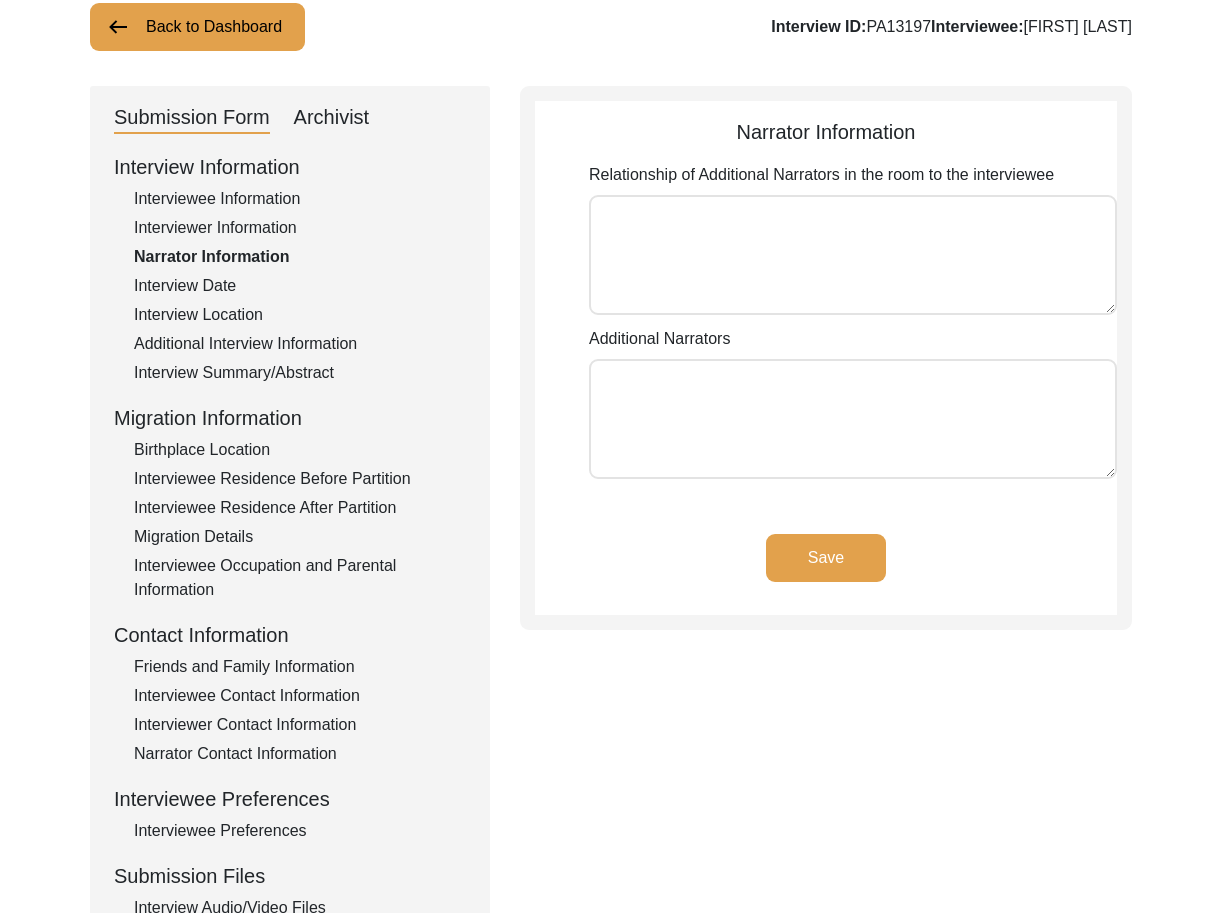 scroll, scrollTop: 0, scrollLeft: 0, axis: both 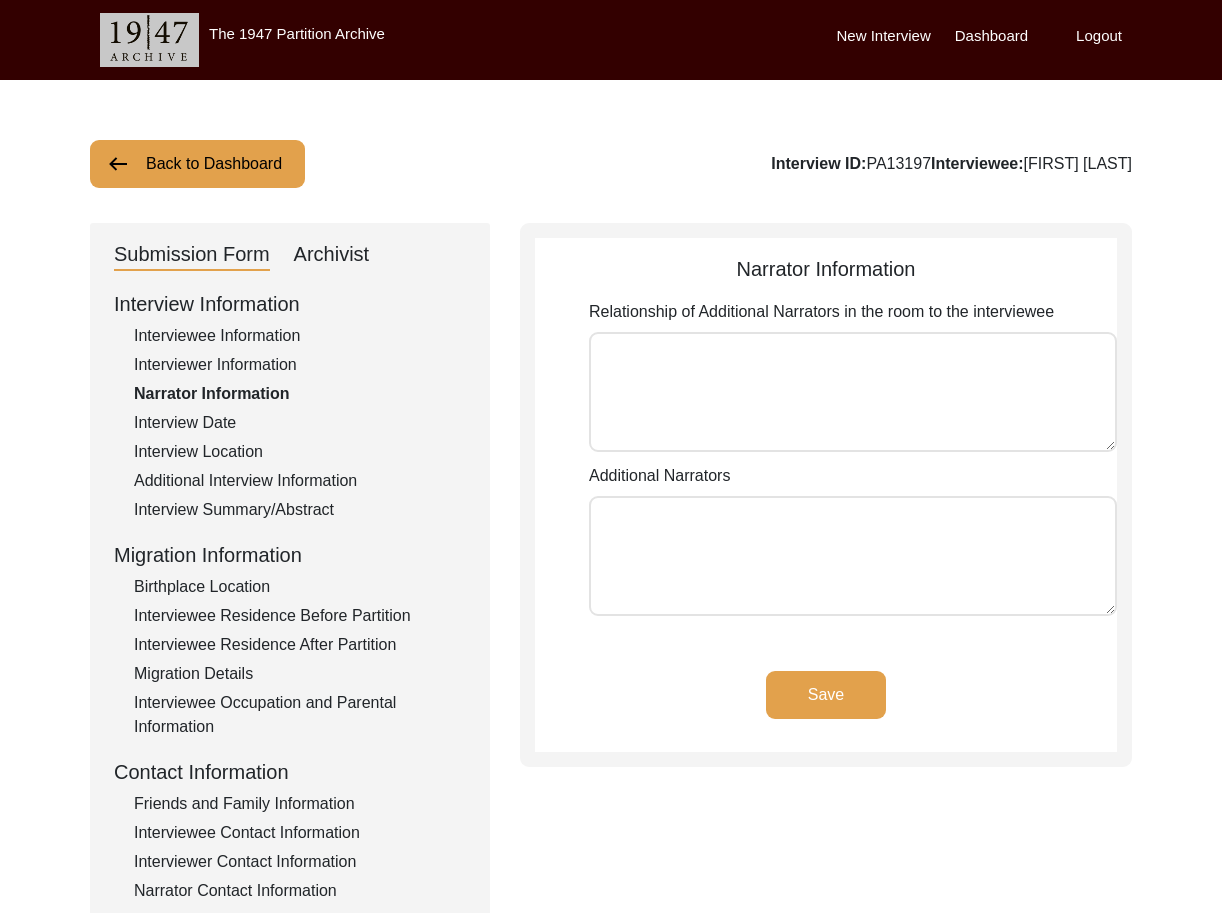 click on "Interview Date" 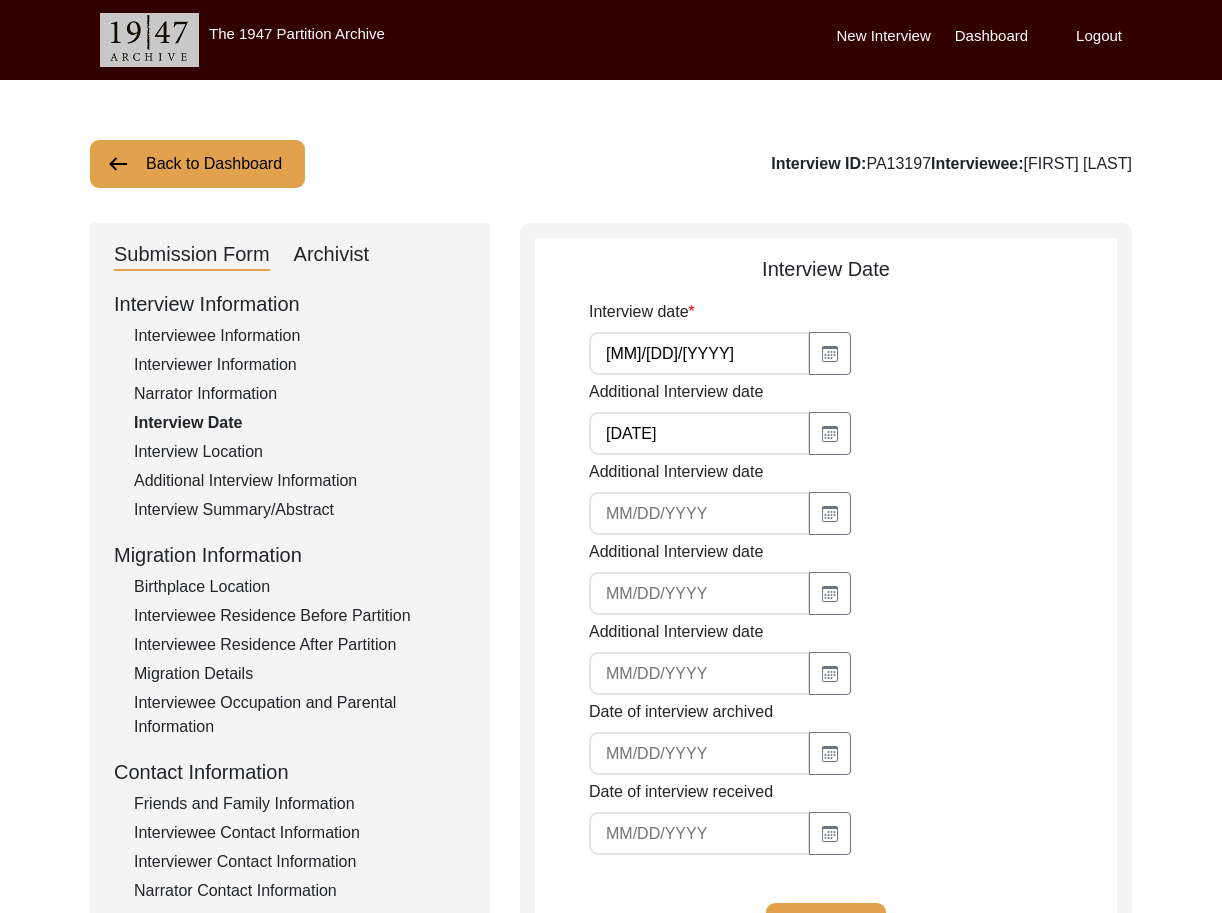 click on "Interviewee Information" 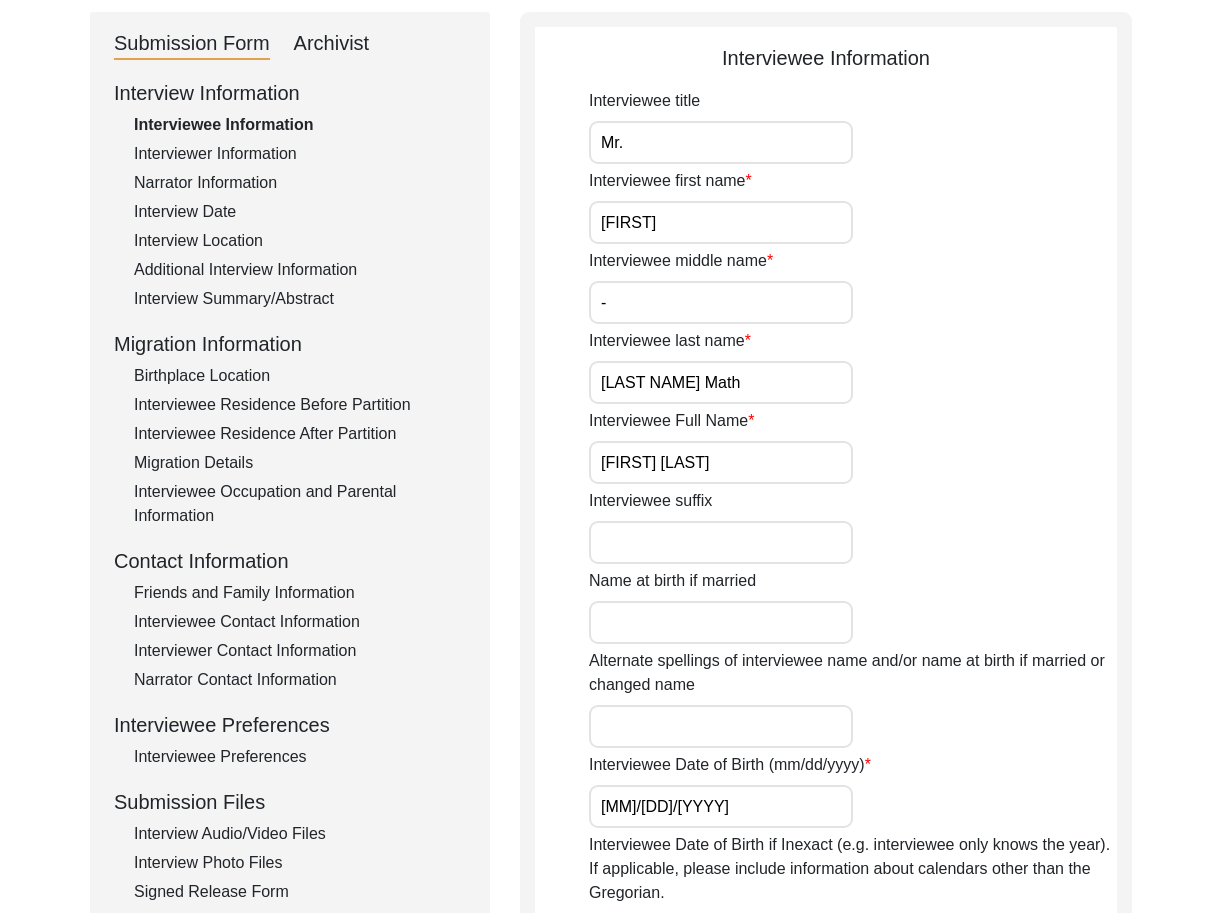 scroll, scrollTop: 0, scrollLeft: 0, axis: both 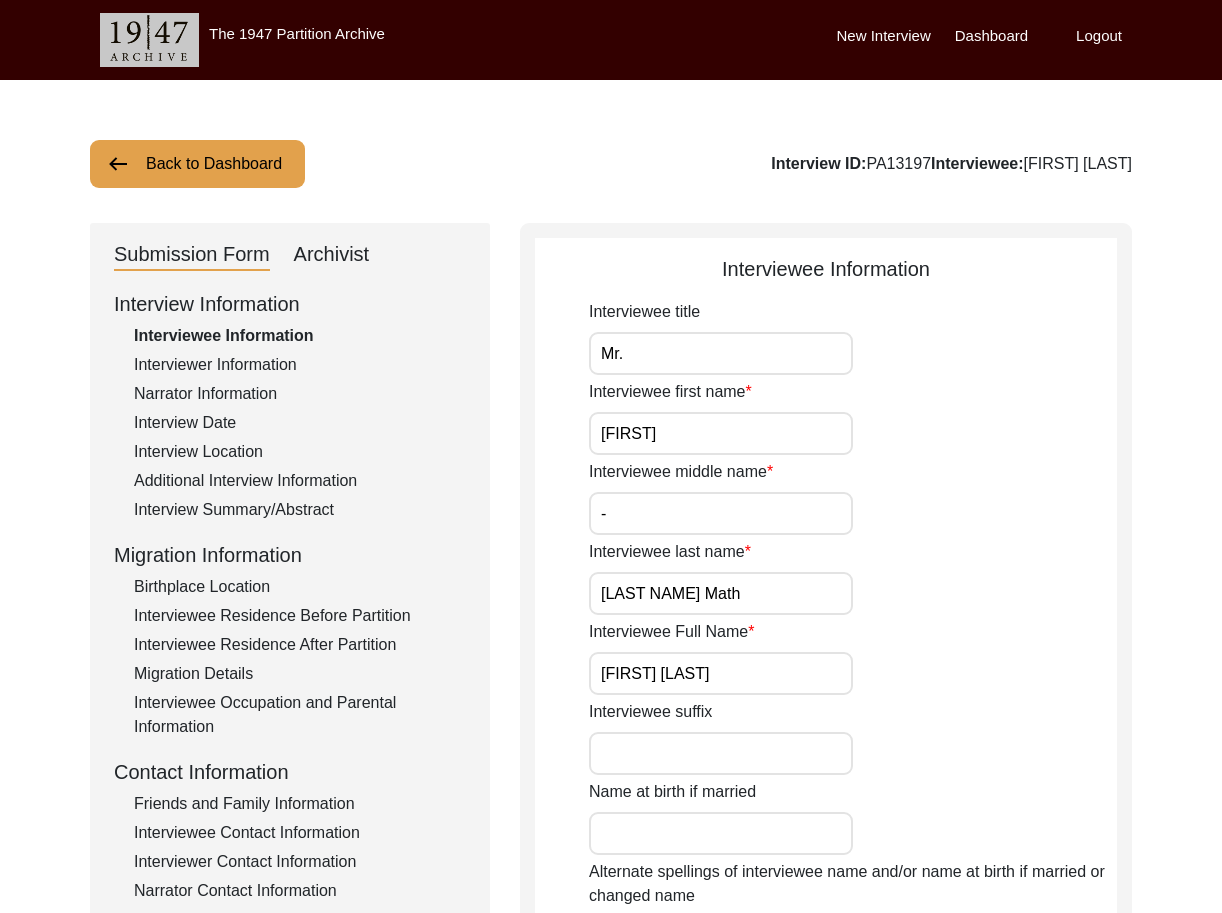 click on "Additional Interview Information" 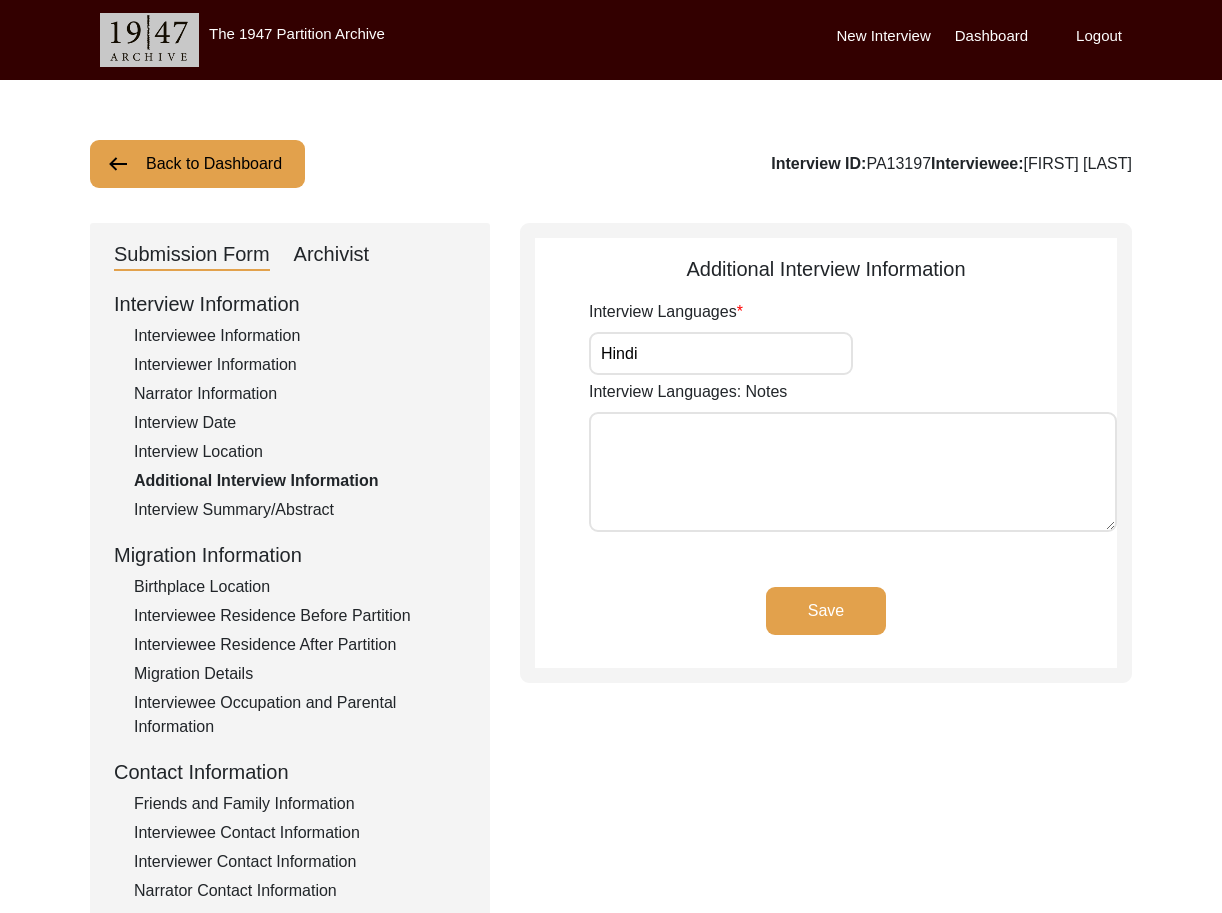 click on "Interview Location" 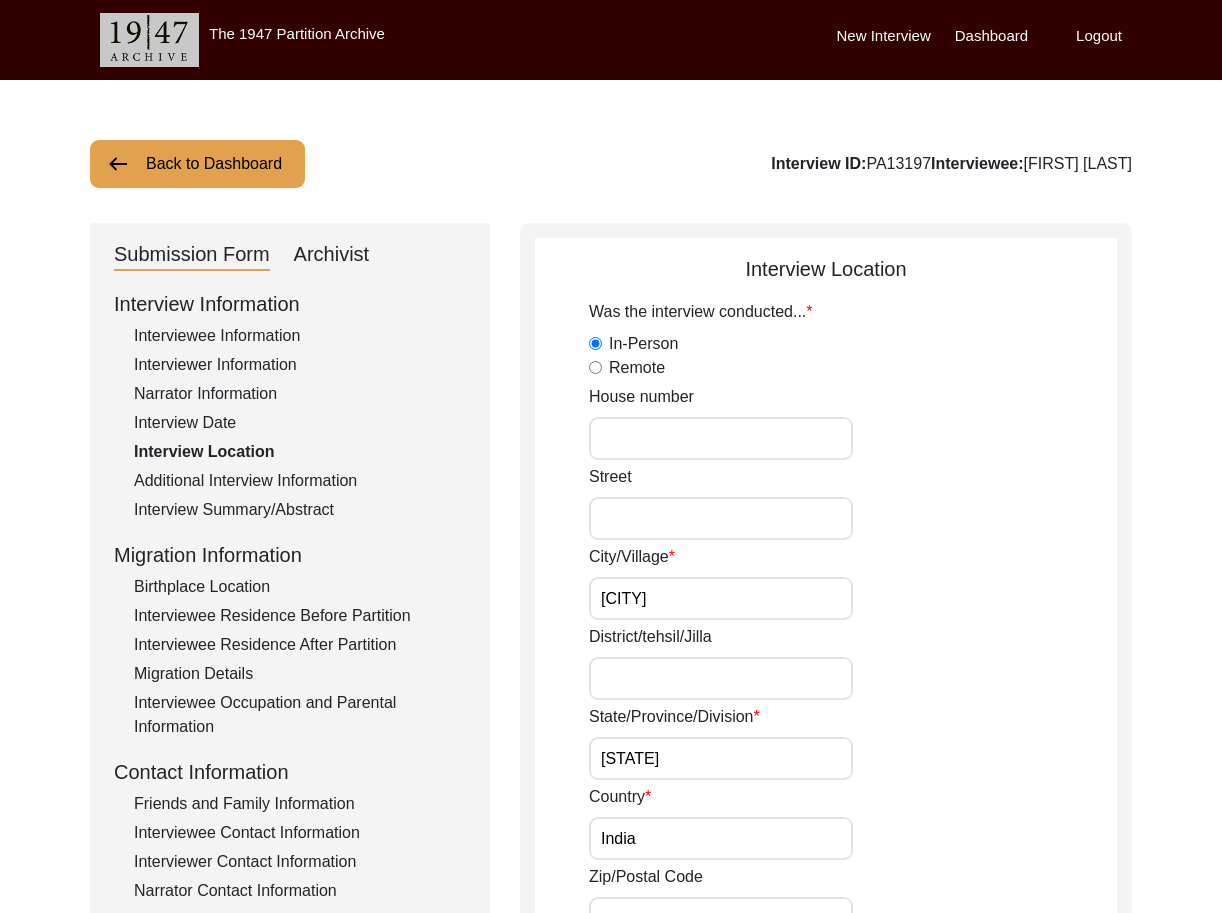 click on "Interview Date" 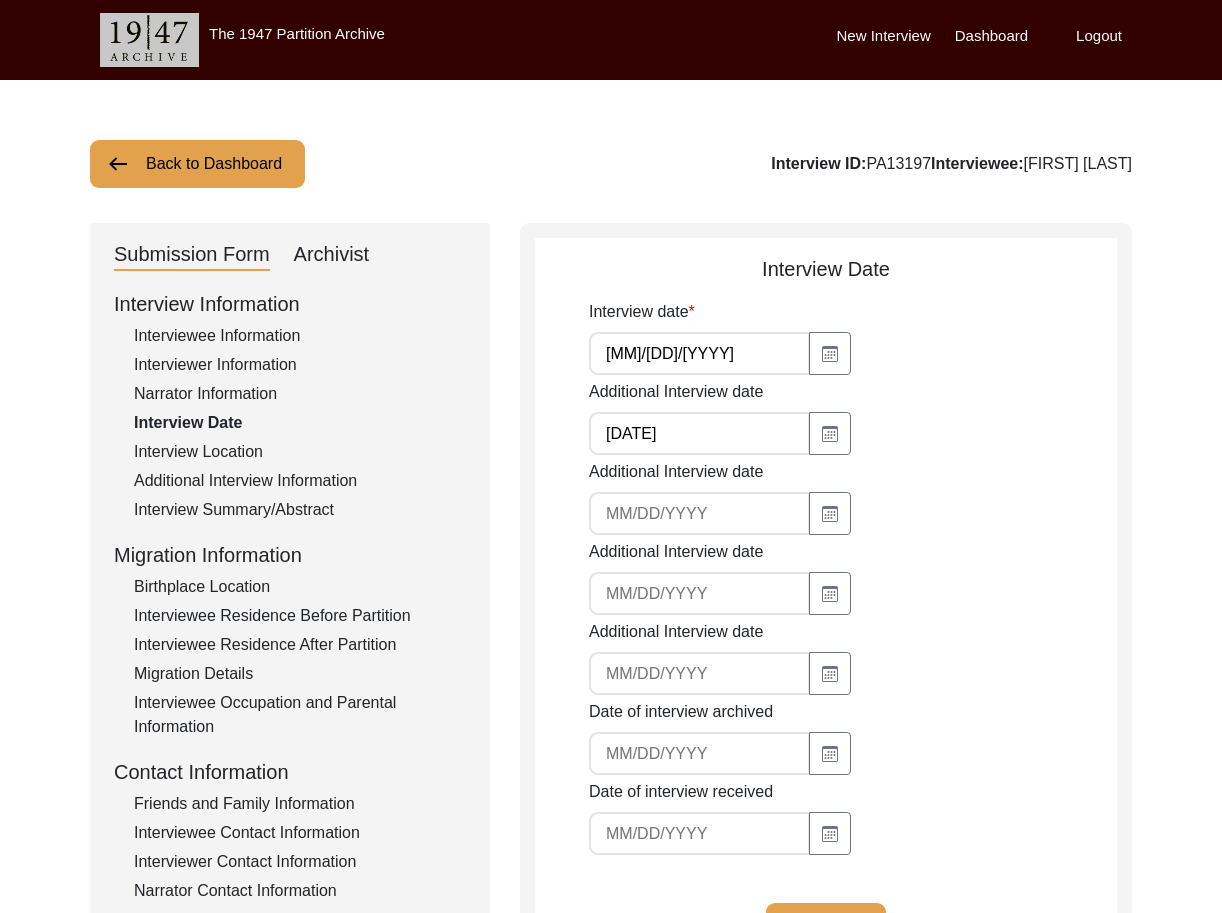 click on "Interview Location" 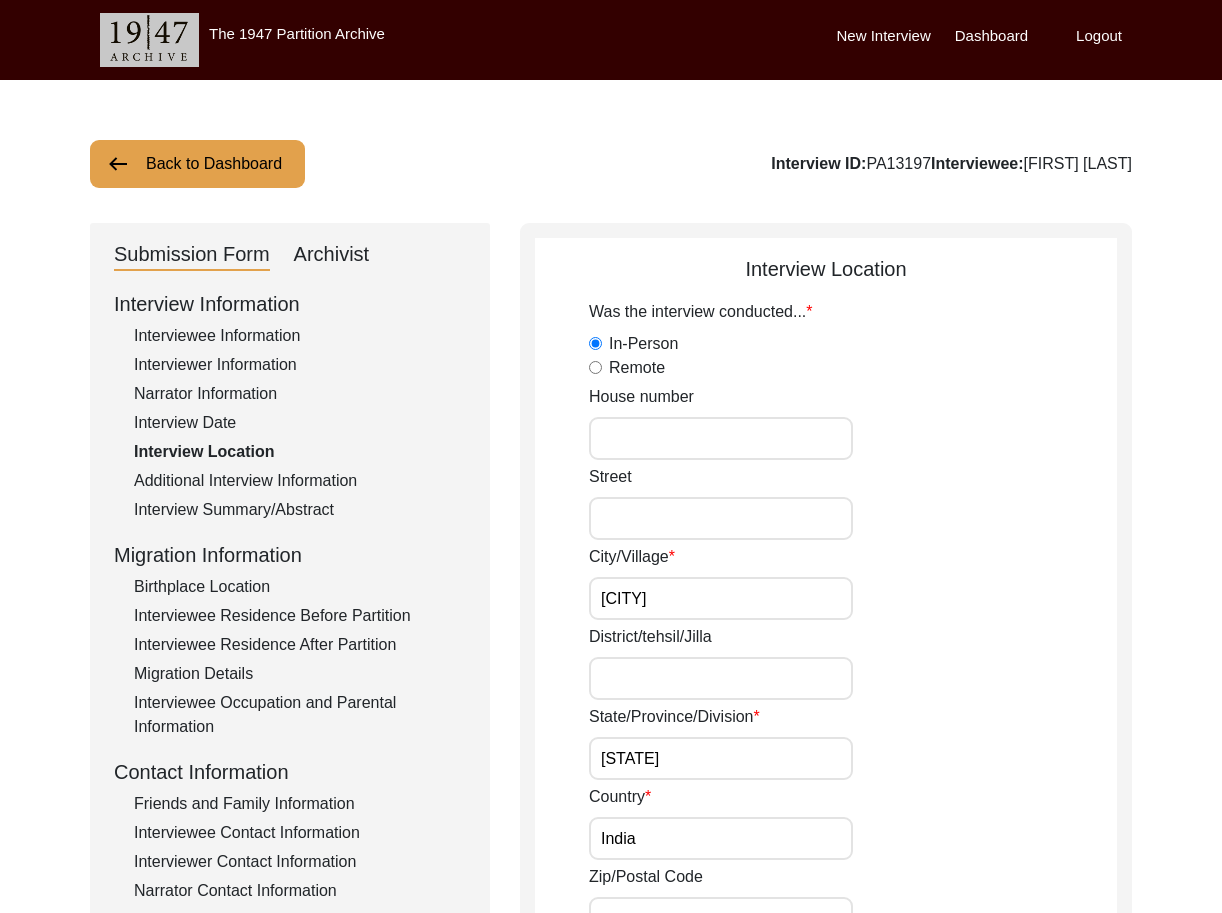 click on "House number" at bounding box center [721, 438] 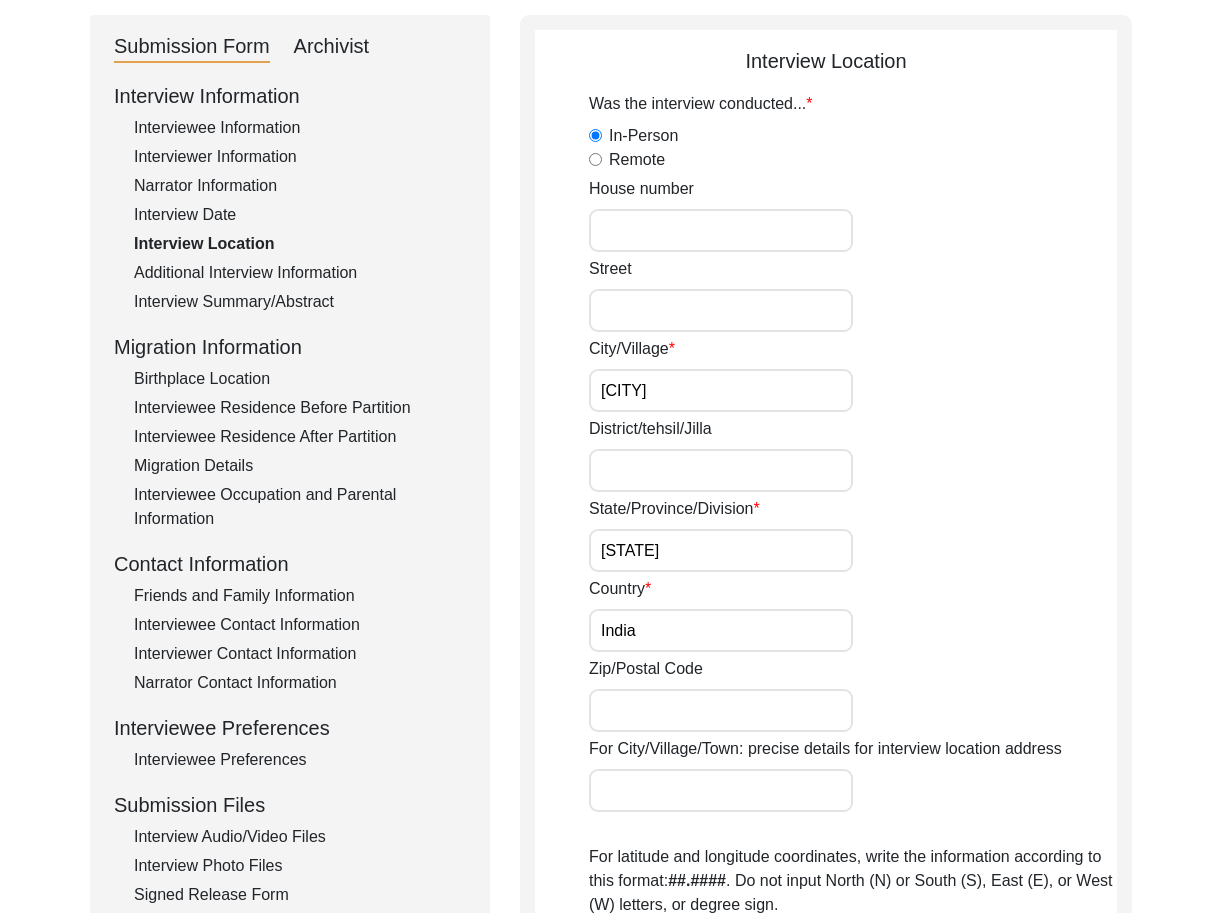 scroll, scrollTop: 242, scrollLeft: 0, axis: vertical 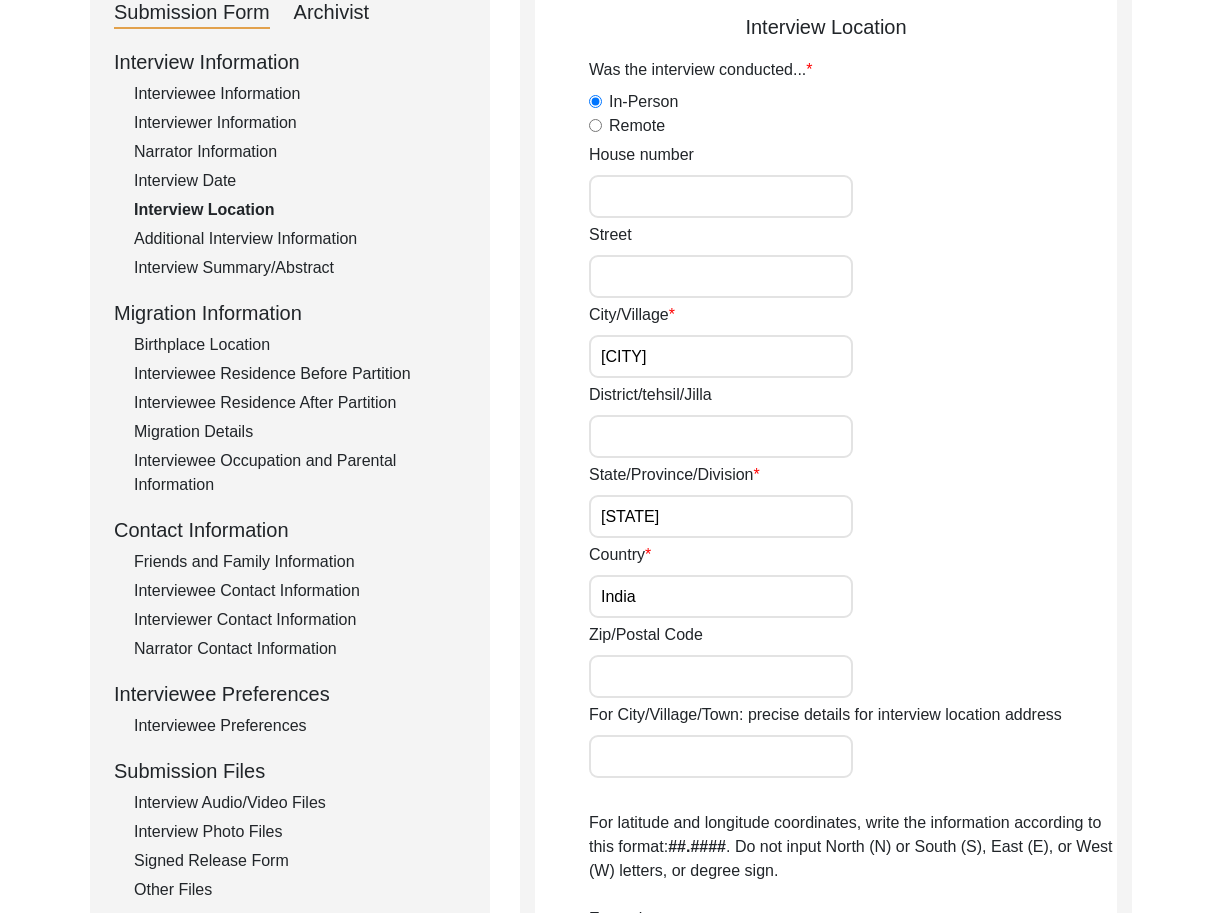 click on "[CITY]" at bounding box center [721, 356] 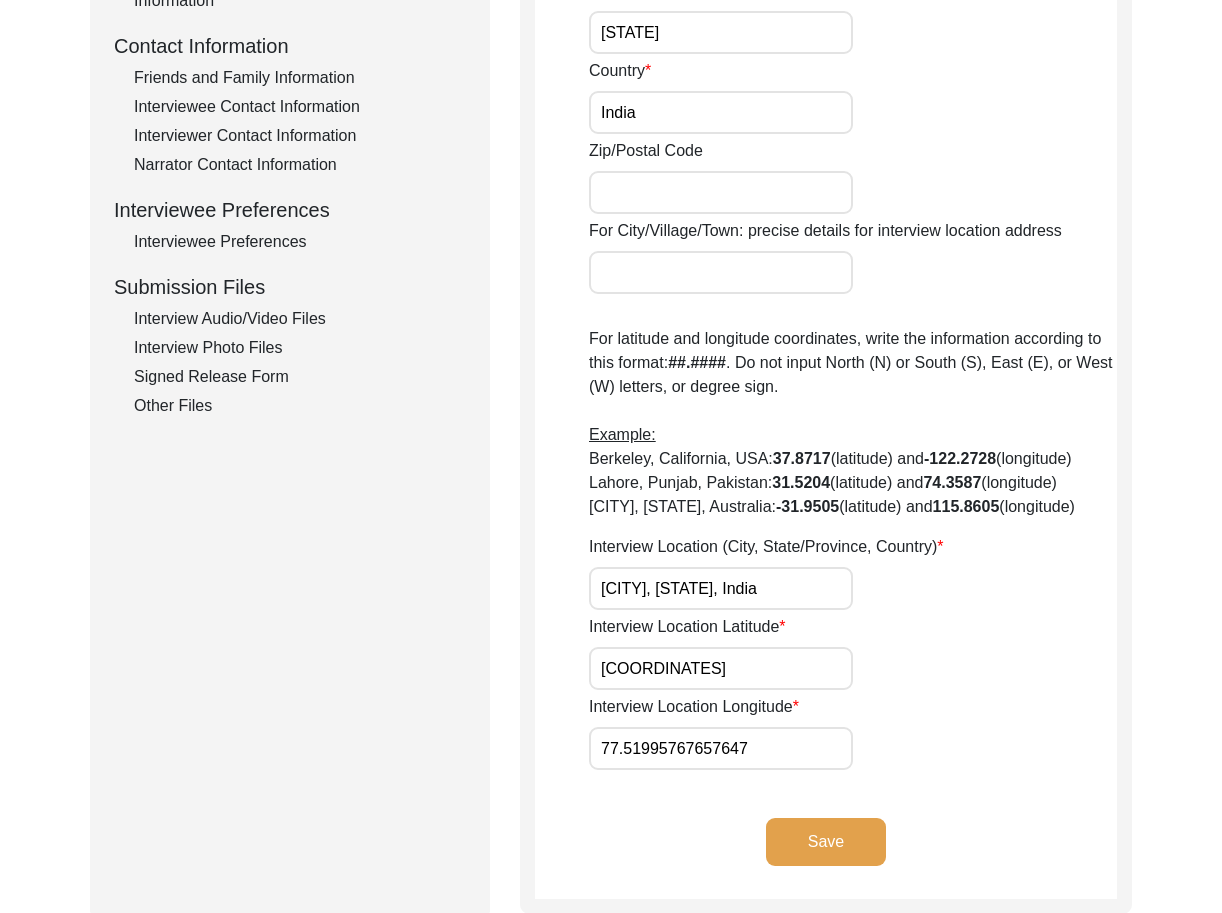 scroll, scrollTop: 772, scrollLeft: 0, axis: vertical 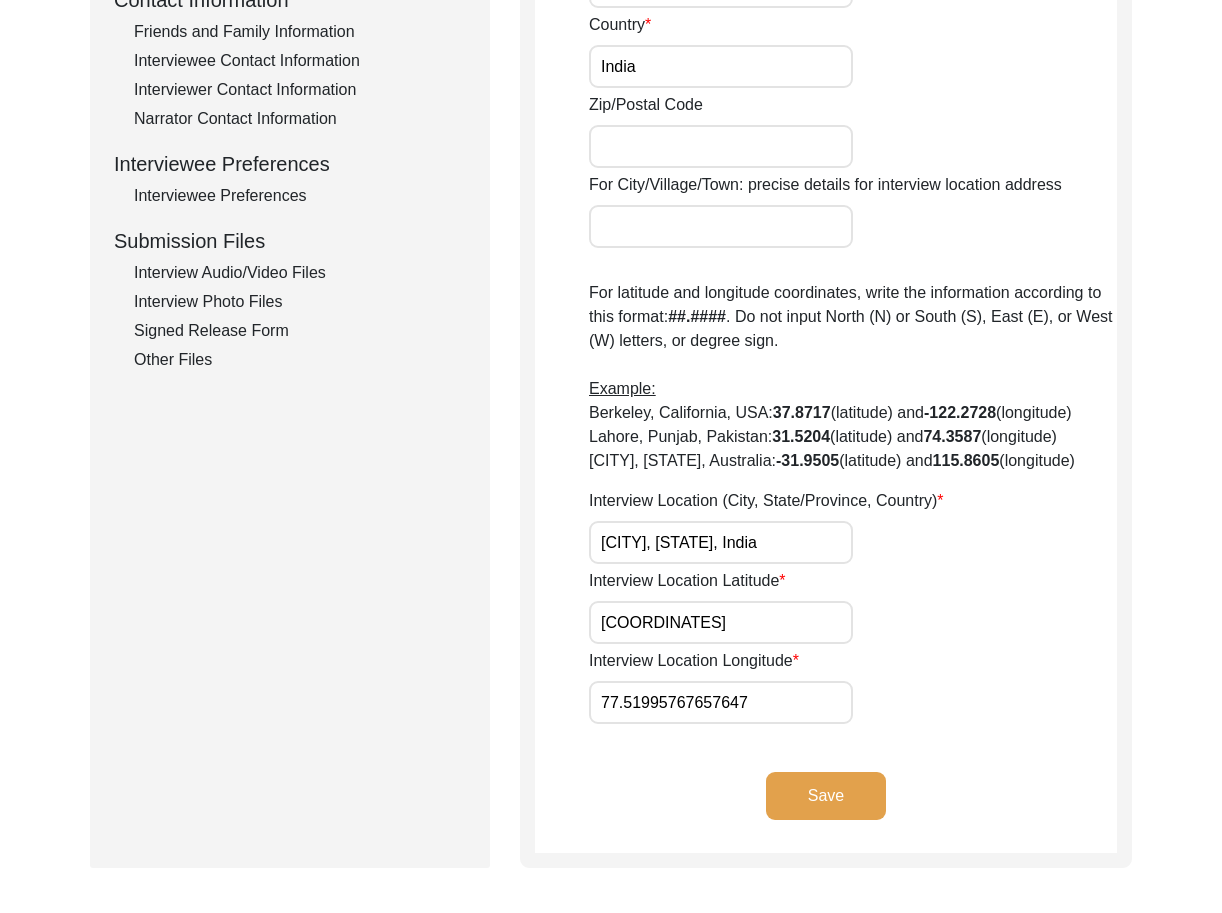 click on "[CITY], [STATE], India" at bounding box center (721, 542) 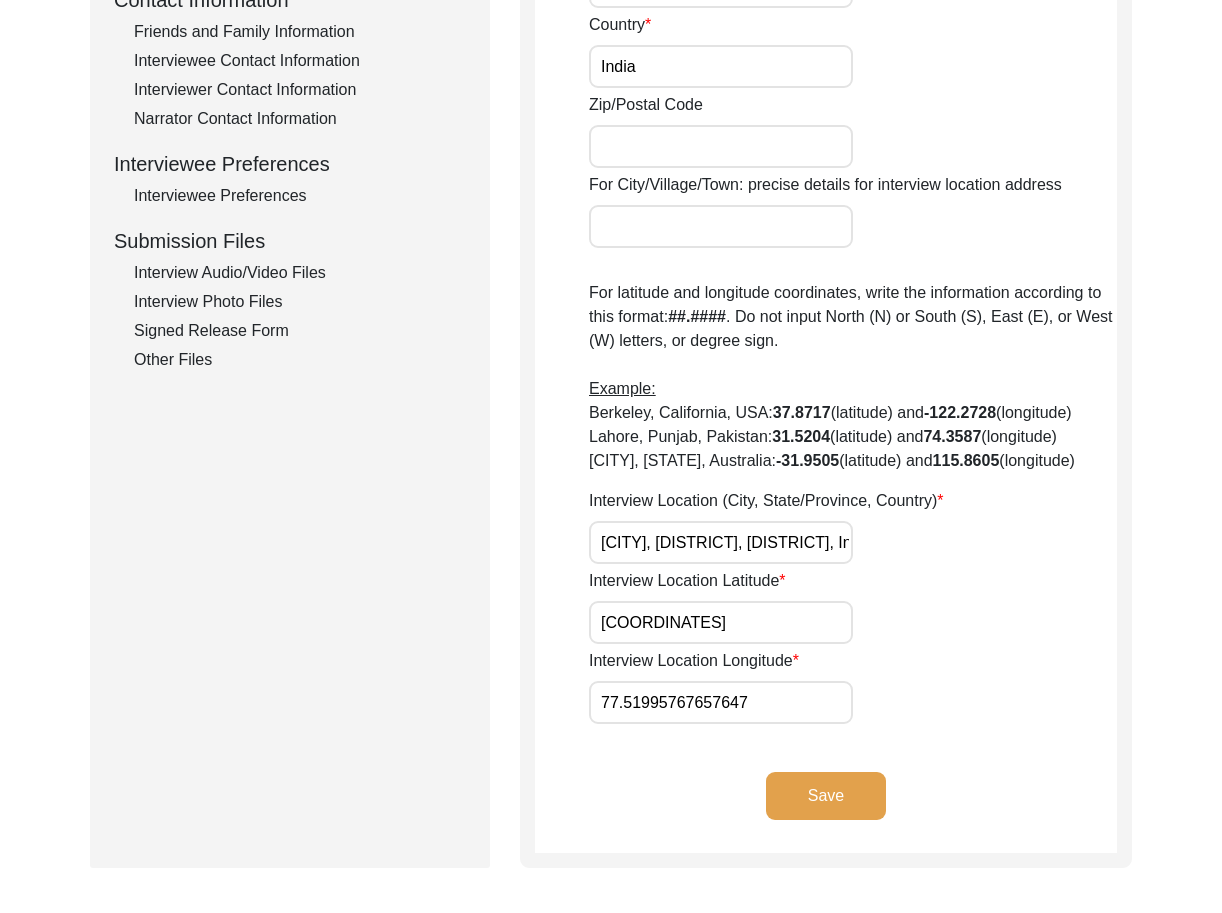 scroll, scrollTop: 0, scrollLeft: 104, axis: horizontal 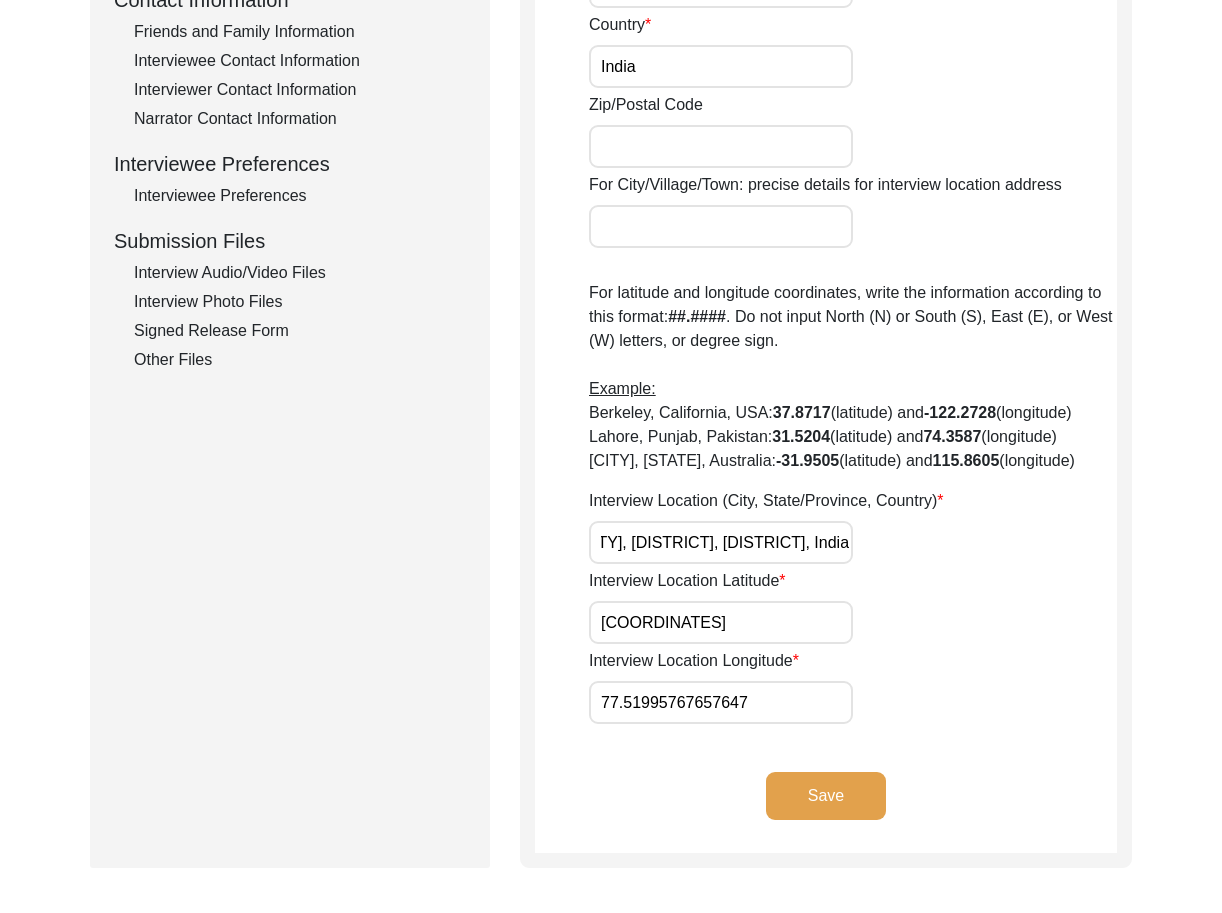 type on "[CITY], [DISTRICT], [DISTRICT], India" 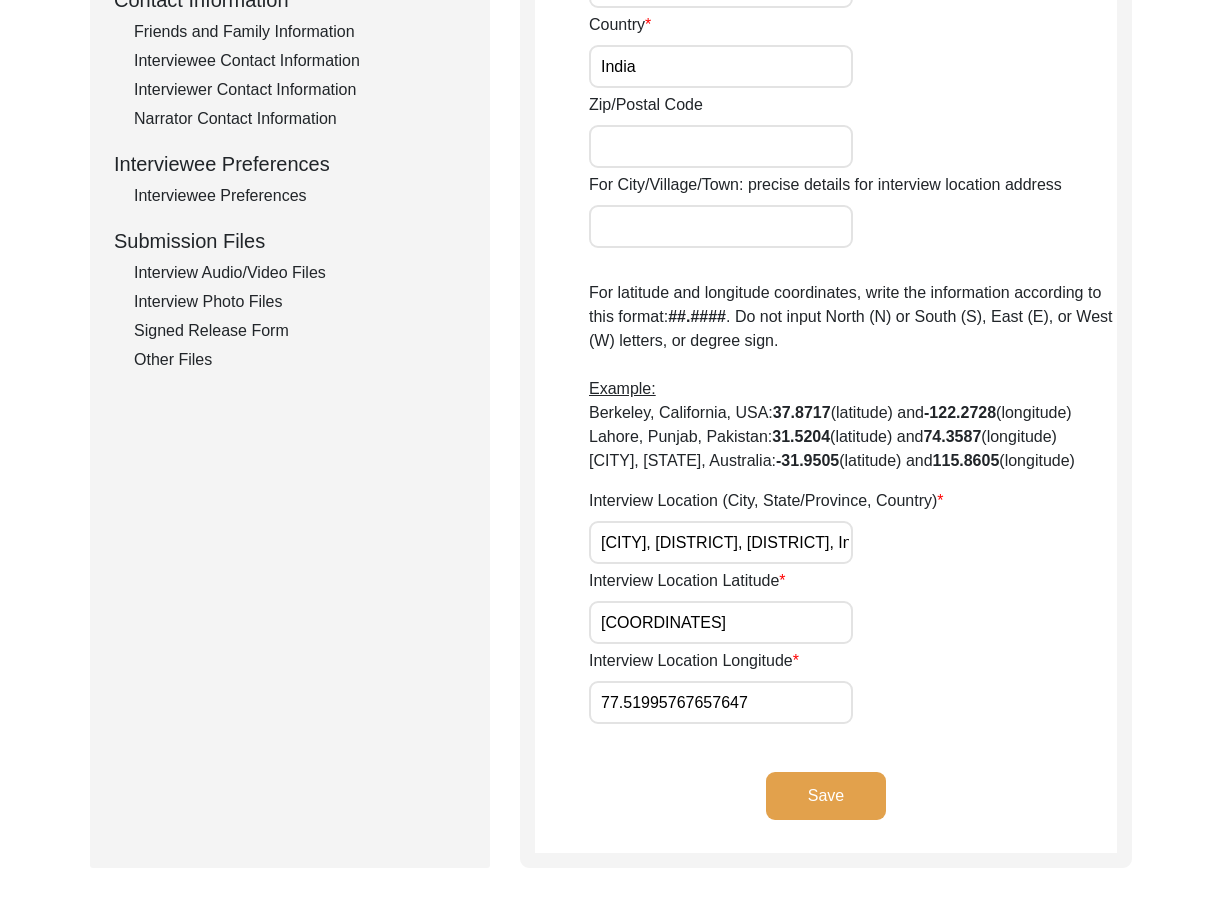 click on "[COORDINATES]" at bounding box center (721, 622) 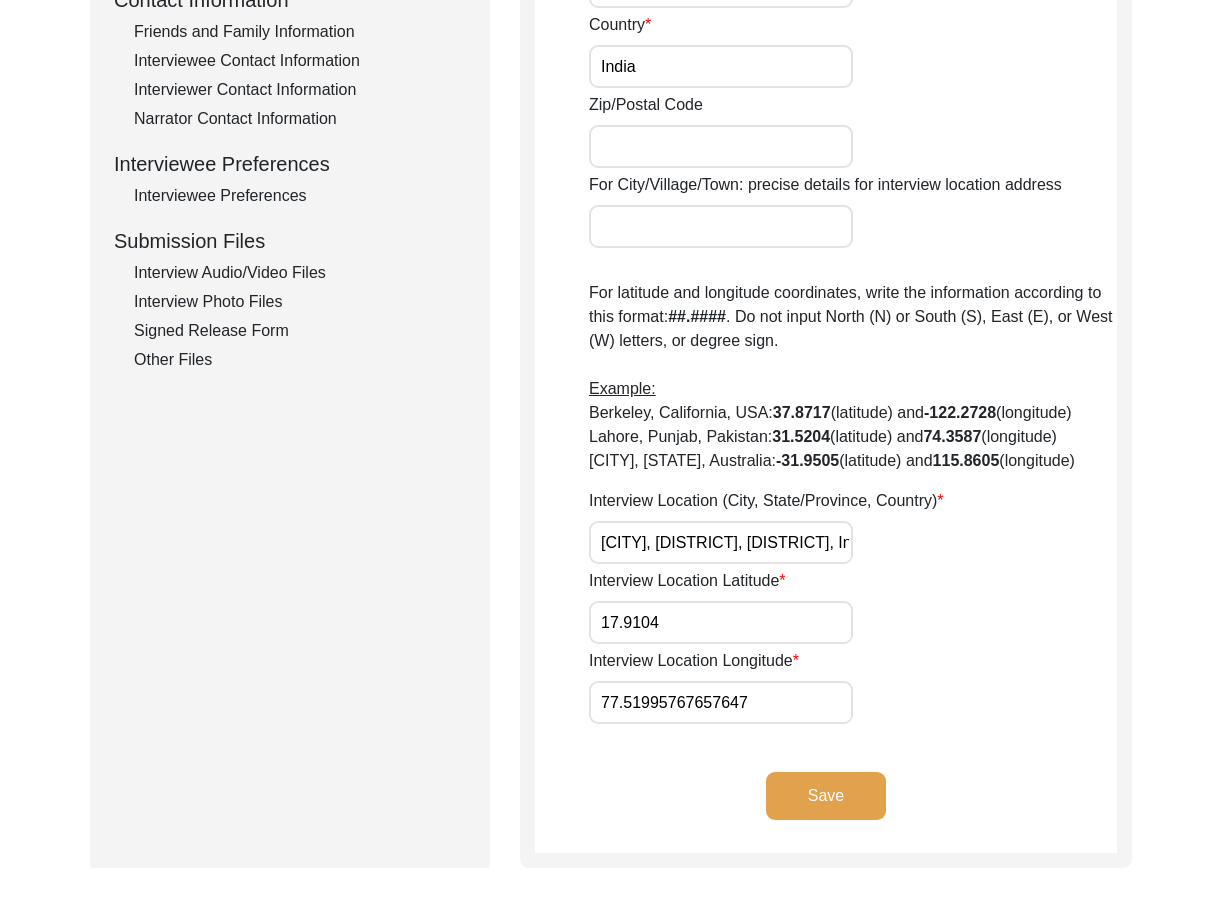 type on "17.9104" 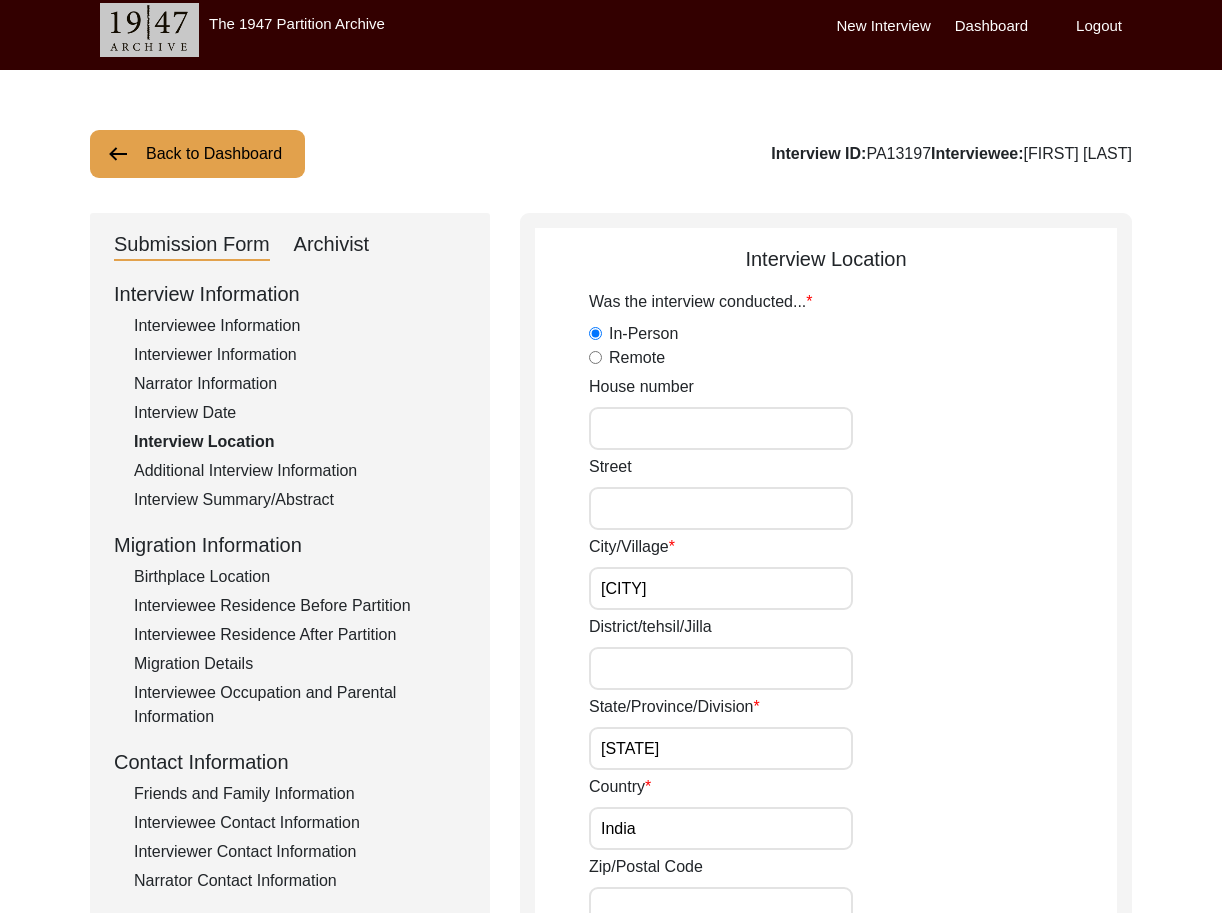 scroll, scrollTop: 0, scrollLeft: 0, axis: both 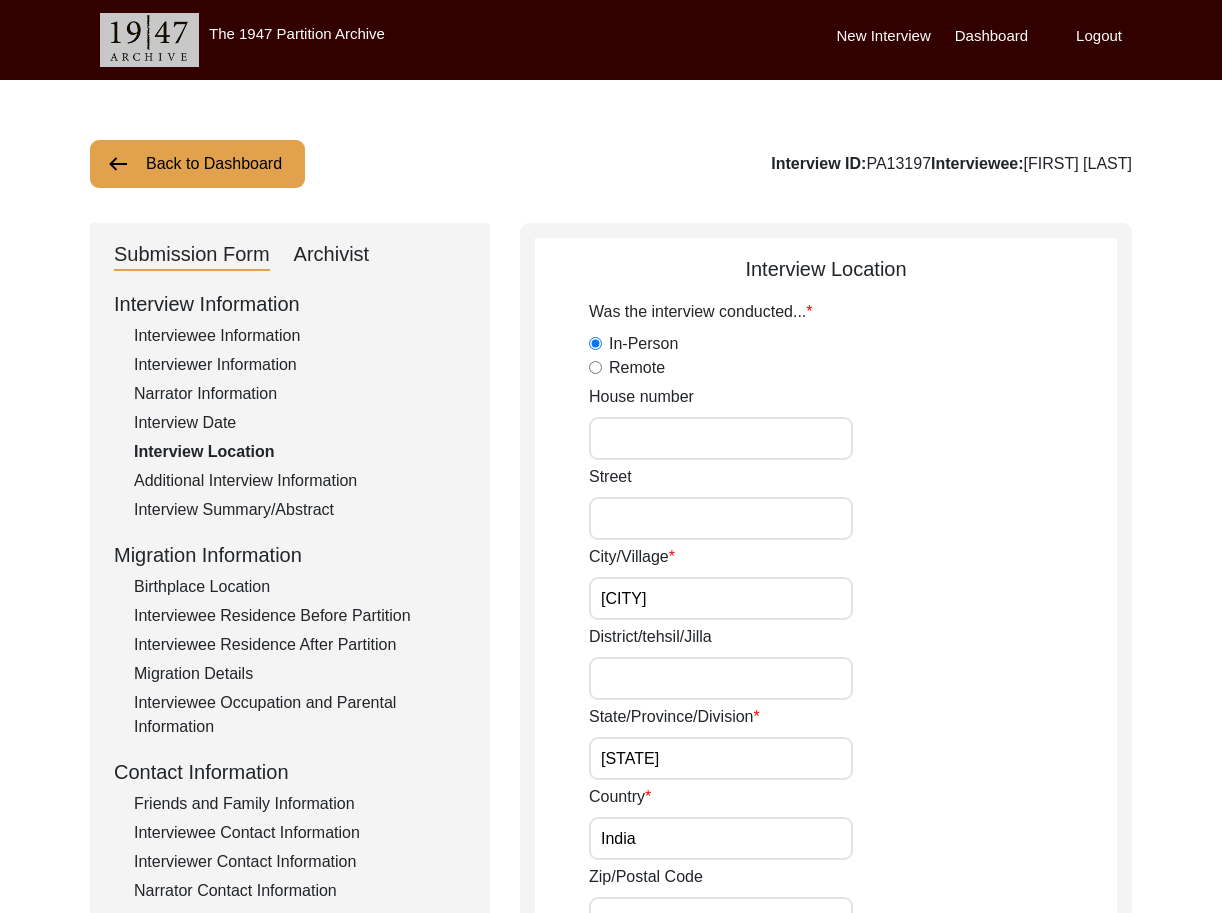 type on "77.5199" 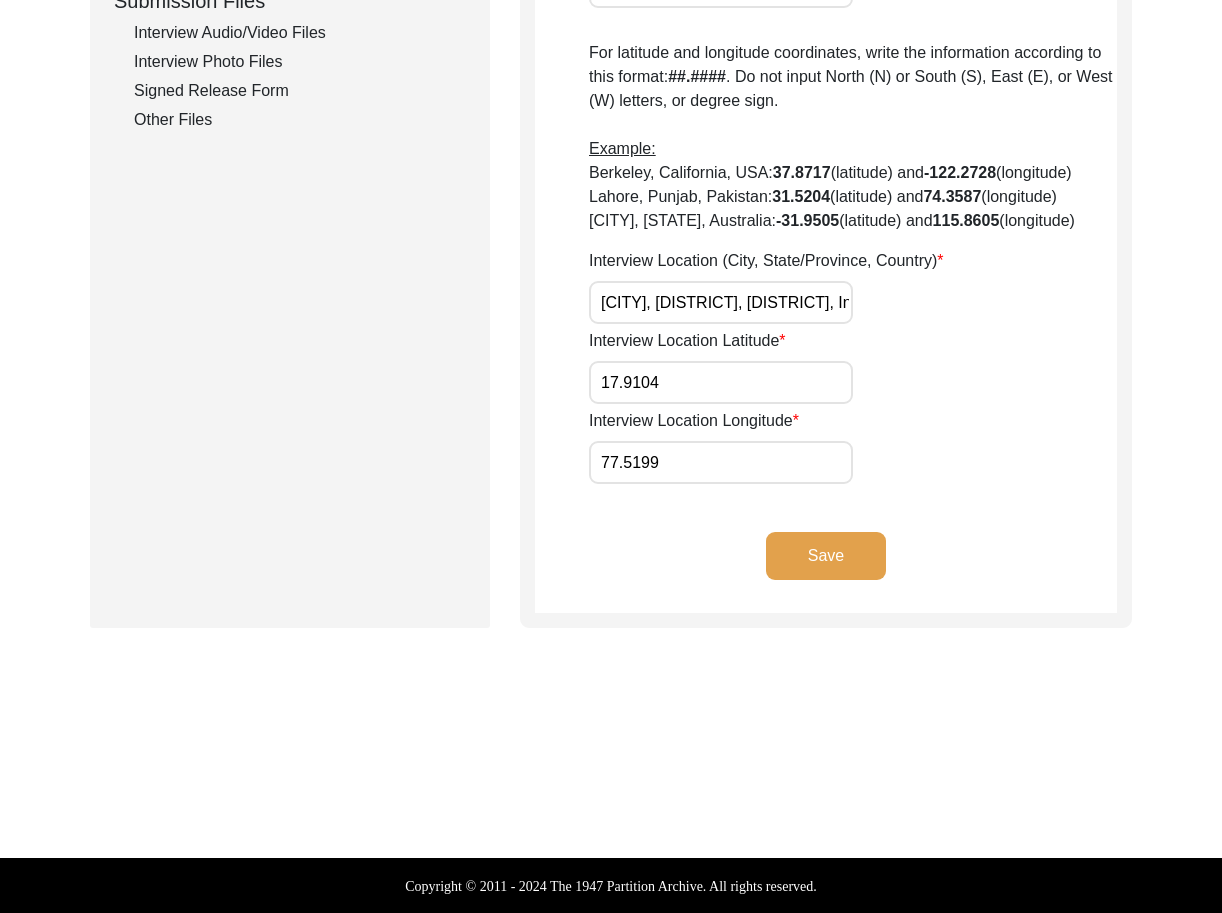 scroll, scrollTop: 1013, scrollLeft: 0, axis: vertical 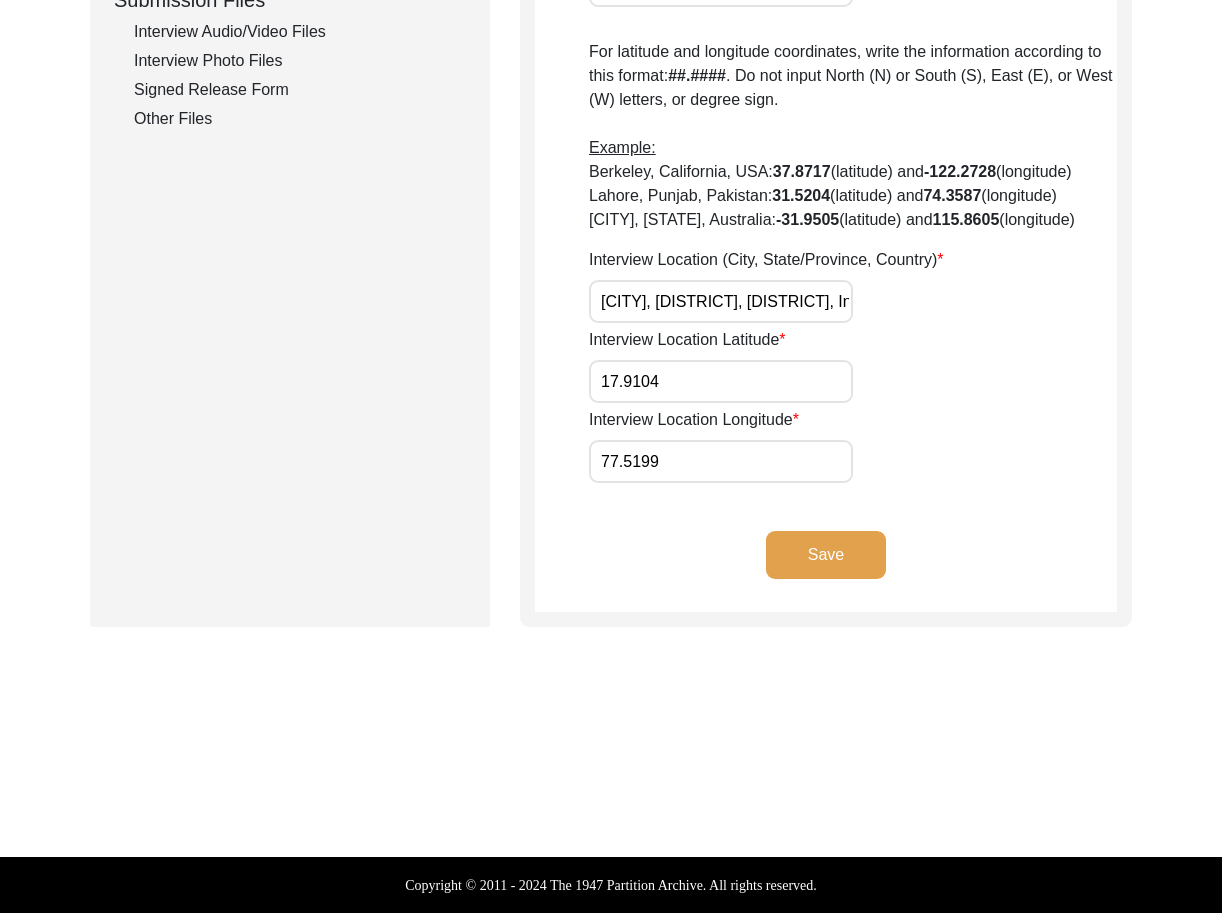 click on "Save" 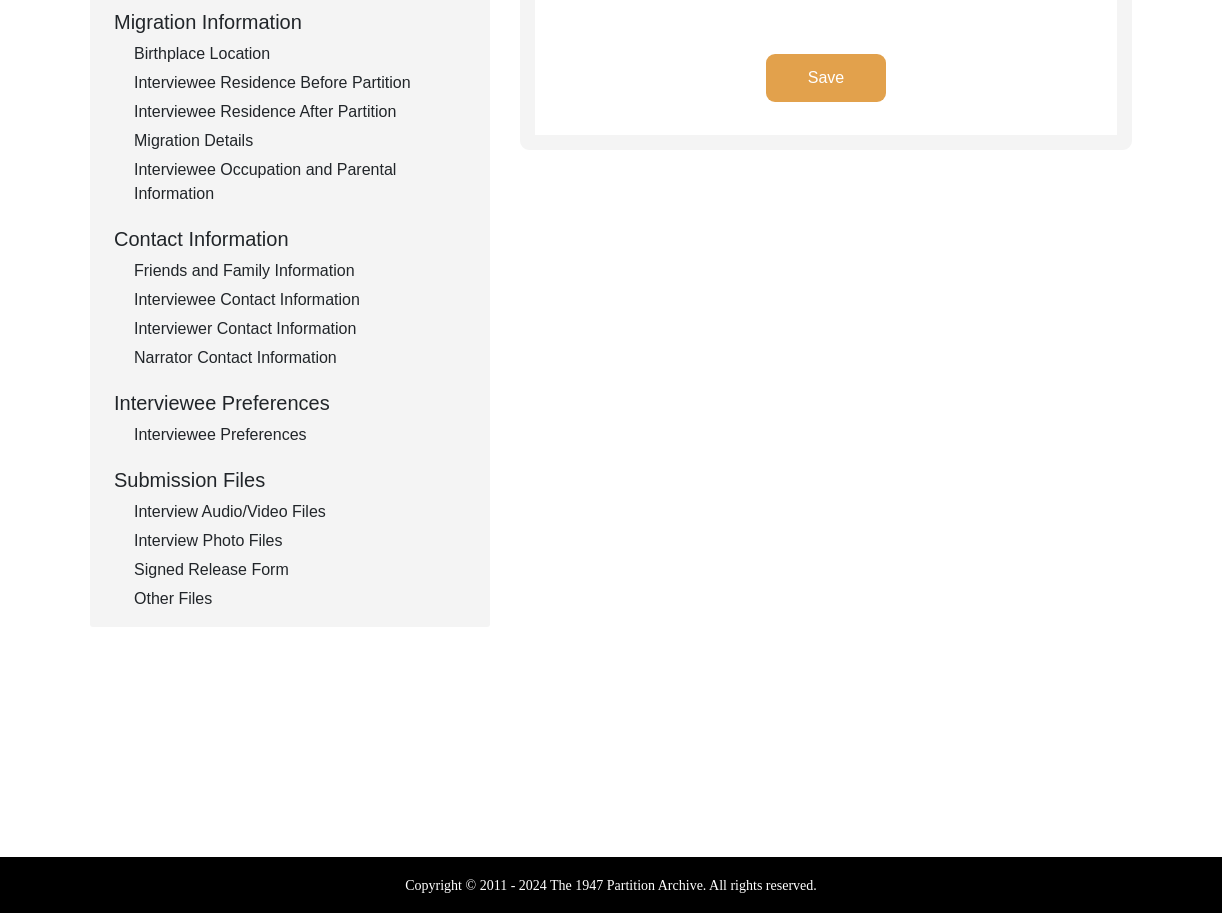 type on "Hindi" 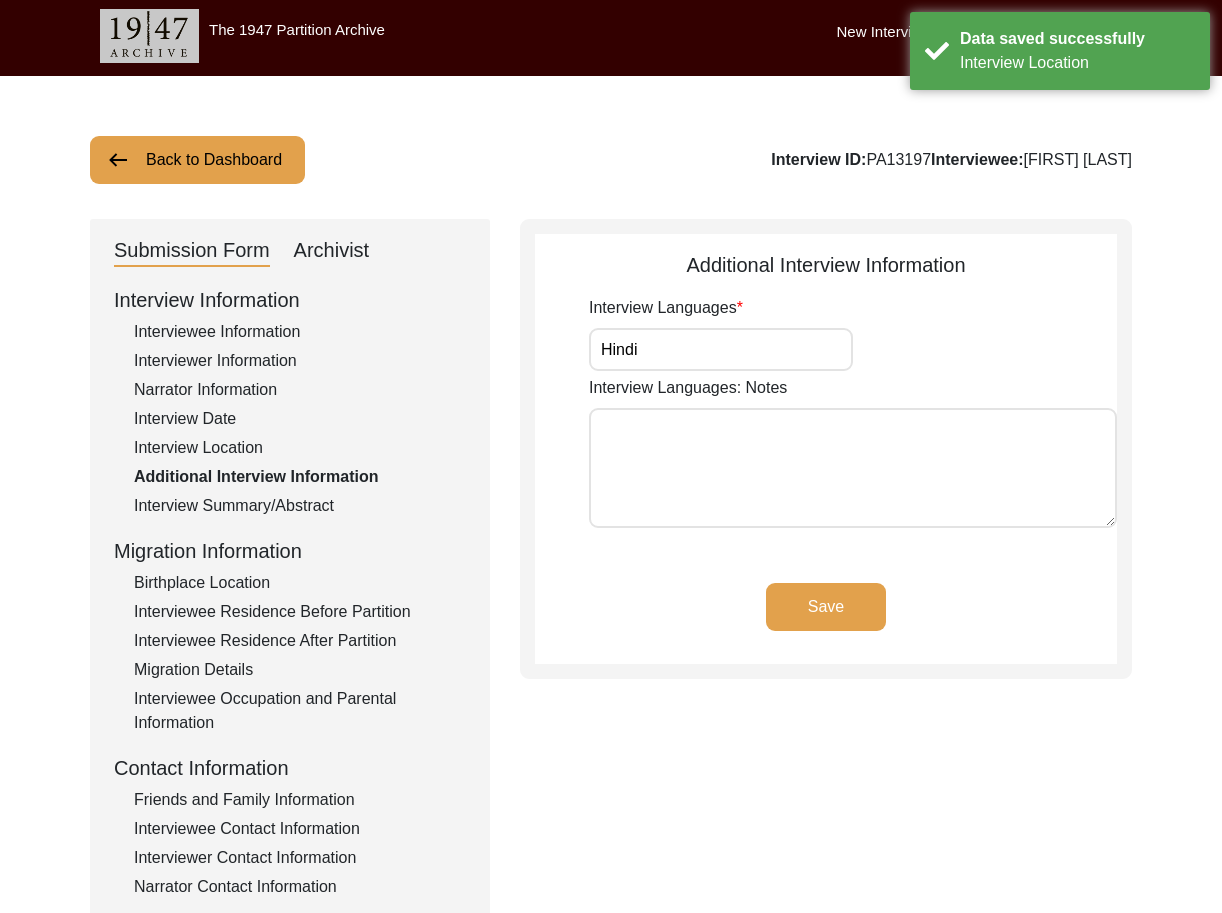 scroll, scrollTop: 0, scrollLeft: 0, axis: both 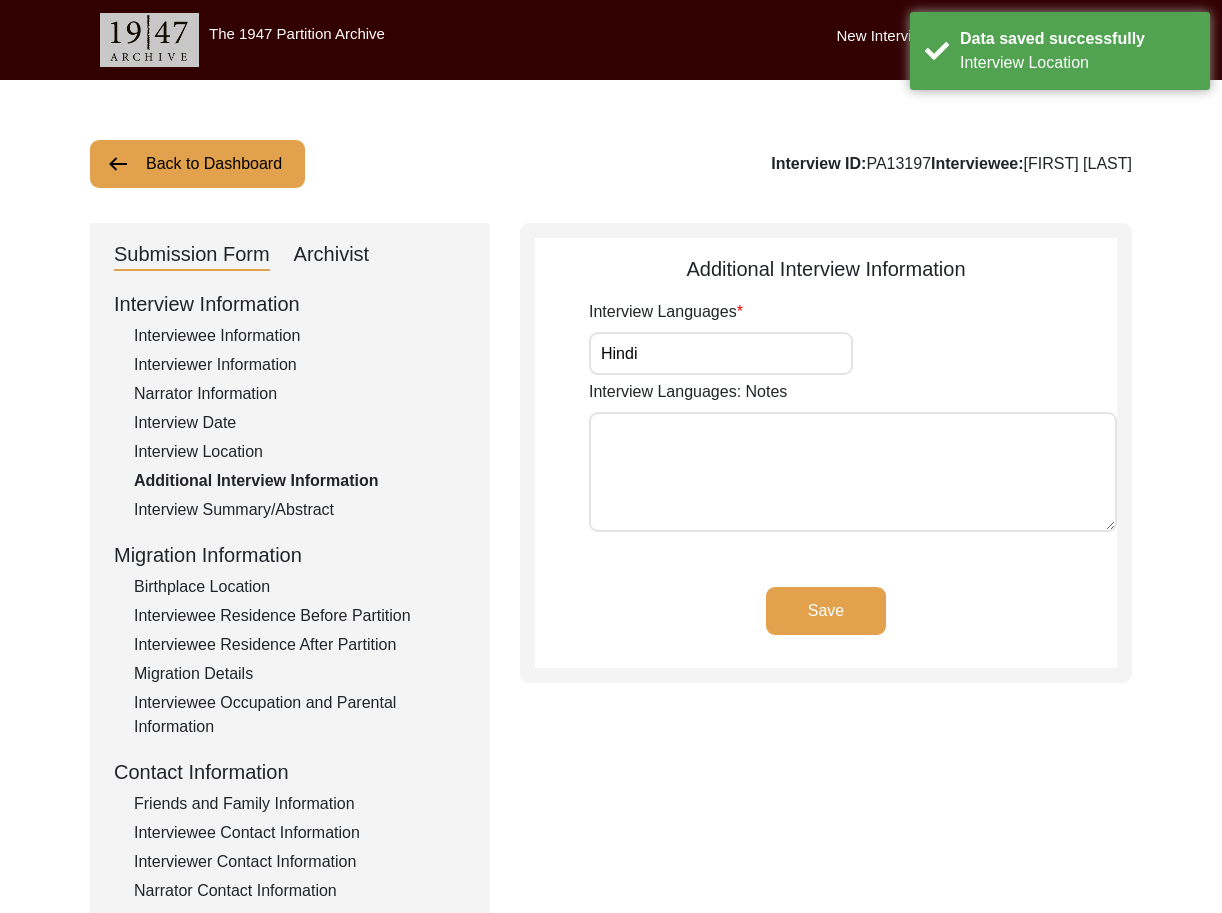 click on "Hindi" at bounding box center [721, 353] 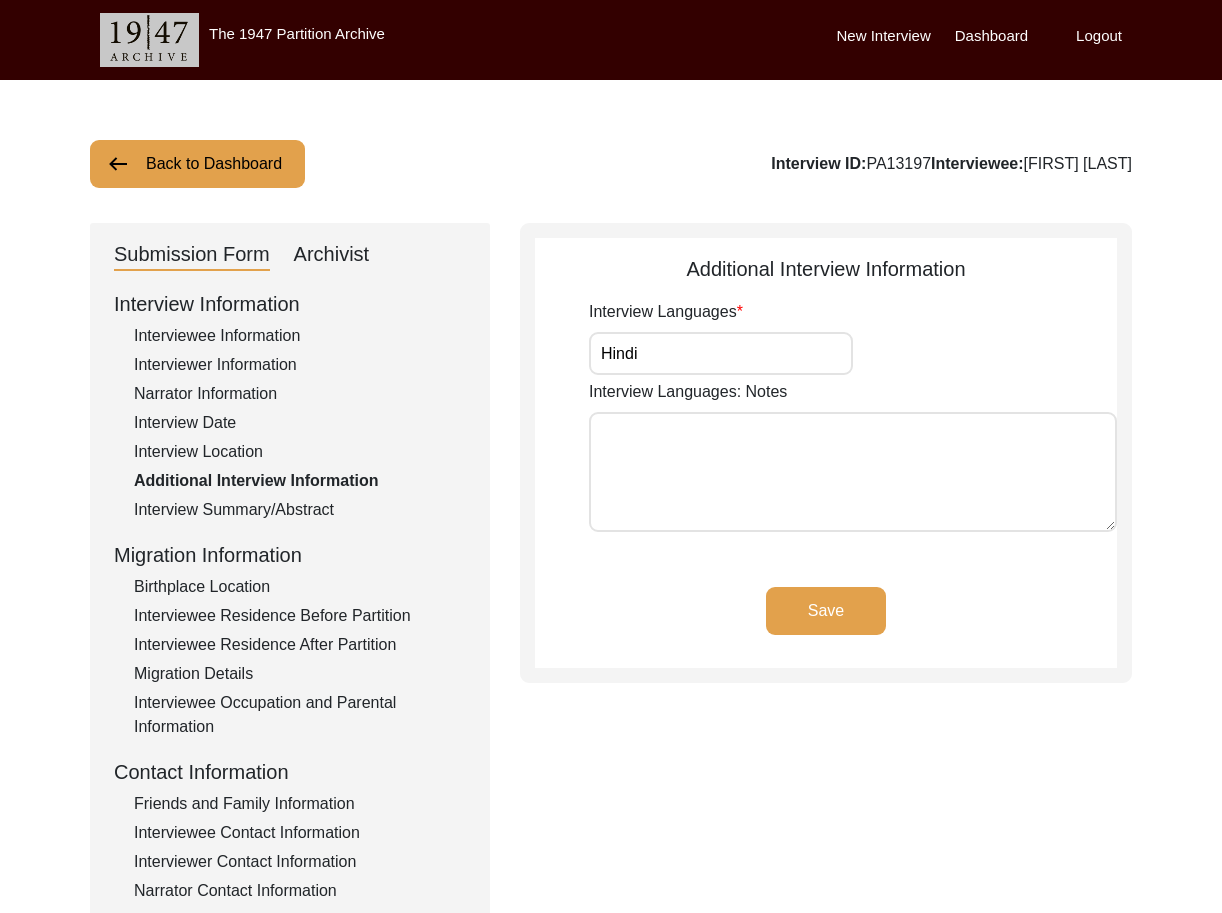 click on "Save" 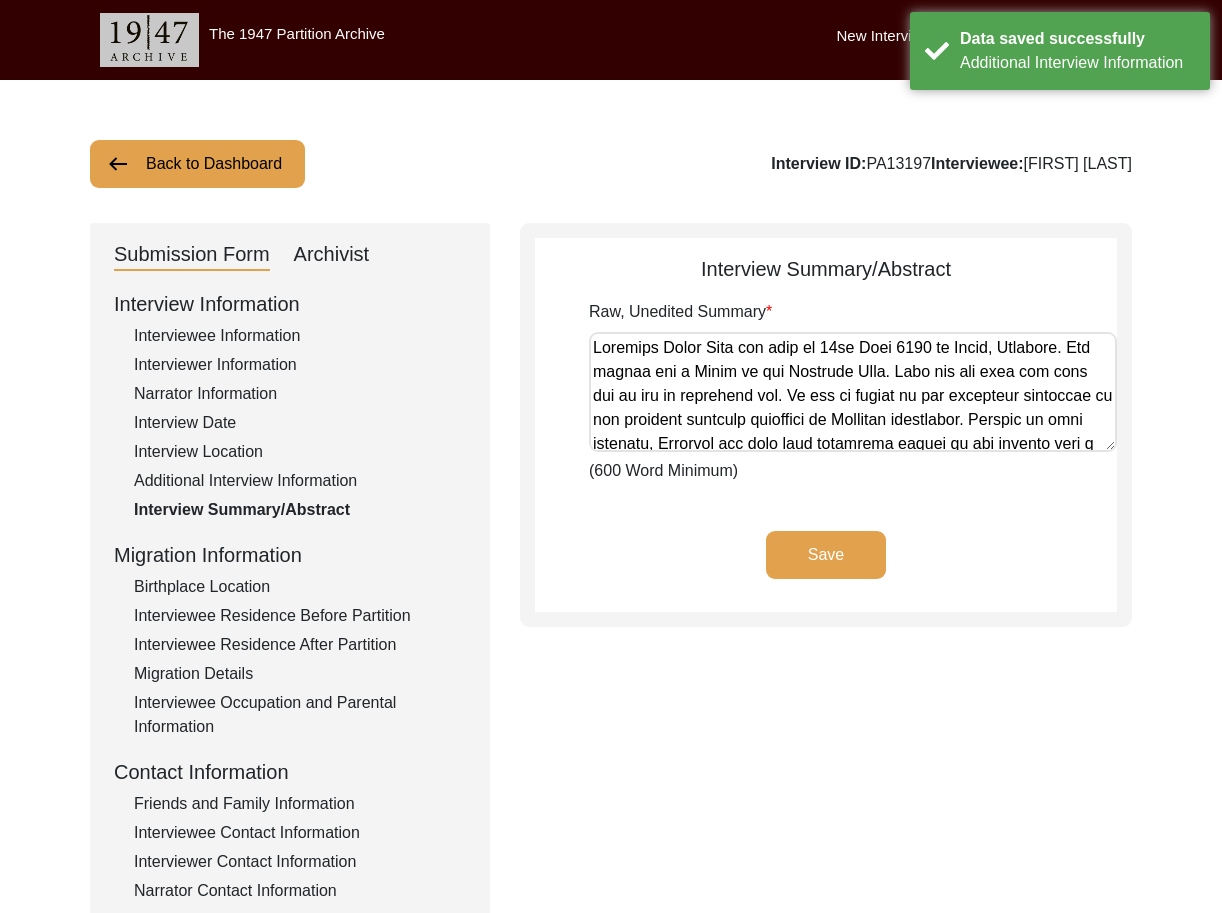 click on "Birthplace Location" 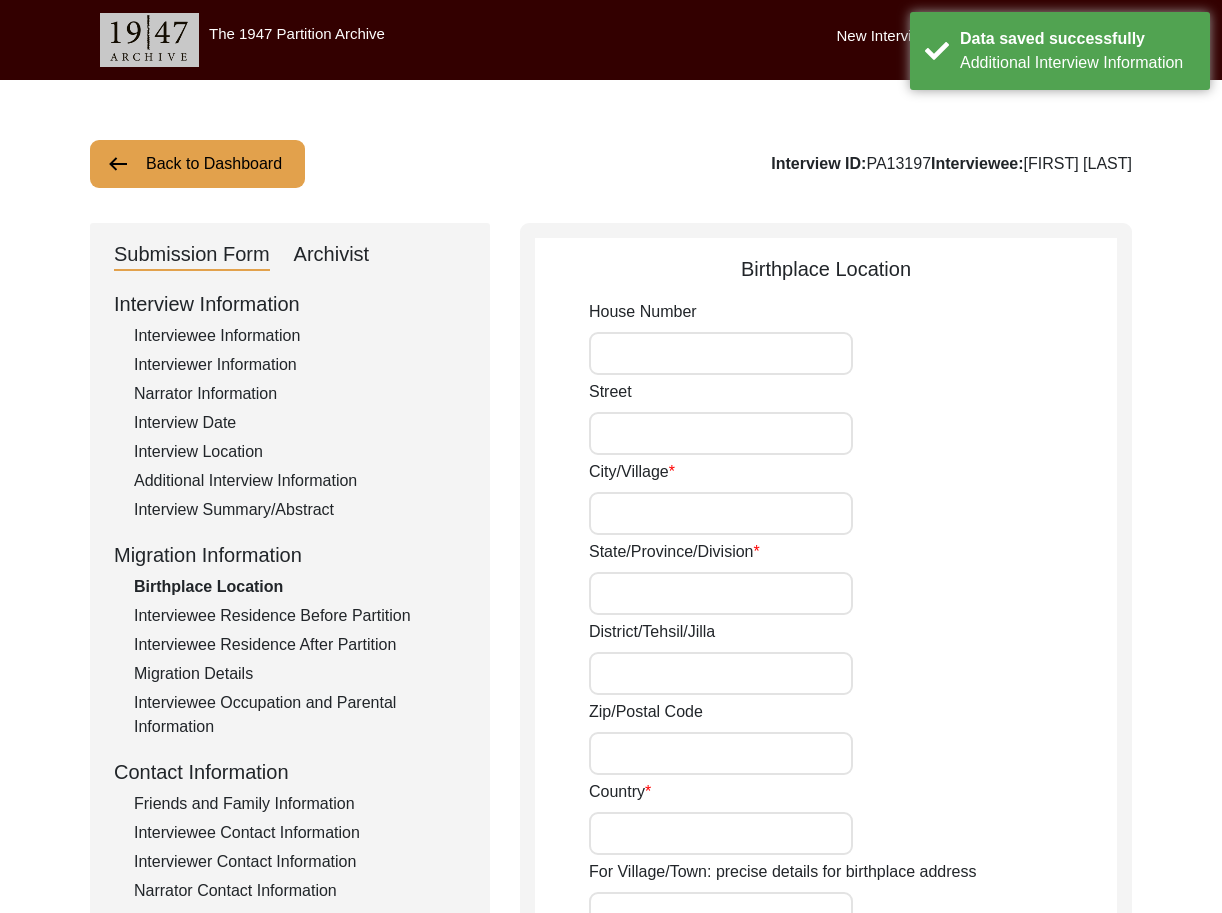 type on "[CITY]" 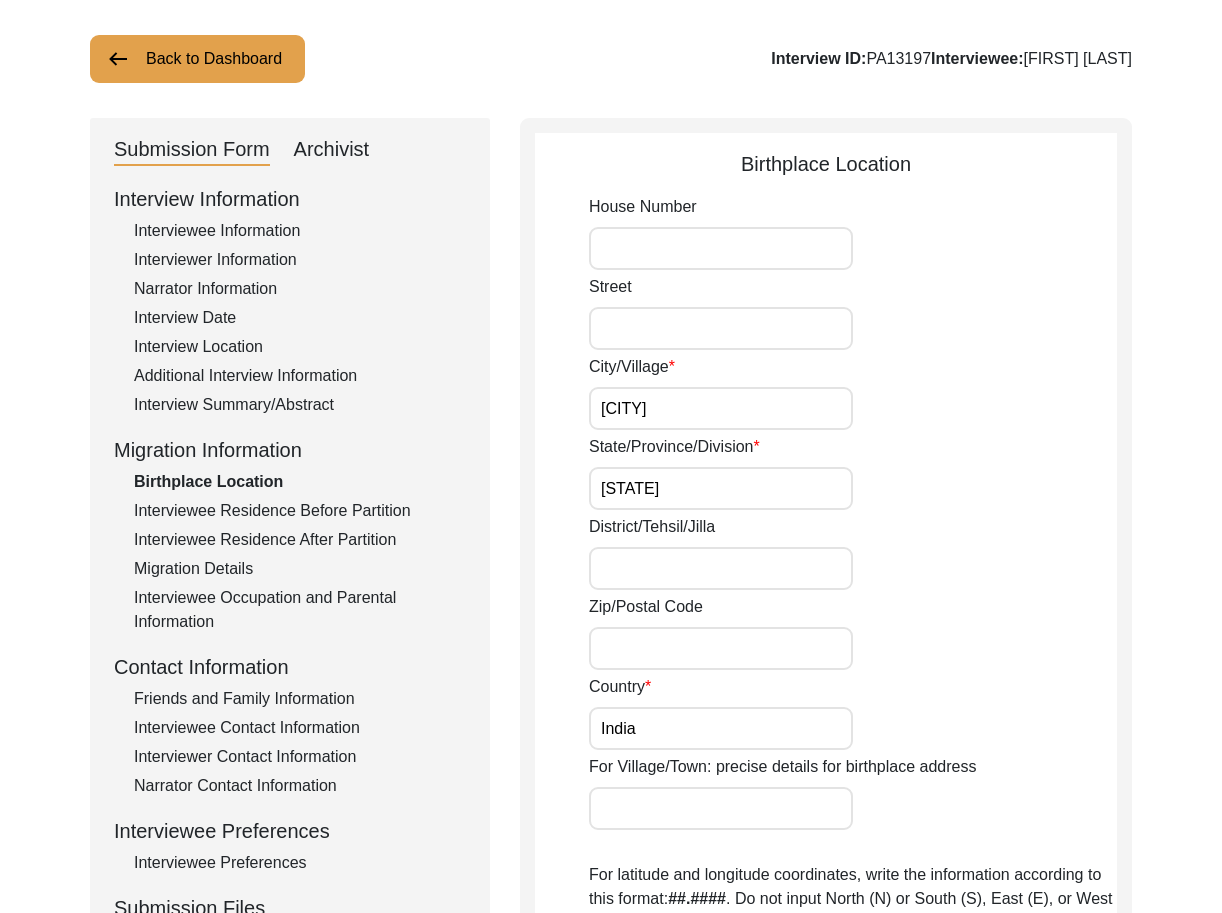 scroll, scrollTop: 103, scrollLeft: 0, axis: vertical 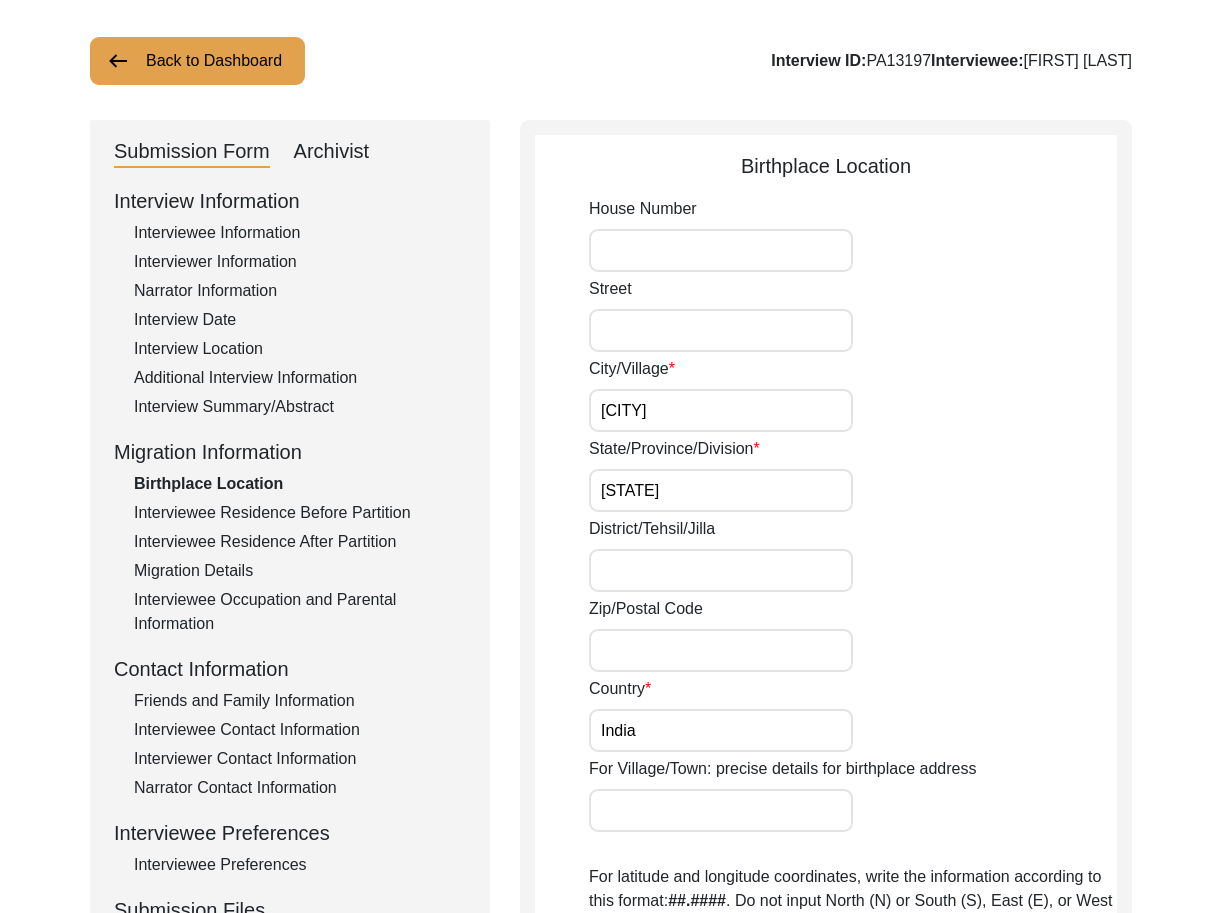 click on "[CITY]" at bounding box center [721, 410] 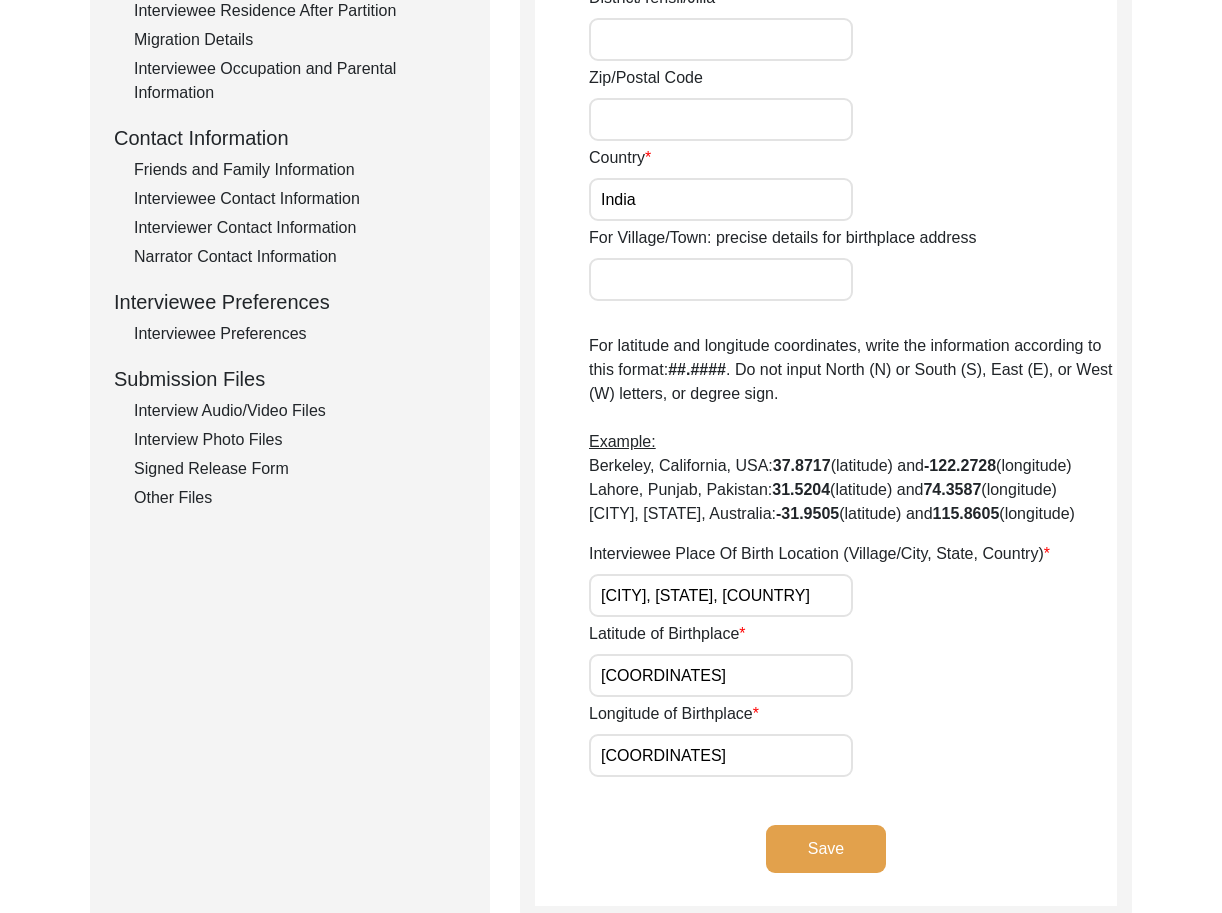 scroll, scrollTop: 686, scrollLeft: 0, axis: vertical 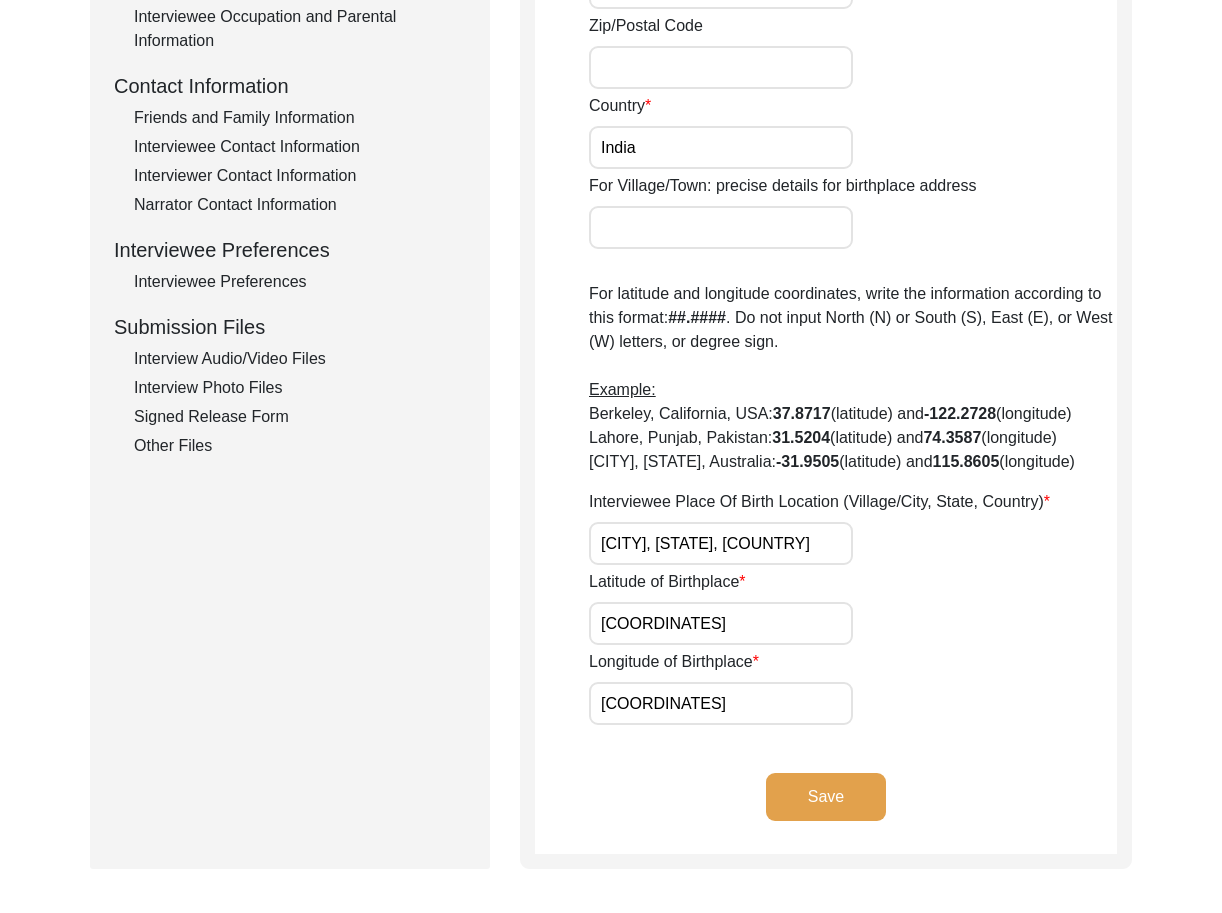 click on "[CITY], [STATE], [COUNTRY]" at bounding box center [721, 543] 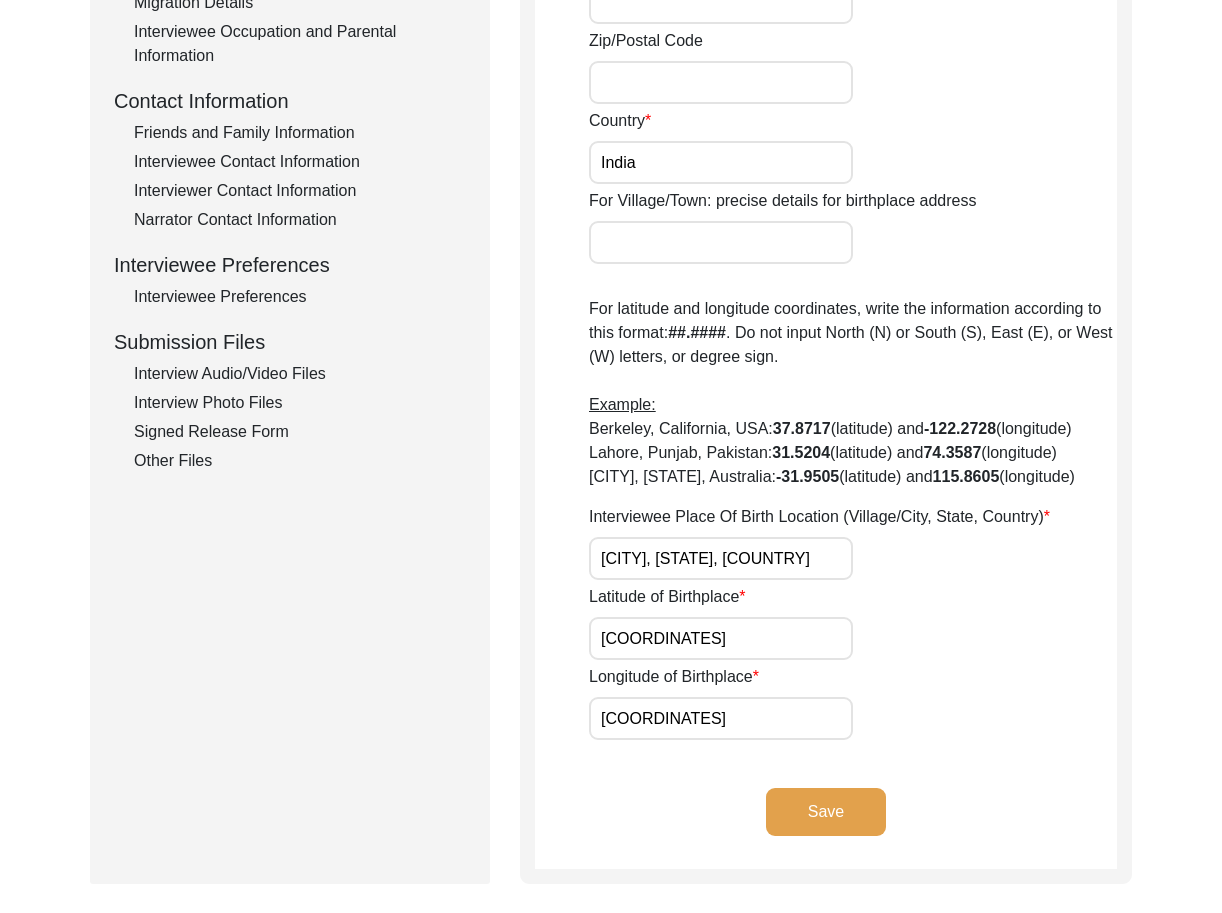 scroll, scrollTop: 675, scrollLeft: 0, axis: vertical 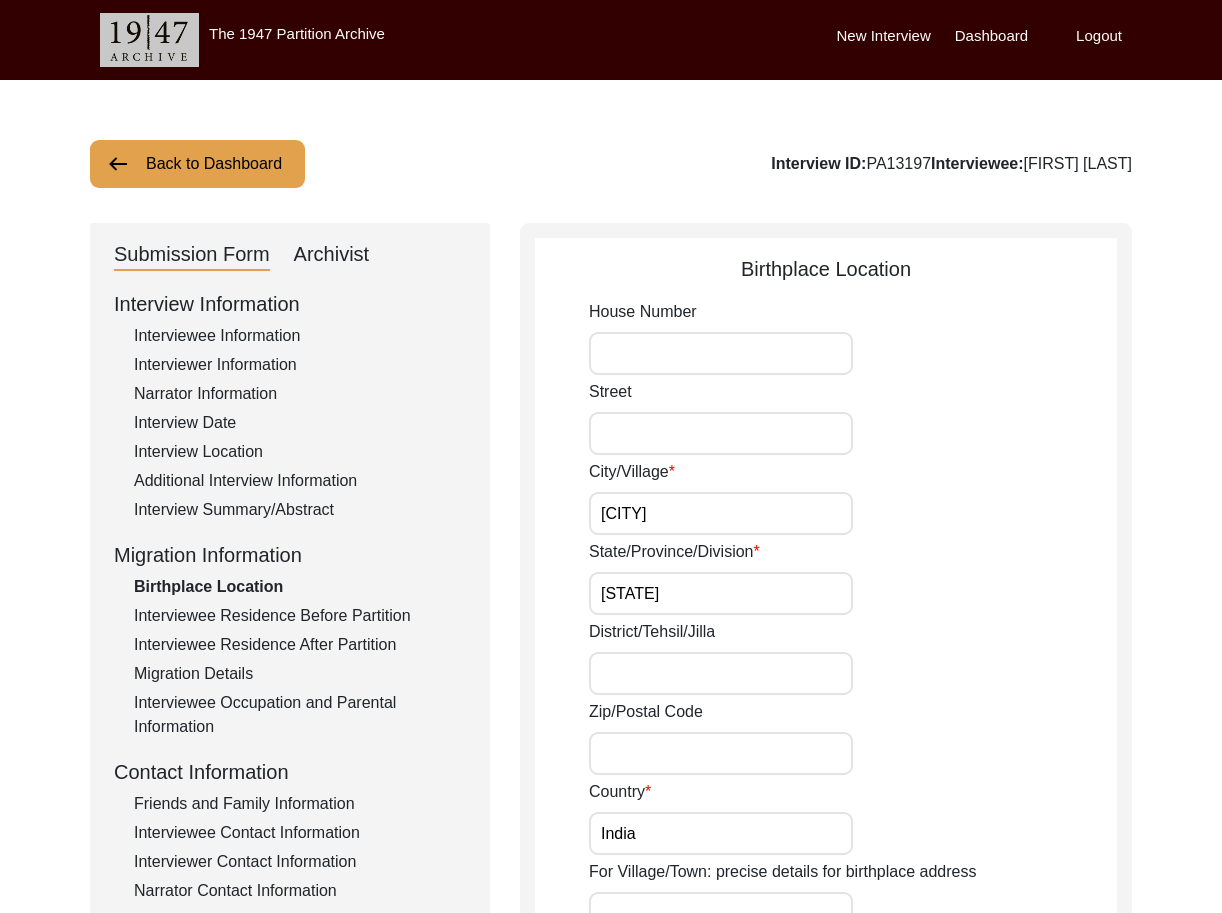 click on "Interview ID:  PA13197  Interviewee:  [FIRST] [LAST]" 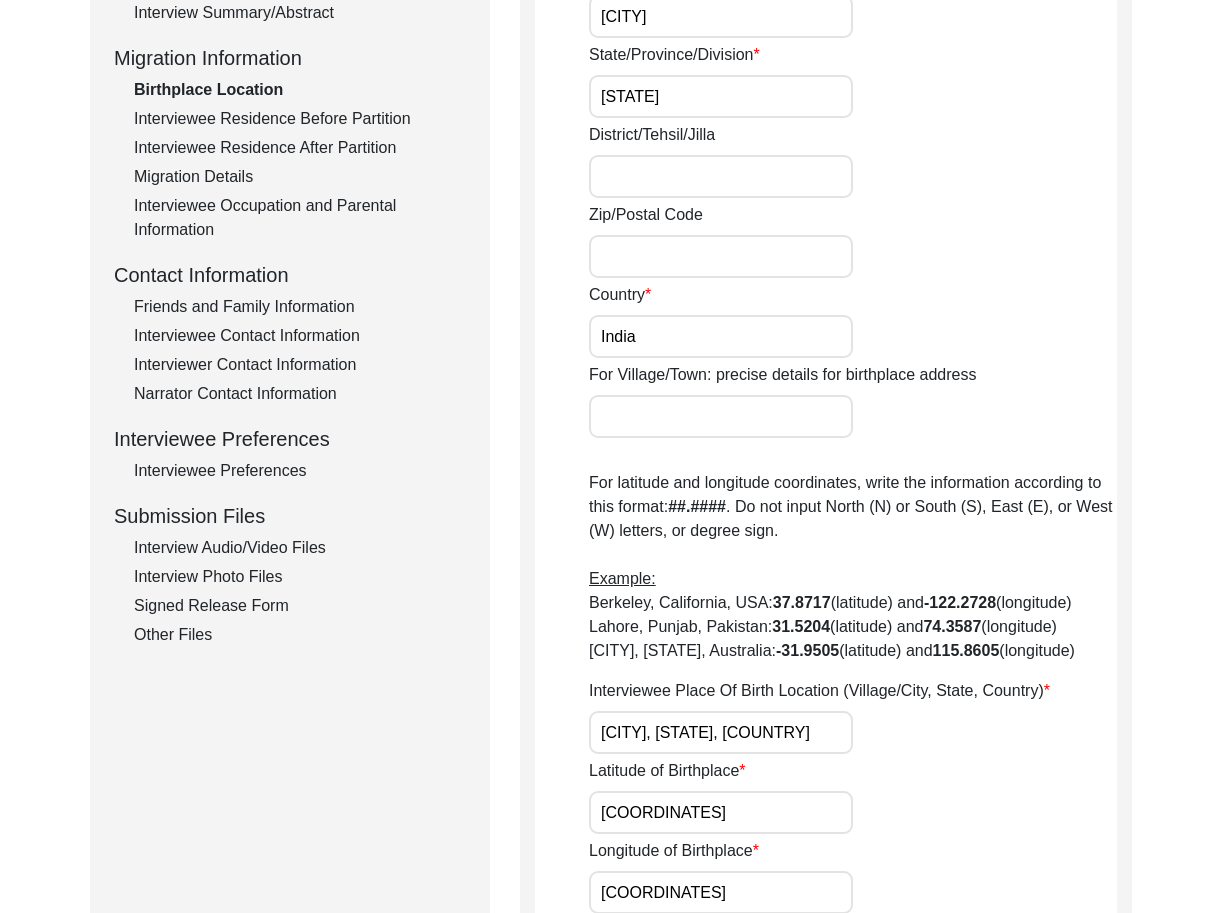 scroll, scrollTop: 522, scrollLeft: 0, axis: vertical 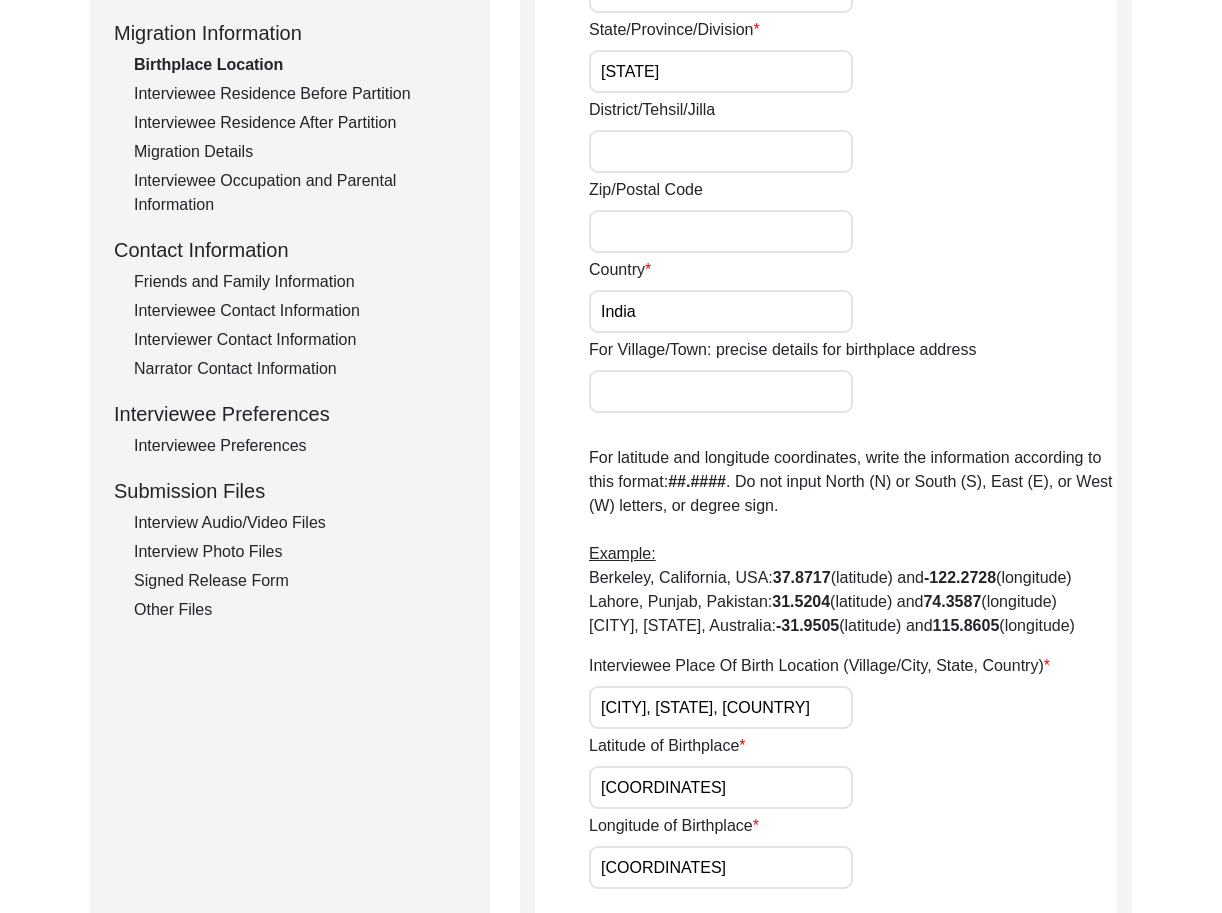 click on "[CITY], [STATE], [COUNTRY]" at bounding box center (721, 707) 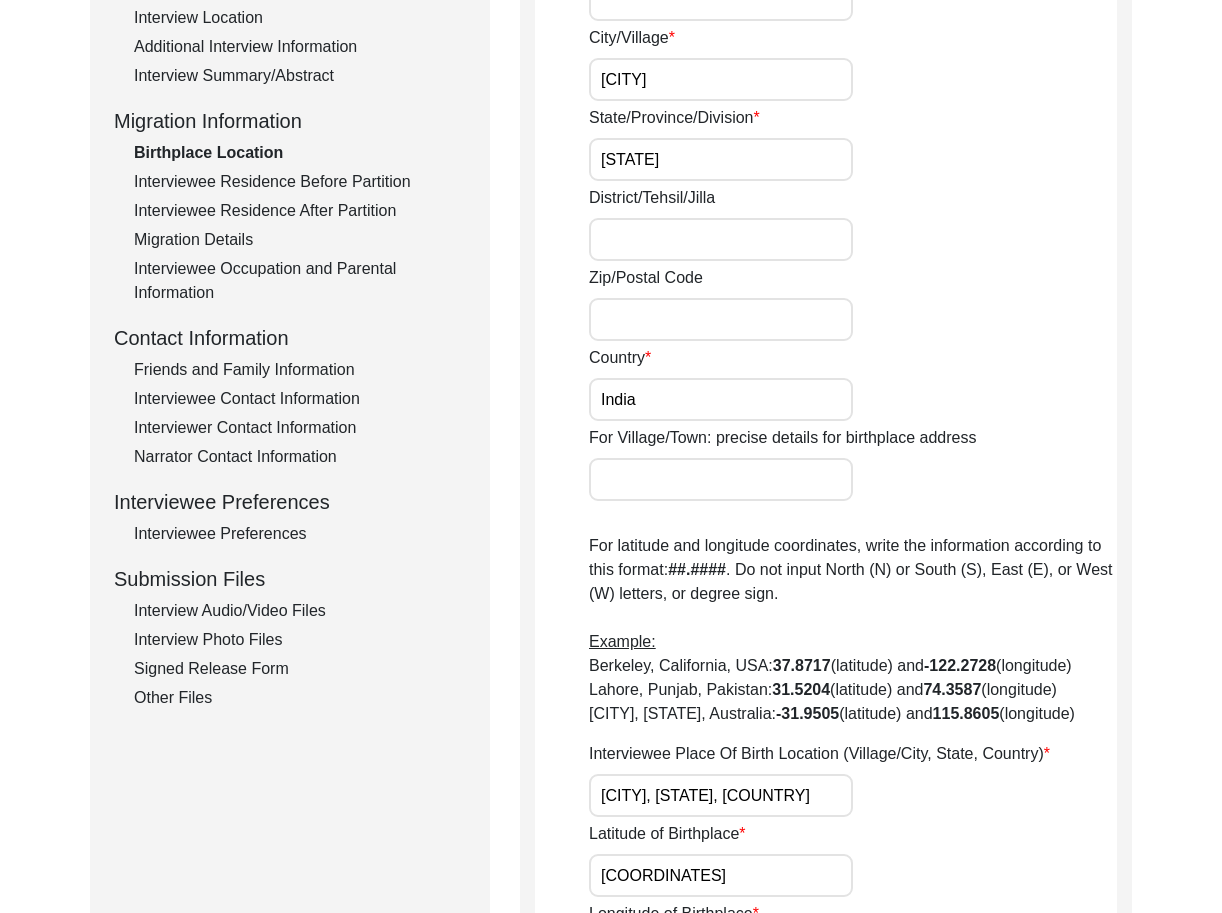 scroll, scrollTop: 444, scrollLeft: 0, axis: vertical 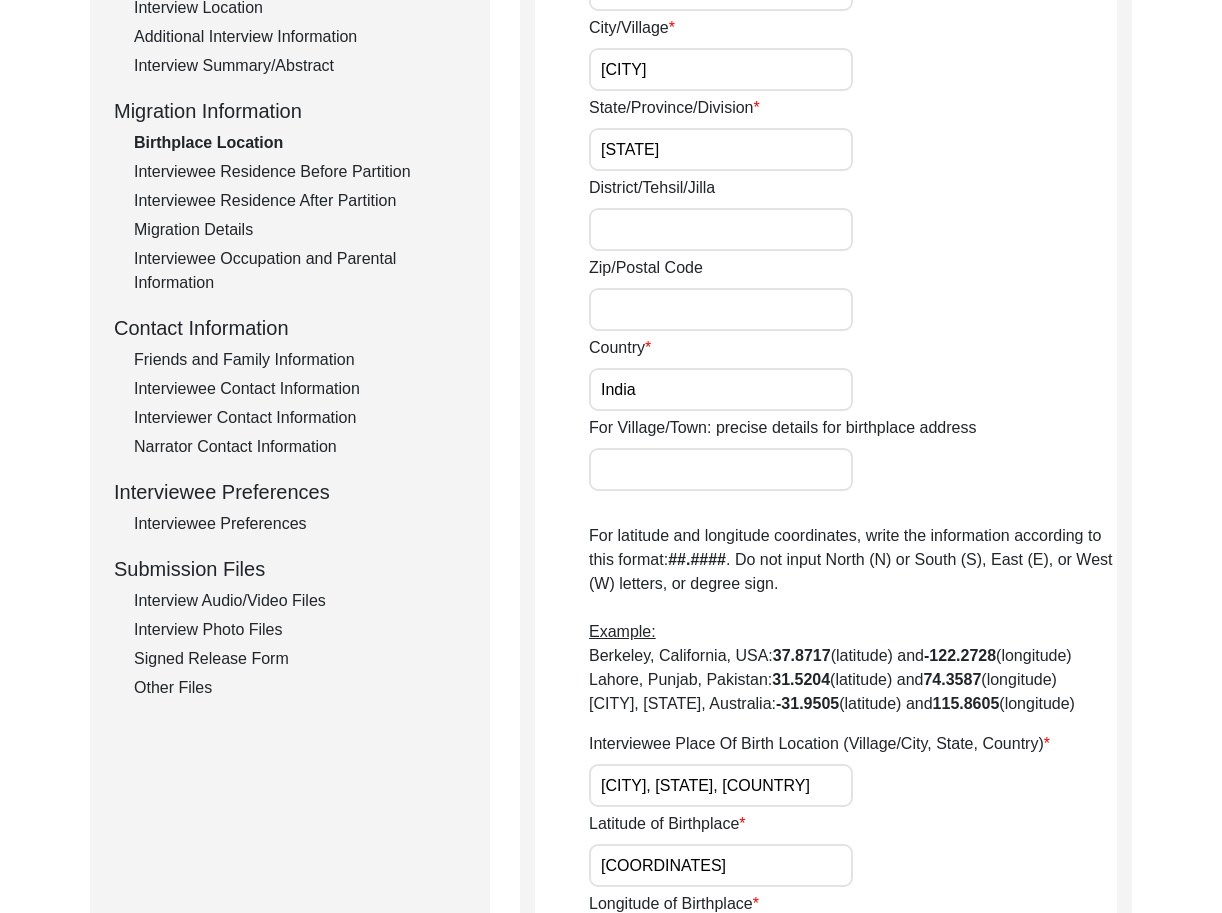 click on "[CITY], [STATE], [COUNTRY]" at bounding box center [721, 785] 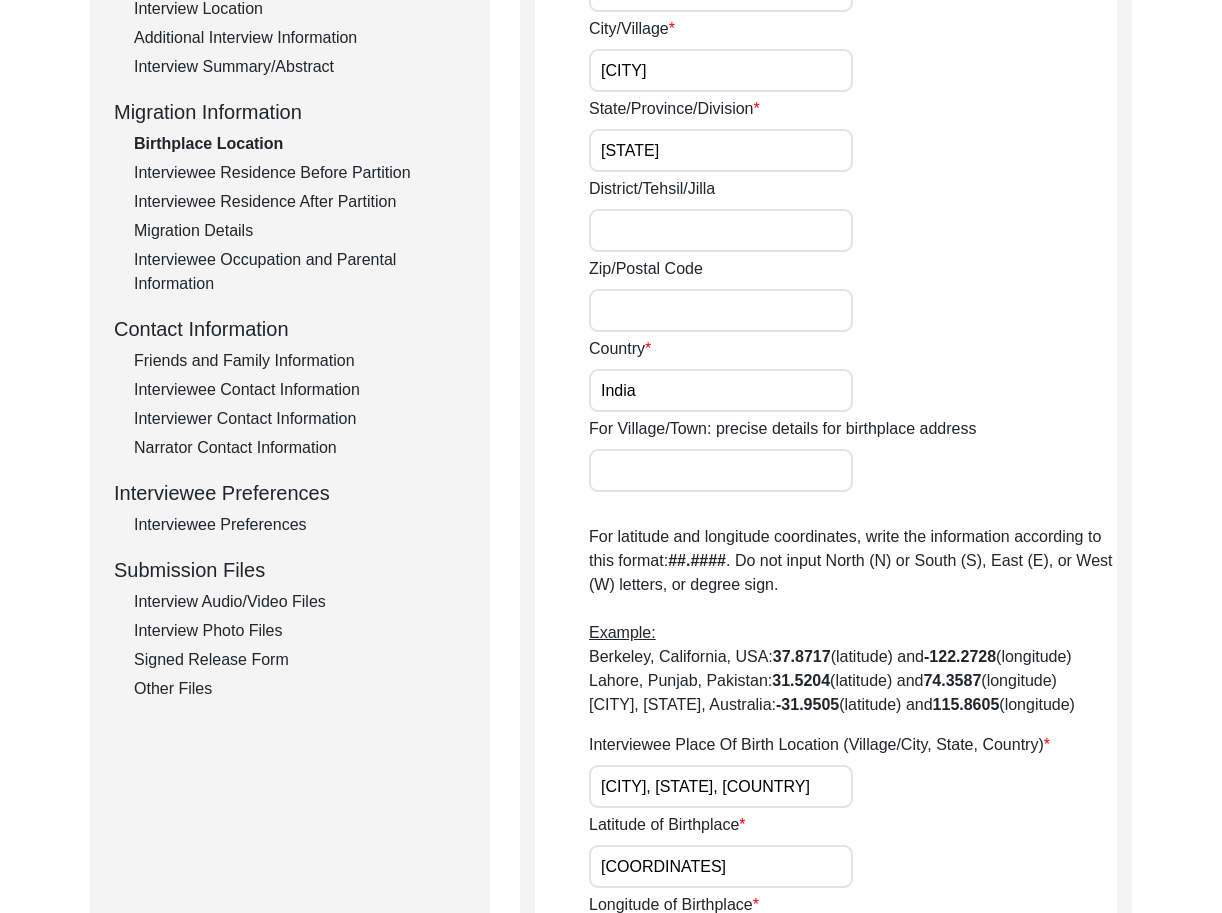 click on "[CITY], [STATE], [COUNTRY]" at bounding box center [721, 786] 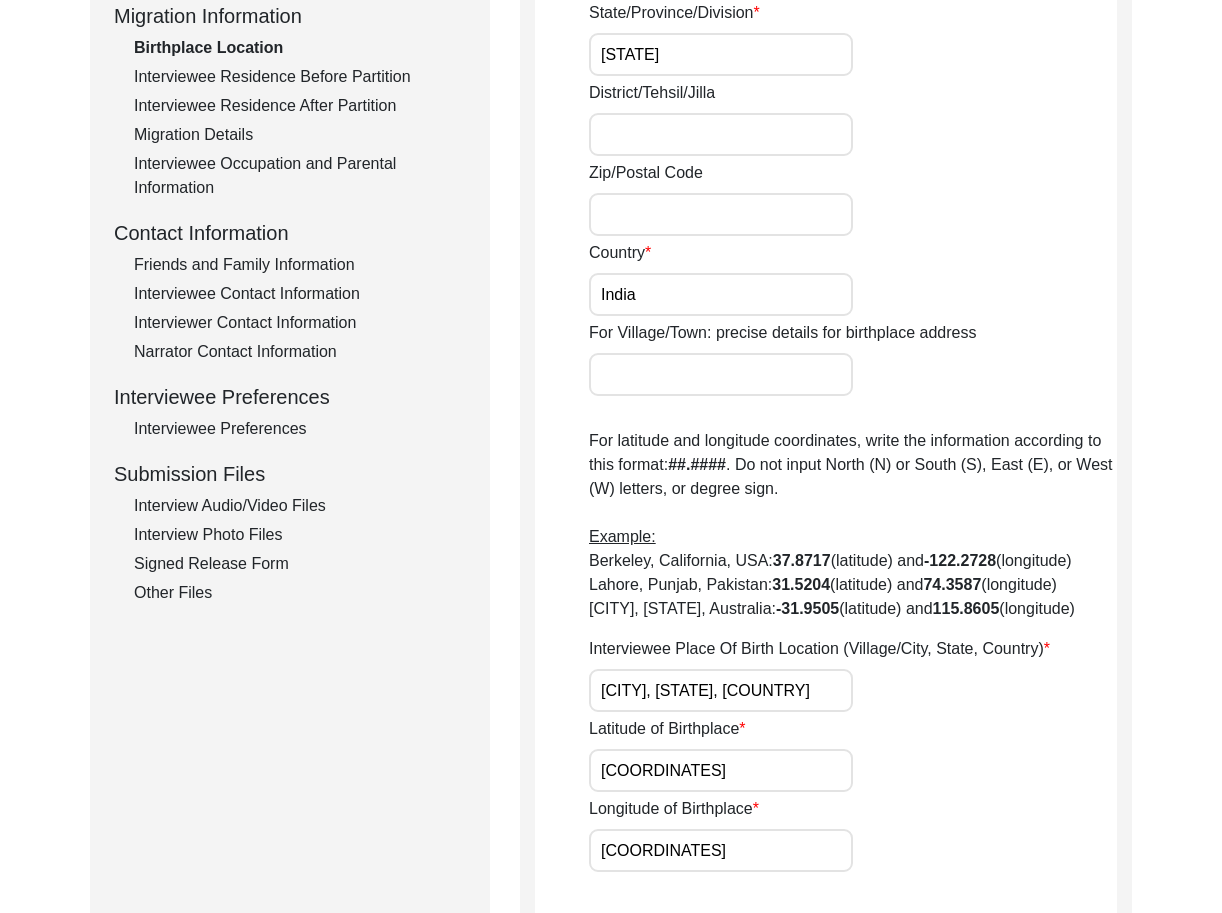 click on "[COORDINATES]" at bounding box center [721, 770] 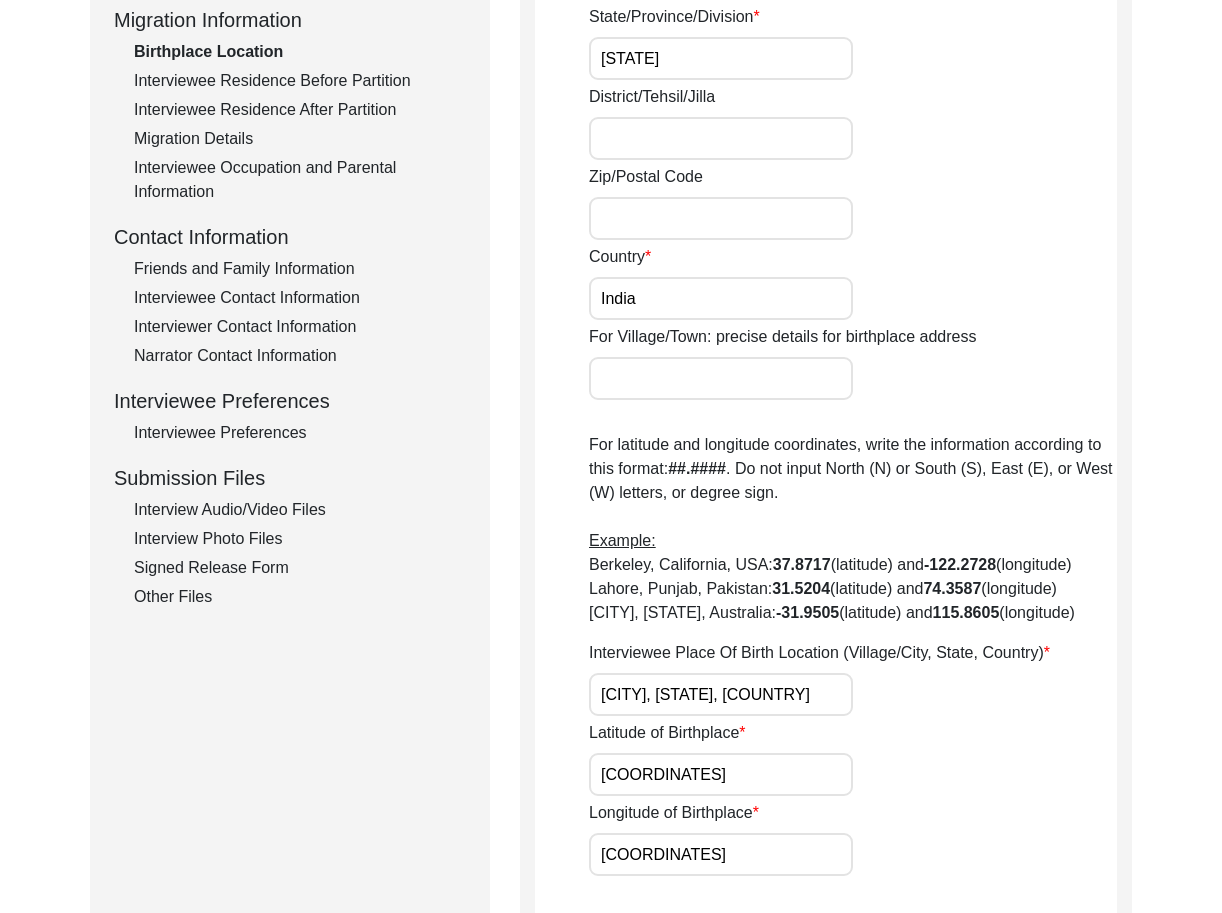 click on "[COORDINATES]" at bounding box center (721, 774) 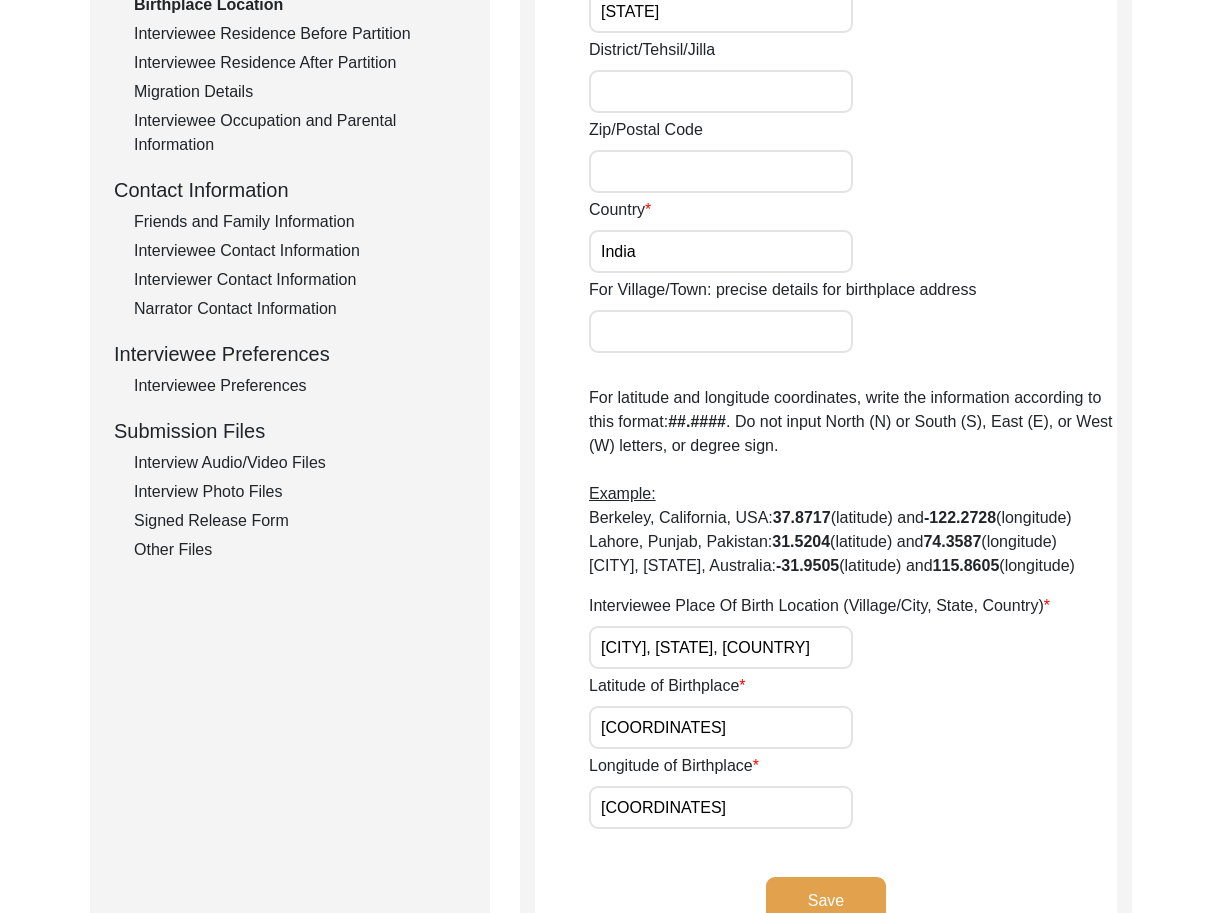 scroll, scrollTop: 592, scrollLeft: 0, axis: vertical 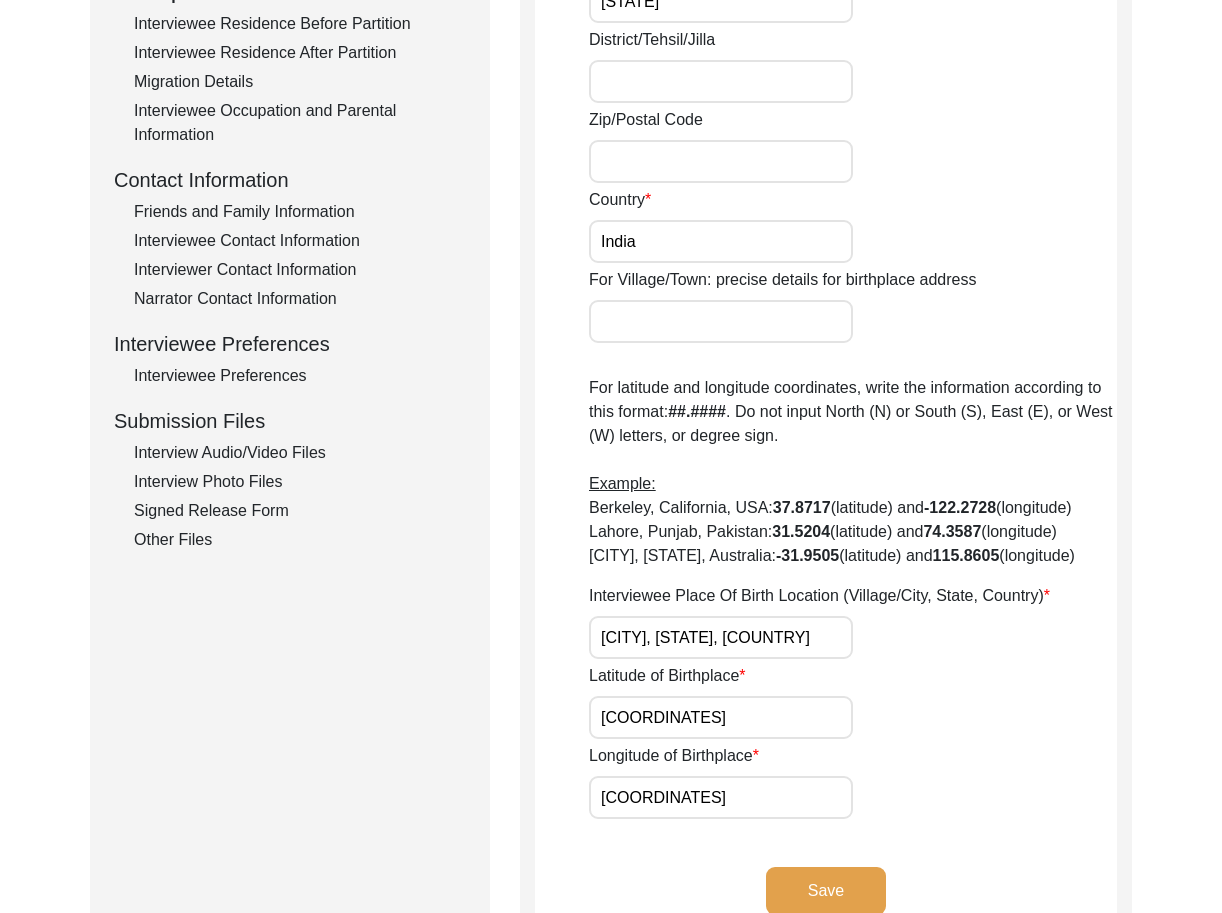 click on "Latitude of Birthplace [COORDINATES]" 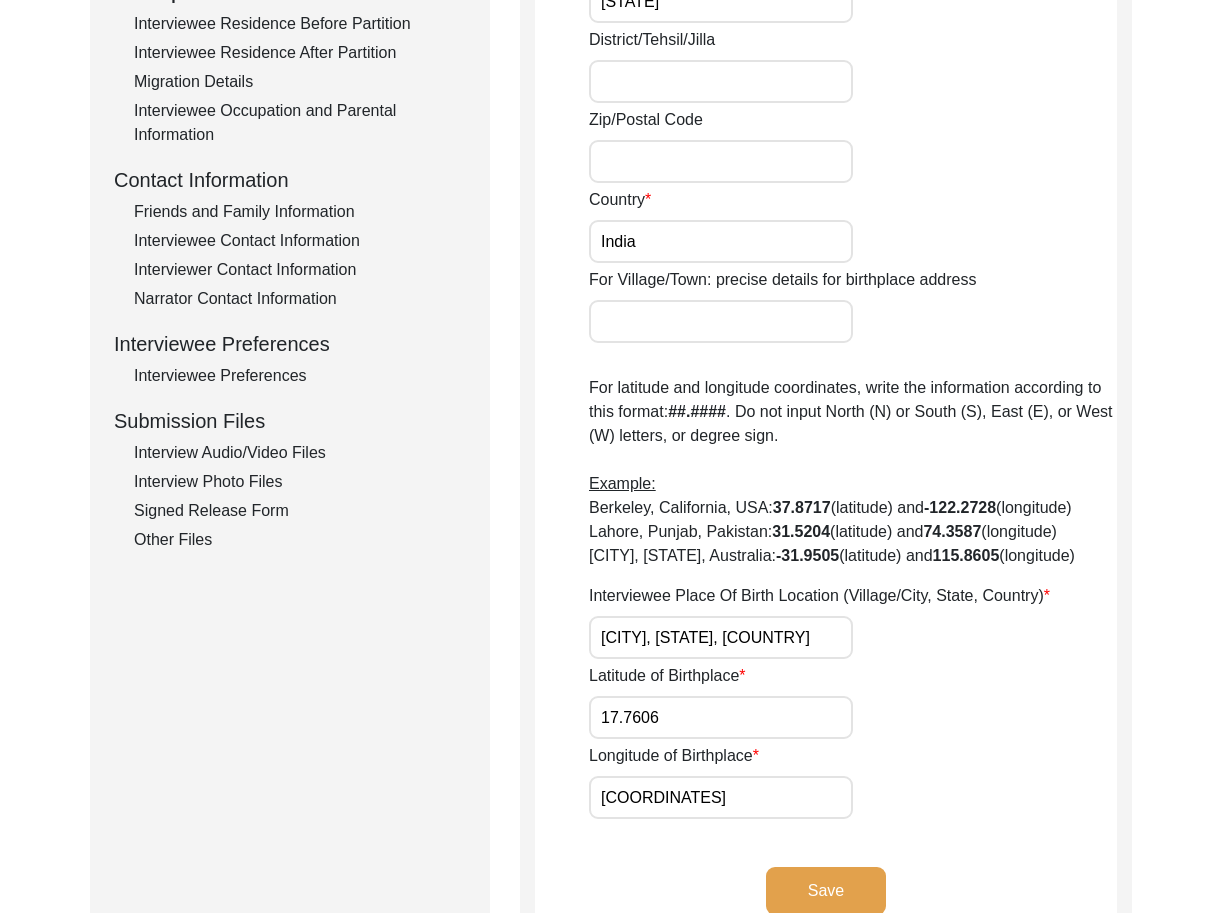 type on "17.7606" 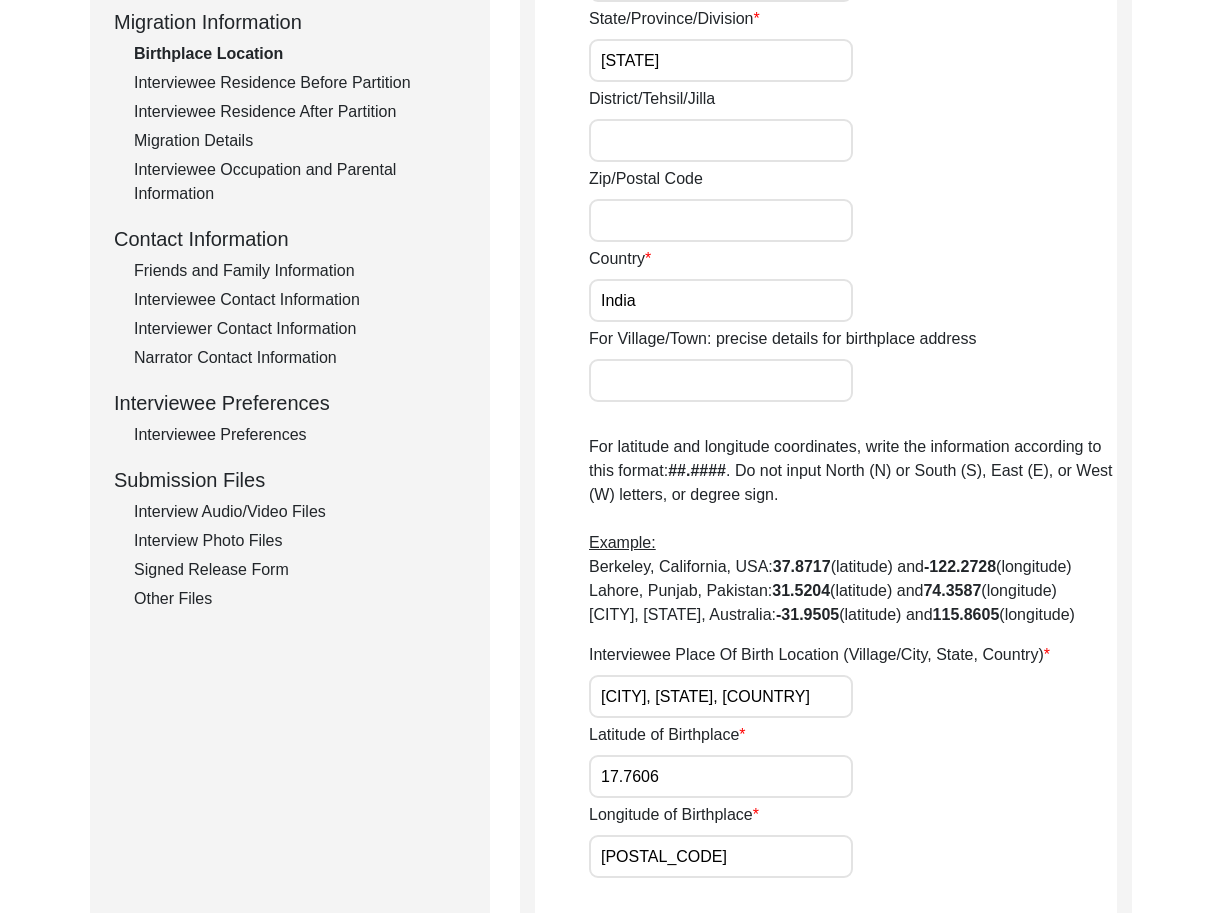 scroll, scrollTop: 535, scrollLeft: 0, axis: vertical 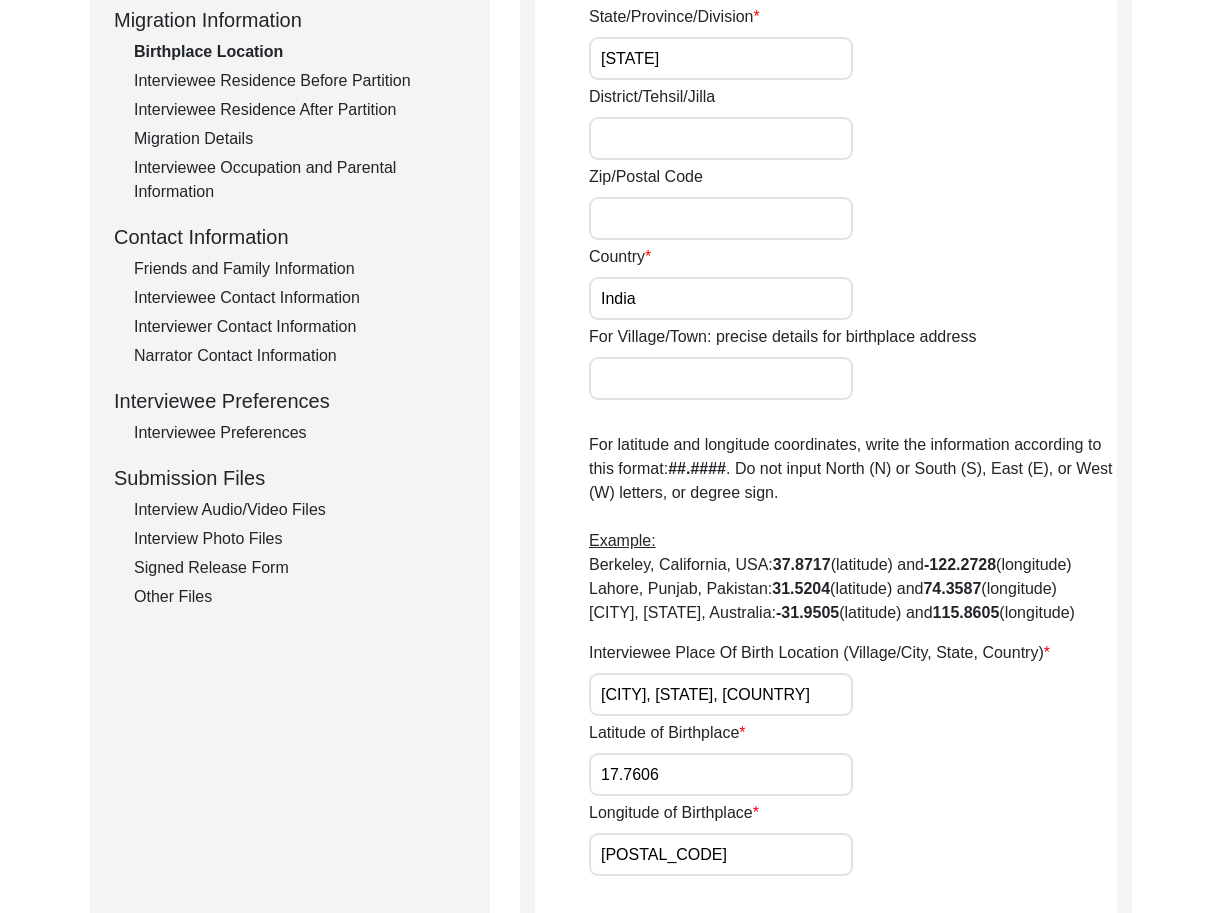 type on "[POSTAL_CODE]" 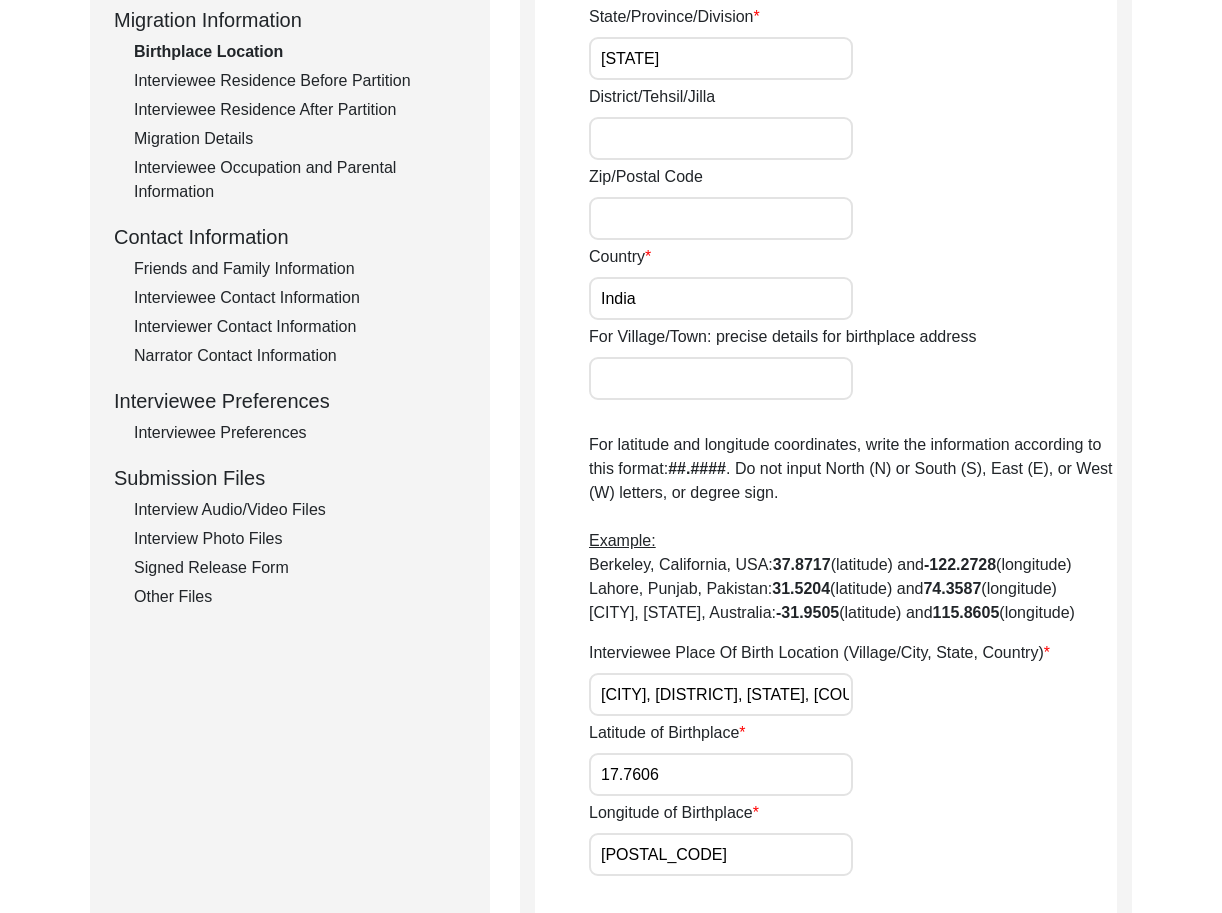 scroll, scrollTop: 0, scrollLeft: 18, axis: horizontal 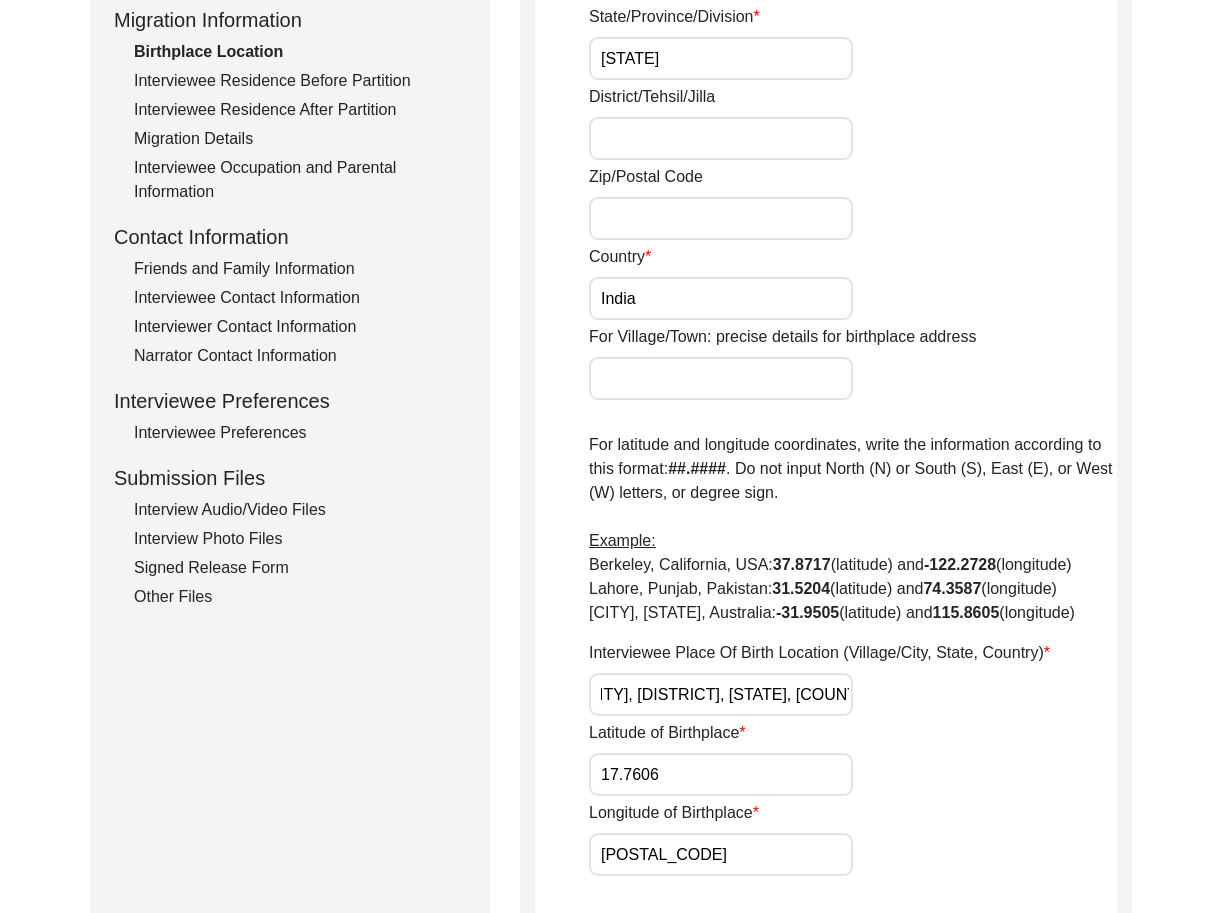 type on "[CITY], [DISTRICT], [STATE], [COUNTRY]" 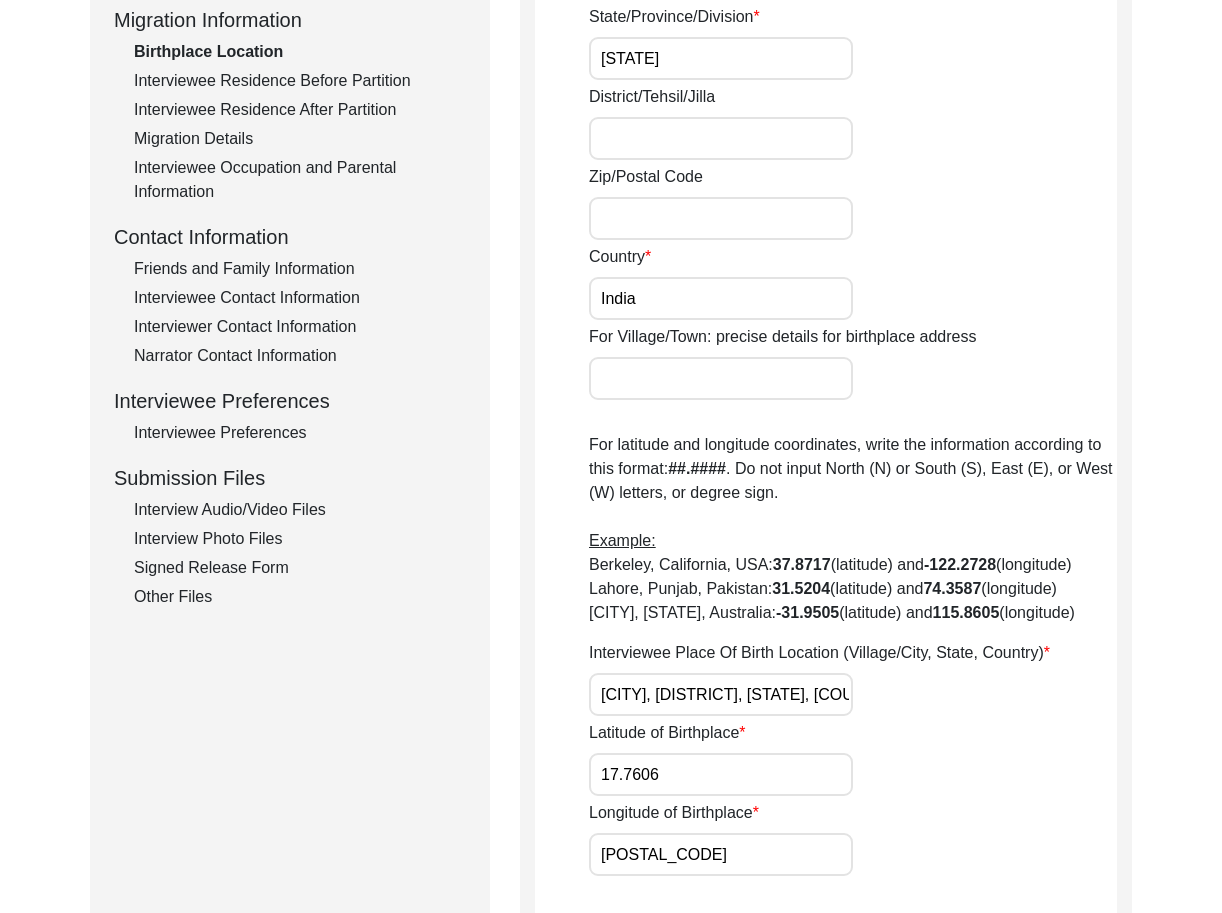 click on "District/Tehsil/Jilla" at bounding box center [721, 138] 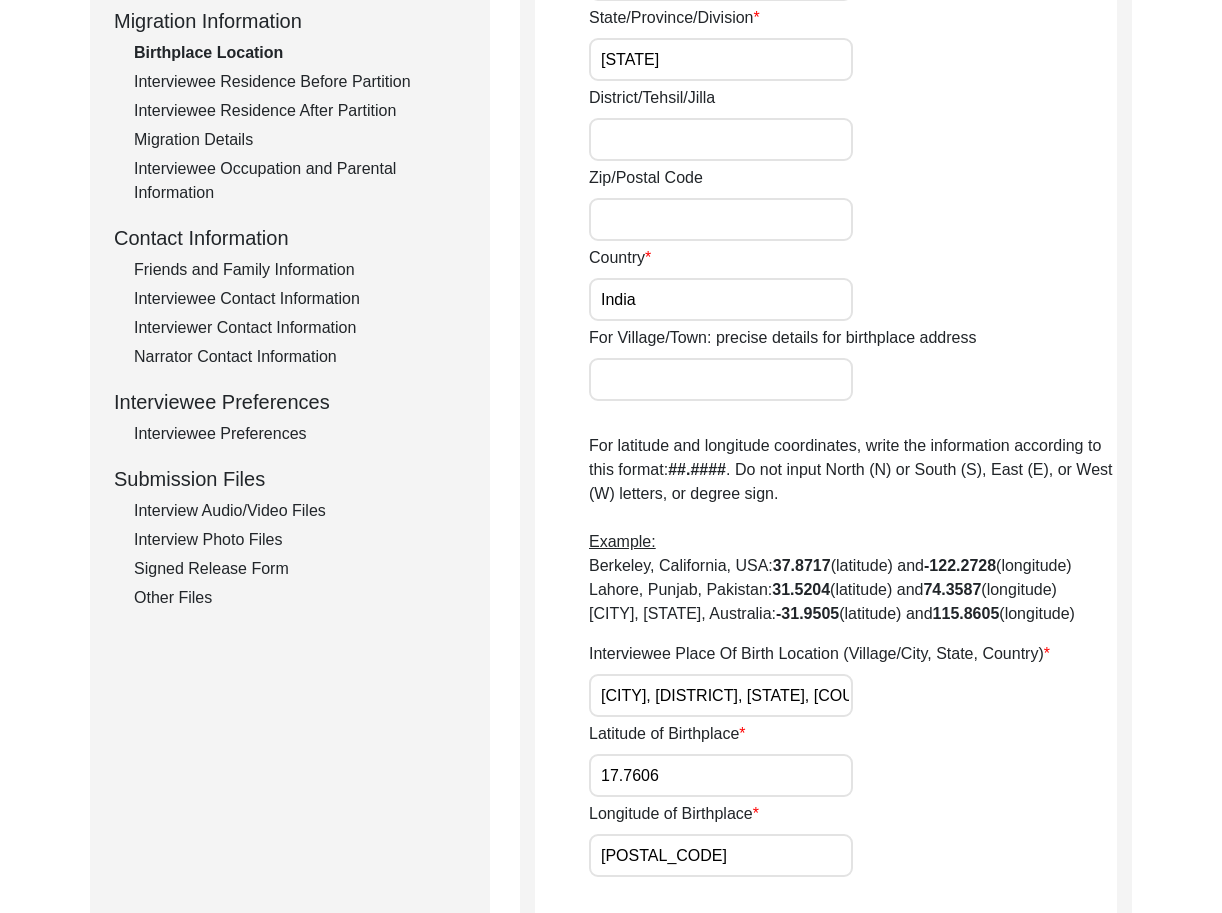 paste on "[CITY], [DISTRICT], [STATE], [COUNTRY]" 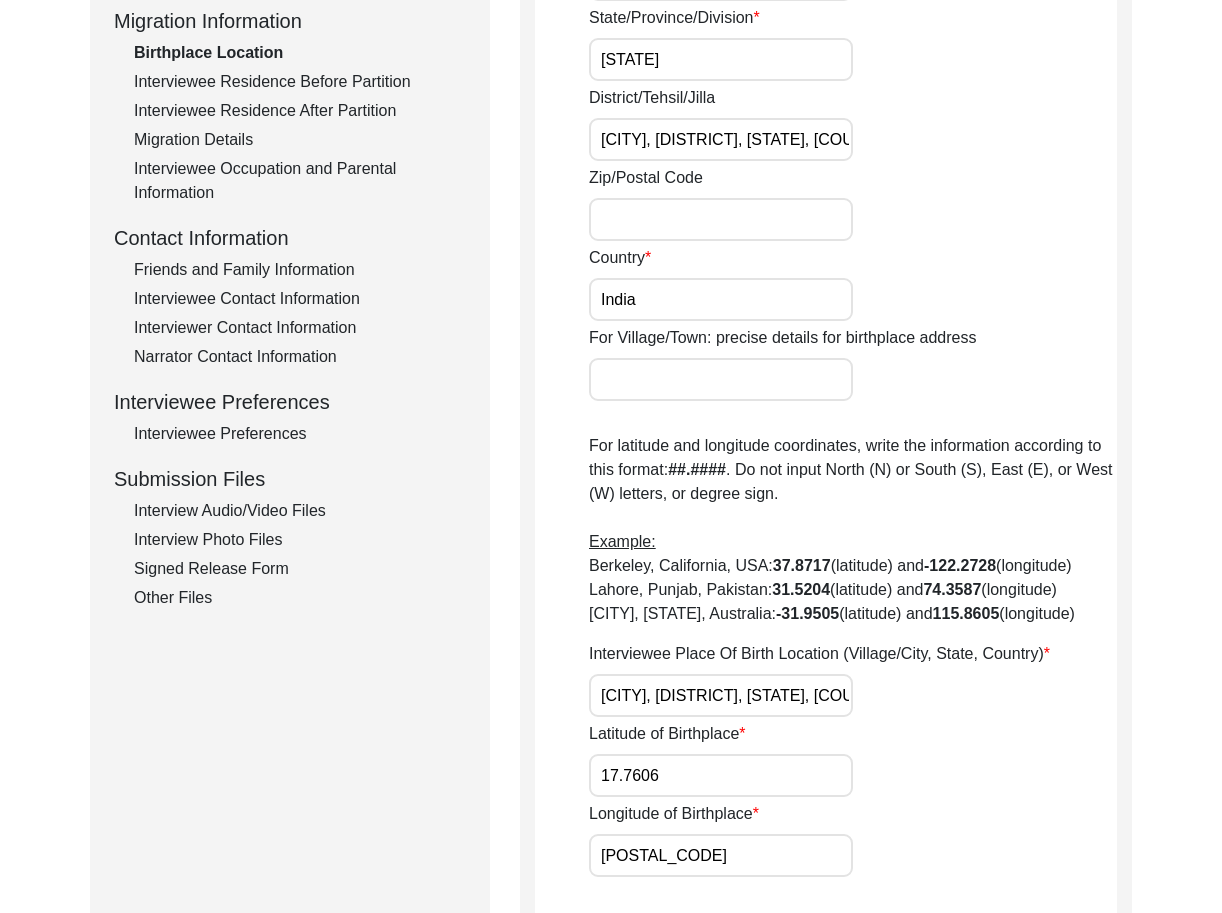 scroll, scrollTop: 532, scrollLeft: 0, axis: vertical 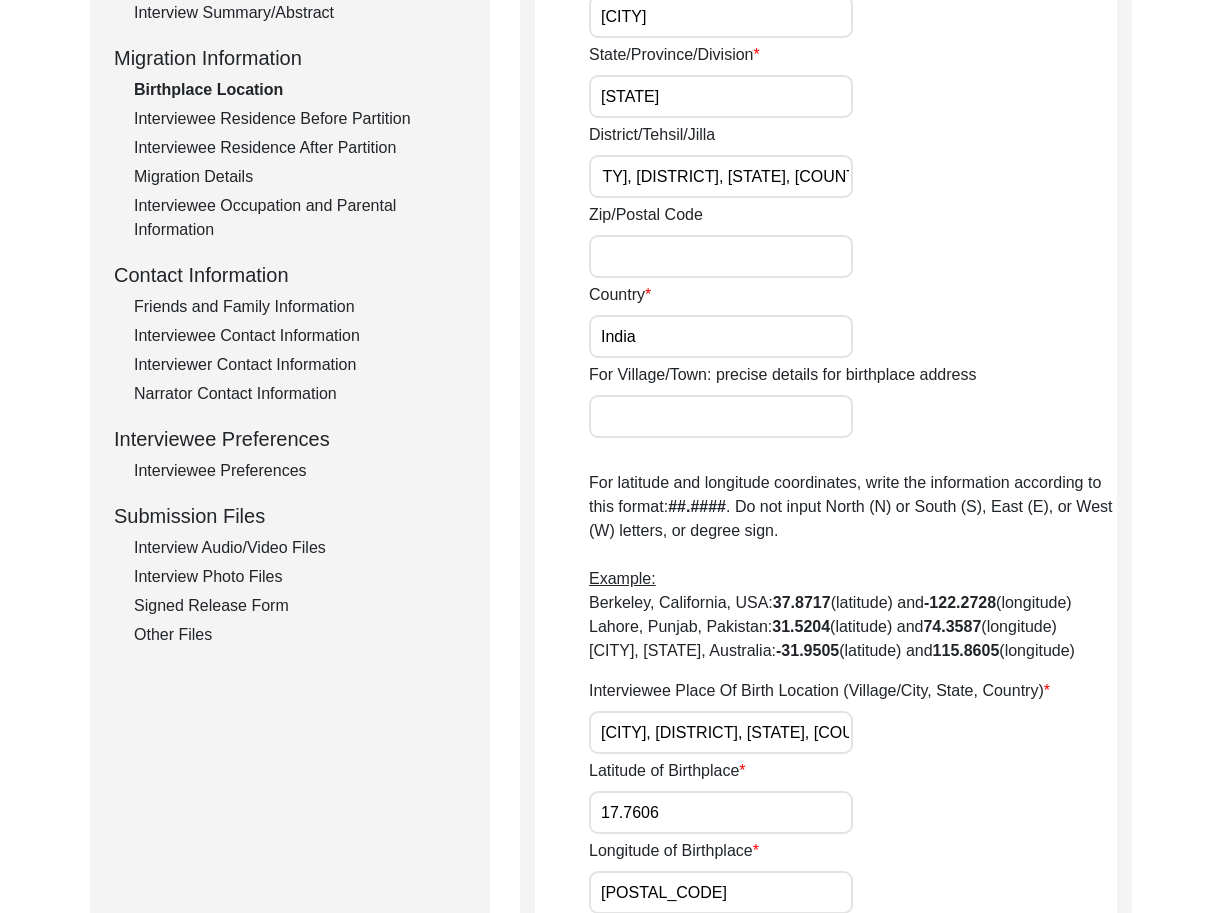 drag, startPoint x: 733, startPoint y: 177, endPoint x: 1430, endPoint y: 195, distance: 697.23236 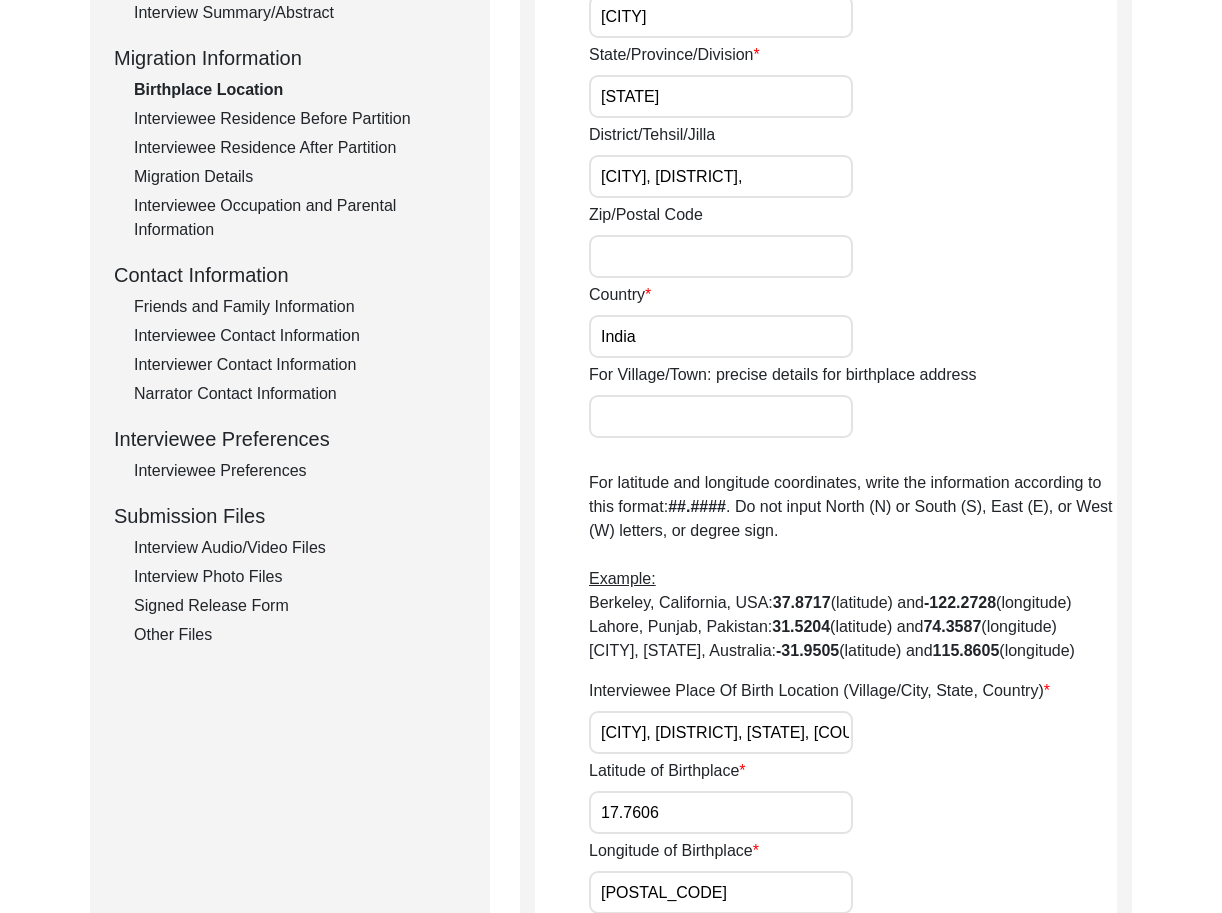 scroll, scrollTop: 0, scrollLeft: 0, axis: both 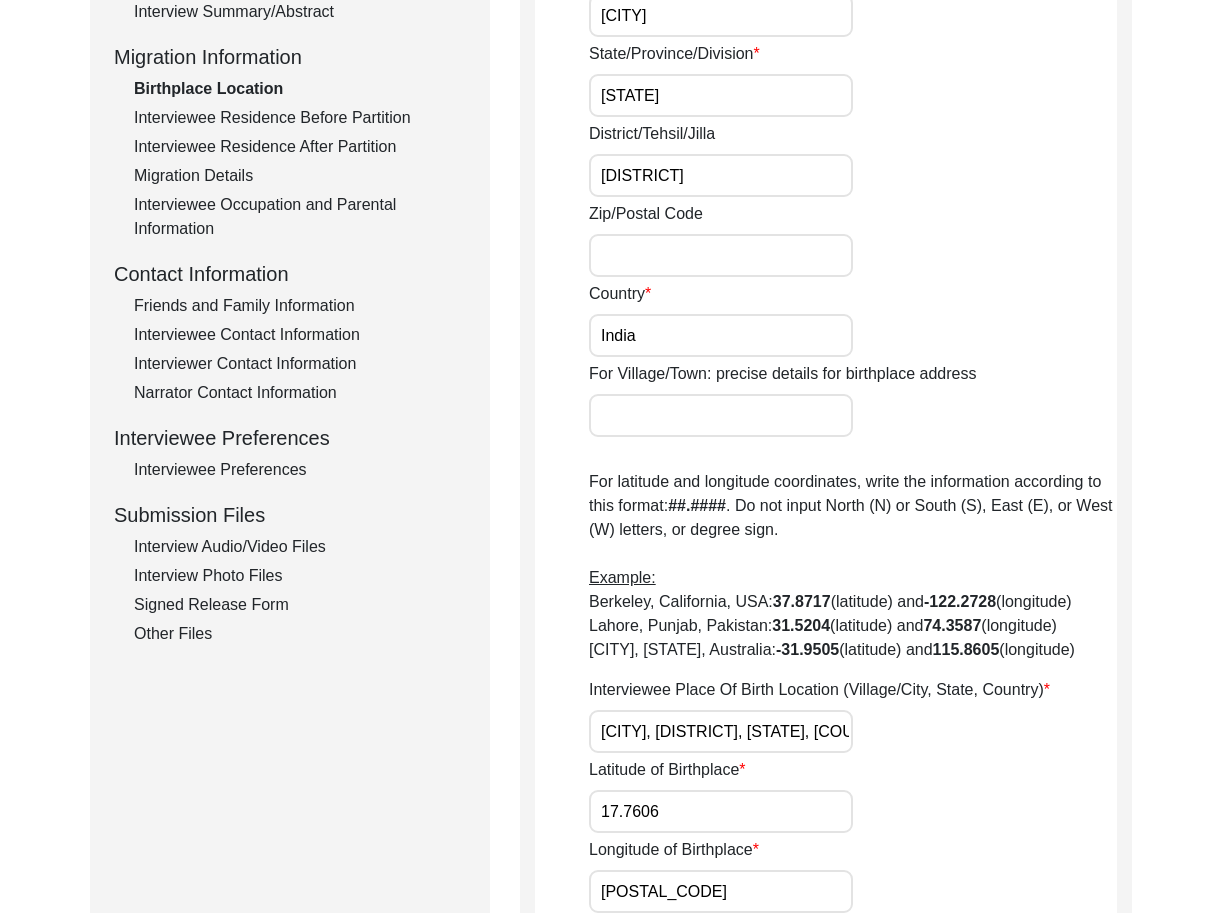 drag, startPoint x: 656, startPoint y: 177, endPoint x: 521, endPoint y: 172, distance: 135.09256 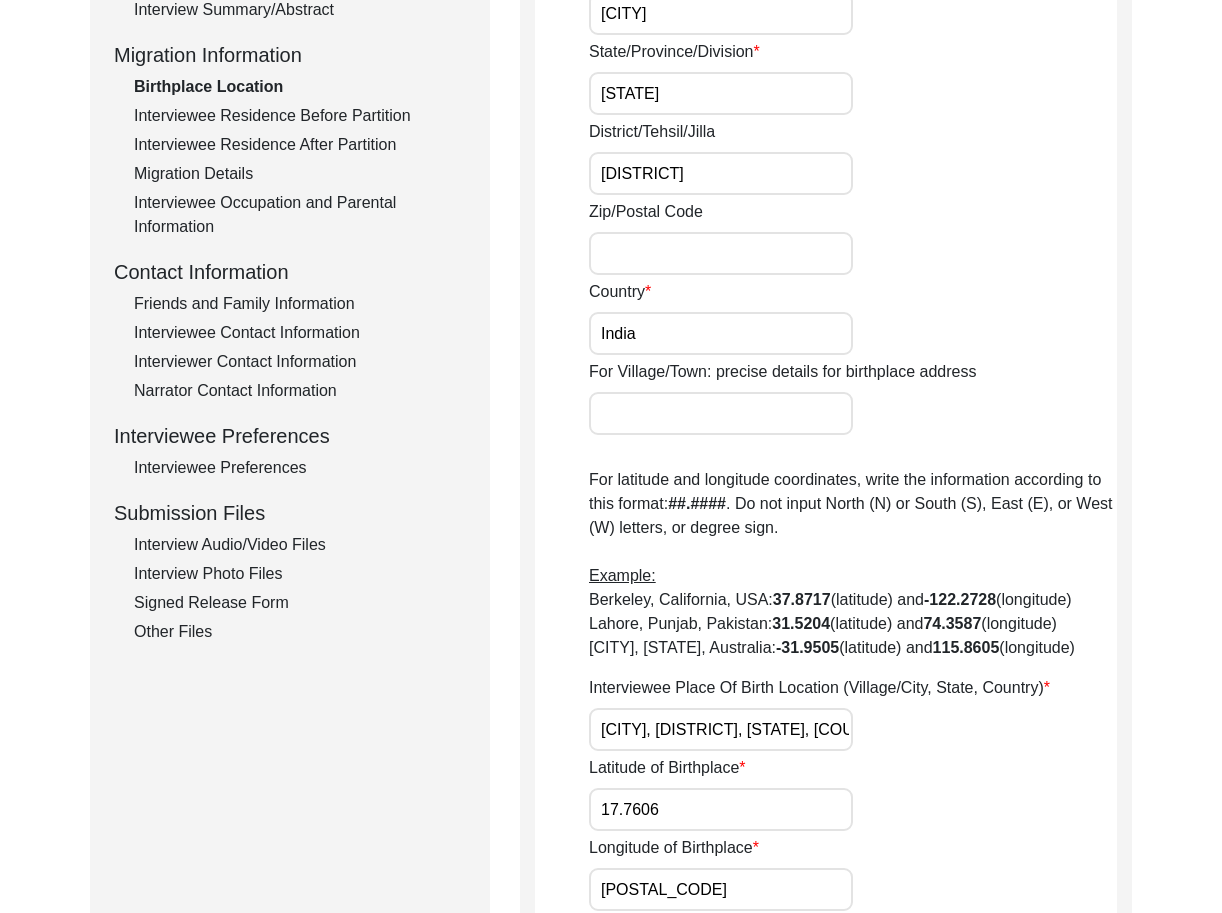 click on "[DISTRICT]" at bounding box center [721, 173] 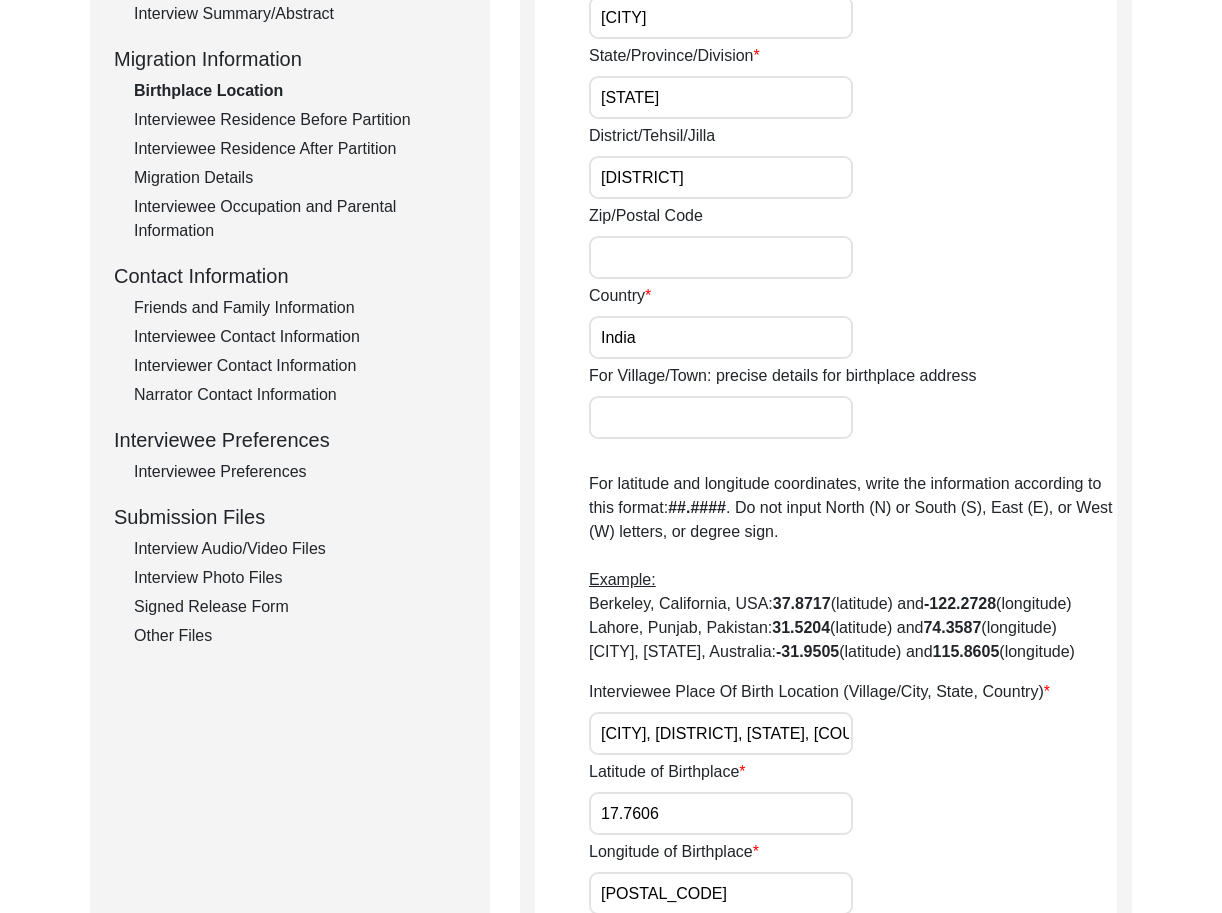 click on "[DISTRICT]" at bounding box center [721, 177] 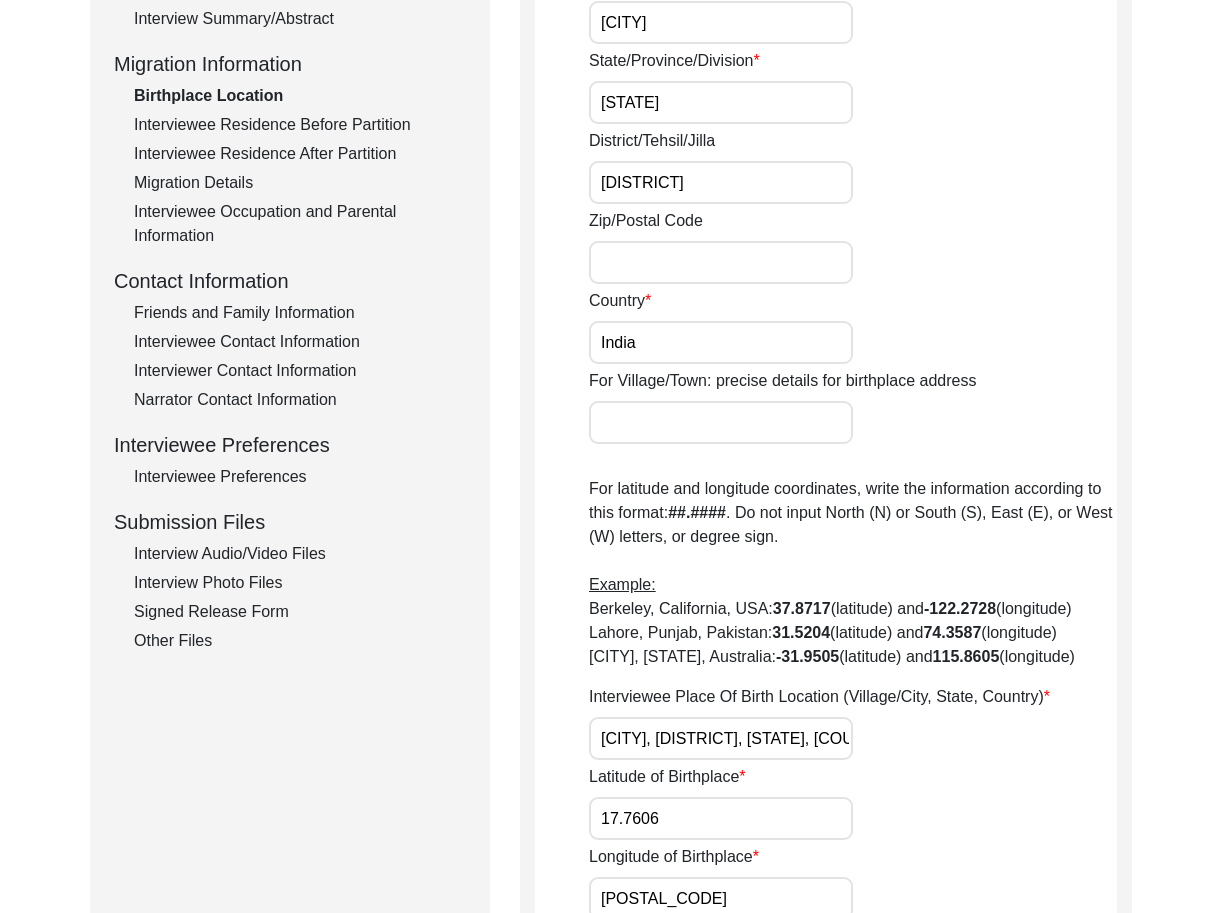 scroll, scrollTop: 496, scrollLeft: 0, axis: vertical 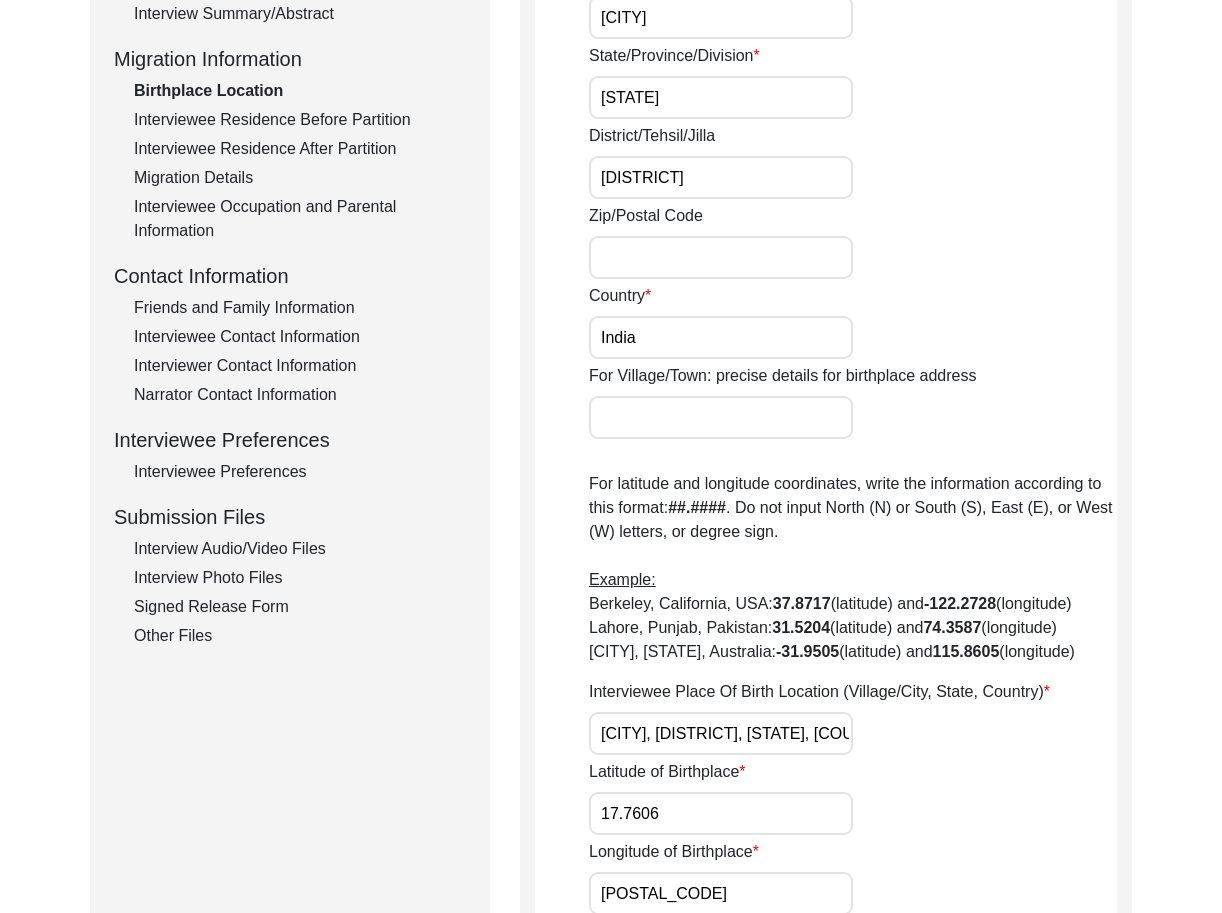 type on "[DISTRICT]" 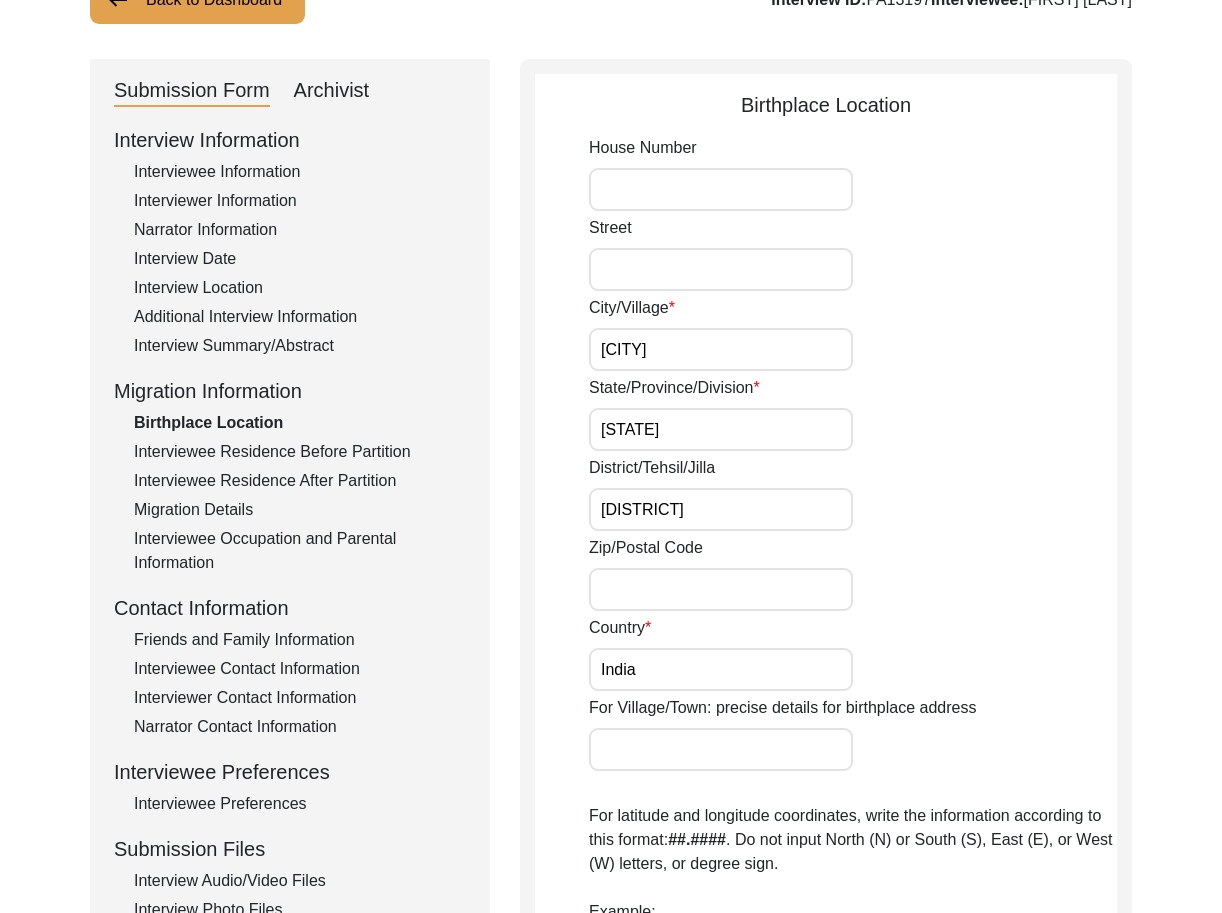 scroll, scrollTop: 0, scrollLeft: 0, axis: both 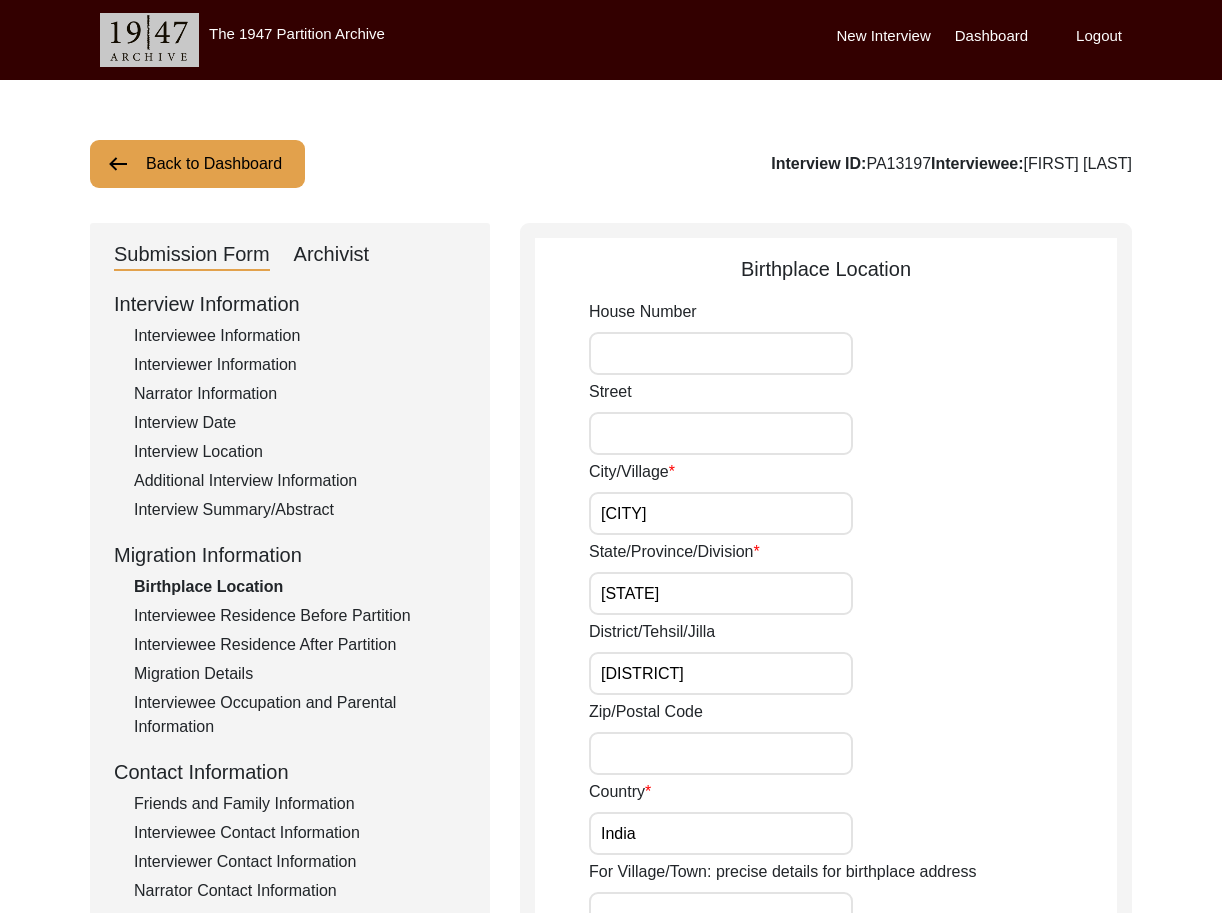 click on "House Number" at bounding box center [721, 353] 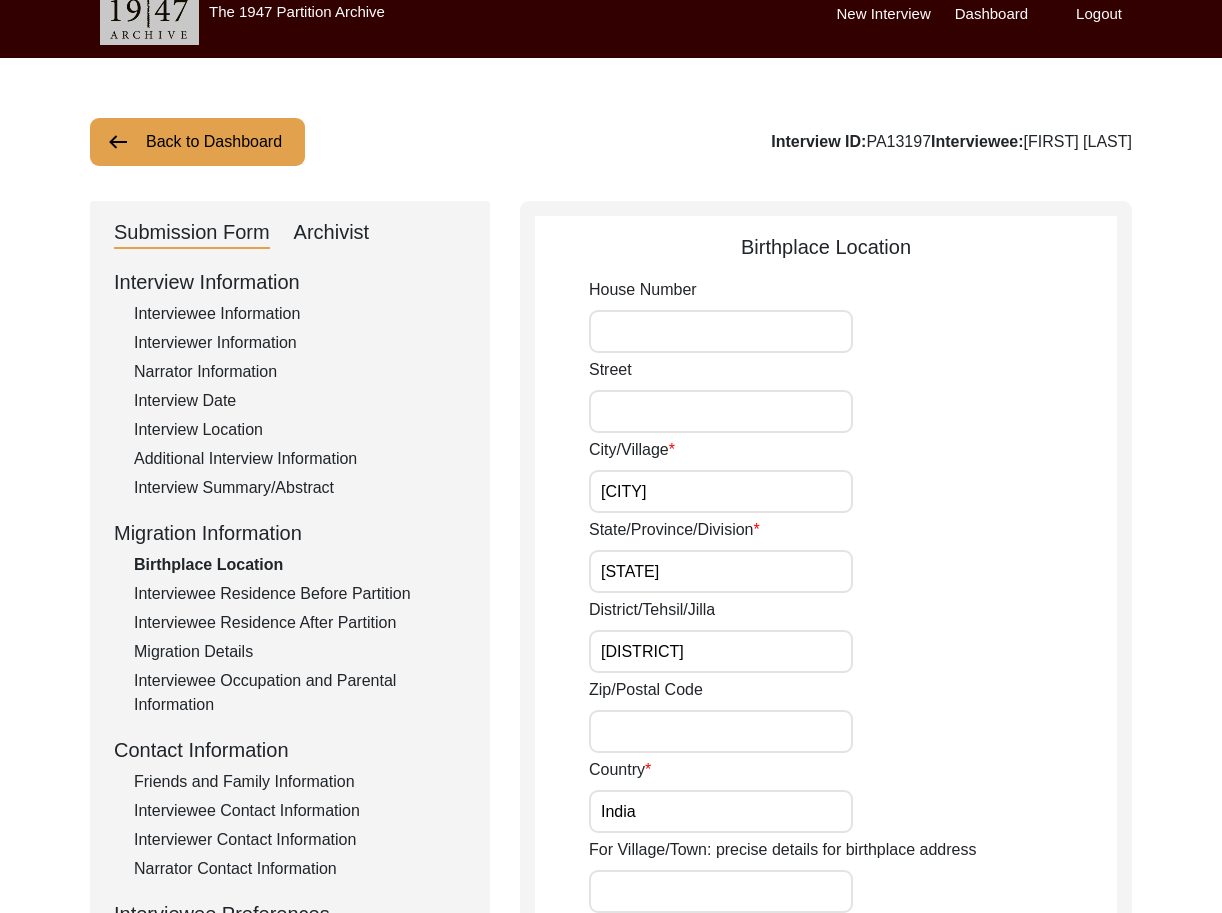 scroll, scrollTop: 797, scrollLeft: 0, axis: vertical 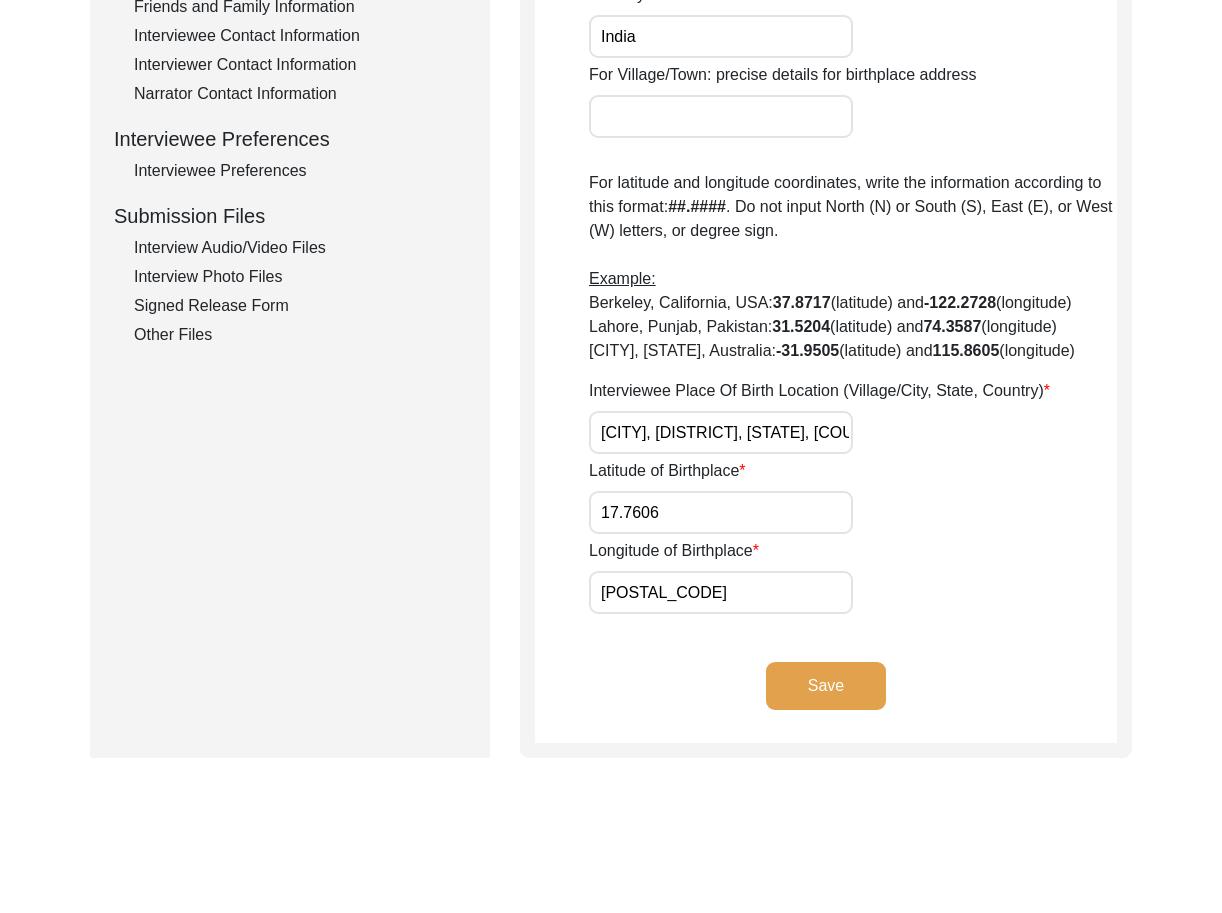 click on "Save" 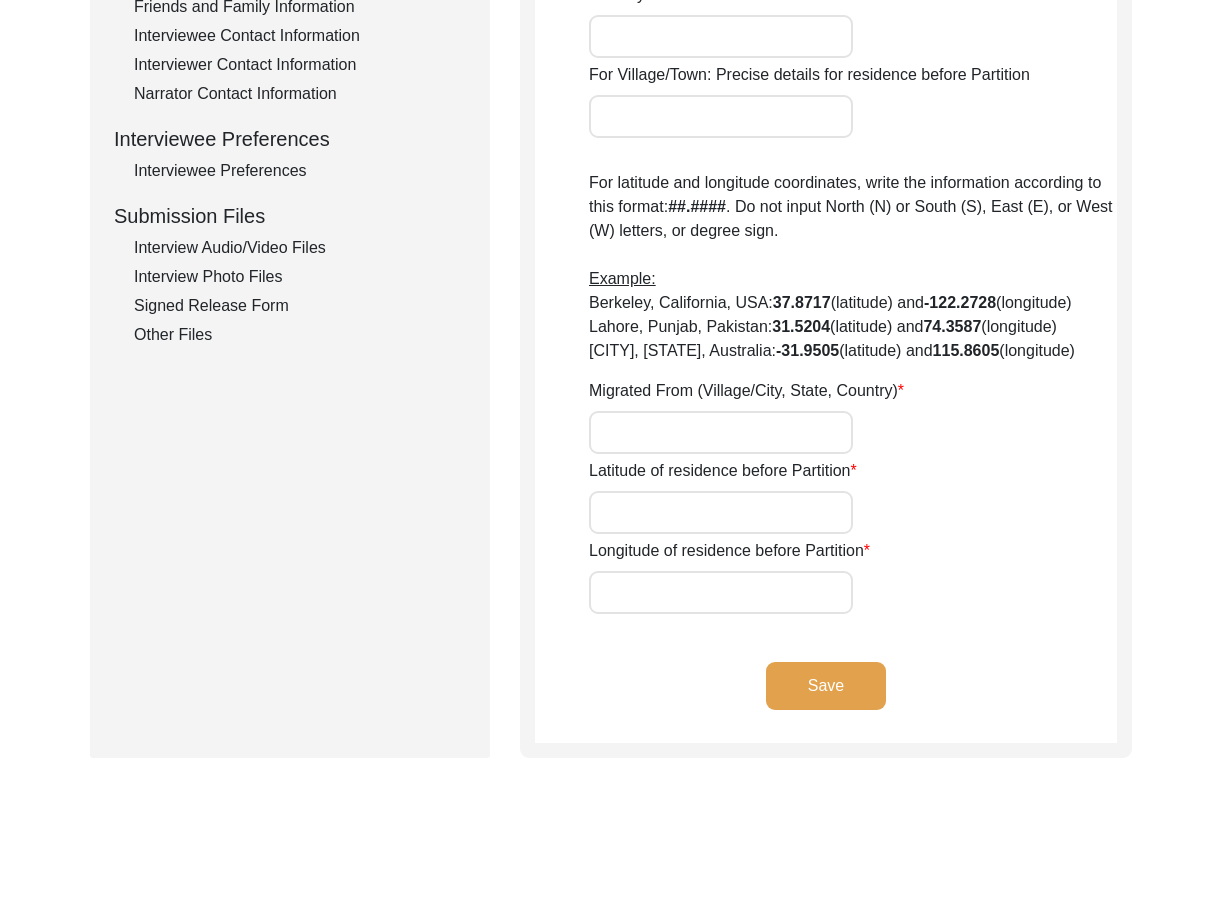 type on "[CITY]" 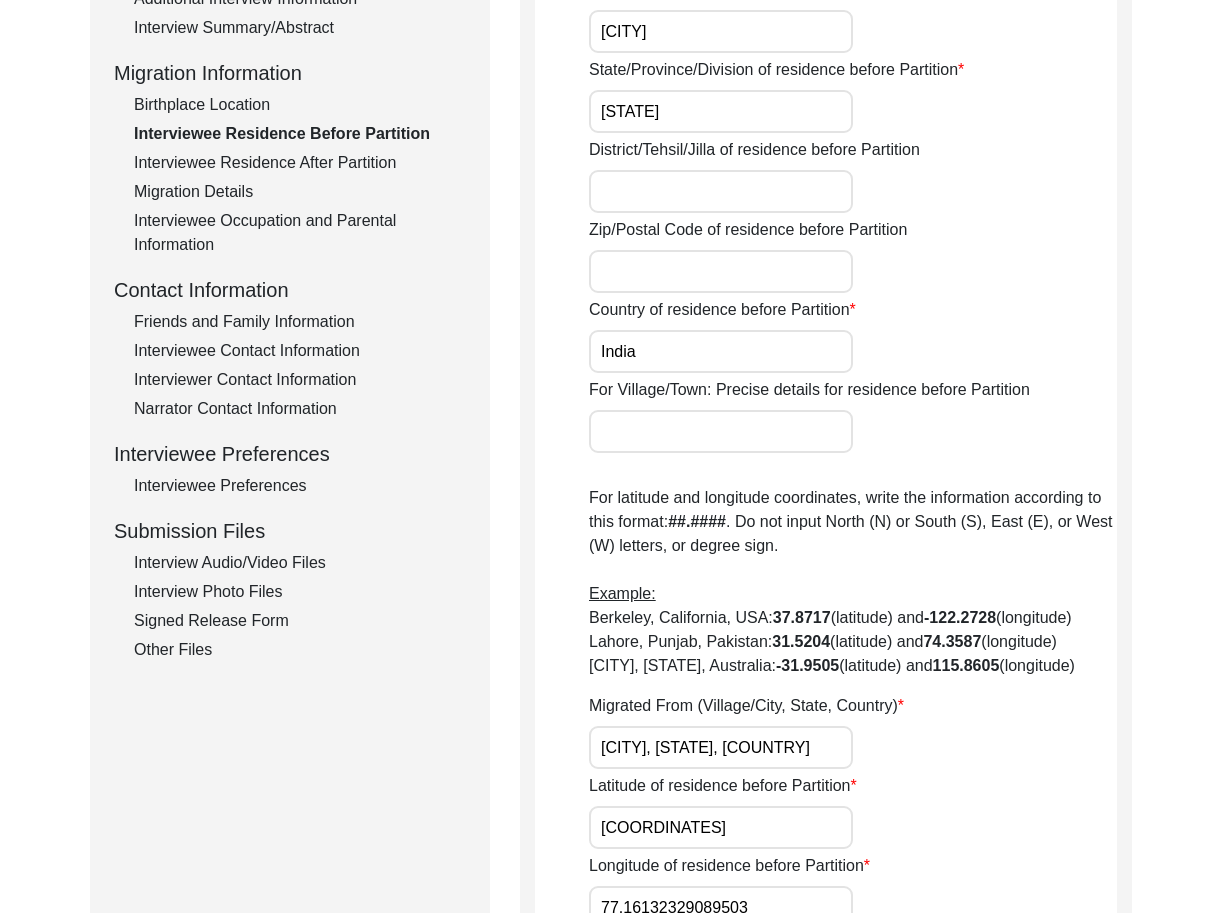 scroll, scrollTop: 0, scrollLeft: 0, axis: both 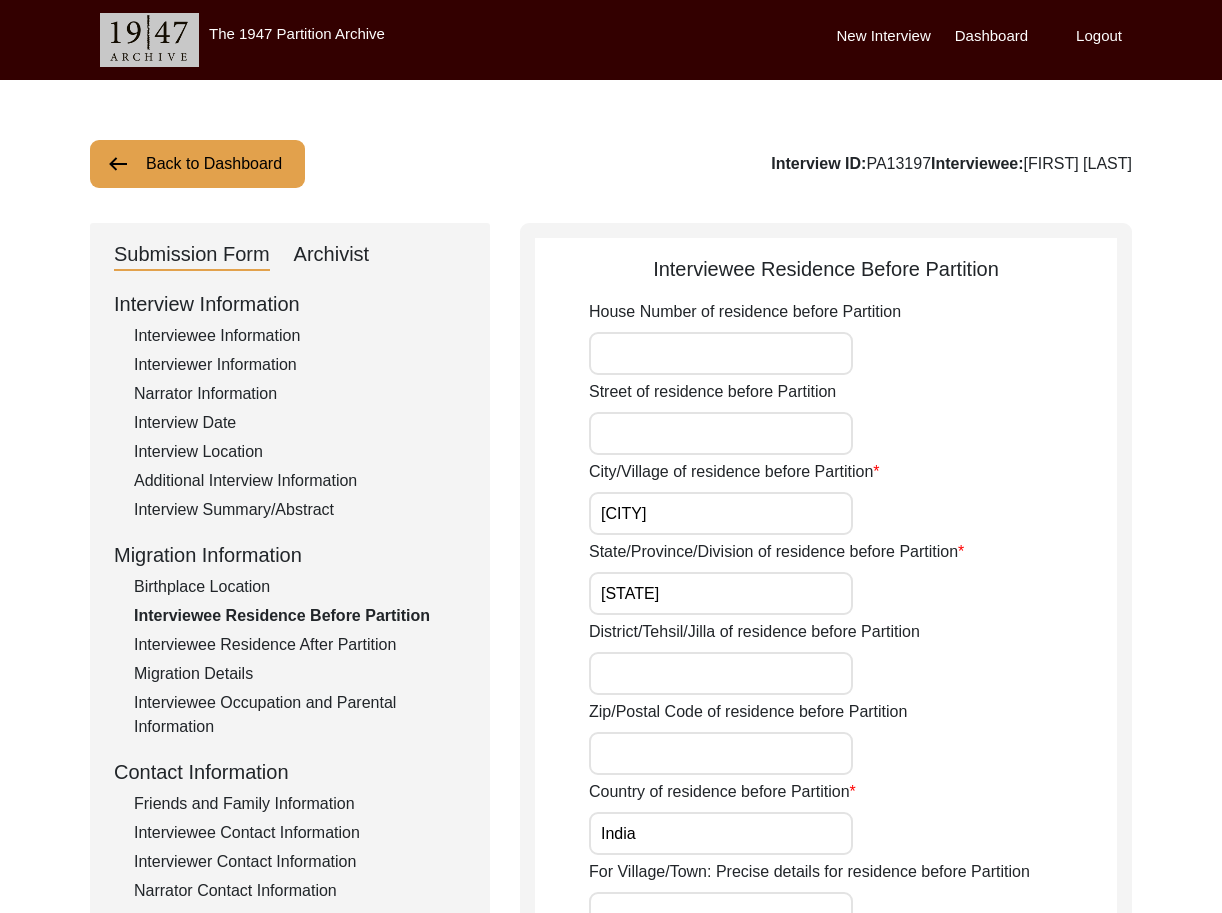 click on "House Number of residence before Partition" at bounding box center (721, 353) 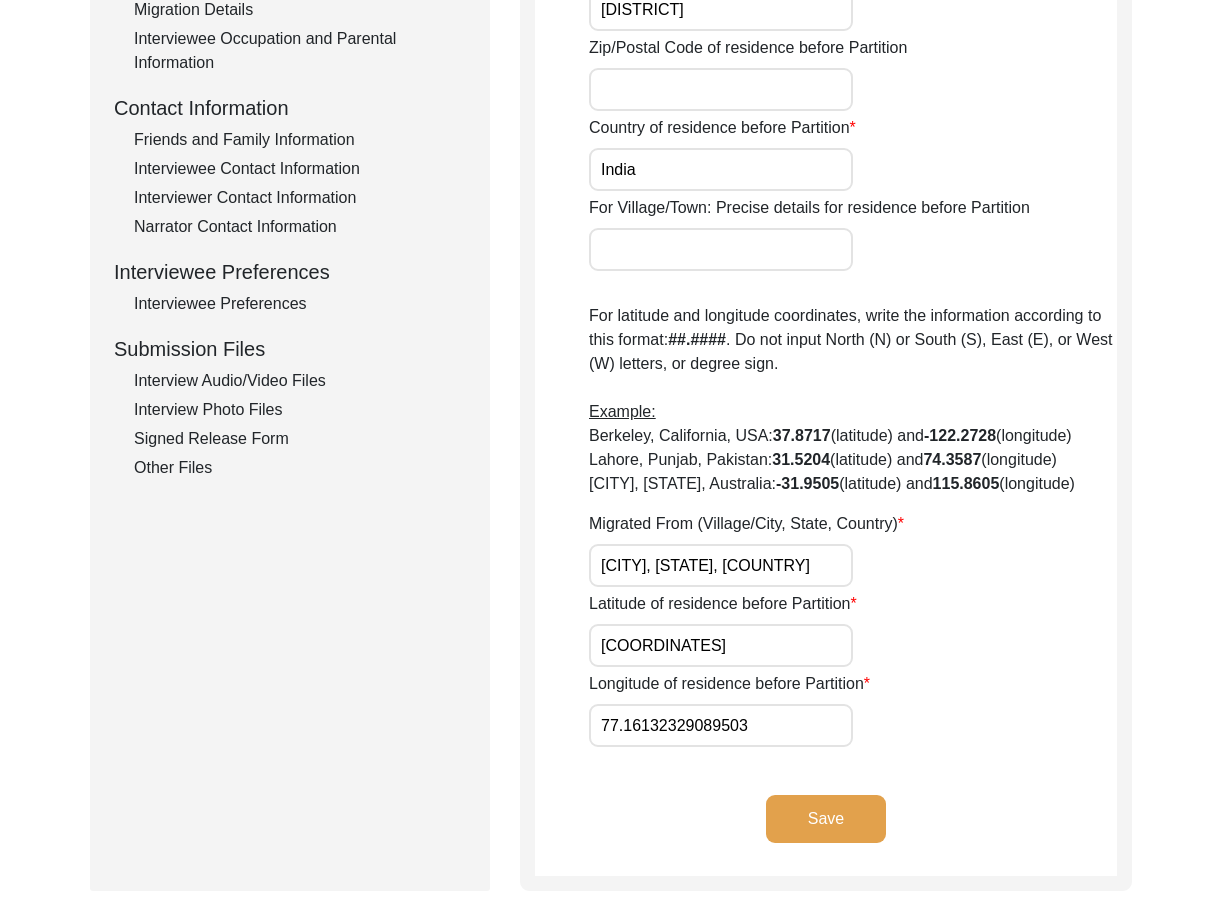 type on "[DISTRICT]" 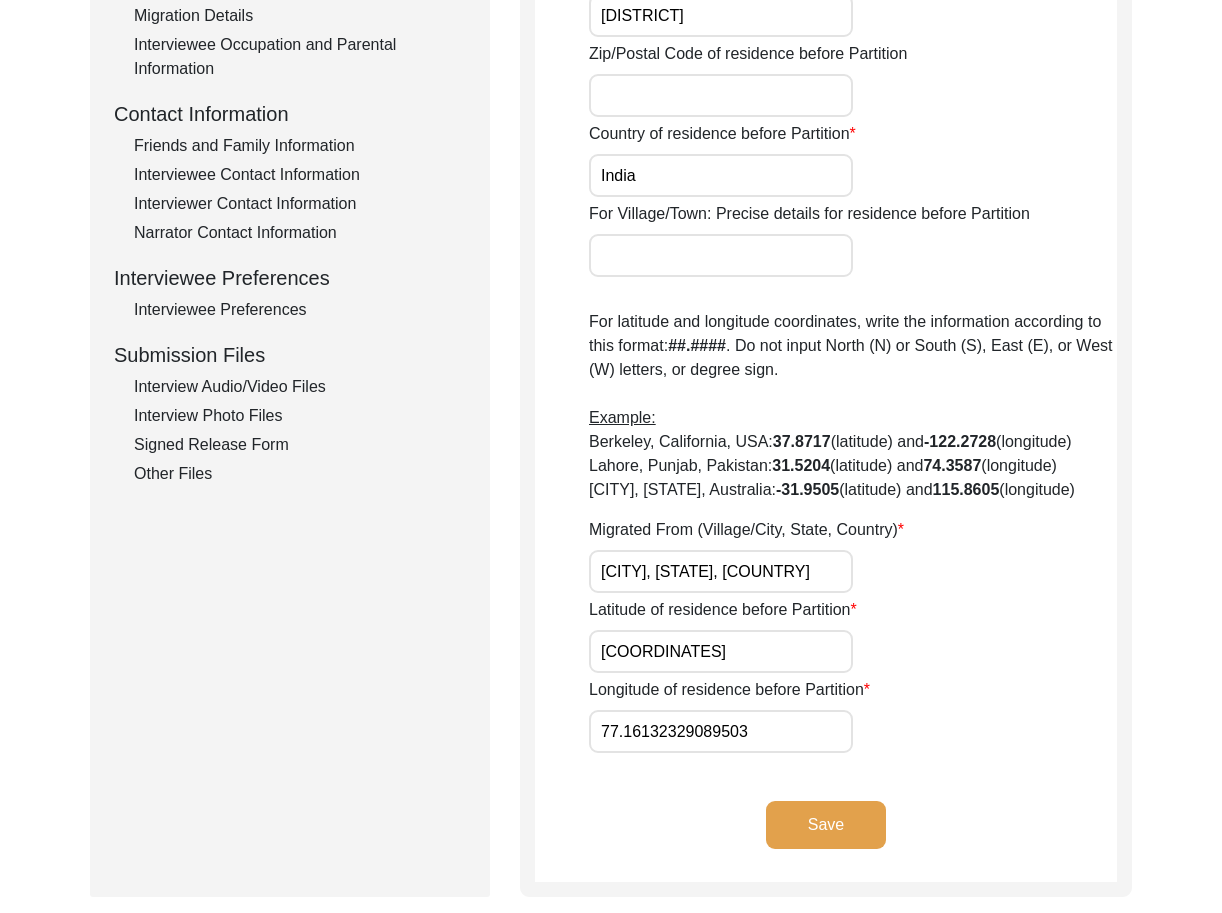 click on "[CITY], [STATE], [COUNTRY]" at bounding box center (721, 571) 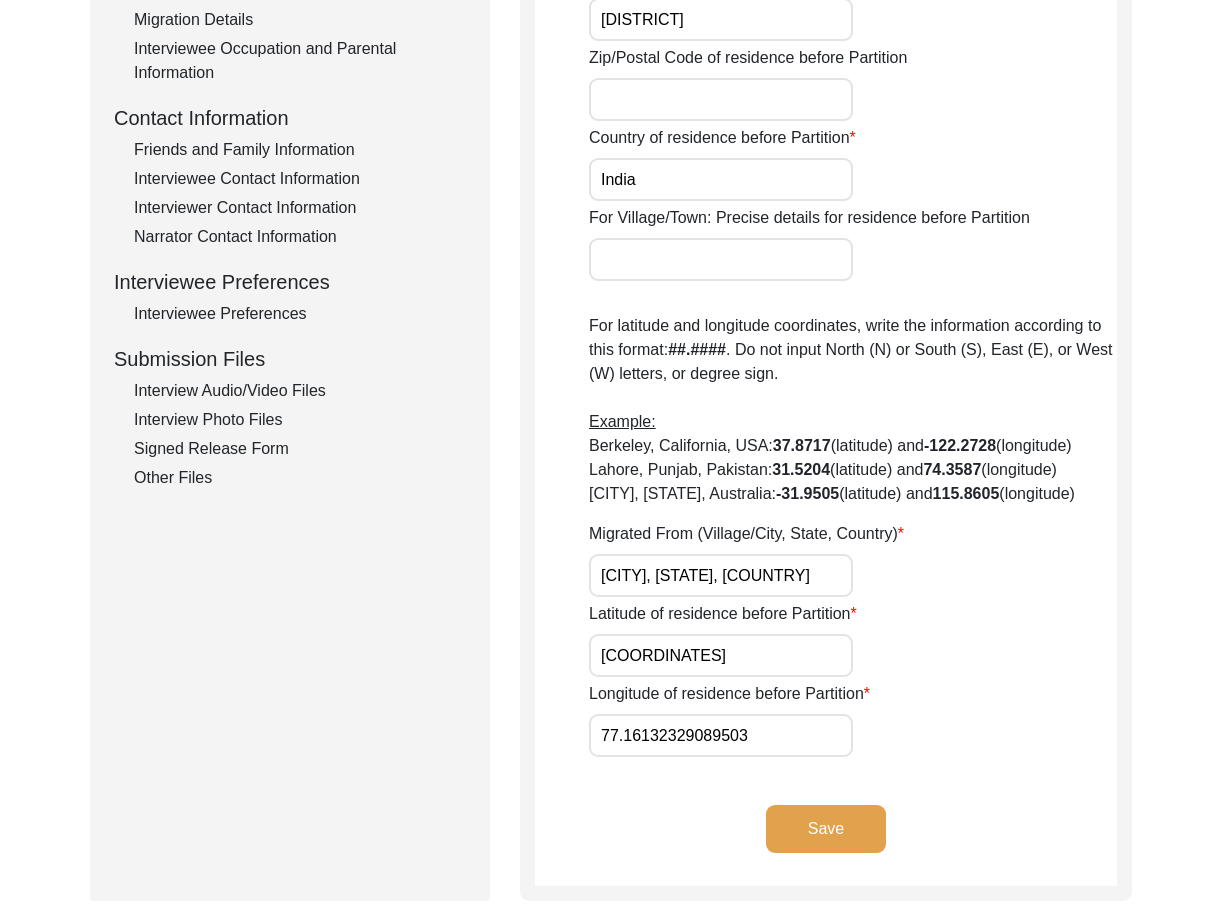 click on "Migrated From (Village/City, [STATE], India" 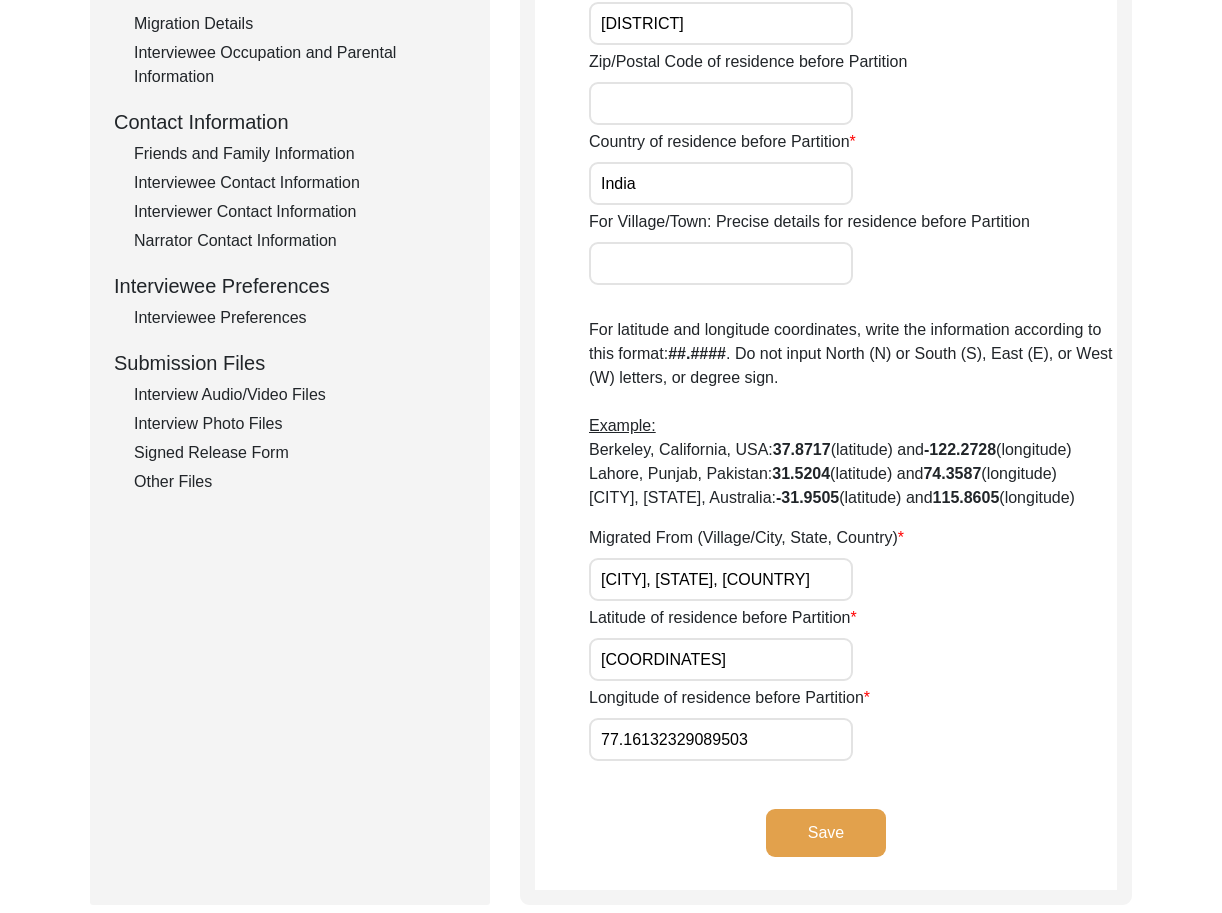 click on "[CITY], [STATE], [COUNTRY]" at bounding box center (721, 579) 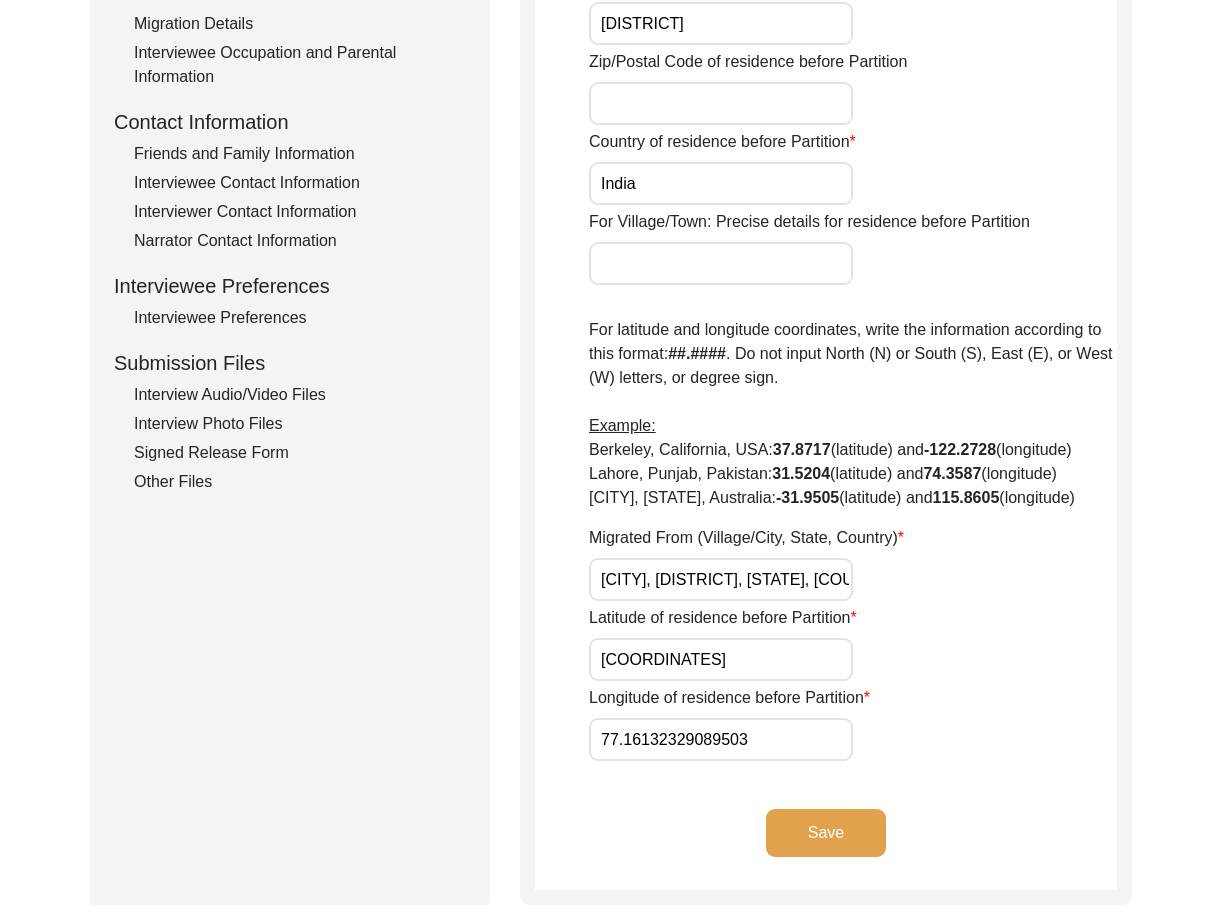 scroll, scrollTop: 0, scrollLeft: 18, axis: horizontal 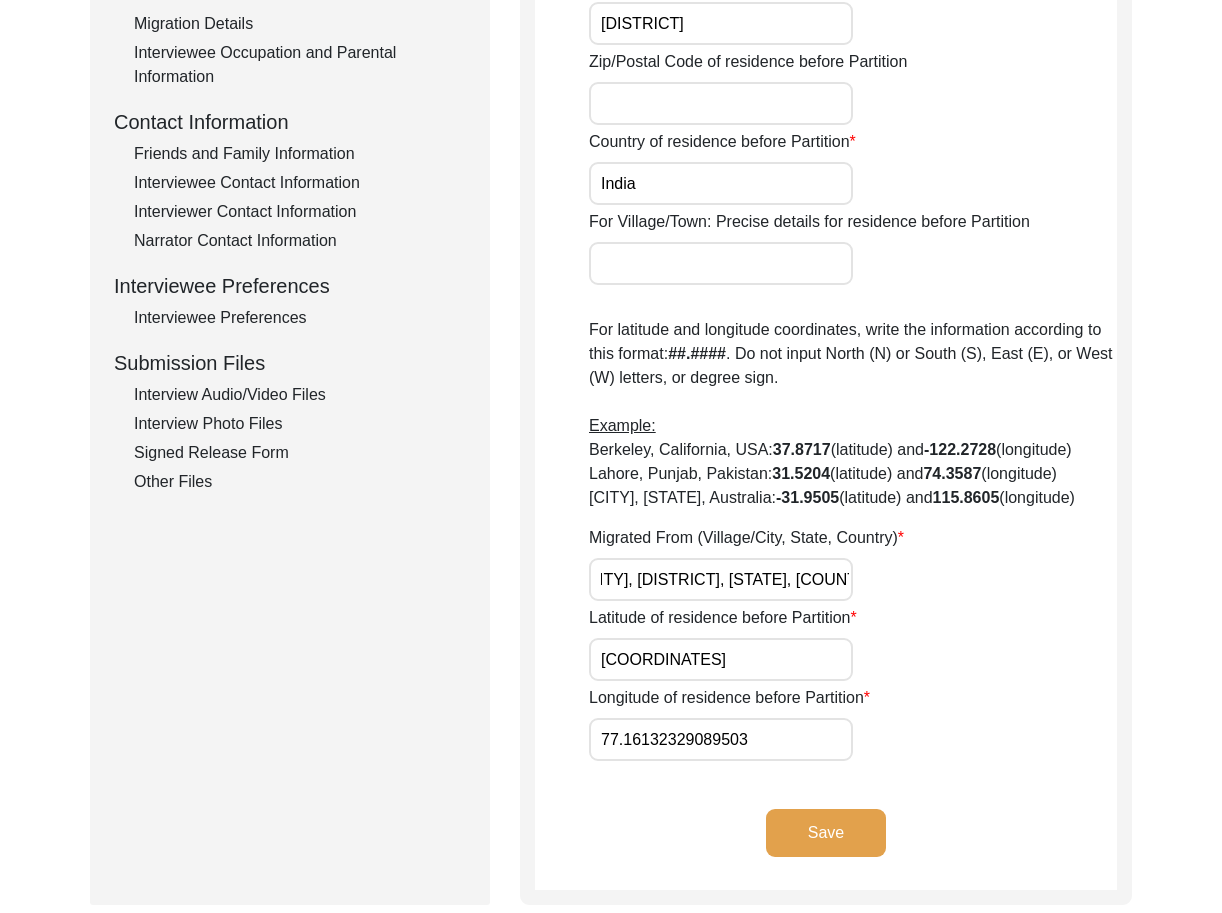 type on "[CITY], [DISTRICT], [STATE], [COUNTRY]" 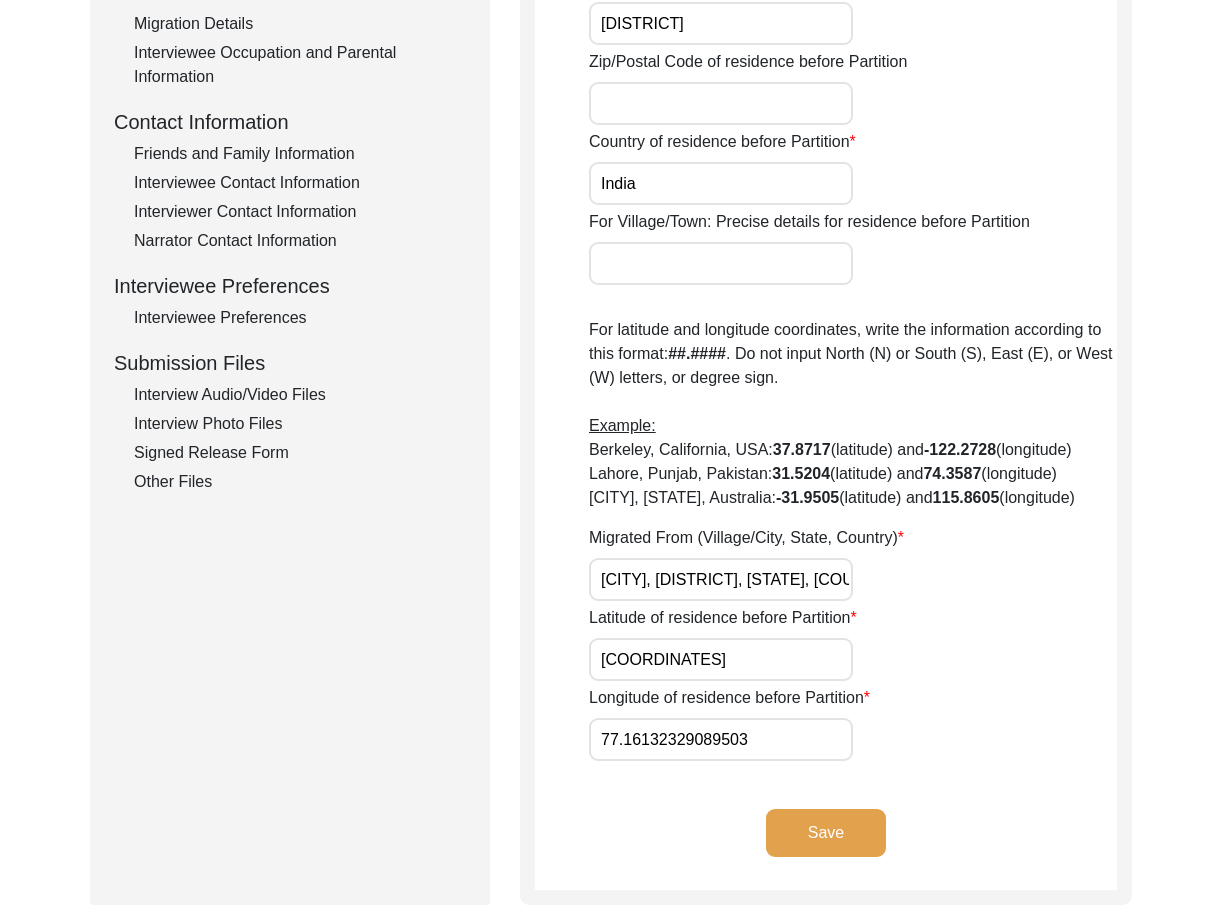 click on "[COORDINATES]" at bounding box center (721, 659) 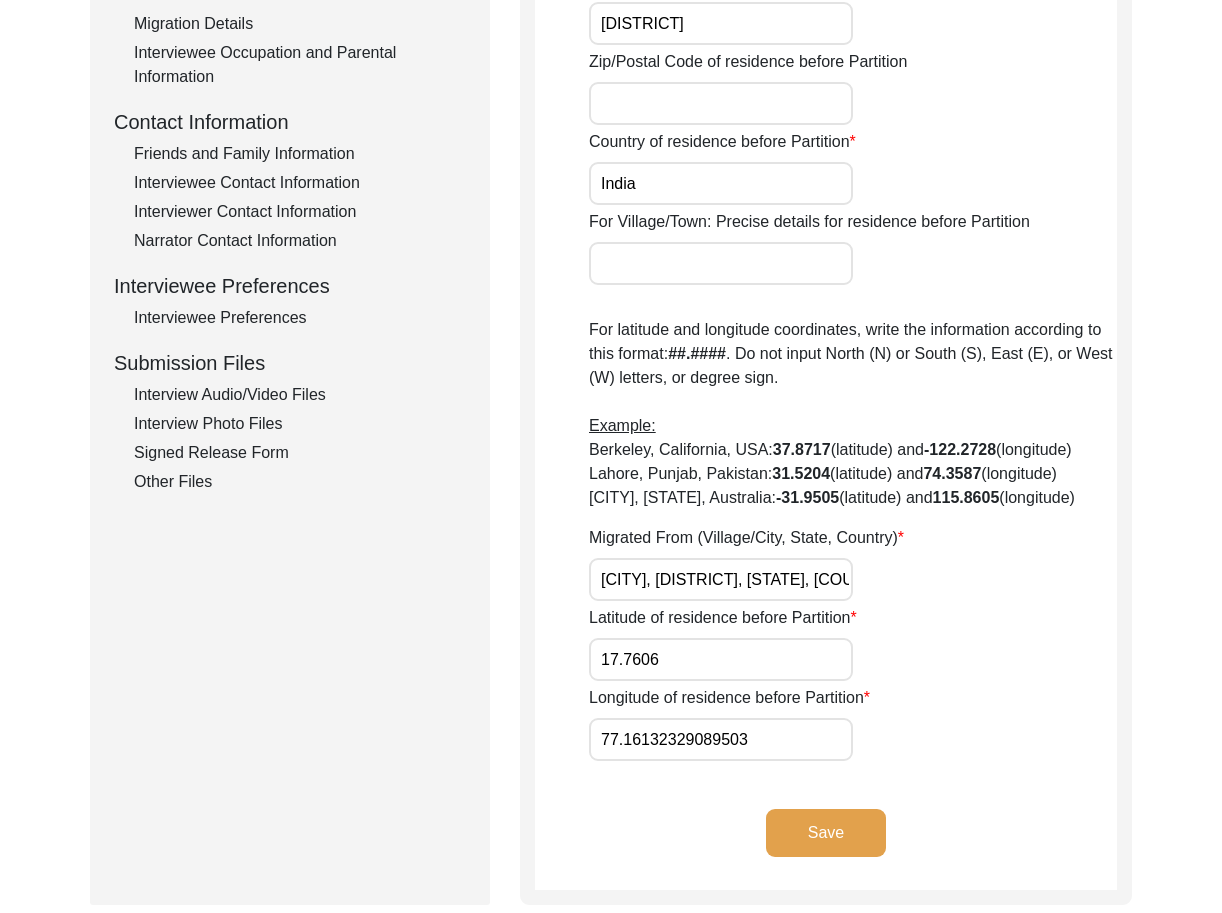 type on "17.7606" 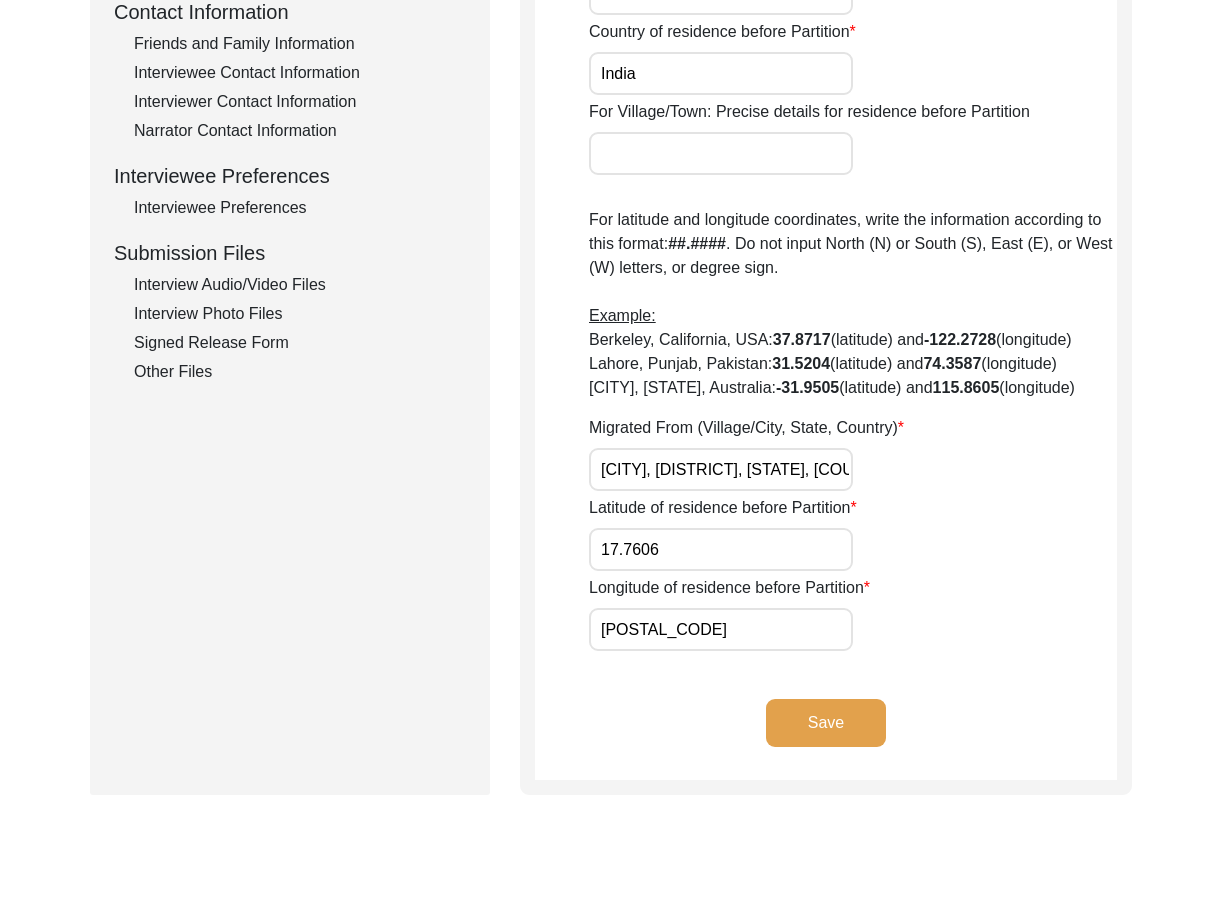 scroll, scrollTop: 790, scrollLeft: 0, axis: vertical 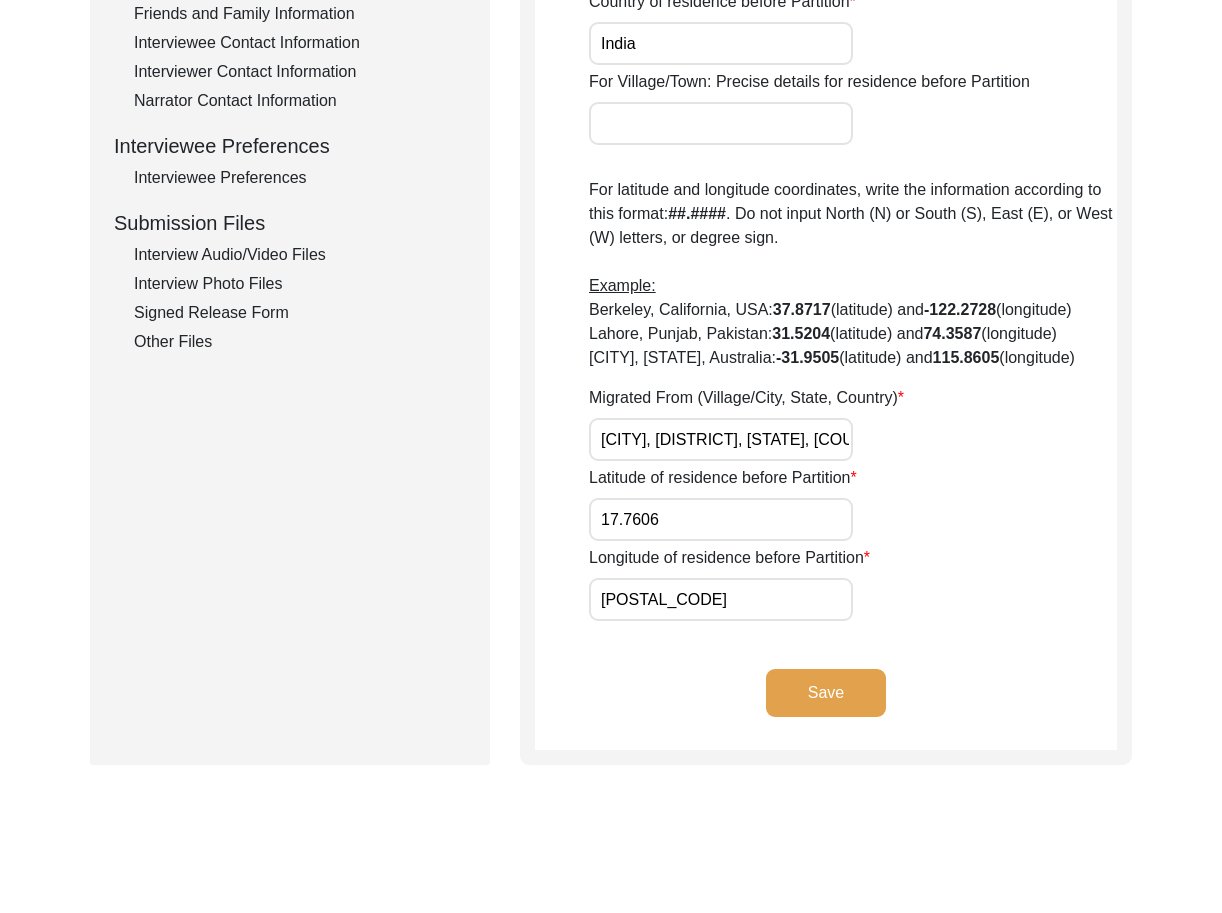 type on "[POSTAL_CODE]" 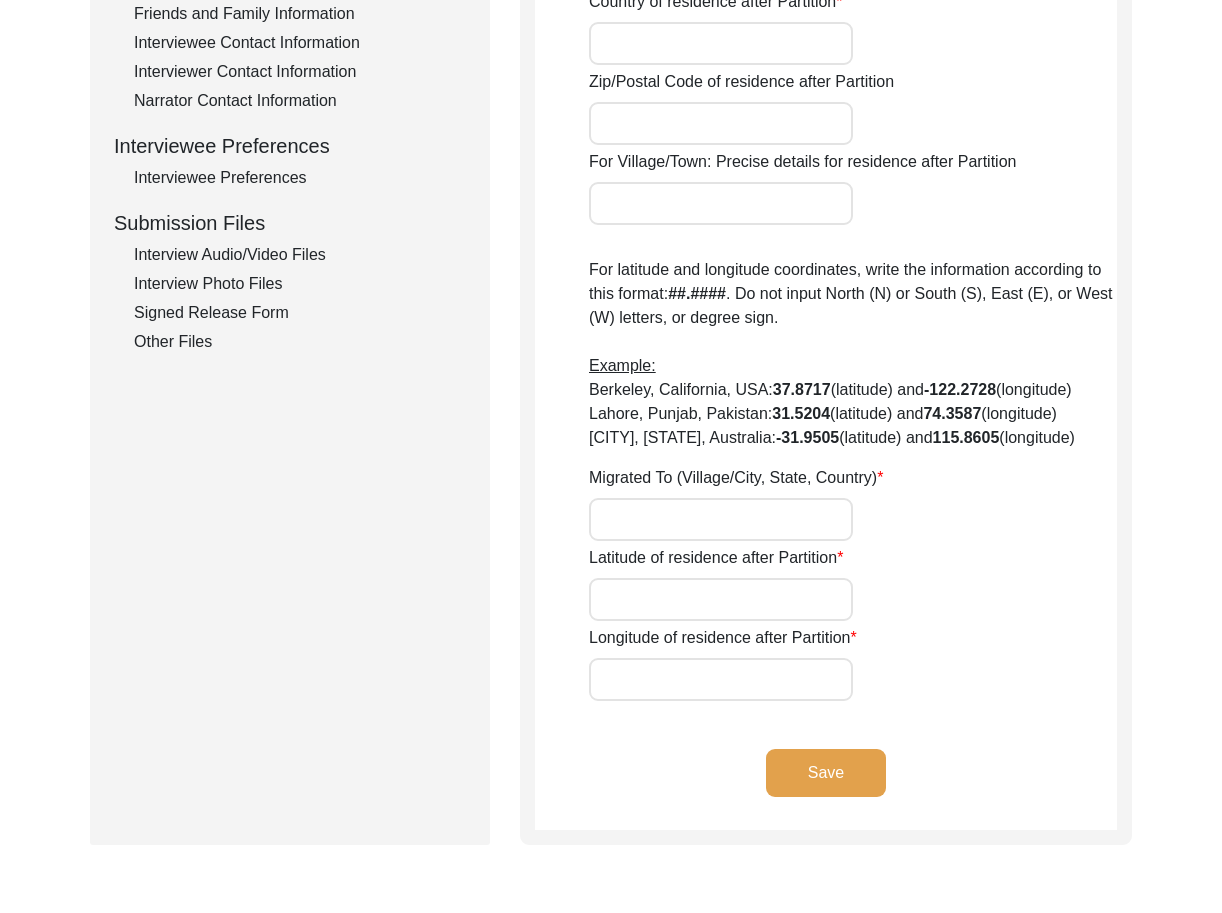 type on "No" 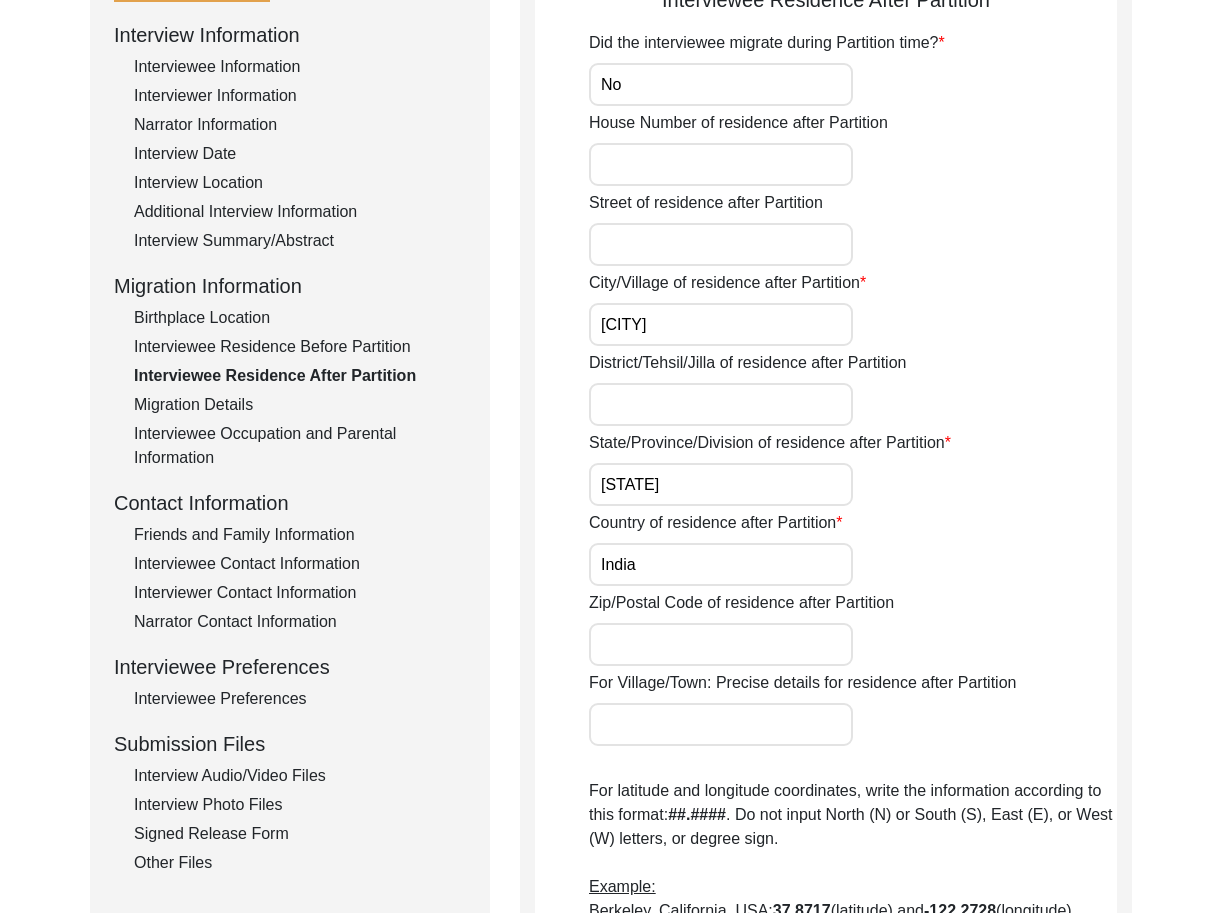 scroll, scrollTop: 263, scrollLeft: 0, axis: vertical 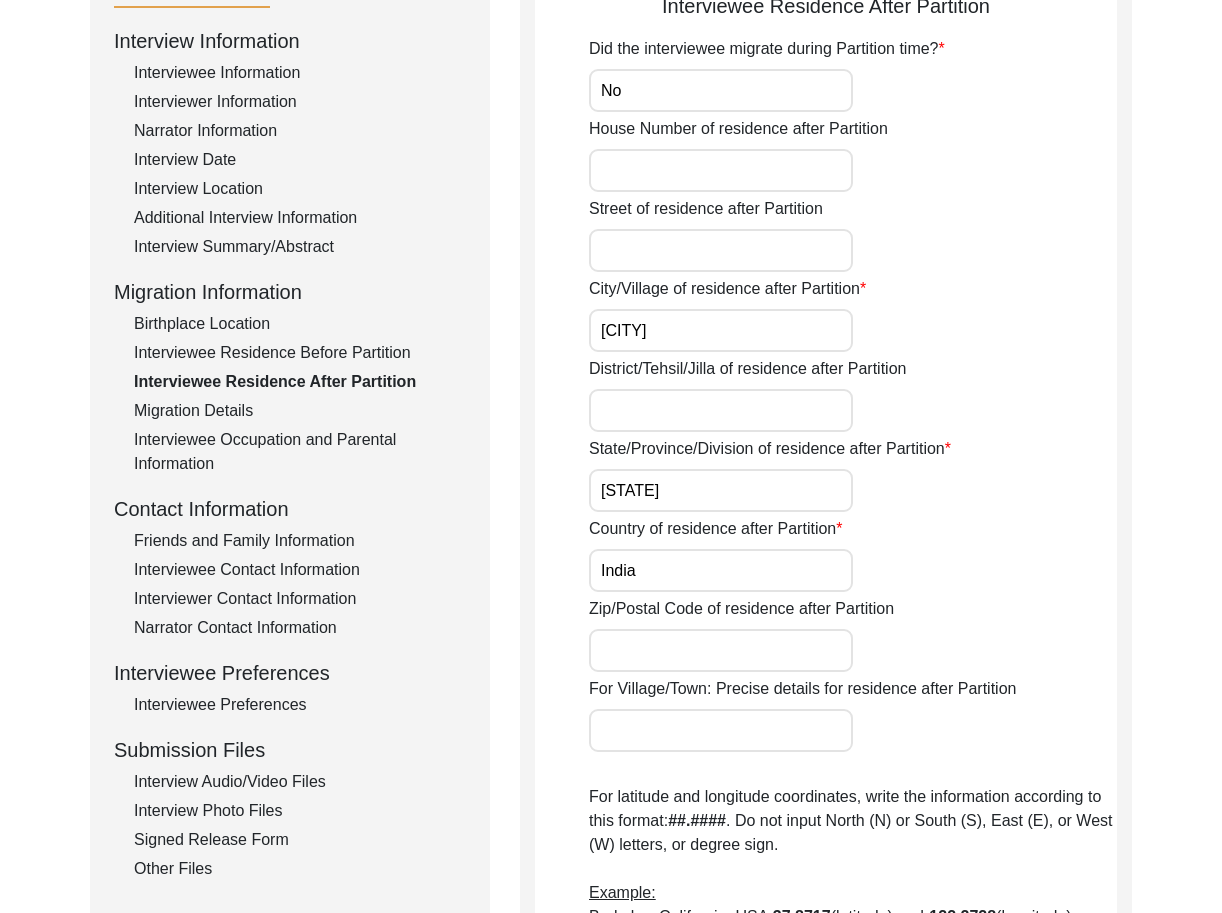 click on "District/Tehsil/Jilla of residence after Partition" at bounding box center (721, 410) 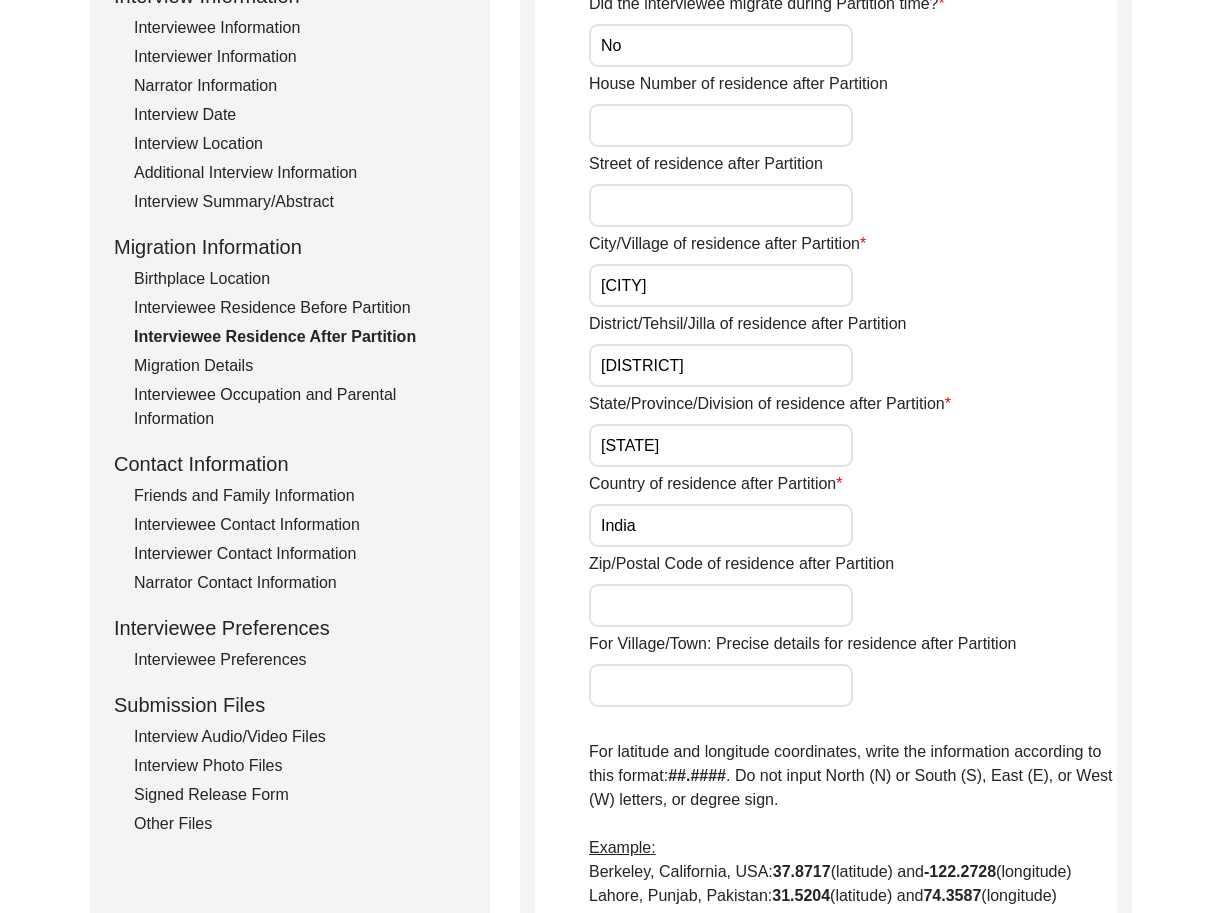 scroll, scrollTop: 313, scrollLeft: 0, axis: vertical 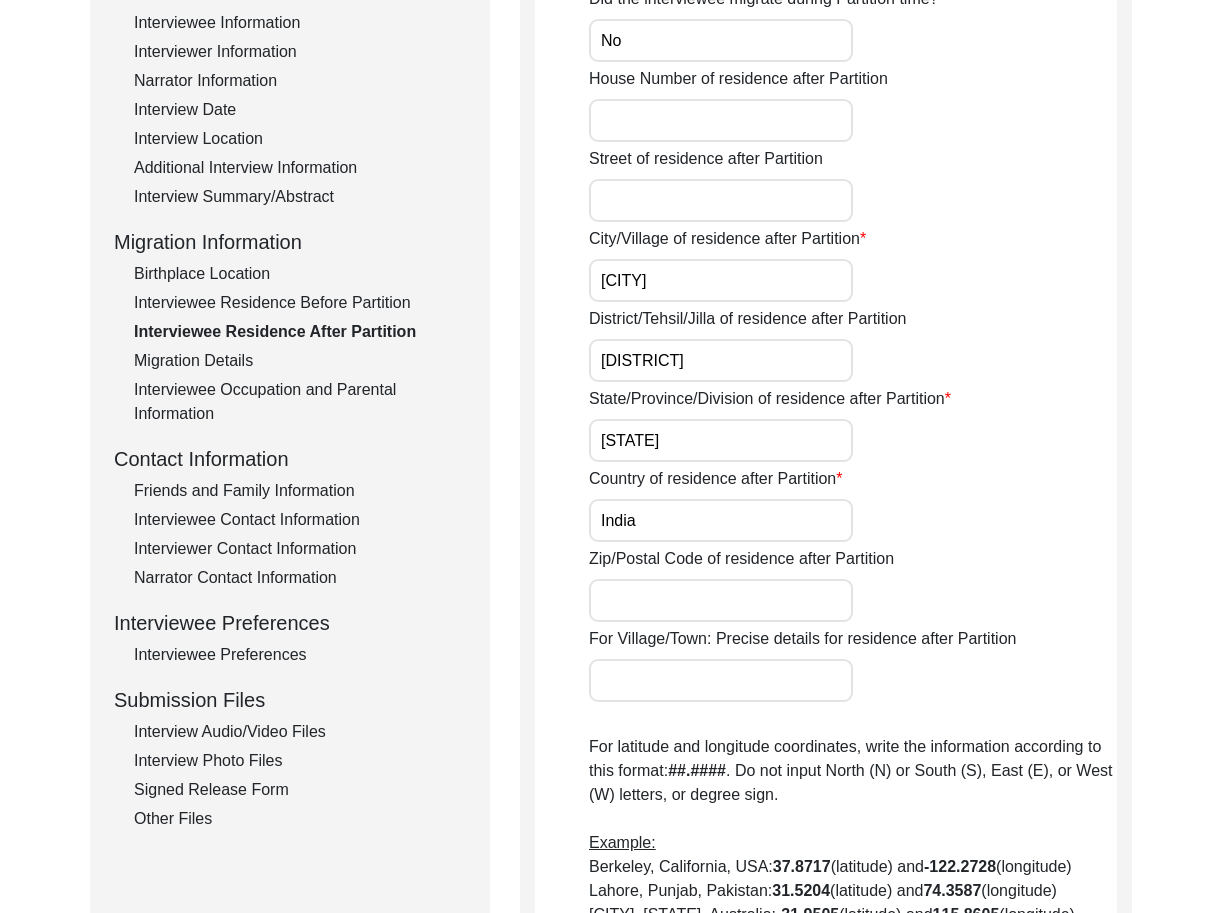 type on "[DISTRICT]" 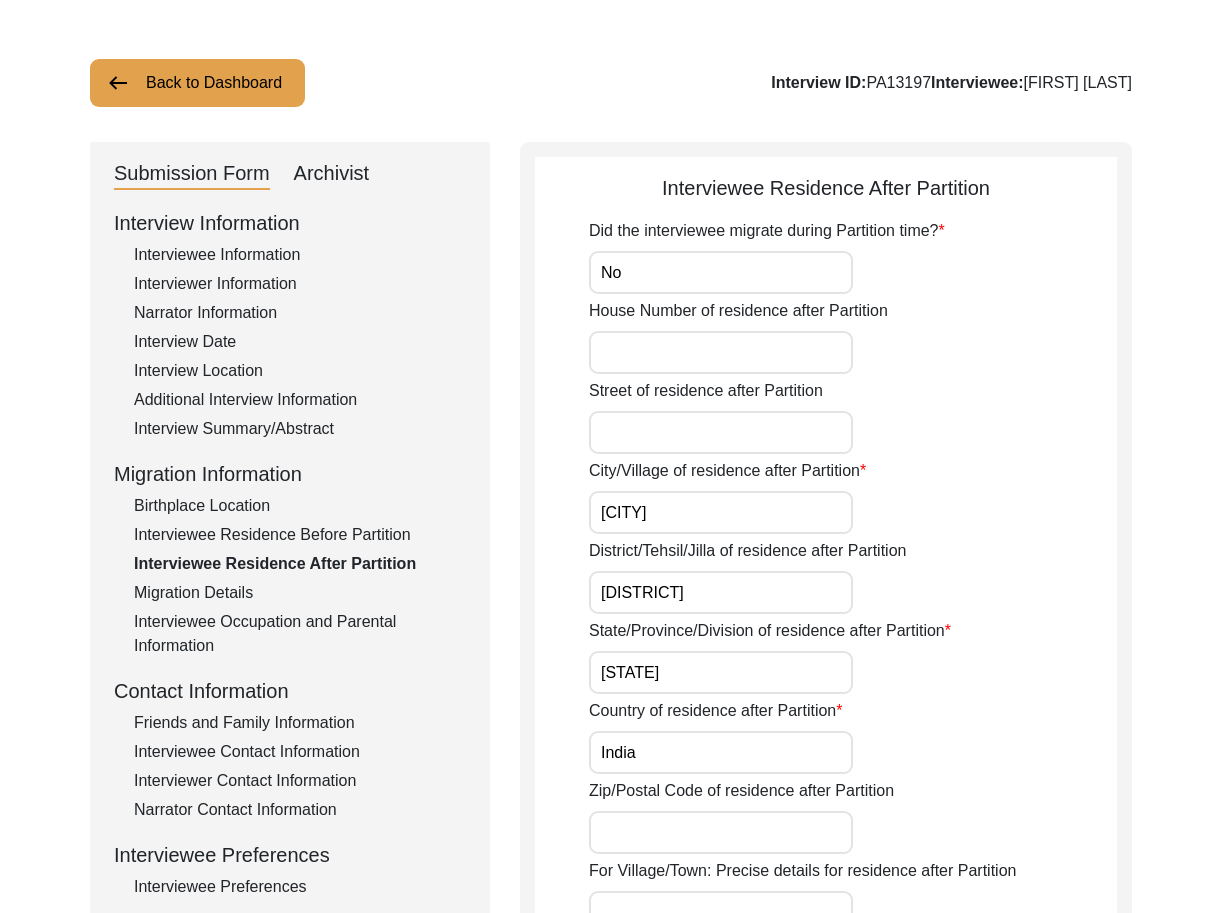 scroll, scrollTop: 0, scrollLeft: 0, axis: both 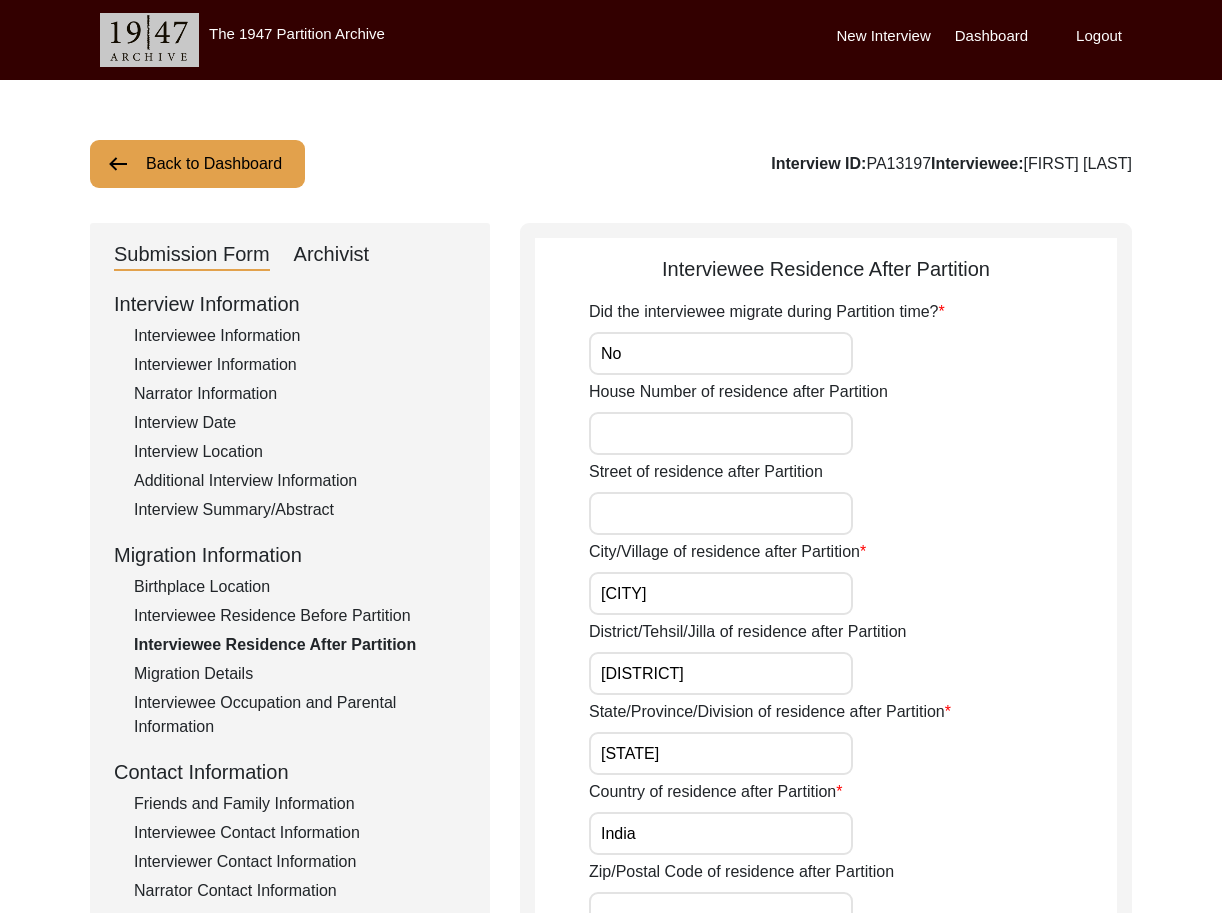 click on "Interview ID:  PA13197  Interviewee:  [FIRST] [LAST]" 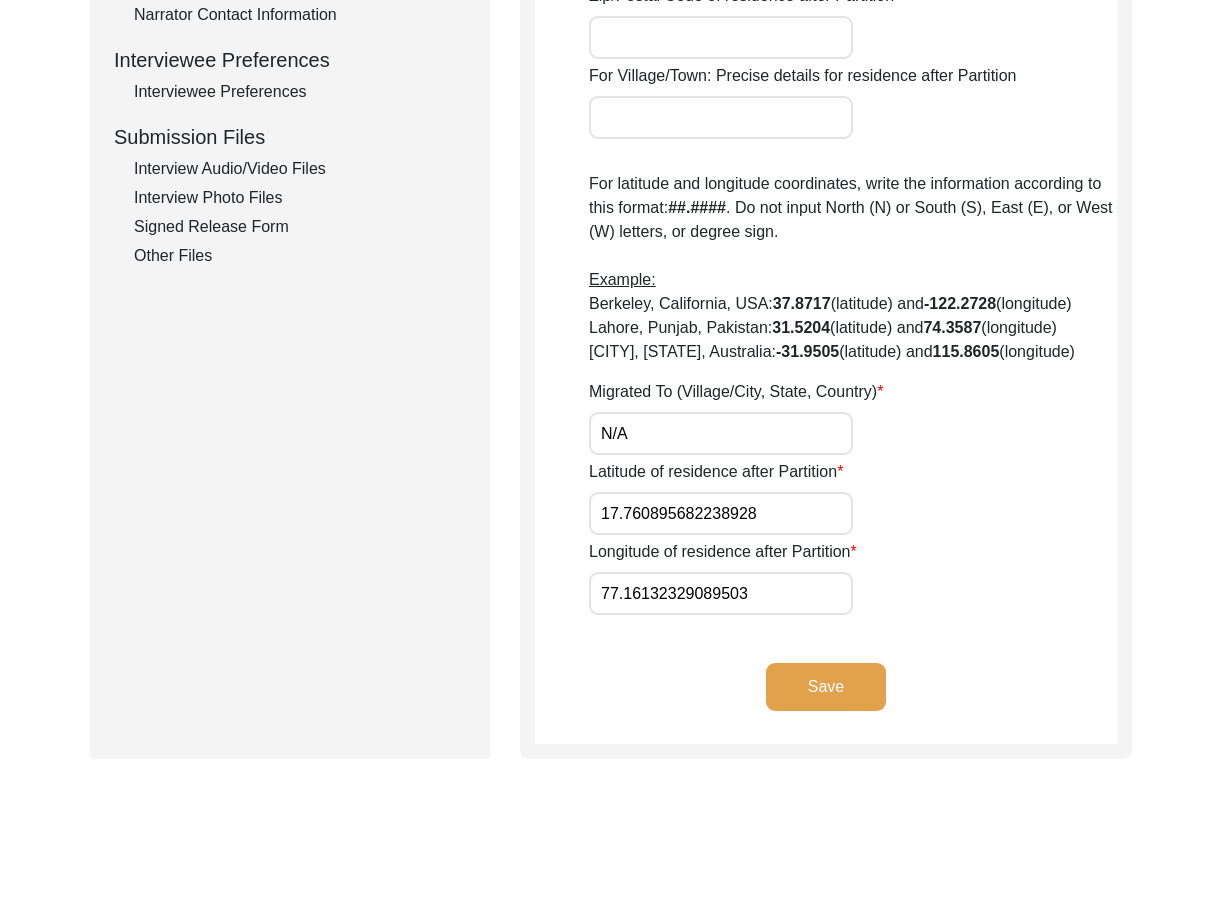 scroll, scrollTop: 878, scrollLeft: 0, axis: vertical 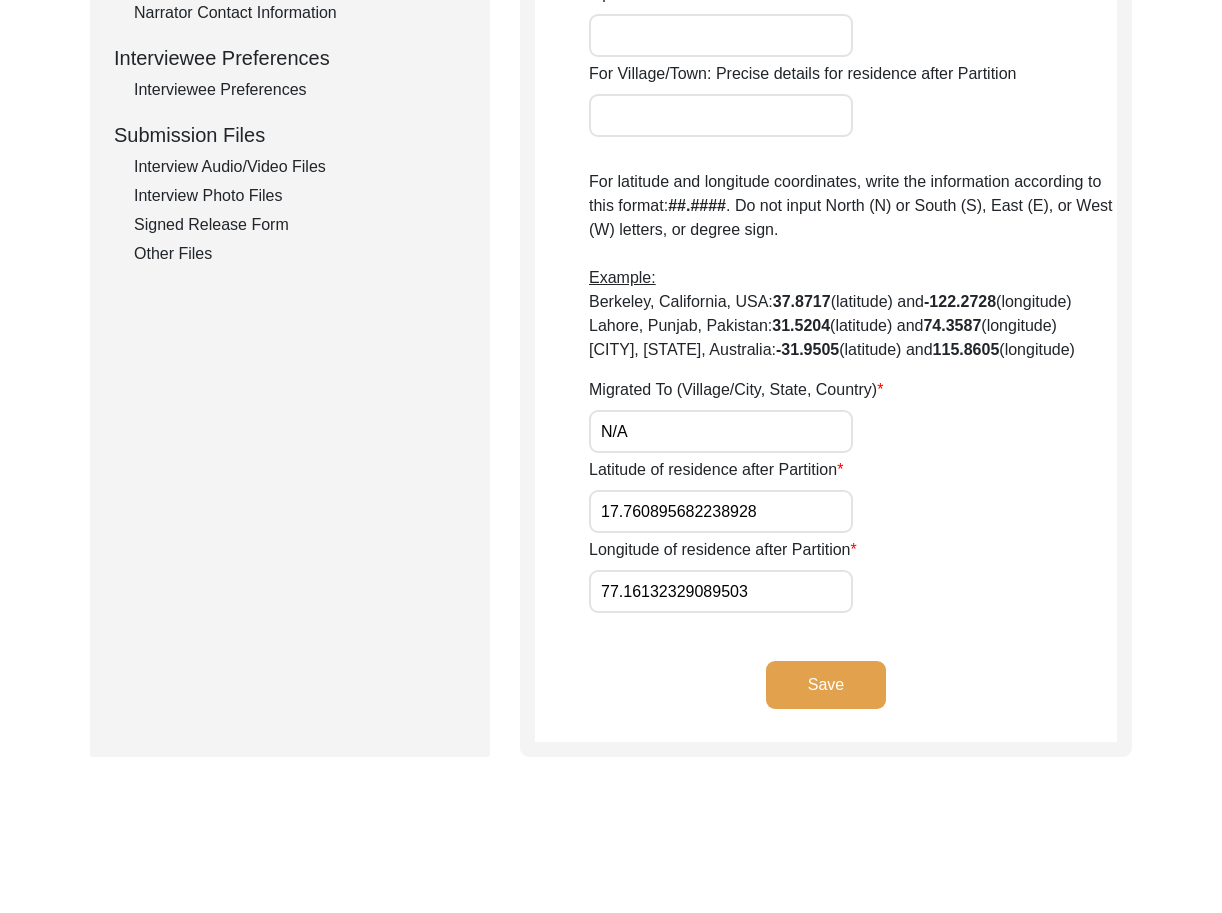 click on "N/A" at bounding box center [721, 431] 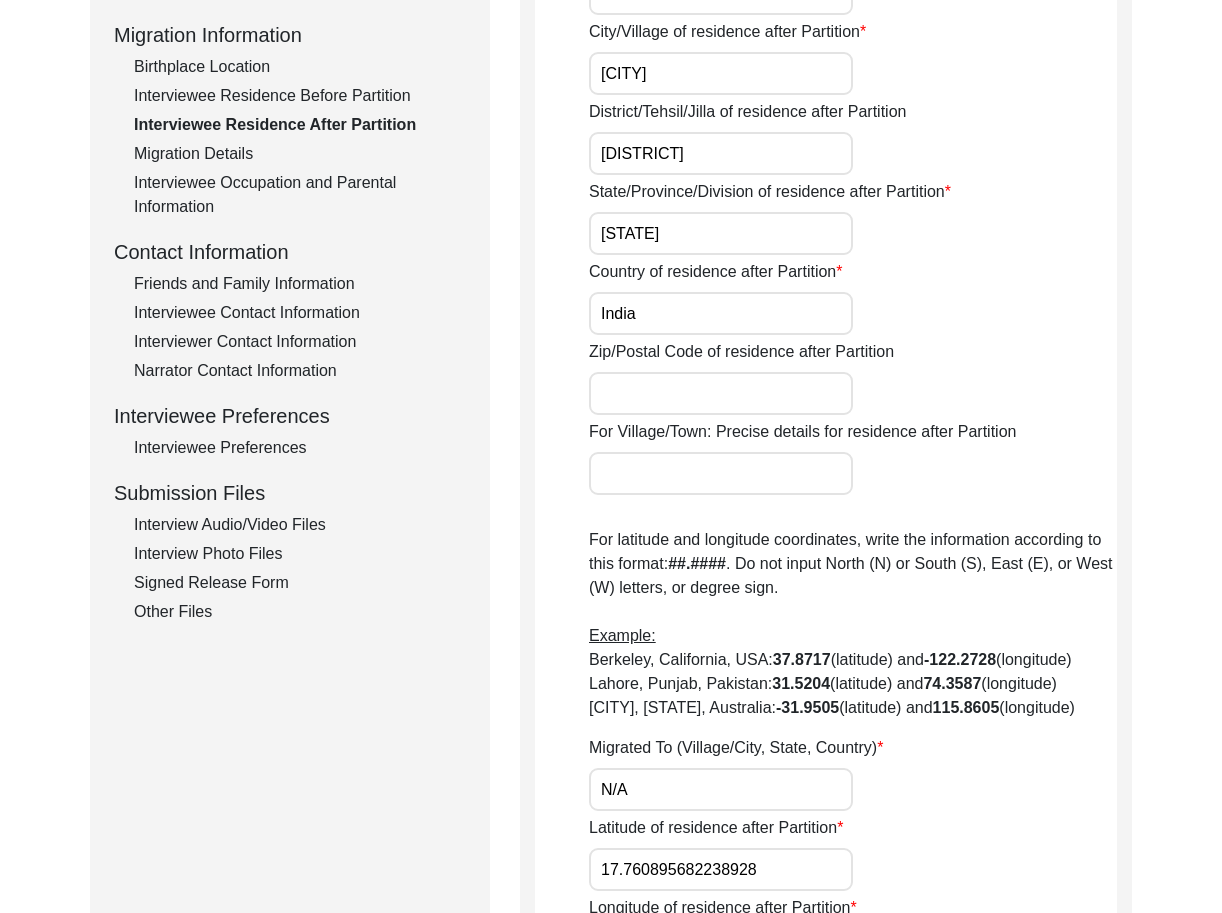 scroll, scrollTop: 515, scrollLeft: 0, axis: vertical 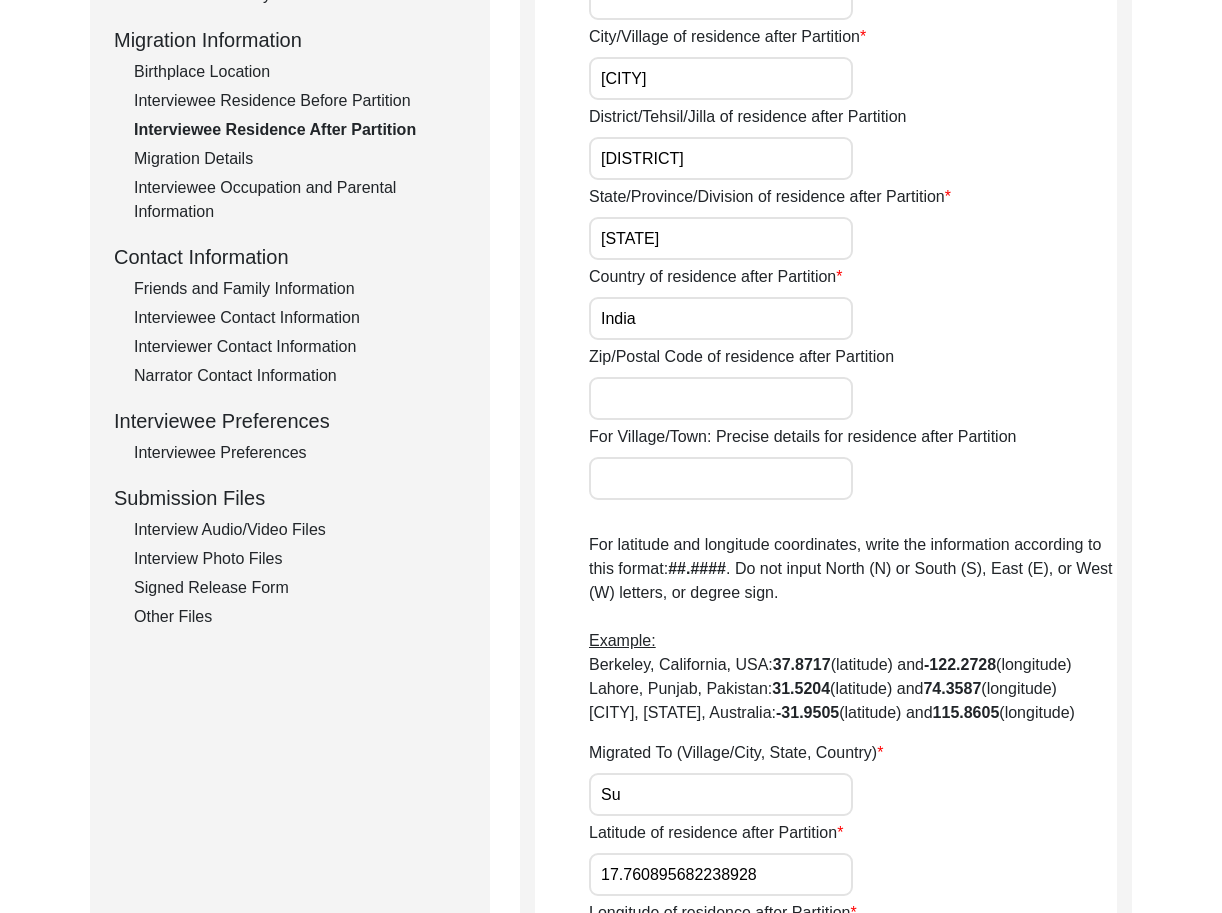 type on "S" 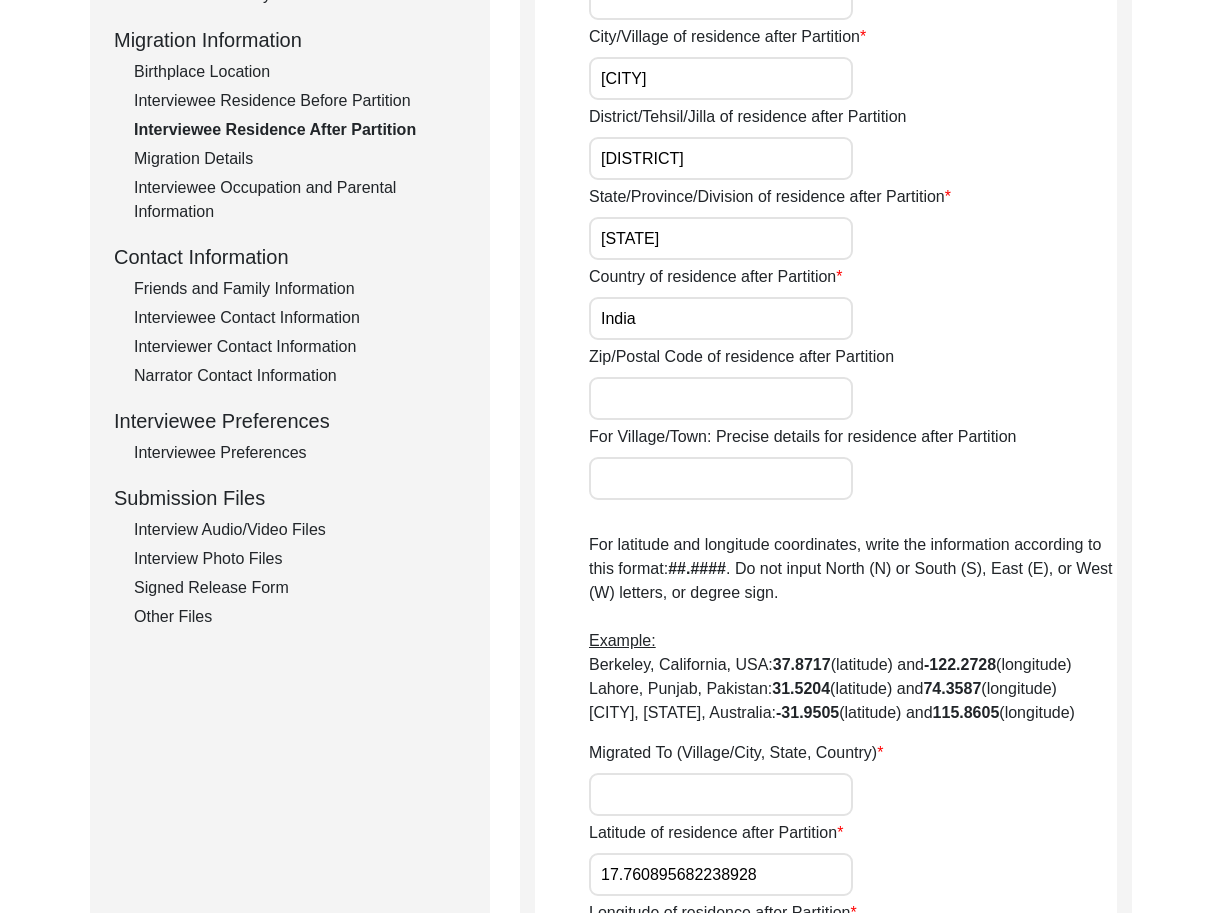 type on "S" 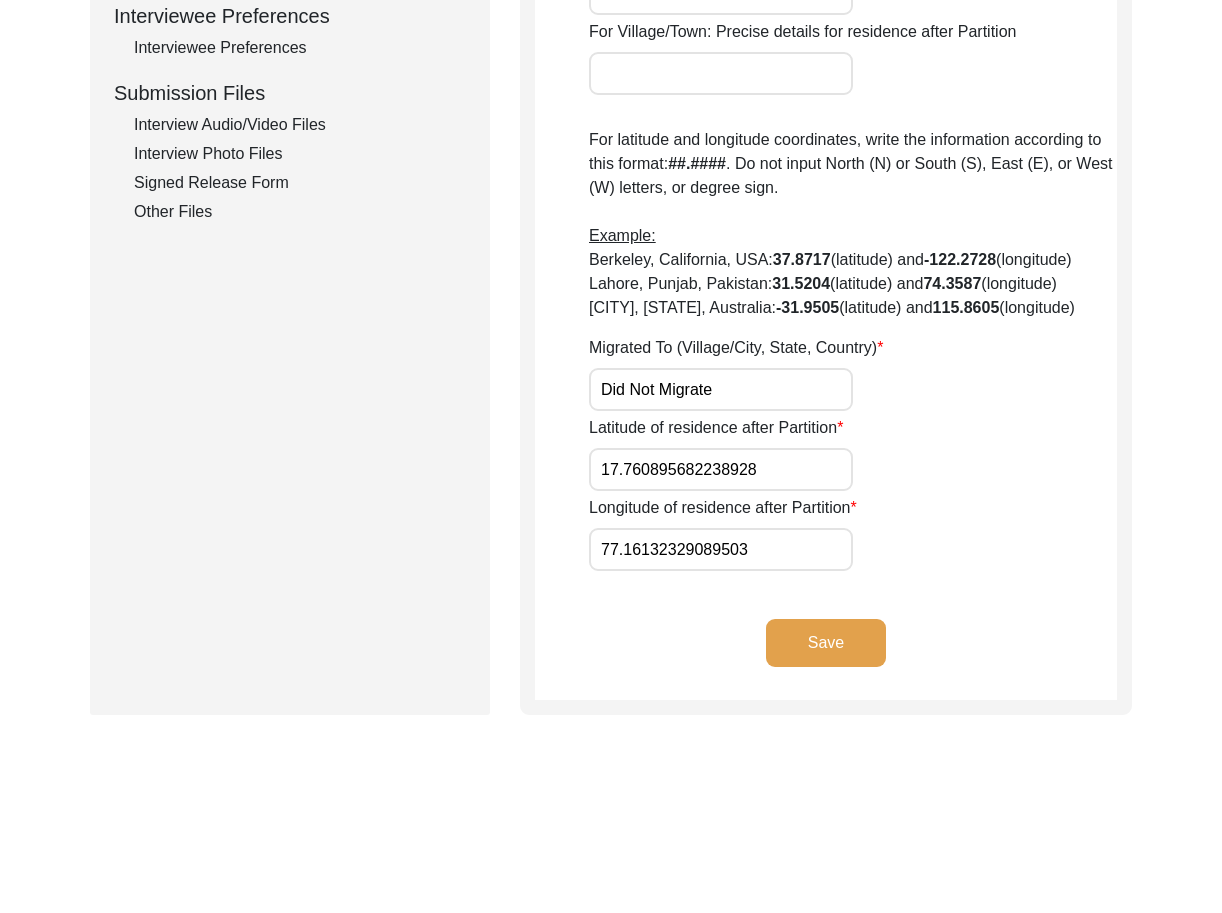 type on "Did Not Migrate" 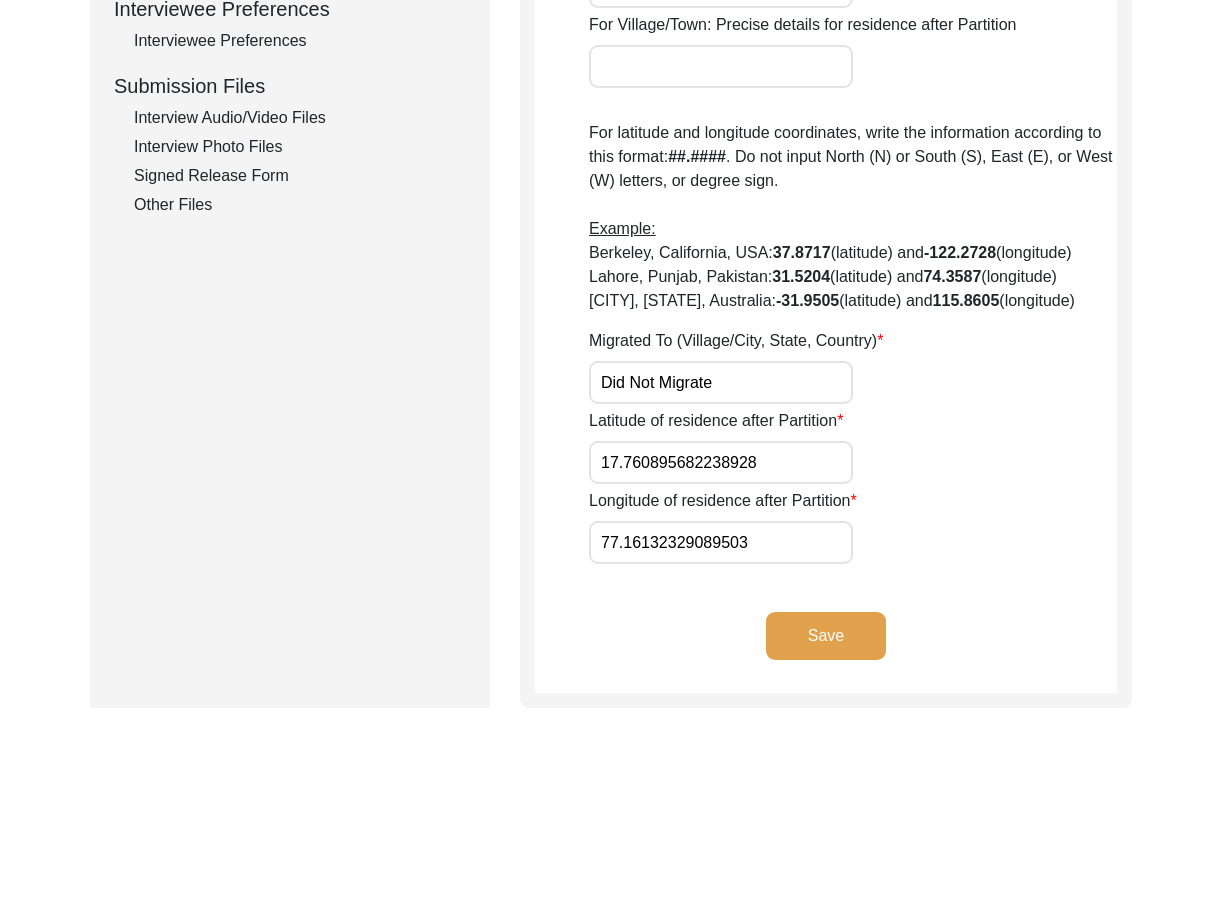 click on "17.760895682238928" at bounding box center [721, 462] 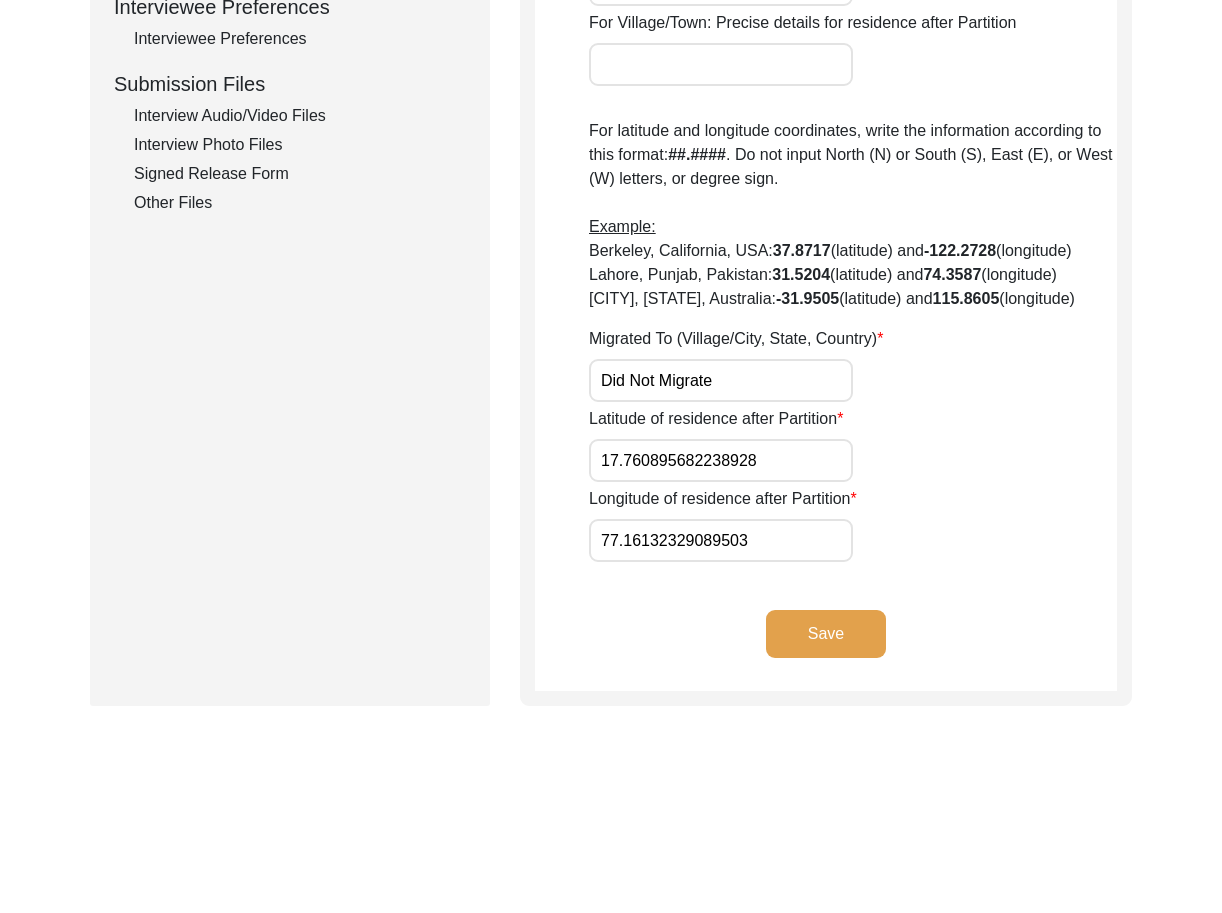 click on "17.760895682238928" at bounding box center [721, 460] 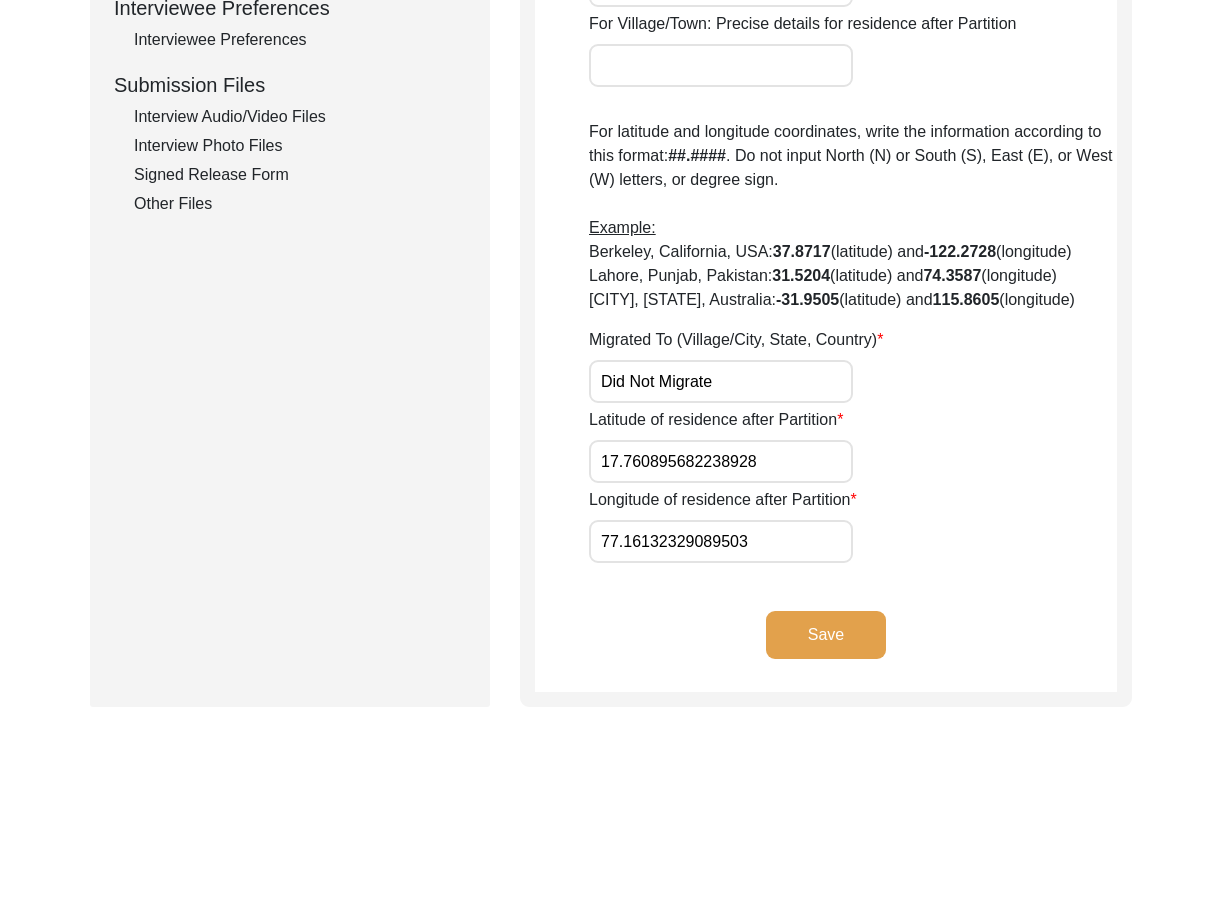 click on "77.16132329089503" at bounding box center (721, 541) 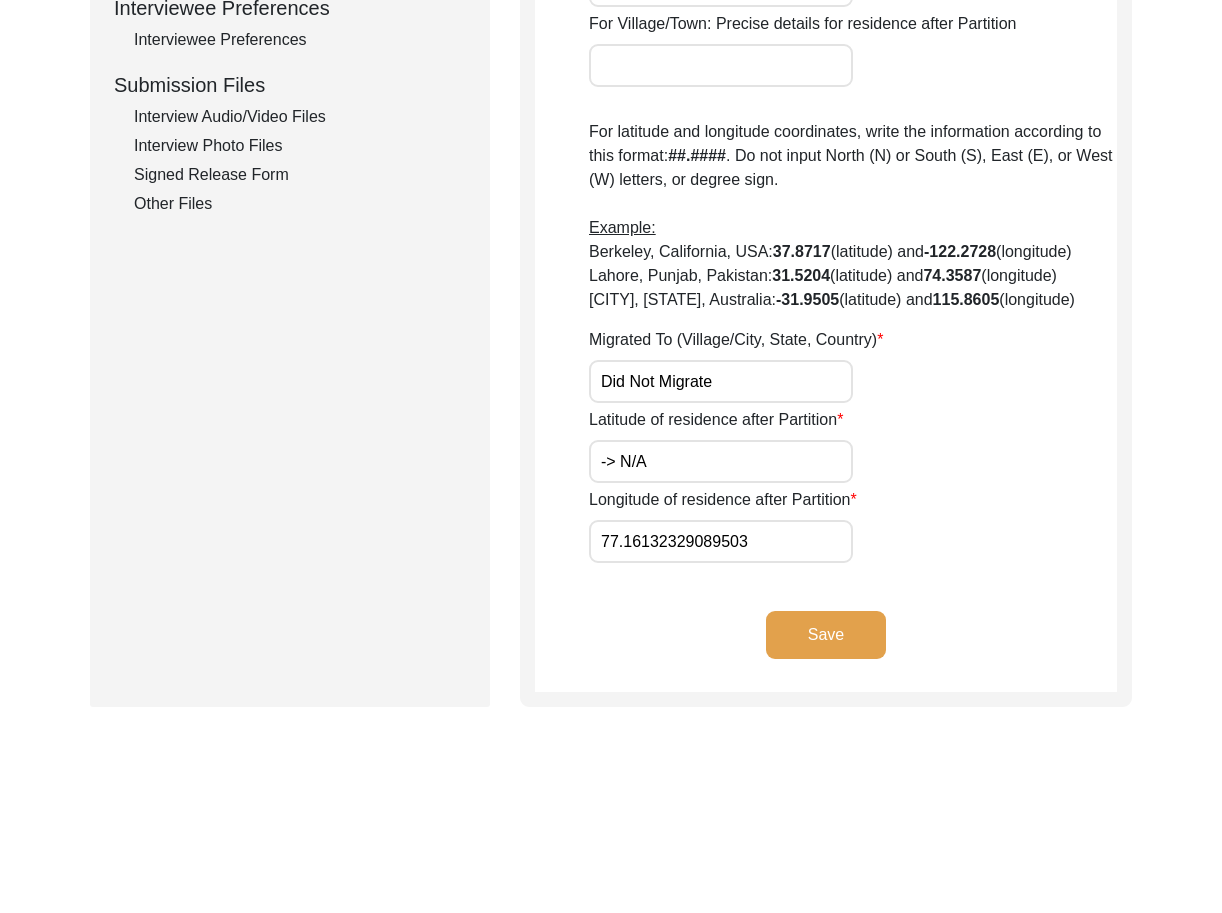 type on "-> N/A" 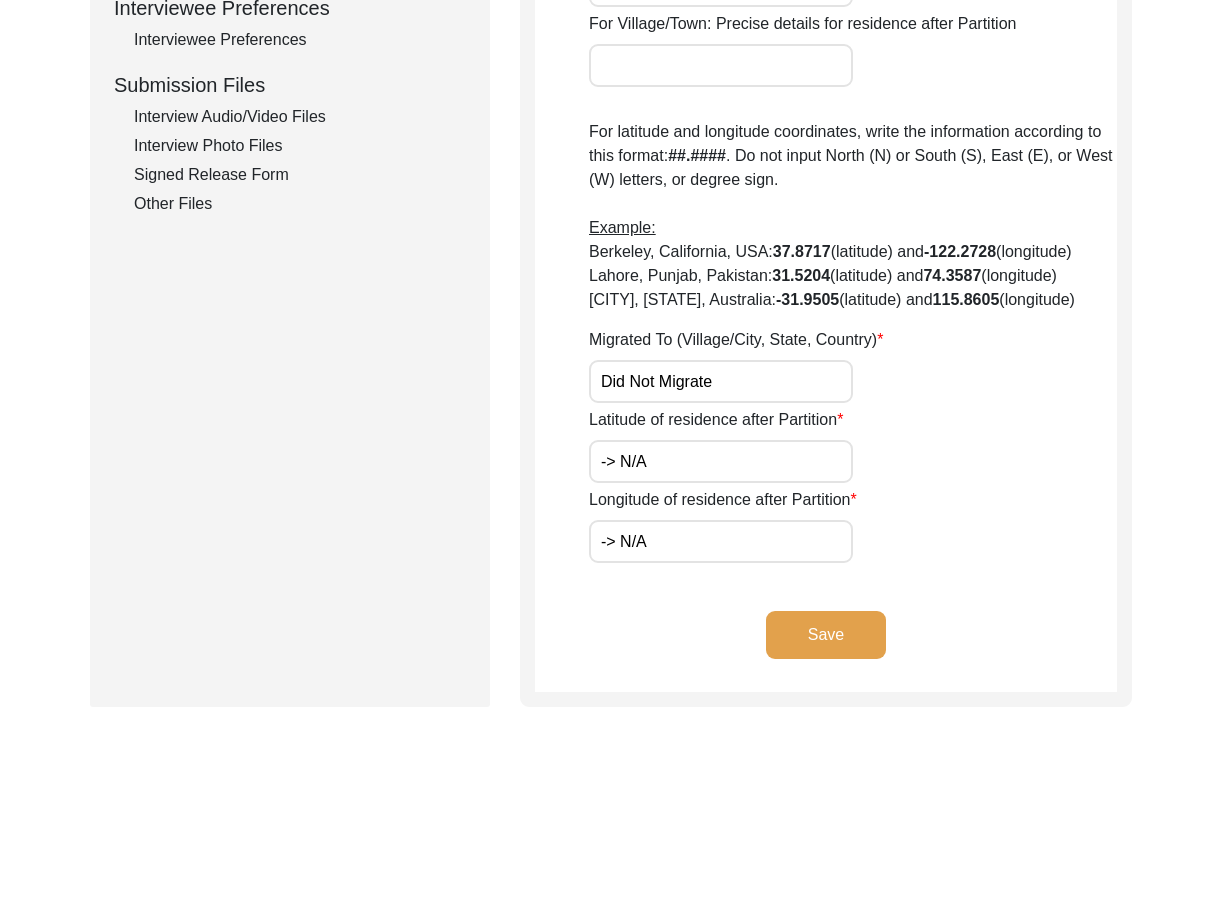 drag, startPoint x: 621, startPoint y: 567, endPoint x: 477, endPoint y: 563, distance: 144.05554 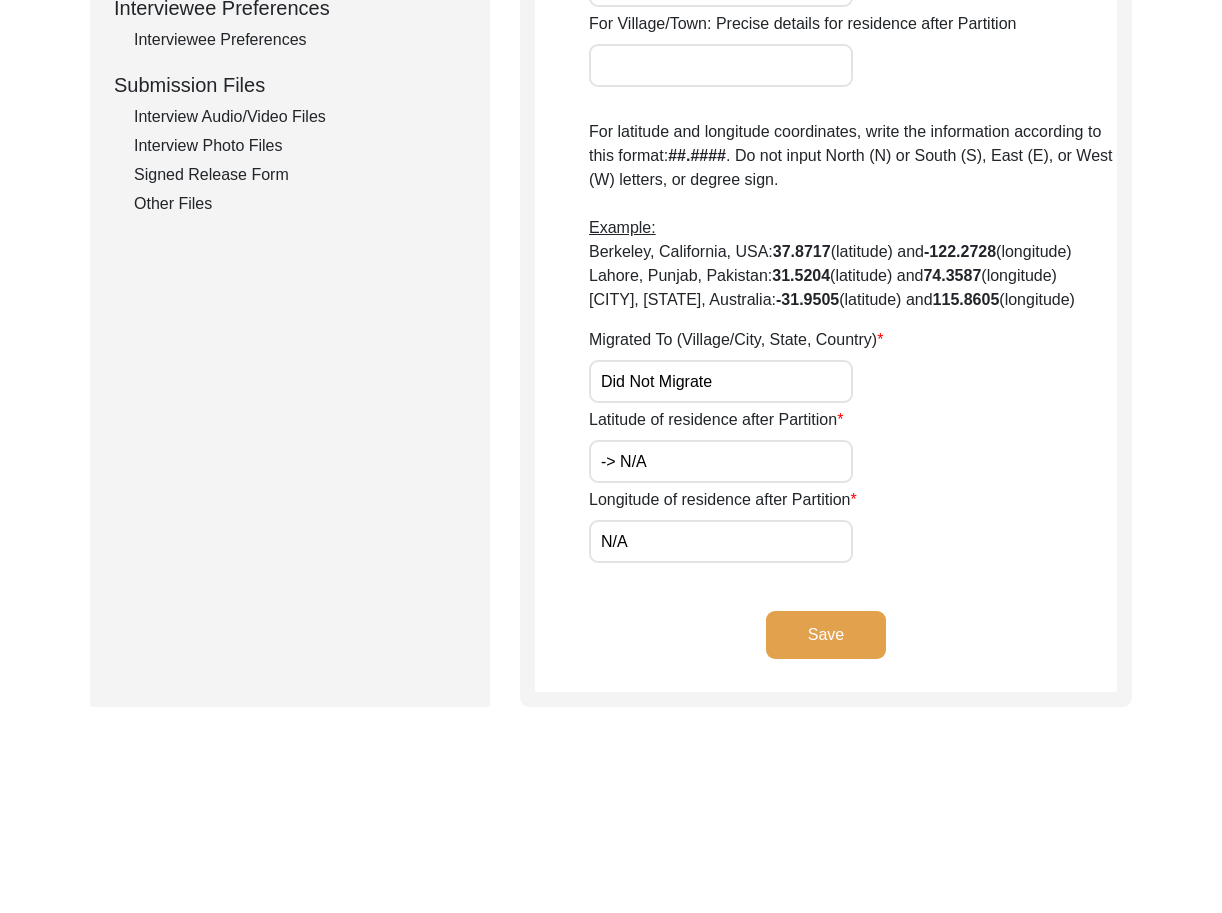 type on "N/A" 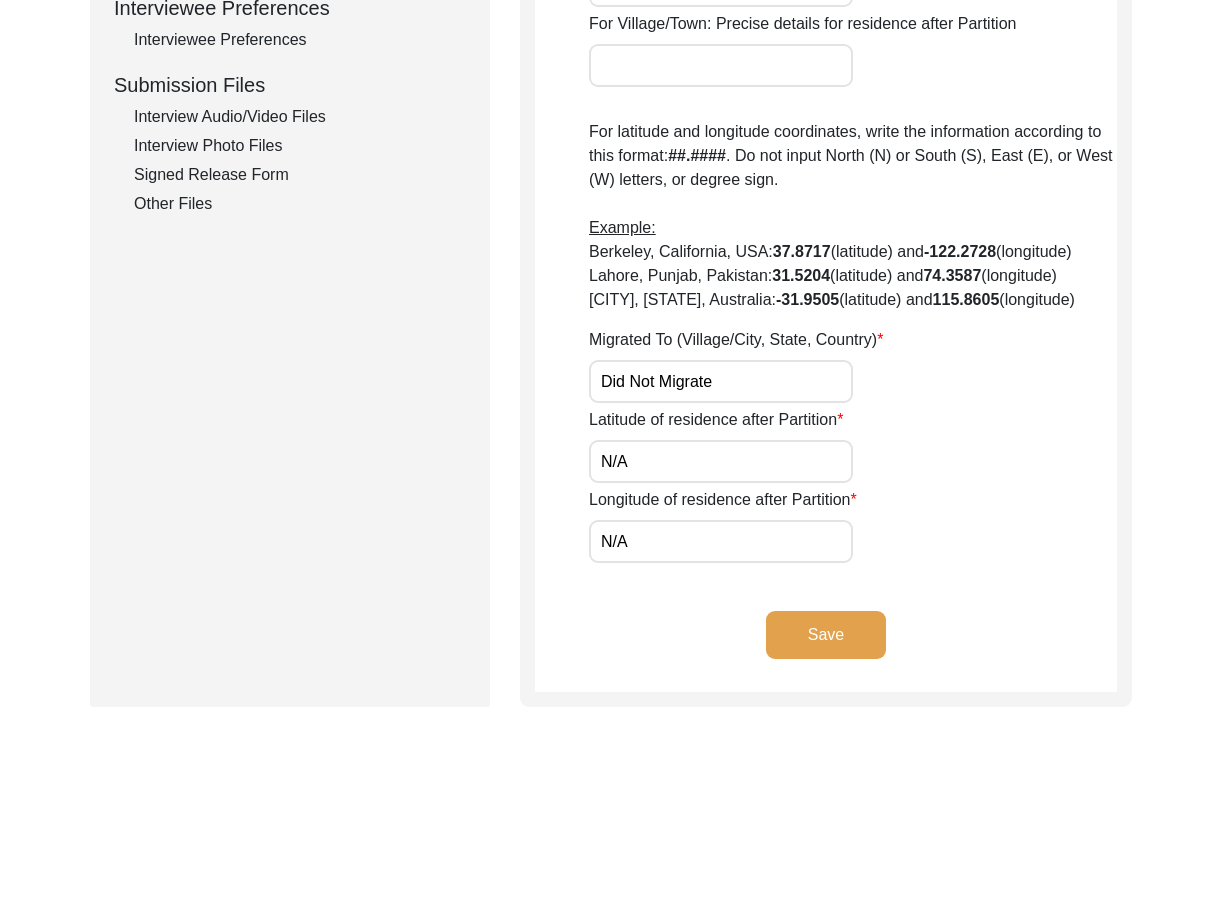 click on "N/A" at bounding box center (721, 461) 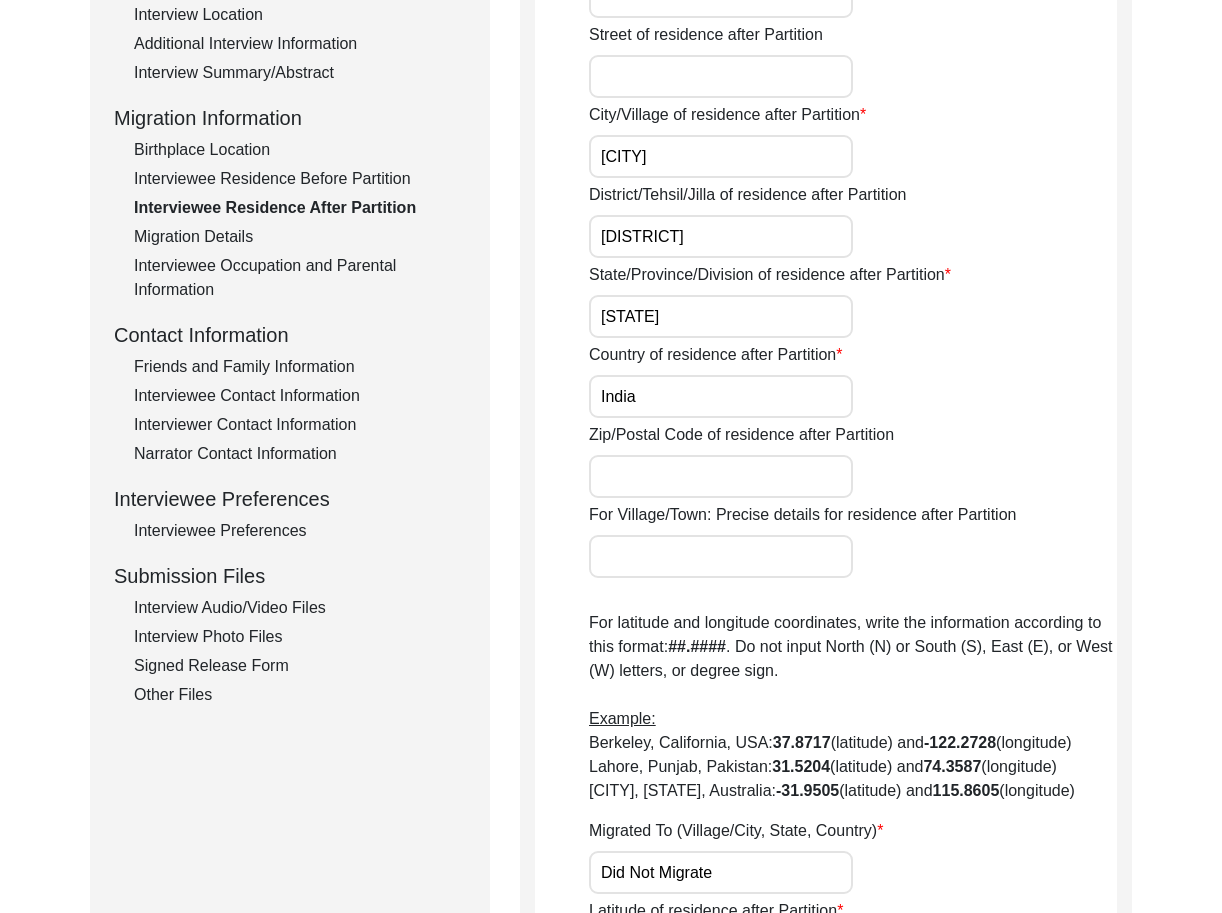 scroll, scrollTop: 439, scrollLeft: 0, axis: vertical 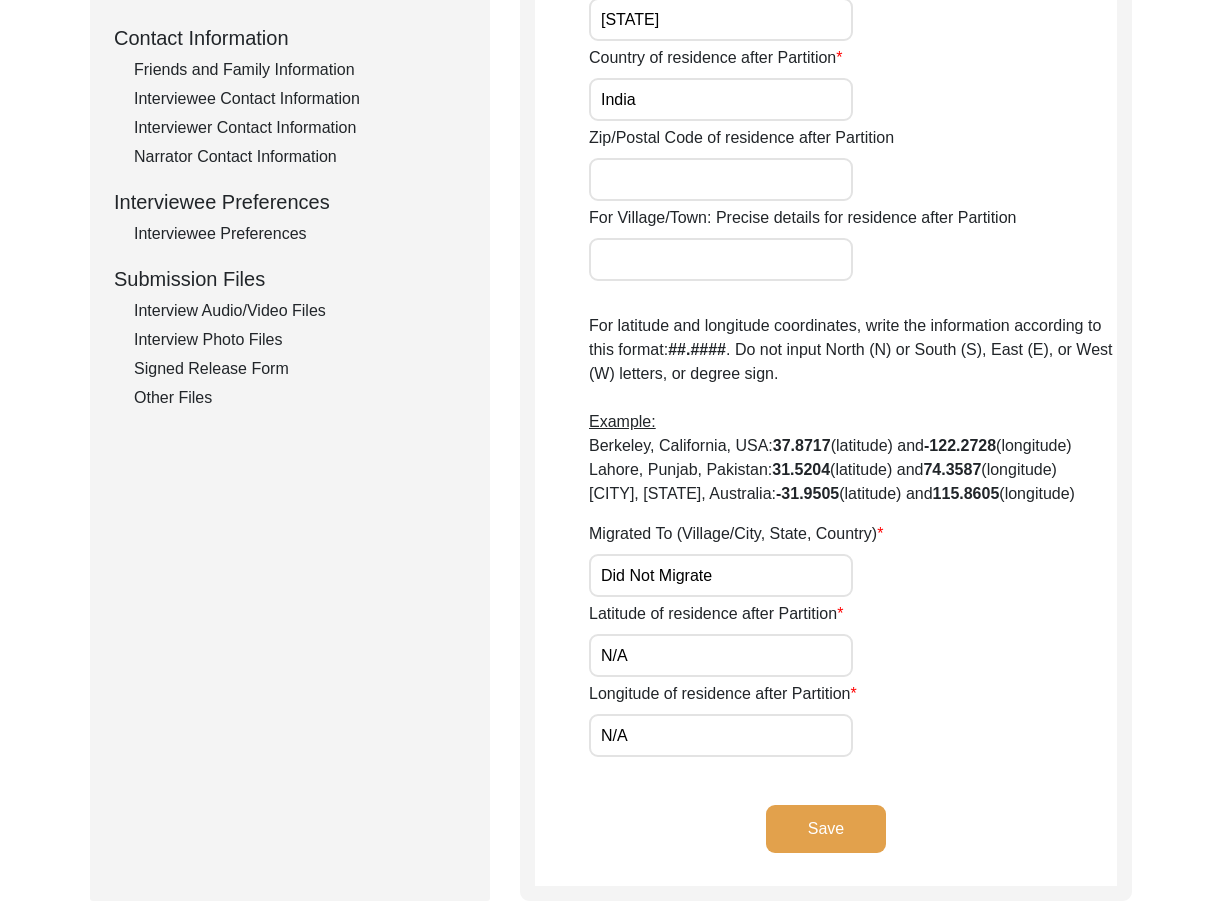 click on "Save" 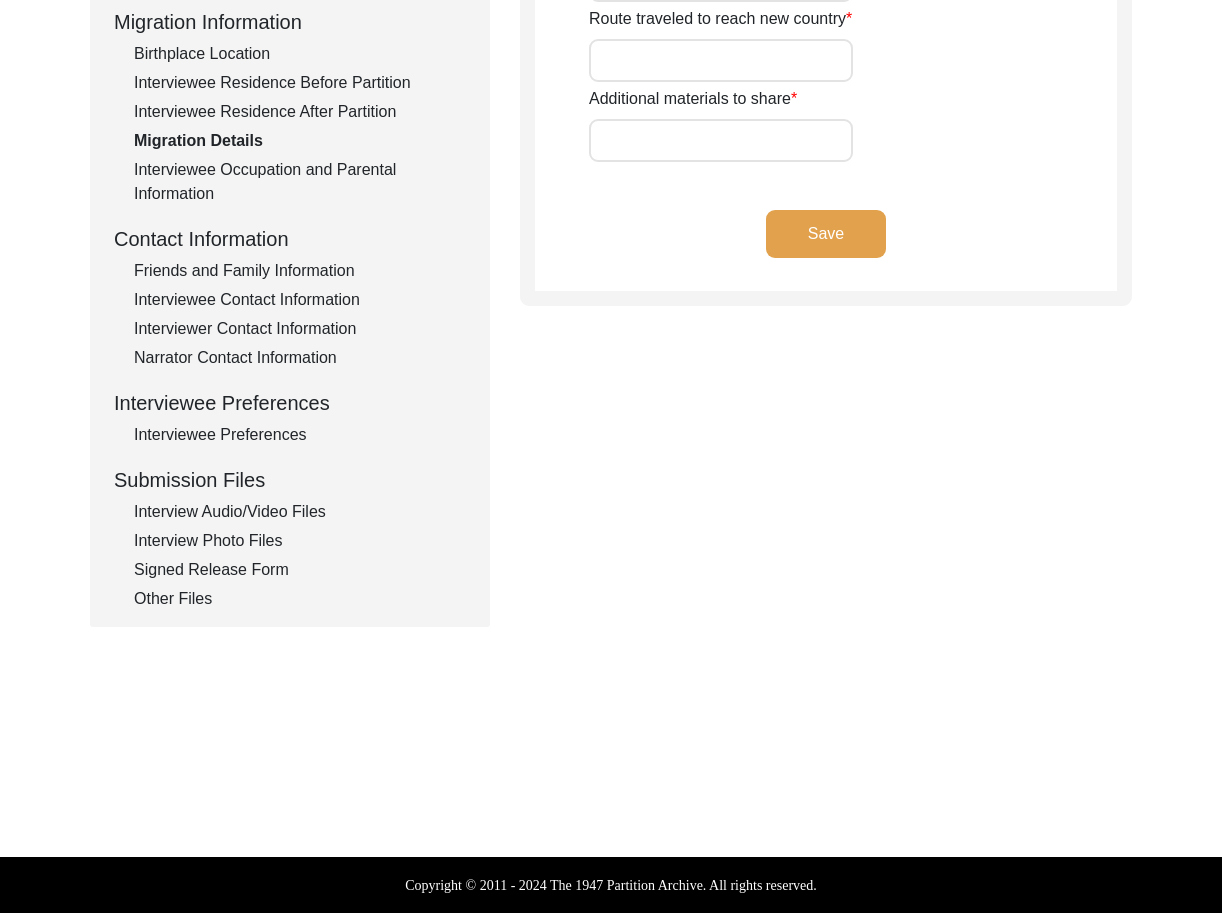 type on "N/A" 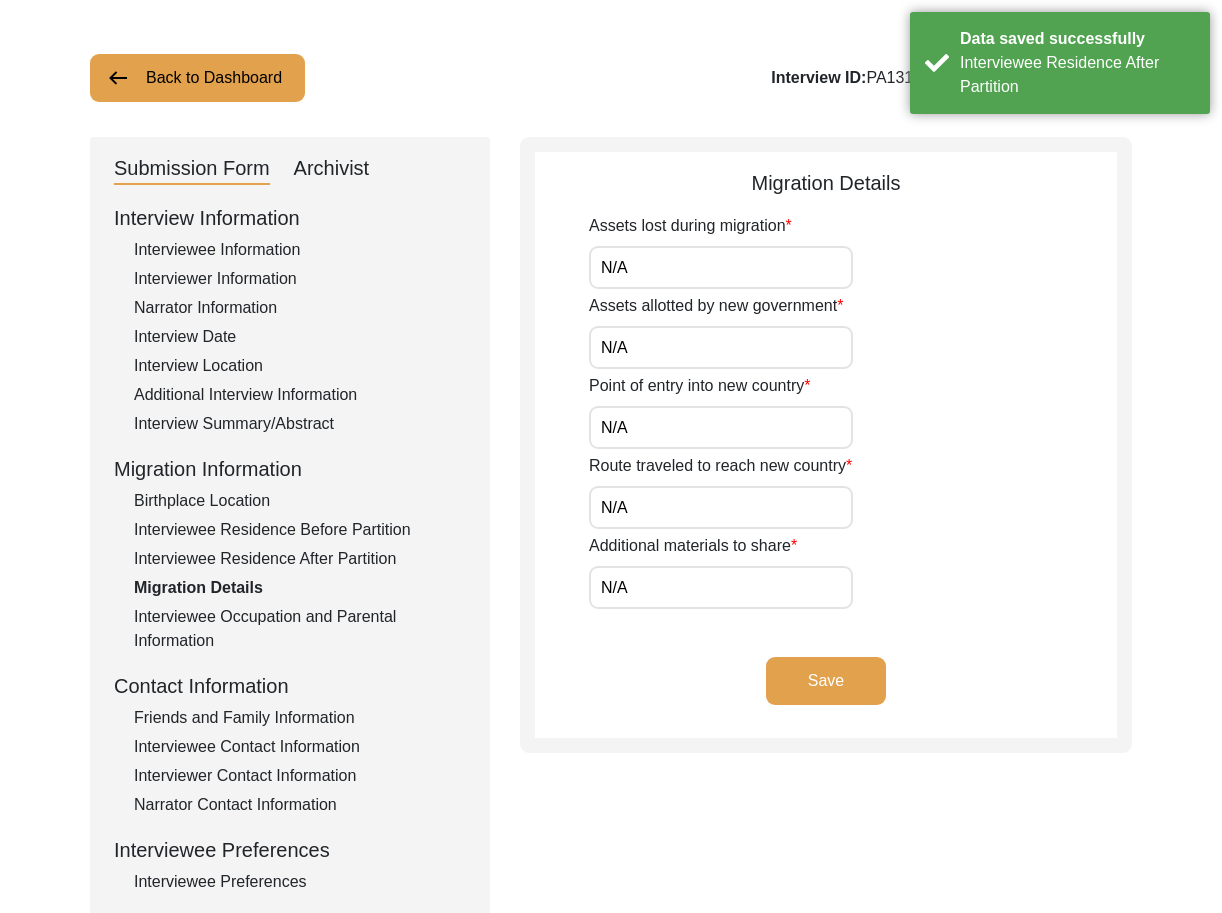 scroll, scrollTop: 83, scrollLeft: 0, axis: vertical 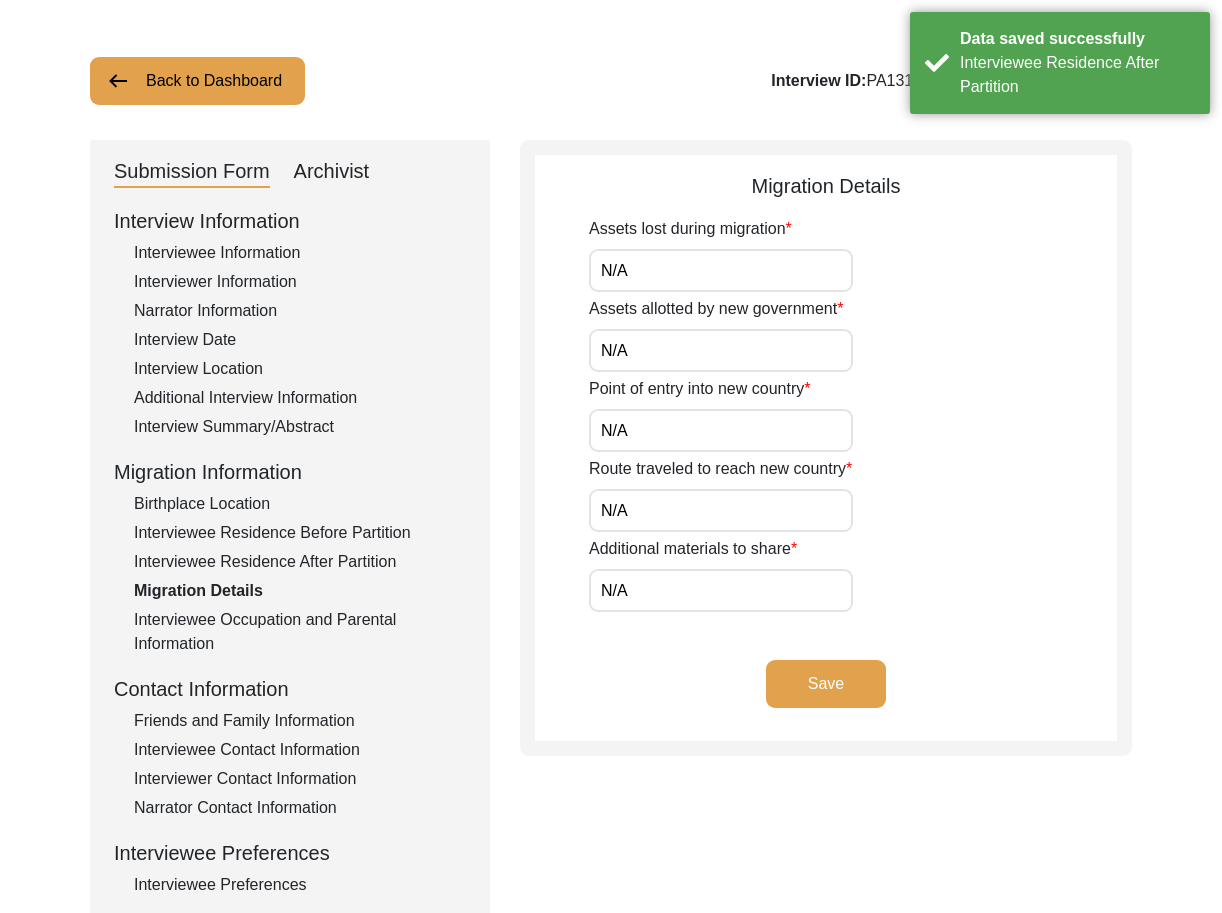 click on "N/A" at bounding box center (721, 270) 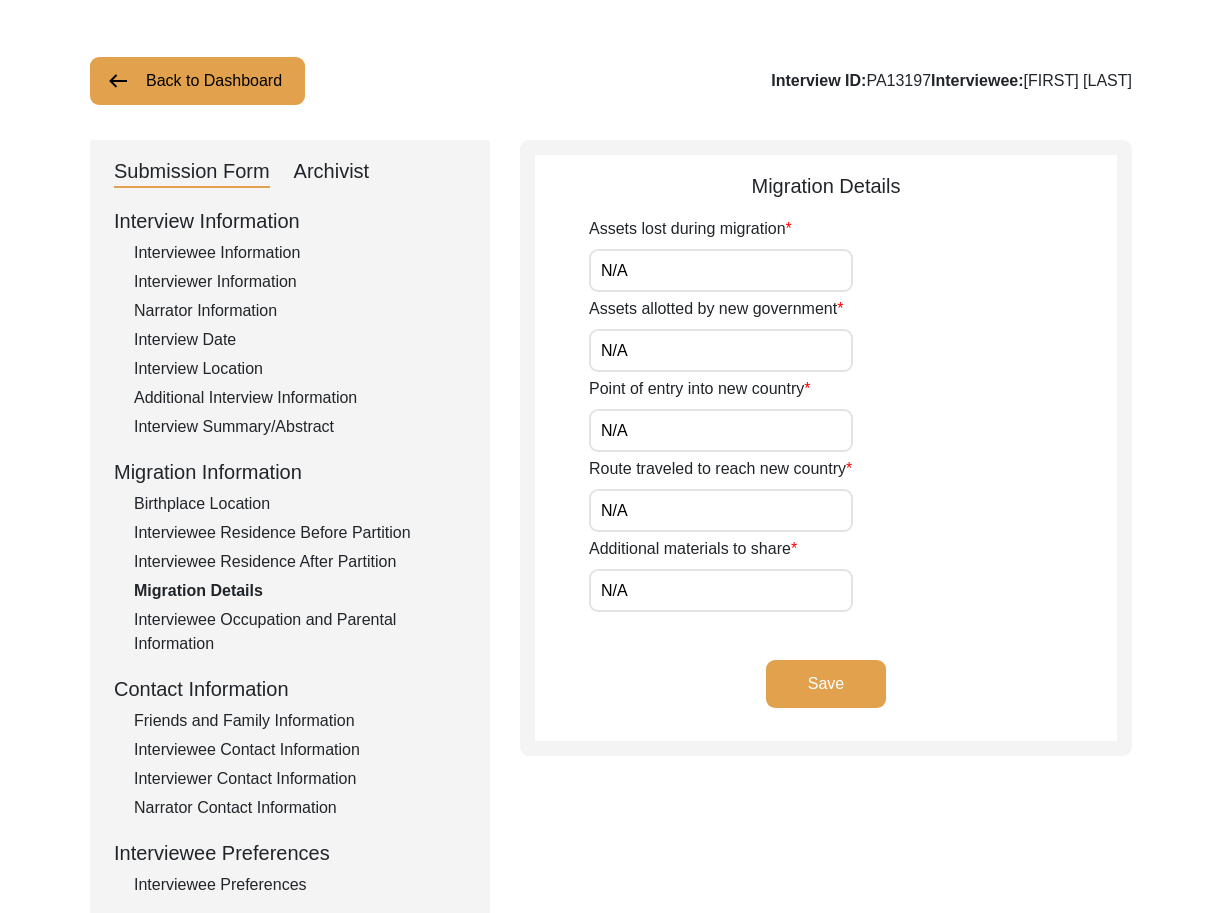 click on "Save" 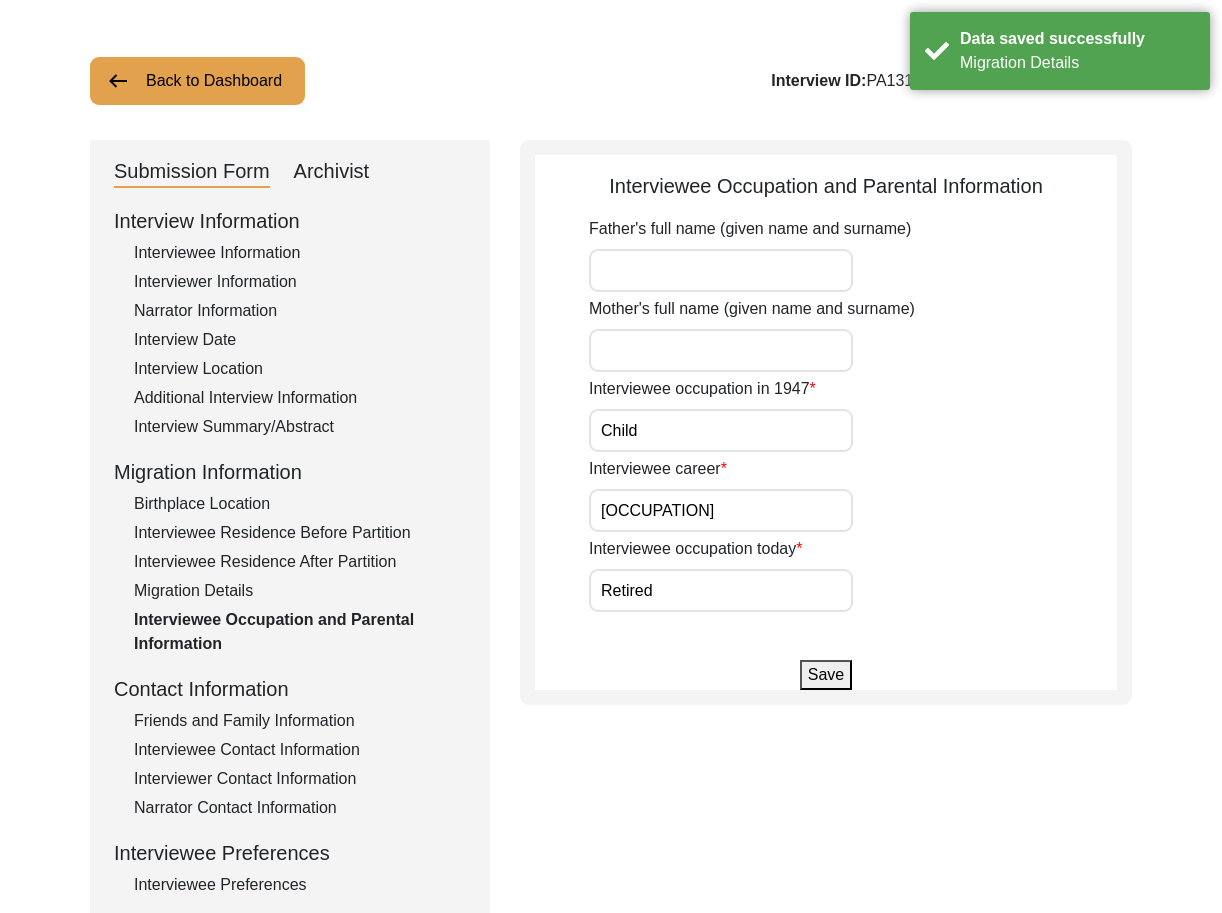 click on "Father's full name (given name and surname)" at bounding box center (721, 270) 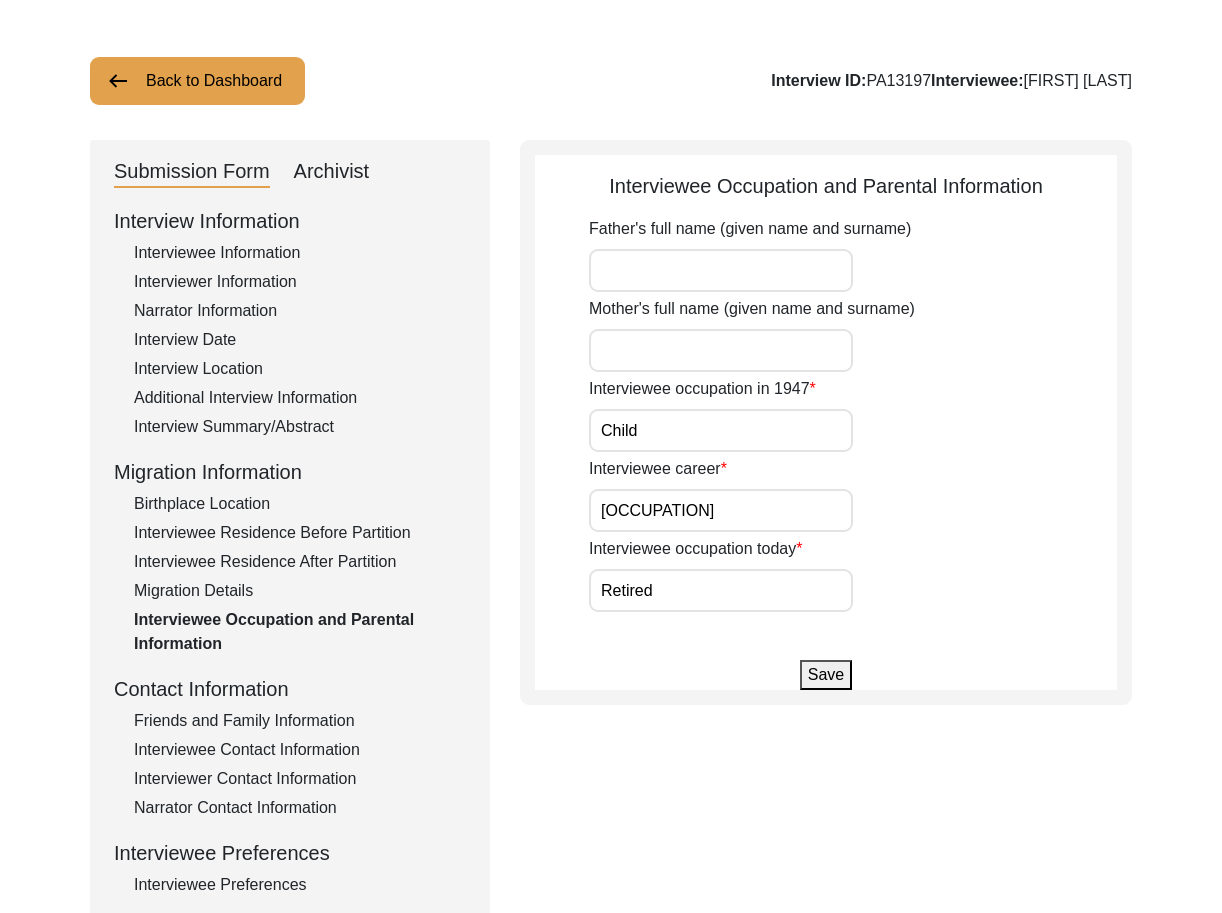 click on "Save" 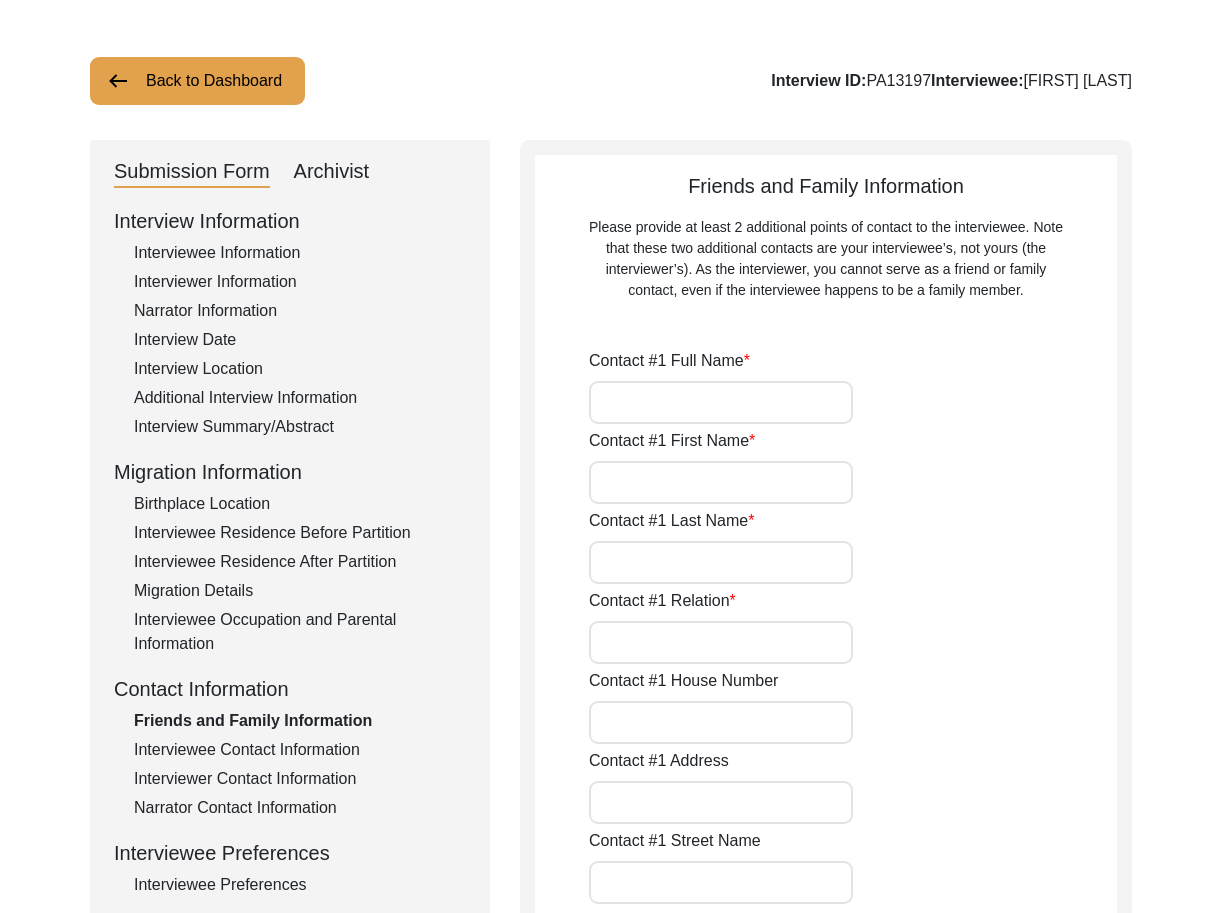 type on "Dr [INITIALS] [LAST NAME]" 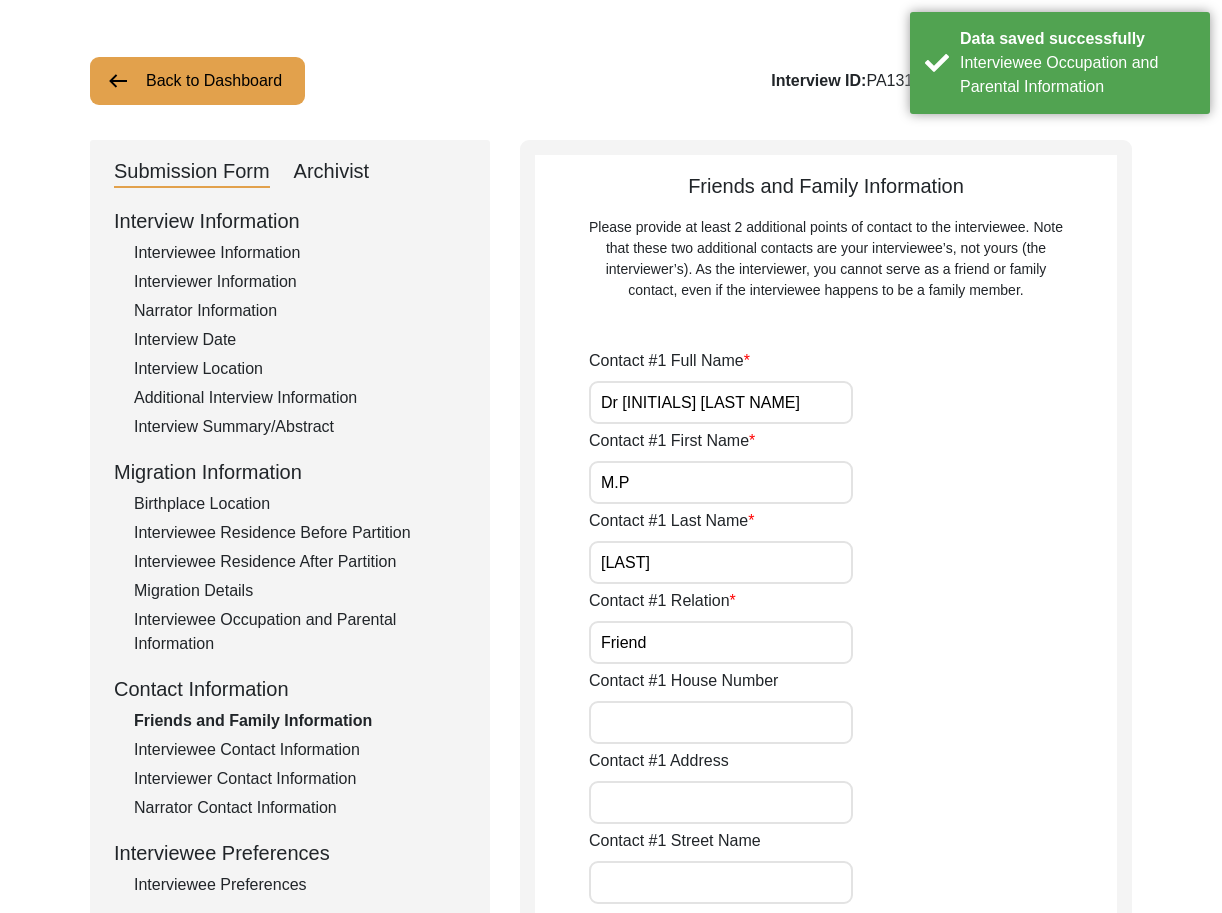 click on "Dr [INITIALS] [LAST NAME]" at bounding box center [721, 402] 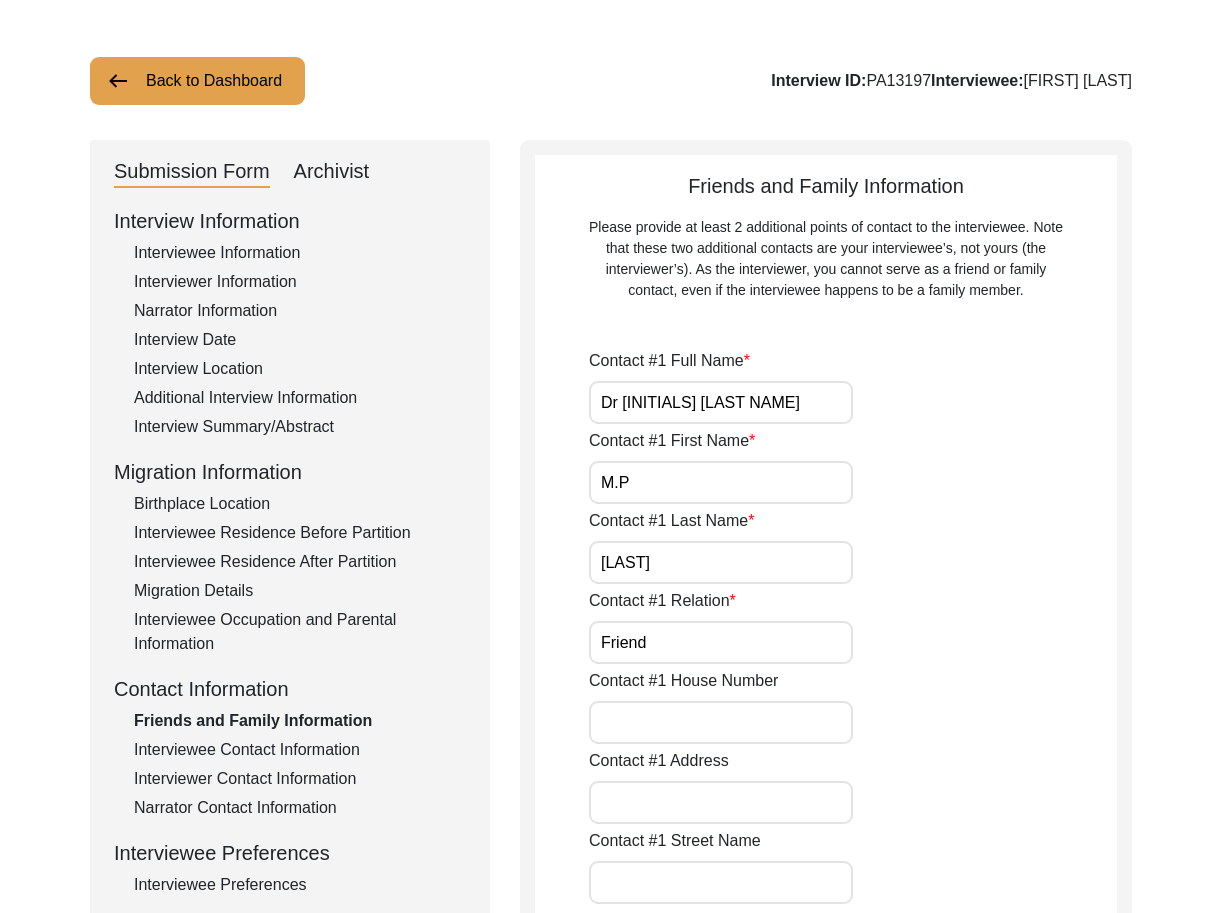 click on "Dr [INITIALS] [LAST NAME]" at bounding box center [721, 402] 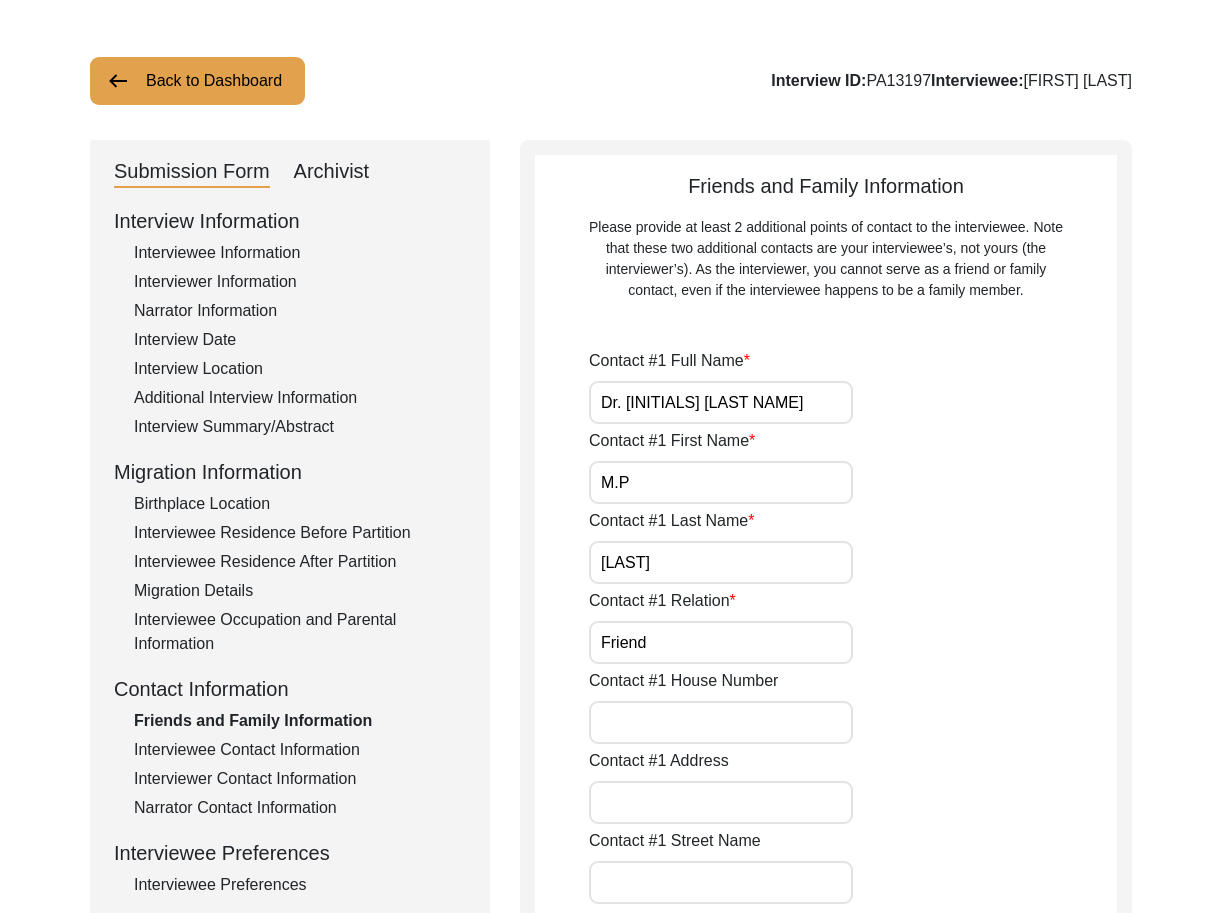 click on "Dr. [INITIALS] [LAST NAME]" at bounding box center (721, 402) 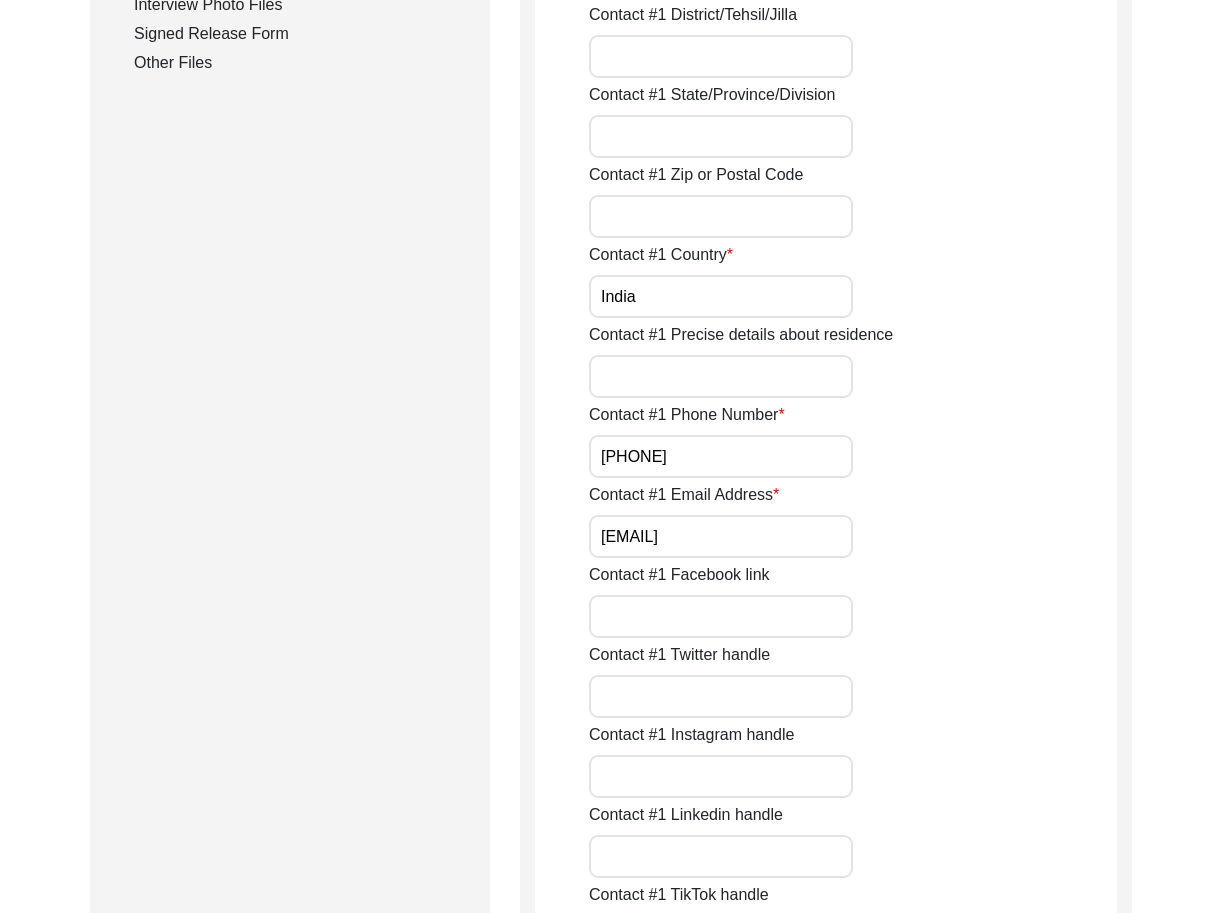 scroll, scrollTop: 1070, scrollLeft: 0, axis: vertical 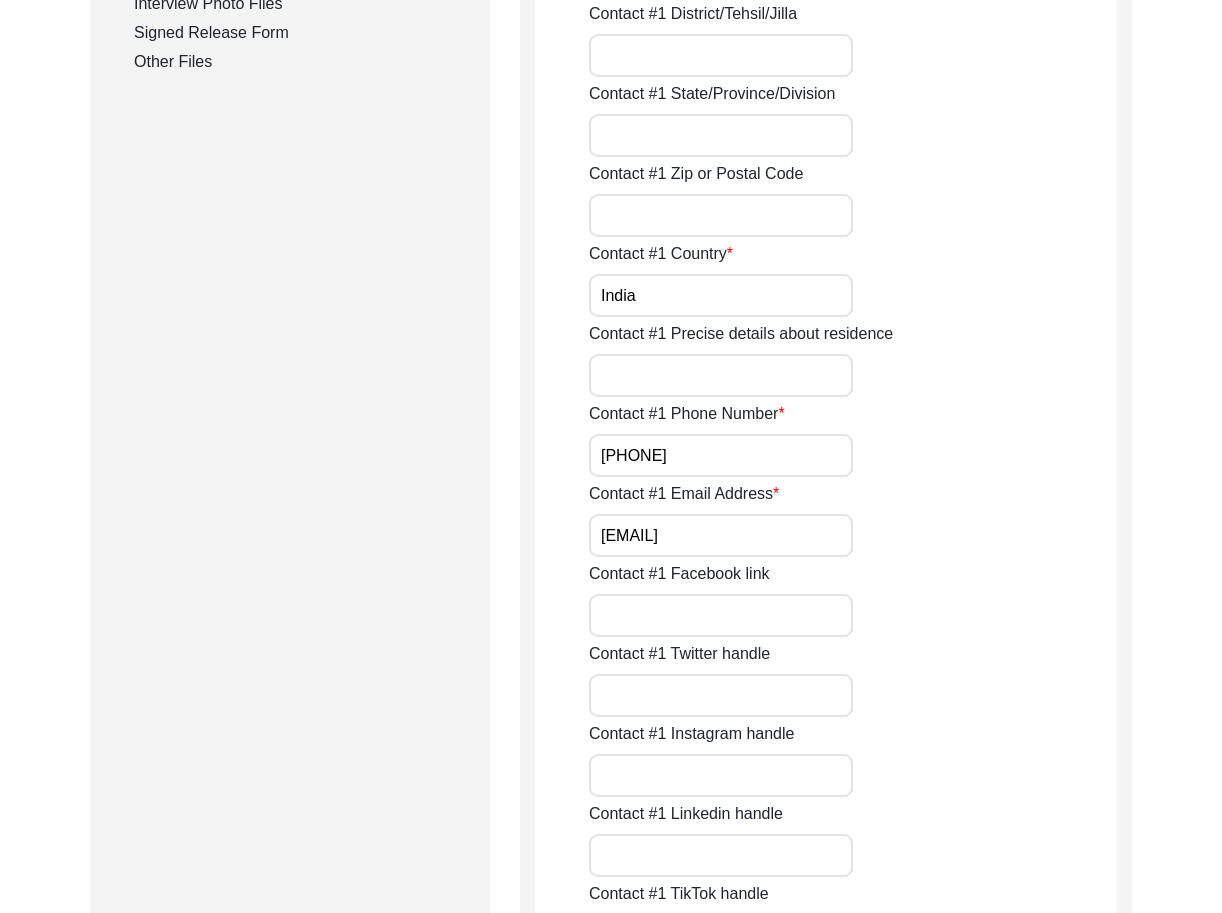 click on "[PHONE]" at bounding box center (721, 455) 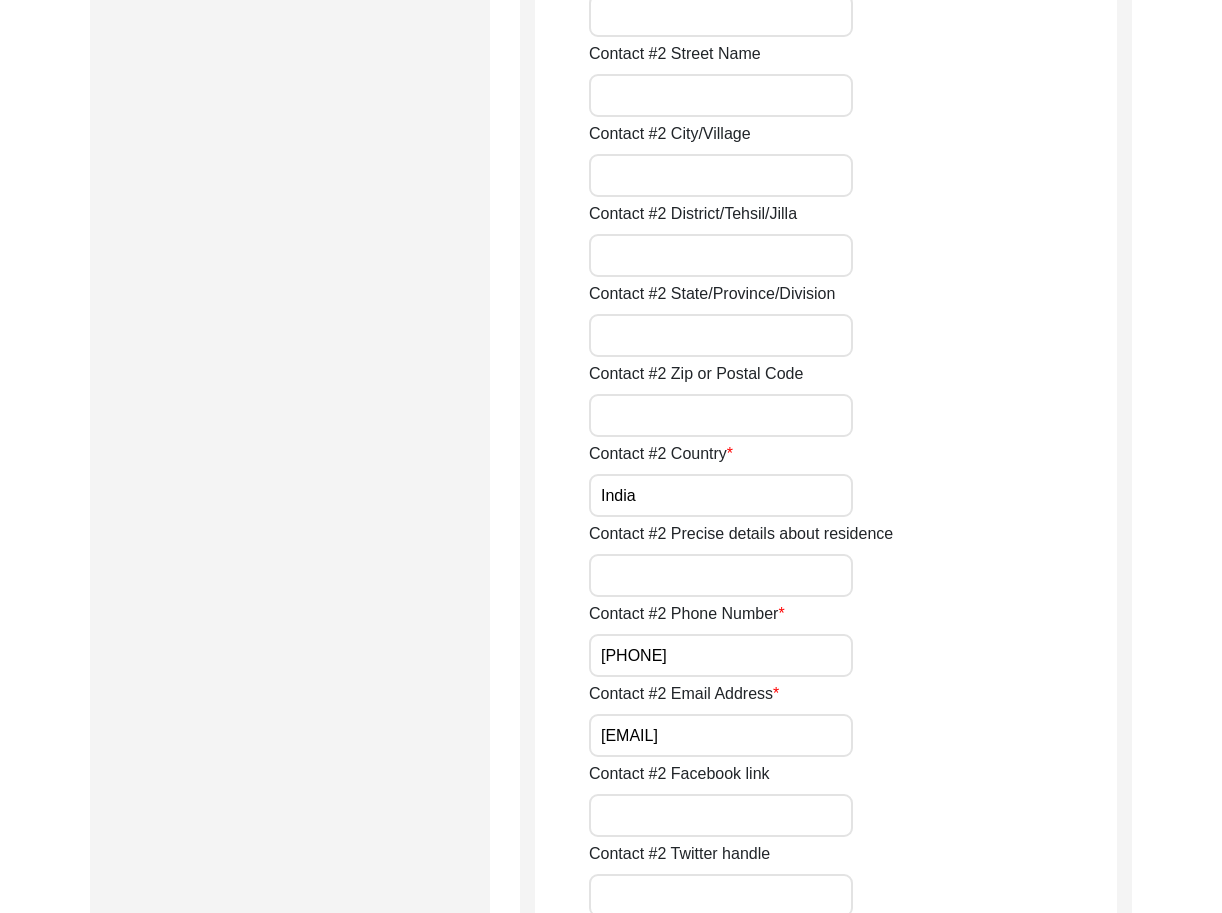scroll, scrollTop: 2500, scrollLeft: 0, axis: vertical 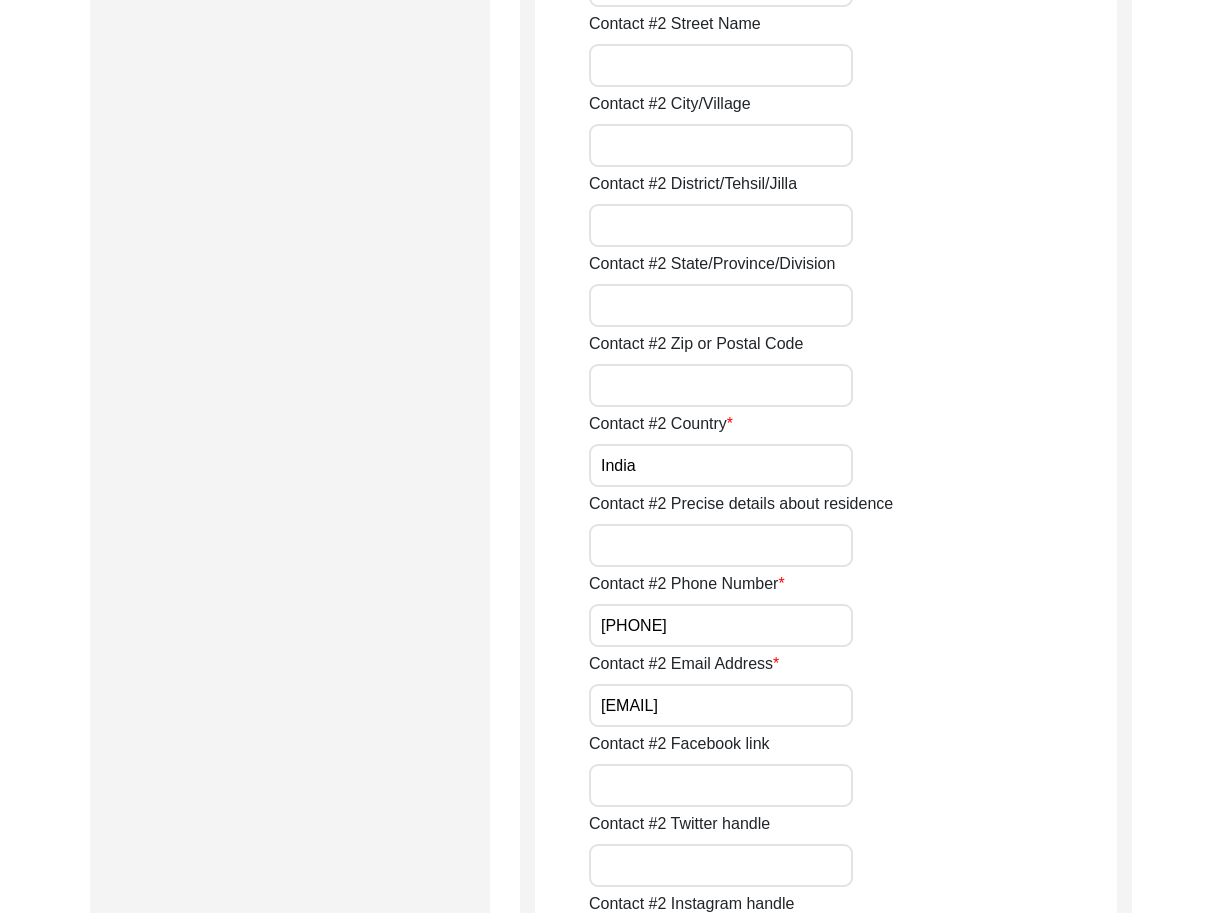 type on "[PHONE]" 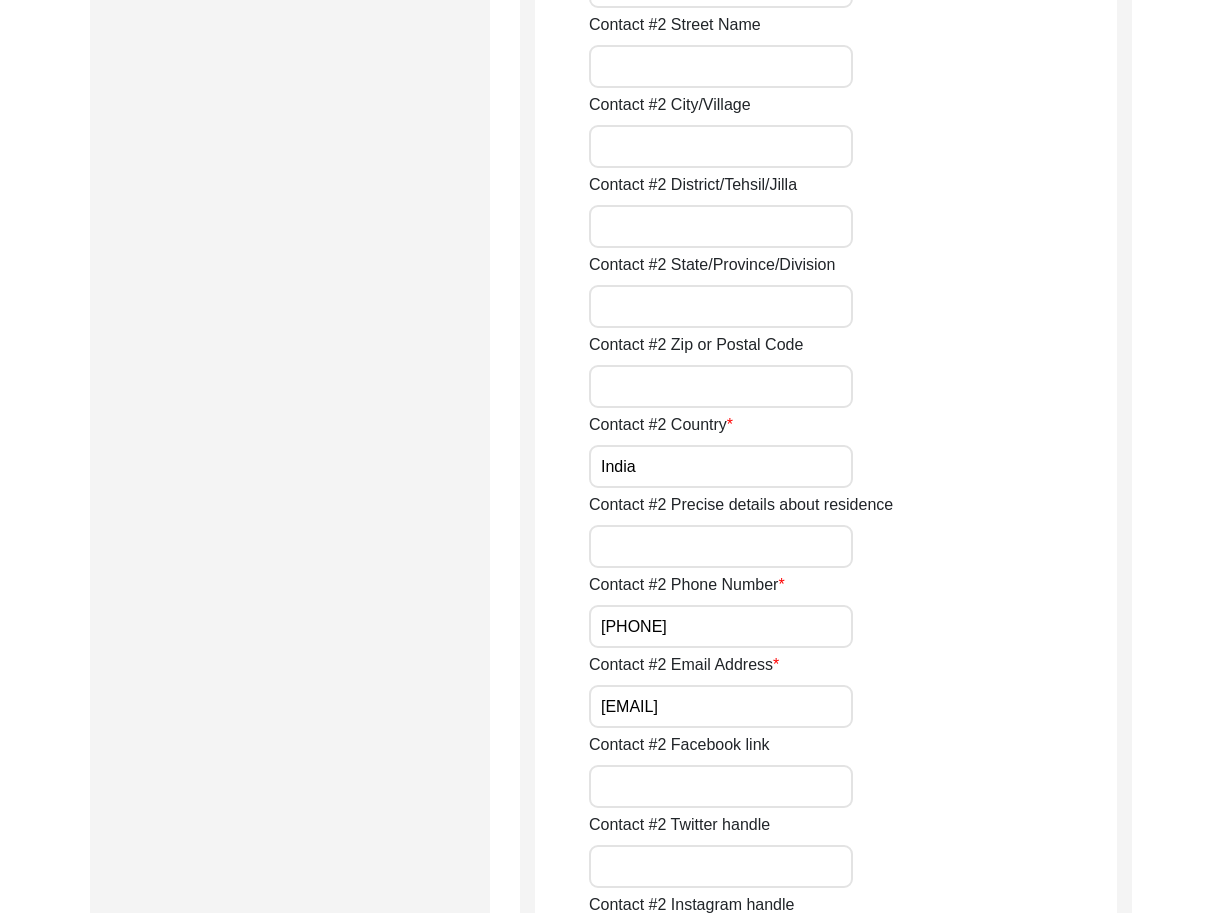 click on "[PHONE]" at bounding box center [721, 626] 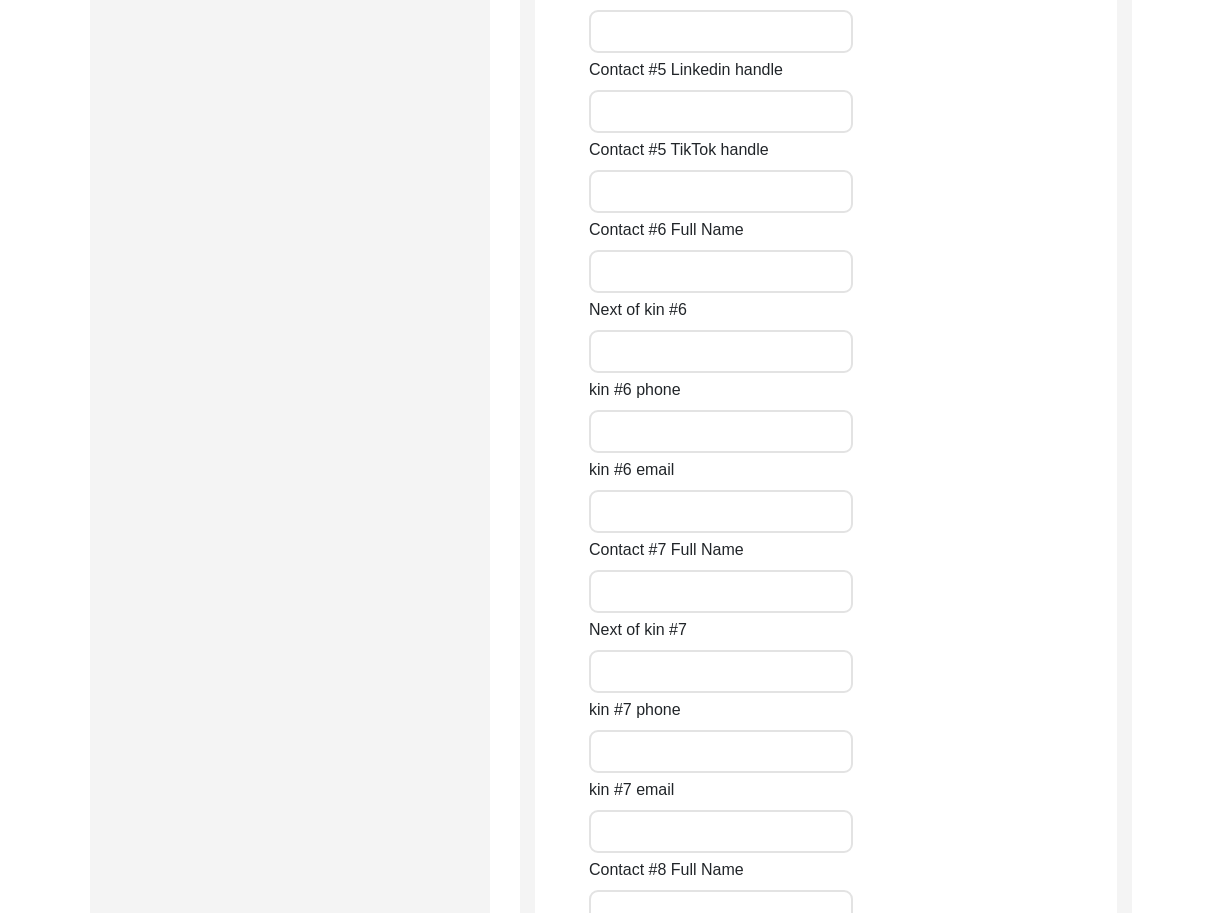 scroll, scrollTop: 8904, scrollLeft: 0, axis: vertical 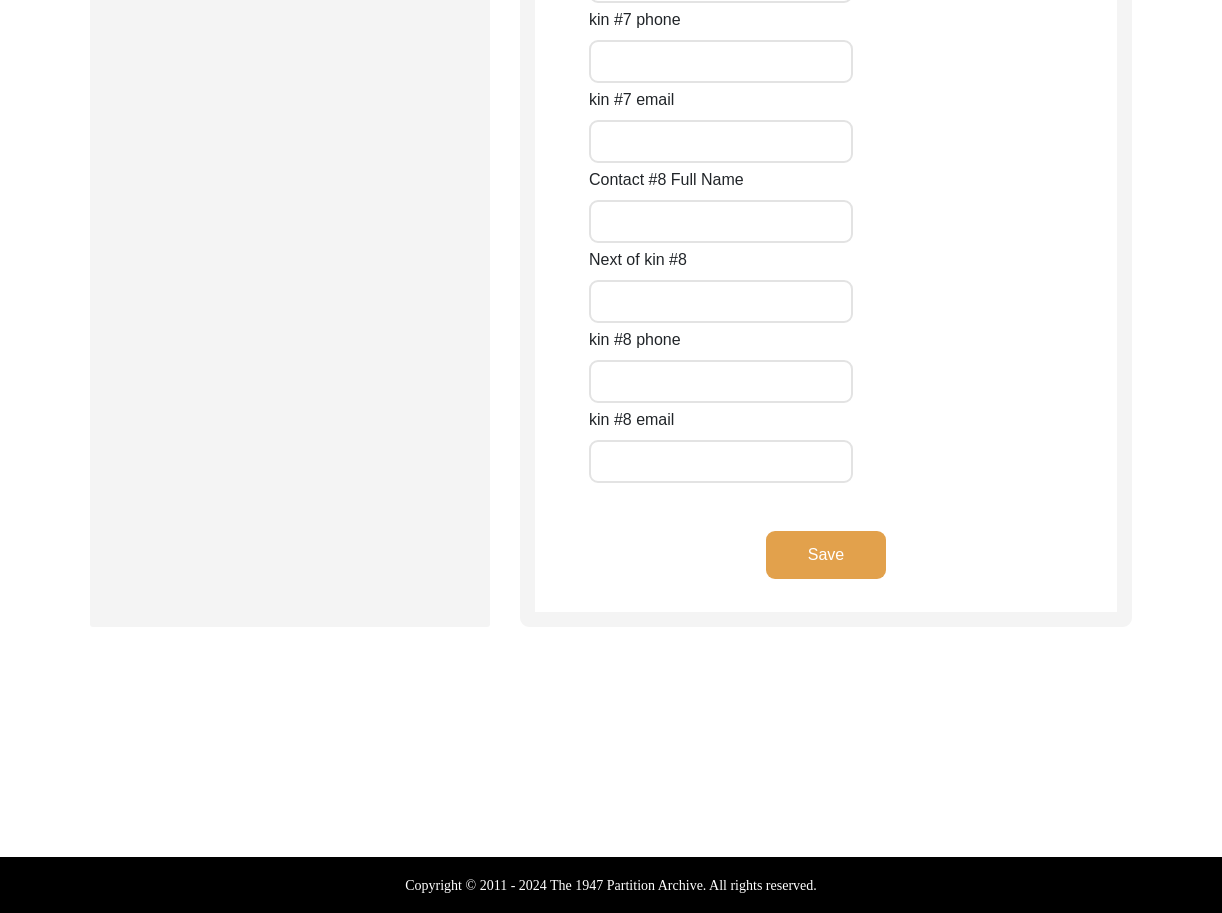 type on "[PHONE]" 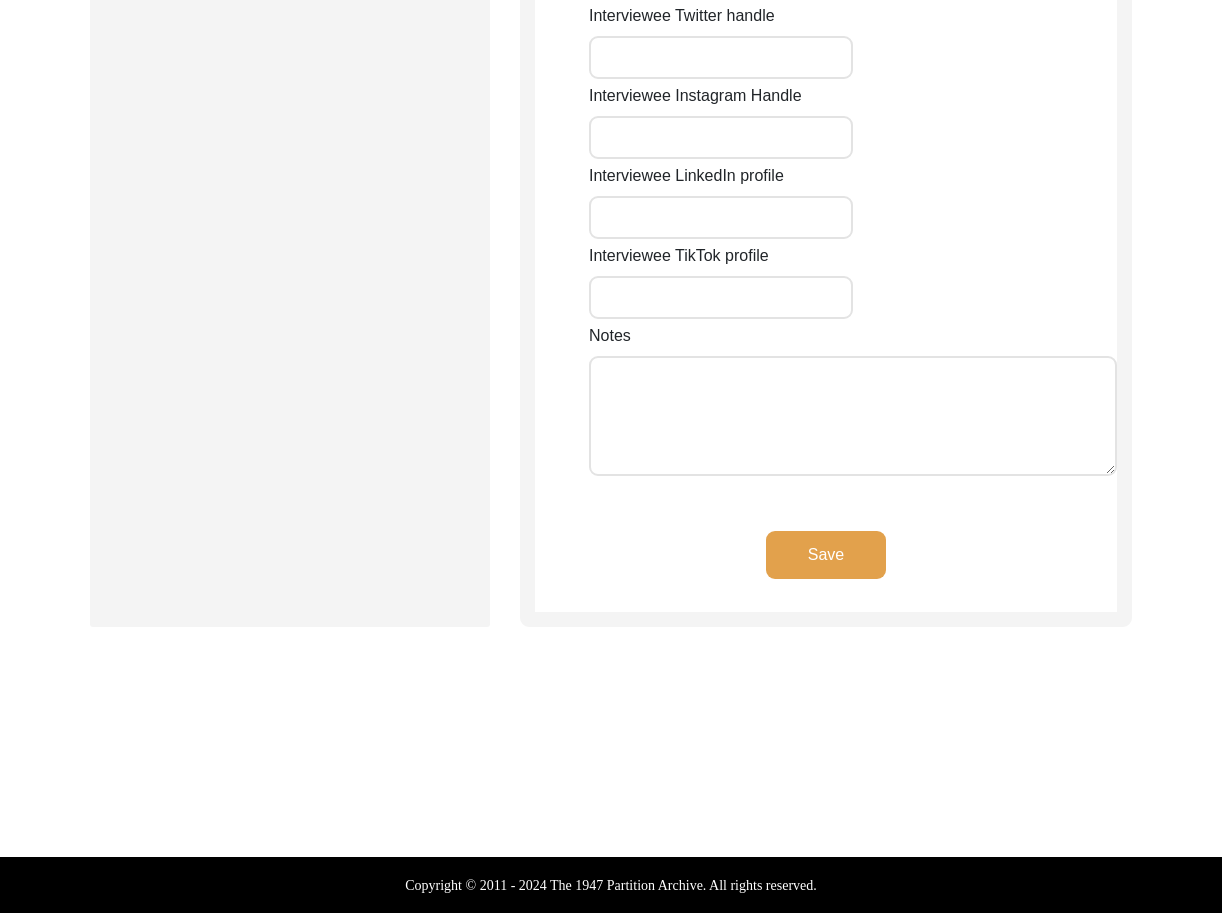 type on "[BUILDING NAME]" 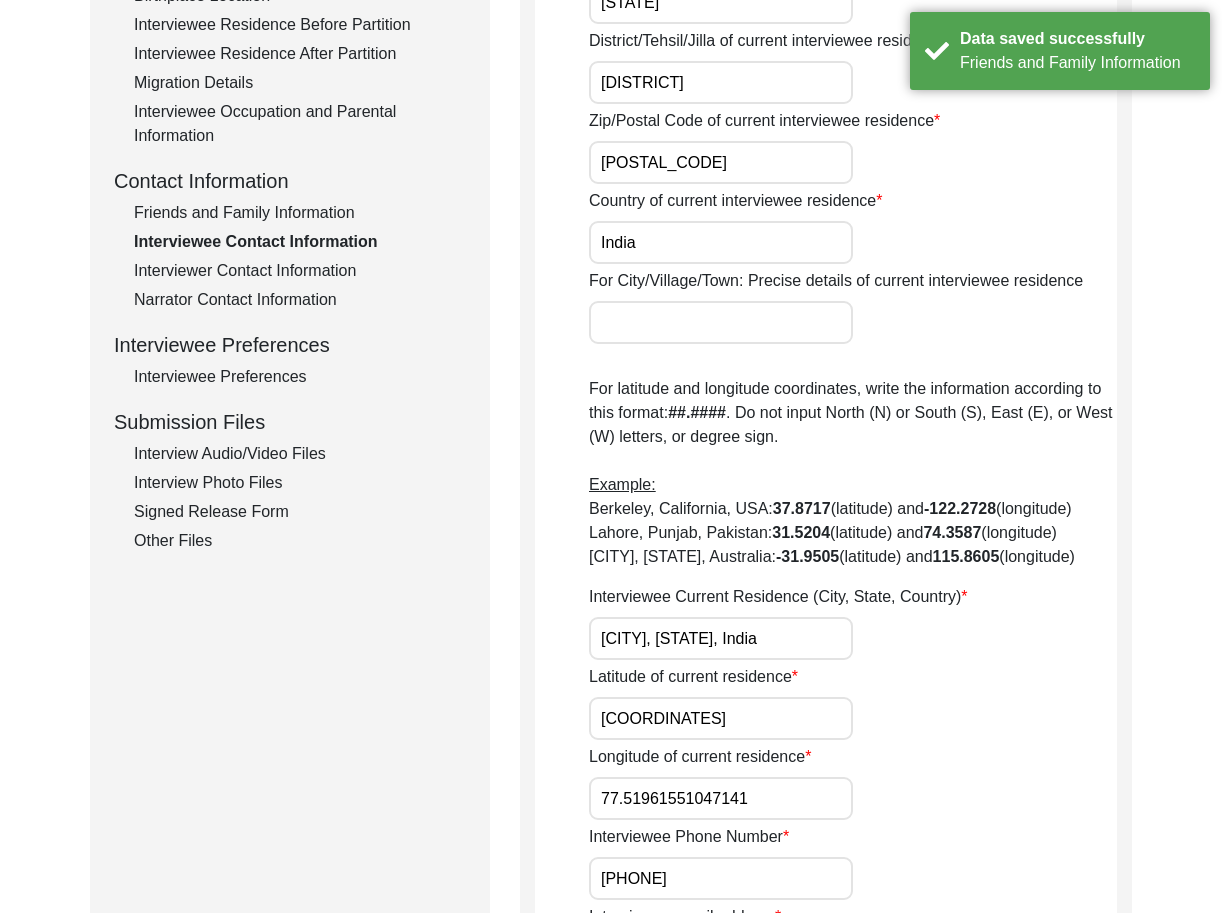 scroll, scrollTop: 0, scrollLeft: 0, axis: both 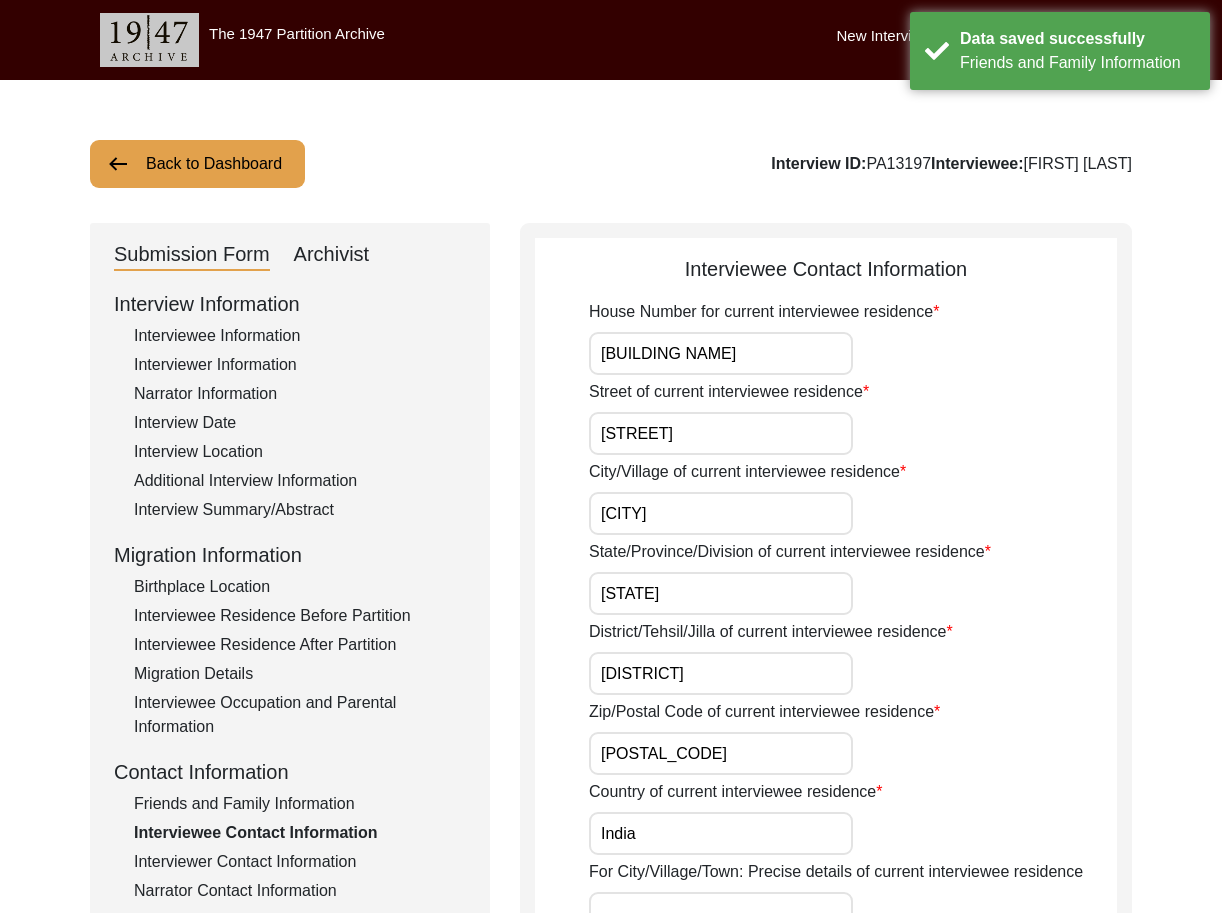 drag, startPoint x: 808, startPoint y: 327, endPoint x: 801, endPoint y: 340, distance: 14.764823 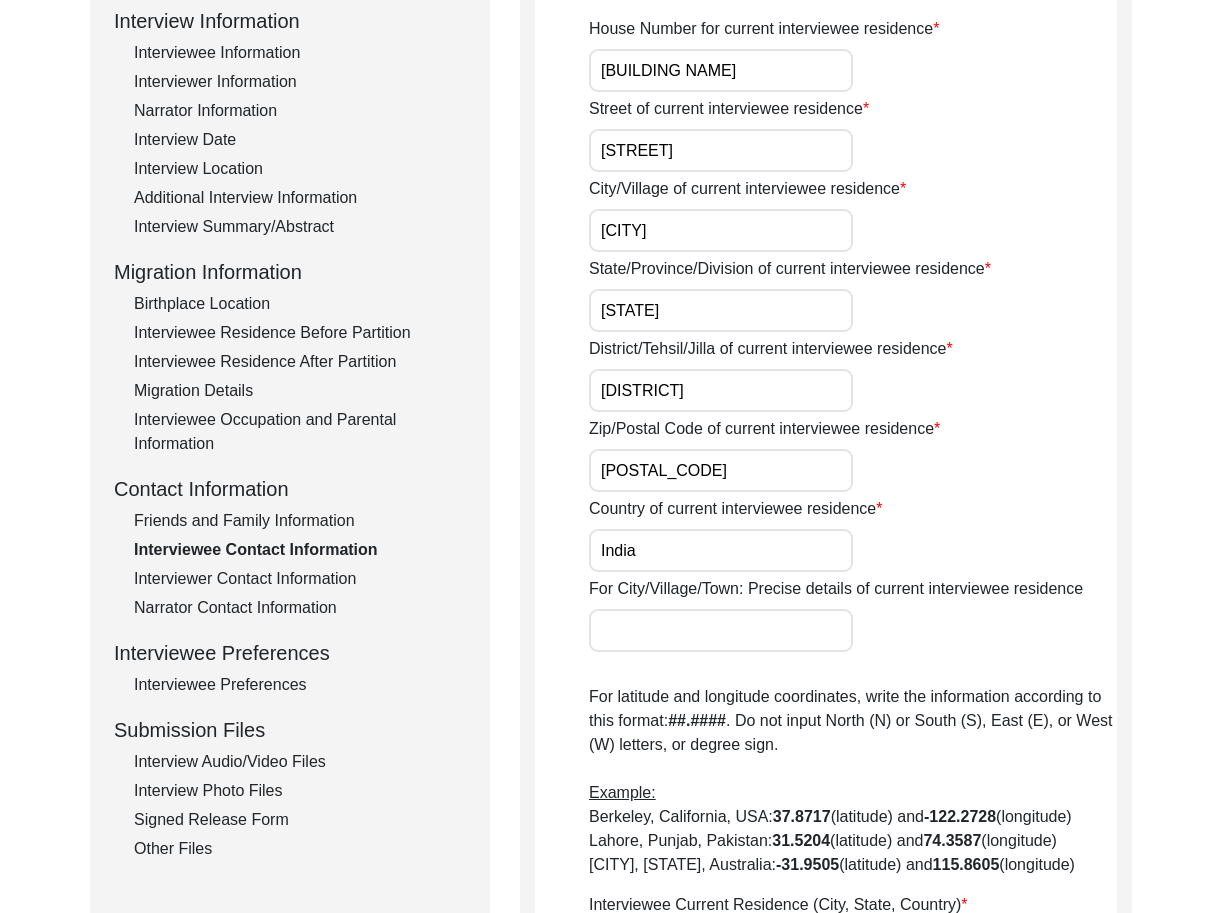 scroll, scrollTop: 231, scrollLeft: 0, axis: vertical 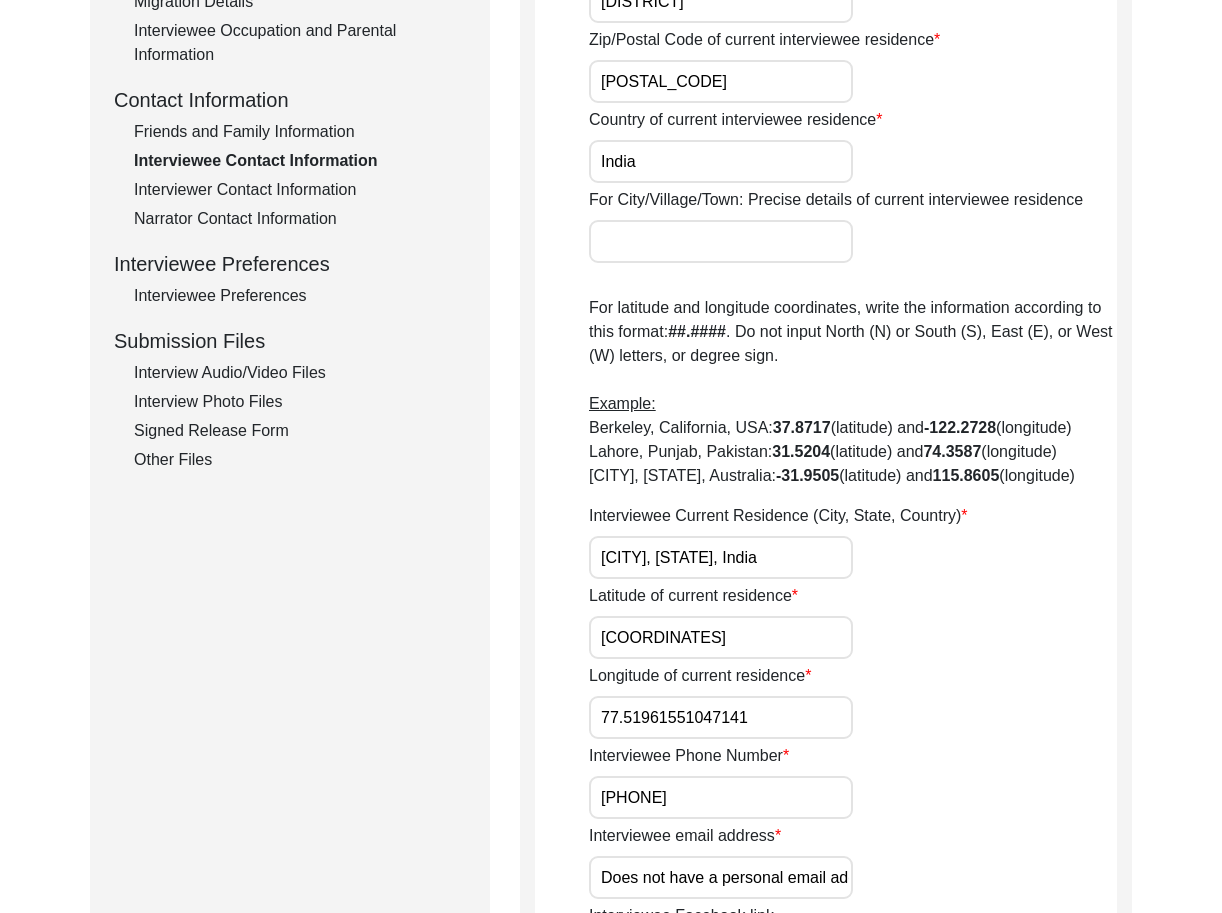 paste on "[CITY] [DISTRICT]," 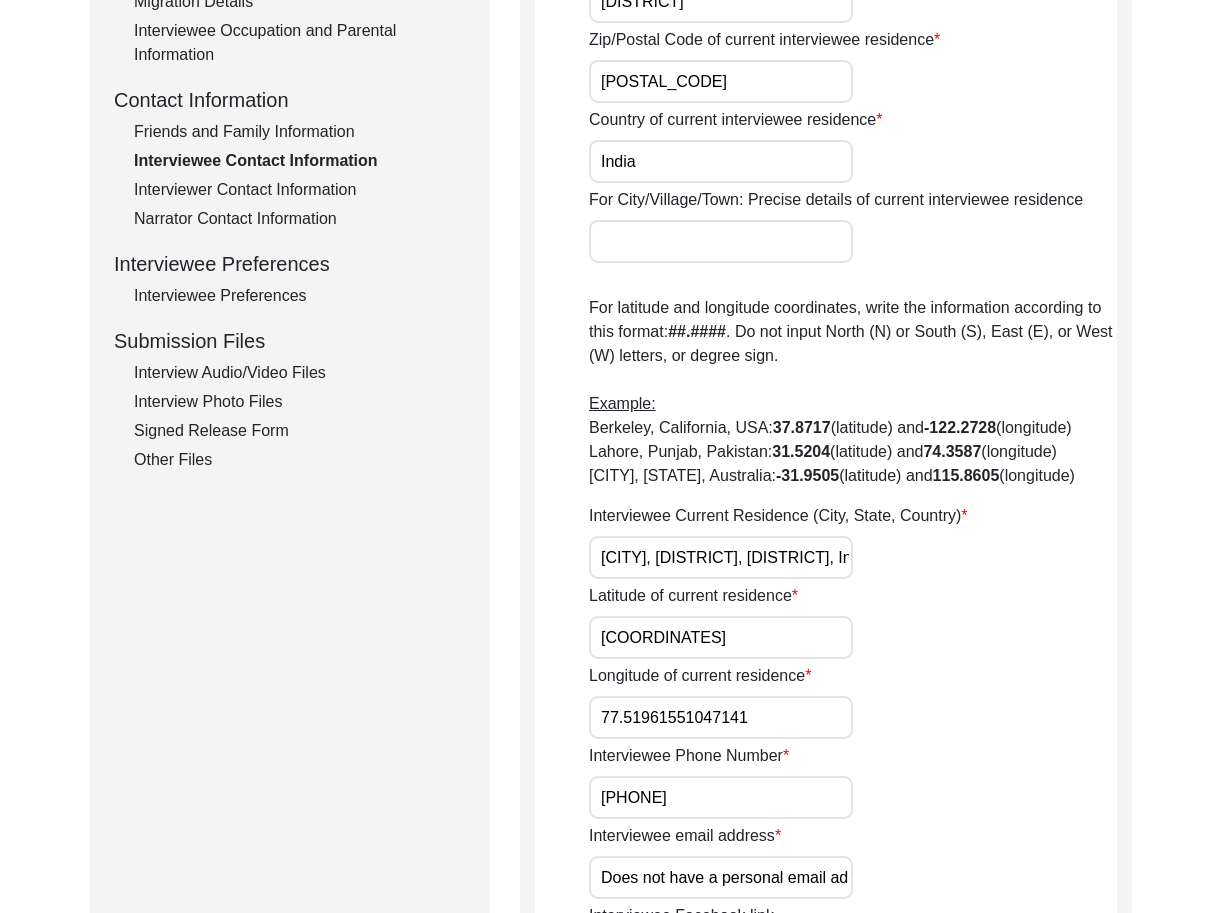 scroll, scrollTop: 0, scrollLeft: 104, axis: horizontal 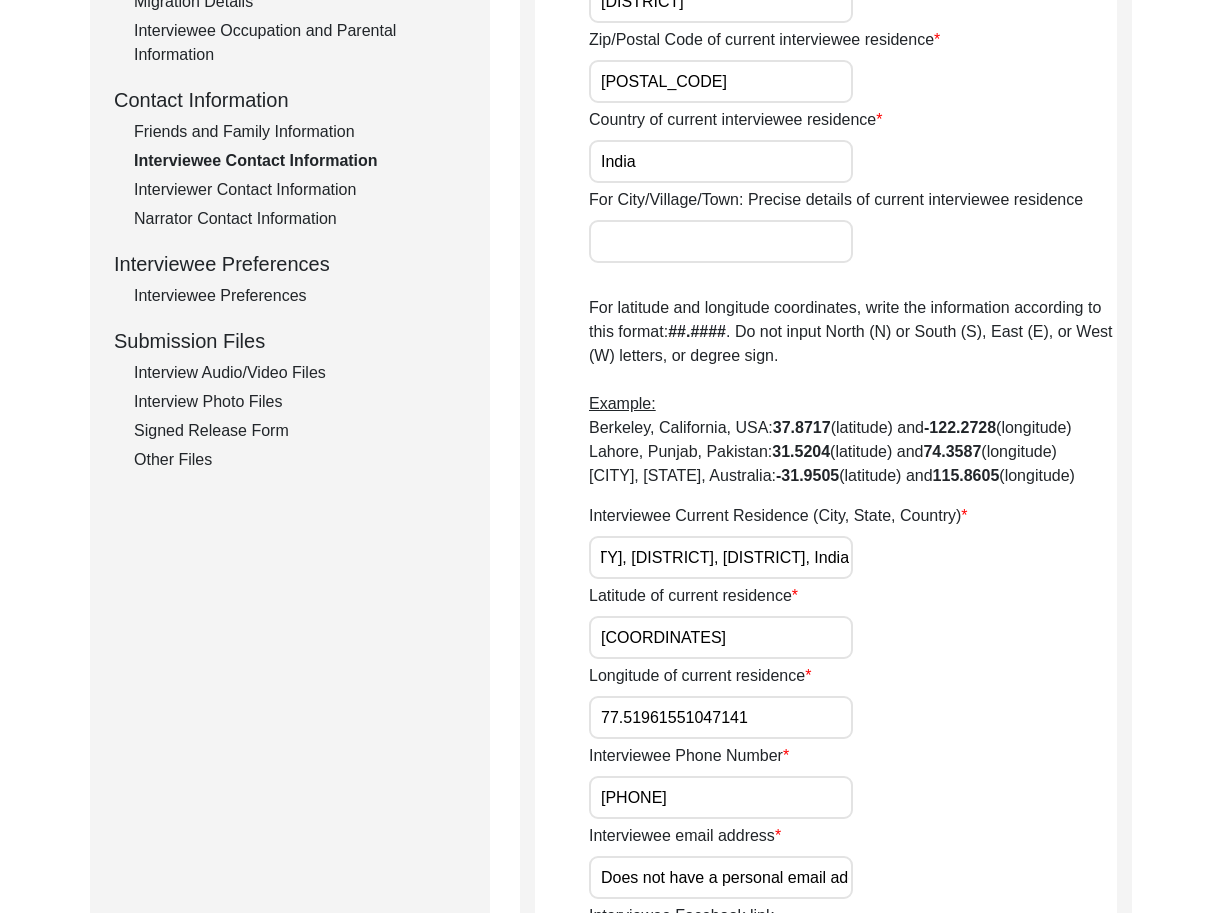 type on "[CITY], [DISTRICT], [DISTRICT], India" 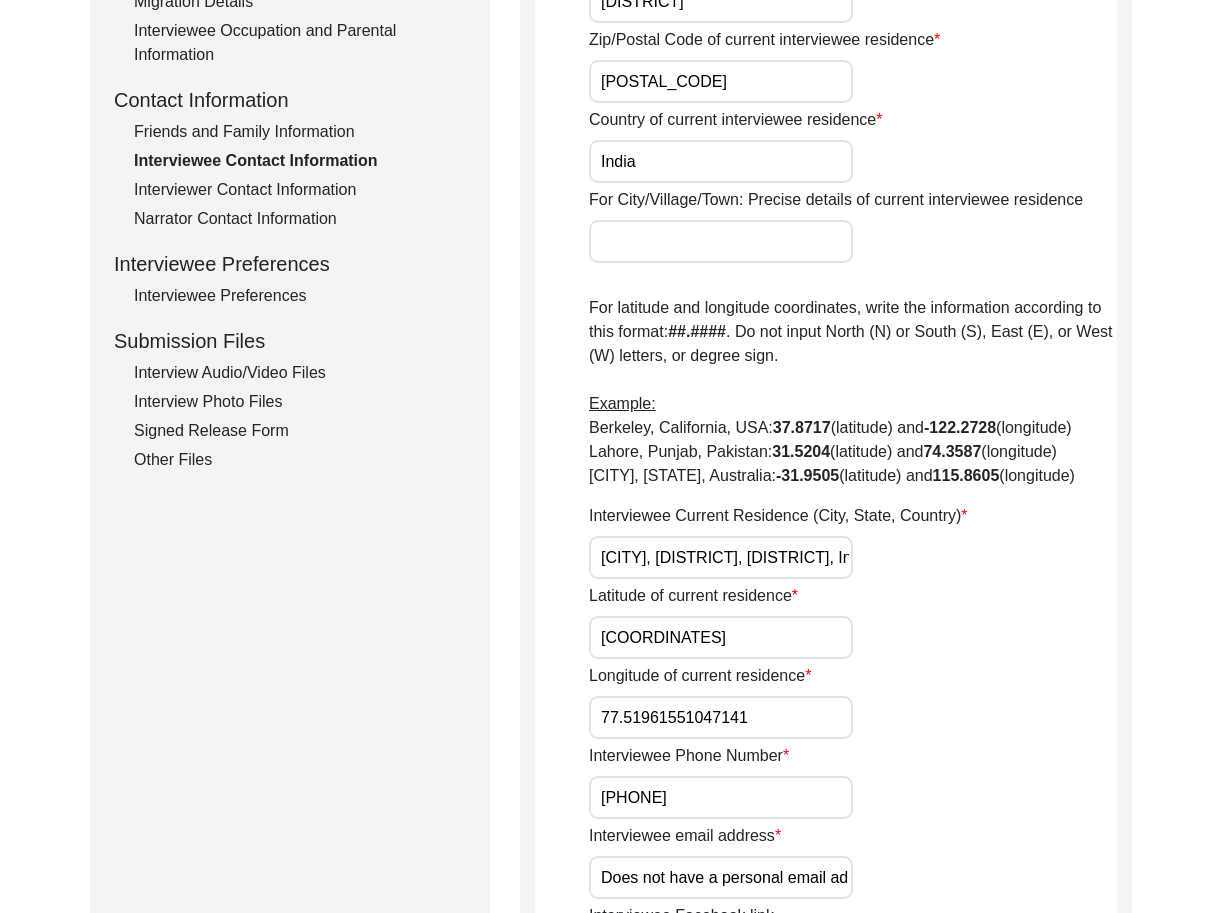 click on "[COORDINATES]" at bounding box center (721, 637) 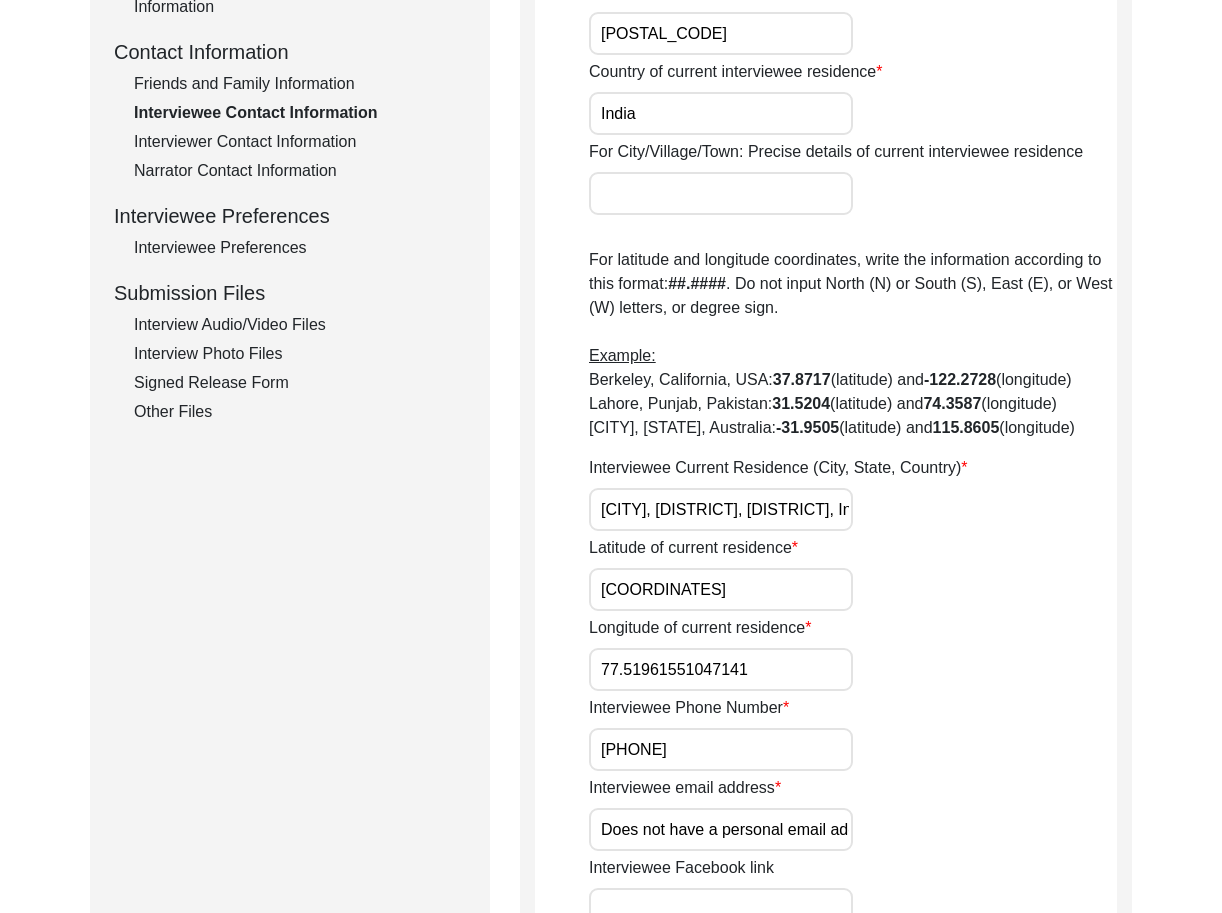scroll, scrollTop: 725, scrollLeft: 0, axis: vertical 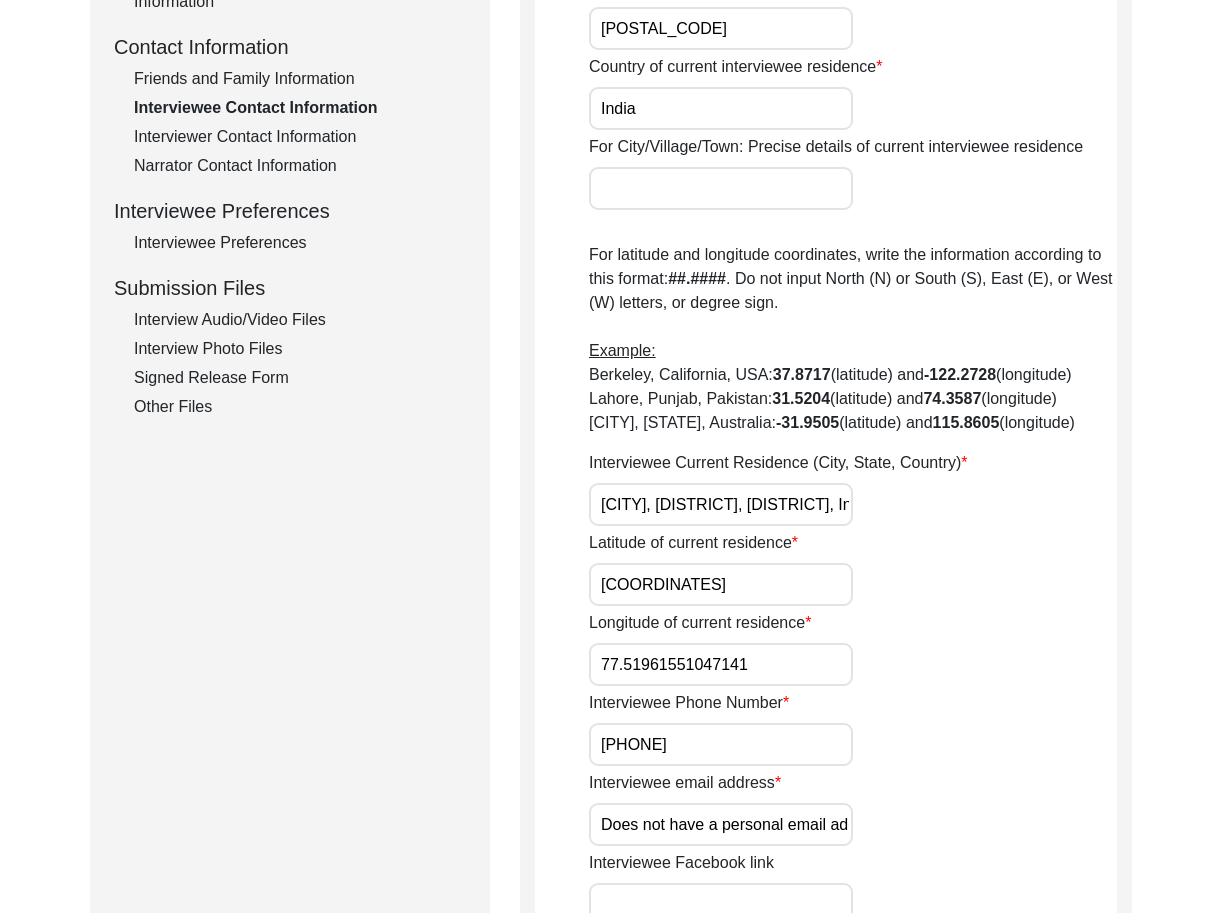 click on "[PHONE]" at bounding box center [721, 744] 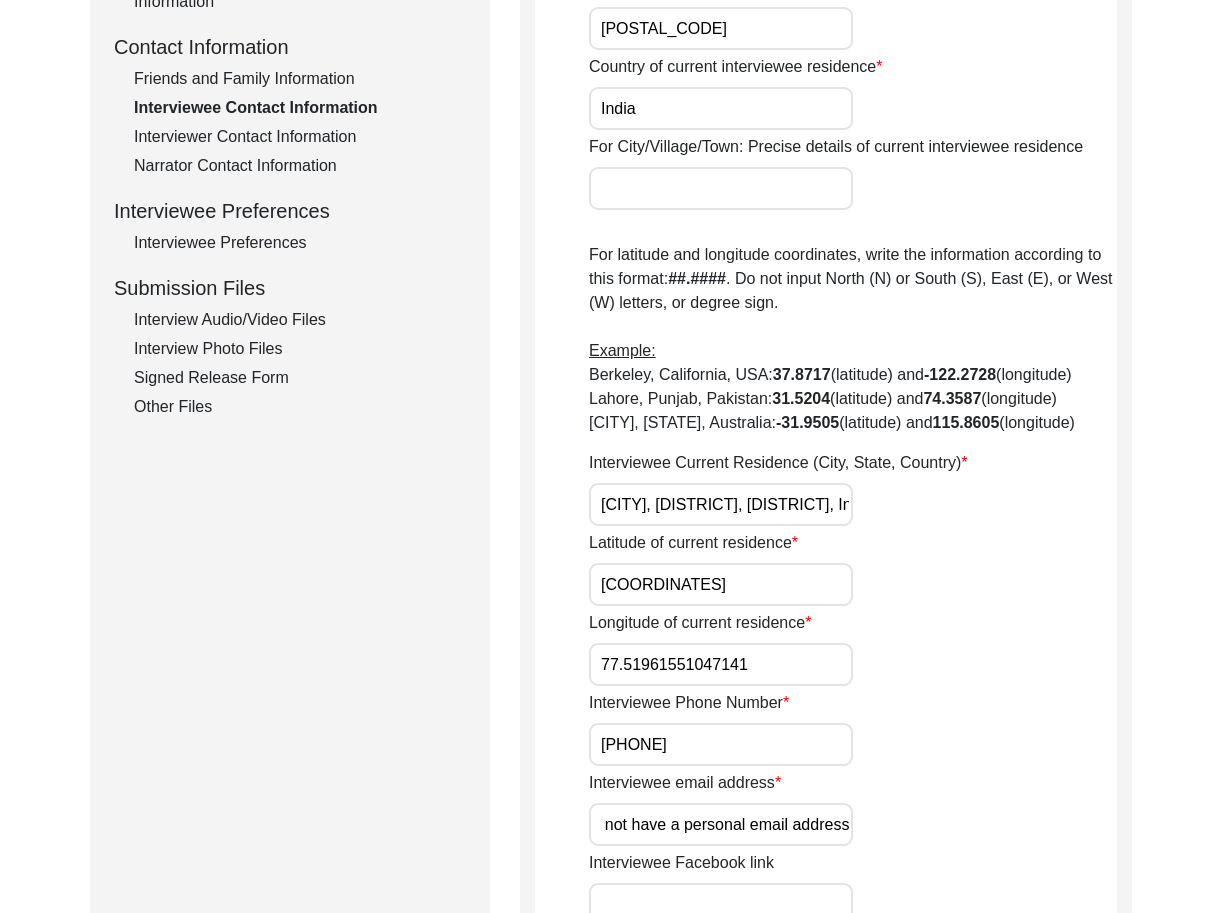 click on "Does not have a personal email address" at bounding box center (721, 824) 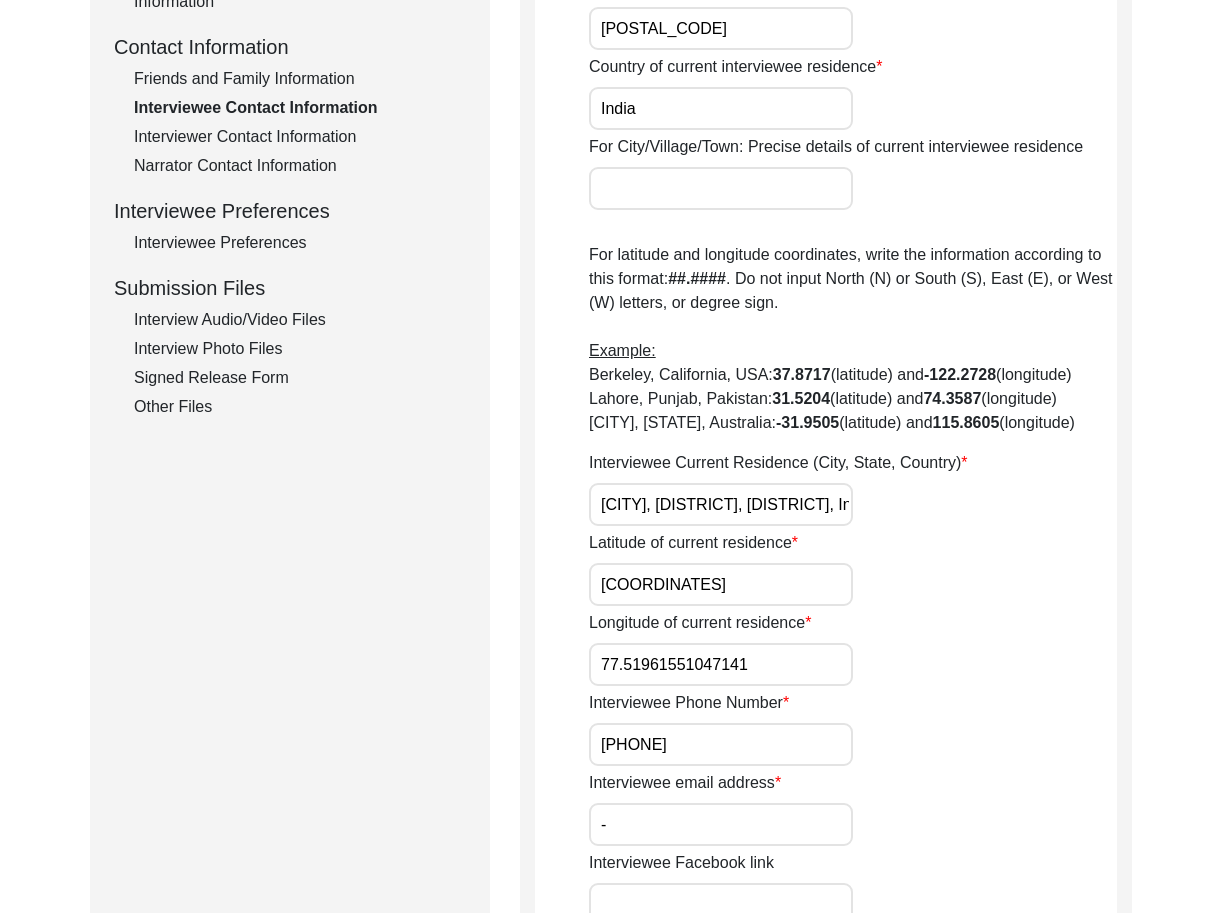 type on "-" 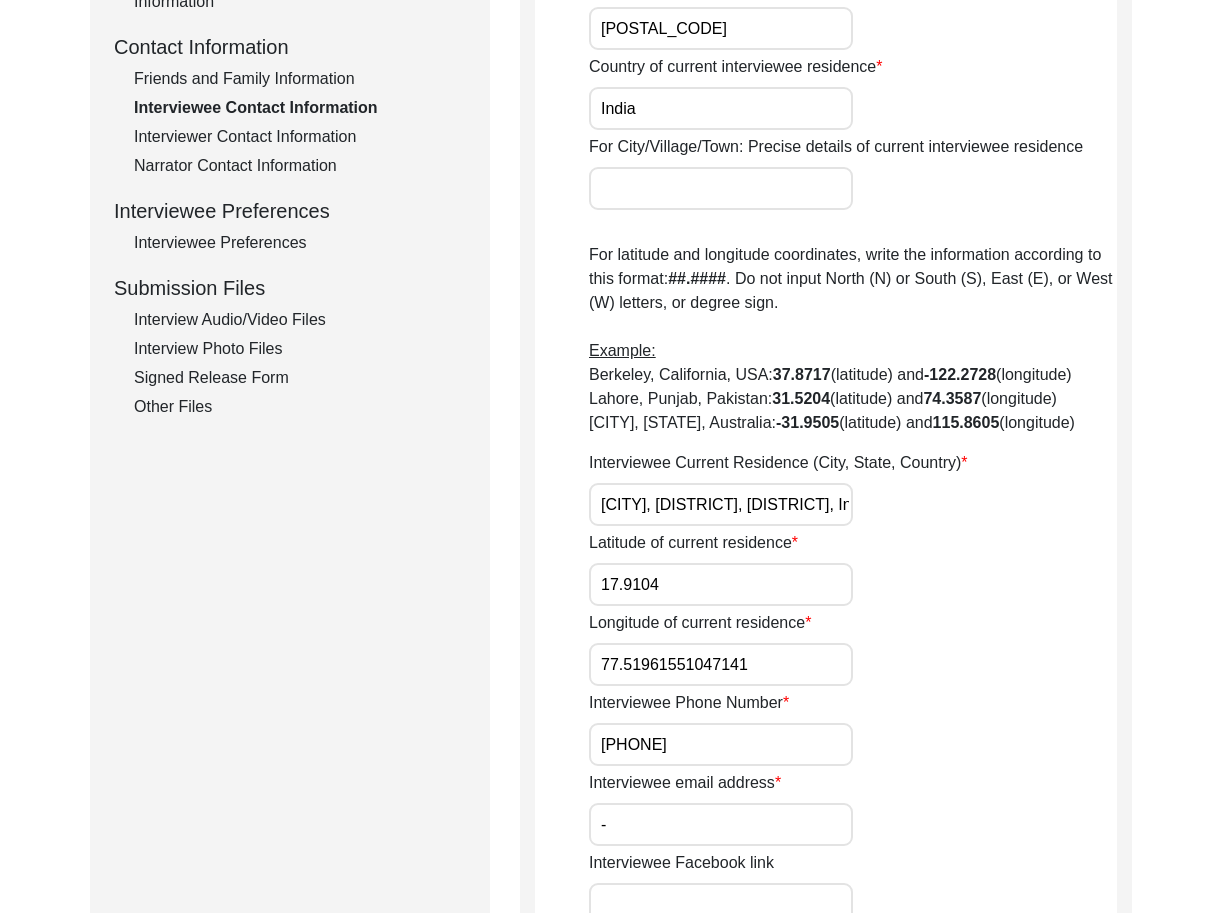 type on "17.9104" 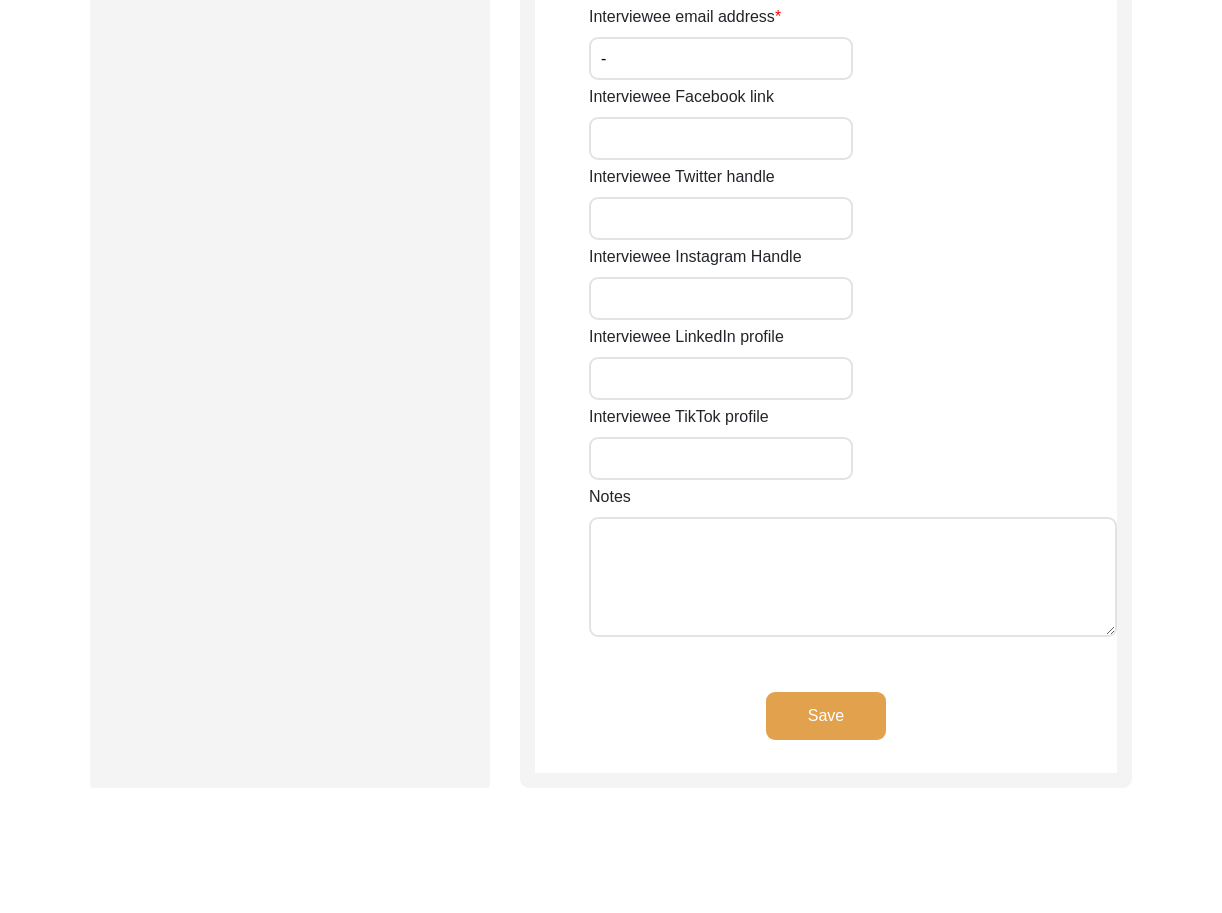 scroll, scrollTop: 1675, scrollLeft: 0, axis: vertical 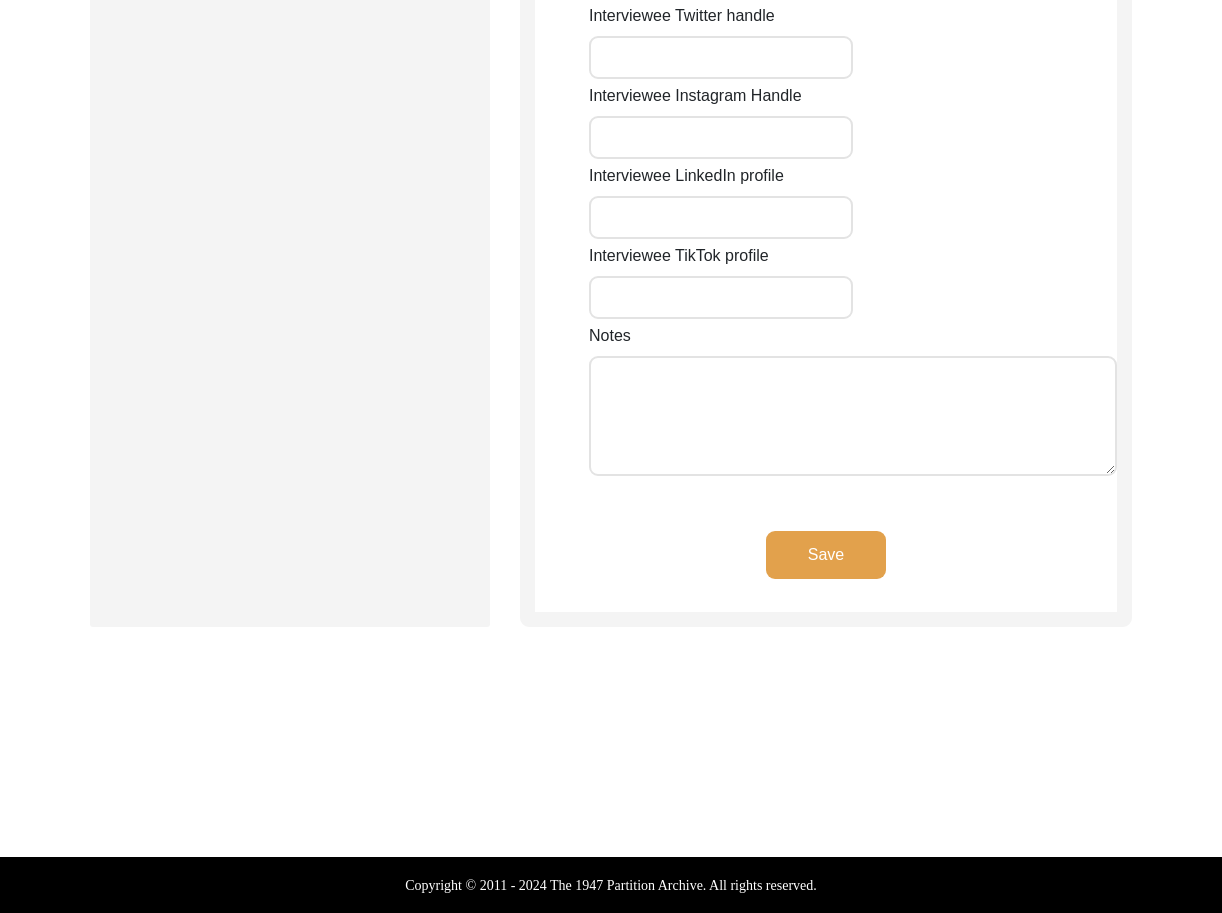 type on "77.5199" 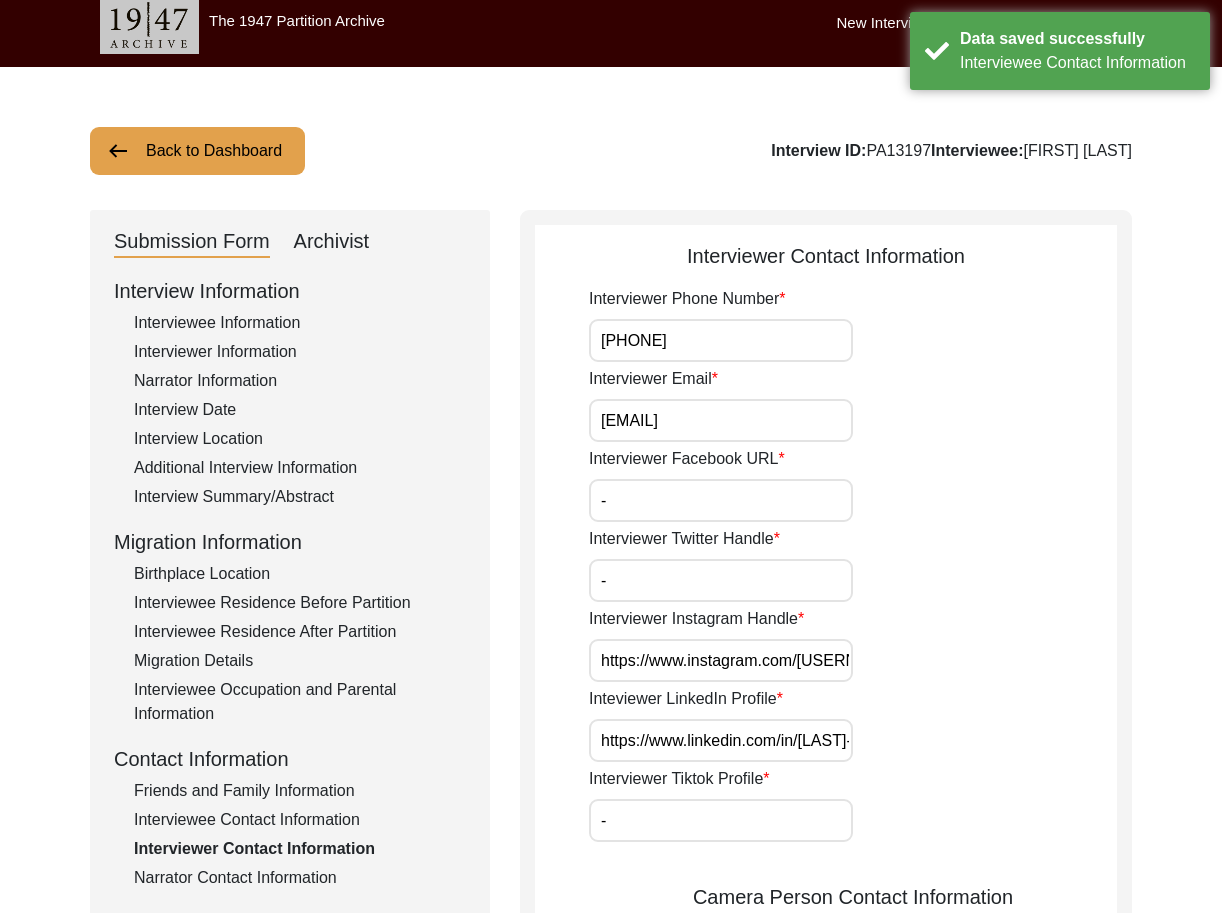 scroll, scrollTop: 0, scrollLeft: 0, axis: both 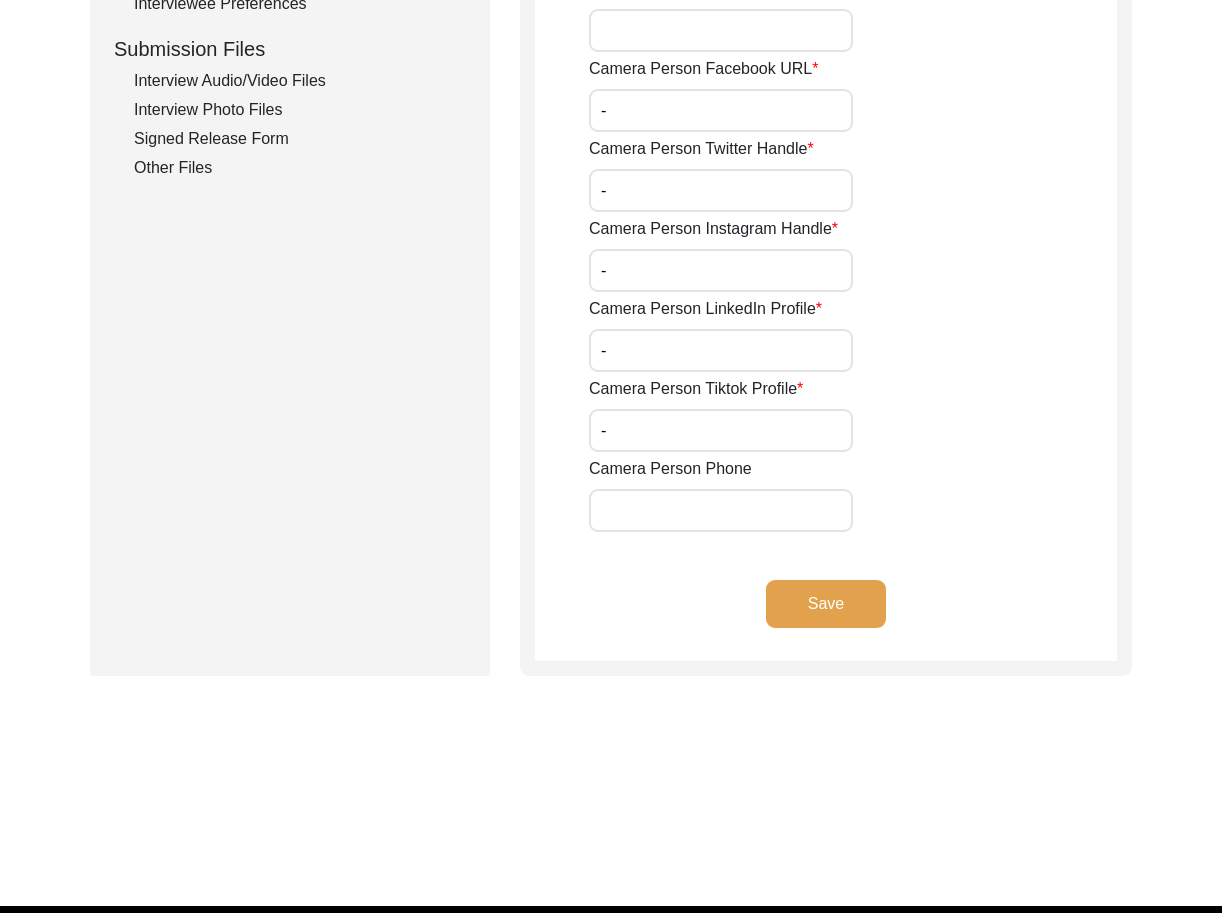 click on "Save" 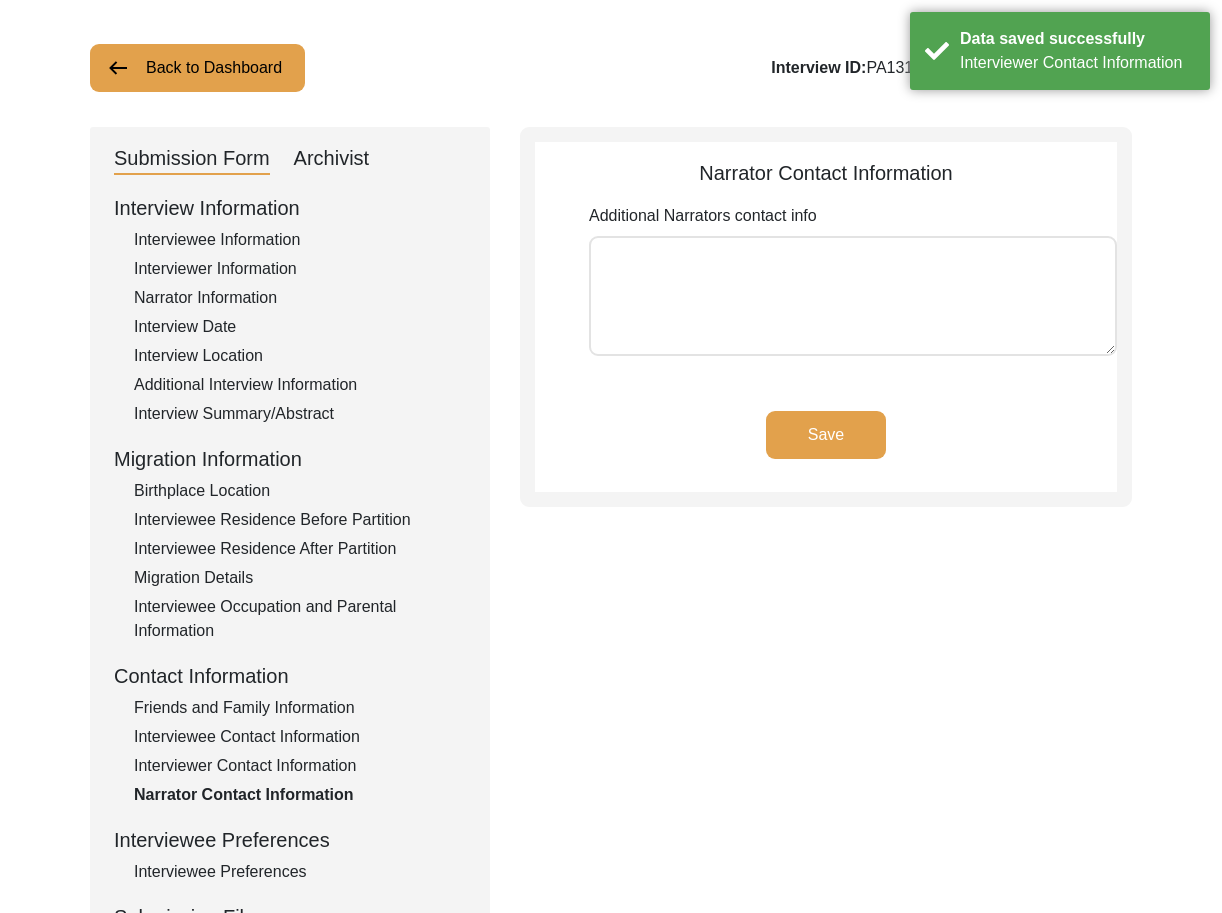scroll, scrollTop: 158, scrollLeft: 0, axis: vertical 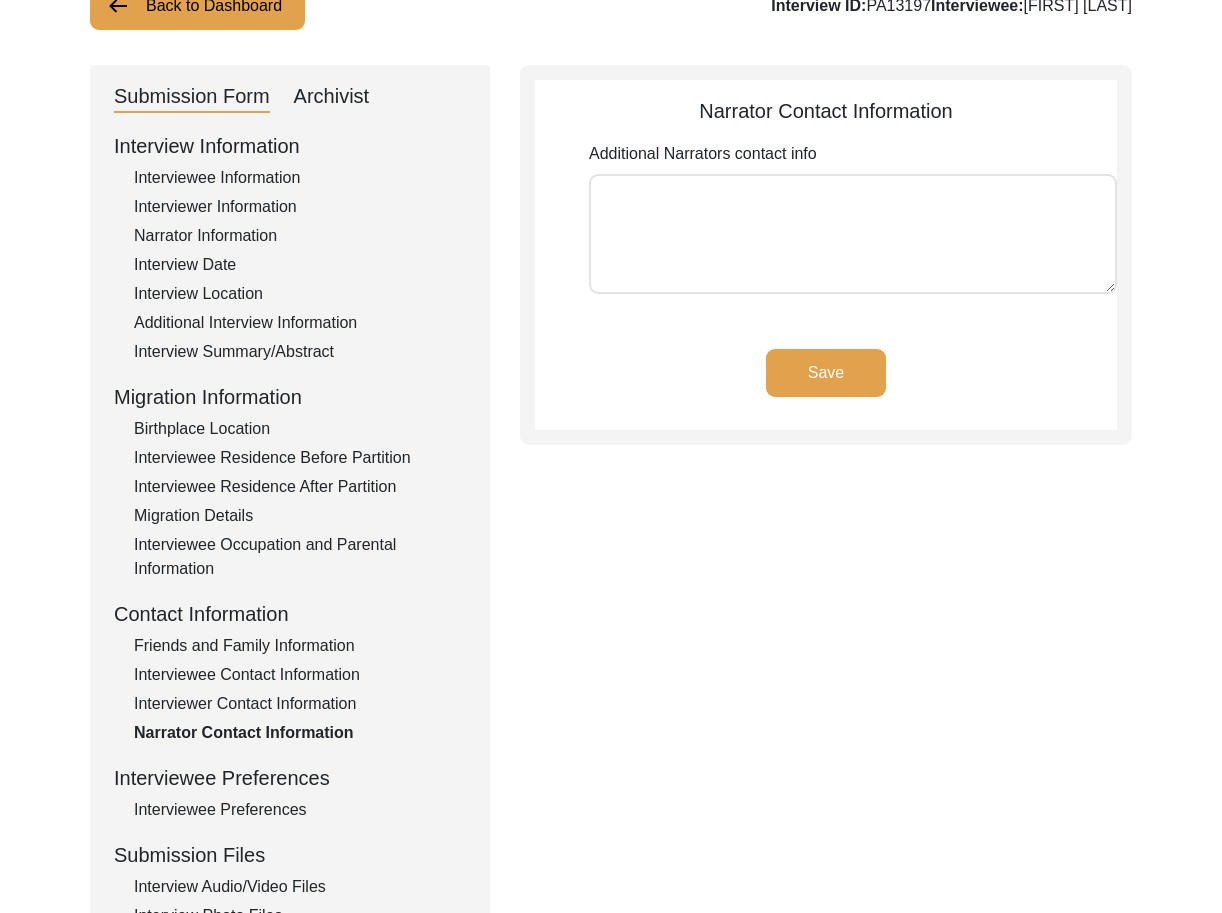 click on "Interviewee Preferences" 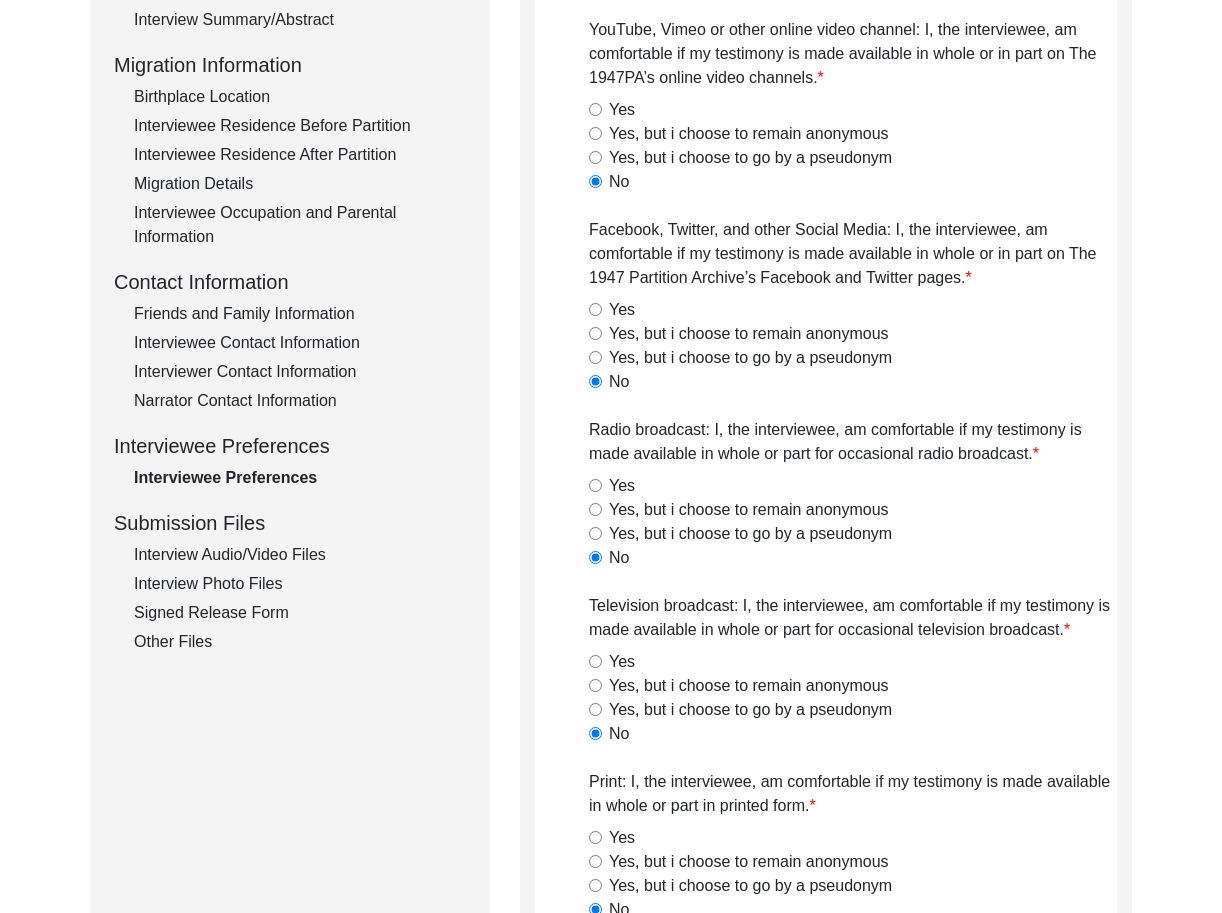 scroll, scrollTop: 495, scrollLeft: 0, axis: vertical 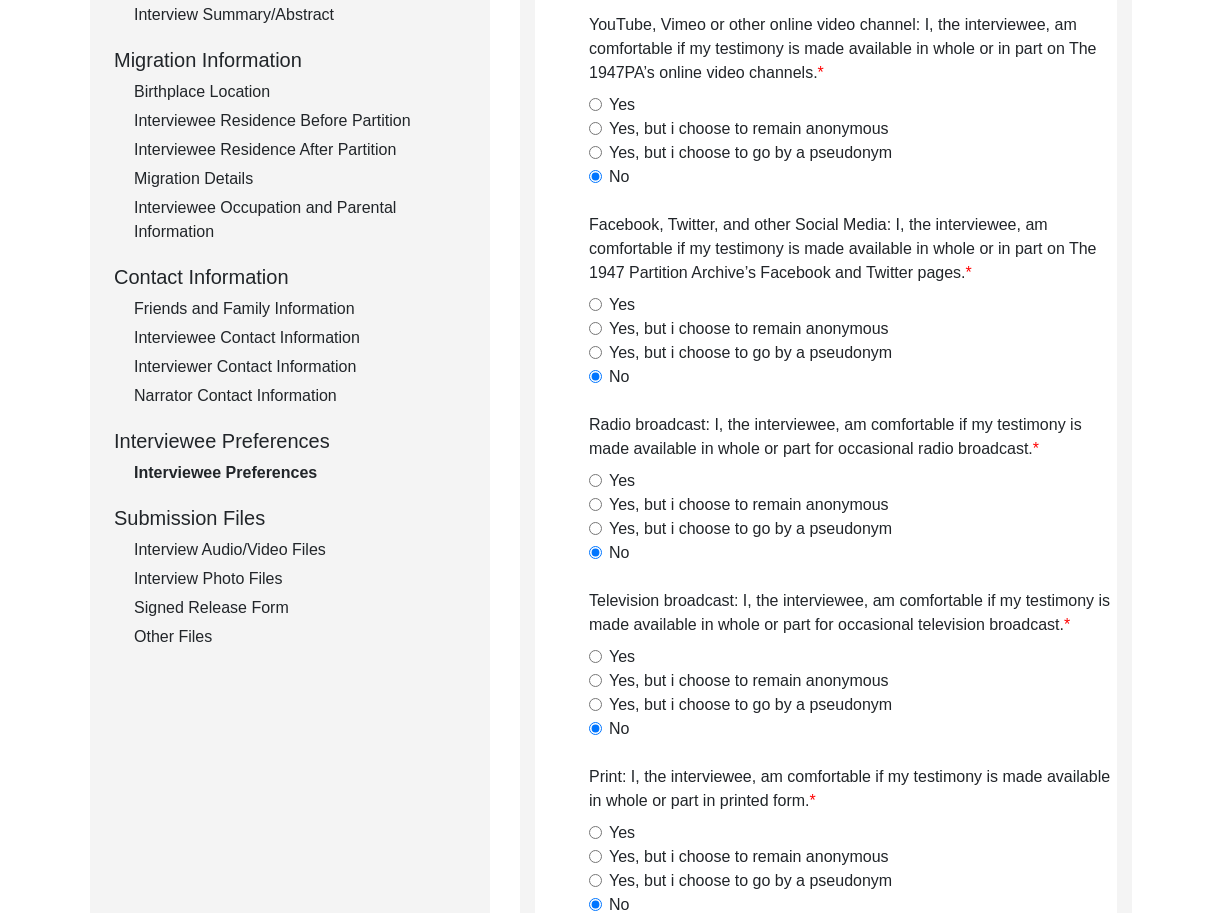 click on "Interview Audio/Video Files" 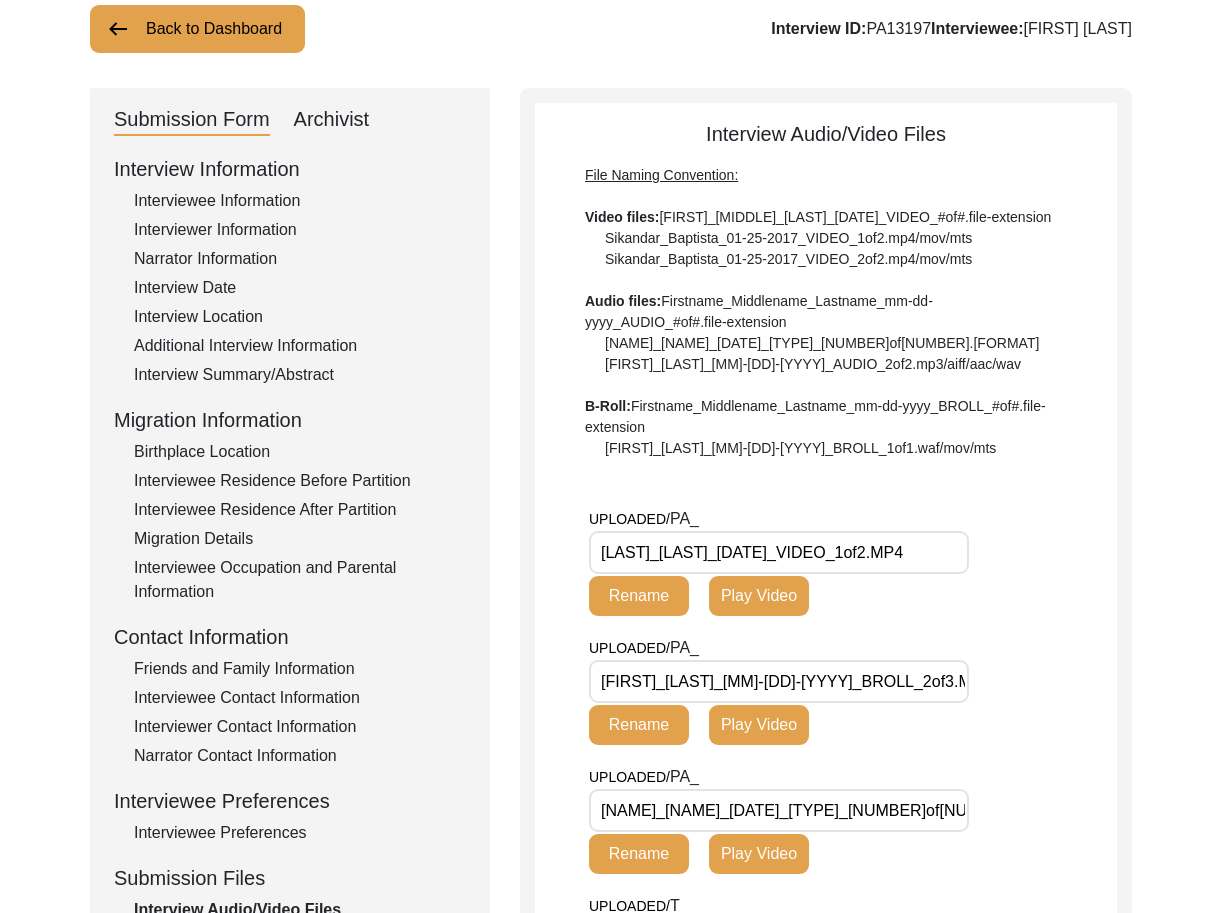 scroll, scrollTop: 139, scrollLeft: 0, axis: vertical 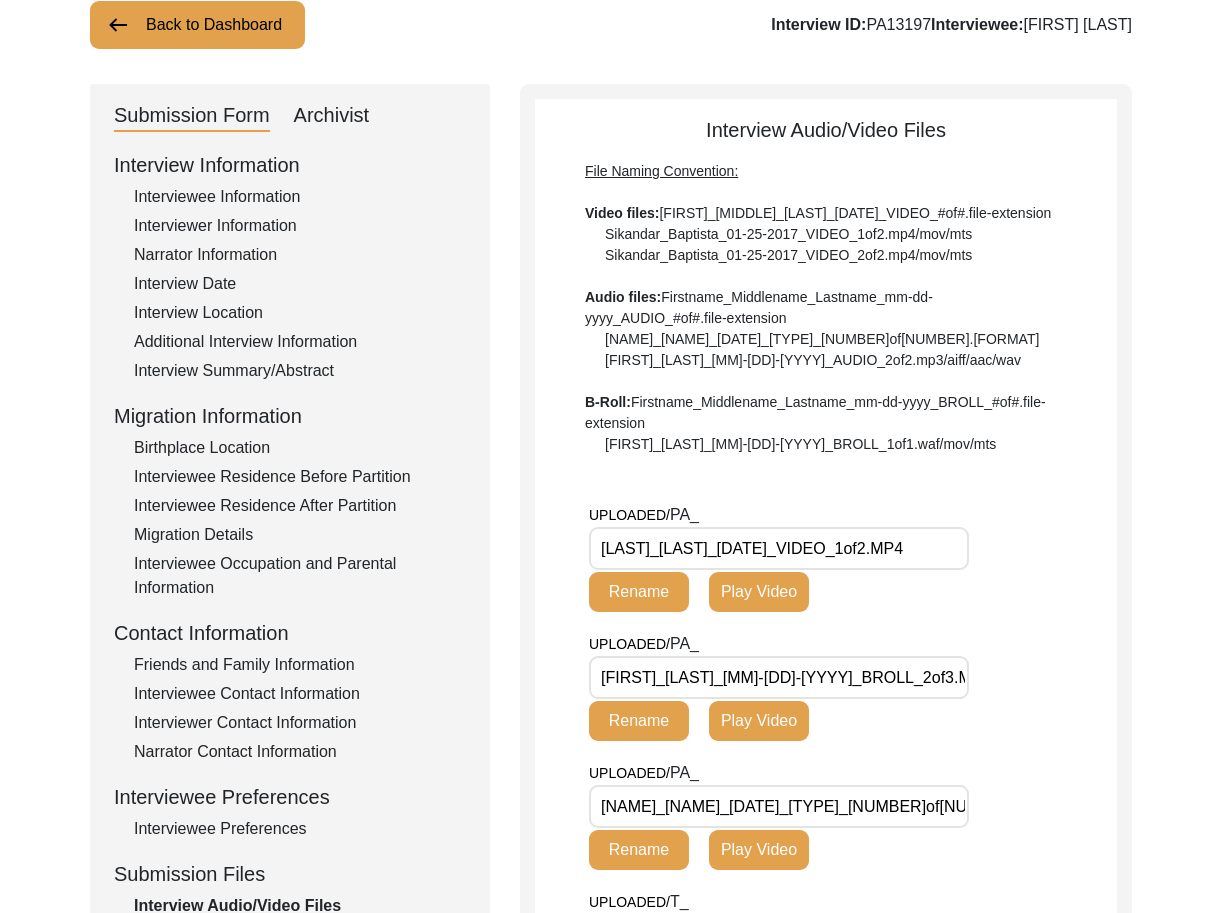 click on "[LAST]_[LAST]_[DATE]_VIDEO_1of2.MP4" at bounding box center (779, 548) 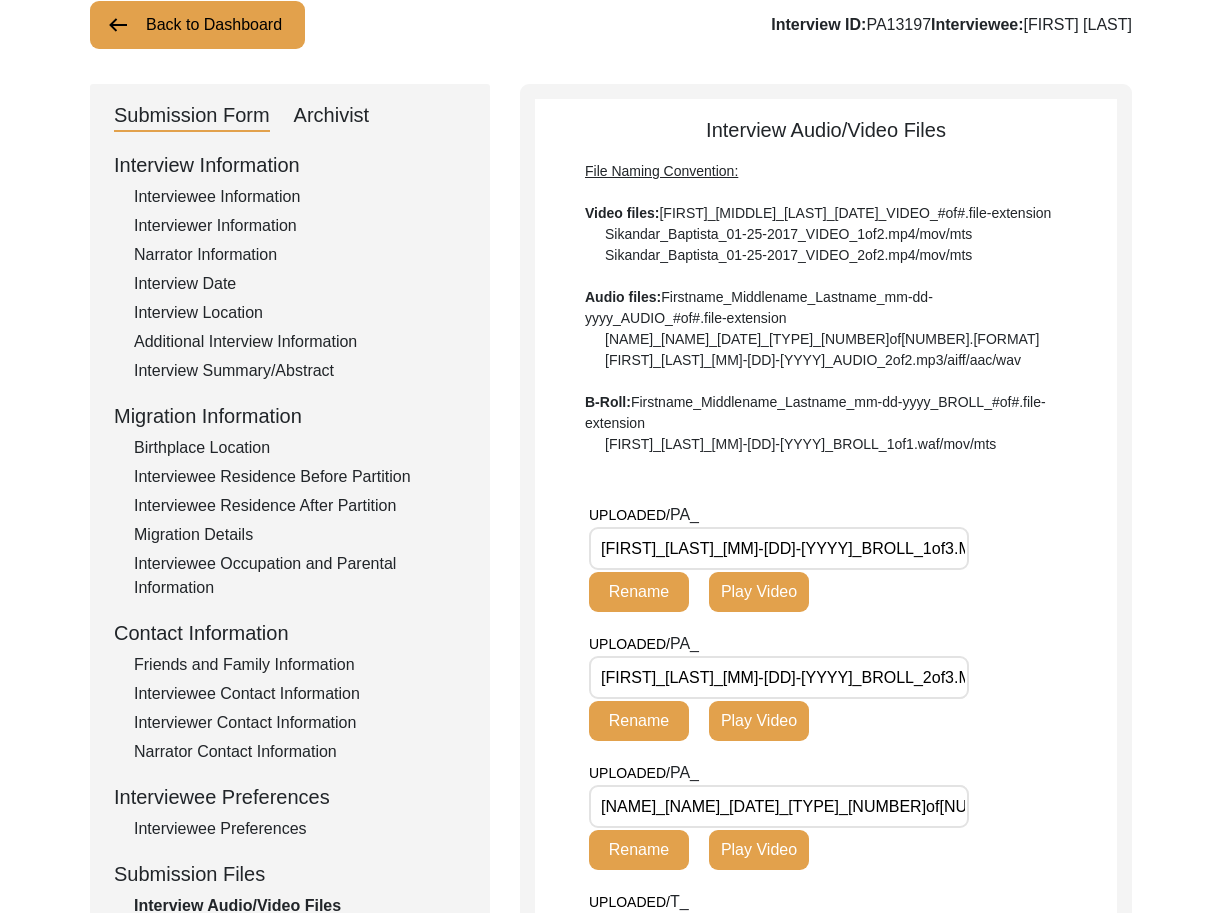 type on "[FIRST]_[LAST]_[MM]-[DD]-[YYYY]_BROLL_1of3.MP4" 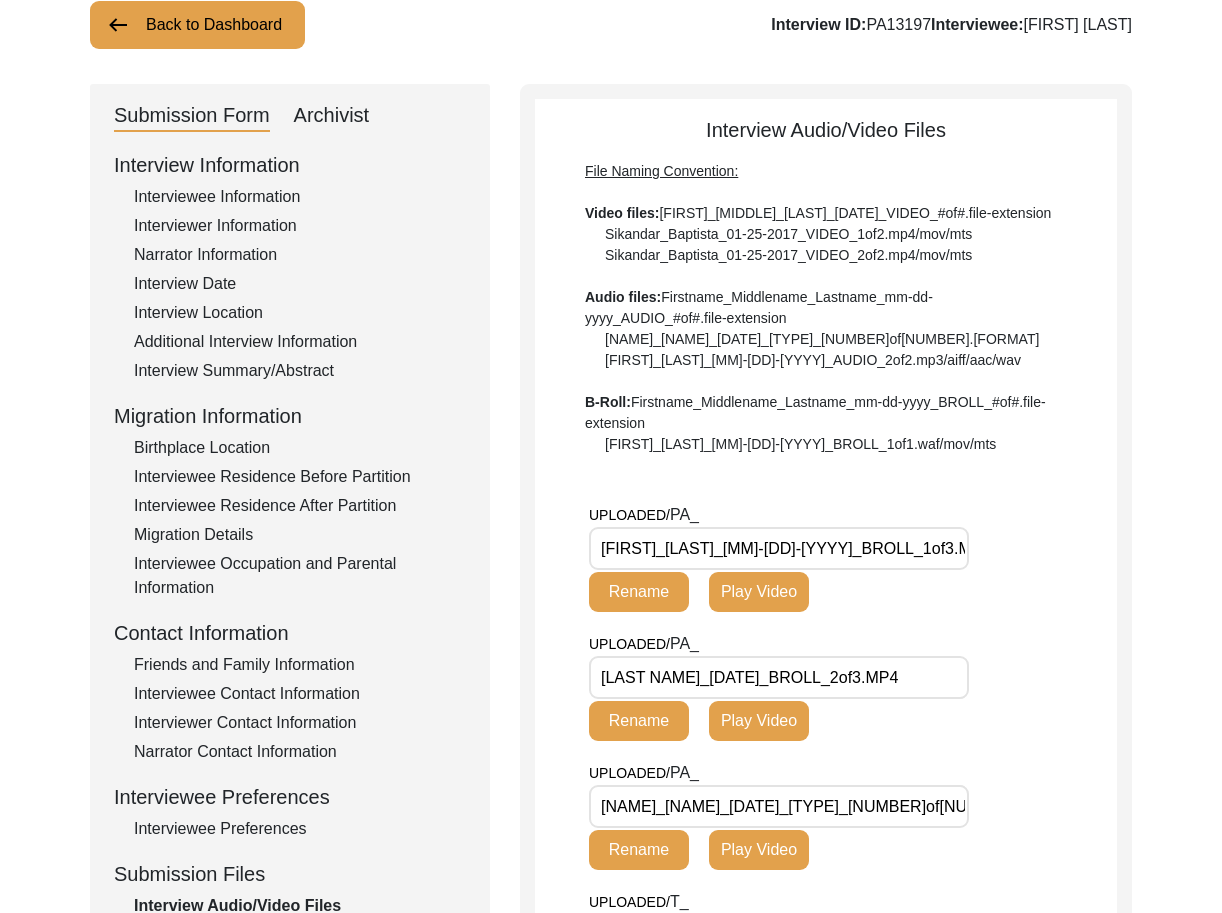 type on "[LAST NAME]_[DATE]_BROLL_2of3.MP4" 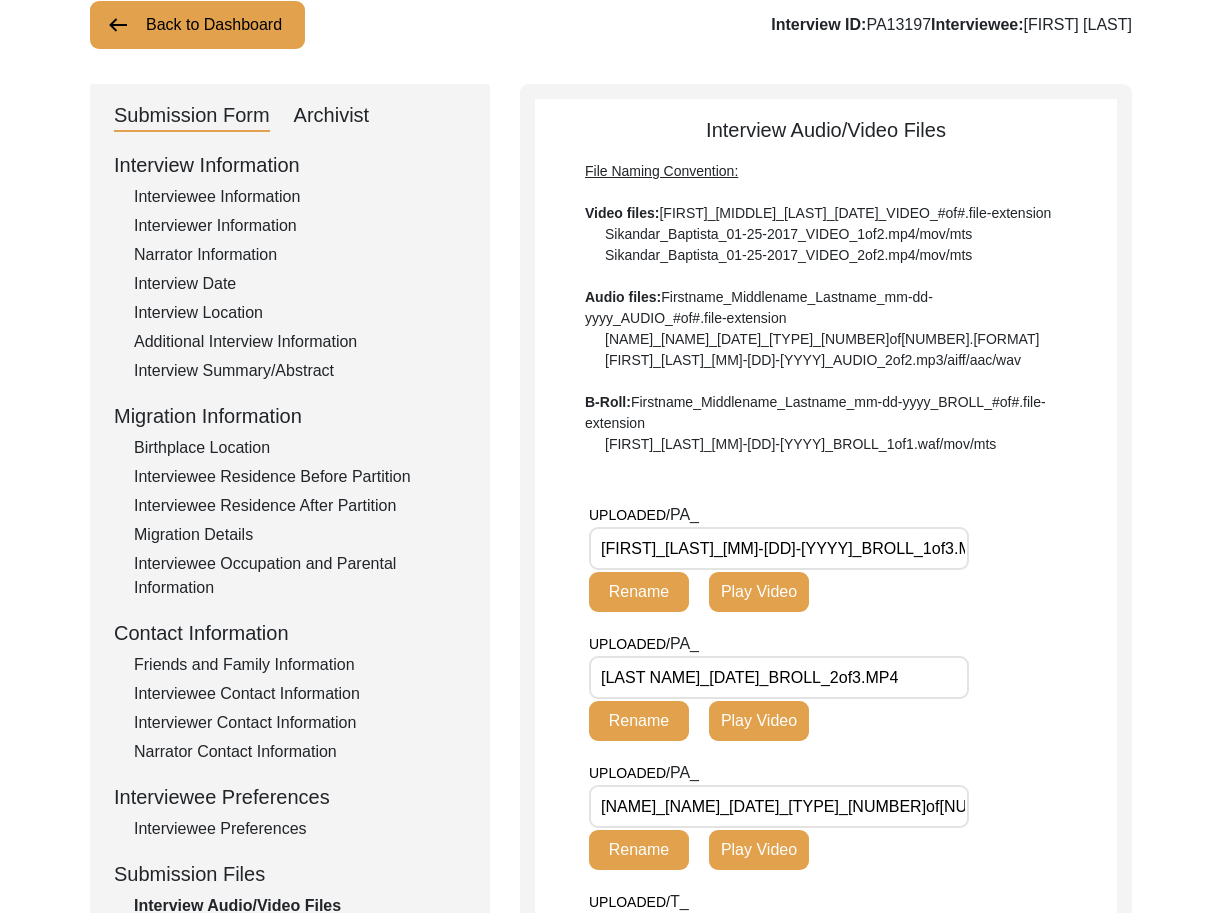 scroll, scrollTop: 0, scrollLeft: 28, axis: horizontal 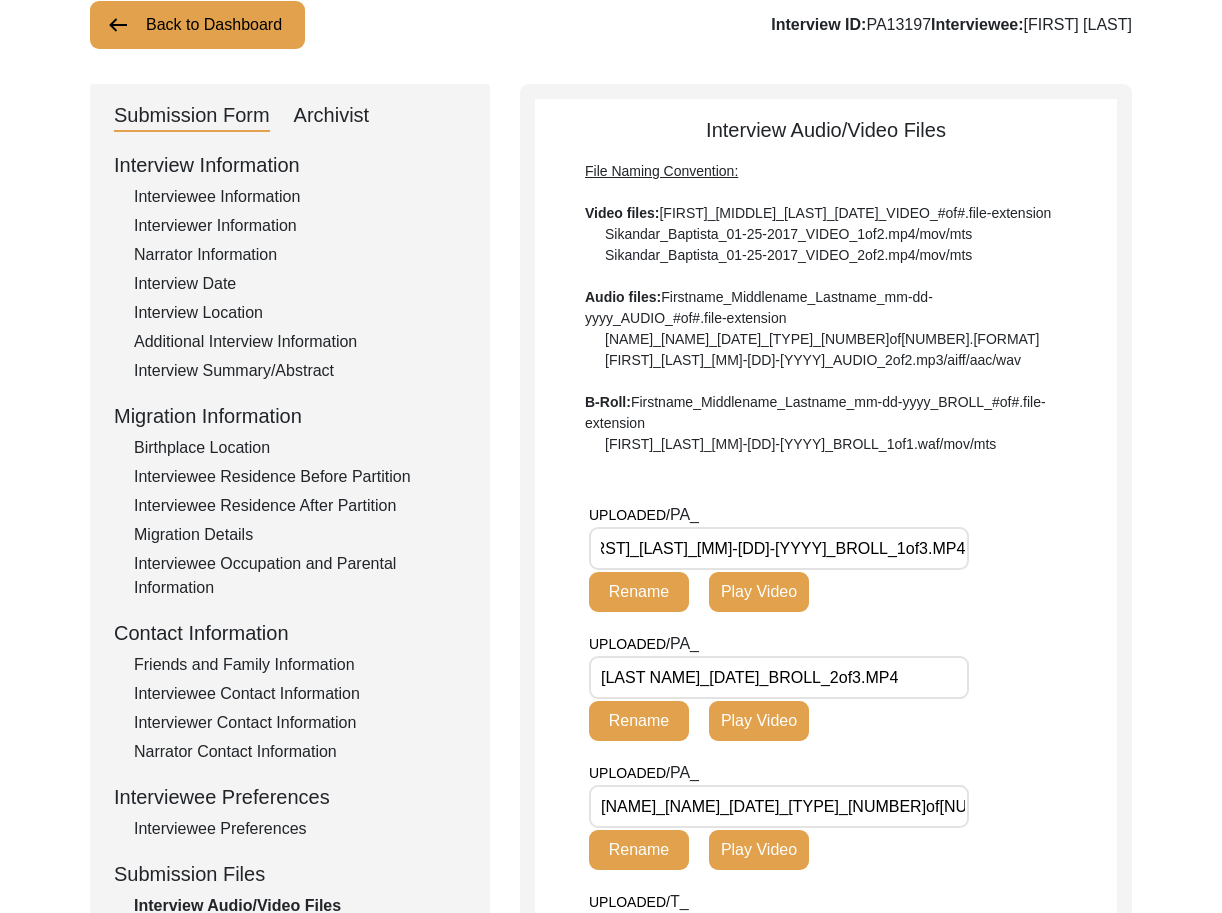 click on "Rename" 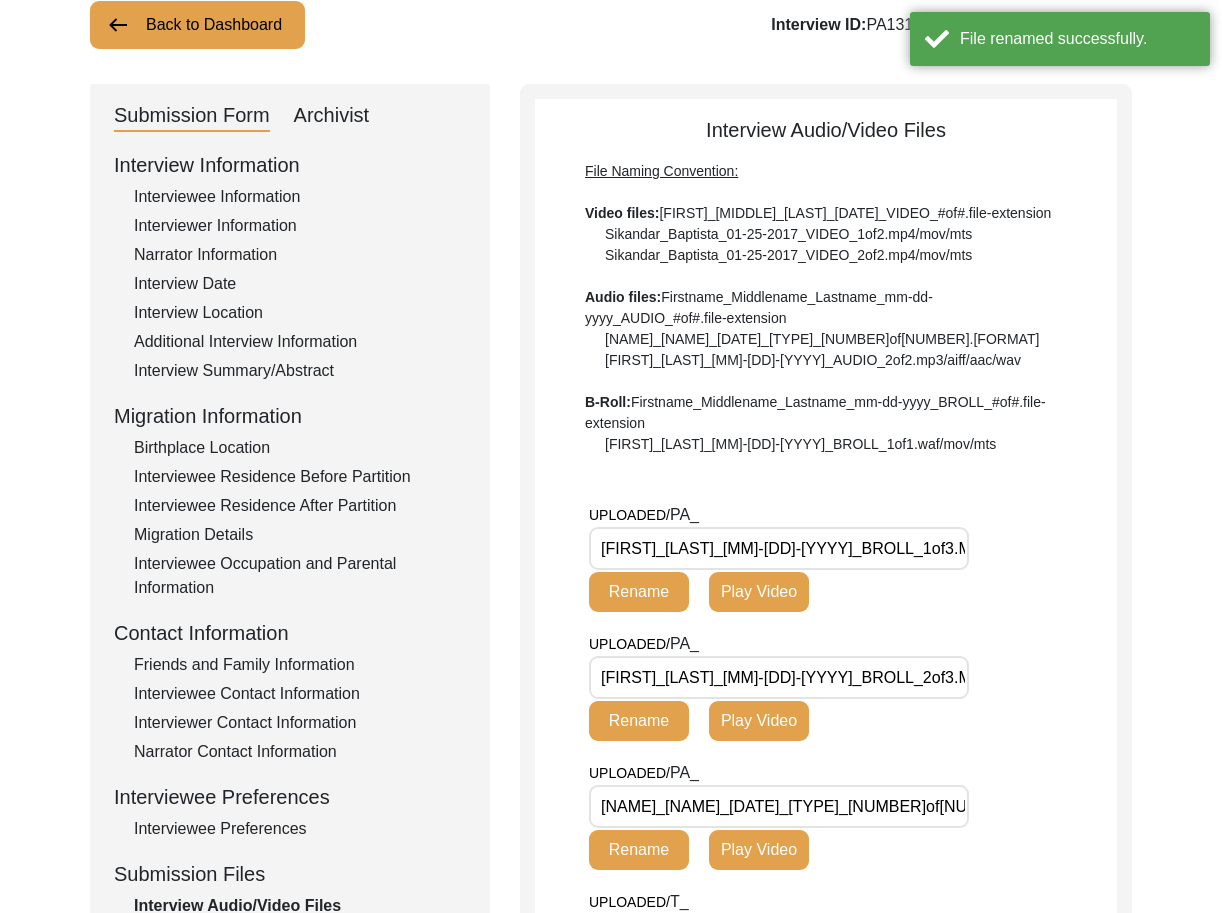 drag, startPoint x: 721, startPoint y: 704, endPoint x: 746, endPoint y: 705, distance: 25.019993 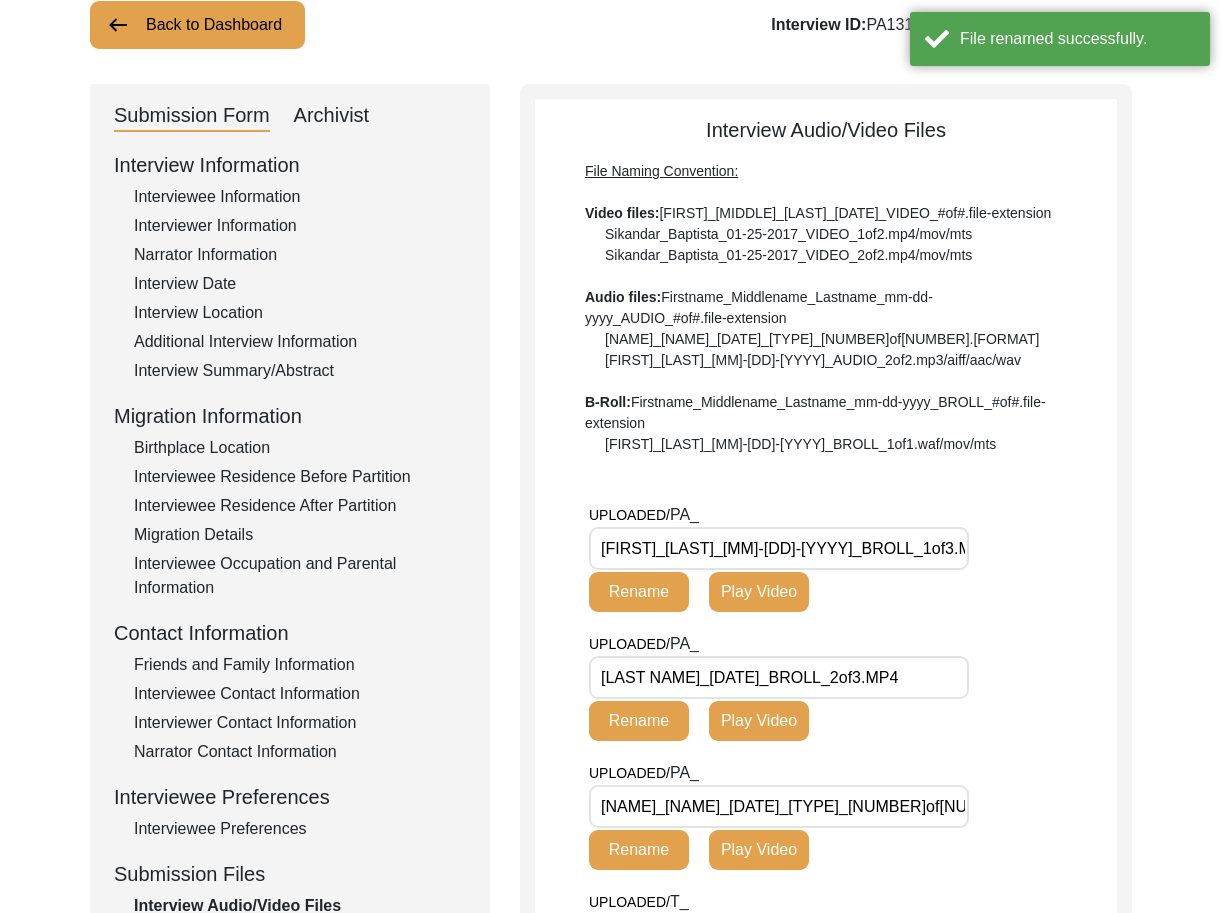 type on "[LAST NAME]_[DATE]_BROLL_2of3.MP4" 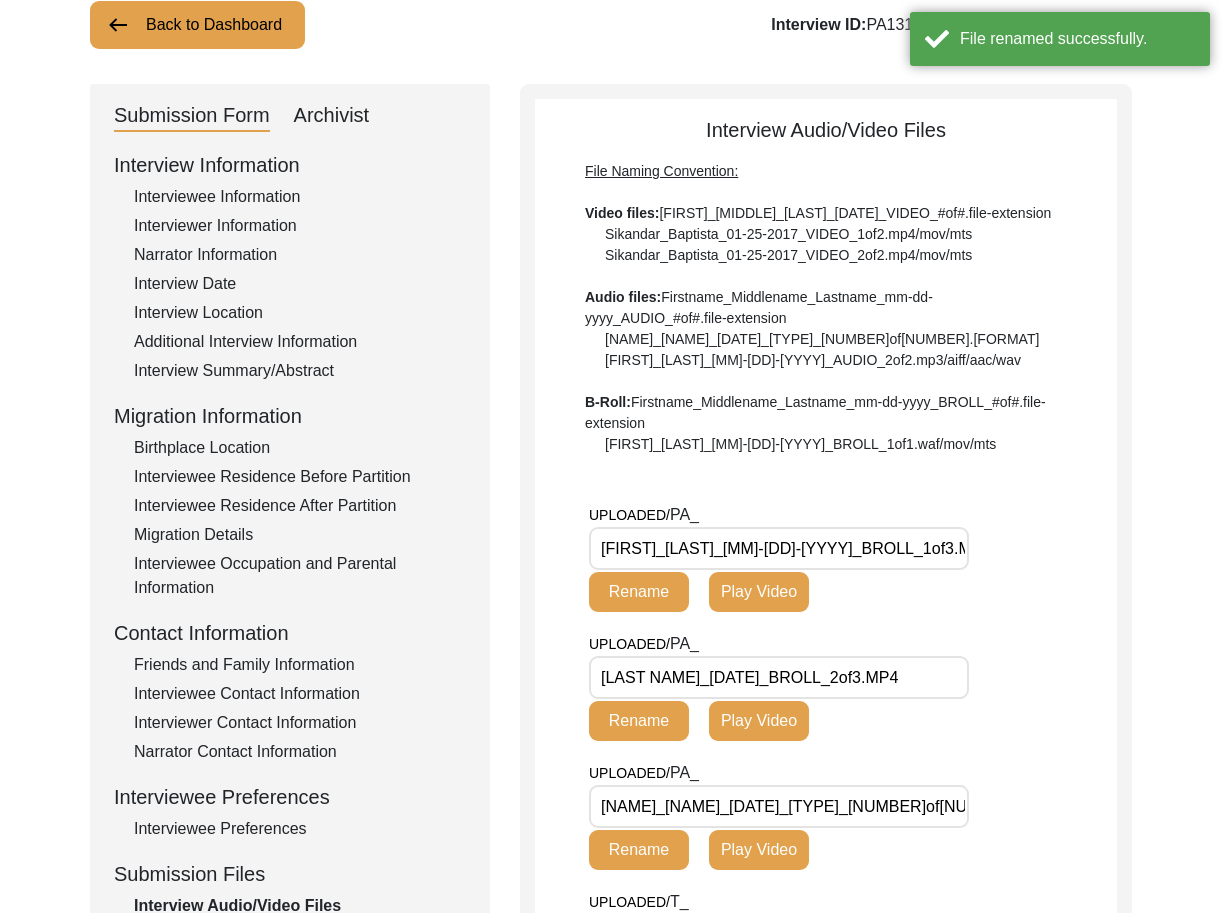 drag, startPoint x: 649, startPoint y: 734, endPoint x: 734, endPoint y: 745, distance: 85.70881 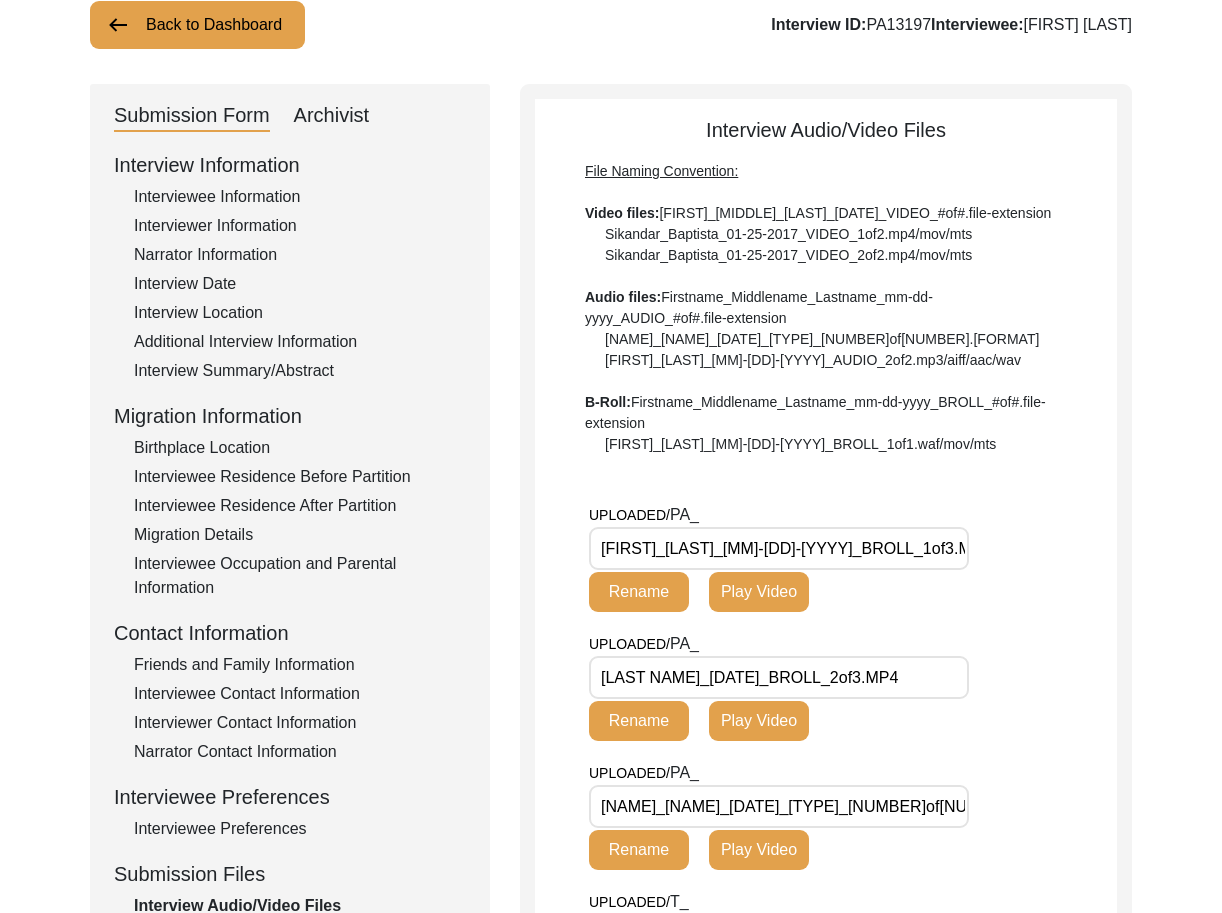 drag, startPoint x: 657, startPoint y: 748, endPoint x: 751, endPoint y: 759, distance: 94.641426 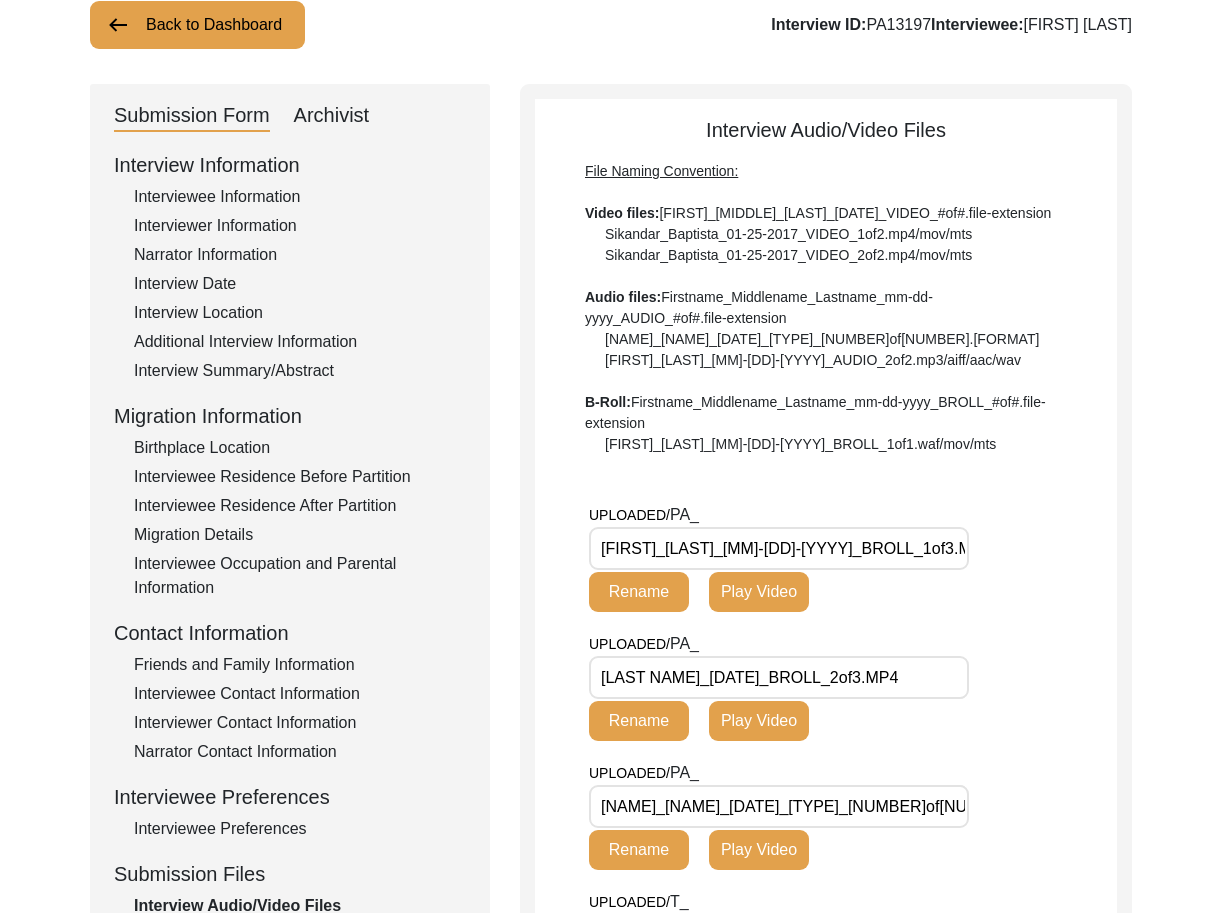 click on "Rename" 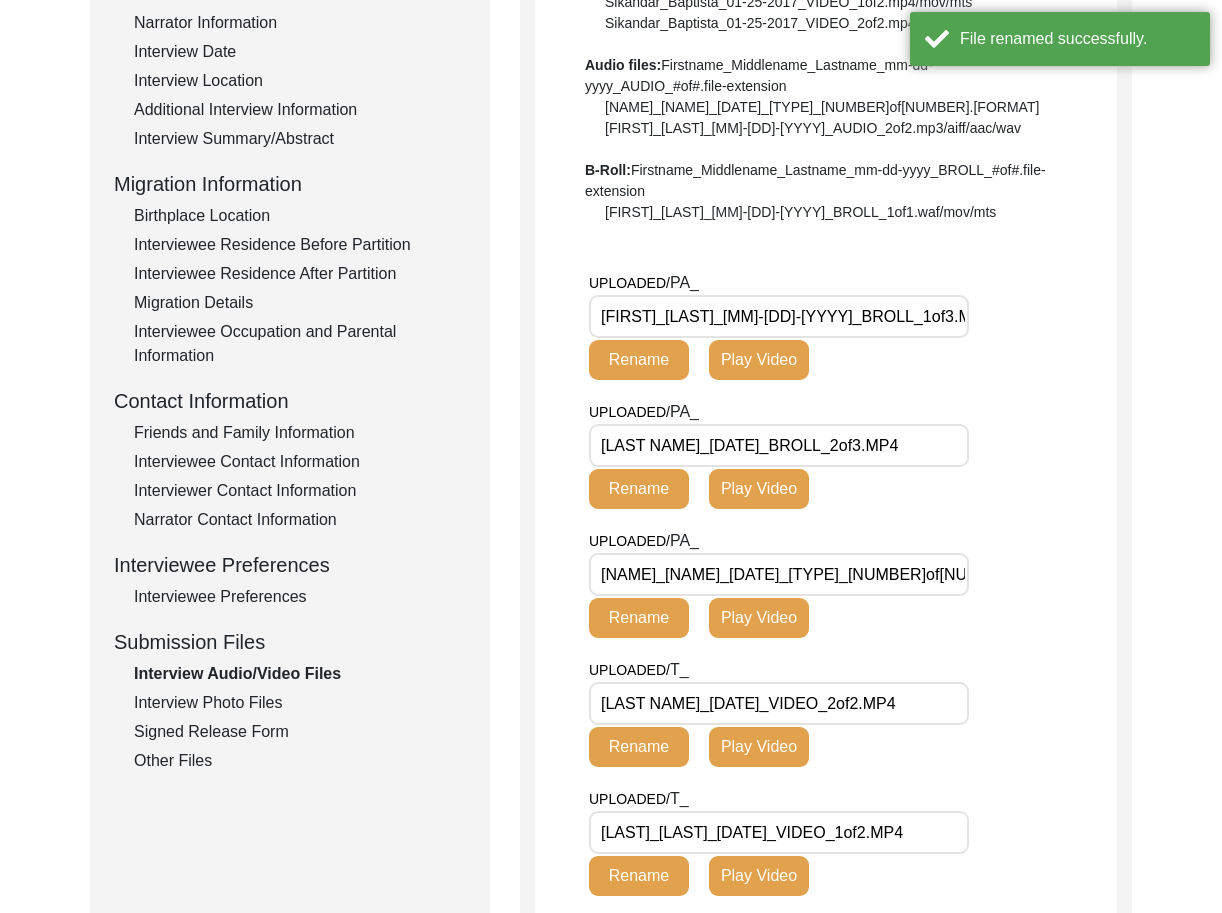 scroll, scrollTop: 375, scrollLeft: 0, axis: vertical 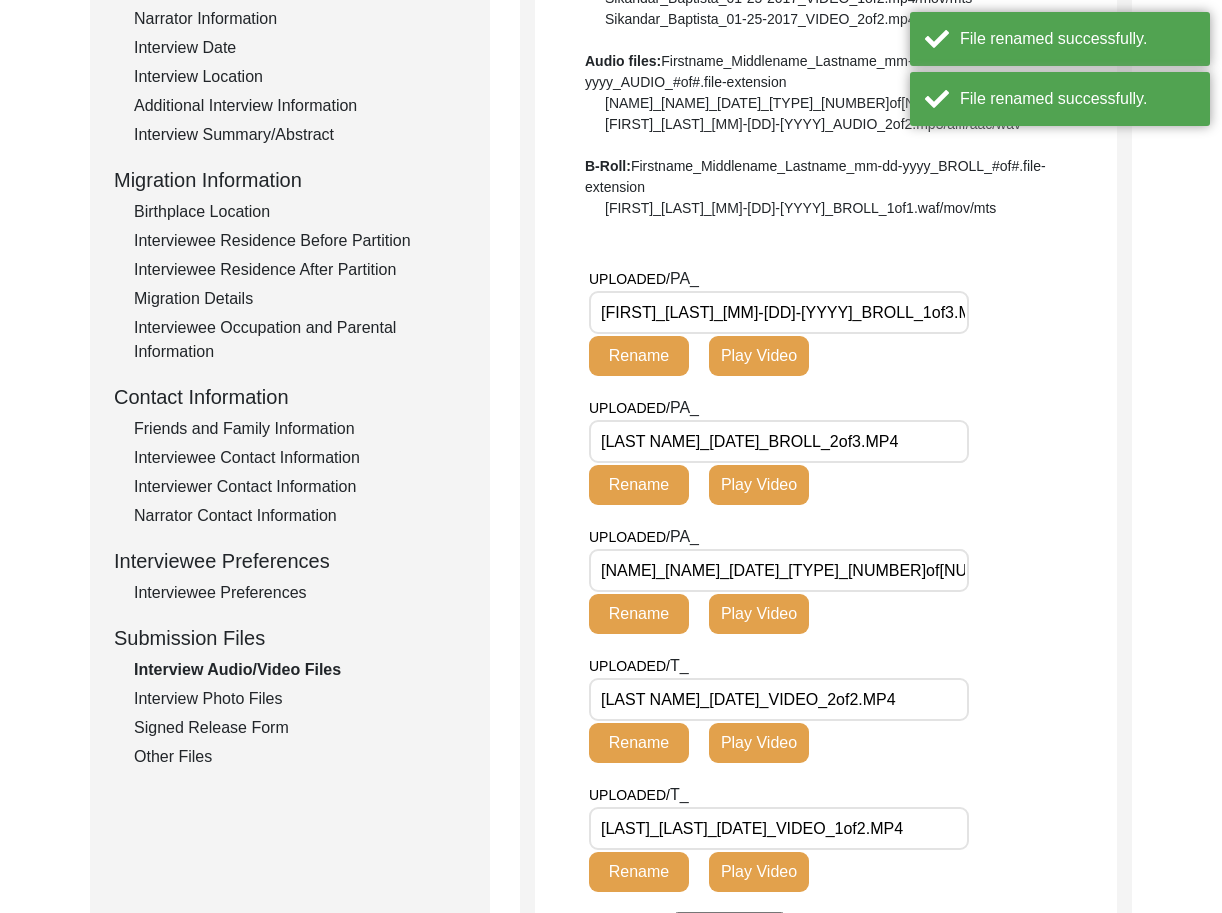 click on "[NAME]_[NAME]_[DATE]_[TYPE]_[NUMBER]of[NUMBER].[FORMAT]" at bounding box center [779, 570] 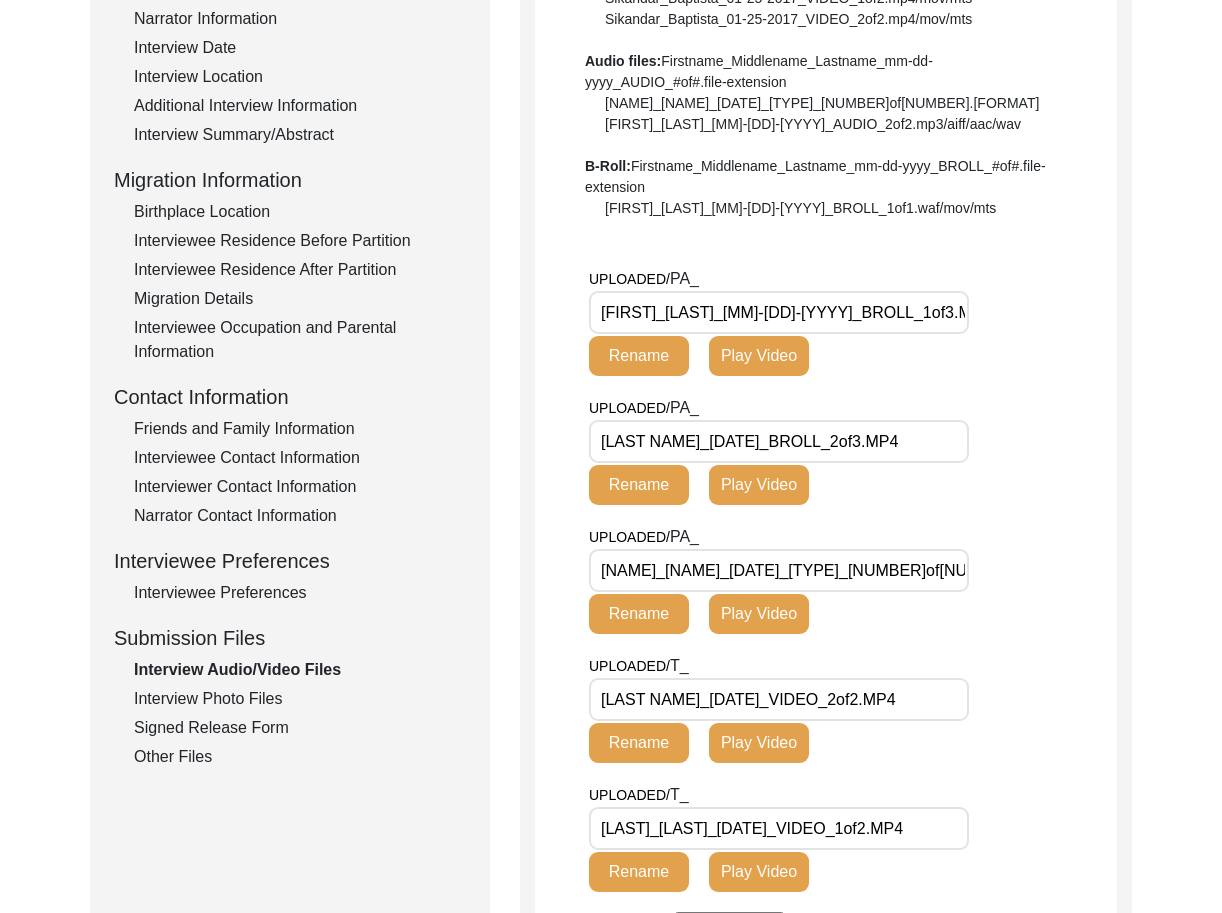 click on "[NAME]_[NAME]_[DATE]_[TYPE]_[NUMBER]of[NUMBER].[FORMAT]" at bounding box center (779, 570) 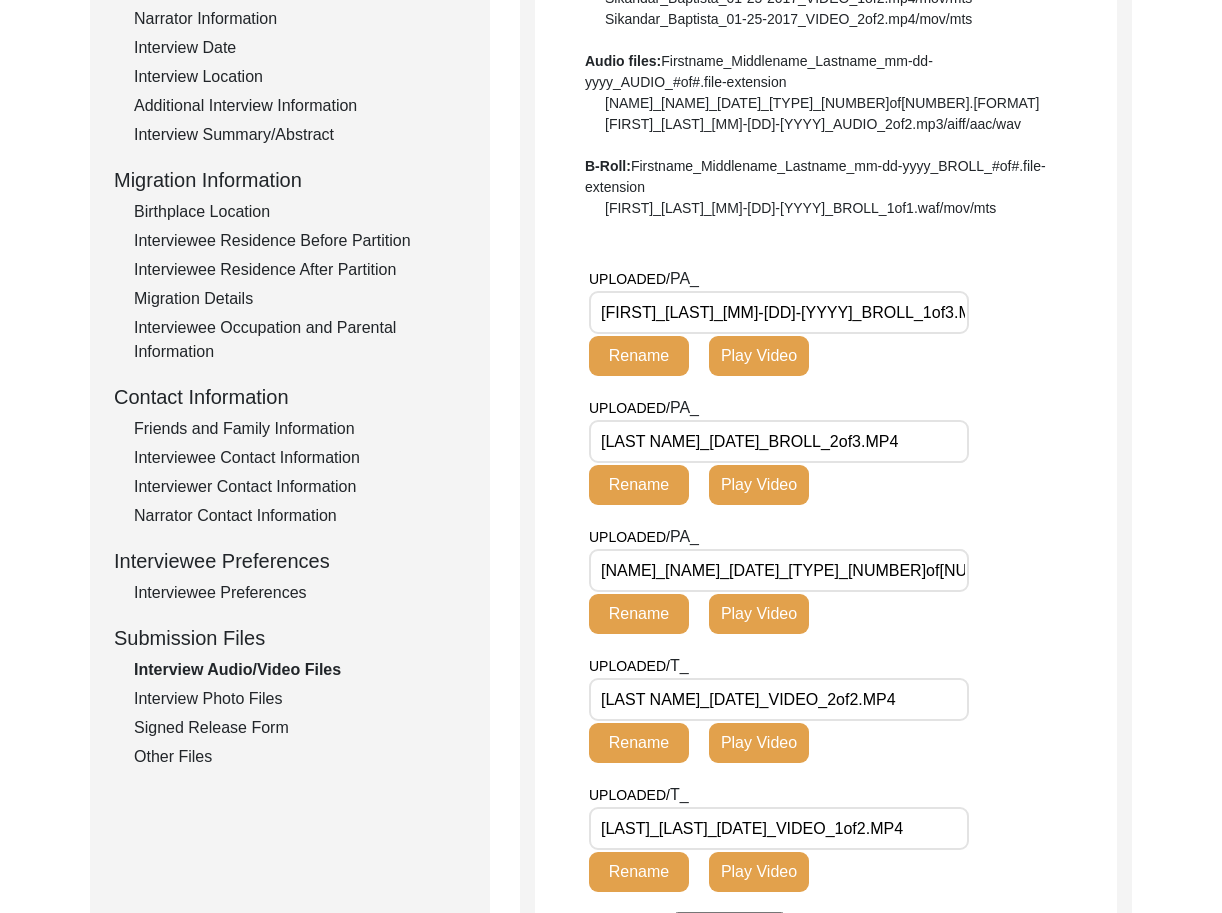 drag, startPoint x: 725, startPoint y: 595, endPoint x: 735, endPoint y: 597, distance: 10.198039 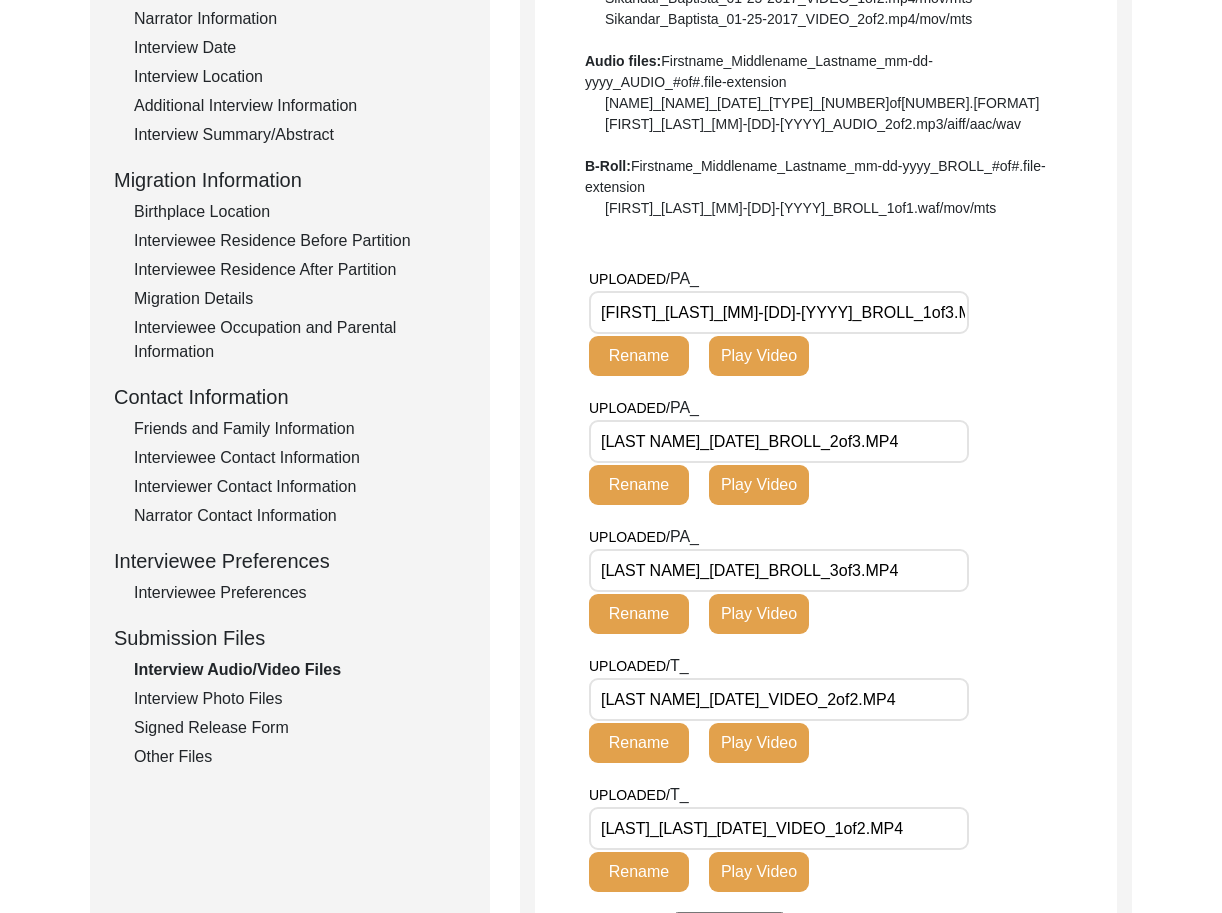 type on "[LAST NAME]_[DATE]_BROLL_3of3.MP4" 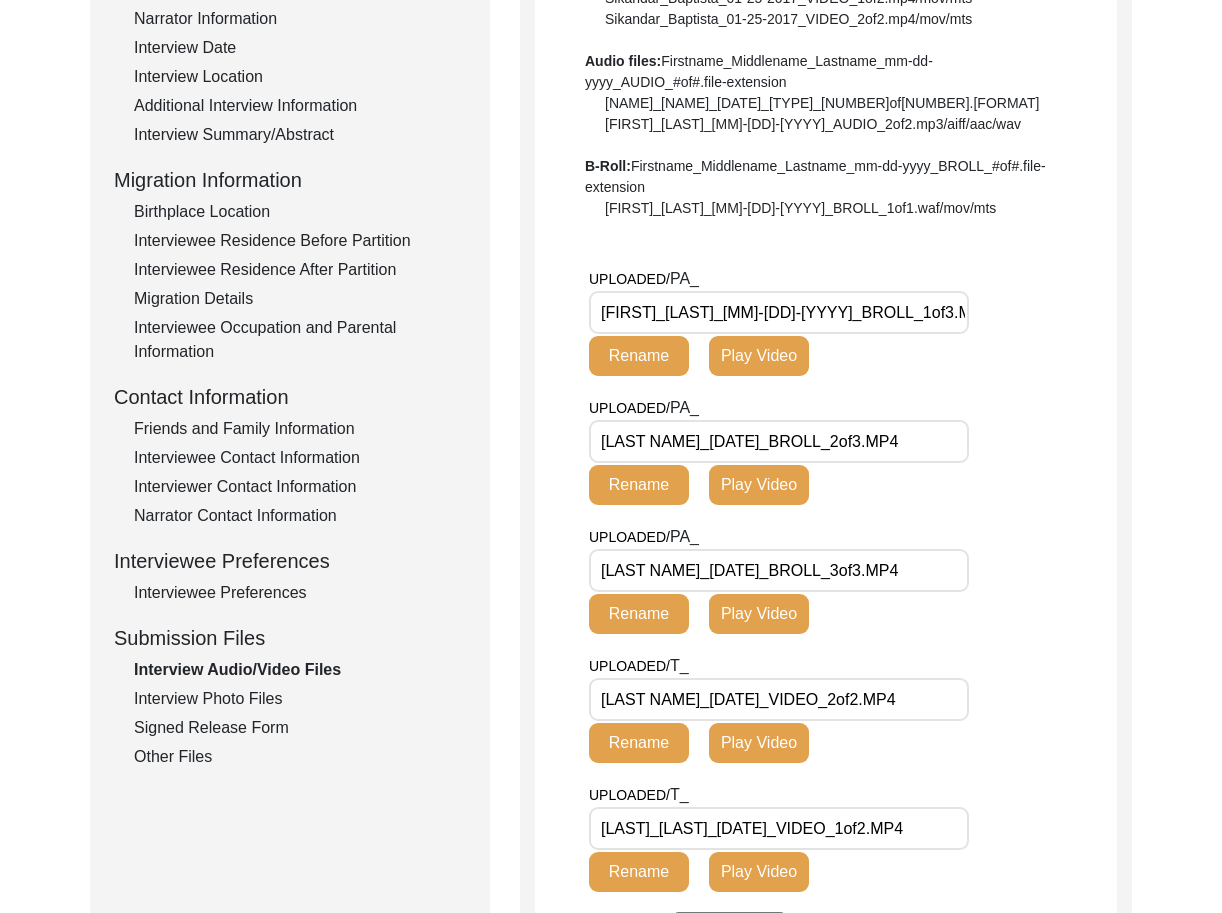 click on "Rename" 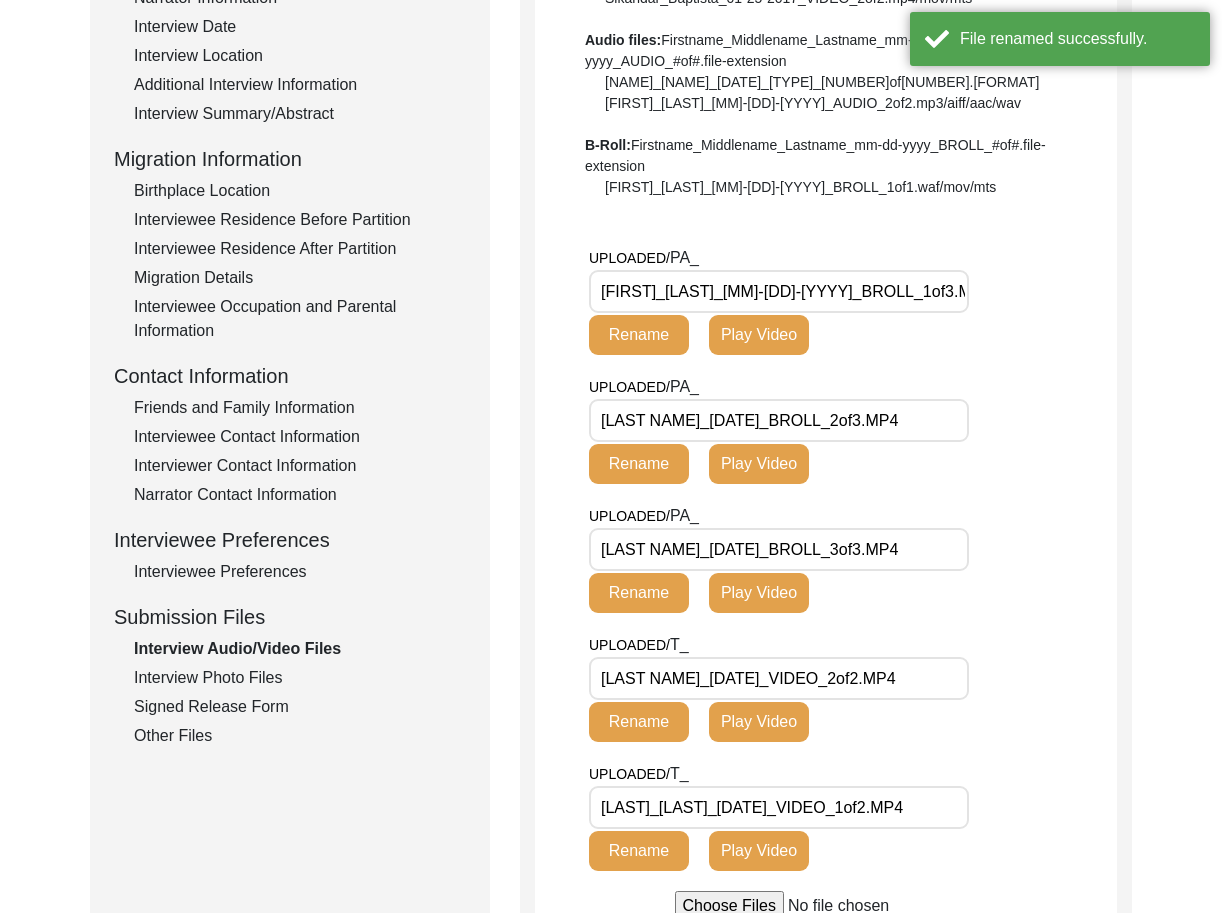 scroll, scrollTop: 391, scrollLeft: 0, axis: vertical 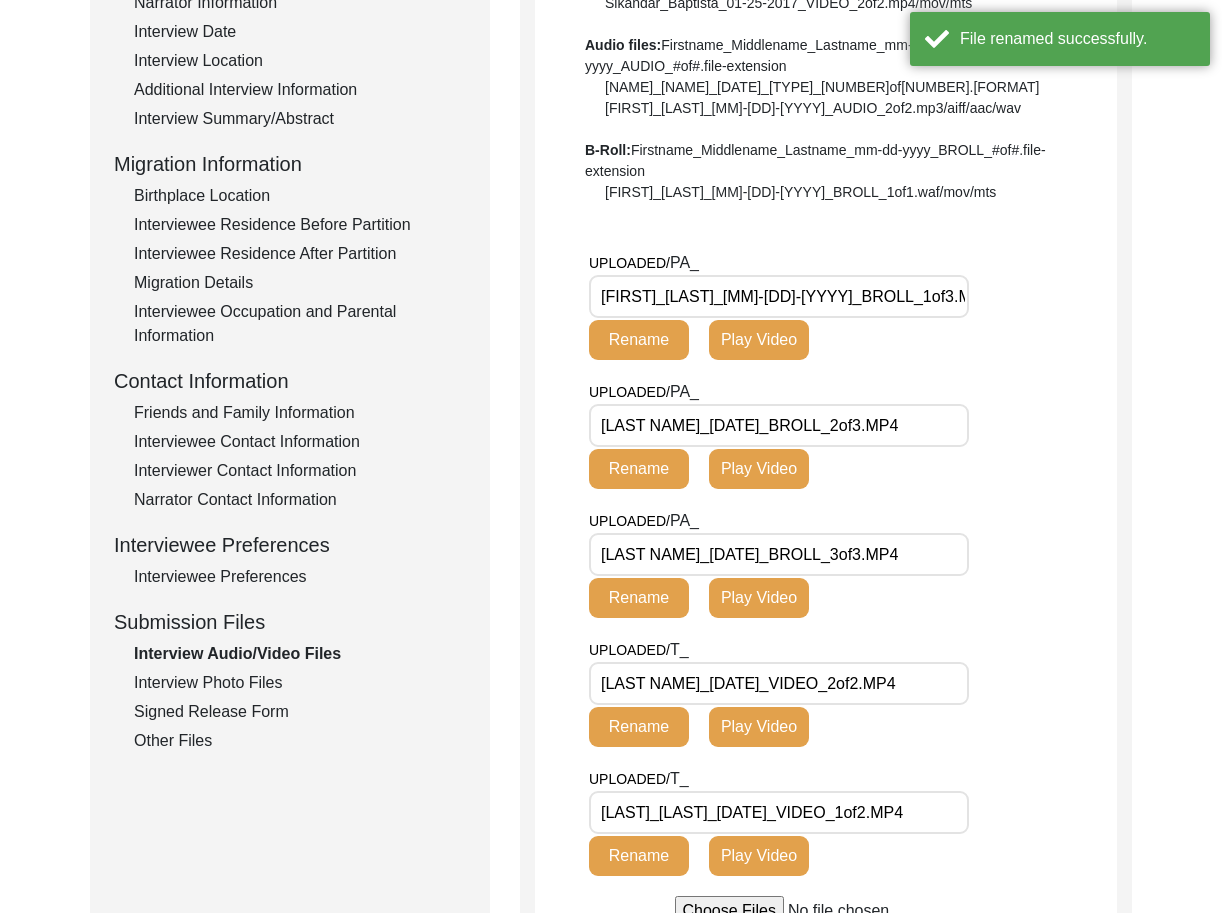 click on "Interview Photo Files" 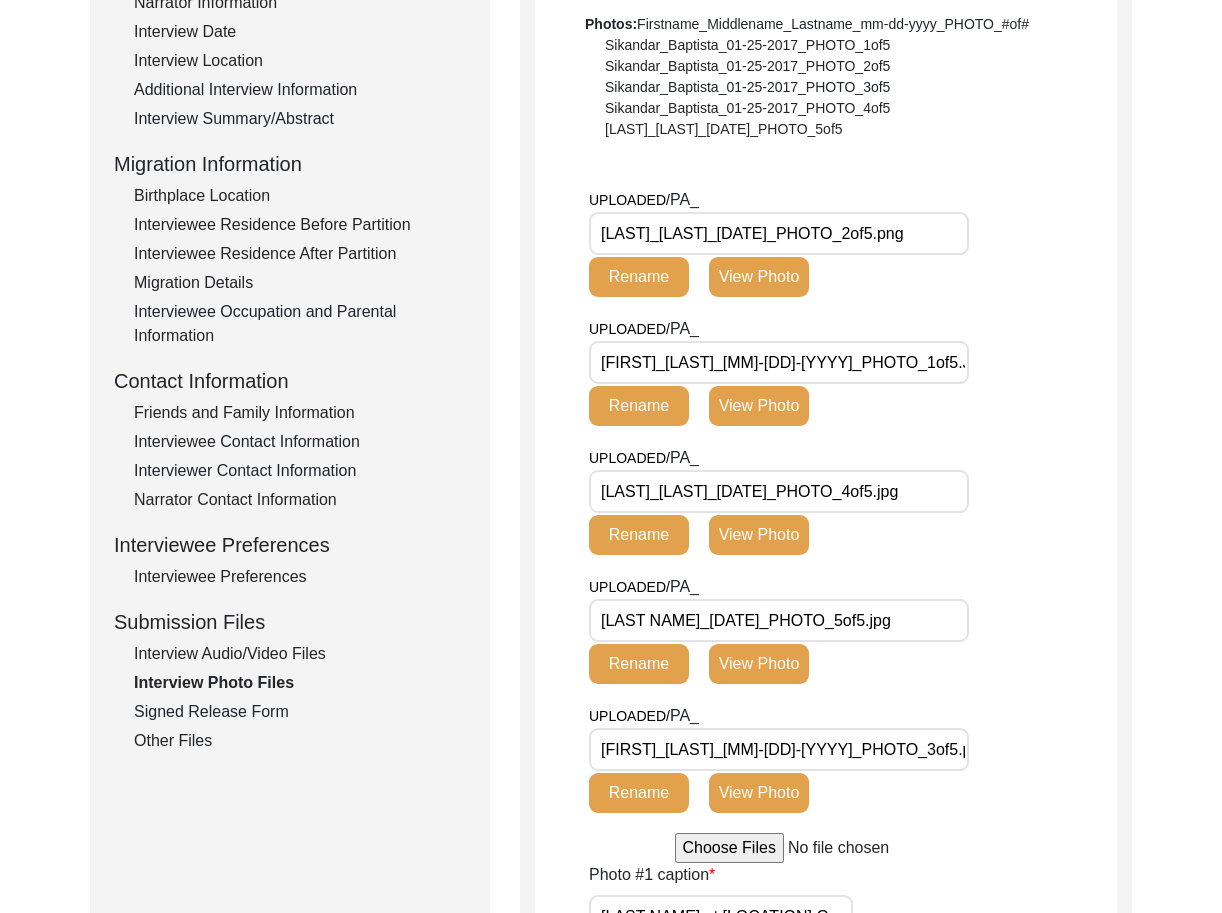 click on "[LAST]_[LAST]_[DATE]_PHOTO_2of5.png" at bounding box center [779, 233] 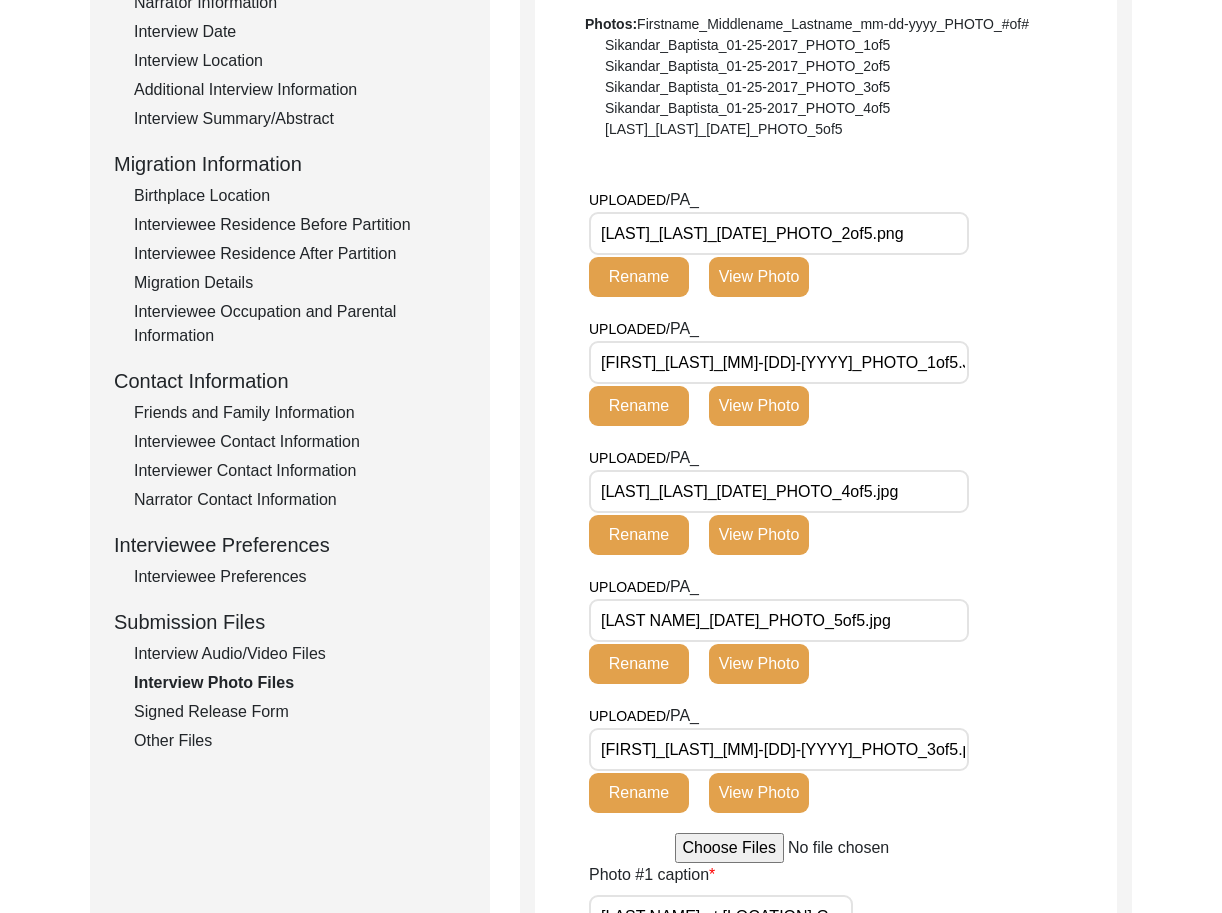 click on "[LAST]_[LAST]_[DATE]_PHOTO_2of5.png" at bounding box center [779, 233] 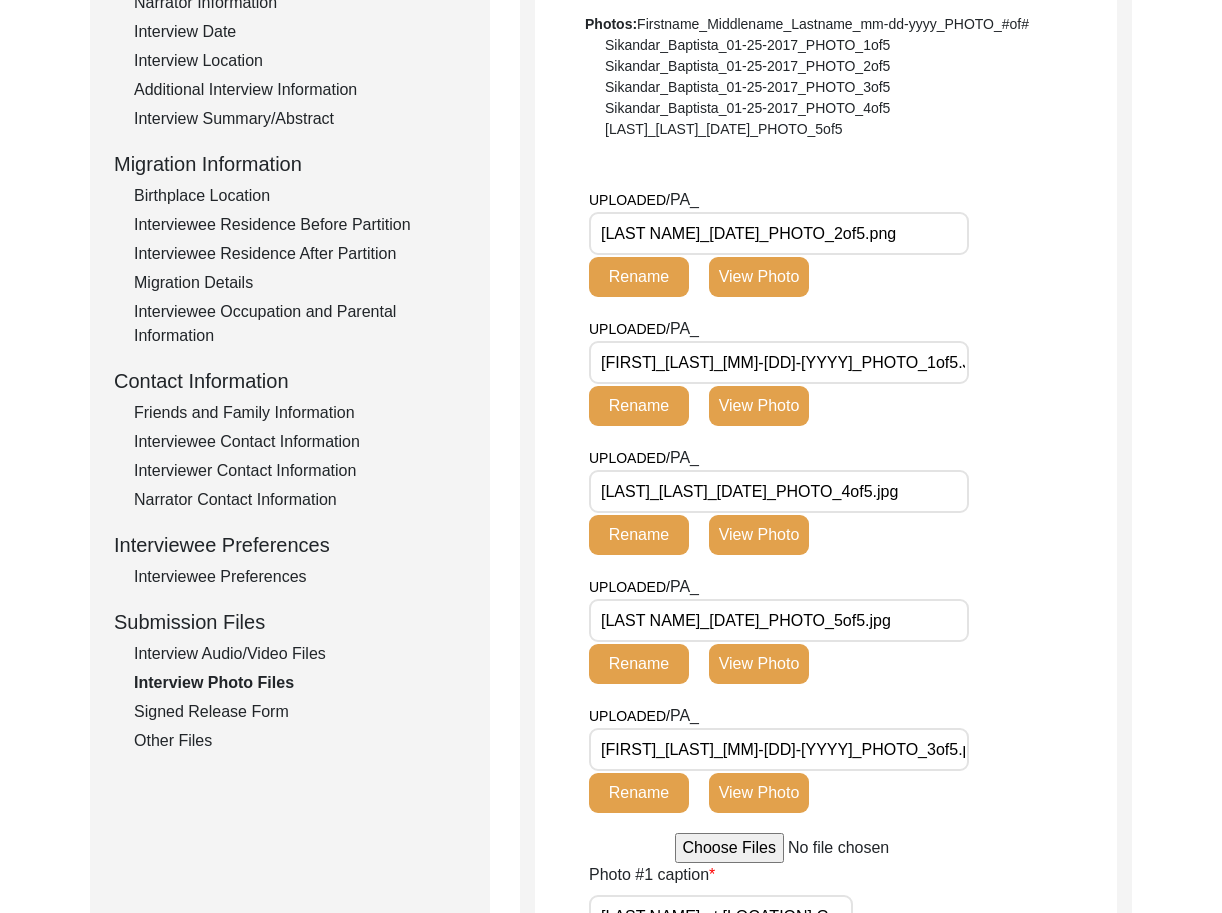 type on "[LAST NAME]_[DATE]_PHOTO_2of5.png" 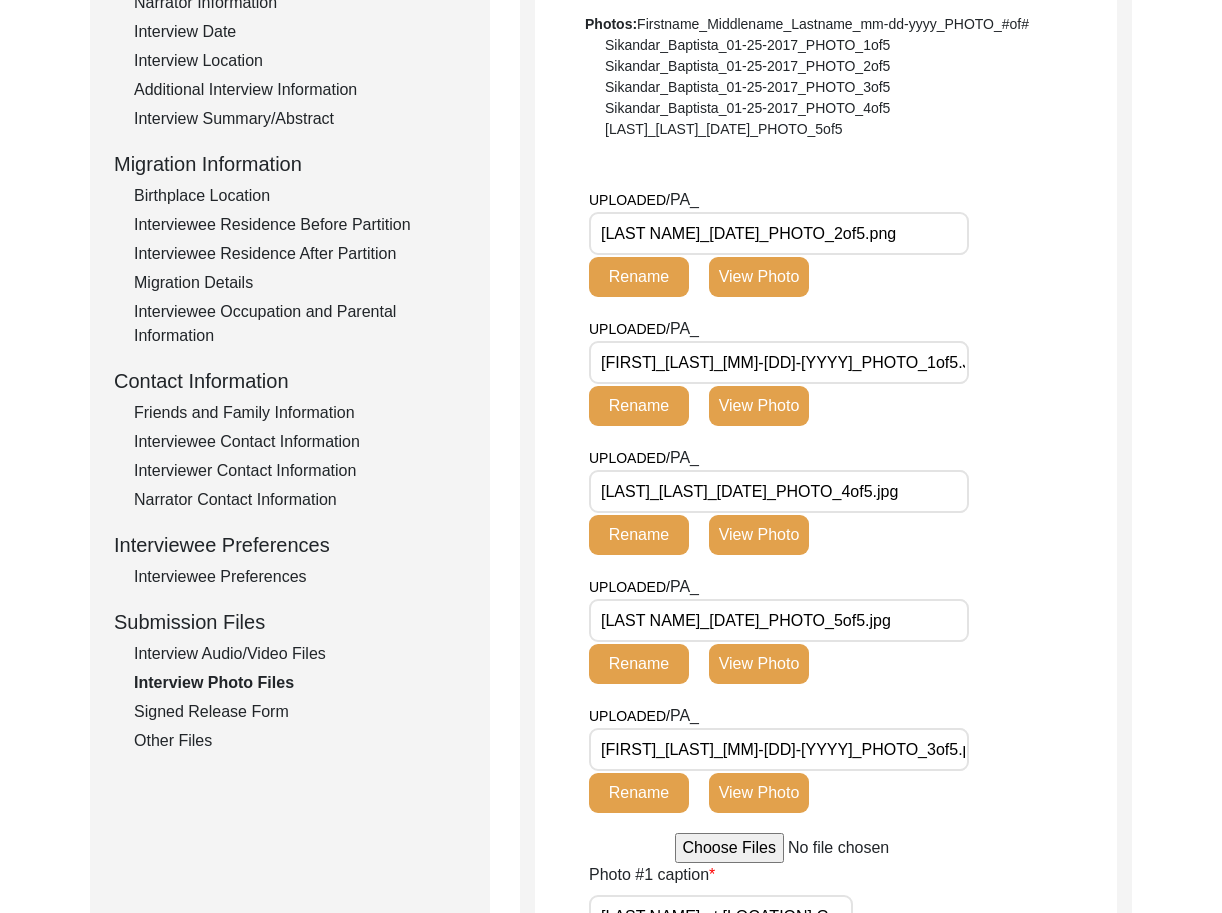 drag, startPoint x: 634, startPoint y: 272, endPoint x: 663, endPoint y: 275, distance: 29.15476 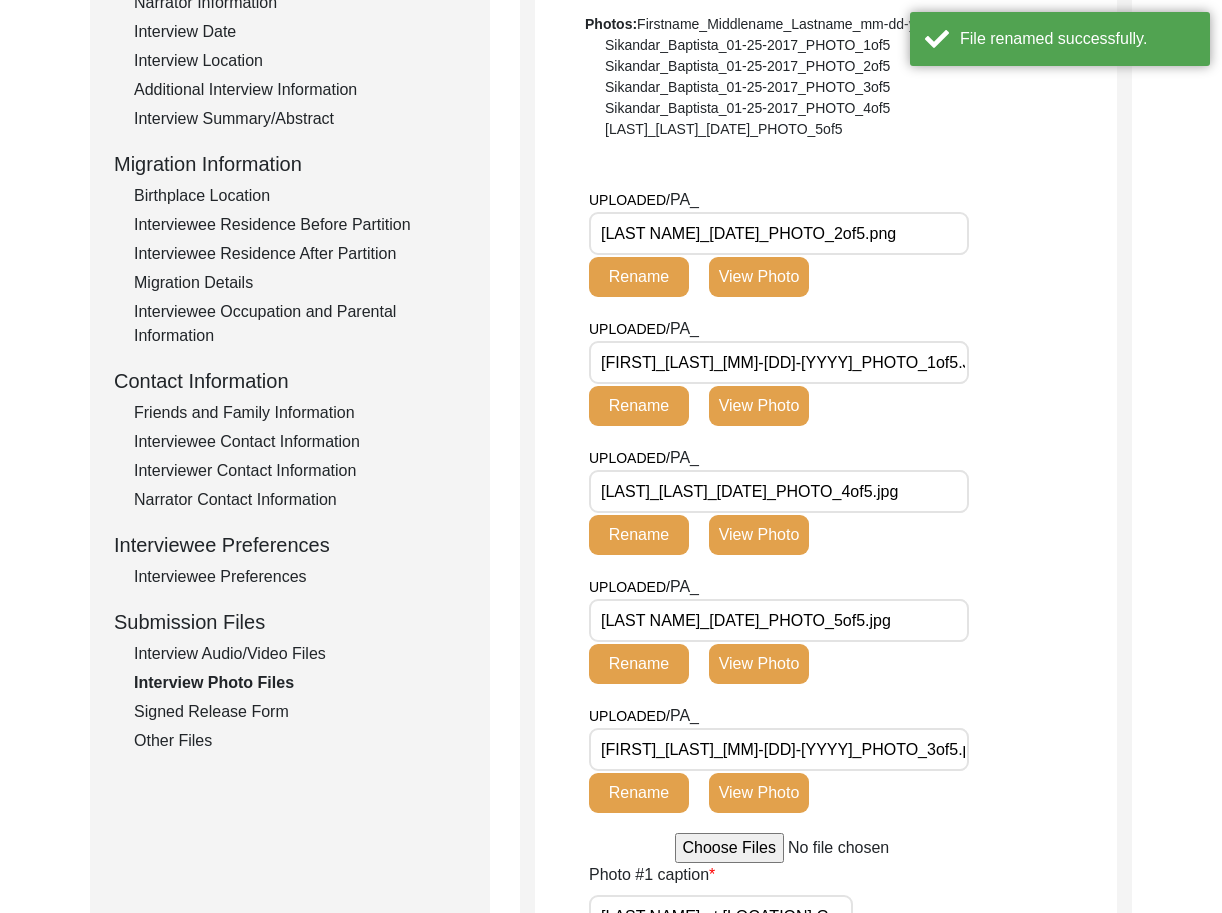 click on "[FIRST]_[LAST]_[MM]-[DD]-[YYYY]_PHOTO_1of5.JPG" at bounding box center [779, 362] 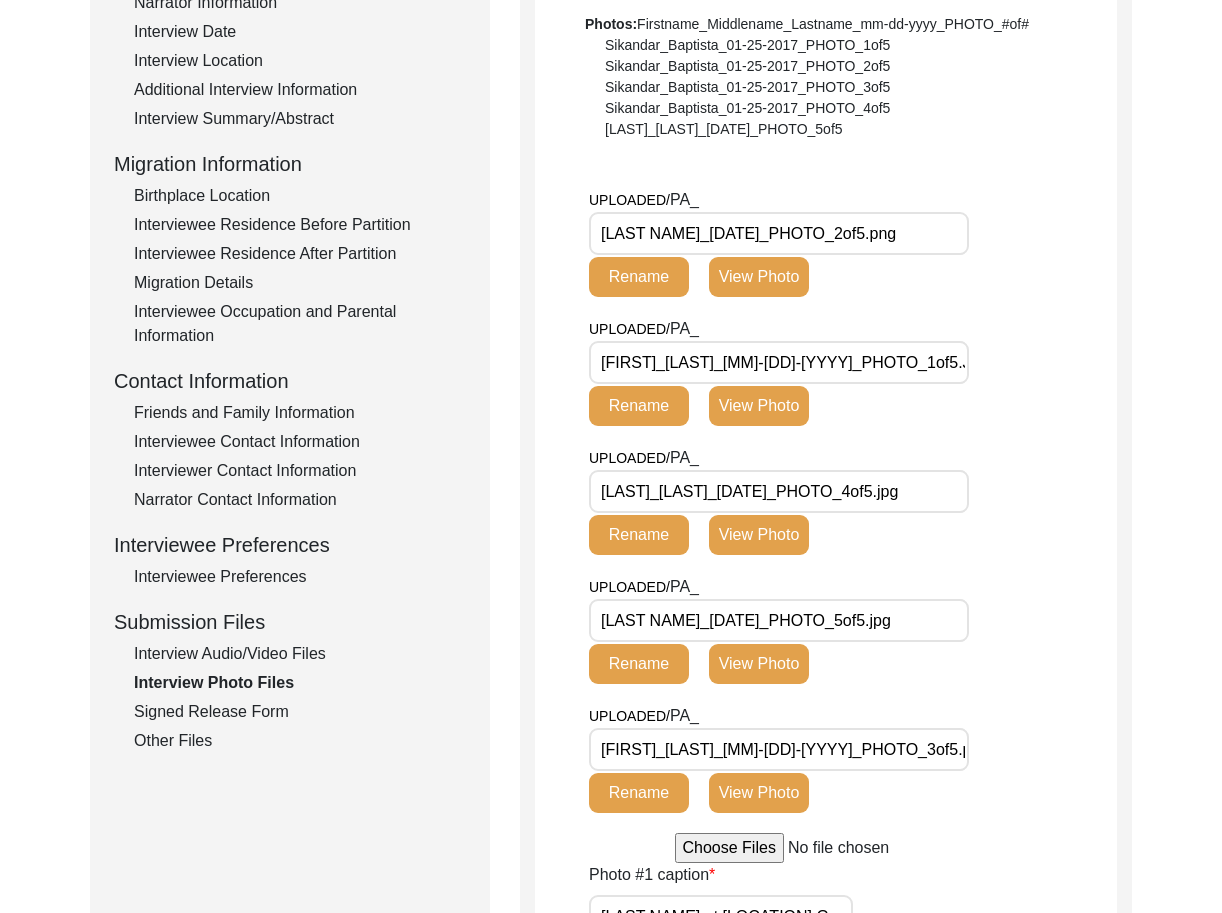 click on "[FIRST]_[LAST]_[MM]-[DD]-[YYYY]_PHOTO_1of5.JPG" at bounding box center [779, 362] 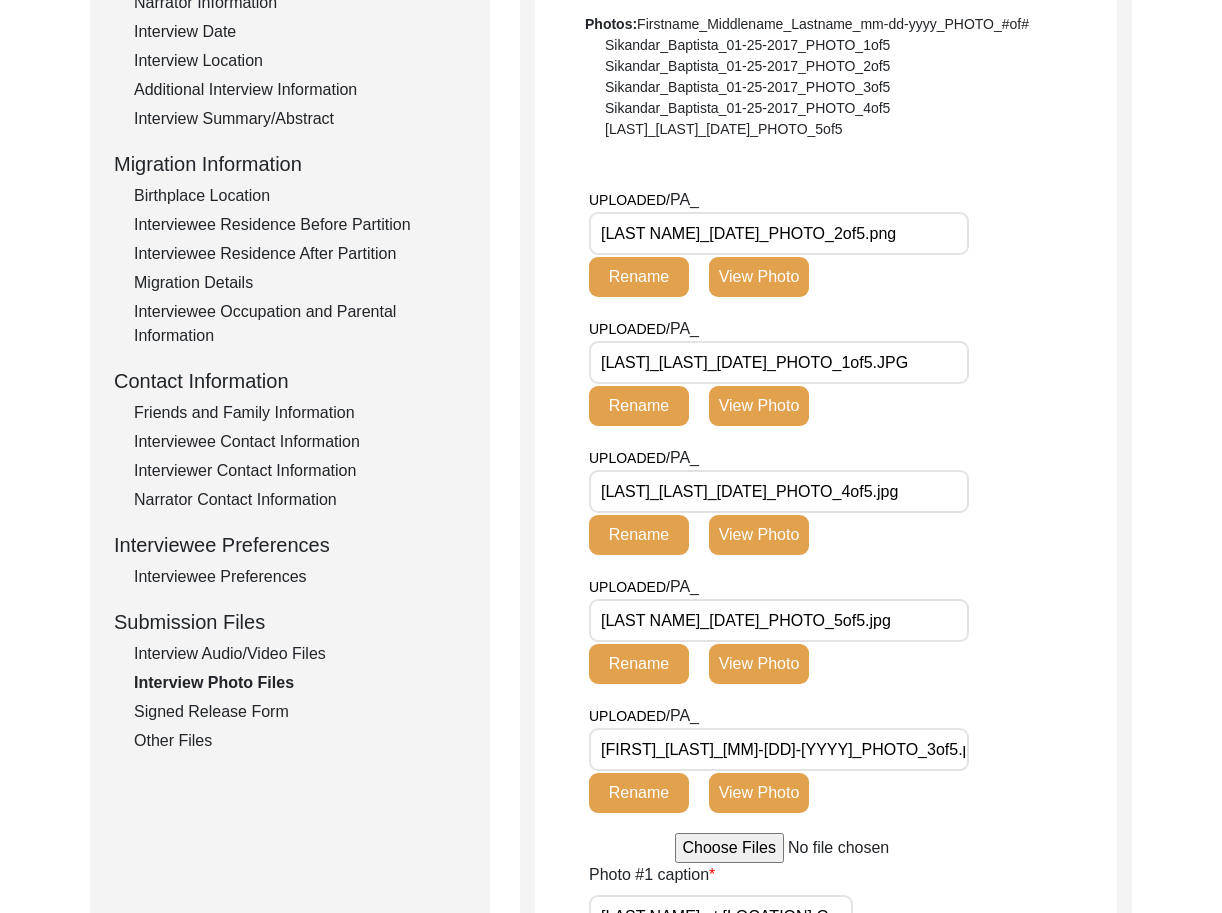 scroll, scrollTop: 378, scrollLeft: 0, axis: vertical 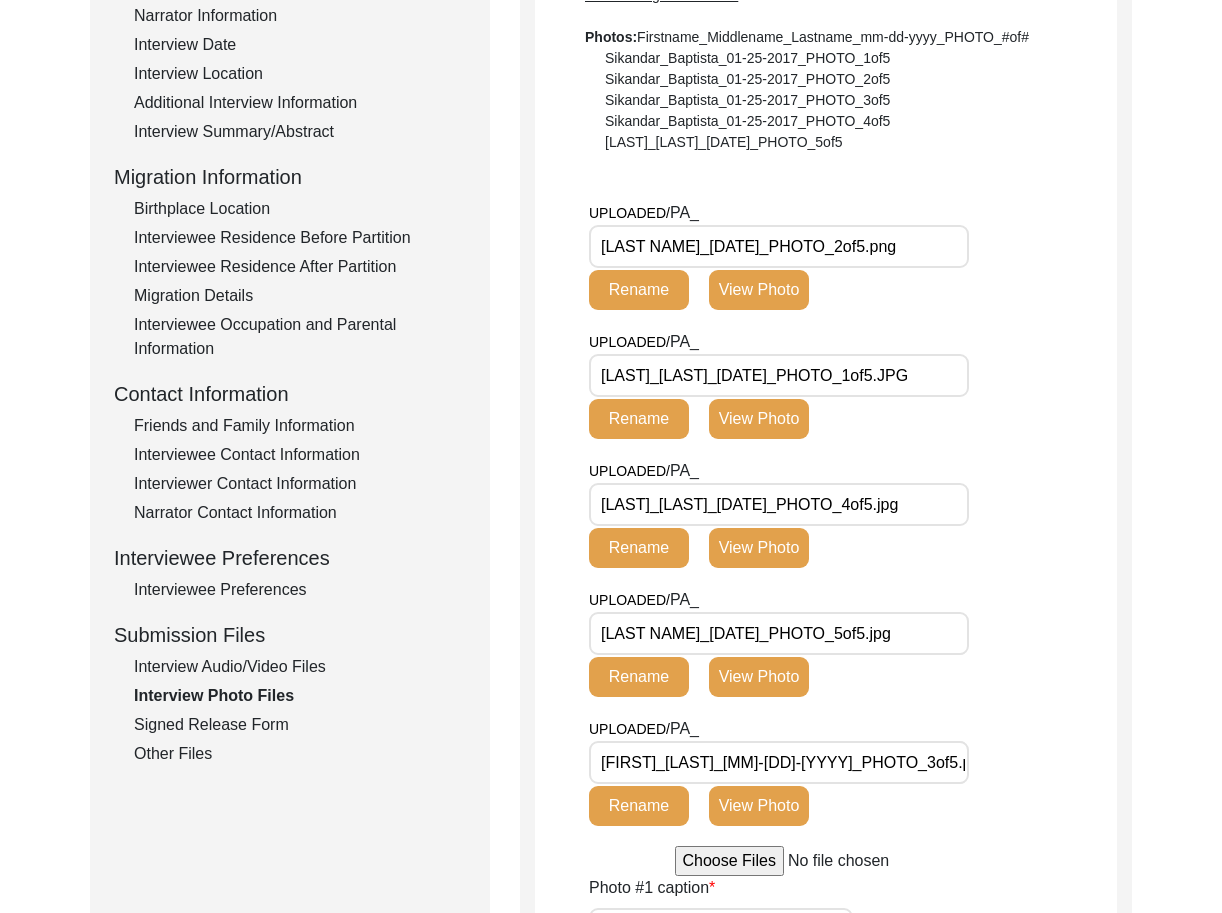 type on "[LAST]_[LAST]_[DATE]_PHOTO_1of5.JPG" 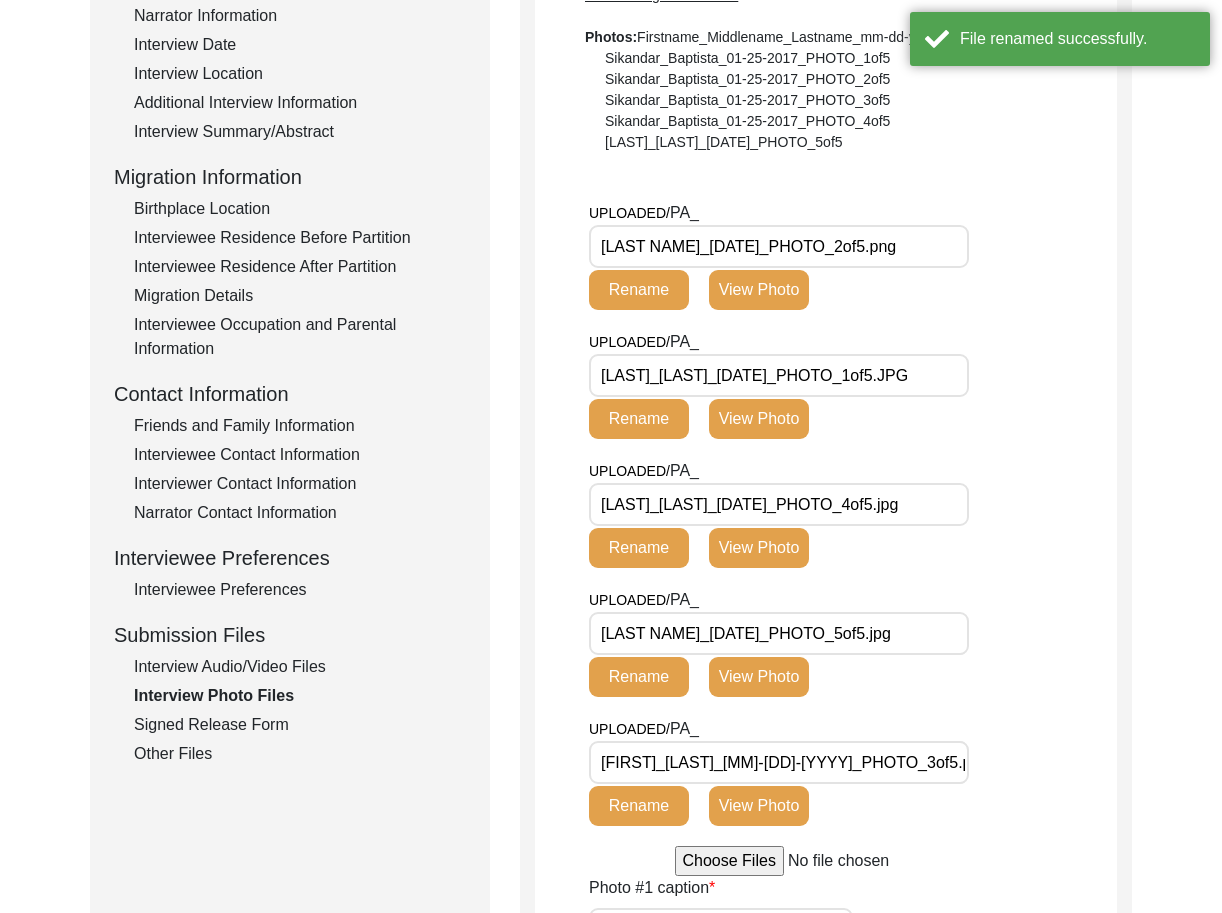 click on "[LAST]_[LAST]_[DATE]_PHOTO_4of5.jpg" at bounding box center (779, 504) 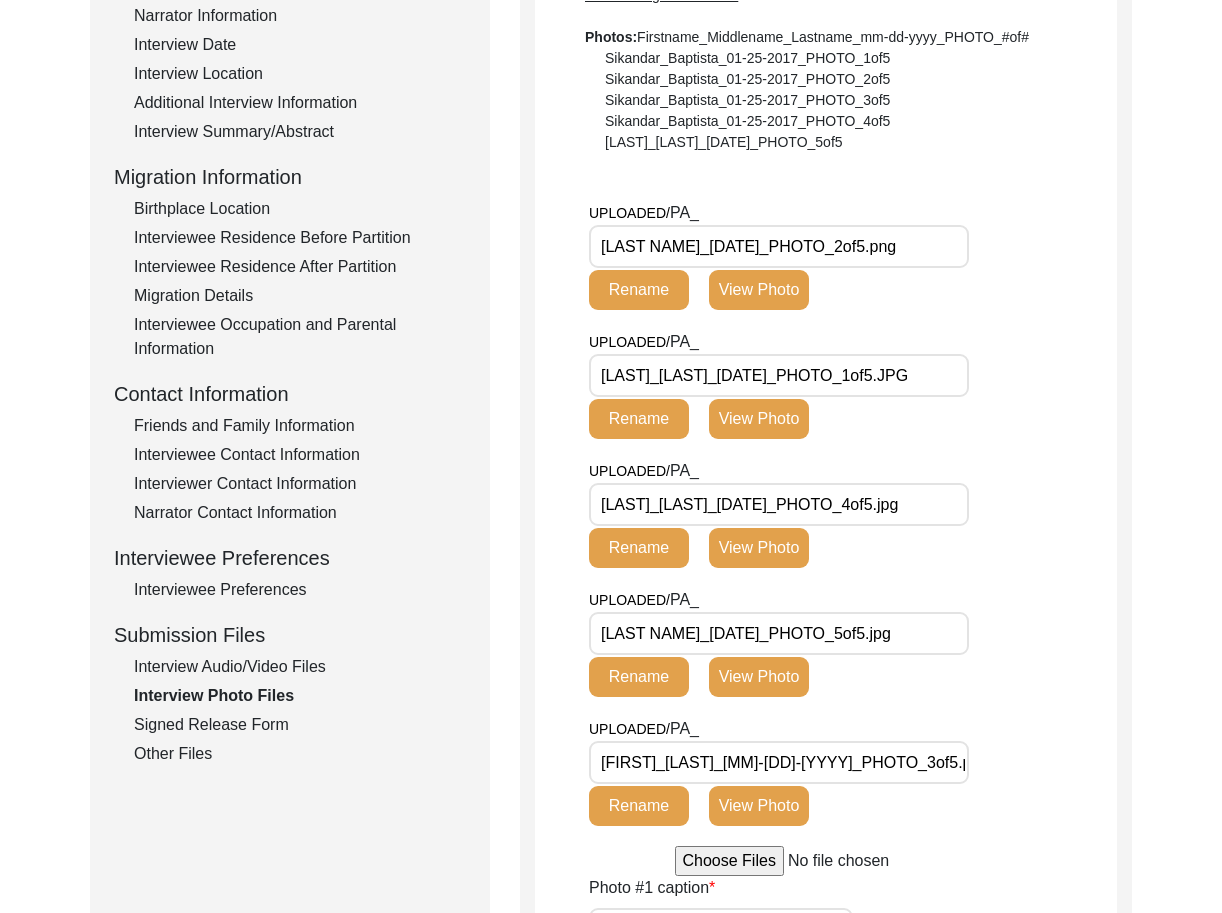 click on "[LAST]_[LAST]_[DATE]_PHOTO_4of5.jpg" at bounding box center [779, 504] 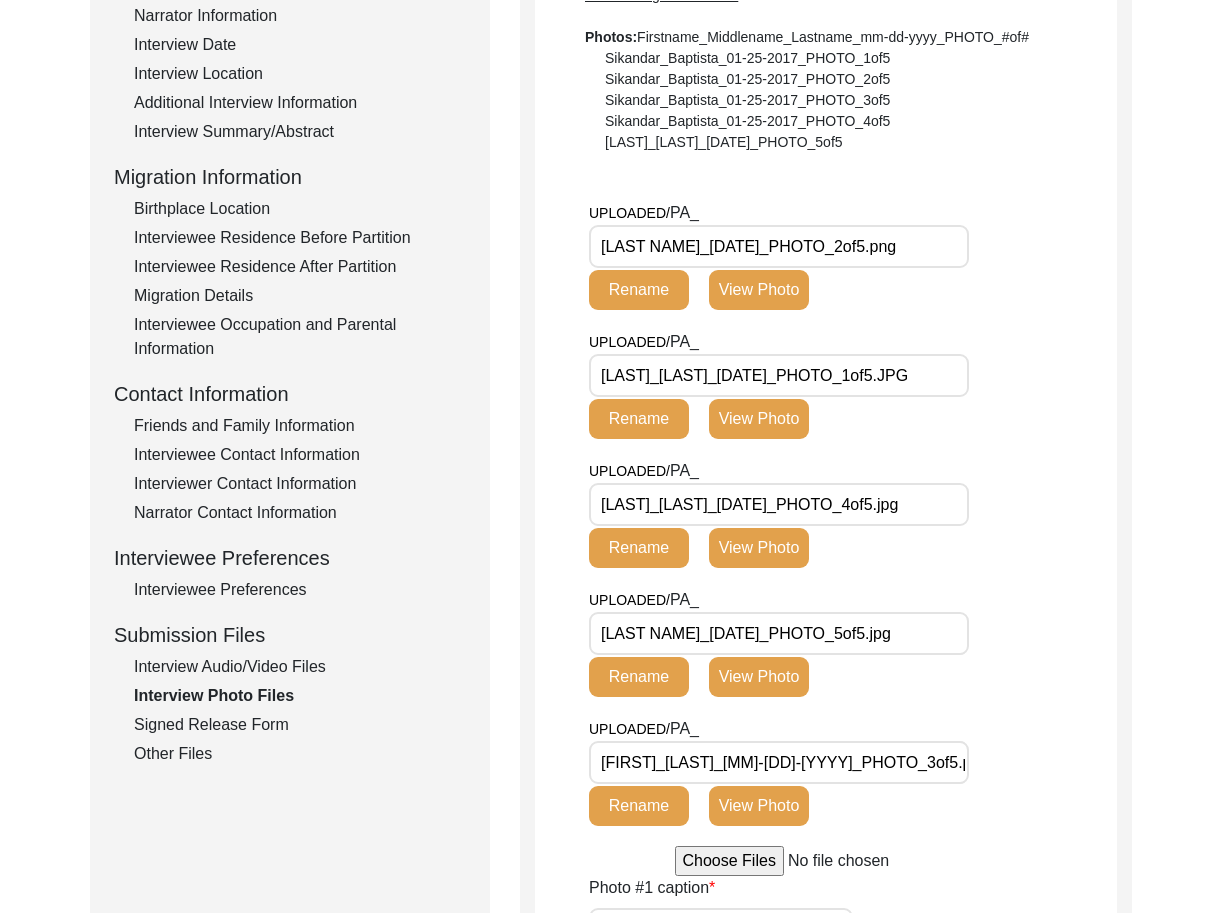 drag, startPoint x: 722, startPoint y: 502, endPoint x: 733, endPoint y: 508, distance: 12.529964 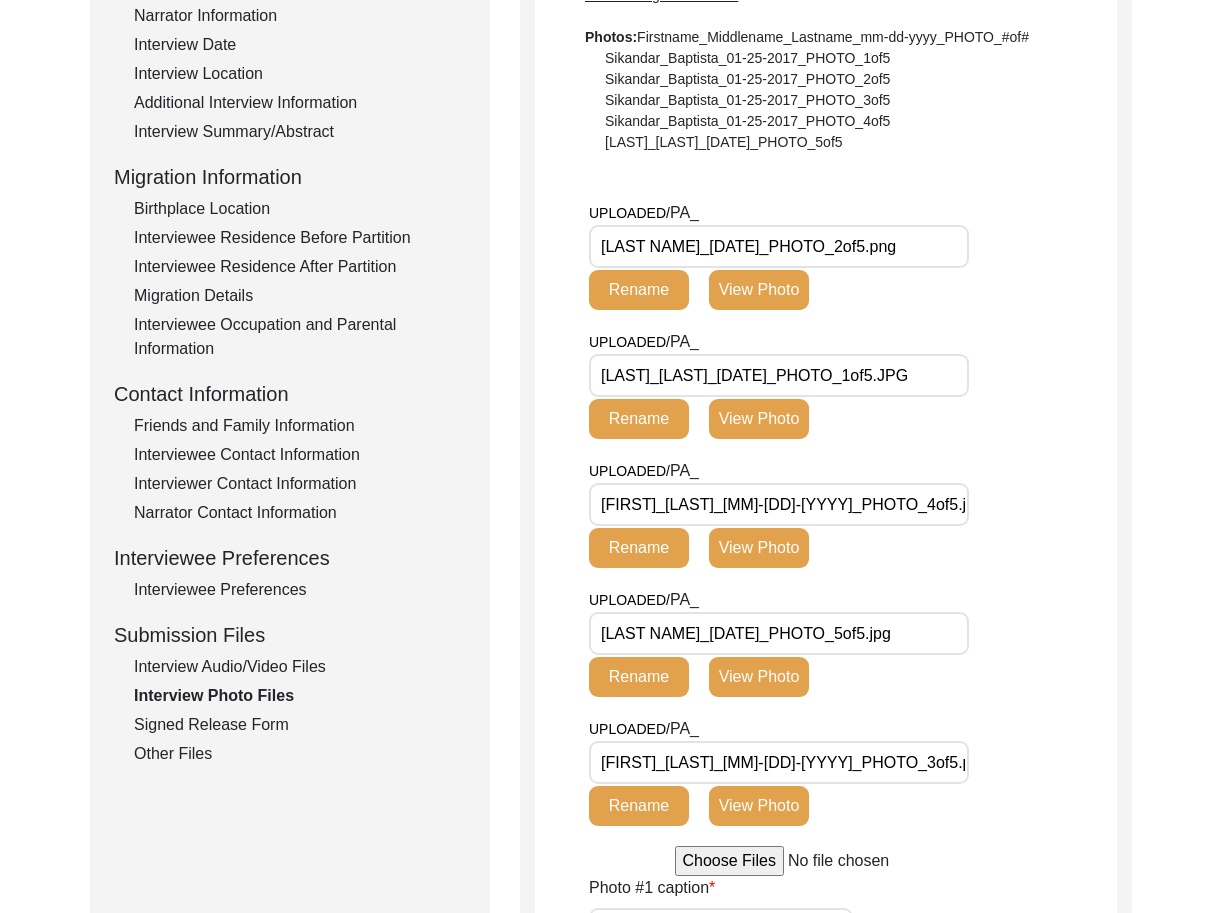 type on "[FIRST]_[LAST]_[MM]-[DD]-[YYYY]_PHOTO_4of5.jpg" 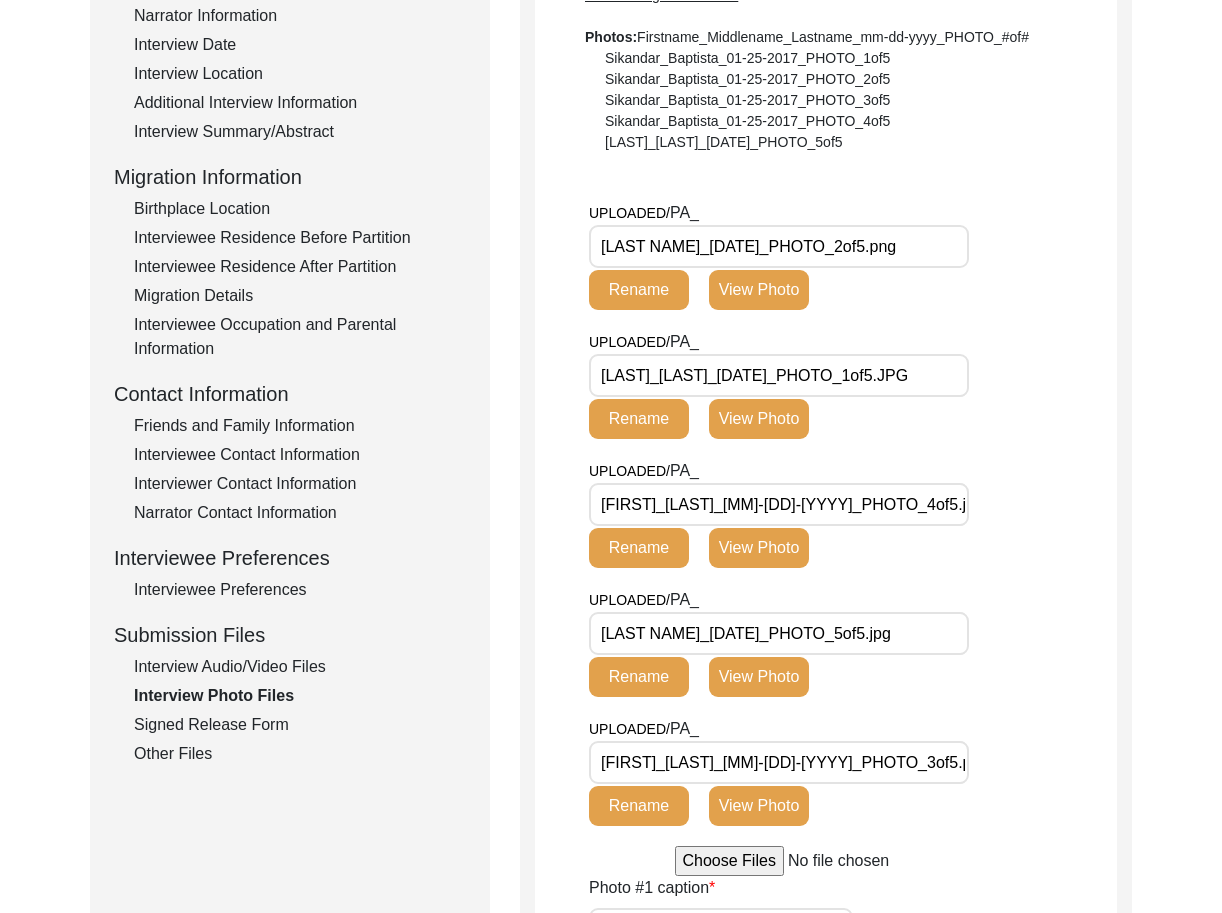 click on "Rename" 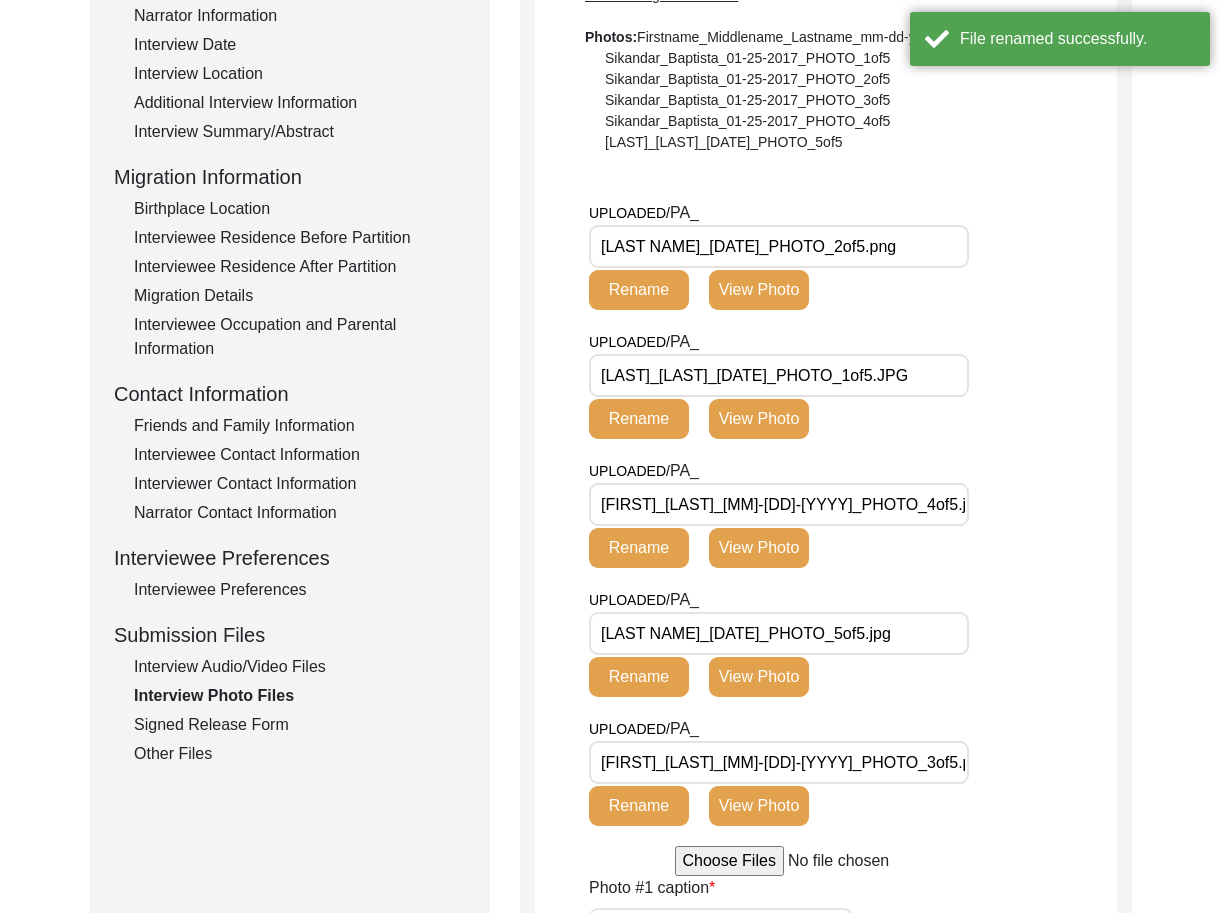 click on "[LAST NAME]_[DATE]_PHOTO_5of5.jpg" at bounding box center (779, 633) 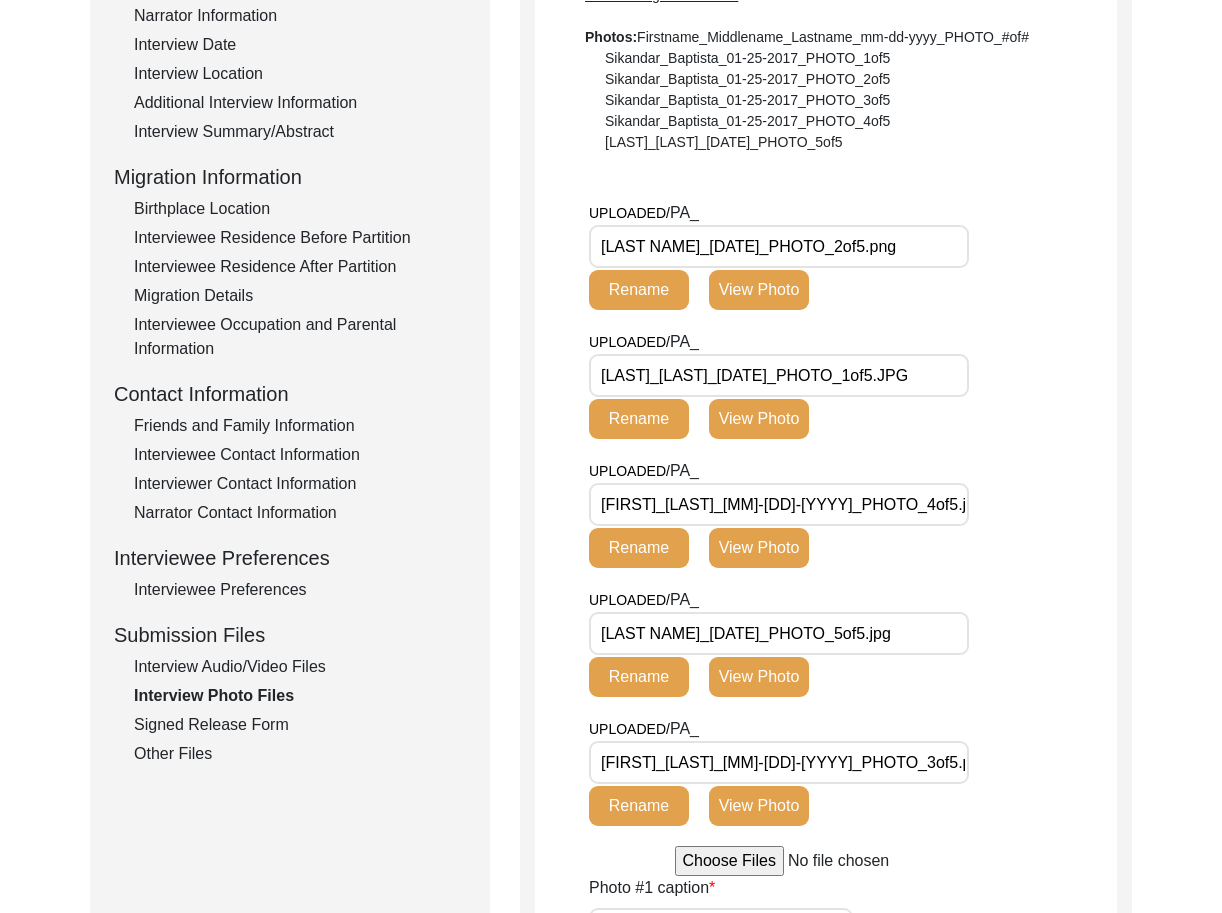 click on "[LAST NAME]_[DATE]_PHOTO_5of5.jpg" at bounding box center (779, 633) 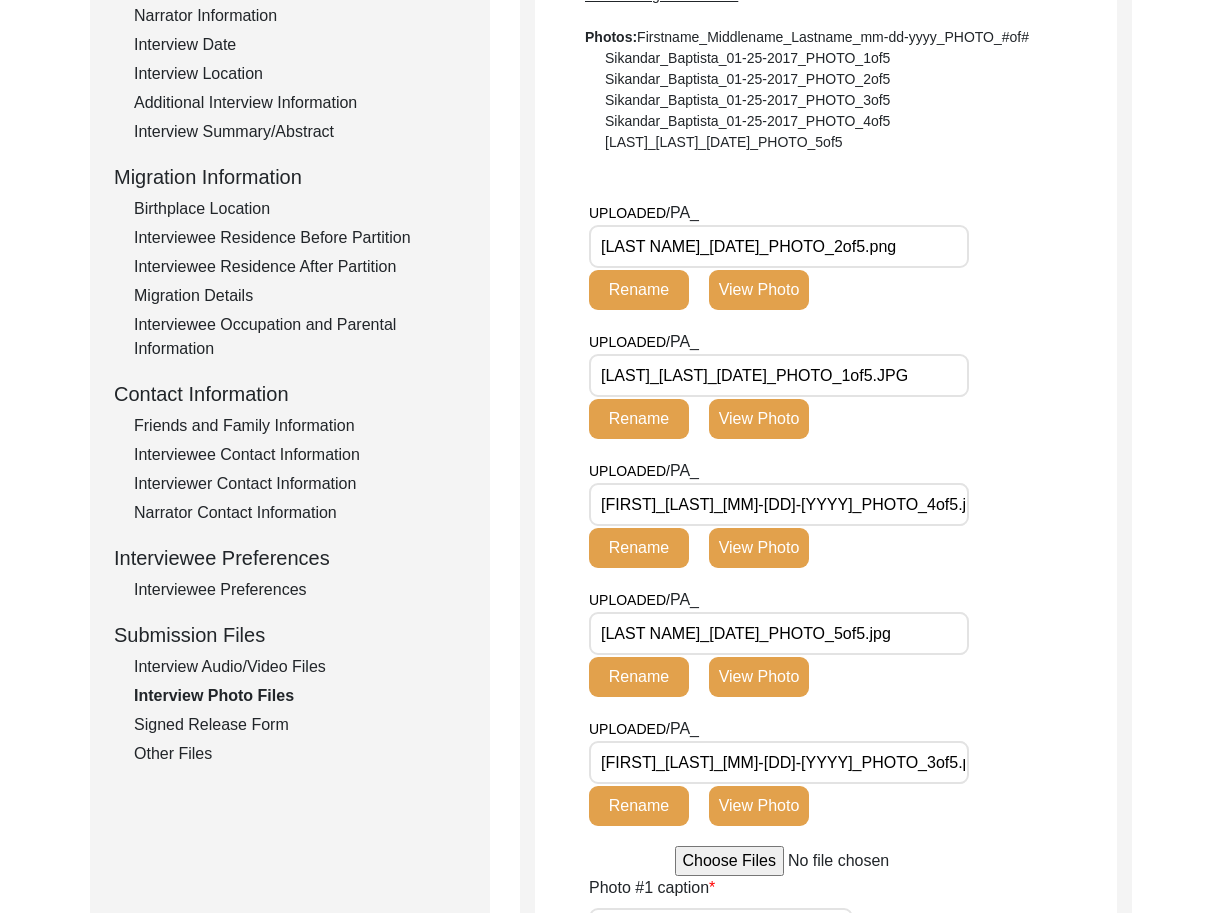type on "[LAST NAME]_[DATE]_PHOTO_5of5.jpg" 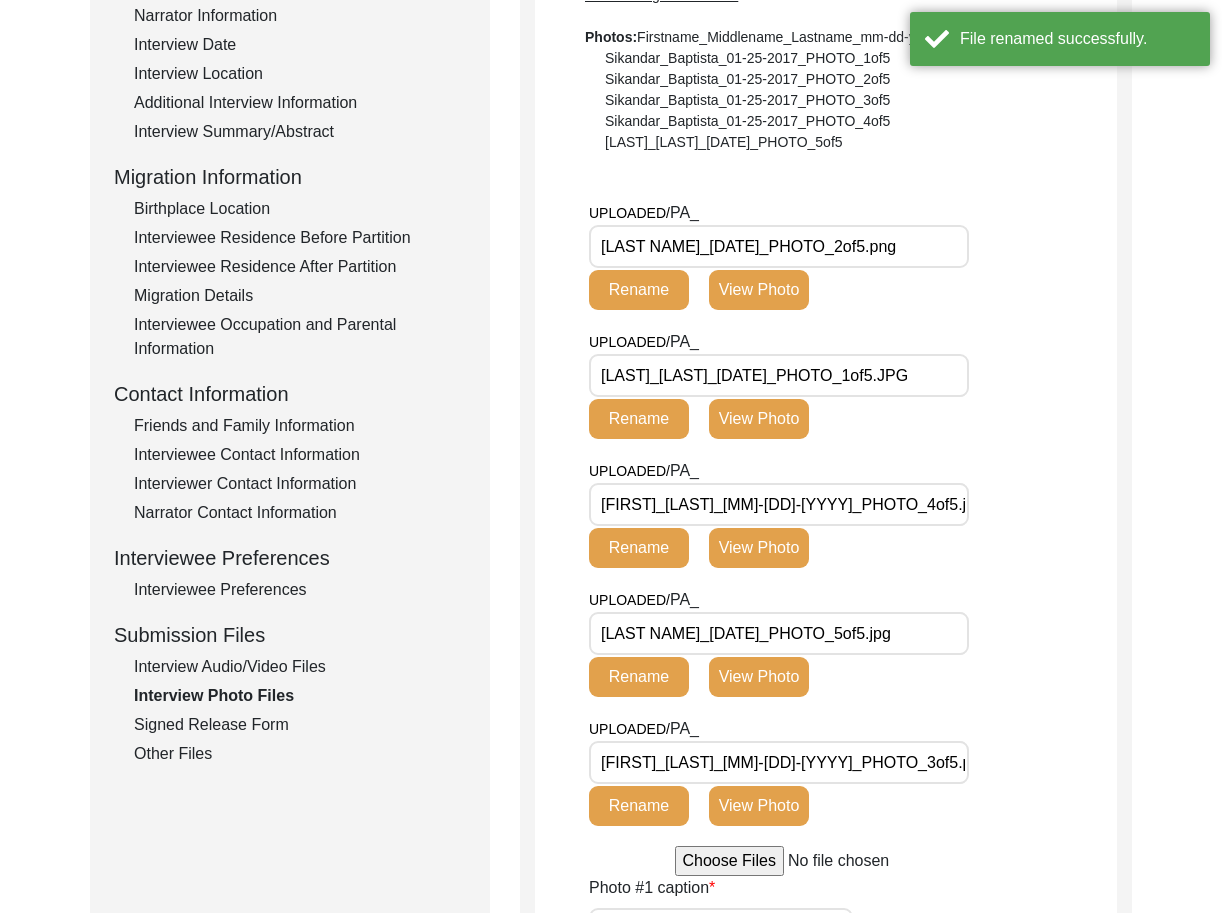 click on "[FIRST]_[LAST]_[MM]-[DD]-[YYYY]_PHOTO_3of5.png" at bounding box center (779, 762) 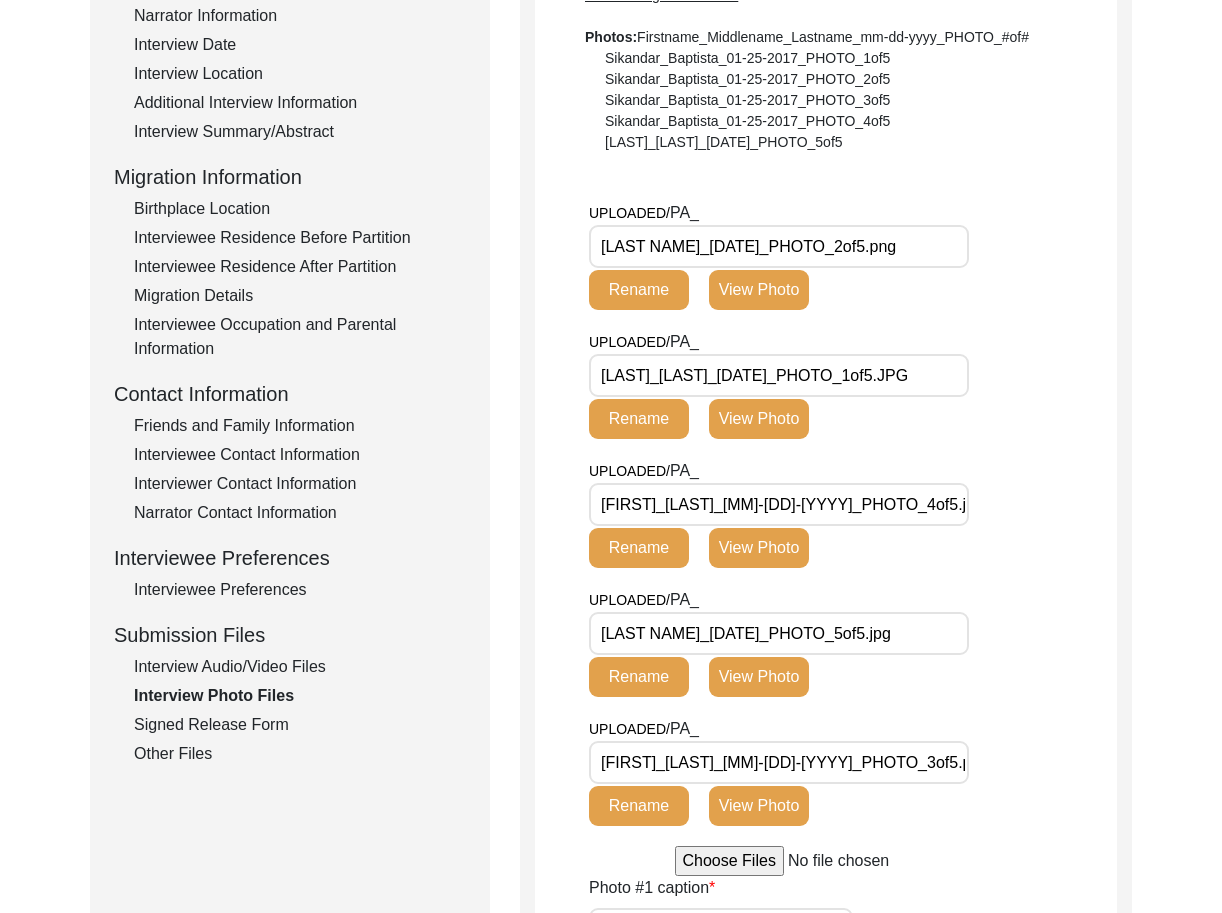click on "[FIRST]_[LAST]_[MM]-[DD]-[YYYY]_PHOTO_3of5.png" at bounding box center (779, 762) 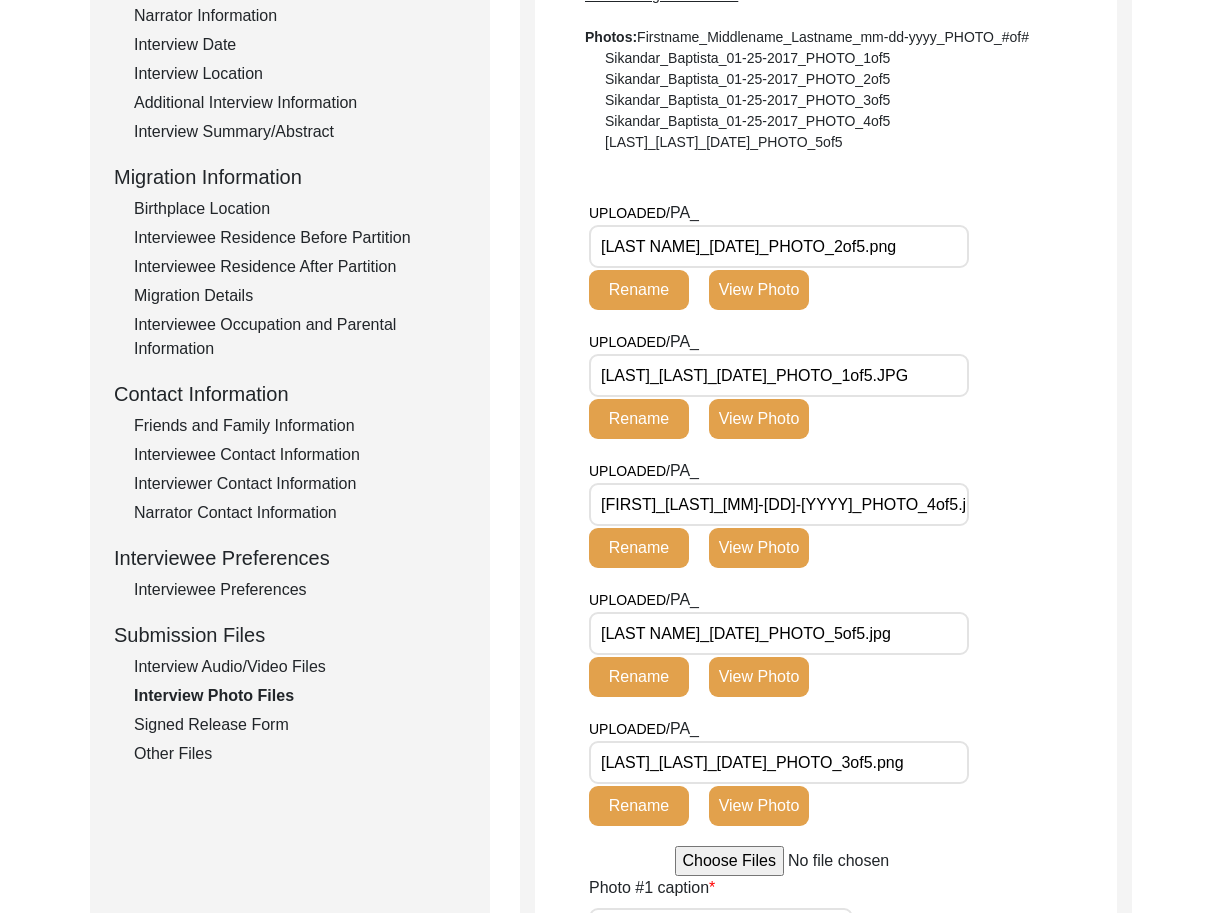 type on "[LAST]_[LAST]_[DATE]_PHOTO_3of5.png" 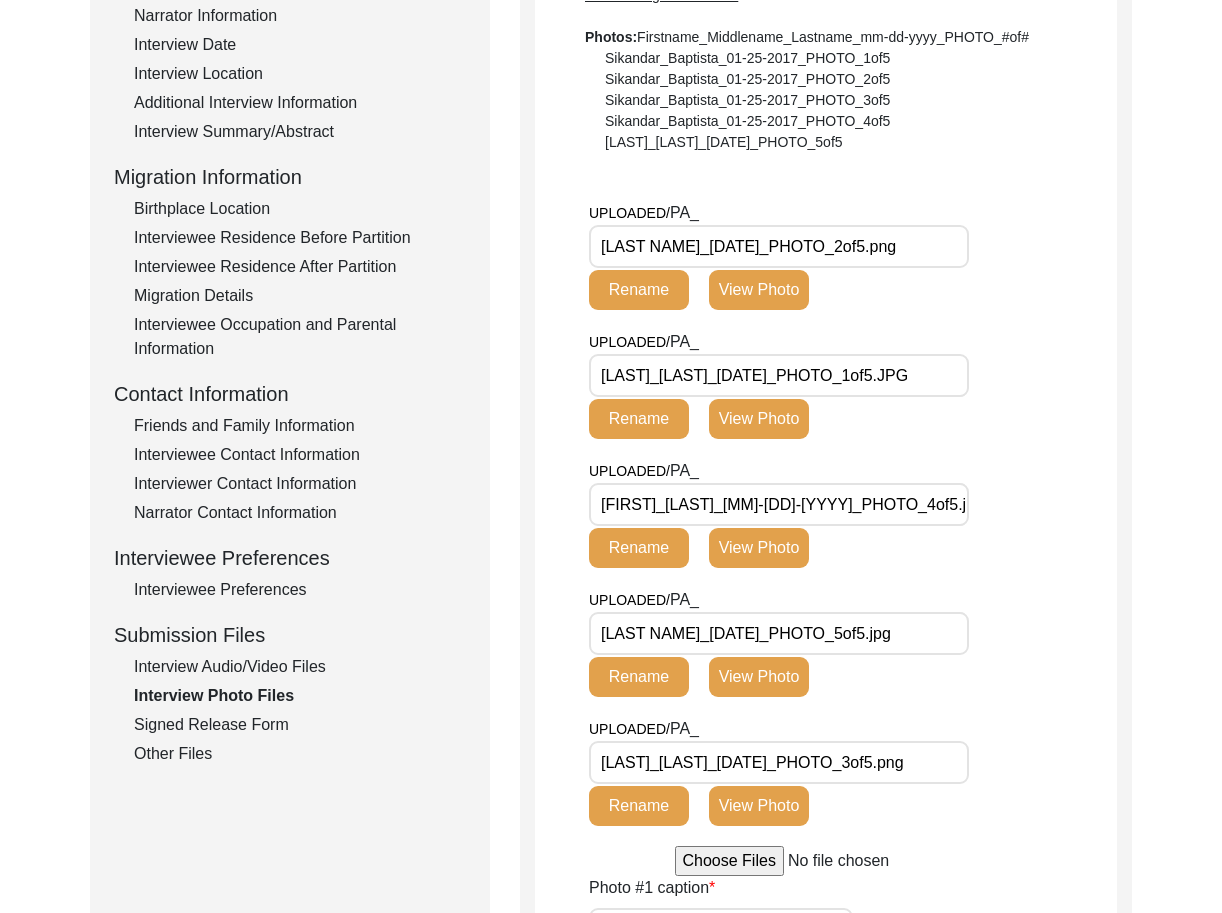 click on "Rename" 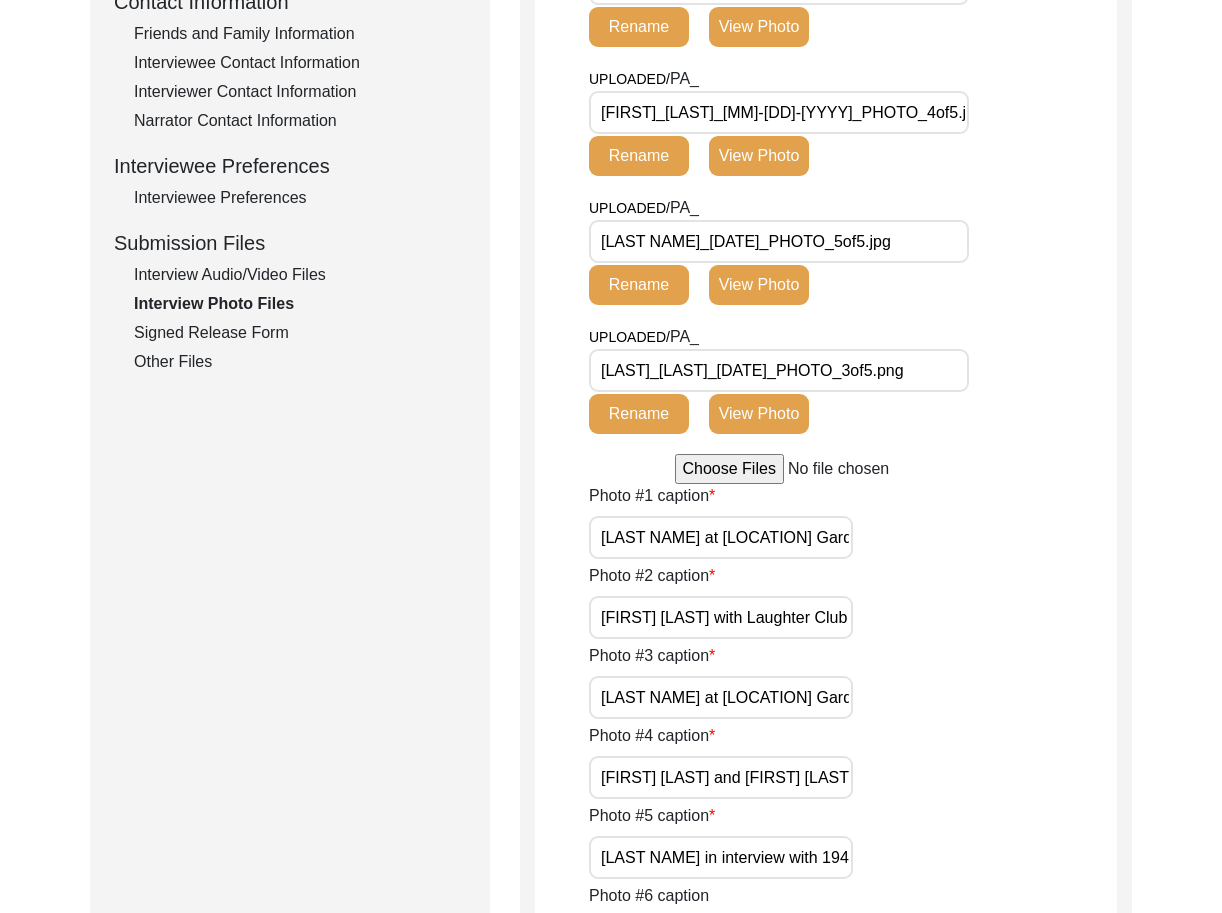 scroll, scrollTop: 772, scrollLeft: 0, axis: vertical 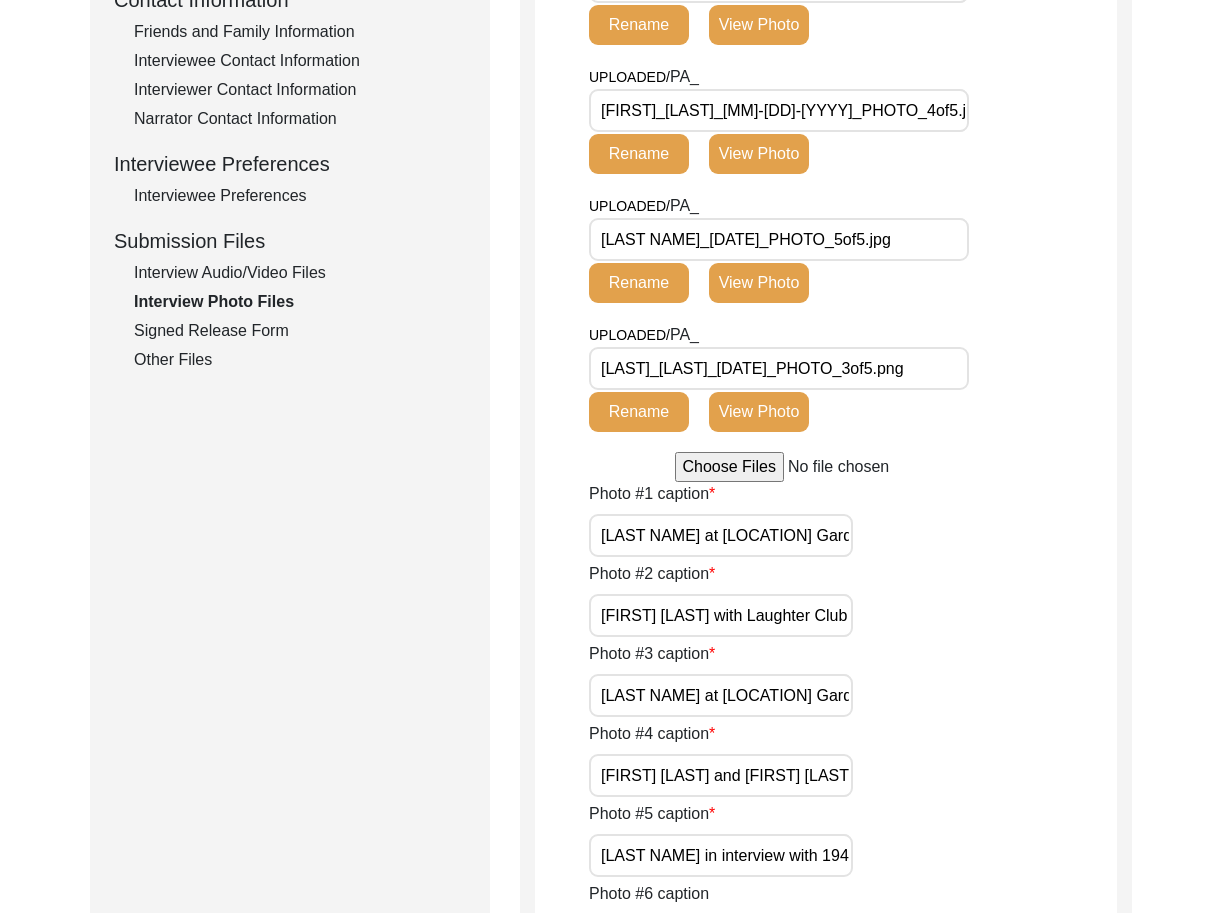 click on "[LAST NAME] at [LOCATION] Garden with Laughter Club." at bounding box center (721, 535) 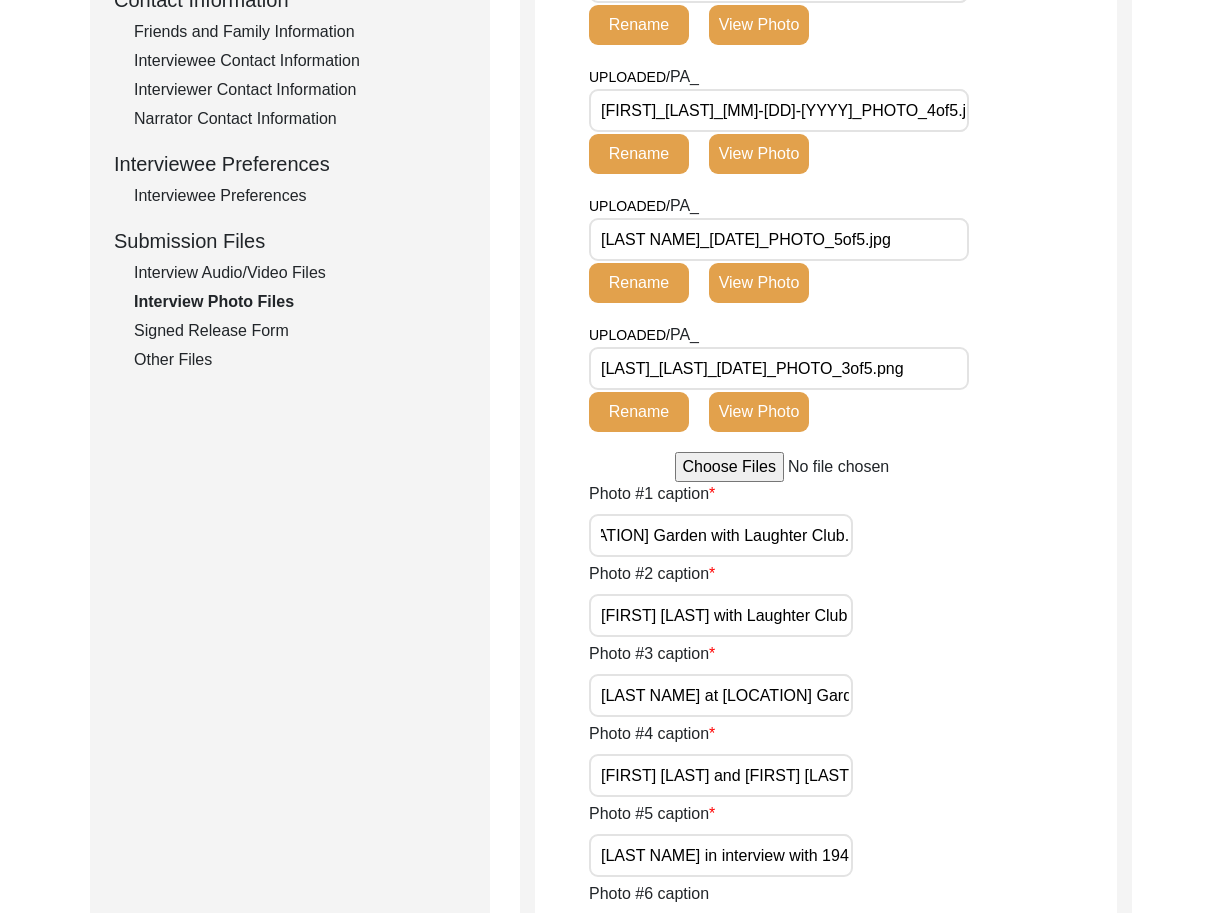 click on "[FIRST] [LAST] with Laughter Club members." at bounding box center (721, 615) 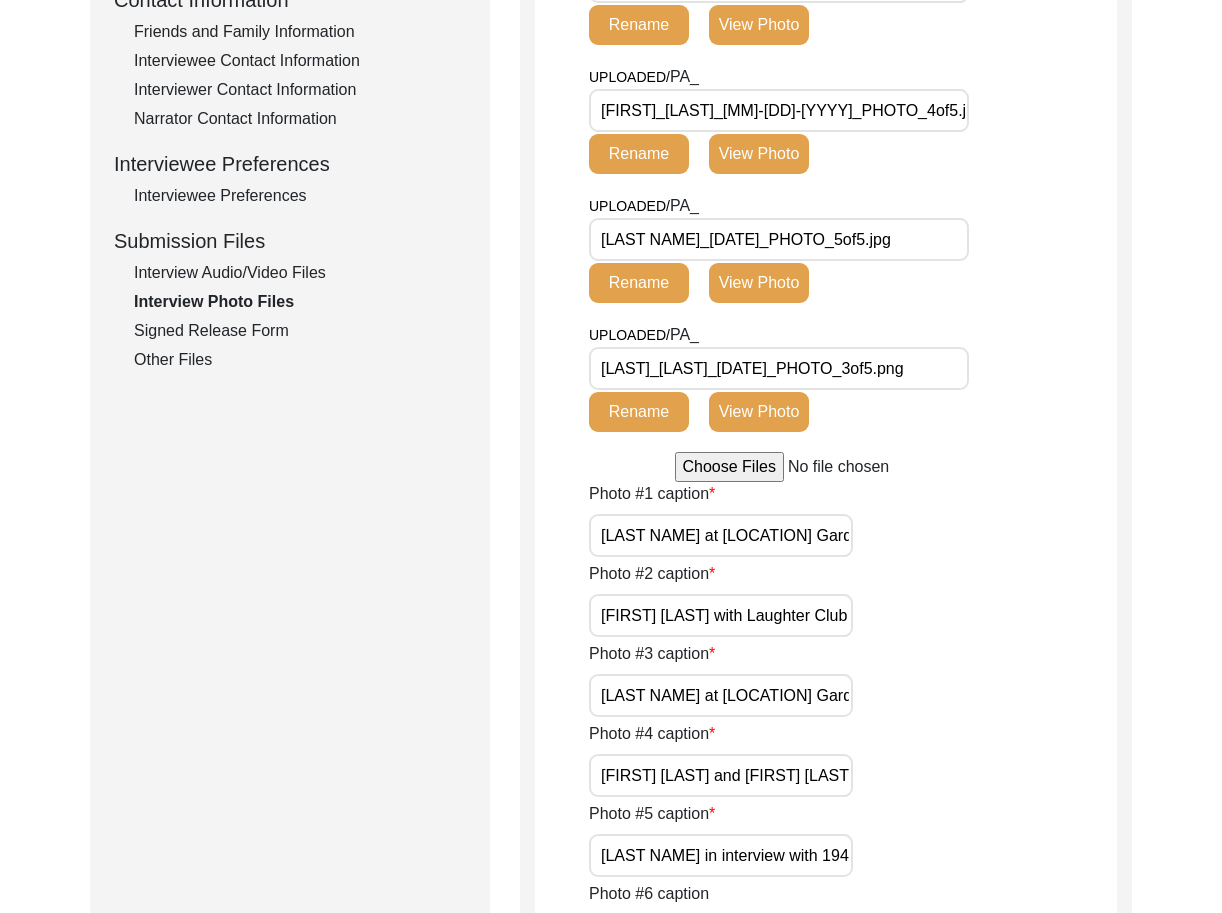 click on "[FIRST] [LAST] with Laughter Club members." at bounding box center [721, 615] 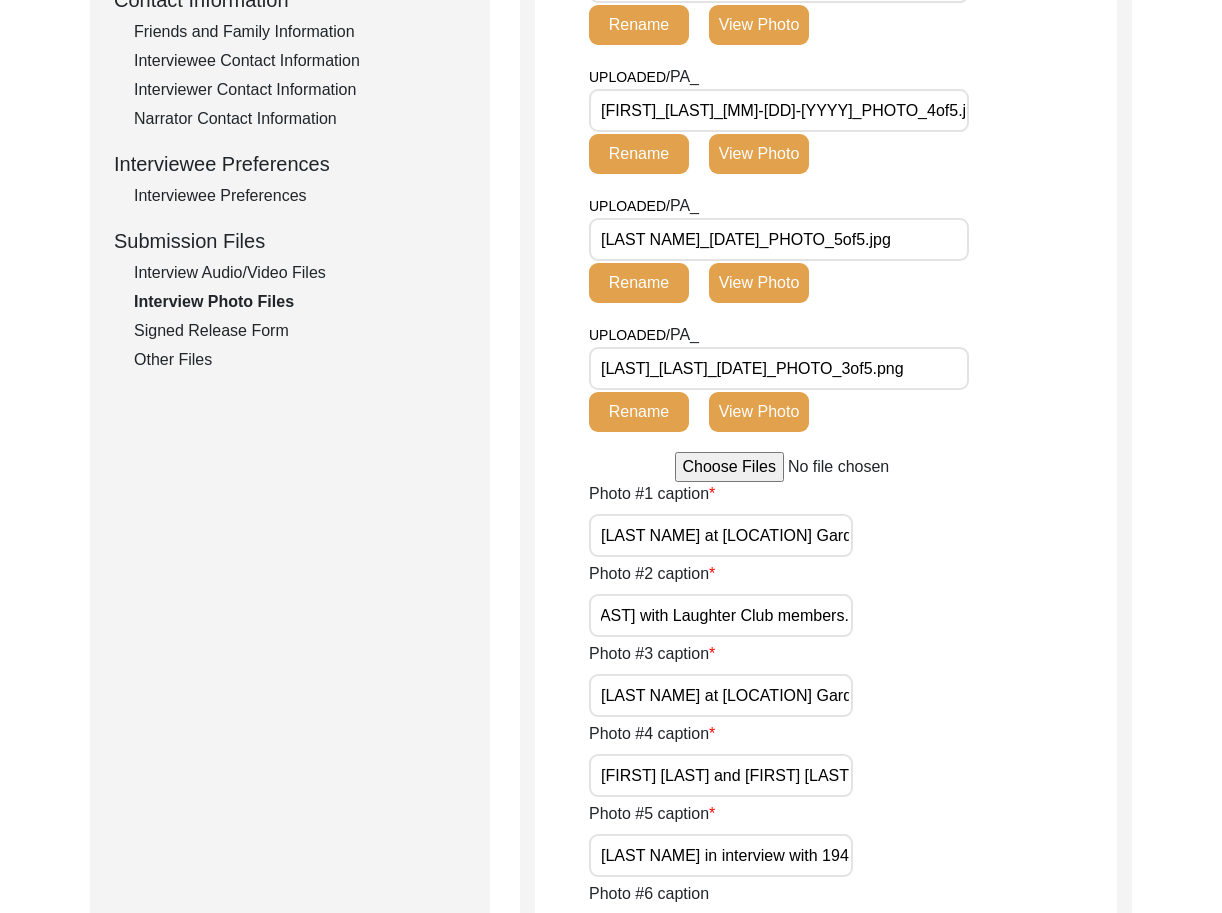 click on "[LAST NAME] at [LOCATION] Garden." at bounding box center [721, 695] 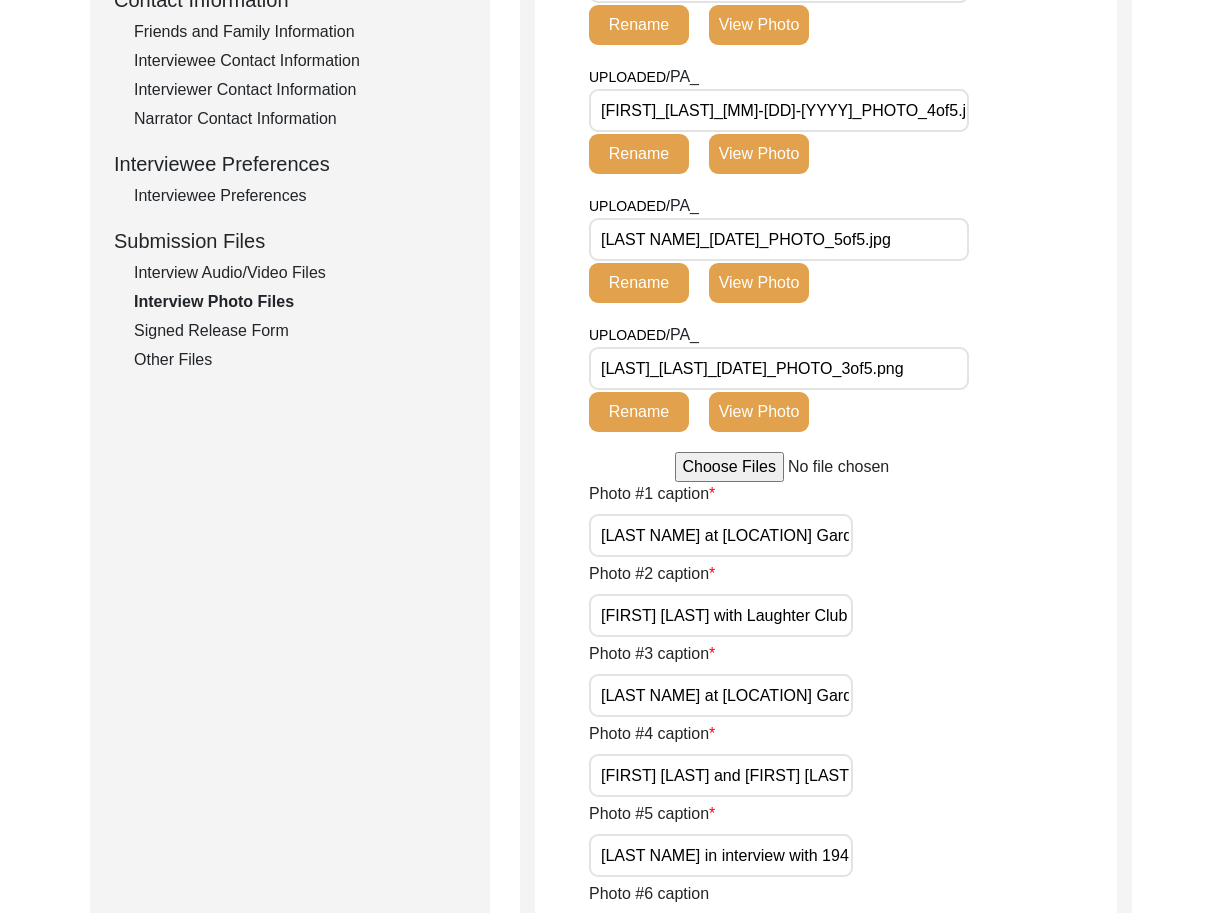 click on "[LAST NAME] at [LOCATION] Garden." at bounding box center (721, 695) 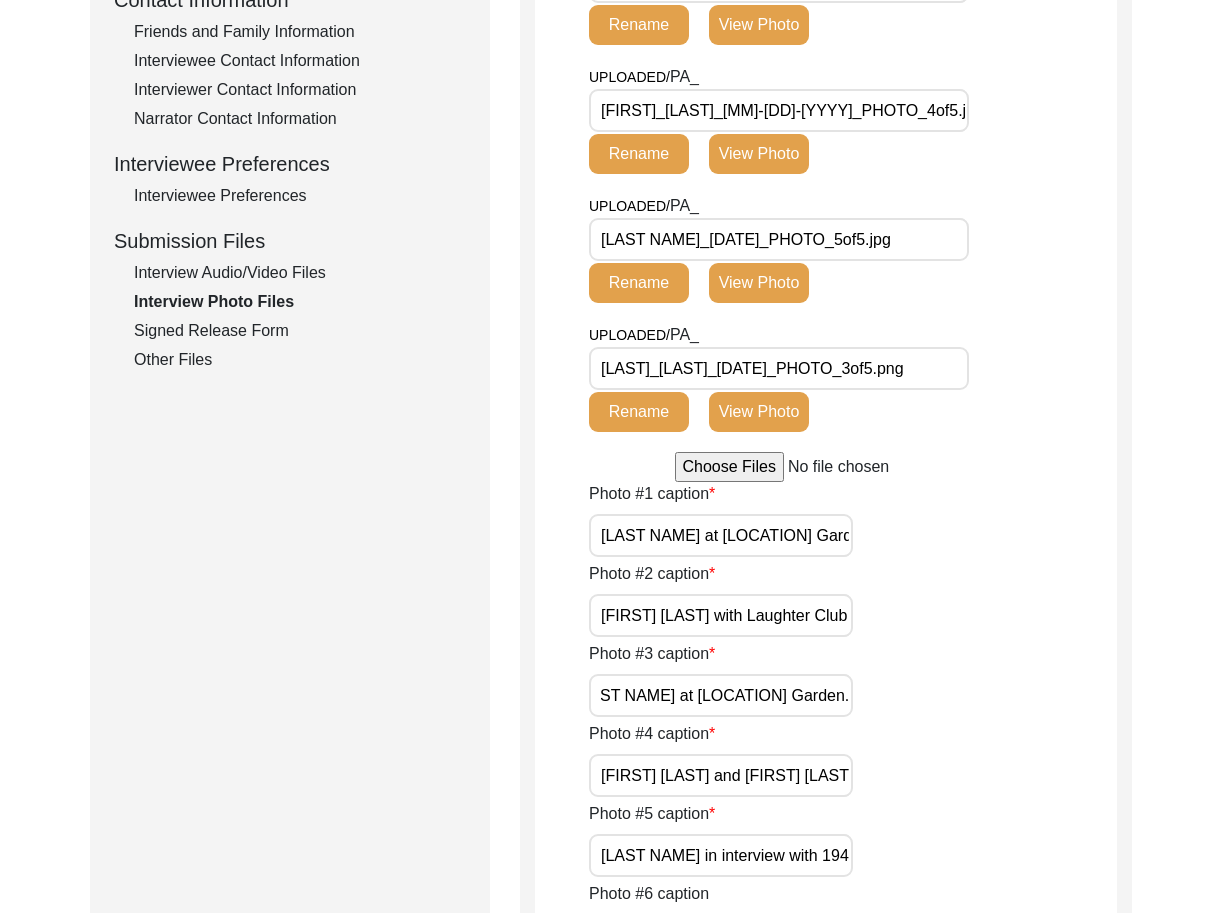 scroll, scrollTop: 0, scrollLeft: 0, axis: both 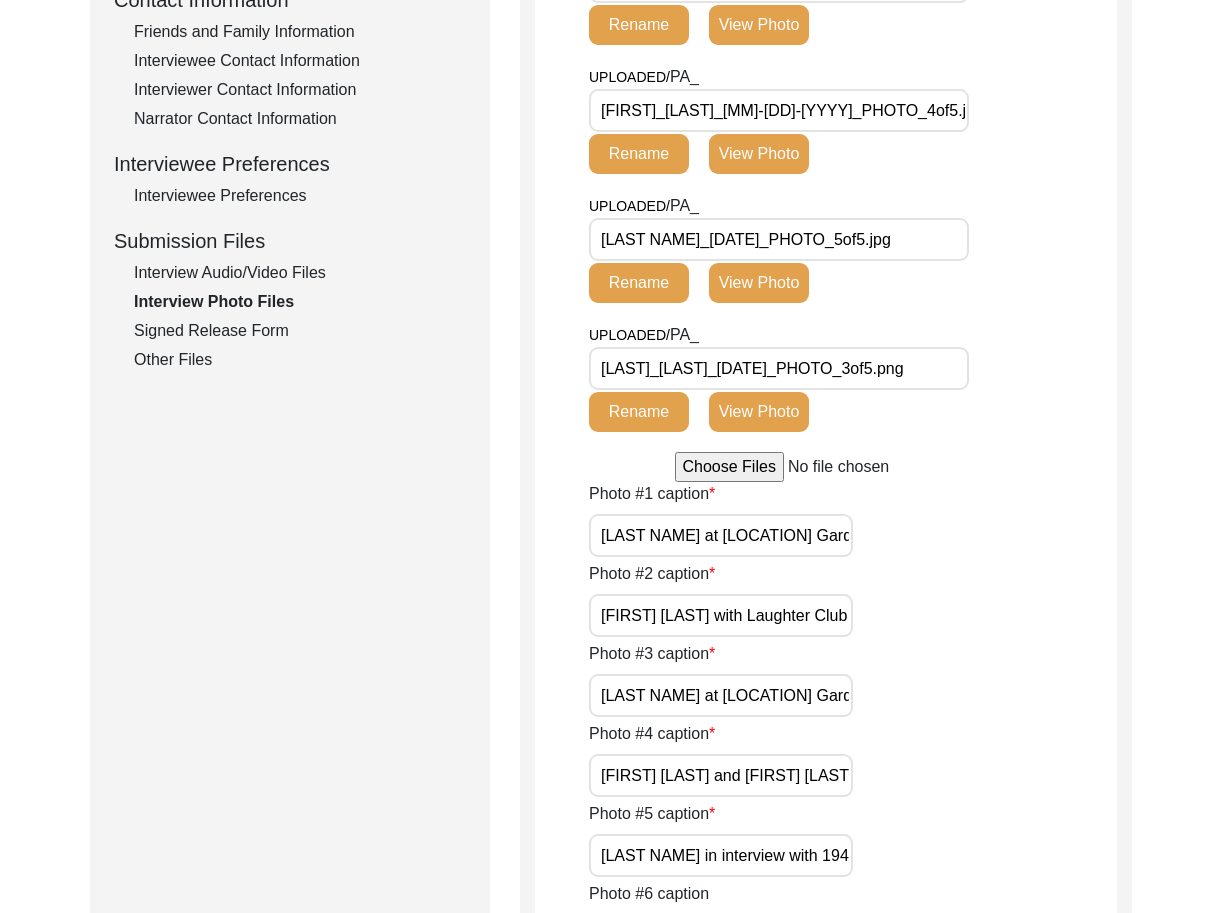 click on "[FIRST] [LAST] and [FIRST] [LAST]." at bounding box center (721, 775) 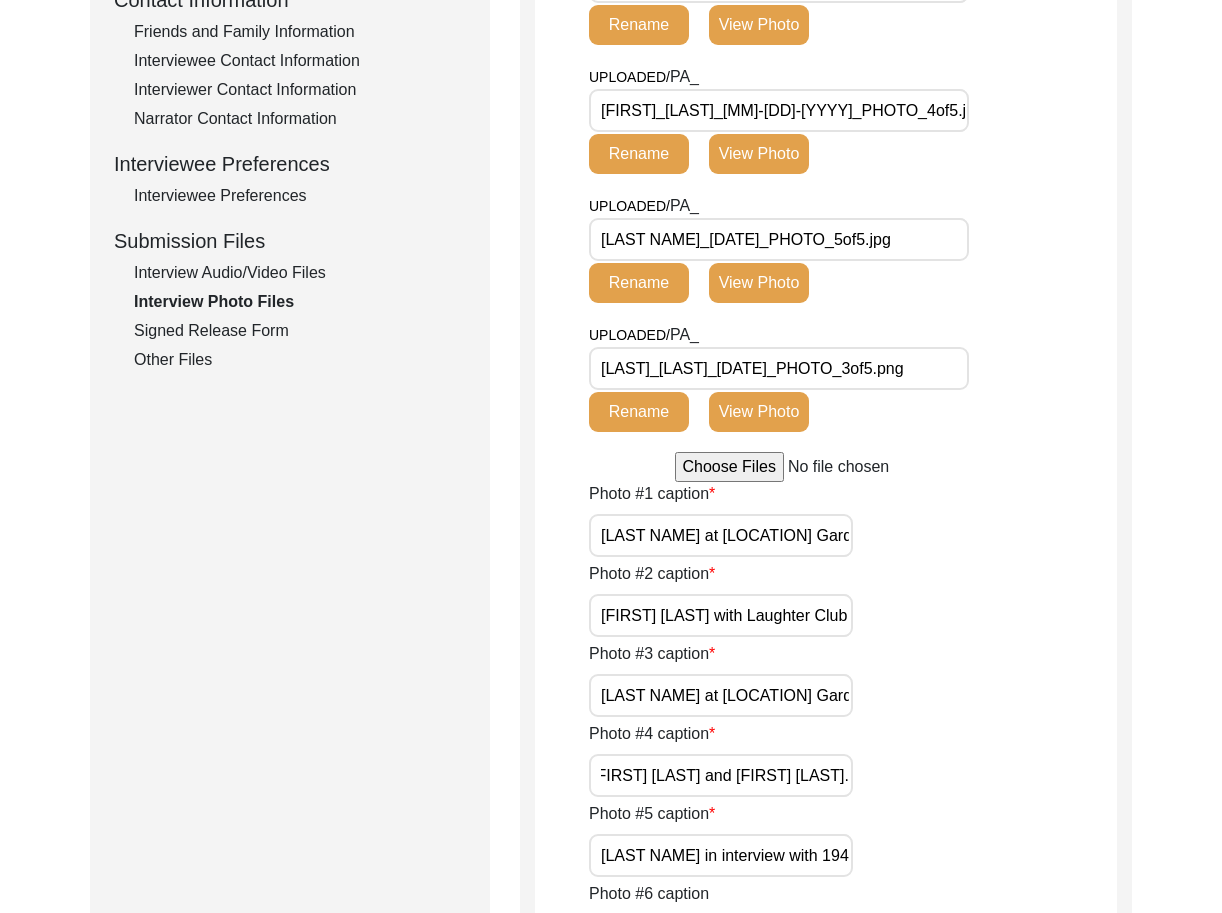 scroll, scrollTop: 0, scrollLeft: 0, axis: both 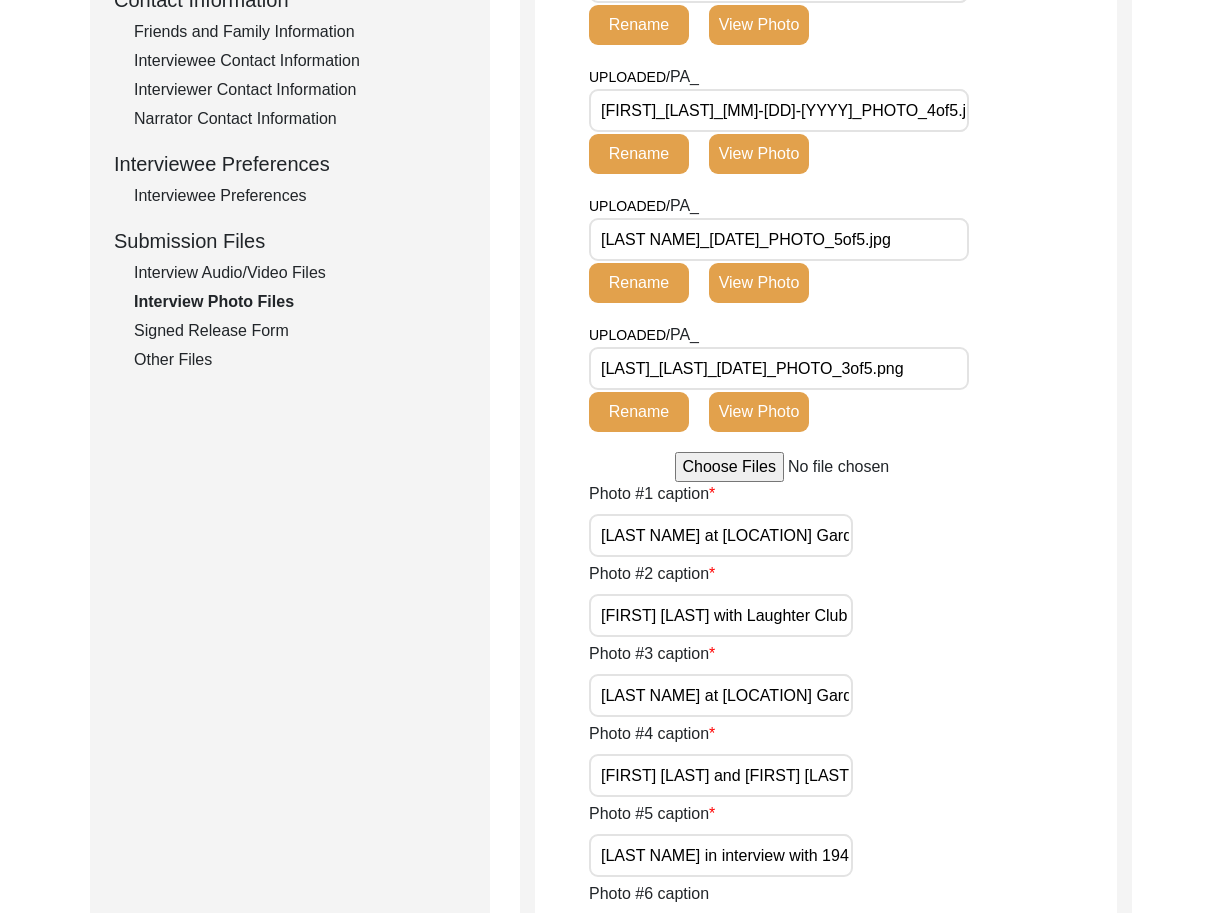 click on "[LAST NAME] in interview with 1947 Partition Archive." at bounding box center (721, 855) 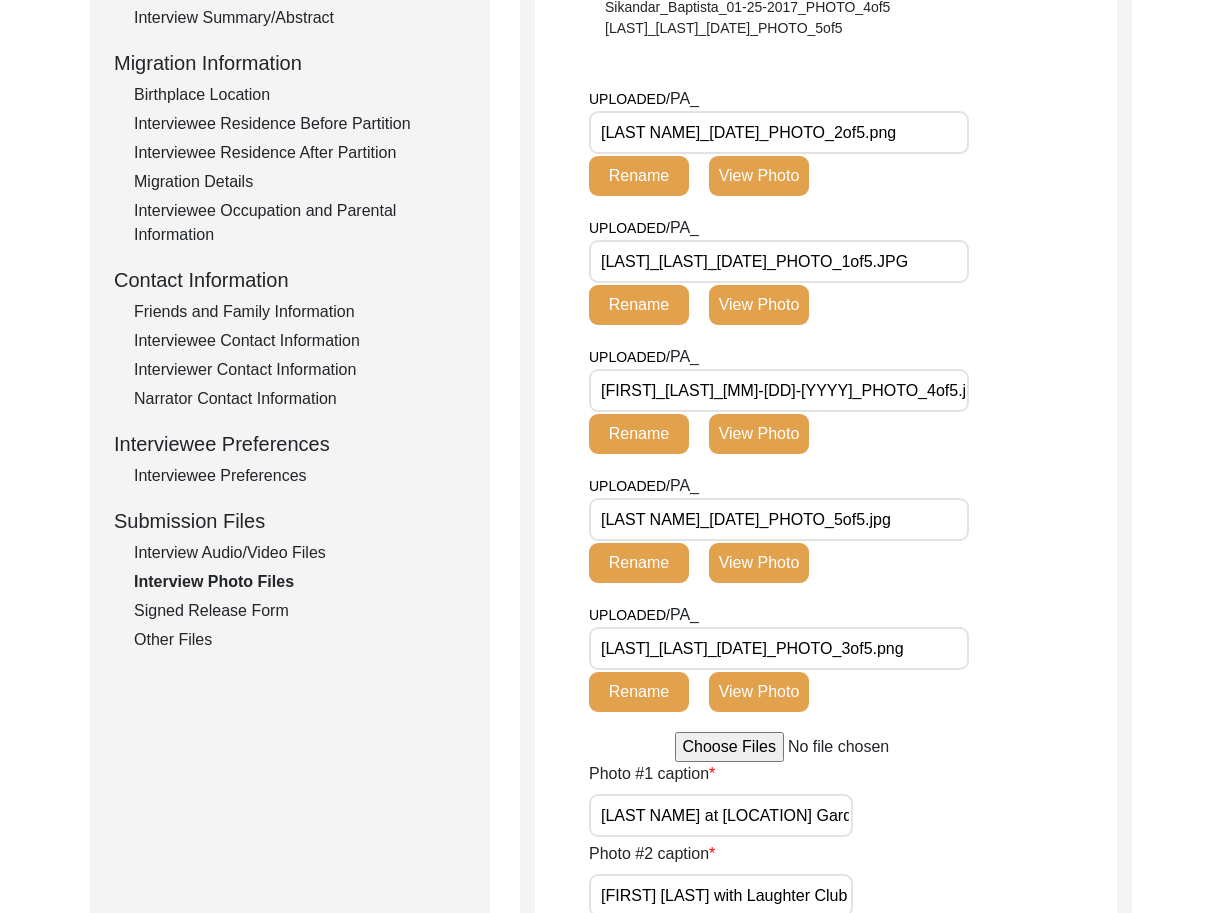 scroll, scrollTop: 468, scrollLeft: 0, axis: vertical 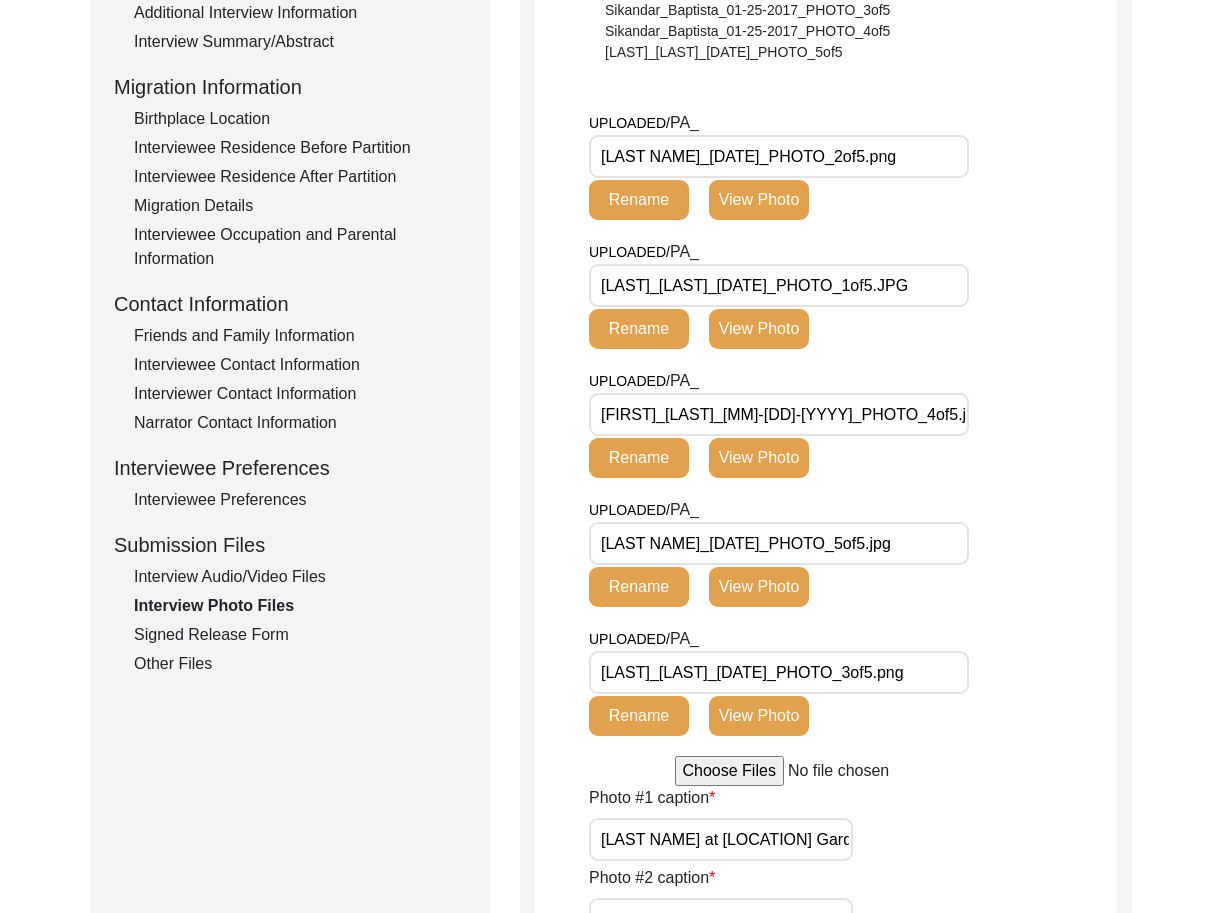 click on "View Photo" 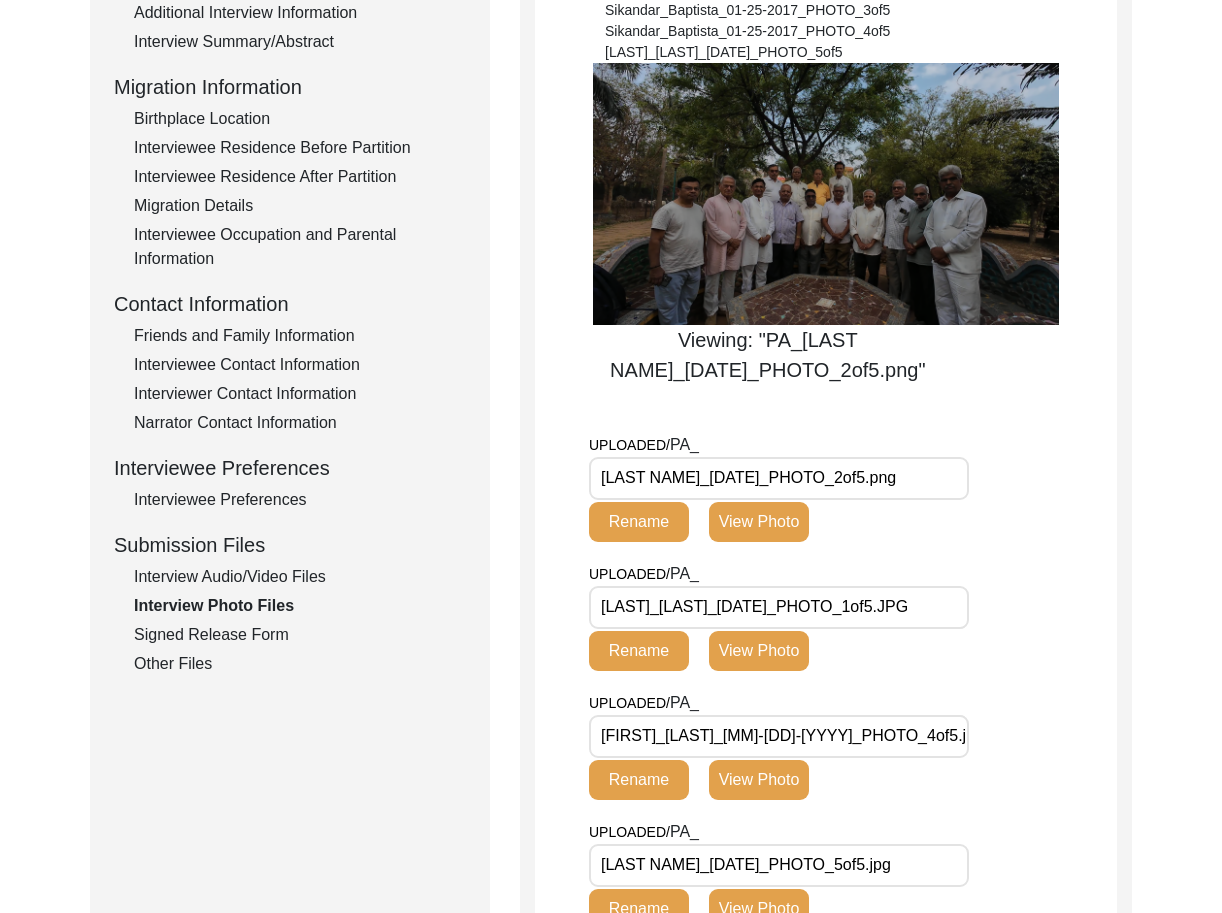 click on "View Photo" 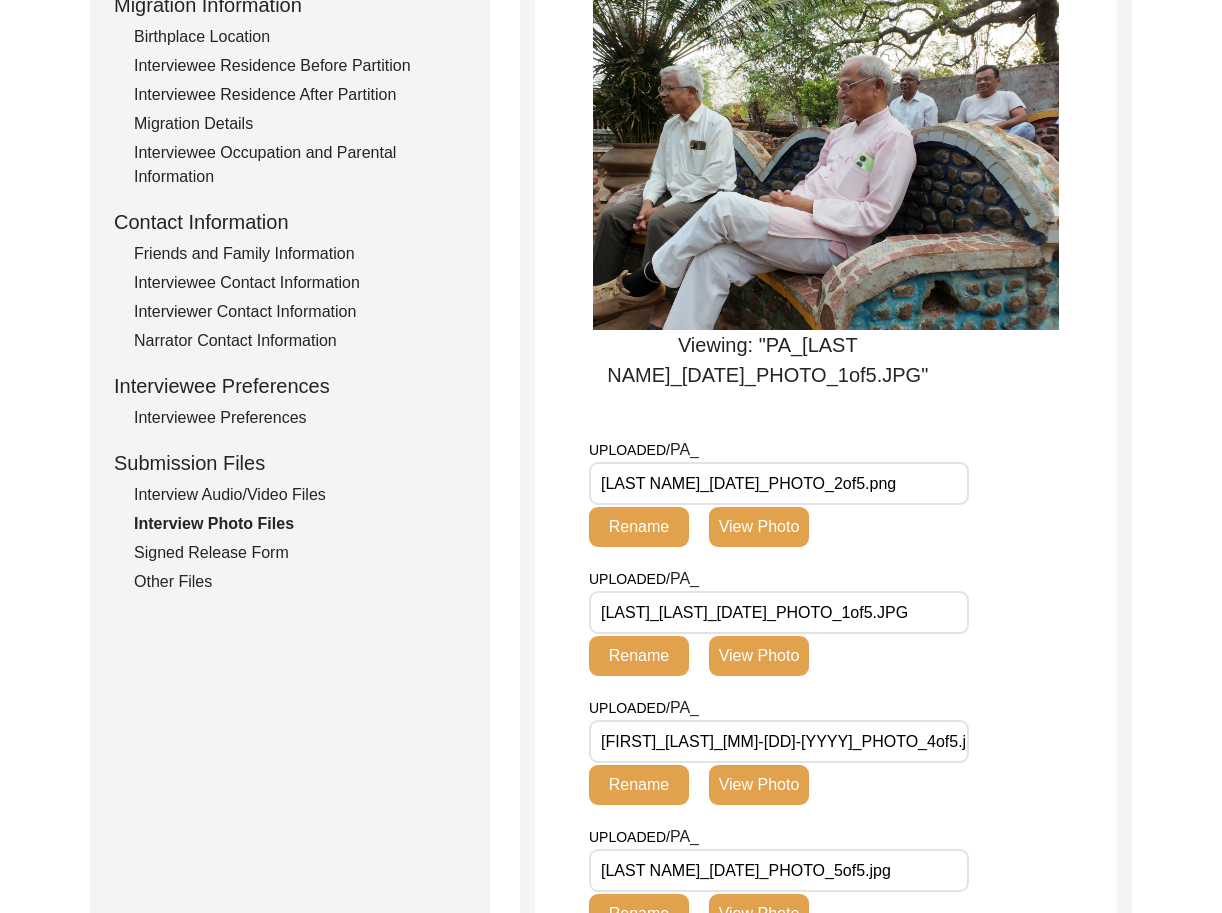 scroll, scrollTop: 551, scrollLeft: 0, axis: vertical 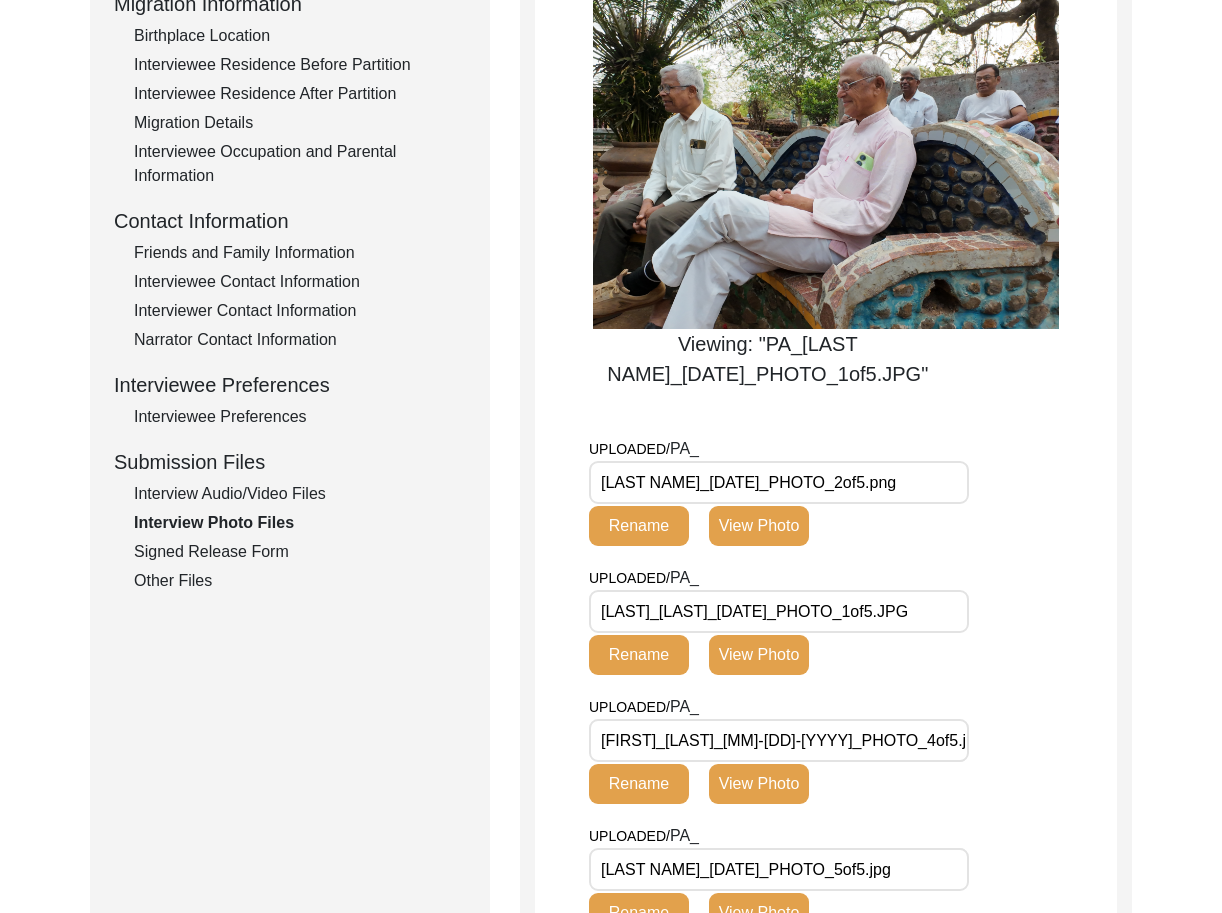 click on "View Photo" 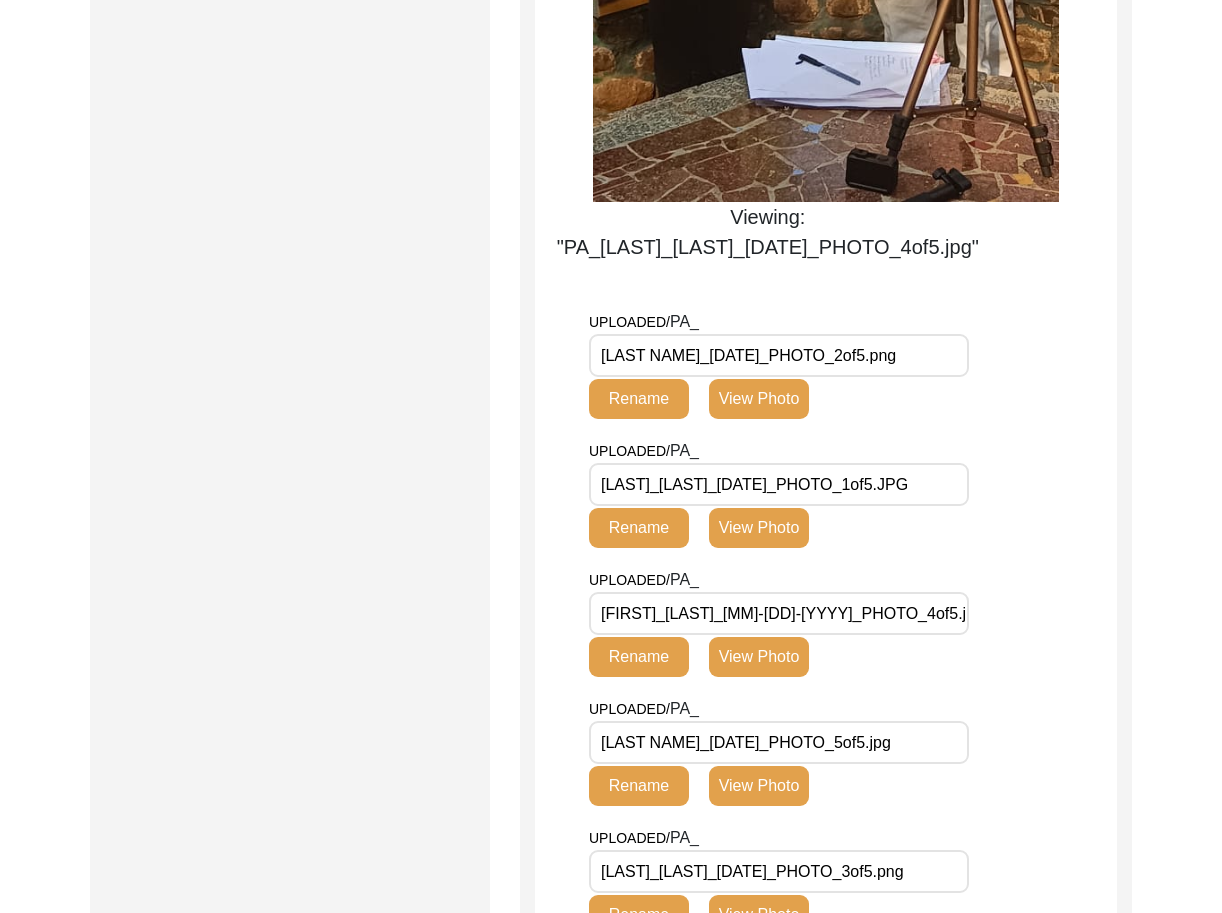 scroll, scrollTop: 1374, scrollLeft: 0, axis: vertical 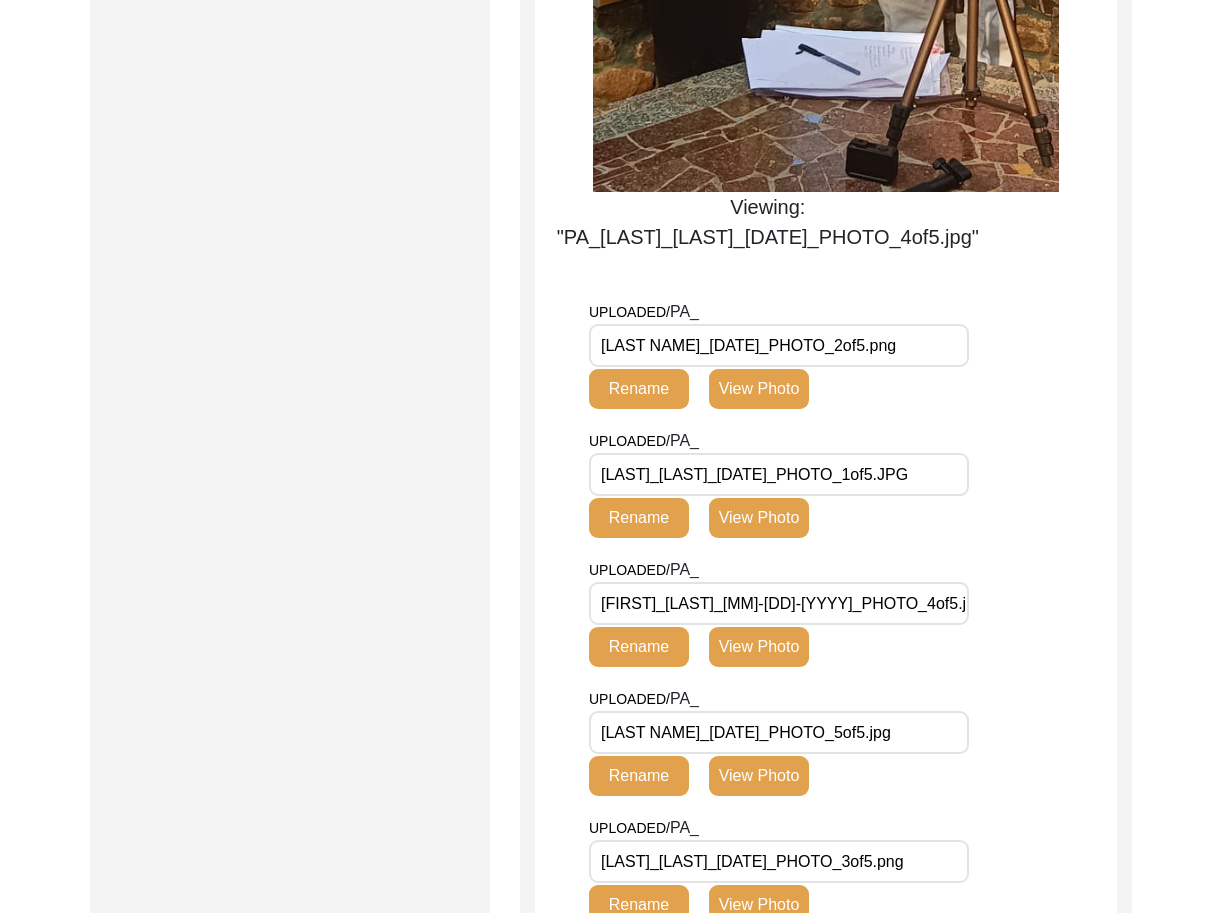 click on "View Photo" 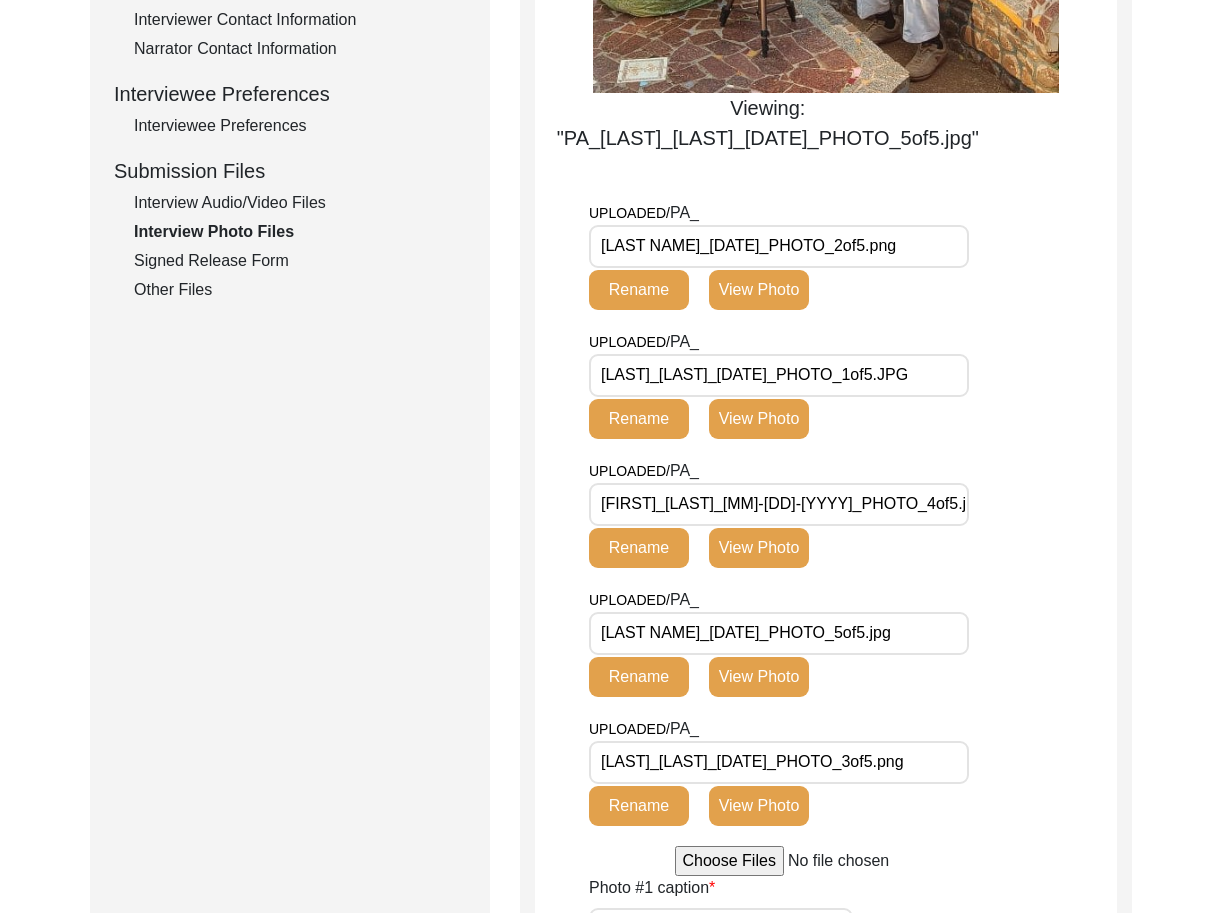 scroll, scrollTop: 954, scrollLeft: 0, axis: vertical 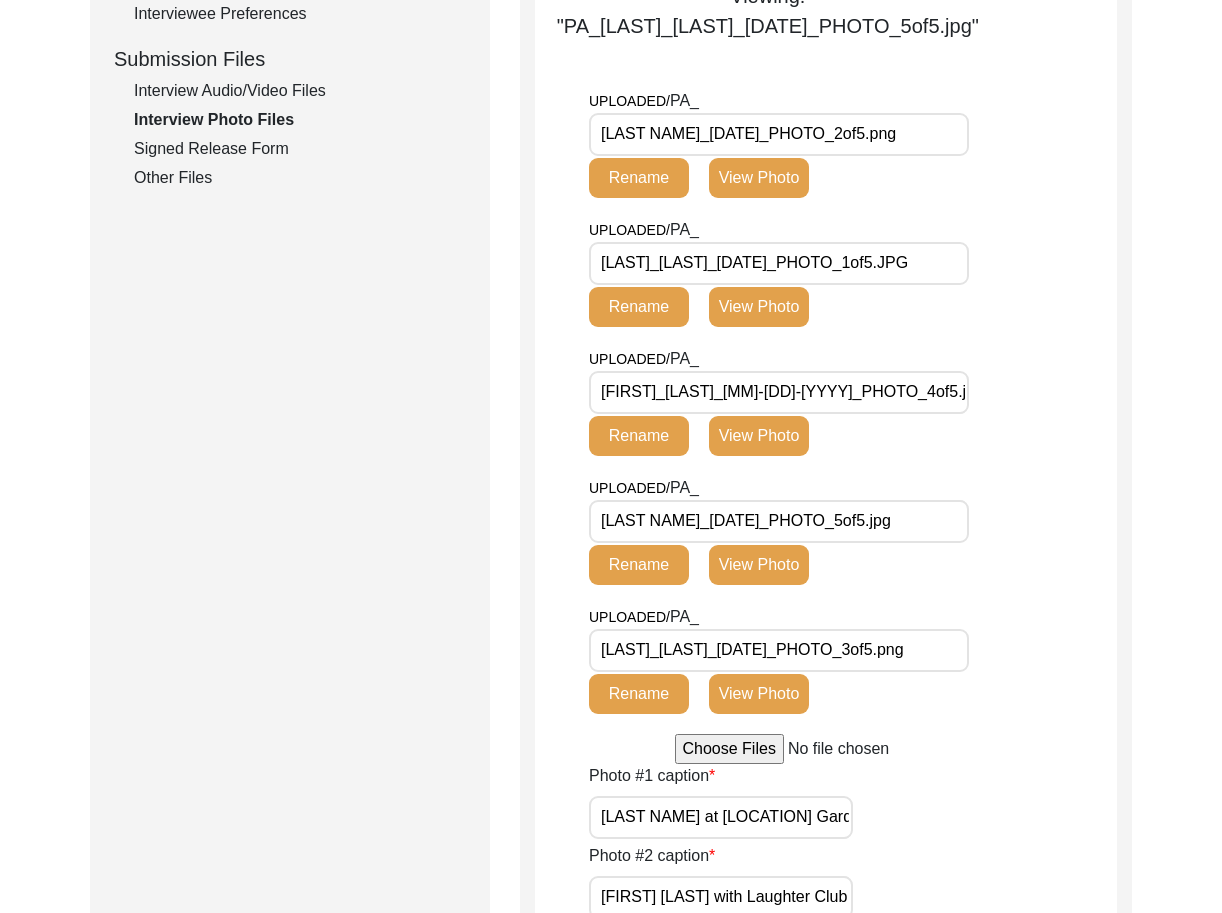 click on "View Photo" 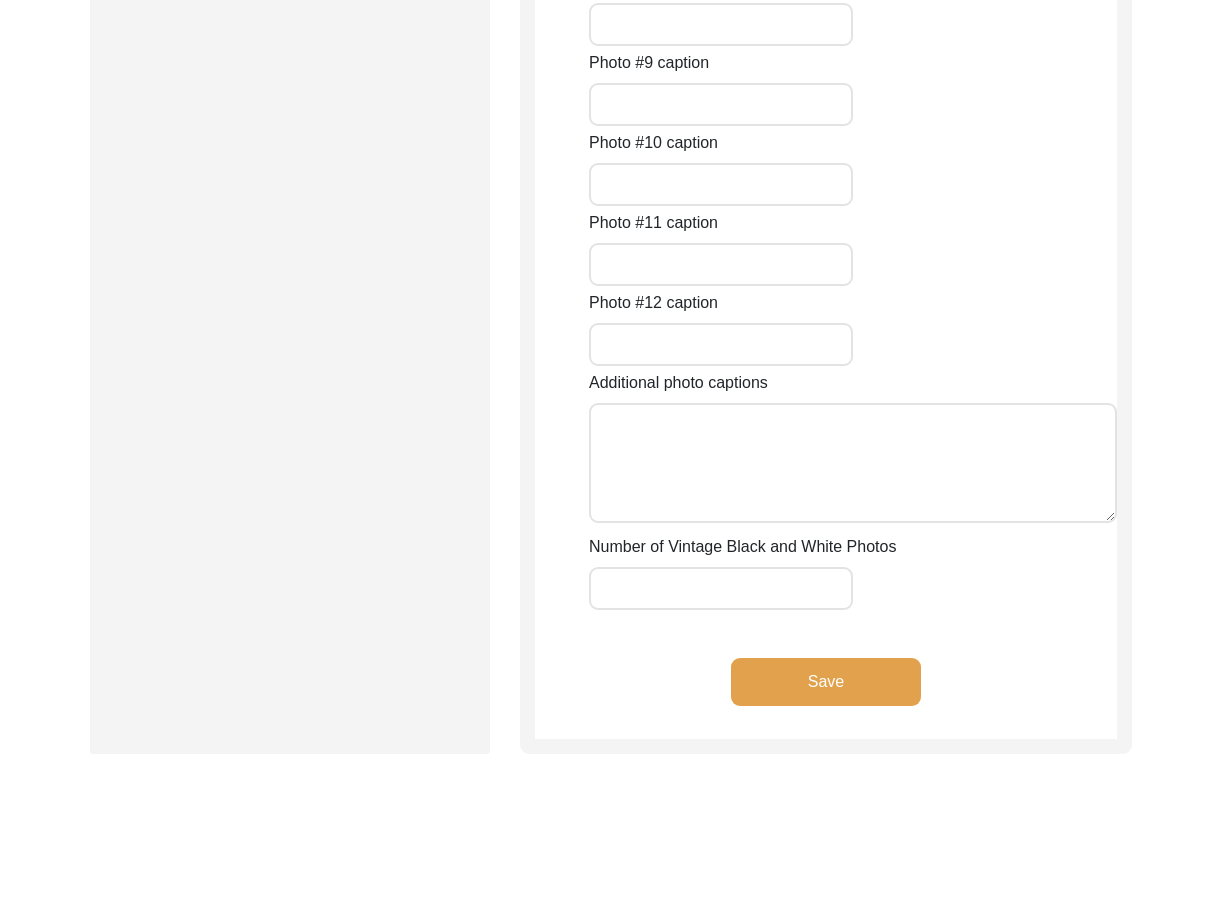 scroll, scrollTop: 2291, scrollLeft: 0, axis: vertical 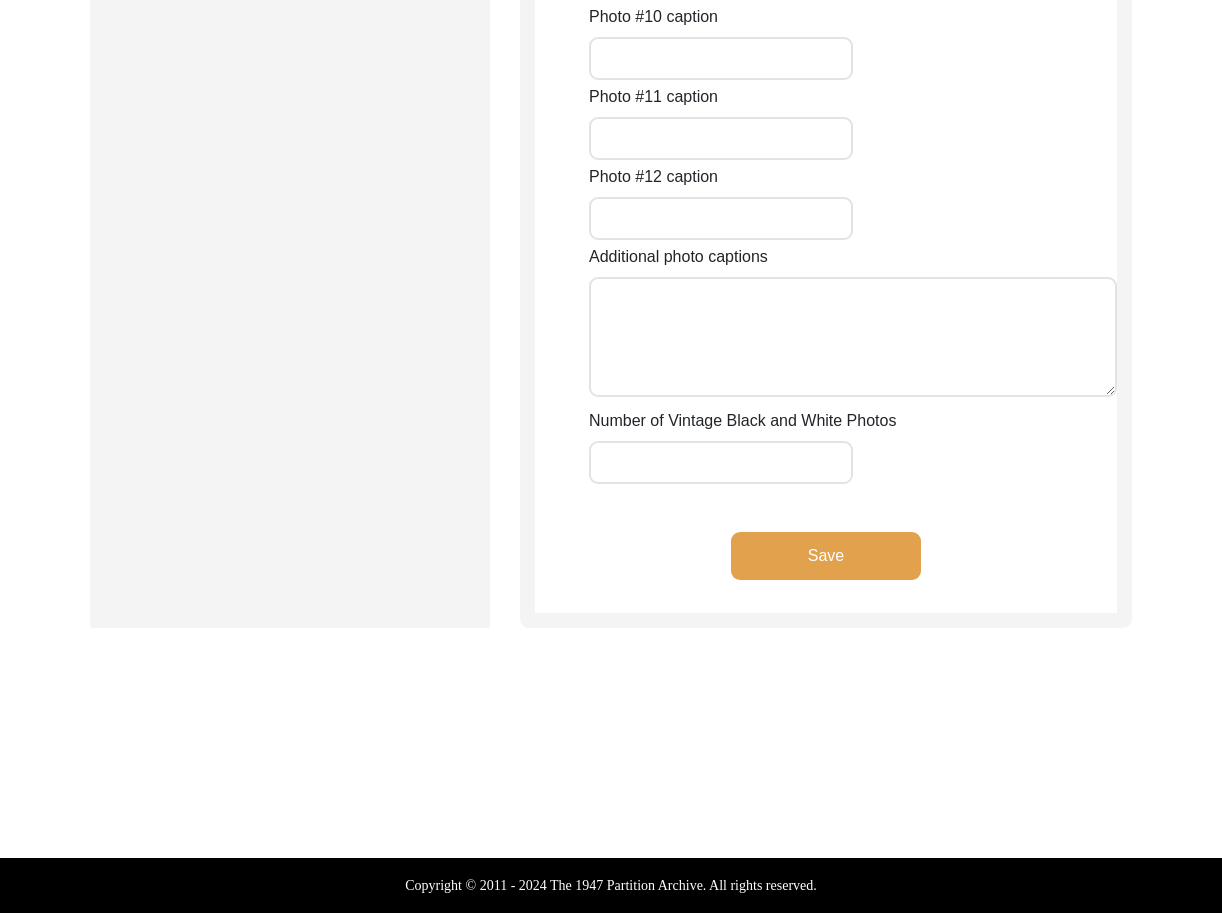 click on "Number of Vintage Black and White Photos" at bounding box center (721, 462) 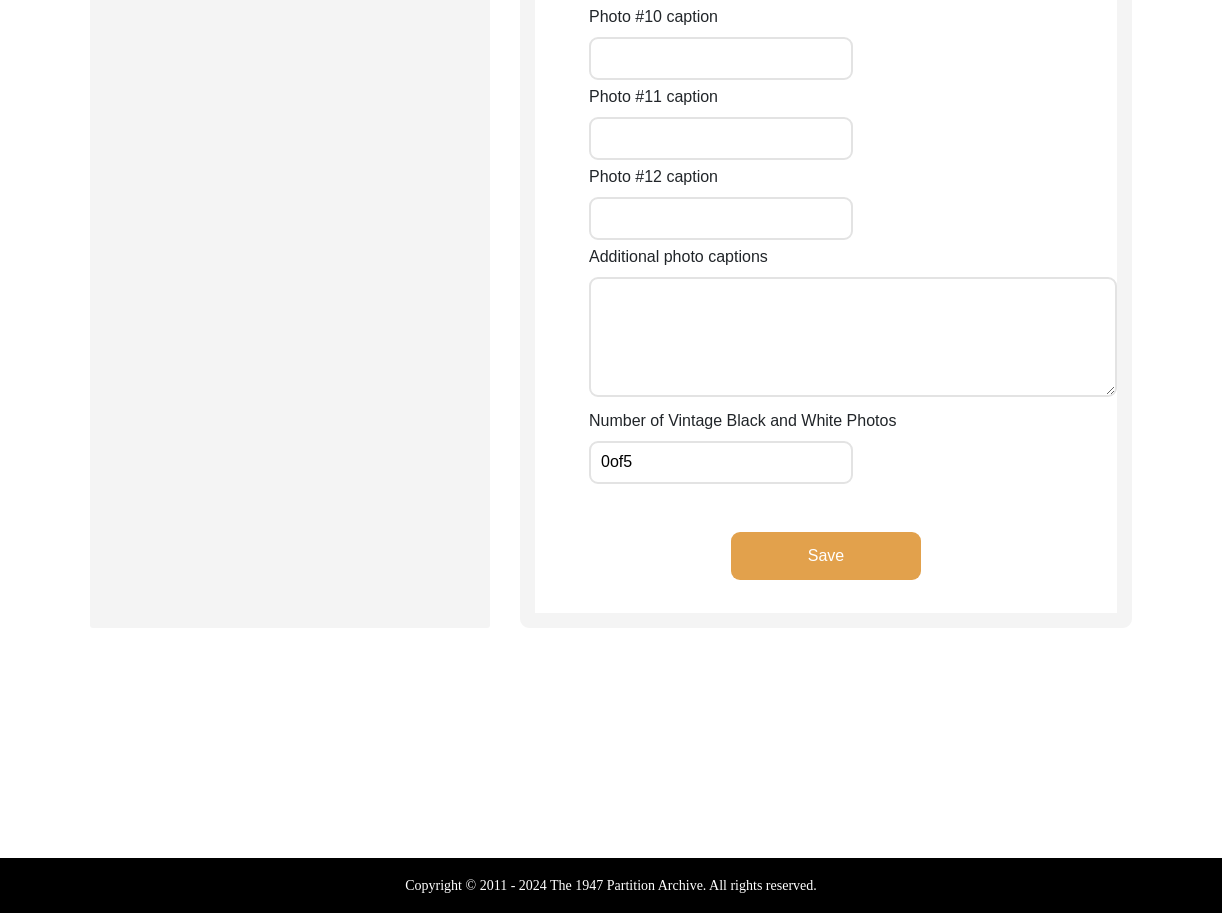 click on "0of5" at bounding box center (721, 462) 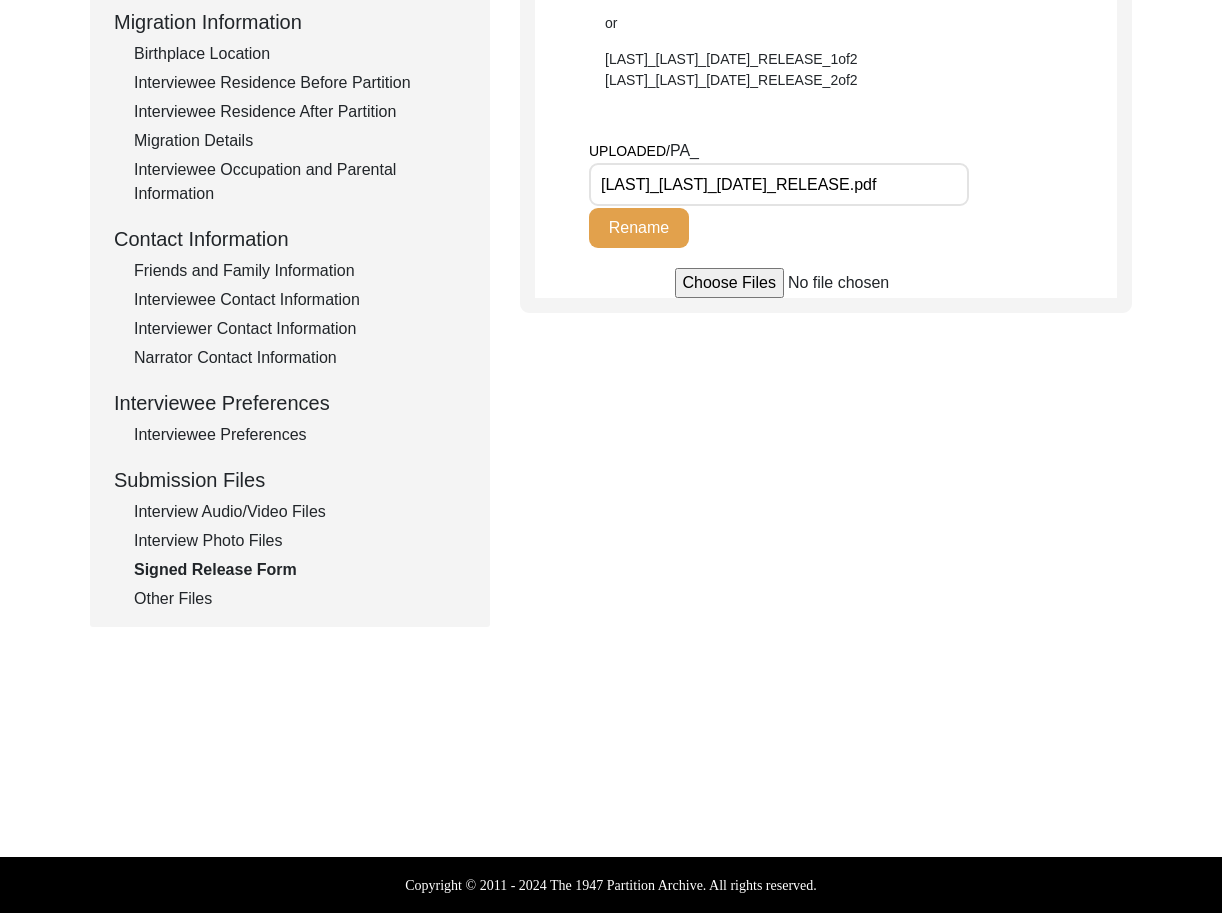 scroll, scrollTop: 466, scrollLeft: 0, axis: vertical 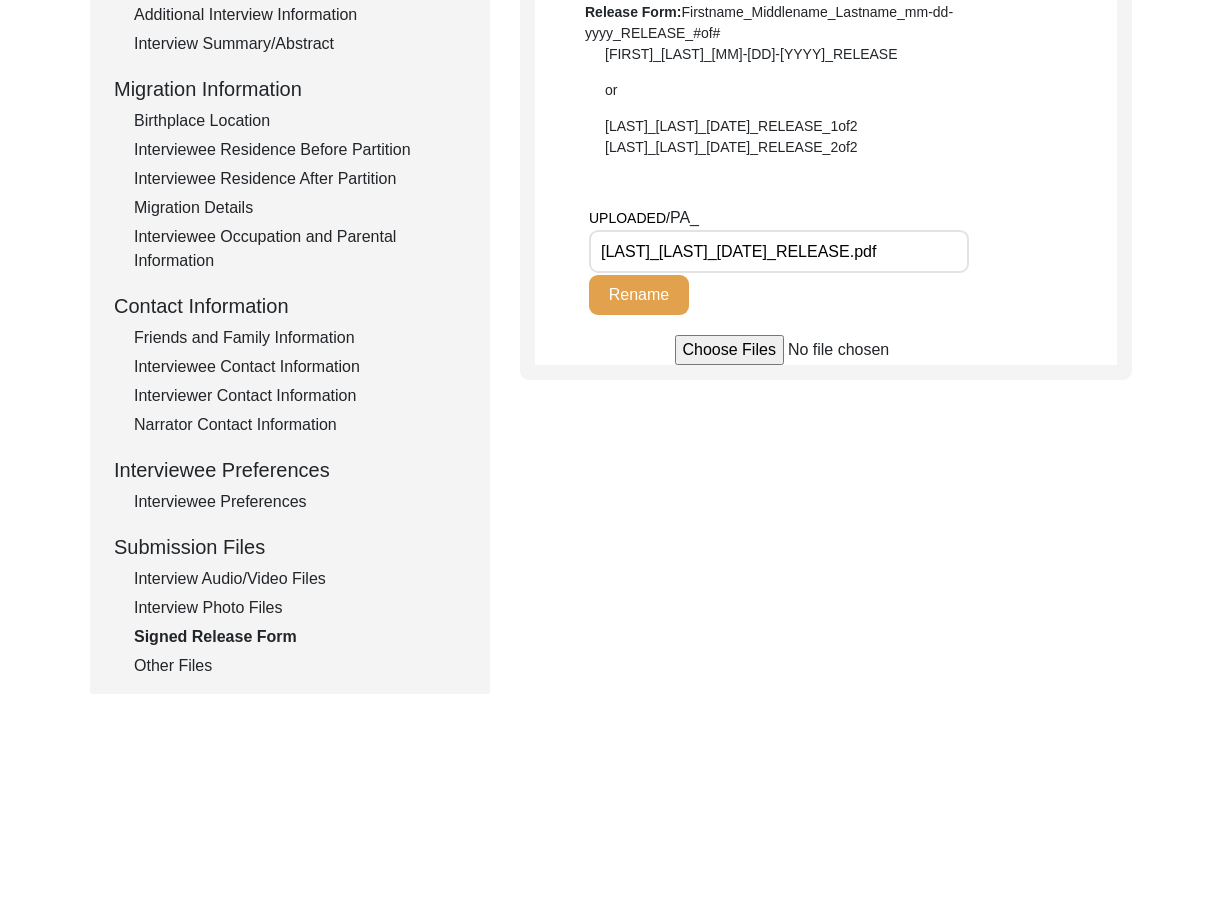 click on "[LAST]_[LAST]_[DATE]_RELEASE.pdf" at bounding box center (779, 251) 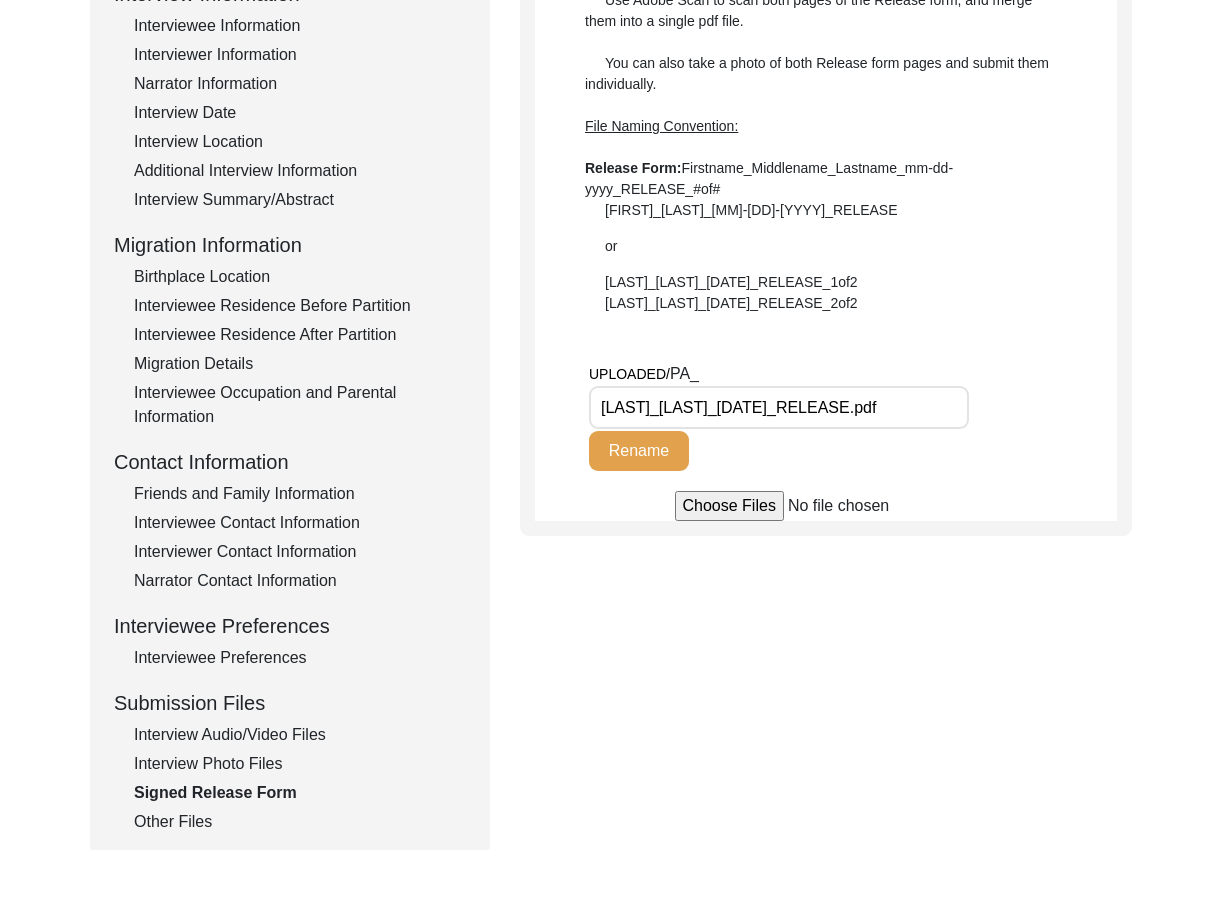 scroll, scrollTop: 309, scrollLeft: 0, axis: vertical 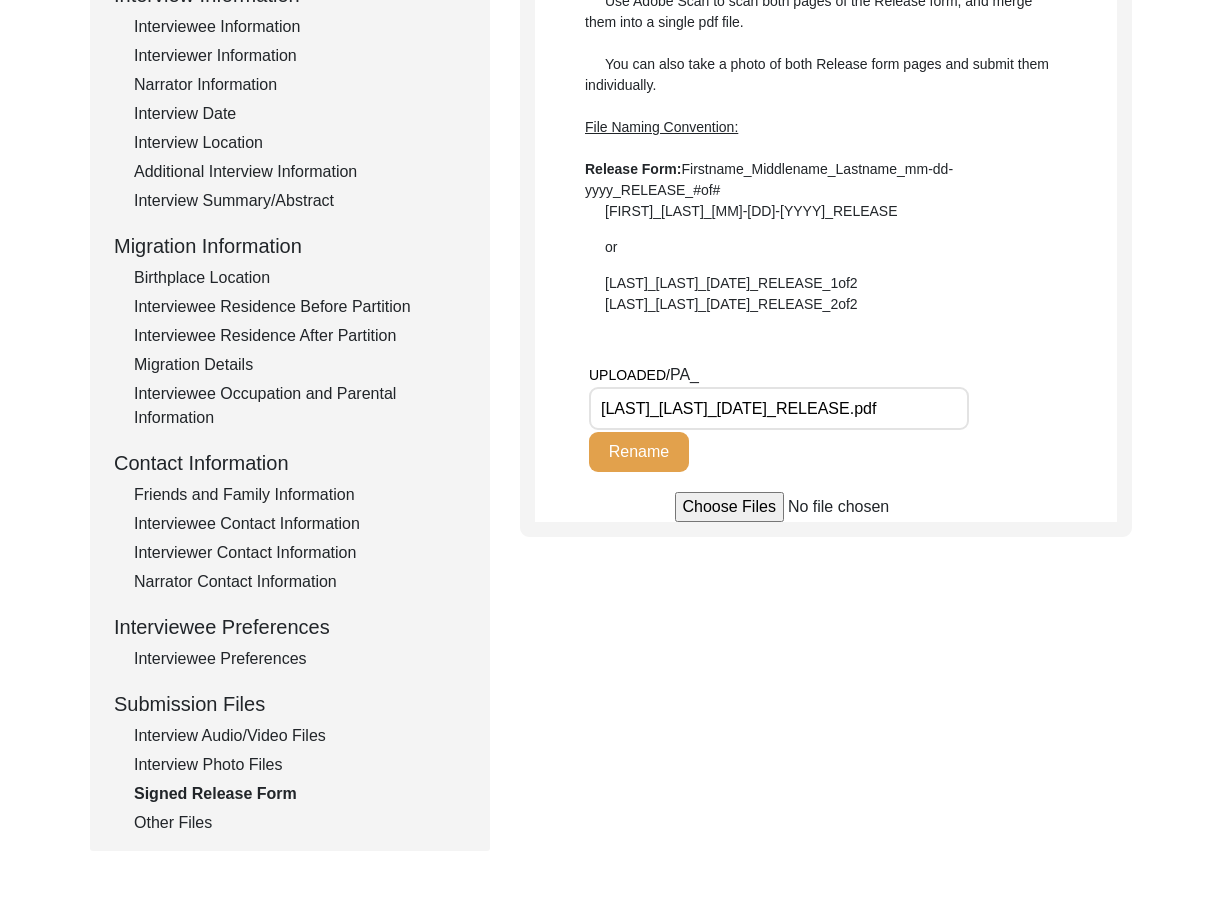 click on "Rename" 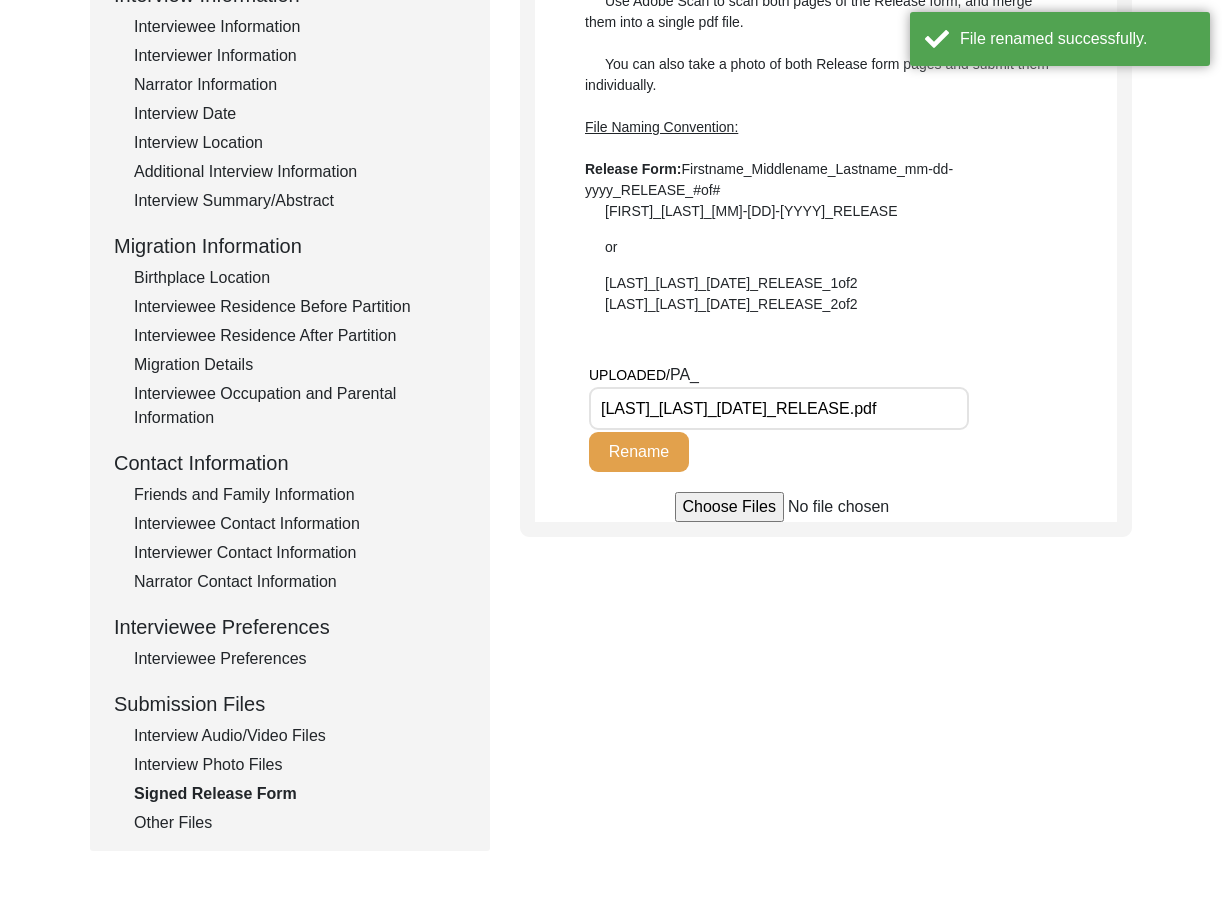 click on "Other Files" 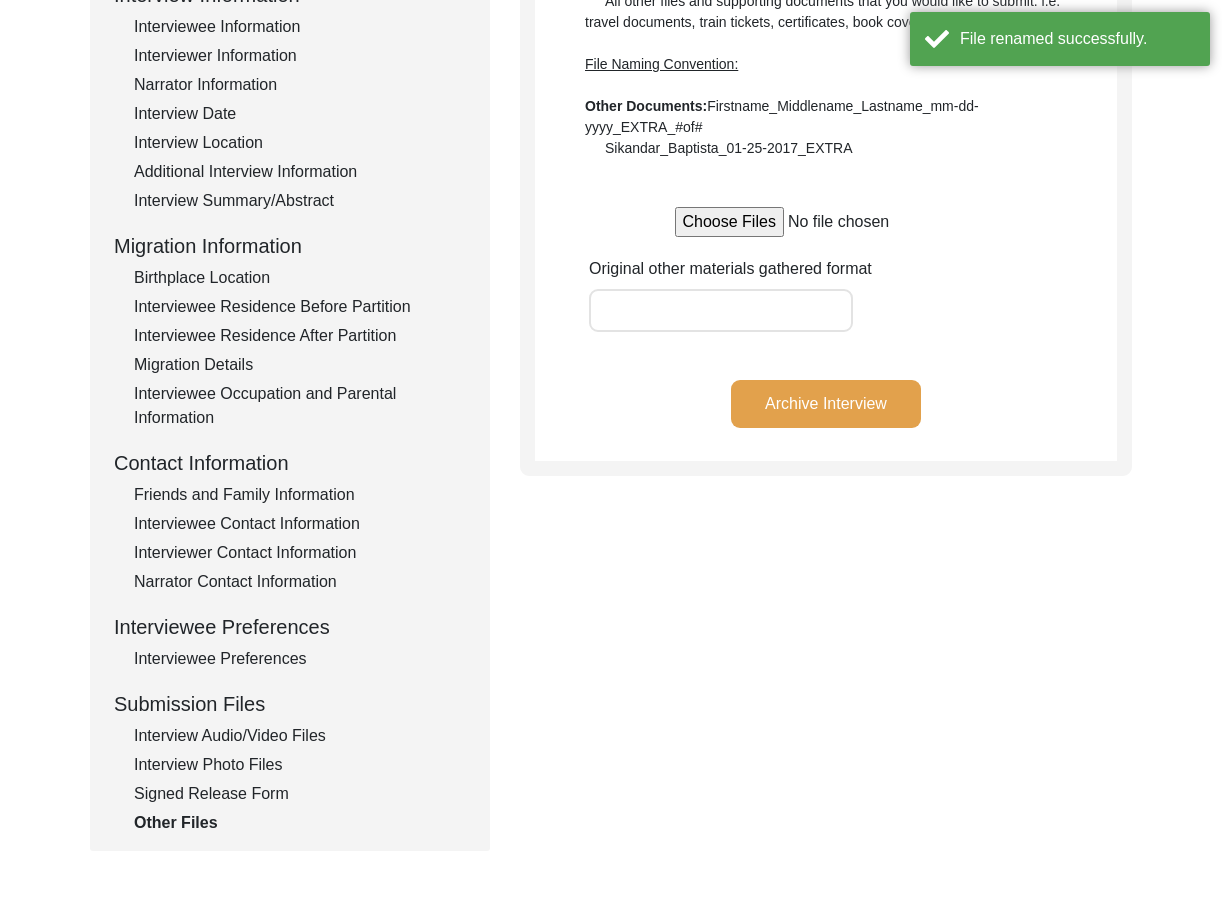 click on "Interview Information   Interviewee Information   Interviewer Information   Narrator Information   Interview Date   Interview Location   Additional Interview Information   Interview Summary/Abstract   Migration Information   Birthplace Location   Interviewee Residence Before Partition   Interviewee Residence After Partition   Migration Details   Interviewee Occupation and Parental Information   Contact Information   Friends and Family Information   Interviewee Contact Information   Interviewer Contact Information   Narrator Contact Information   Interviewee Preferences   Interviewee Preferences   Submission Files   Interview Audio/Video Files   Interview Photo Files   Signed Release Form   Other Files" 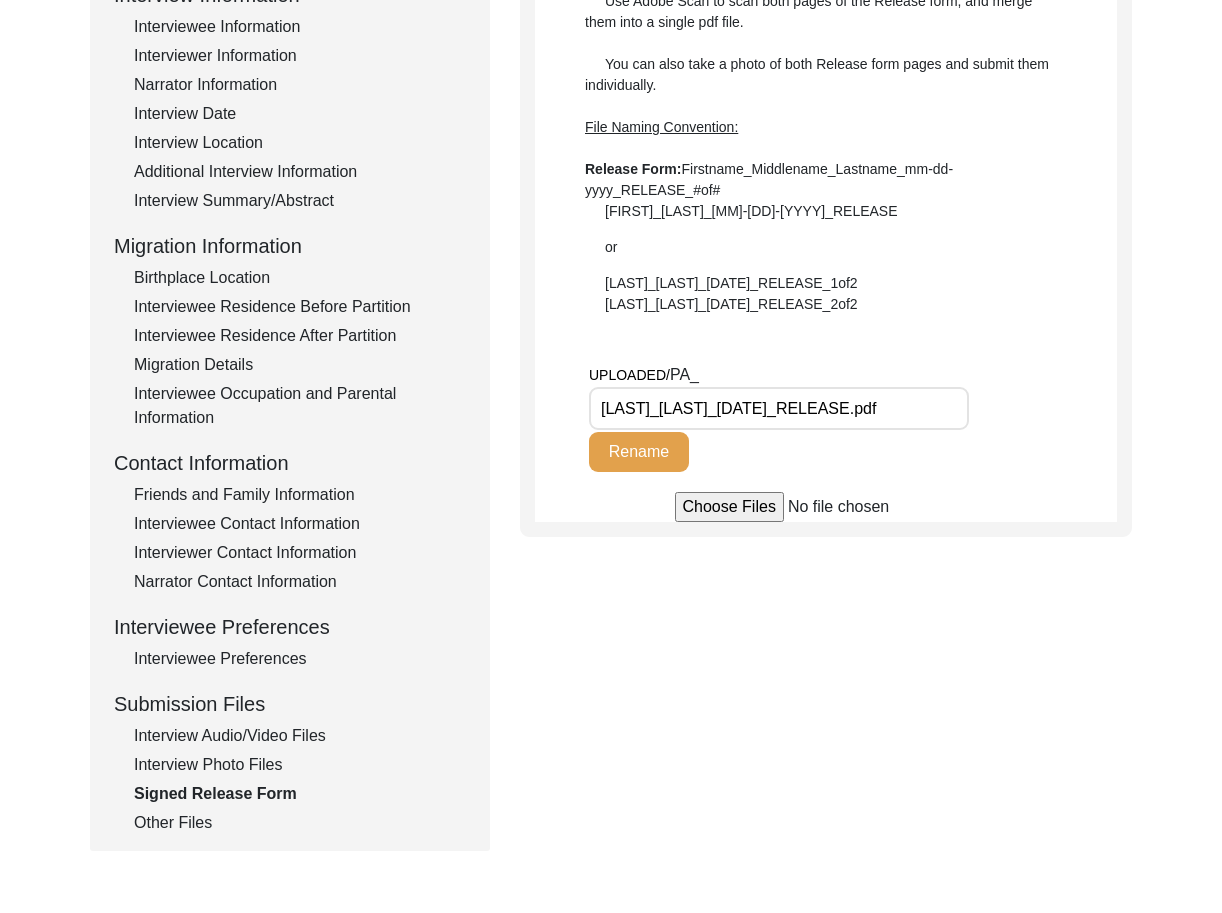 click on "[LAST]_[LAST]_[DATE]_RELEASE.pdf" at bounding box center (779, 408) 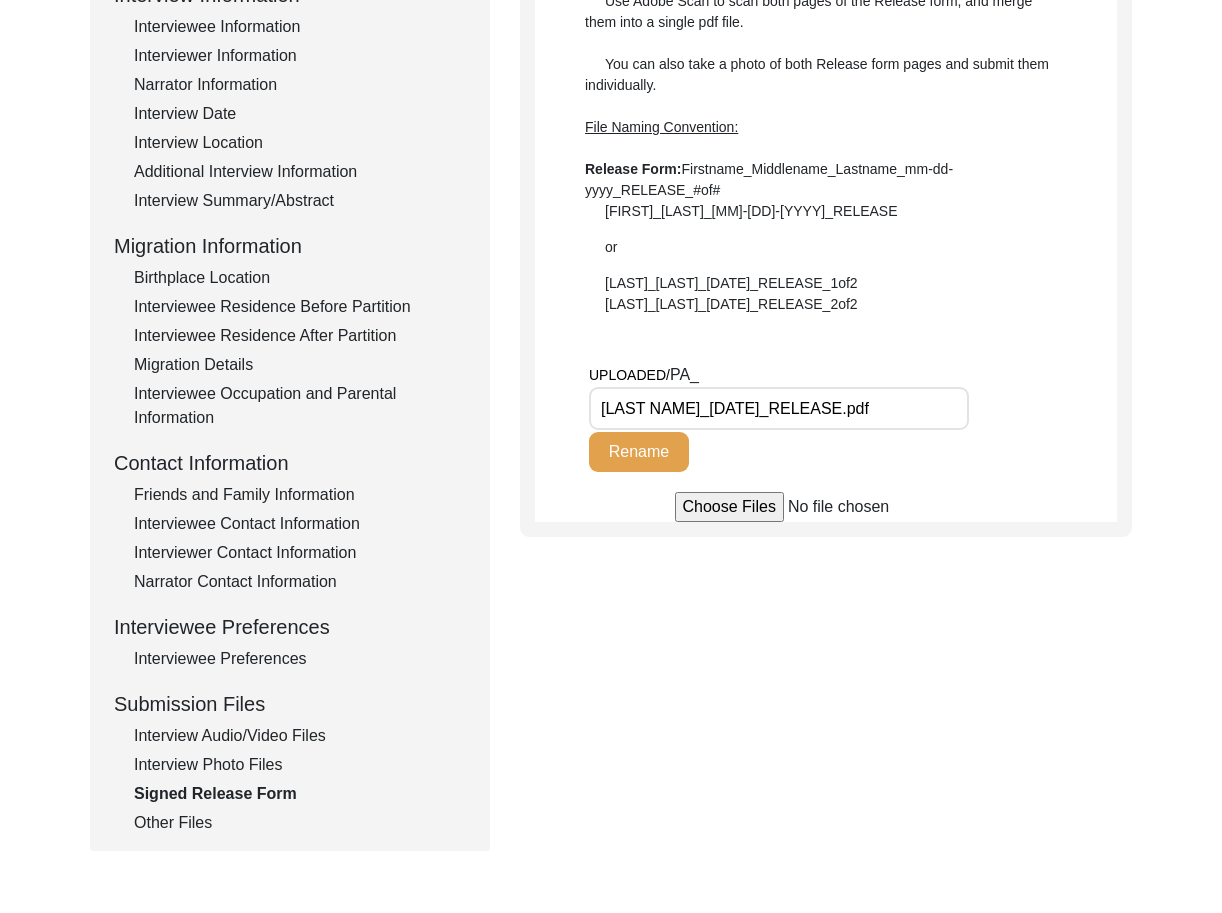 type on "[LAST NAME]_[DATE]_RELEASE.pdf" 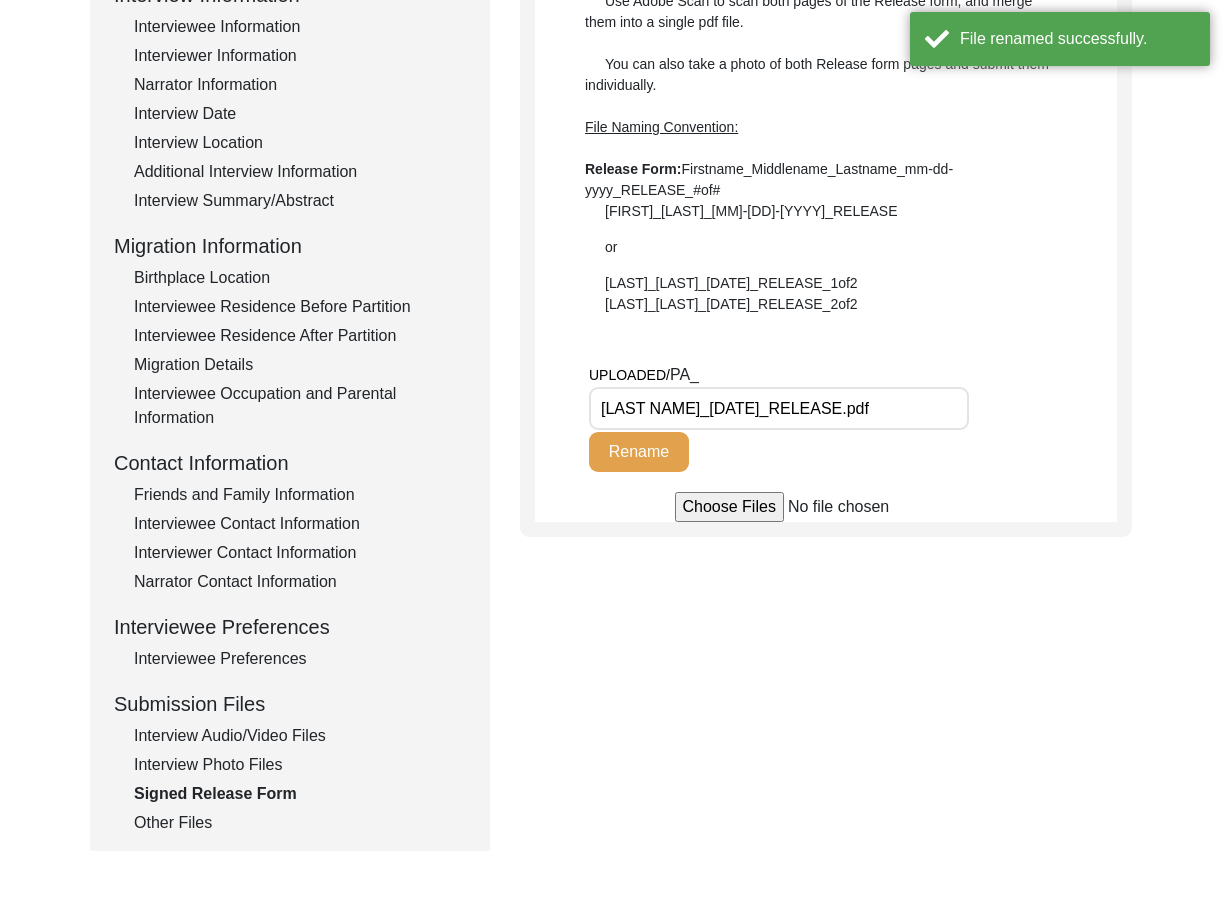 click on "[LAST NAME]_[DATE]_RELEASE.pdf" at bounding box center [779, 408] 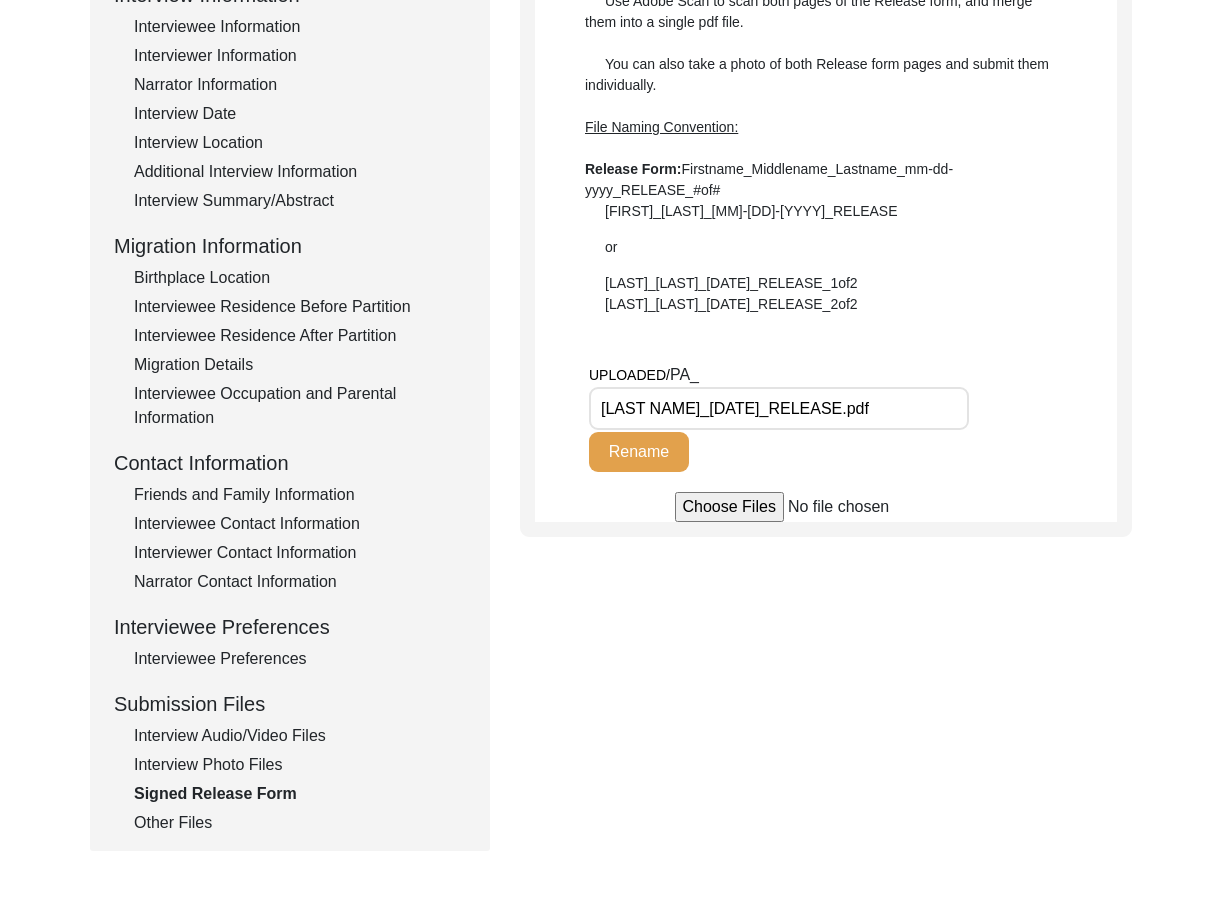 click on "Interview Photo Files" 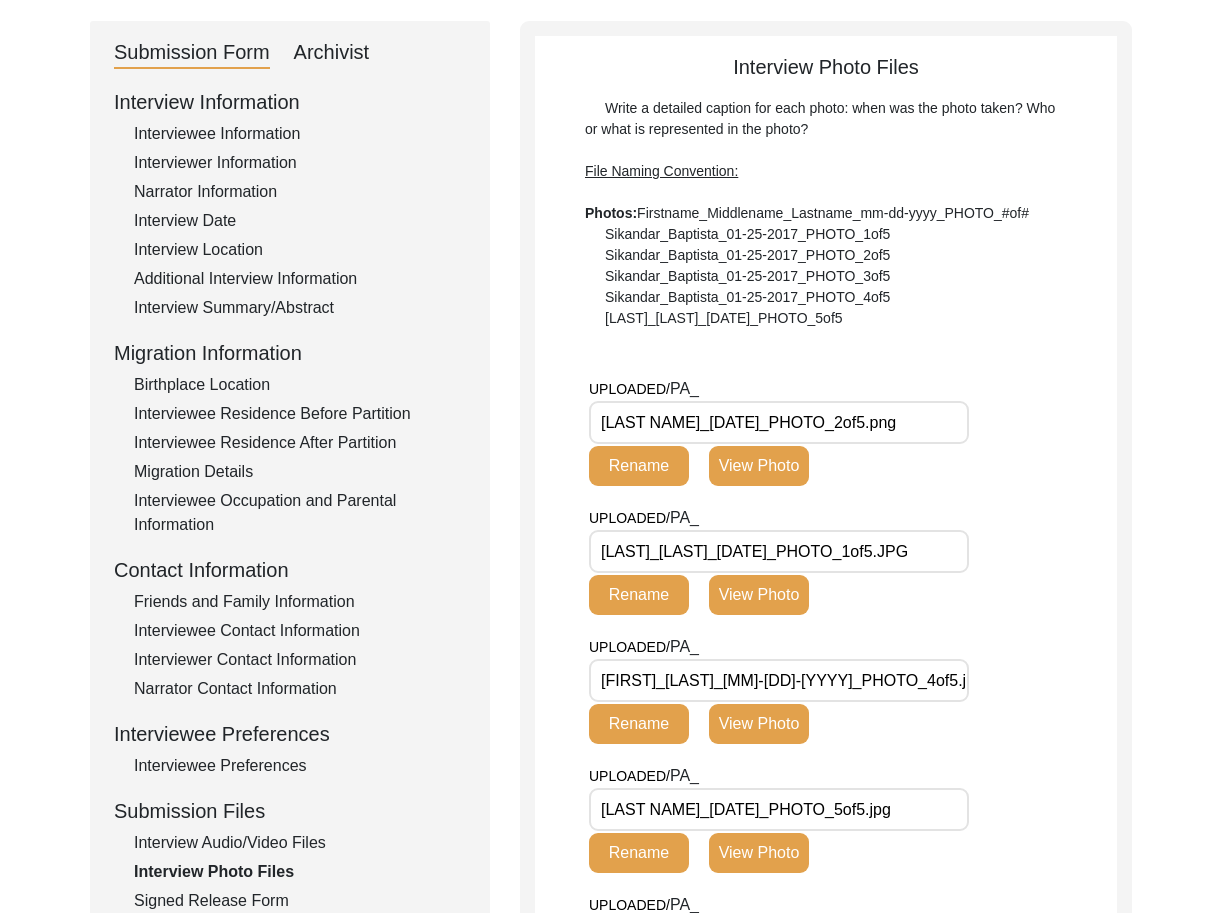 scroll, scrollTop: 124, scrollLeft: 0, axis: vertical 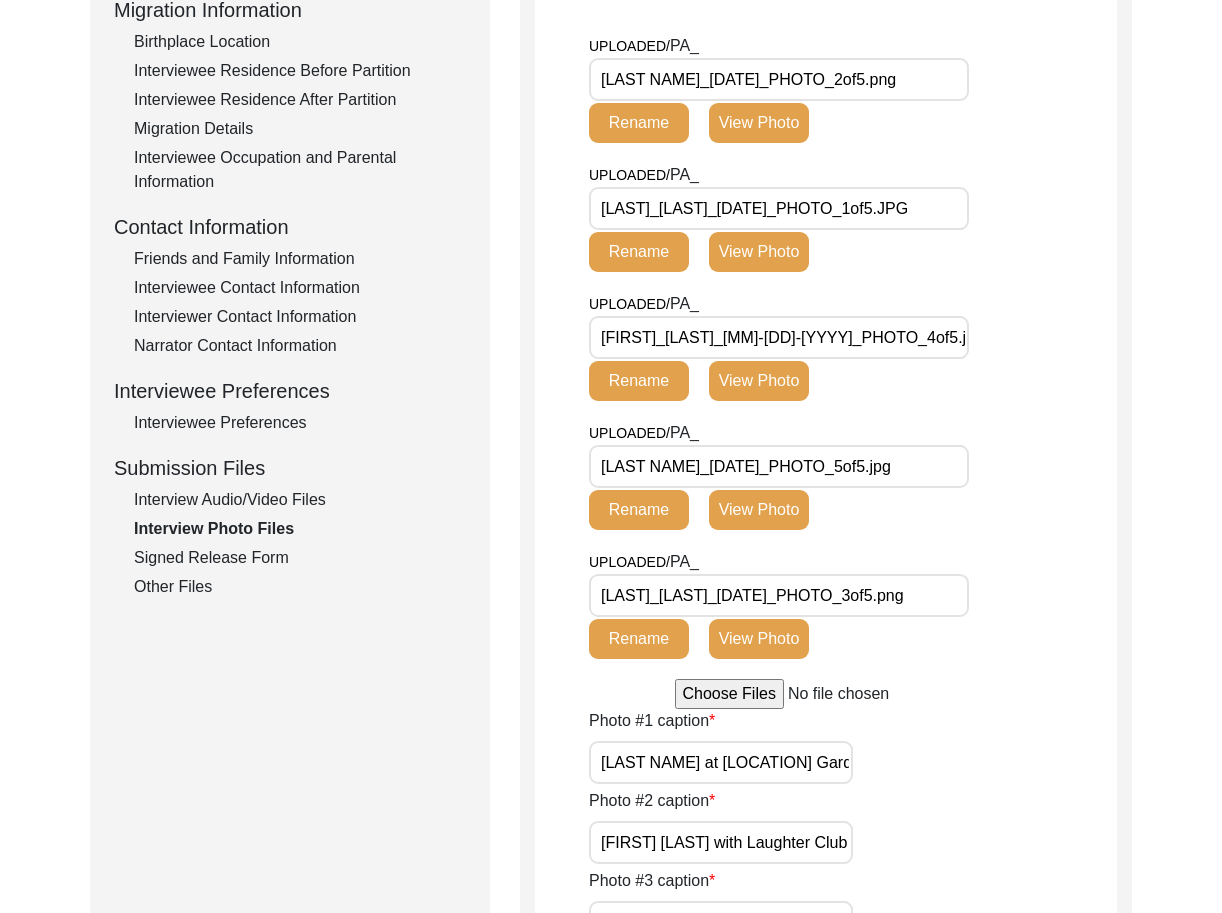 click on "Interview Audio/Video Files" 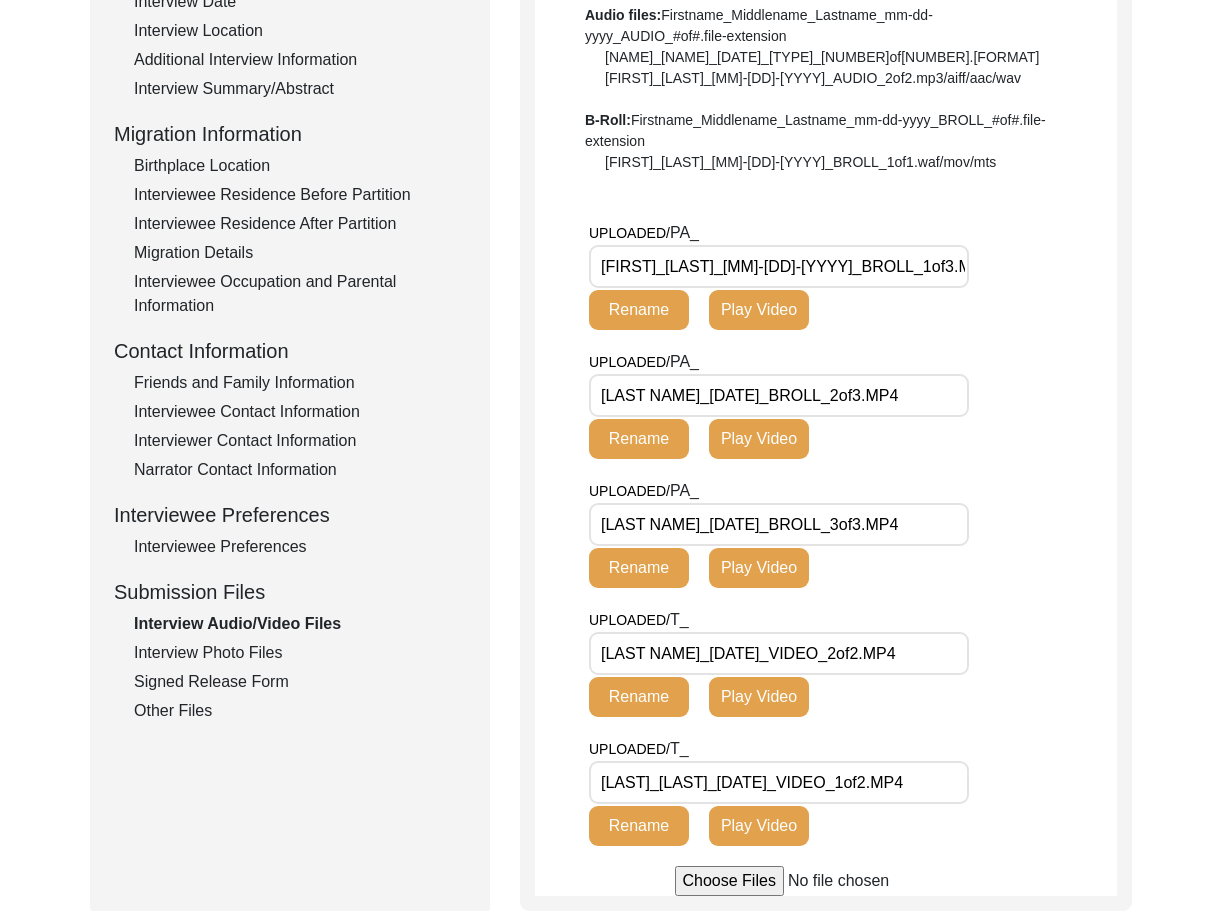 scroll, scrollTop: 422, scrollLeft: 0, axis: vertical 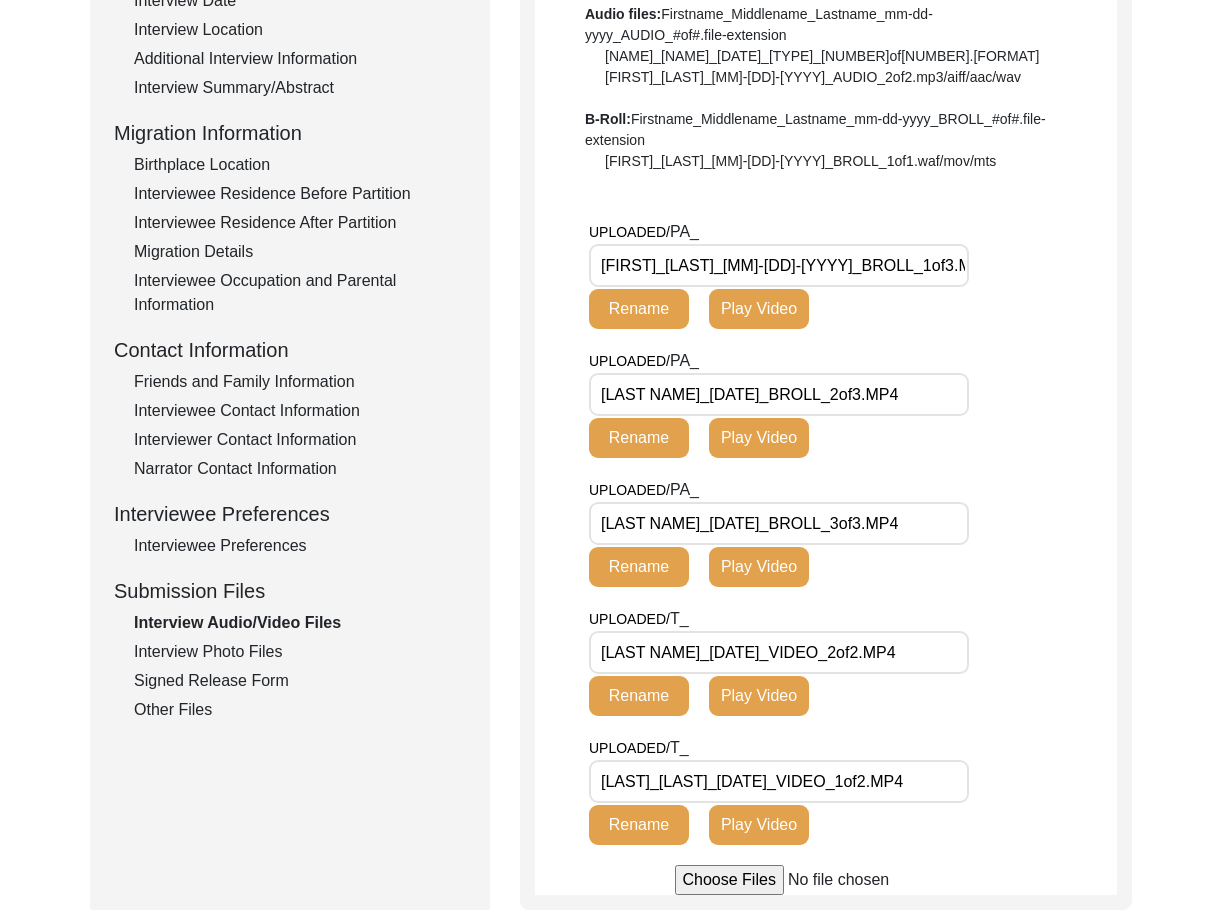 click on "Interviewee Preferences" 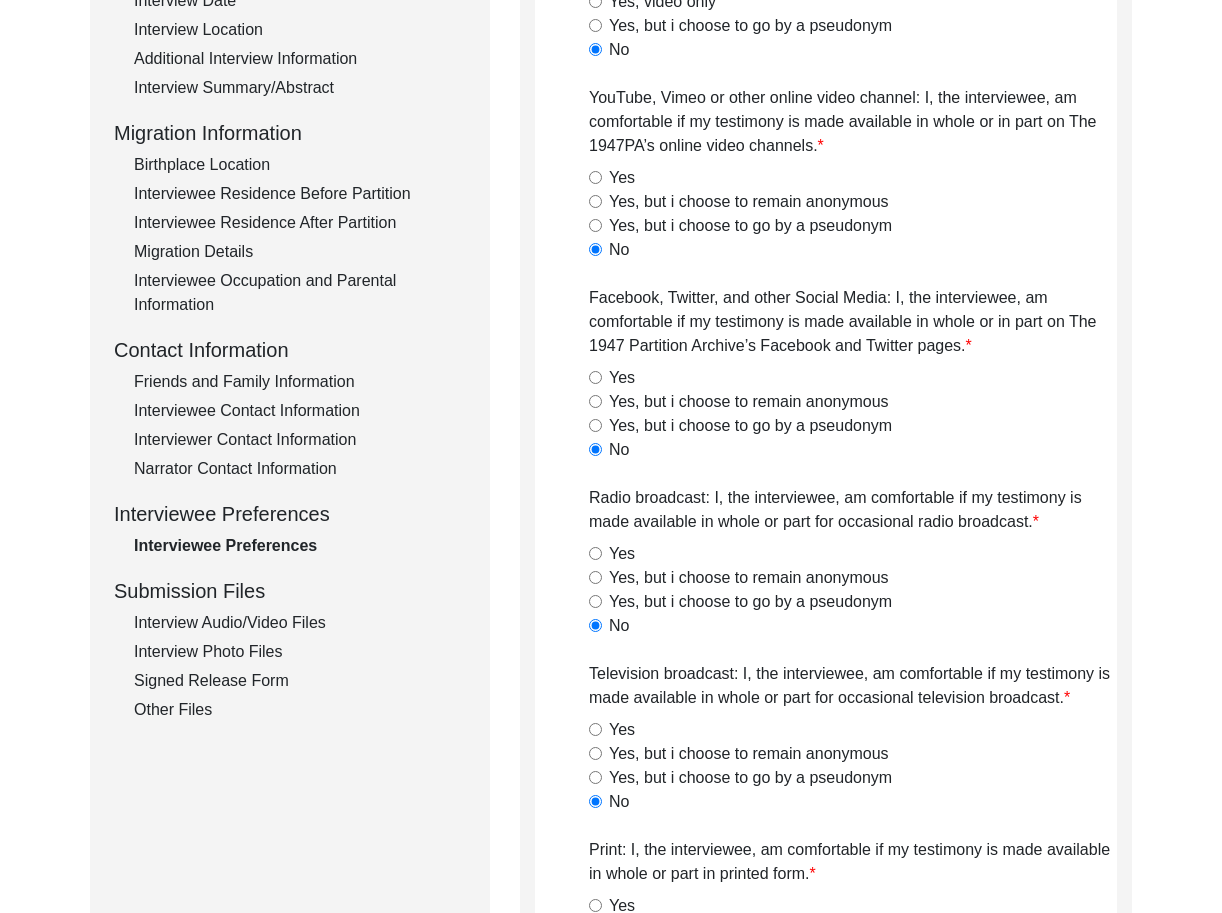 click on "Narrator Contact Information" 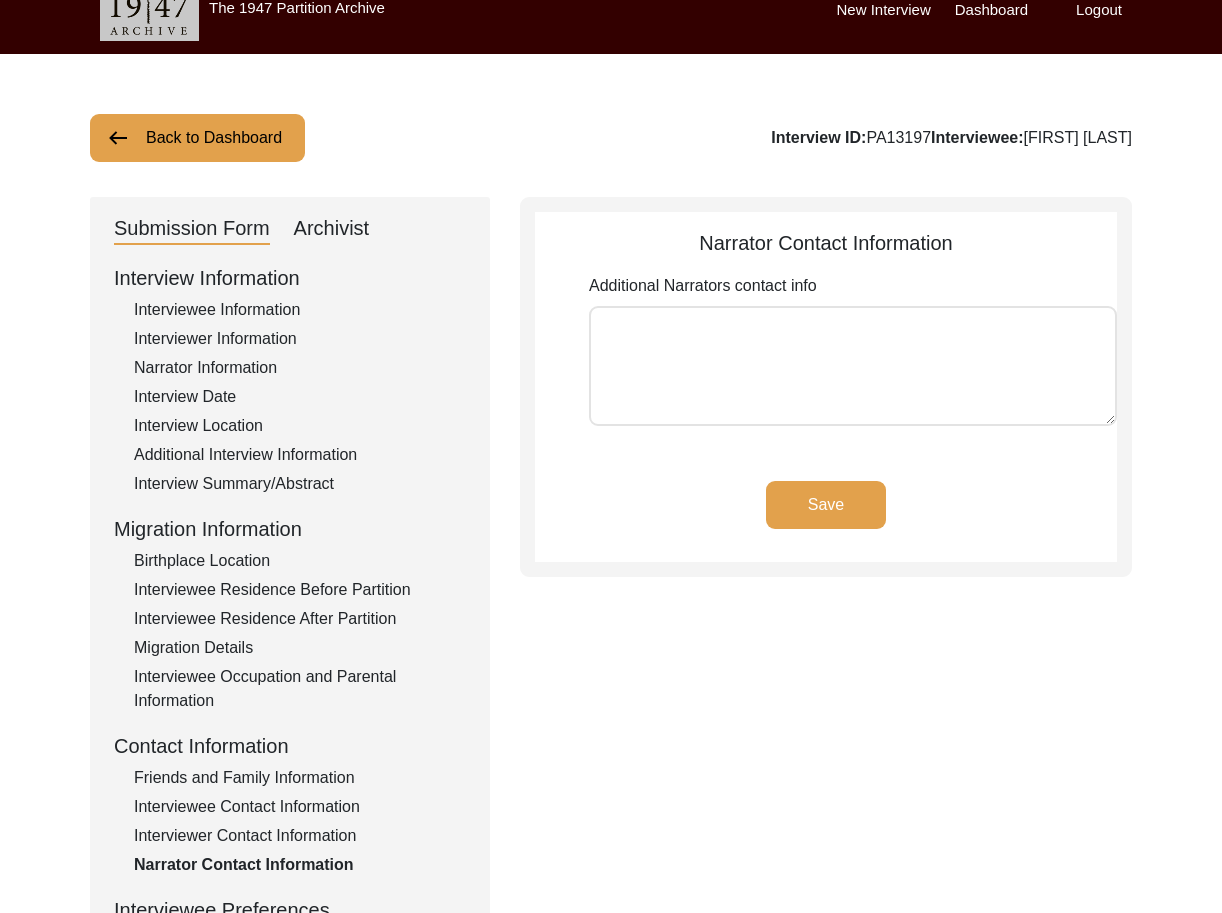 scroll, scrollTop: 17, scrollLeft: 0, axis: vertical 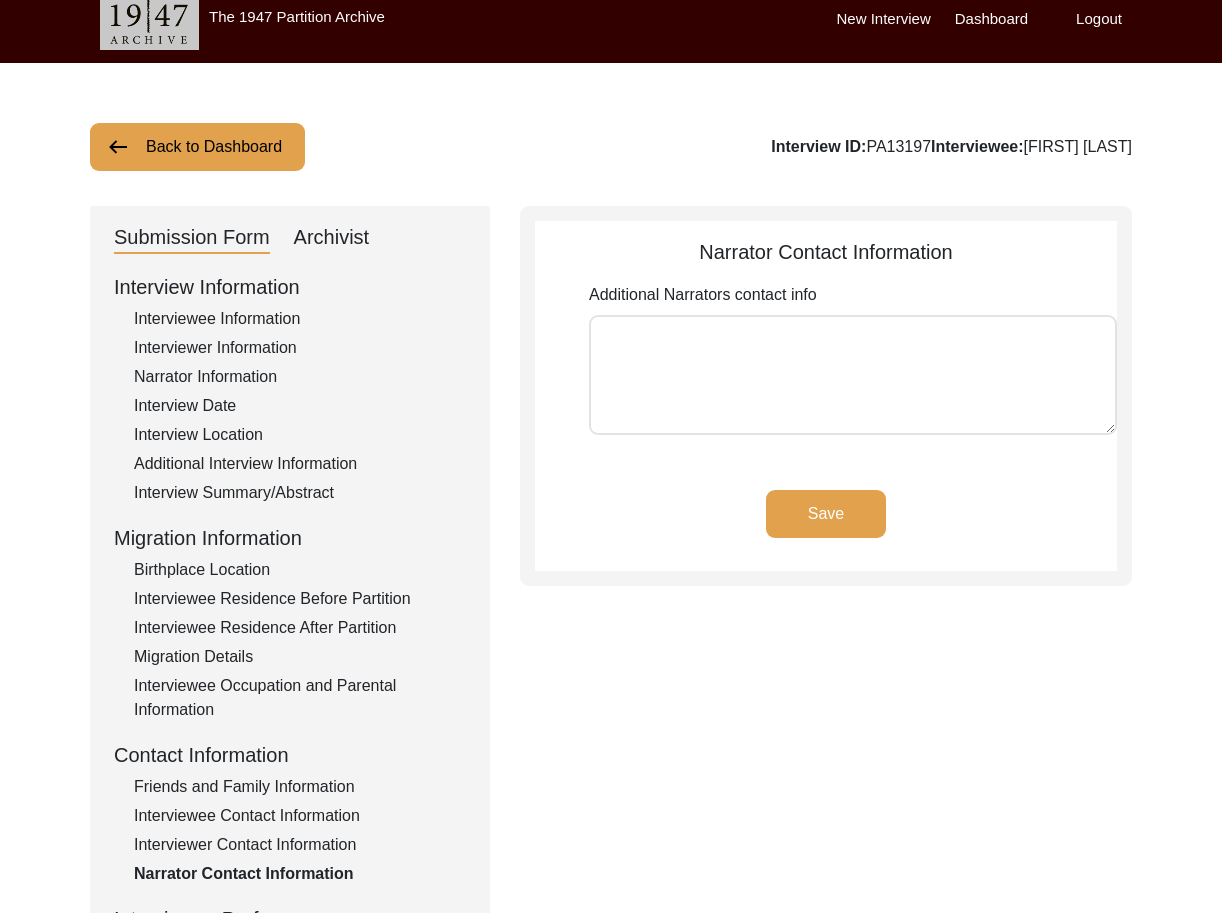 click on "Interviewer Contact Information" 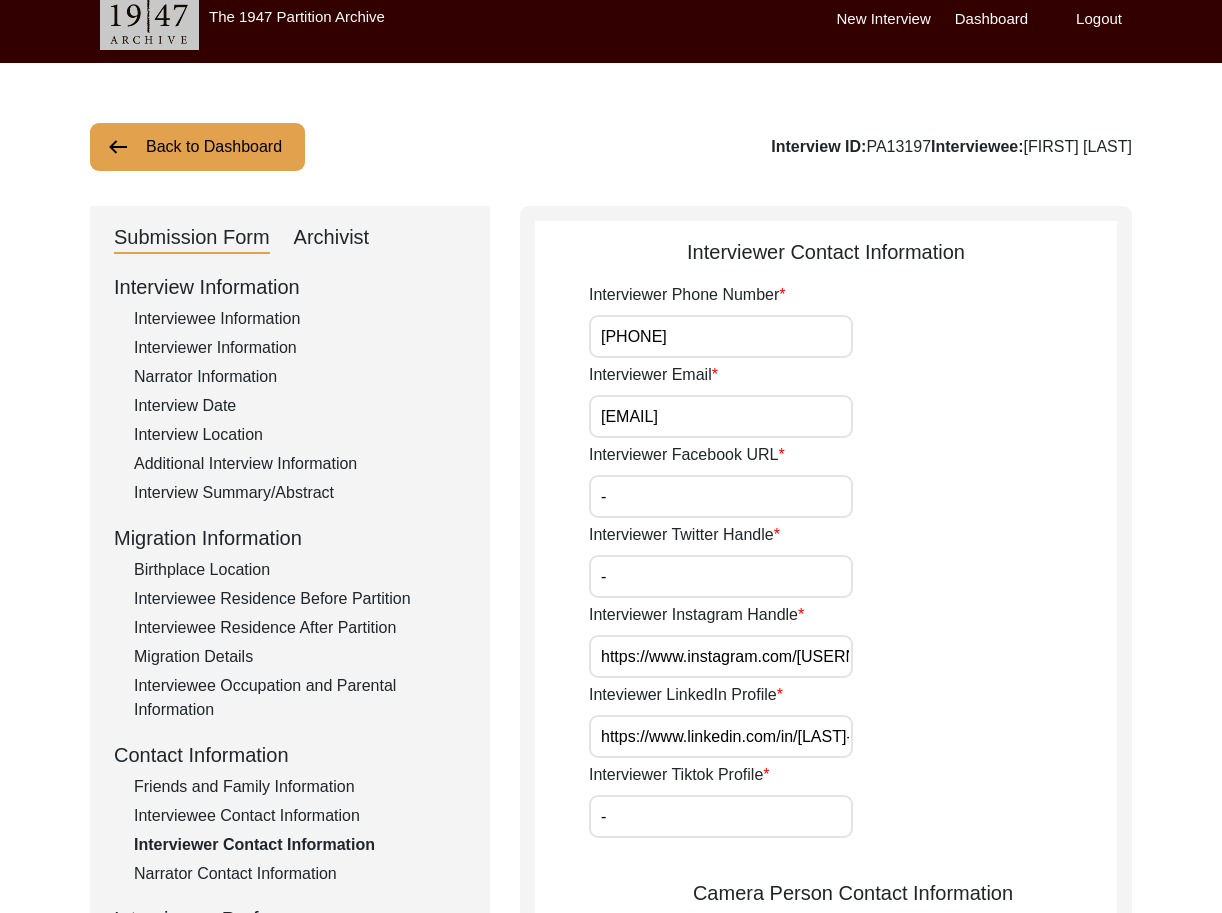 click on "Interviewee Contact Information" 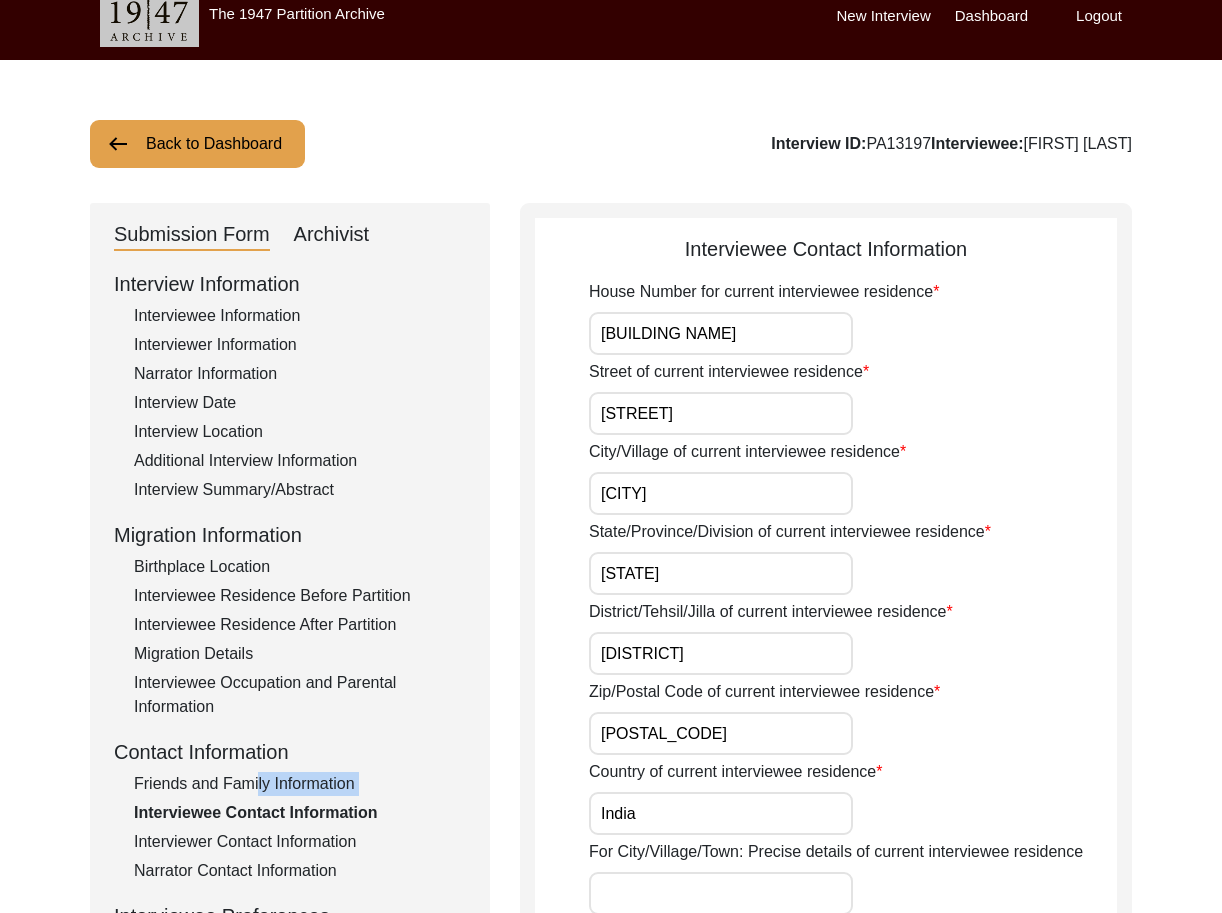 click on "Friends and Family Information" 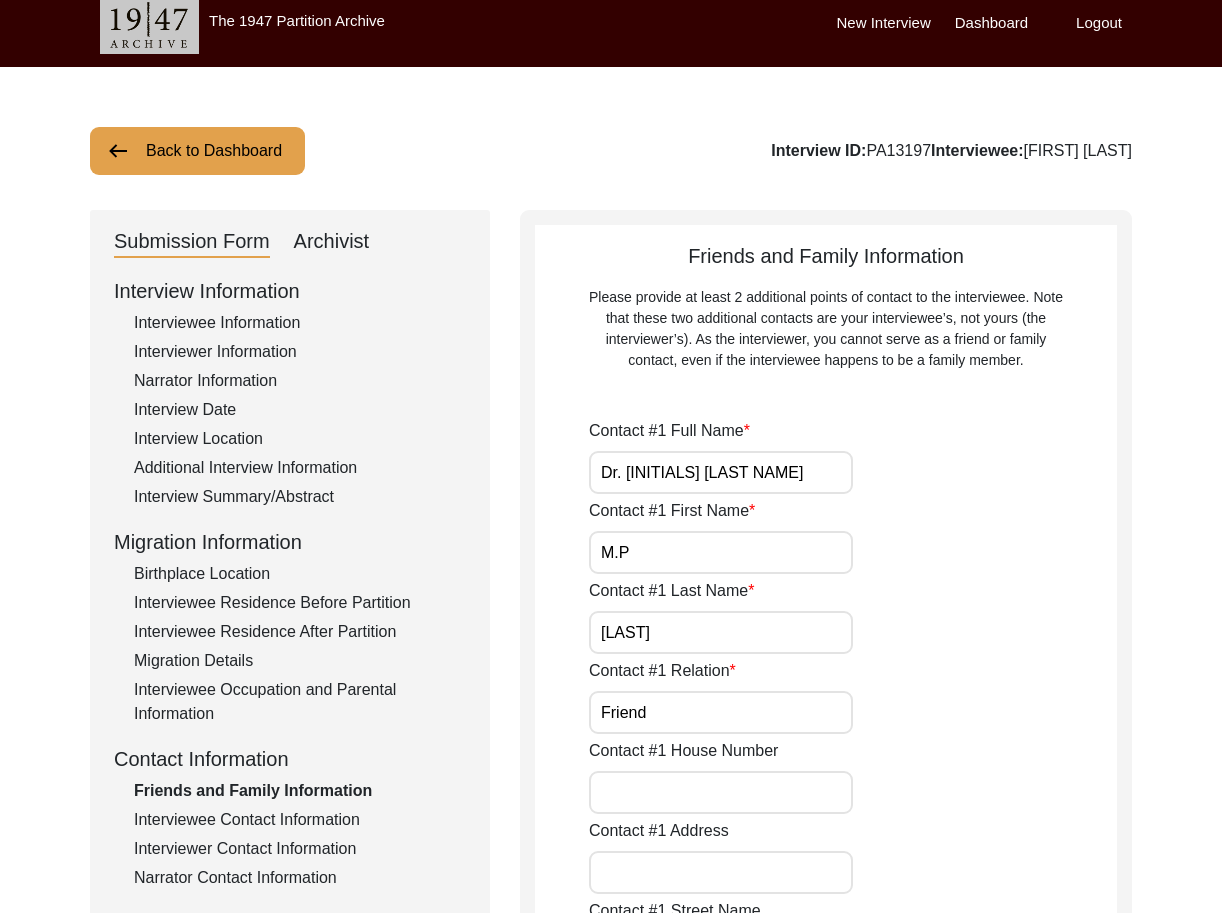 click on "Interviewee Occupation and Parental Information" 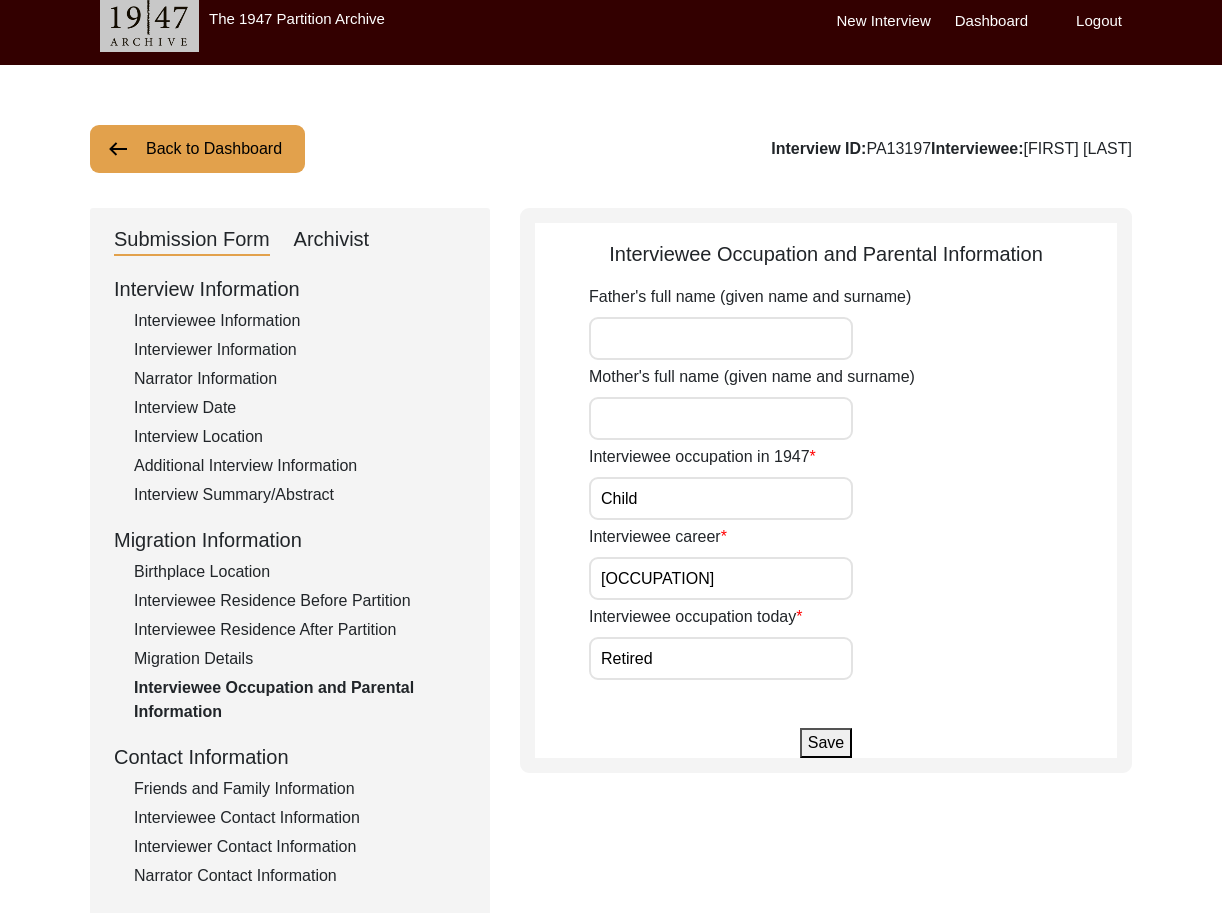 click on "Migration Details" 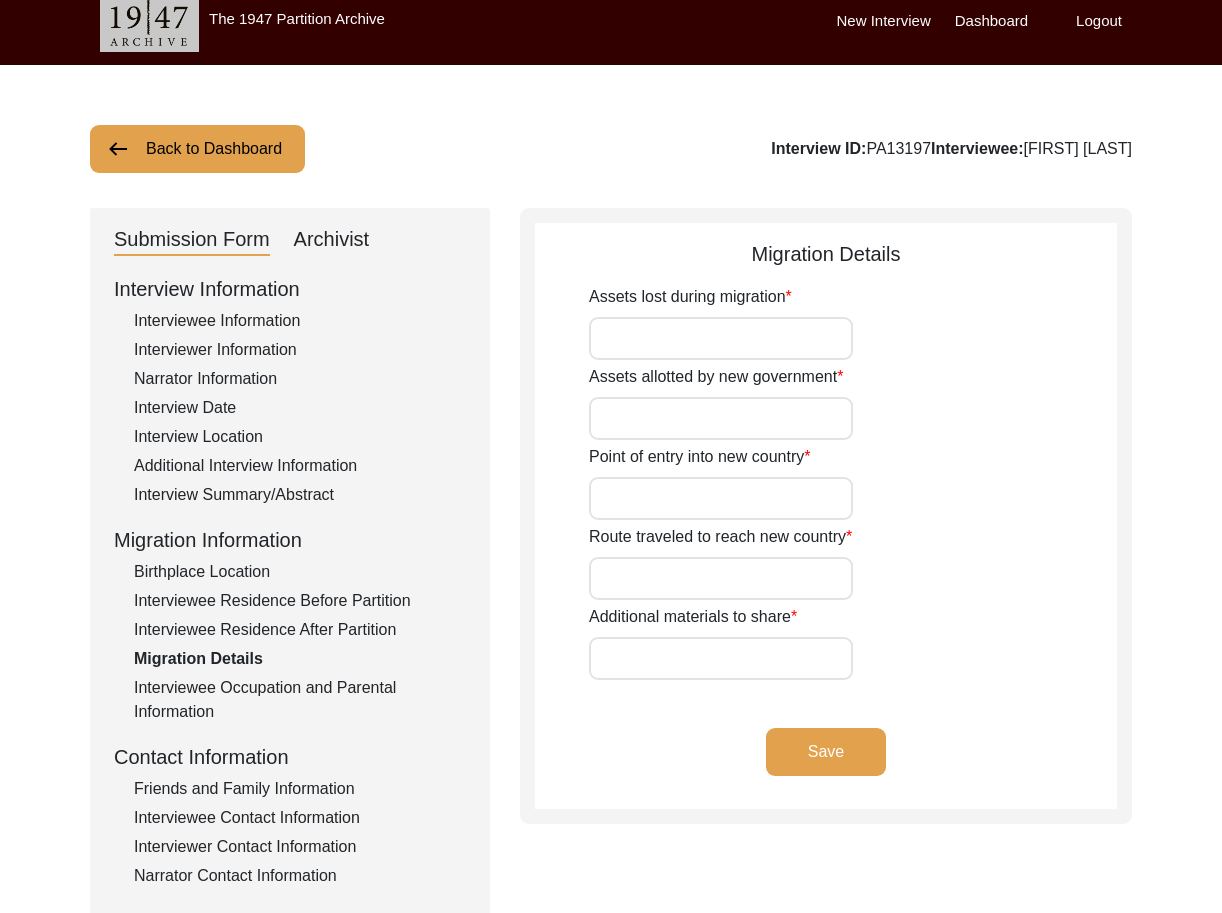 type on "N/A" 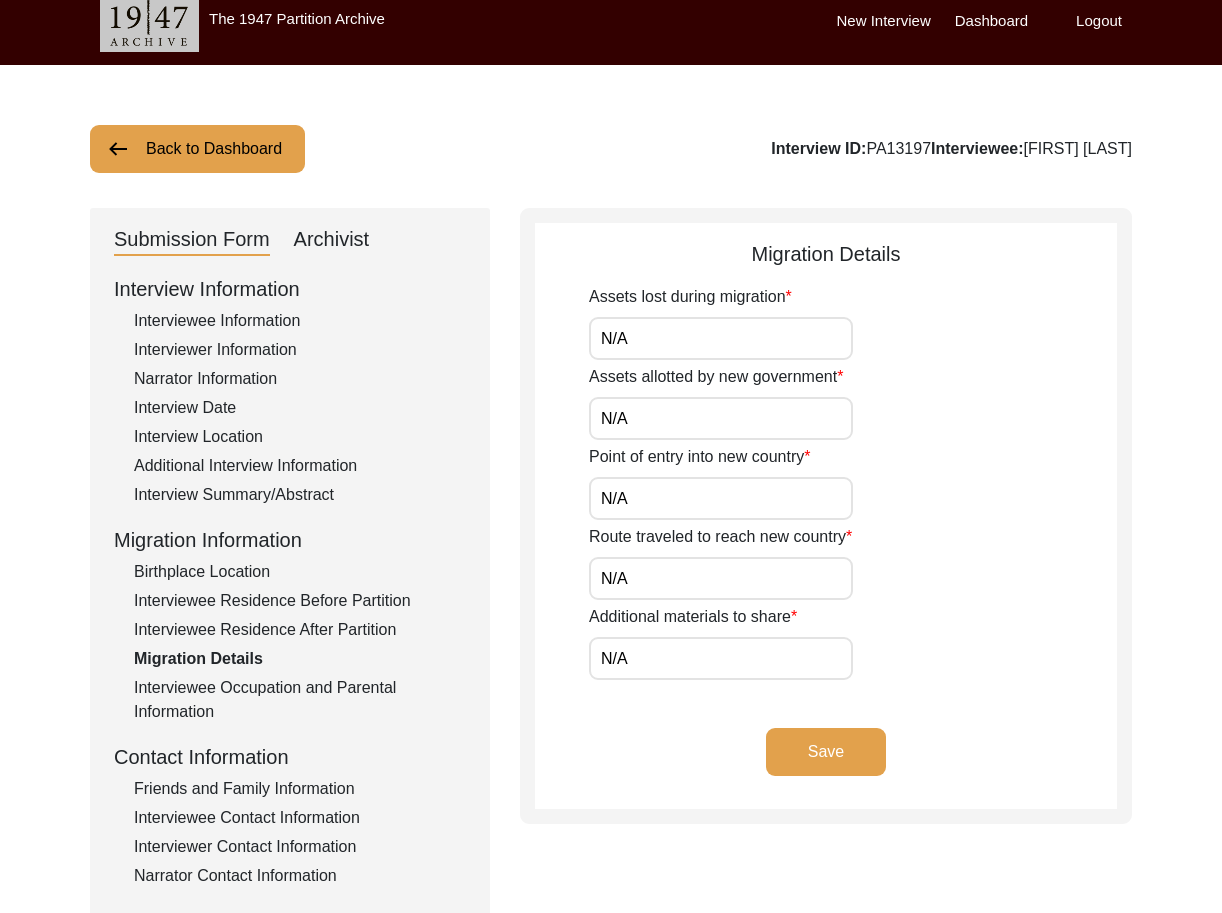 click on "Interviewee Residence After Partition" 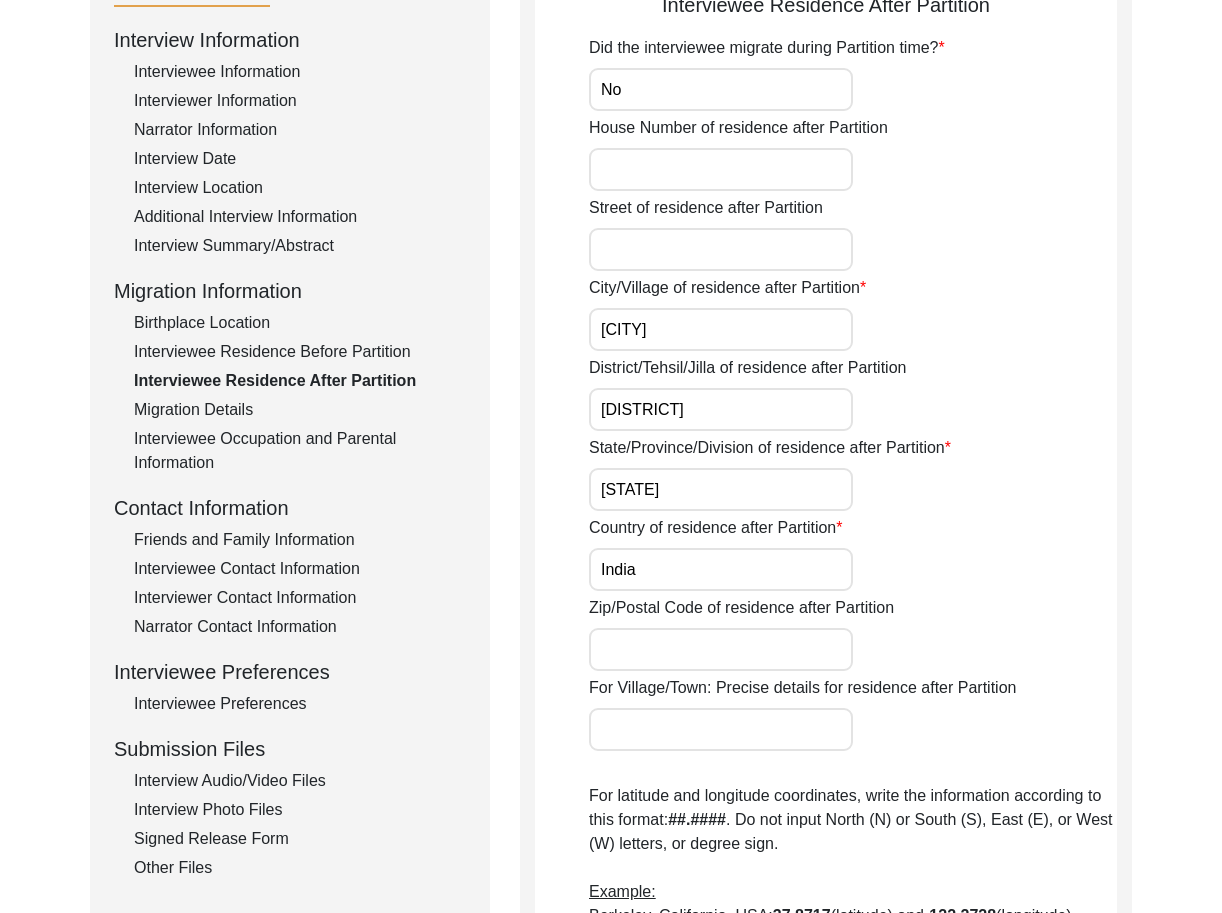 scroll, scrollTop: 0, scrollLeft: 0, axis: both 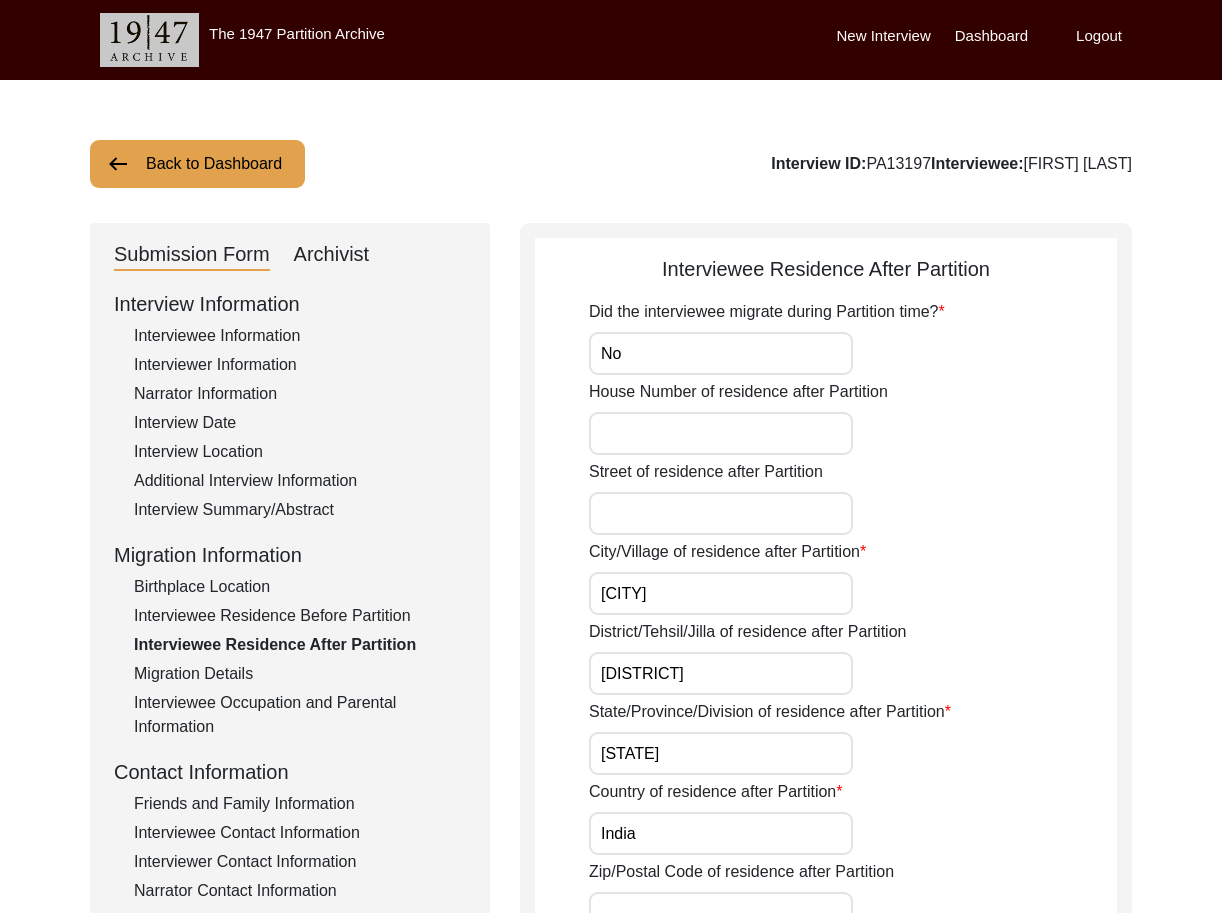 click on "Interviewee Information" 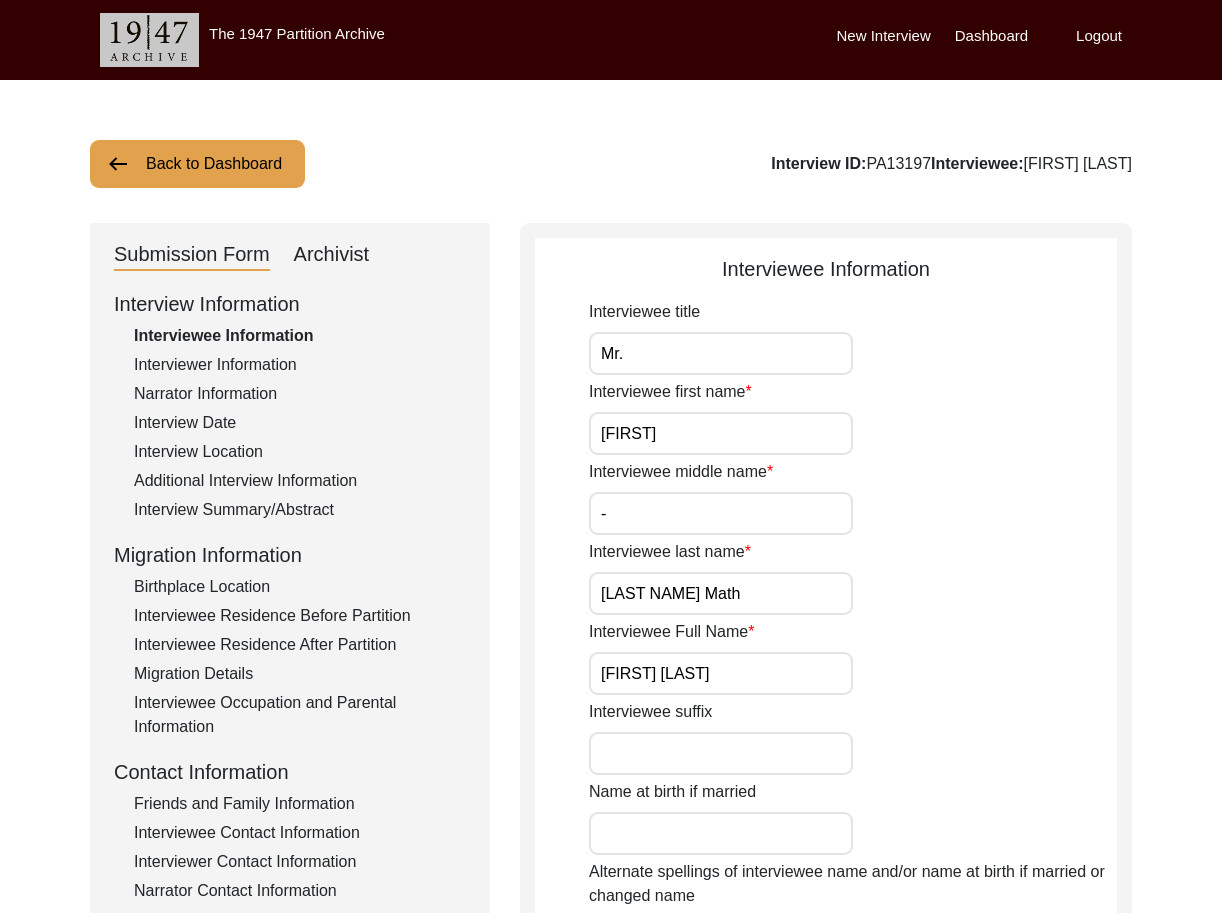 click on "Mr." at bounding box center (721, 353) 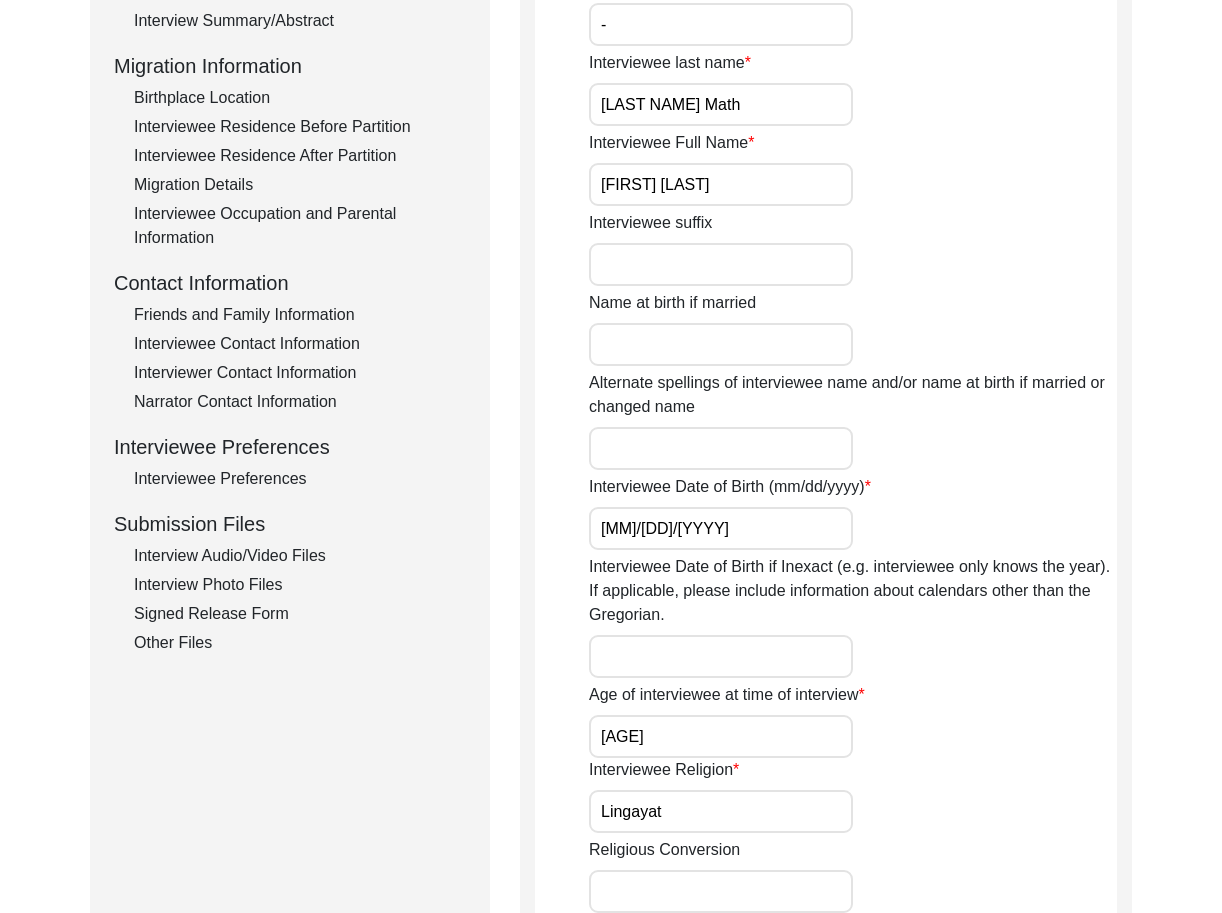scroll, scrollTop: 998, scrollLeft: 0, axis: vertical 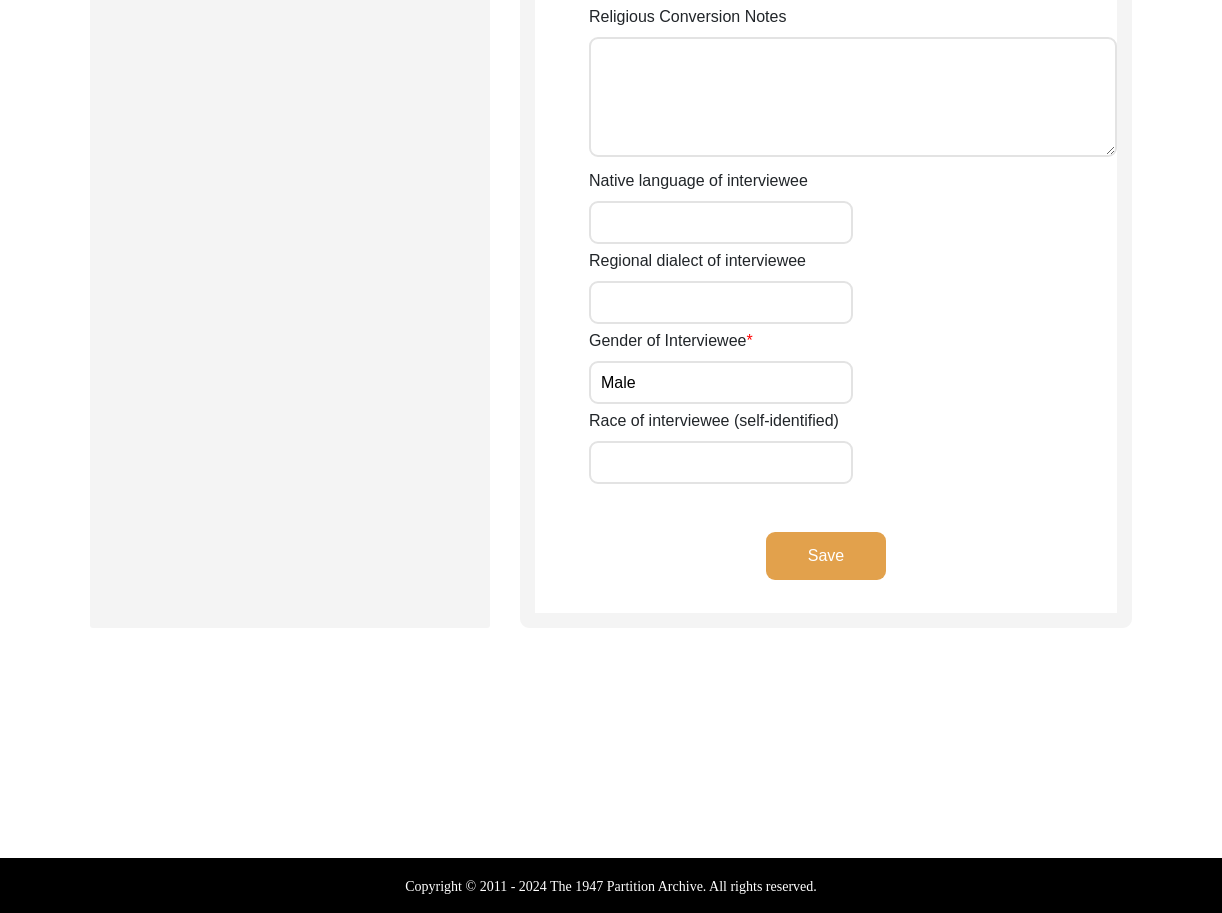 type 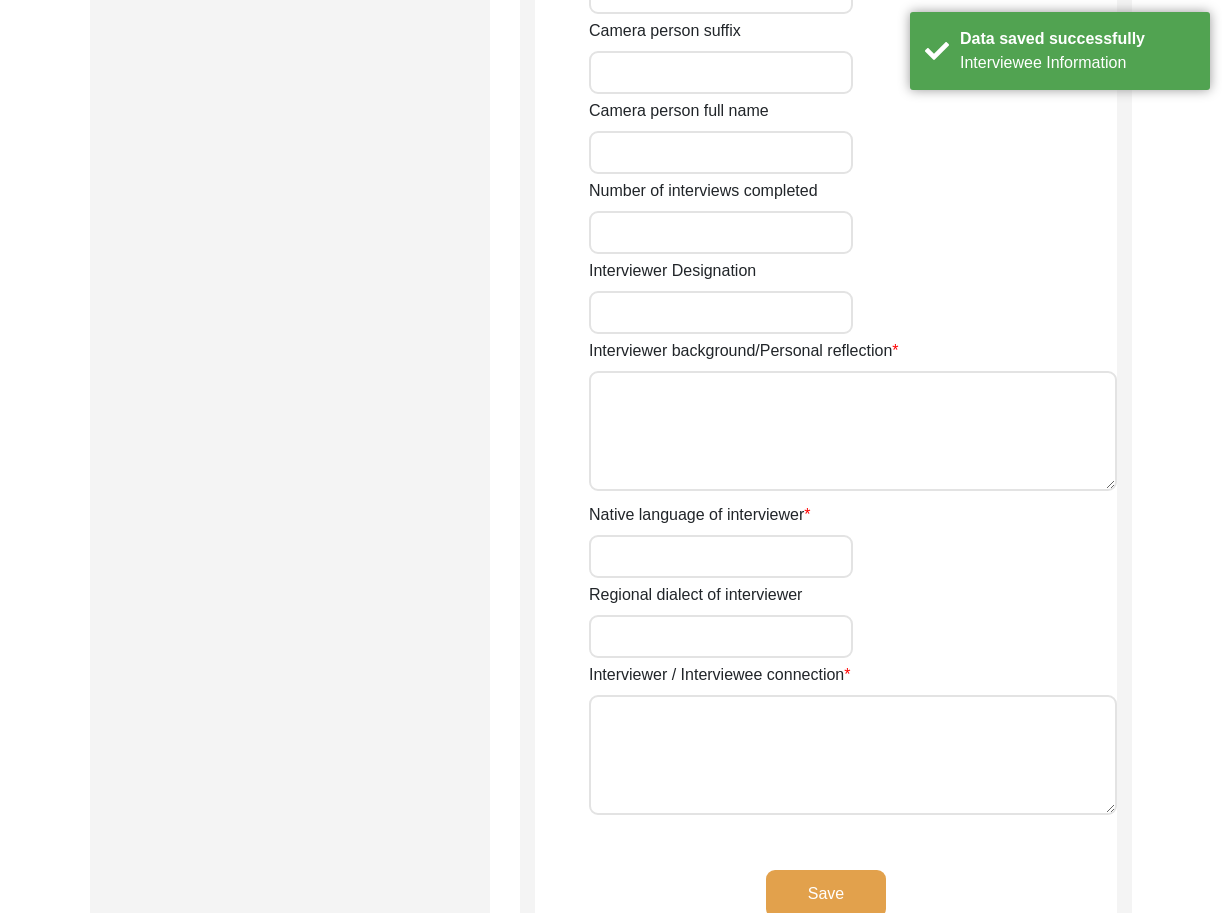 type on "Ms." 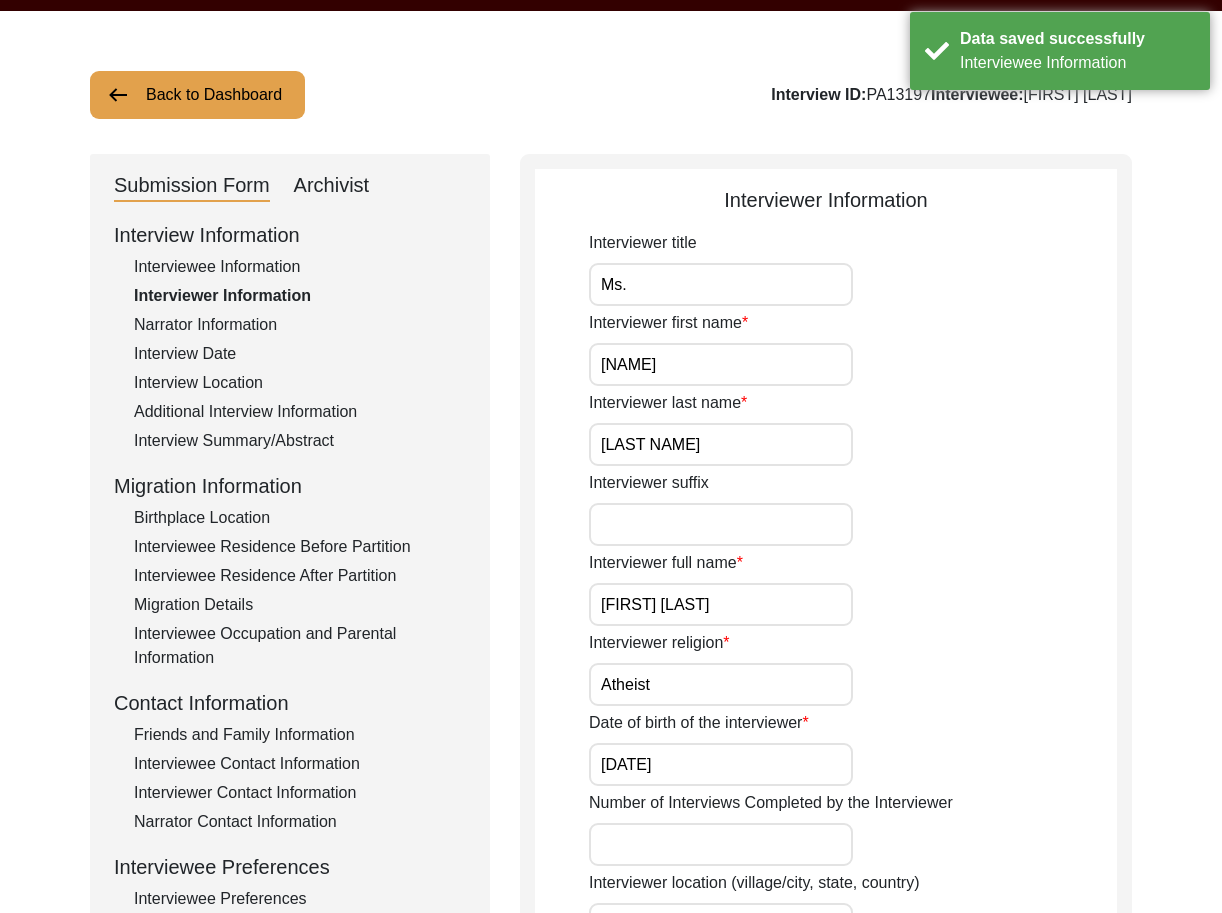 scroll, scrollTop: 46, scrollLeft: 0, axis: vertical 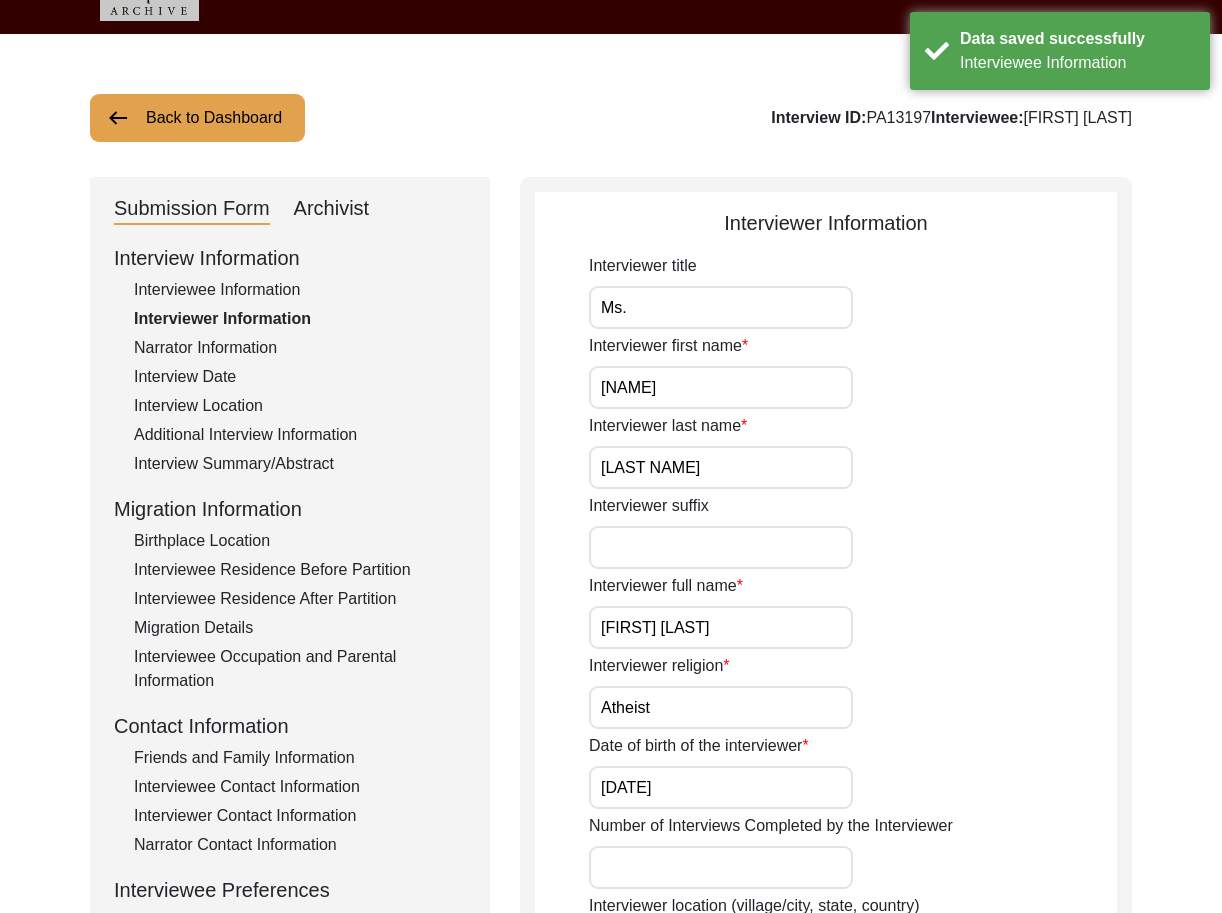 click on "Ms." at bounding box center [721, 307] 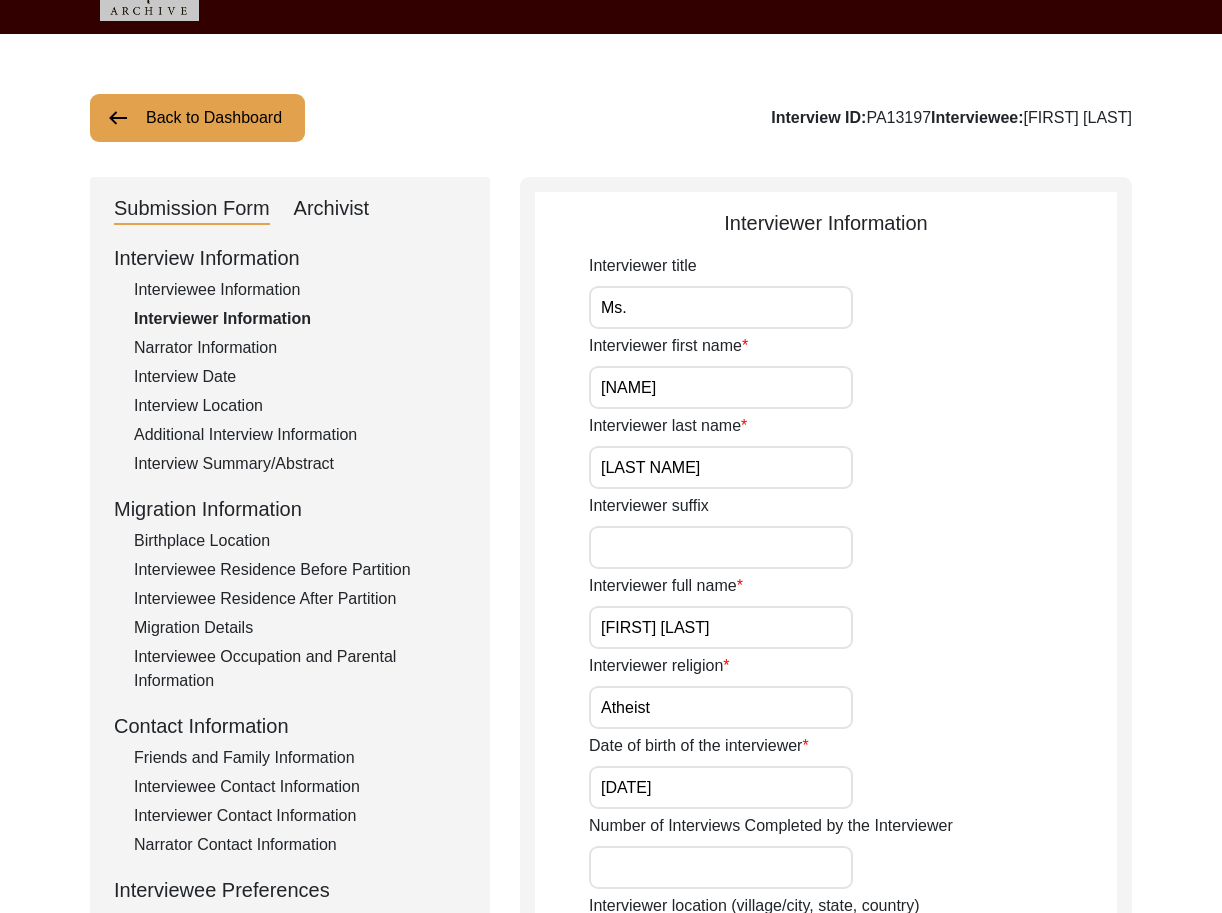 scroll, scrollTop: 537, scrollLeft: 0, axis: vertical 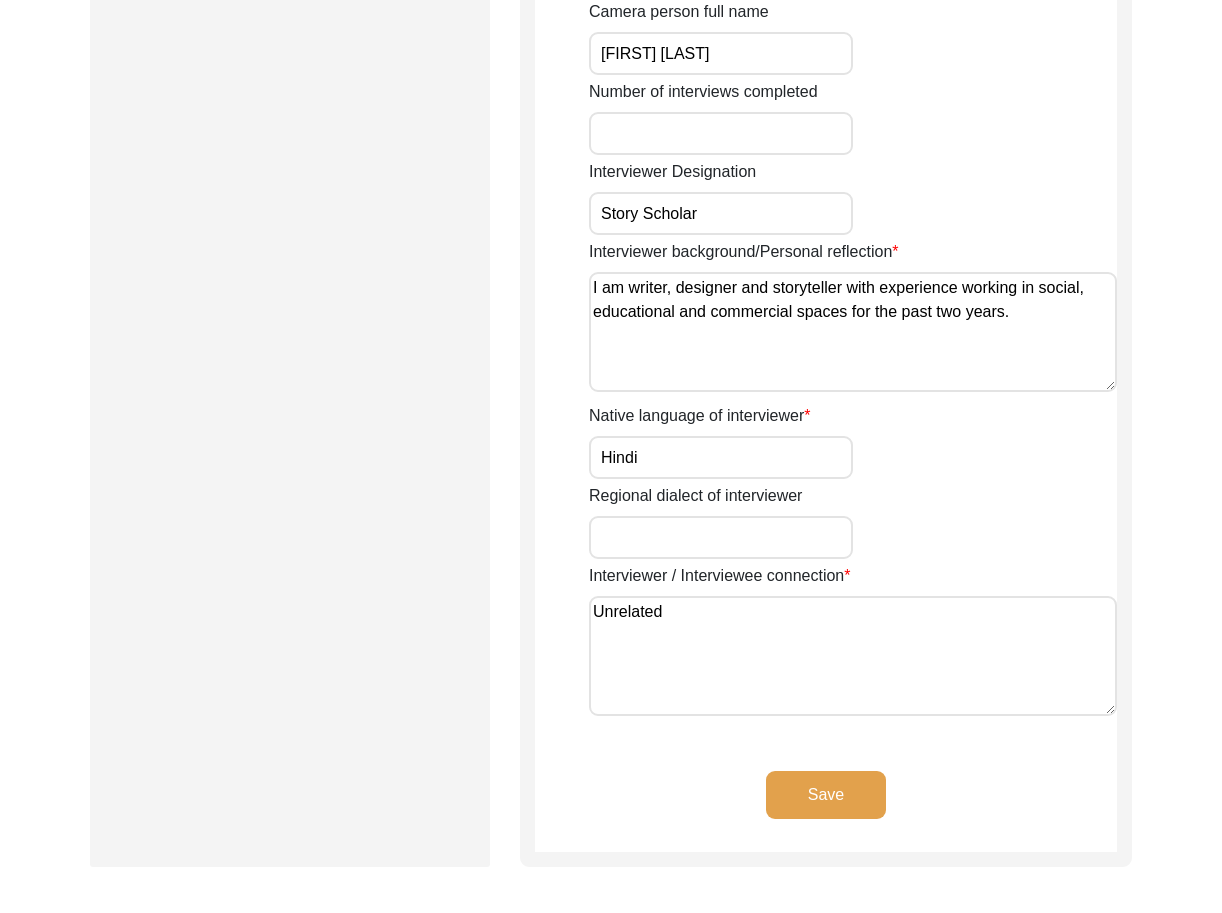 drag, startPoint x: 822, startPoint y: 758, endPoint x: 825, endPoint y: 768, distance: 10.440307 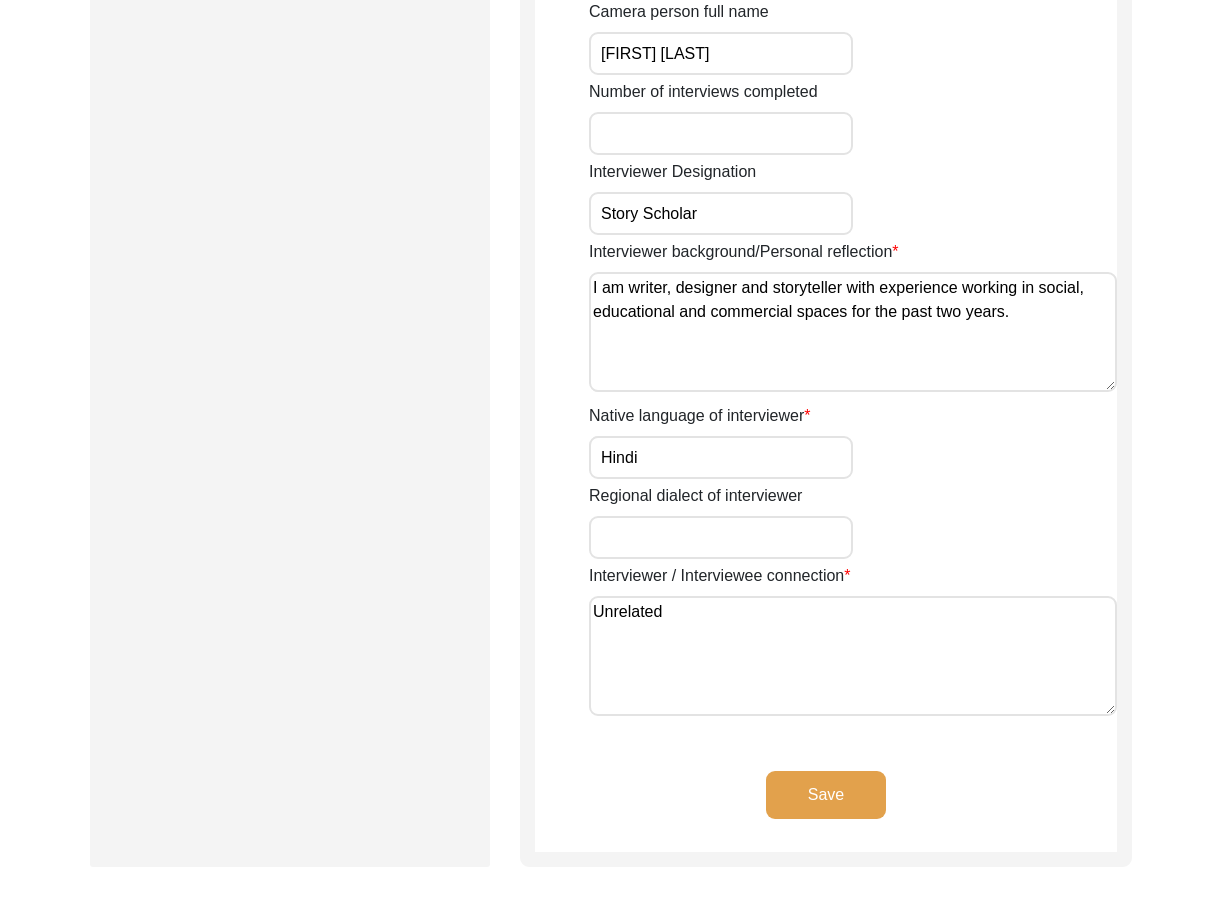 click on "Interviewer Information
Interviewer title Ms. Interviewer first name [FIRST] Interviewer last name [LAST] Interviewer suffix Interviewer full name [FIRST] [LAST] Interviewer religion Atheist Date of birth of the interviewer [DATE] Number of Interviews Completed by the Interviewer Interviewer location (village/city, state, country) [CITY] Interviewer occupation Writer and Designer  Camera Person Information  Camera person title Ms. Camera person first name [FIRST] Camera person last name [LAST] Camera person suffix Camera person full name [FIRST] [LAST] Number of interviews completed Interviewer Designation Story Scholar Interviewer background/Personal reflection I am writer, designer and storyteller with experience working in social, educational and commercial spaces for the past two years. Native language of interviewer Hindi Regional dialect of interviewer Interviewer / Interviewee connection Unrelated Save" 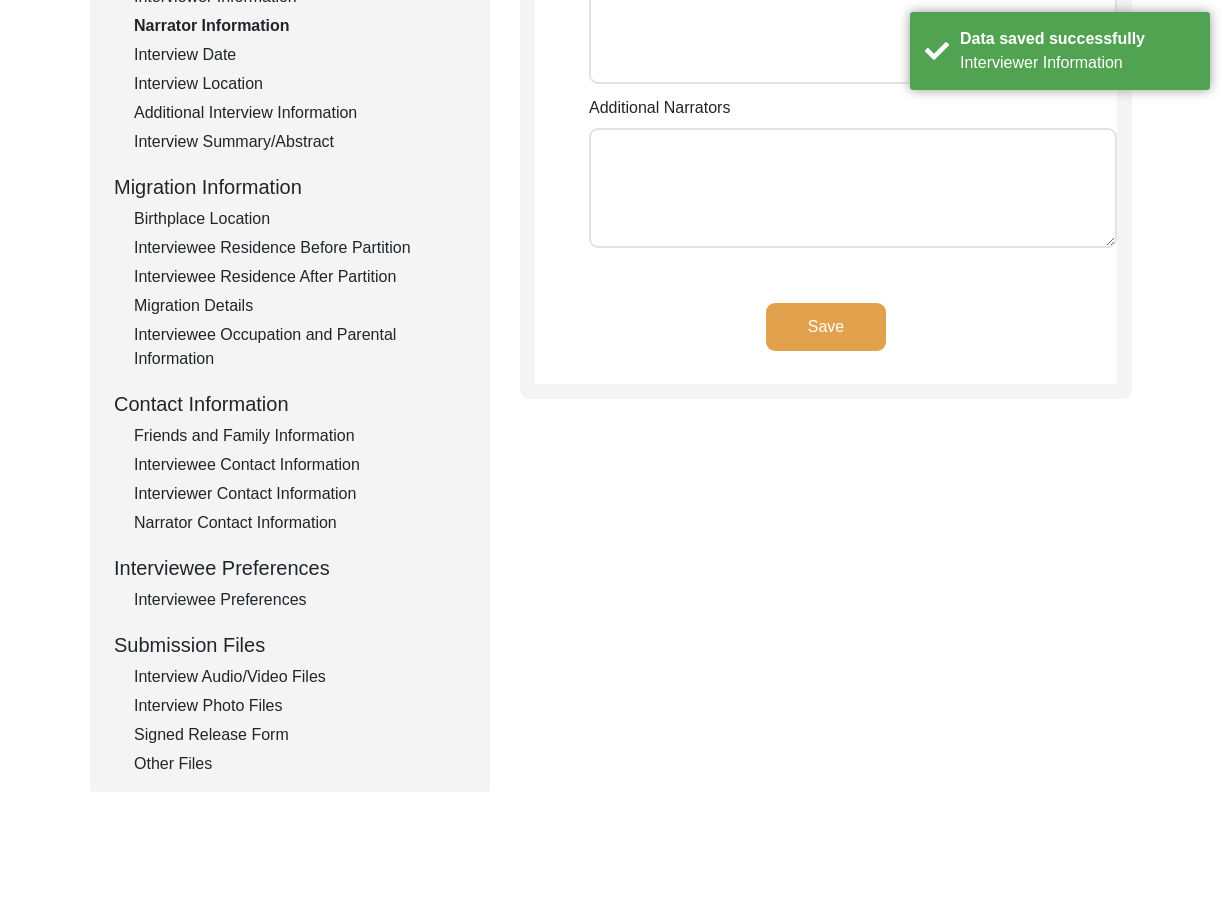scroll, scrollTop: 190, scrollLeft: 0, axis: vertical 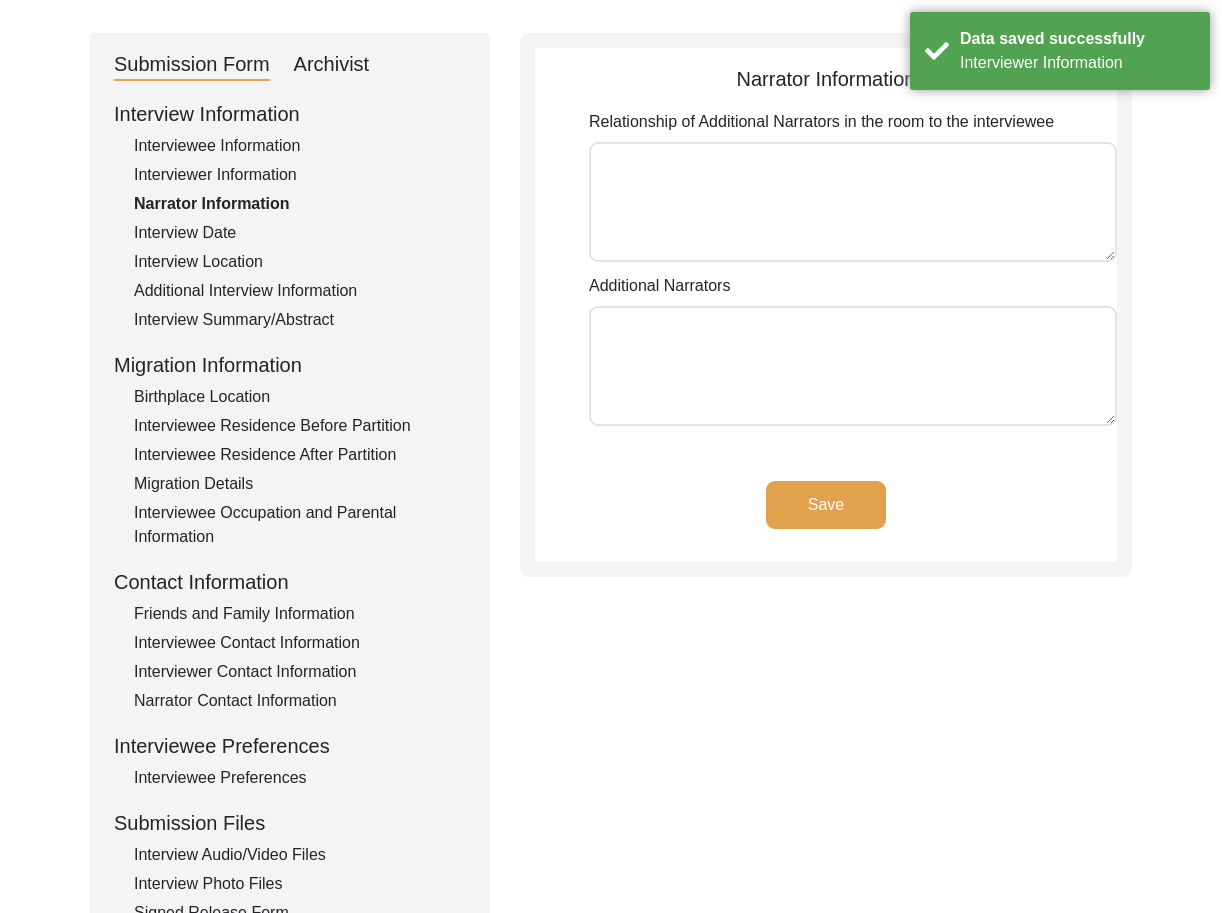 click on "Interview Date" 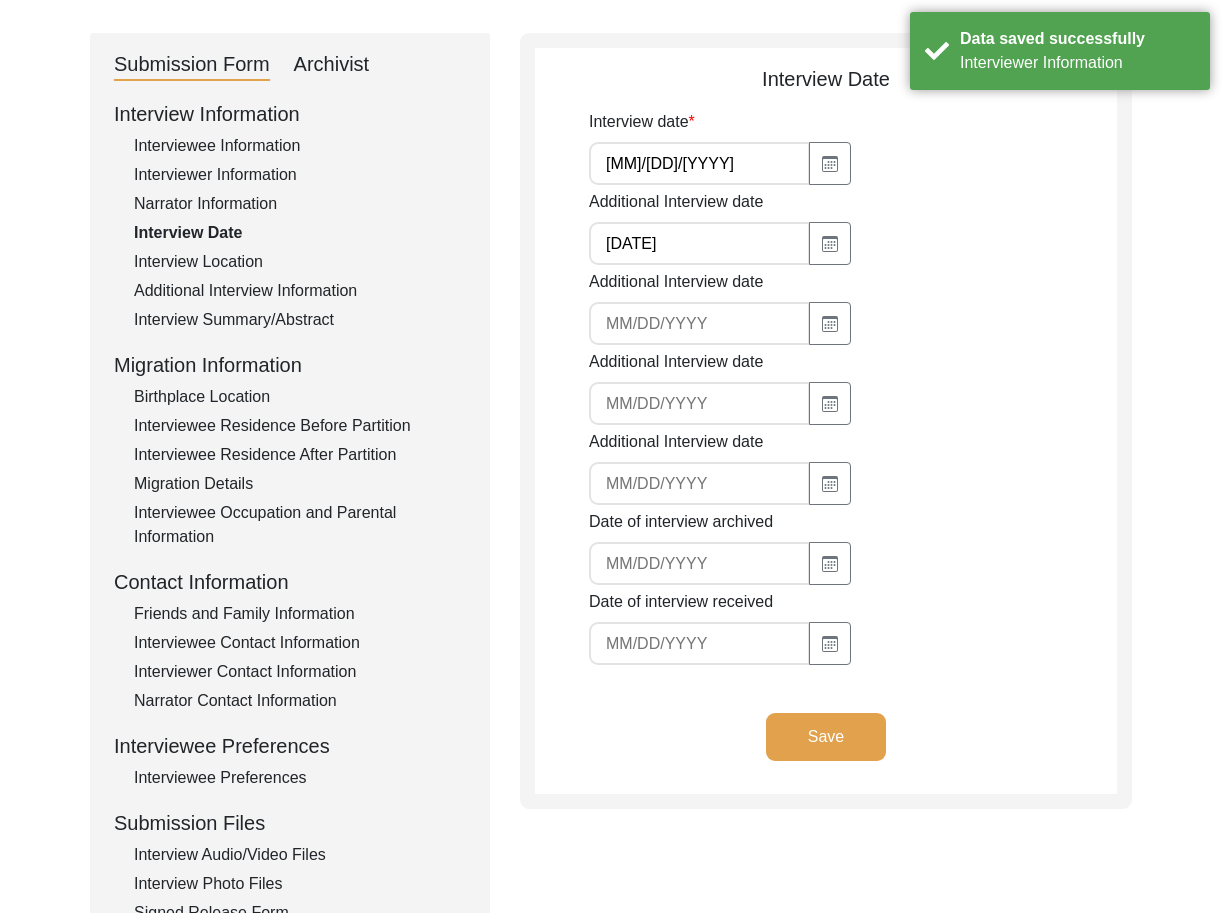 drag, startPoint x: 206, startPoint y: 261, endPoint x: 315, endPoint y: 263, distance: 109.01835 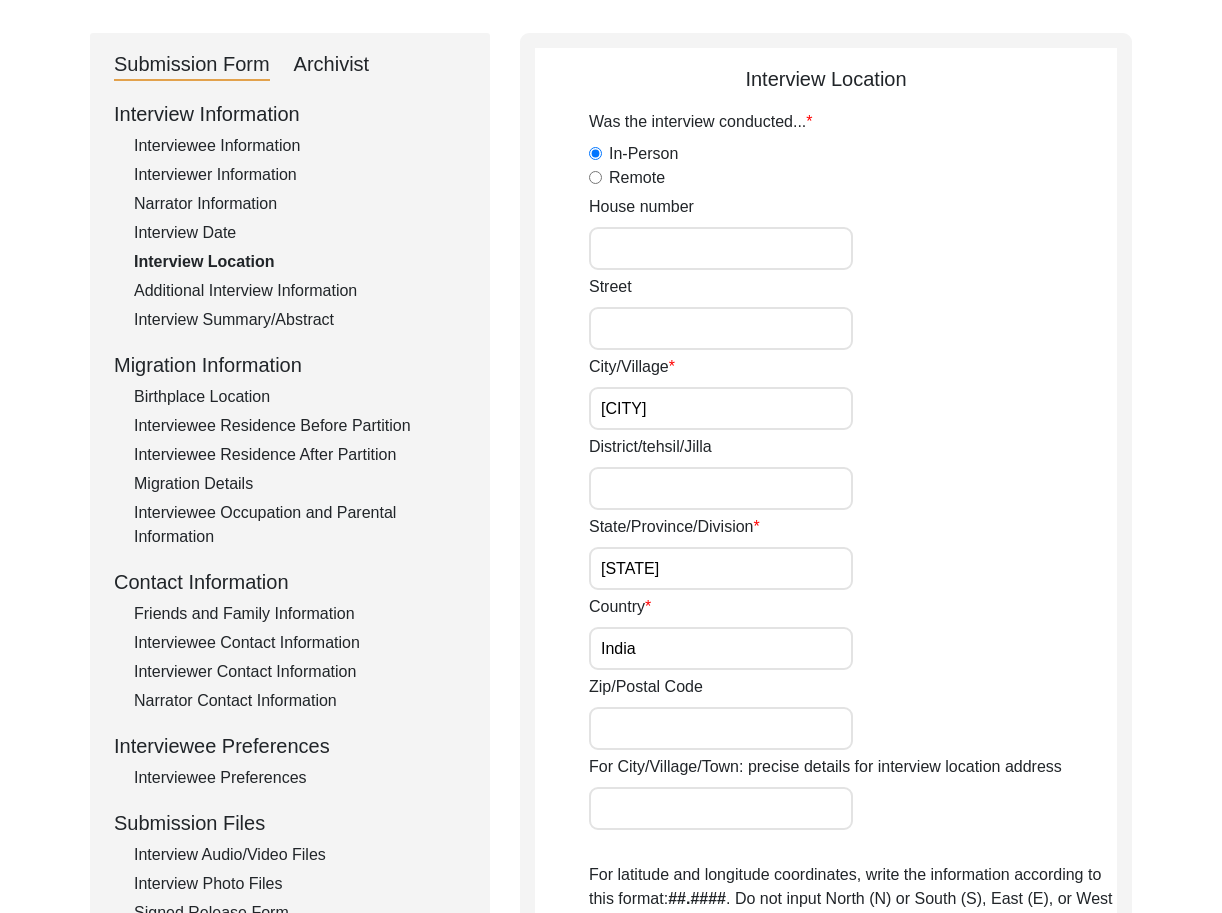 click on "City/Village [CITY]" 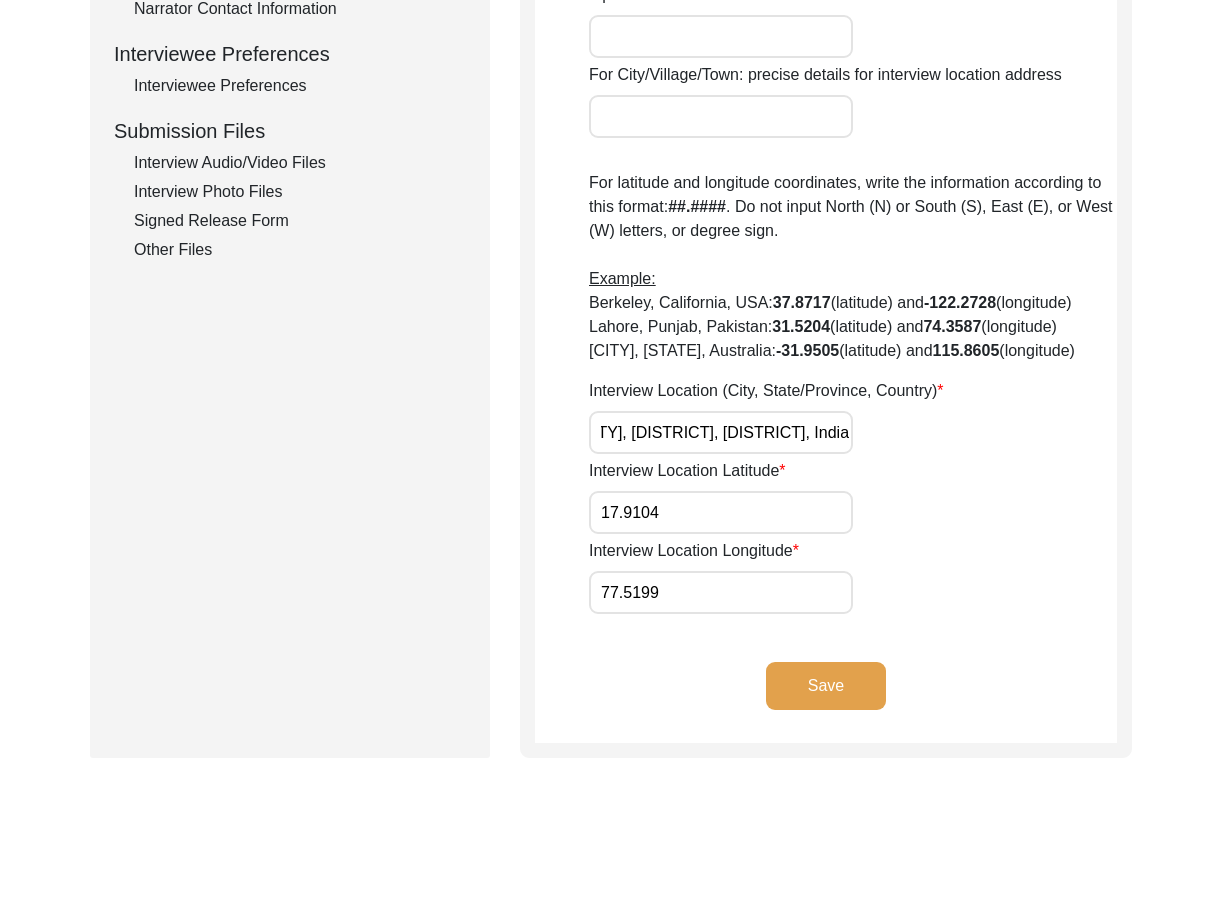 scroll, scrollTop: 0, scrollLeft: 0, axis: both 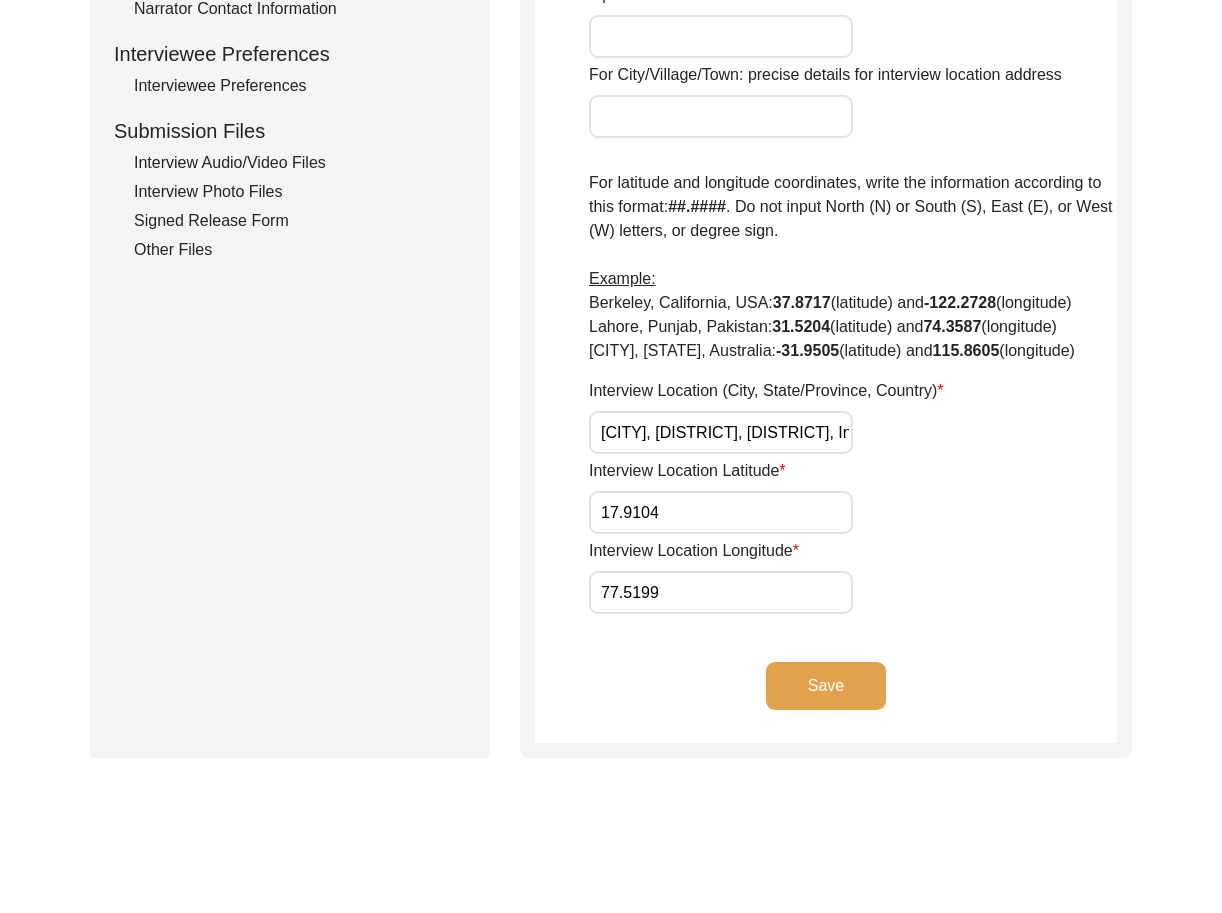 click on "Save" 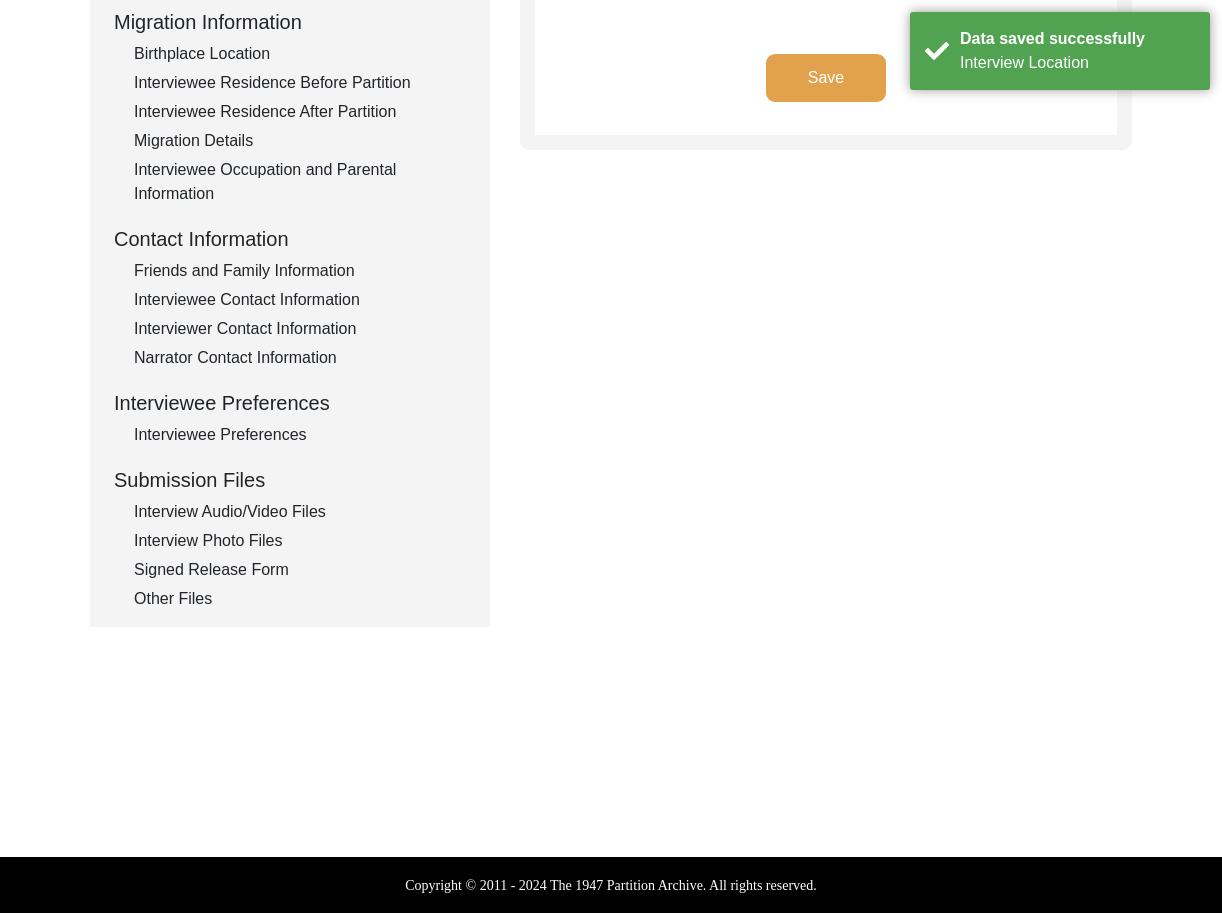 type on "Hindi" 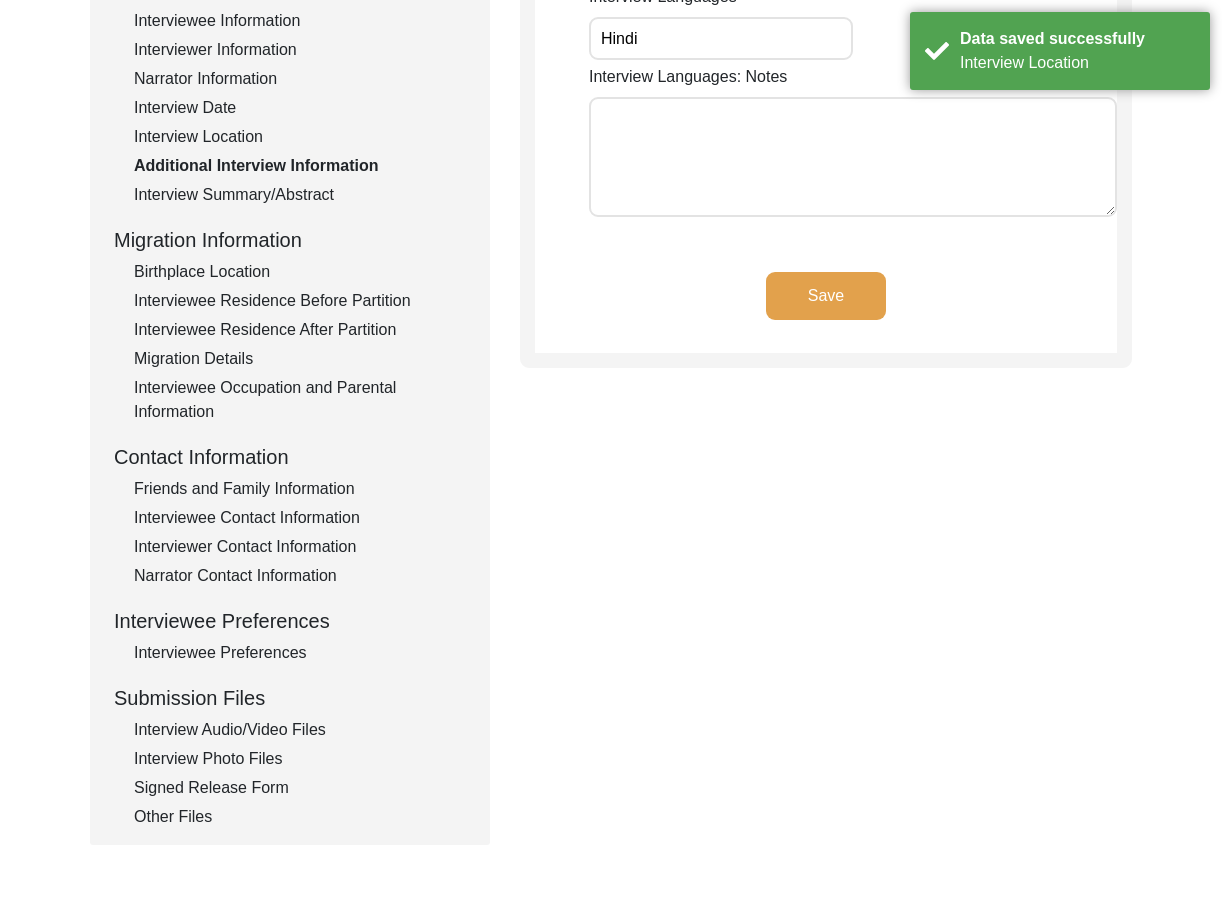 scroll, scrollTop: 188, scrollLeft: 0, axis: vertical 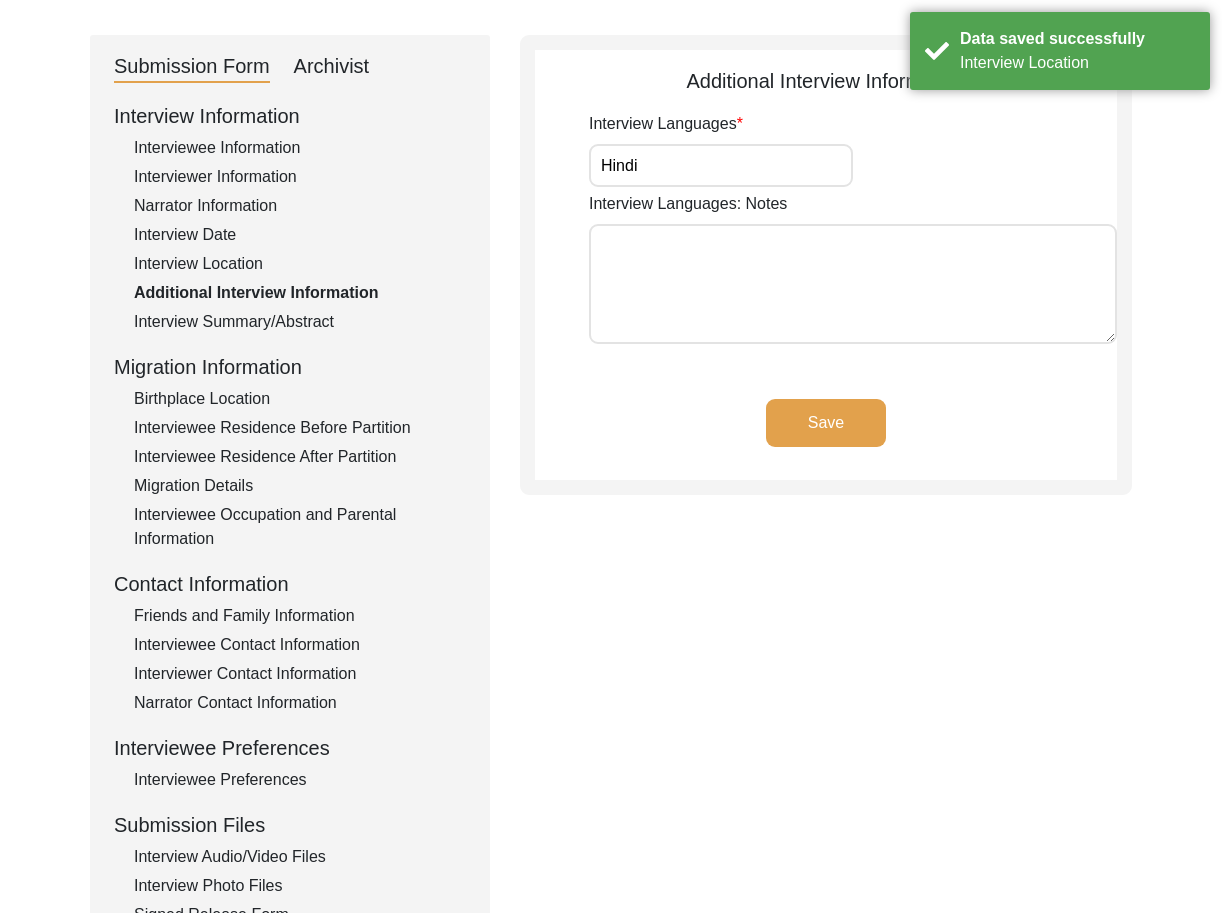 click on "Hindi" at bounding box center [721, 165] 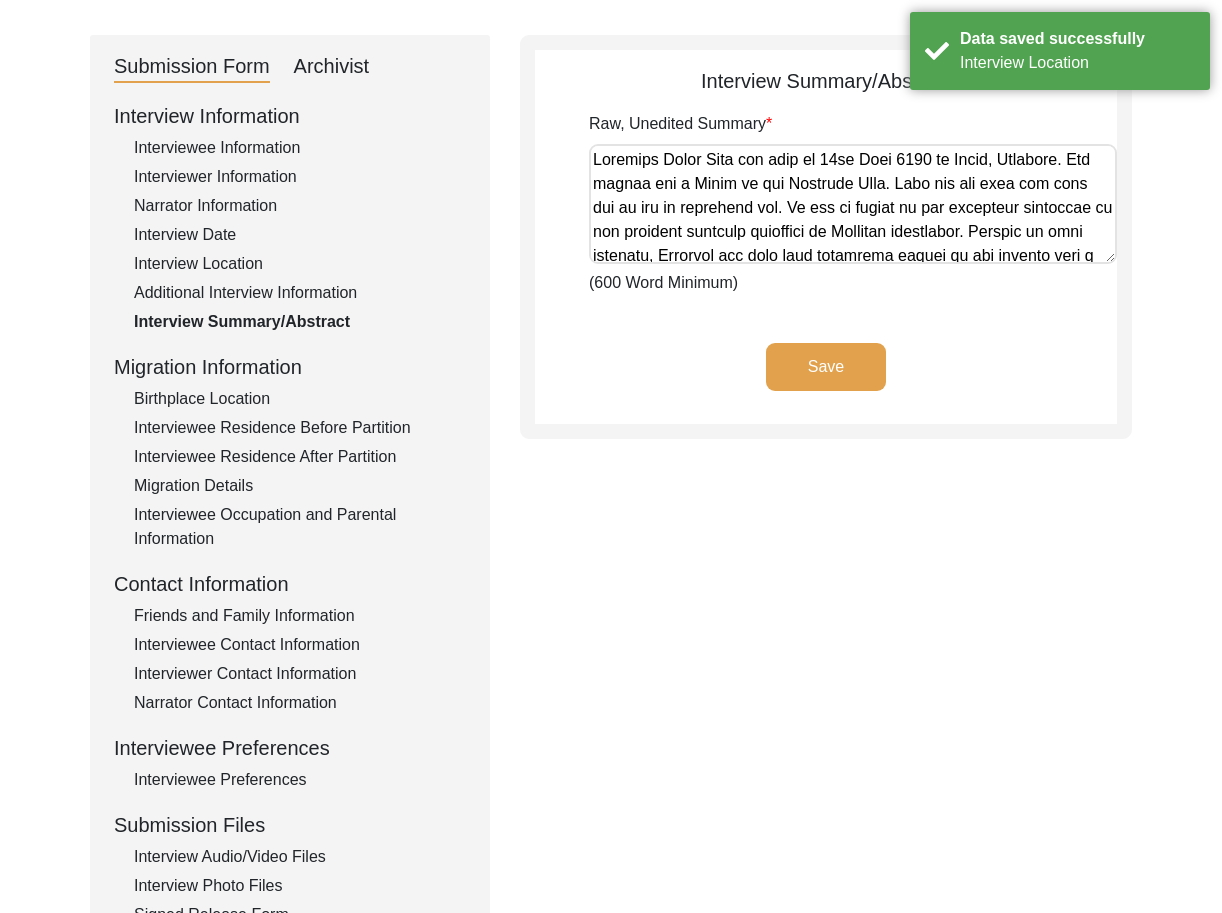 click on "Birthplace Location" 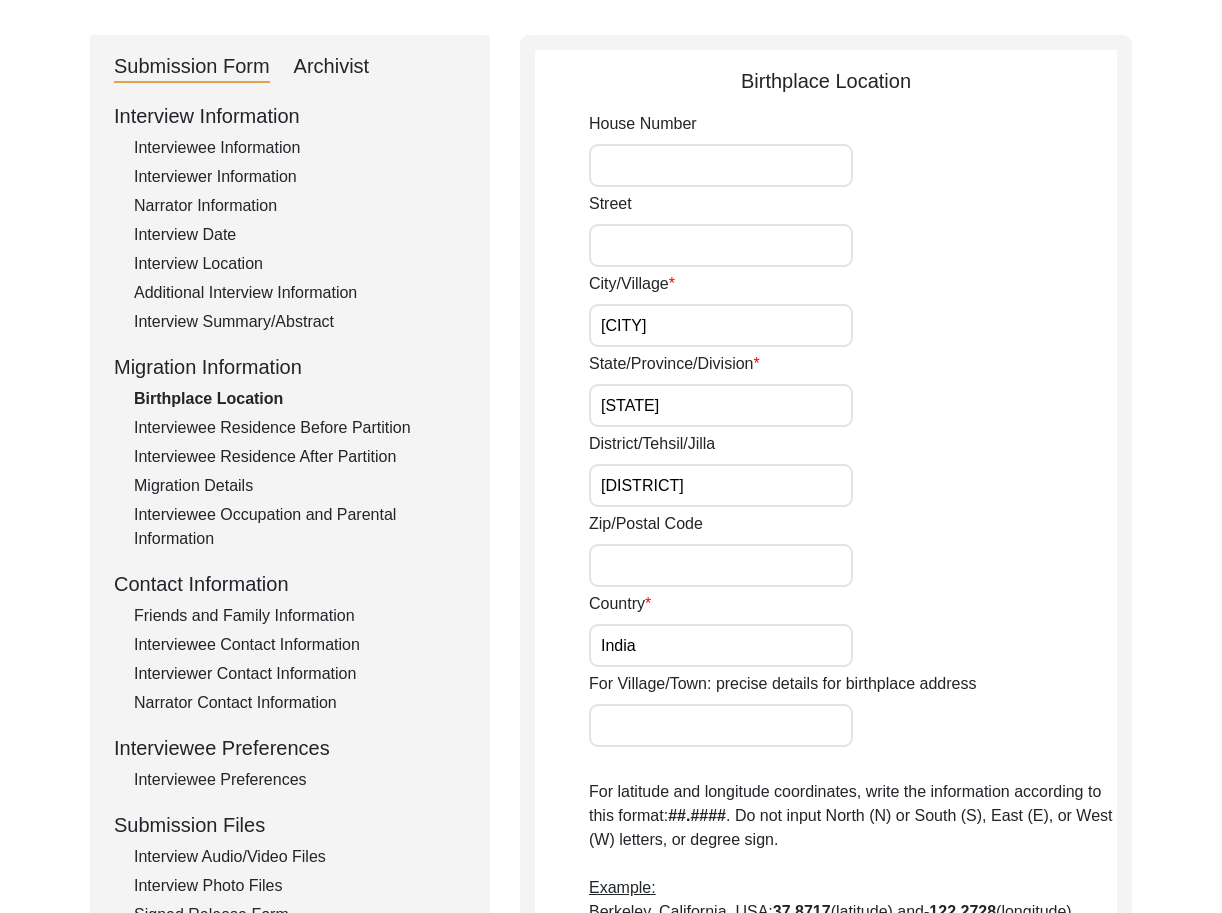 click on "House Number" 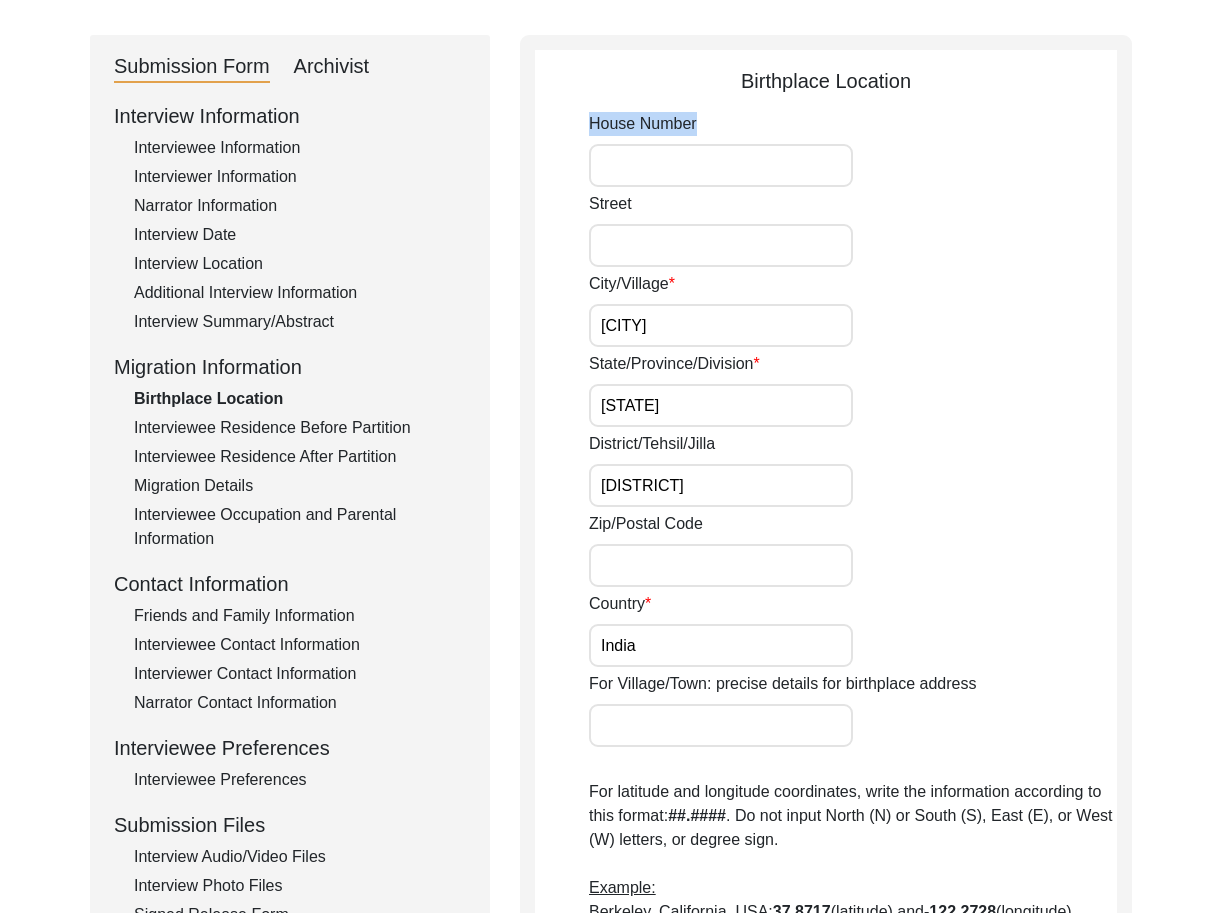 drag, startPoint x: 695, startPoint y: 142, endPoint x: 696, endPoint y: 168, distance: 26.019224 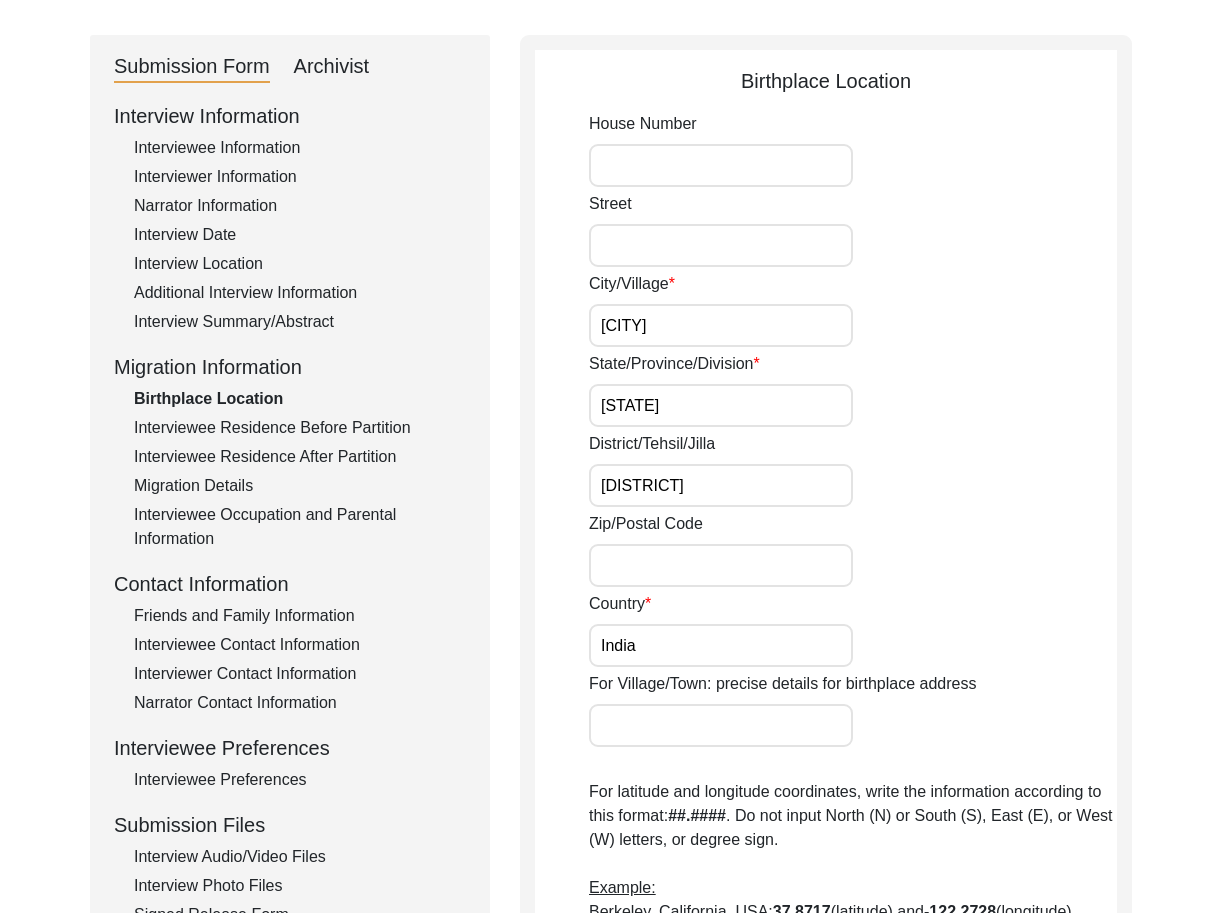 click on "House Number" at bounding box center [721, 165] 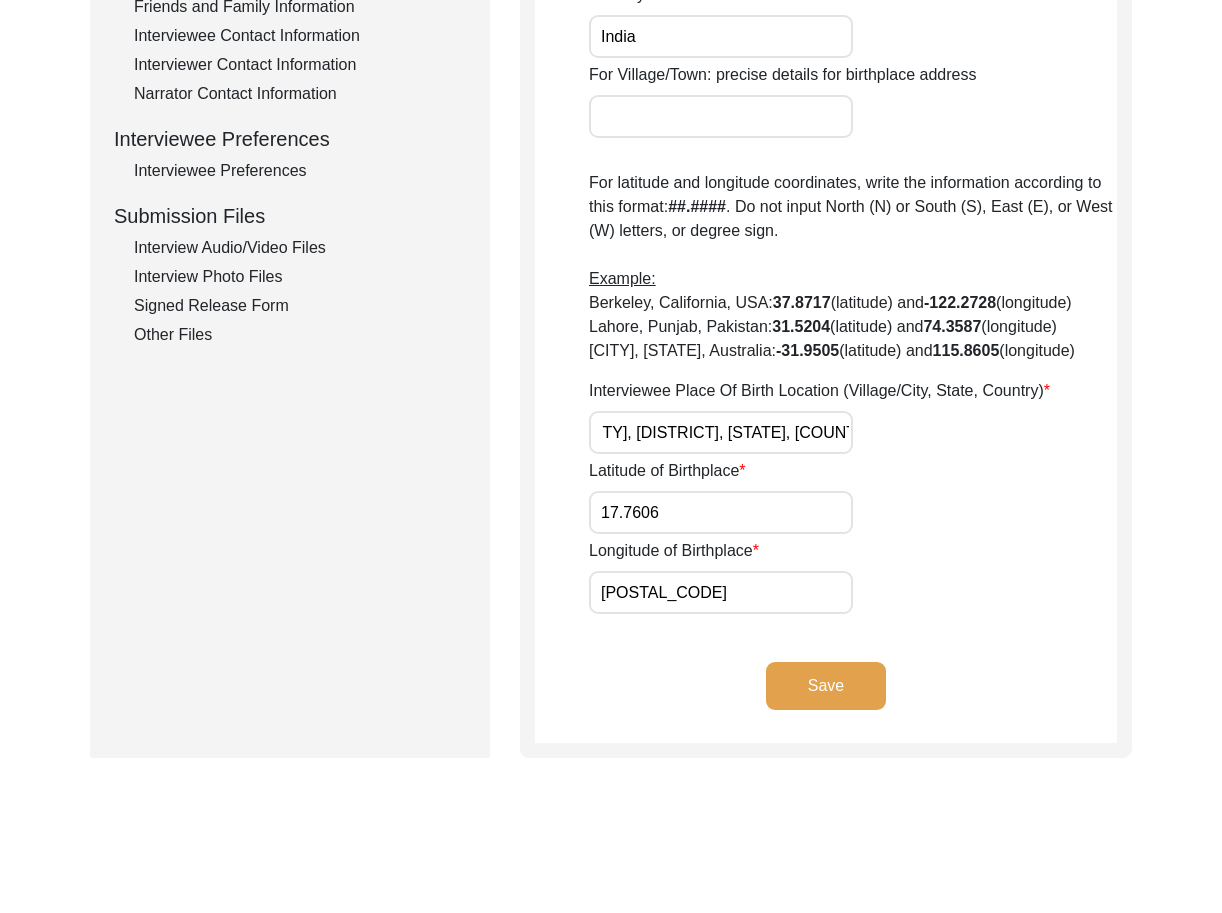 scroll, scrollTop: 0, scrollLeft: 0, axis: both 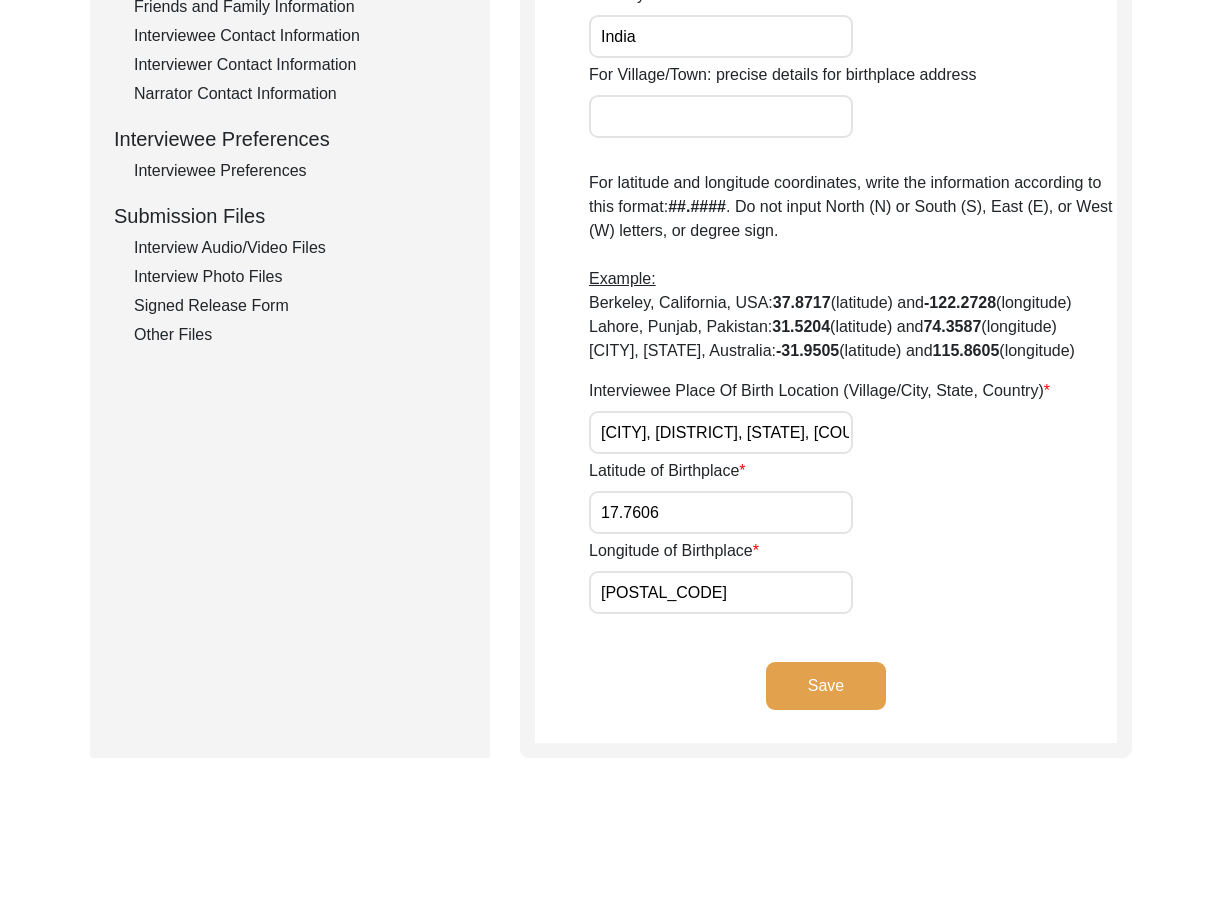 click on "Save" 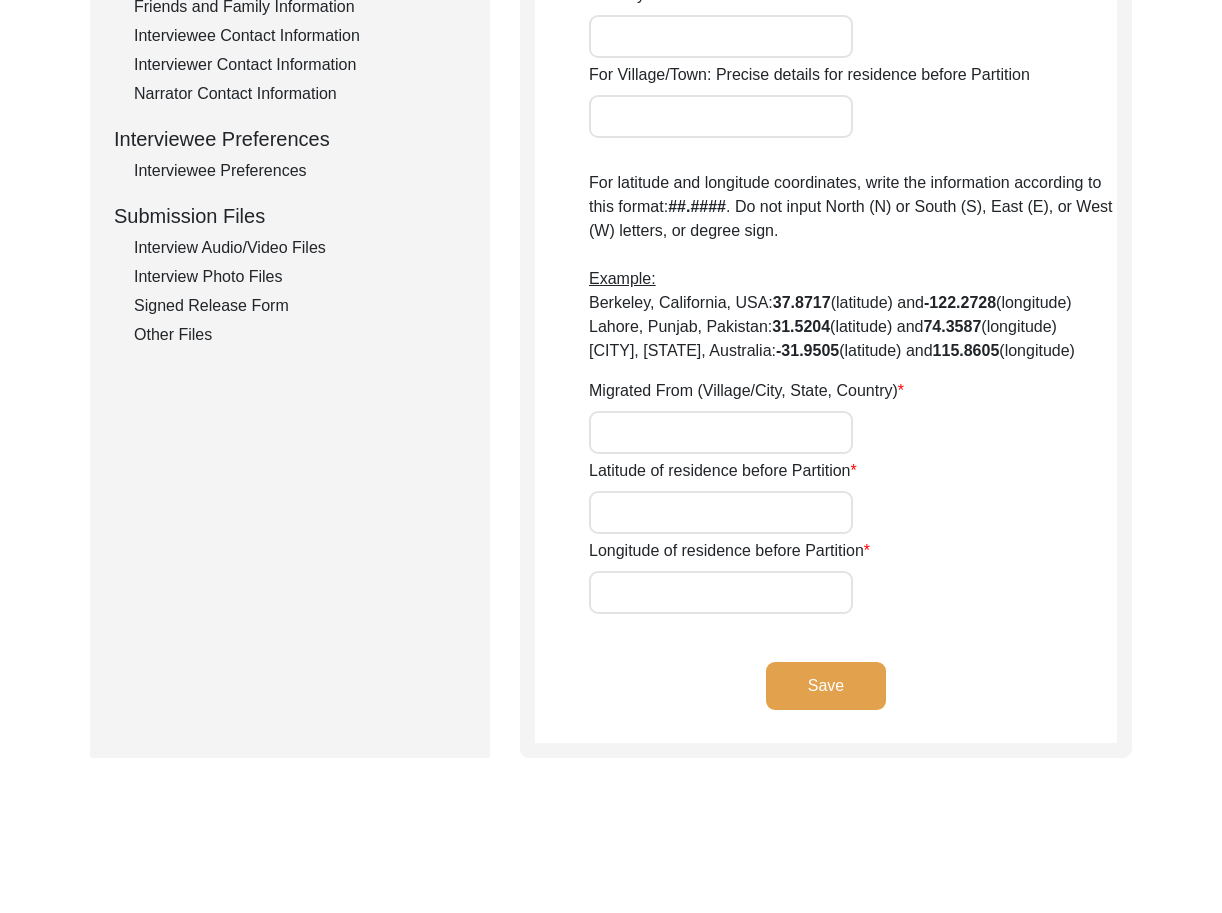 type on "[CITY]" 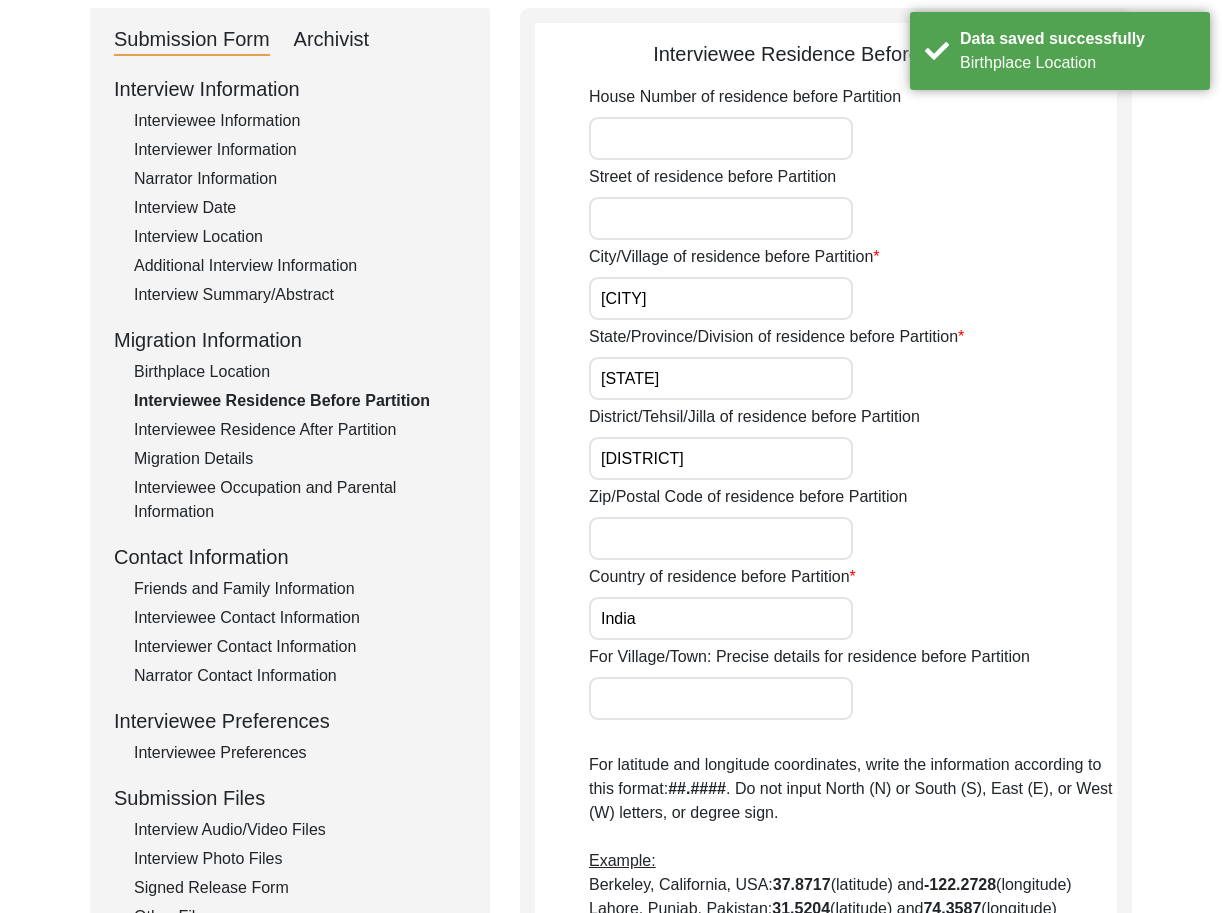 scroll, scrollTop: 0, scrollLeft: 0, axis: both 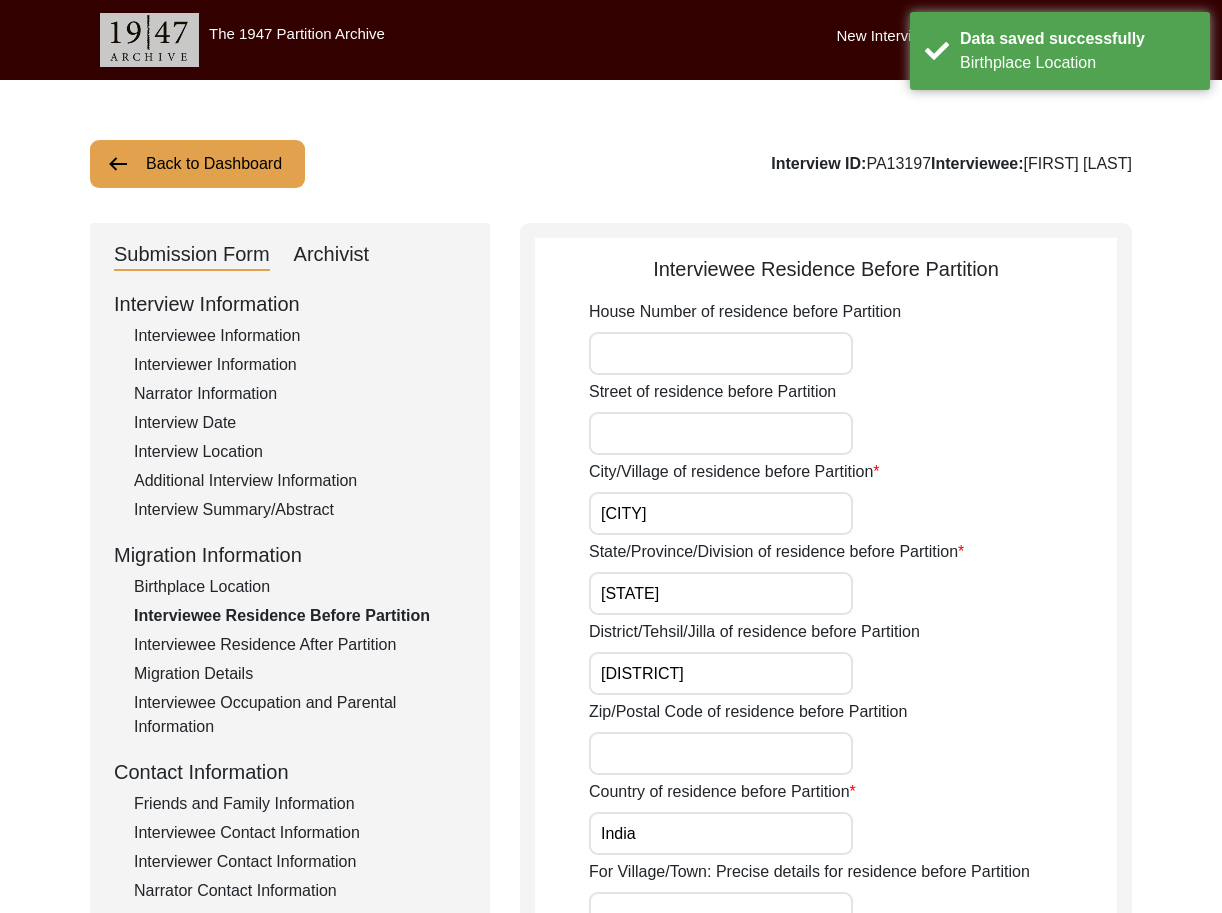 click on "House Number of residence before Partition" at bounding box center (721, 353) 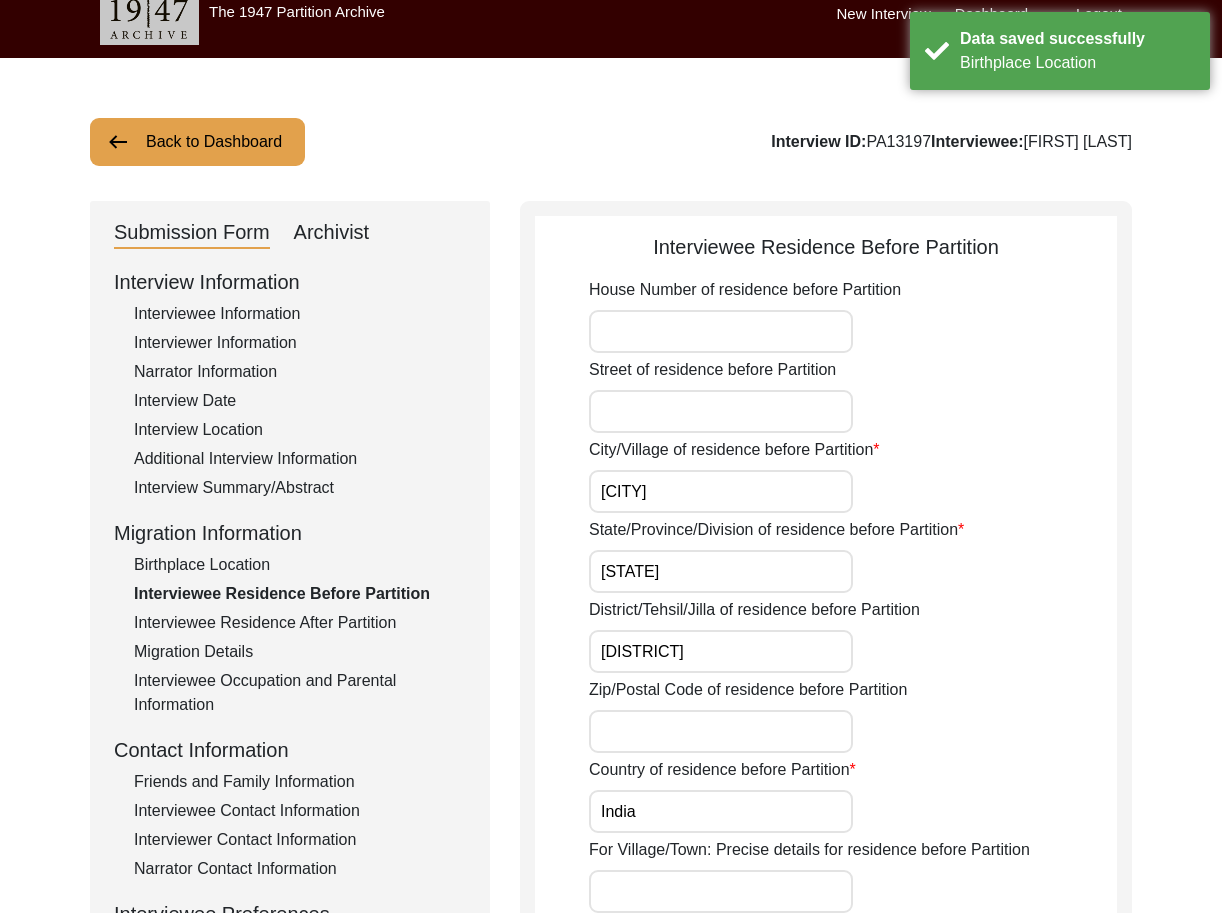 scroll, scrollTop: 797, scrollLeft: 0, axis: vertical 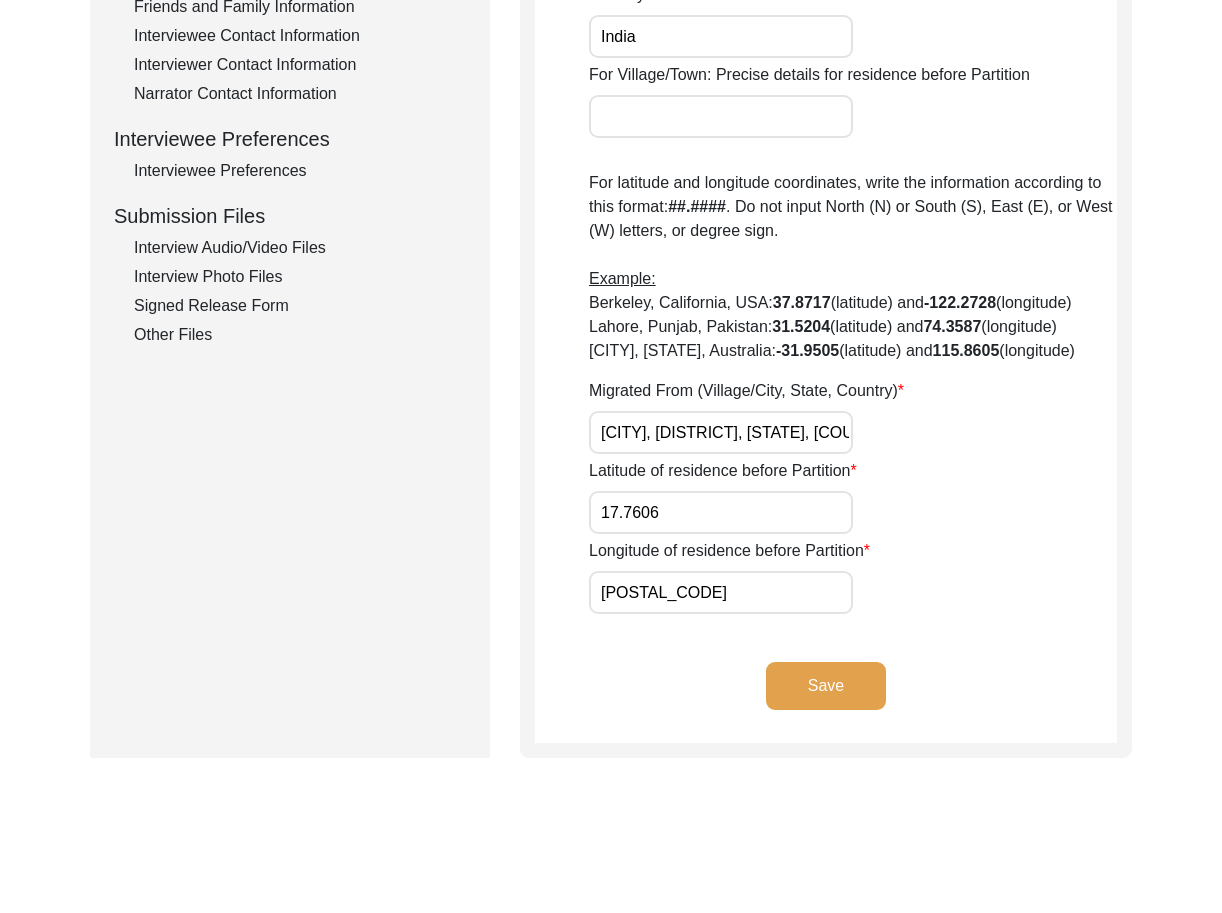 click on "Save" 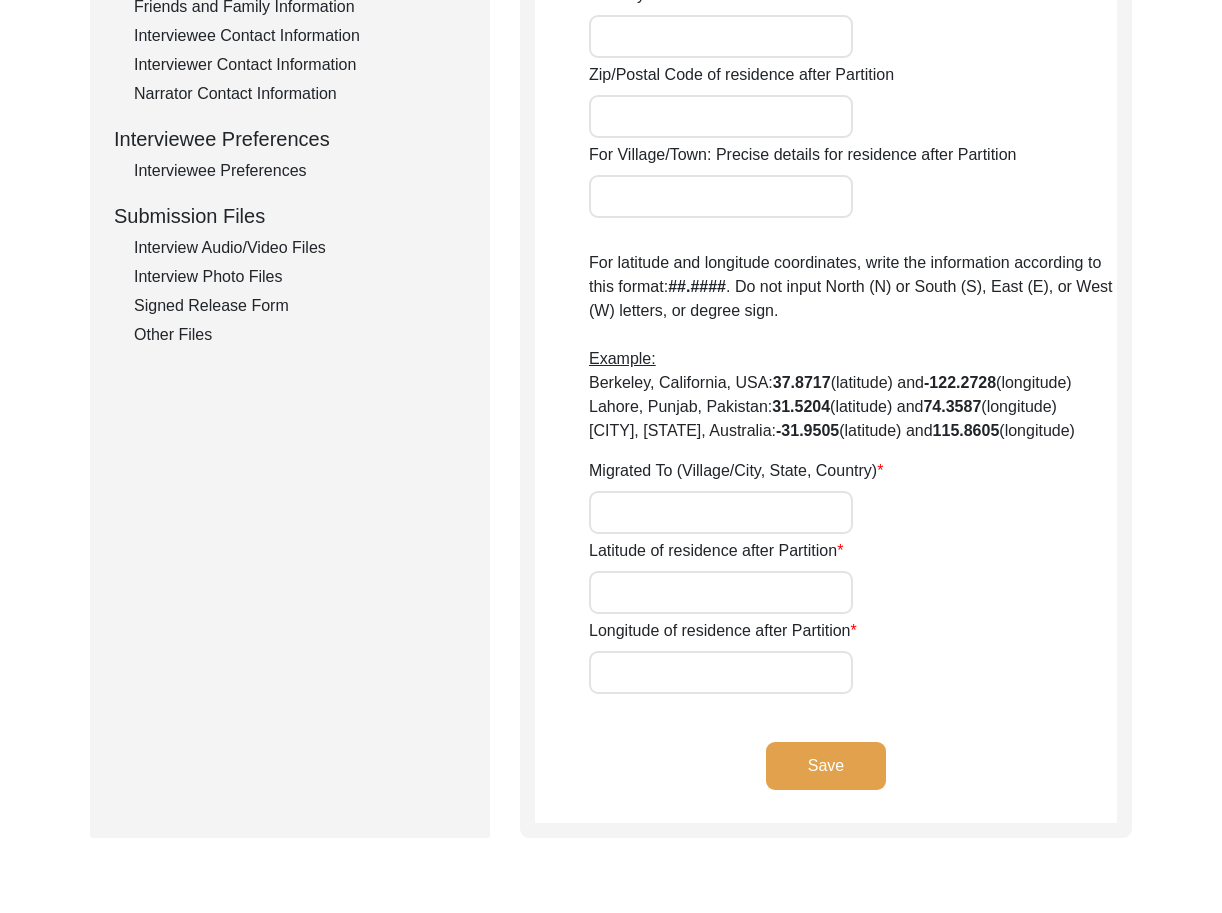 type on "No" 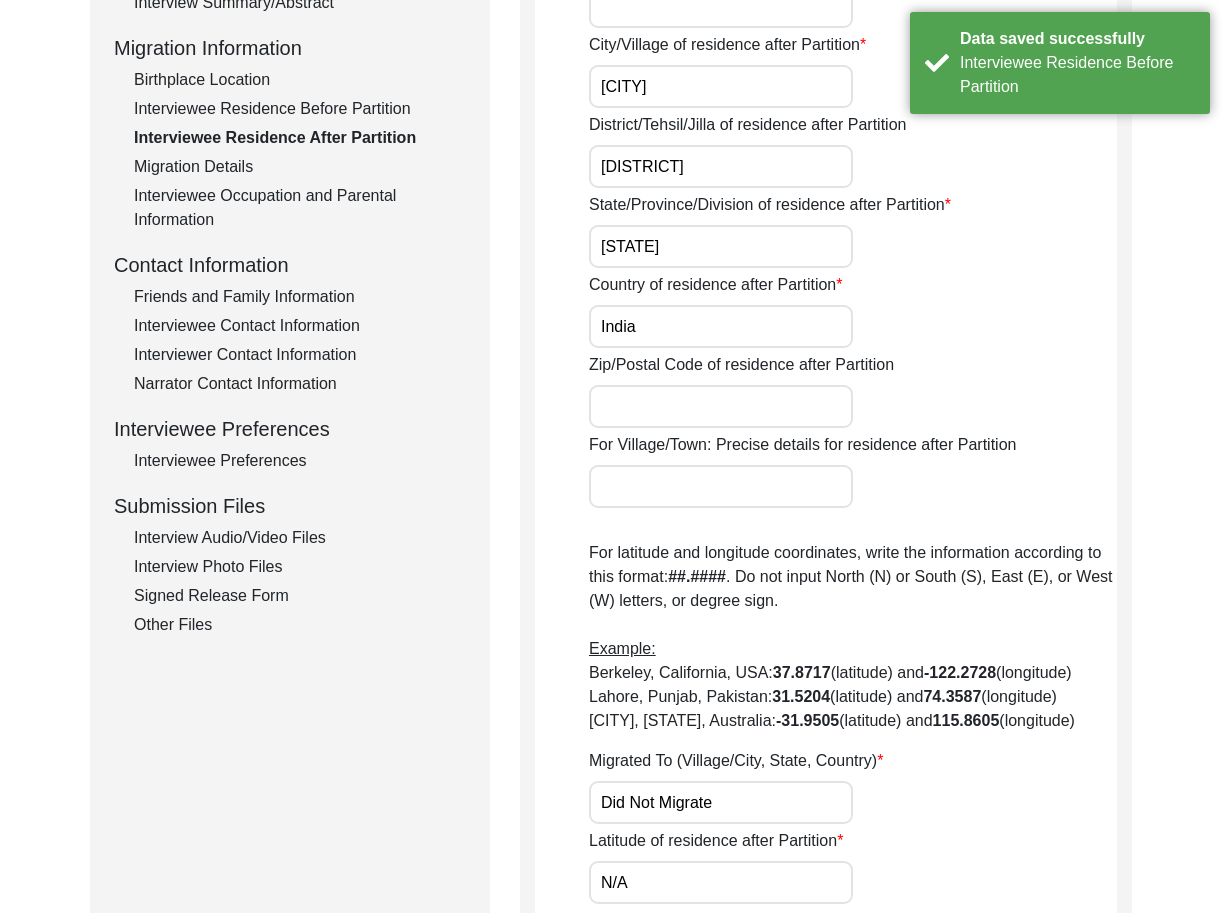scroll, scrollTop: 0, scrollLeft: 0, axis: both 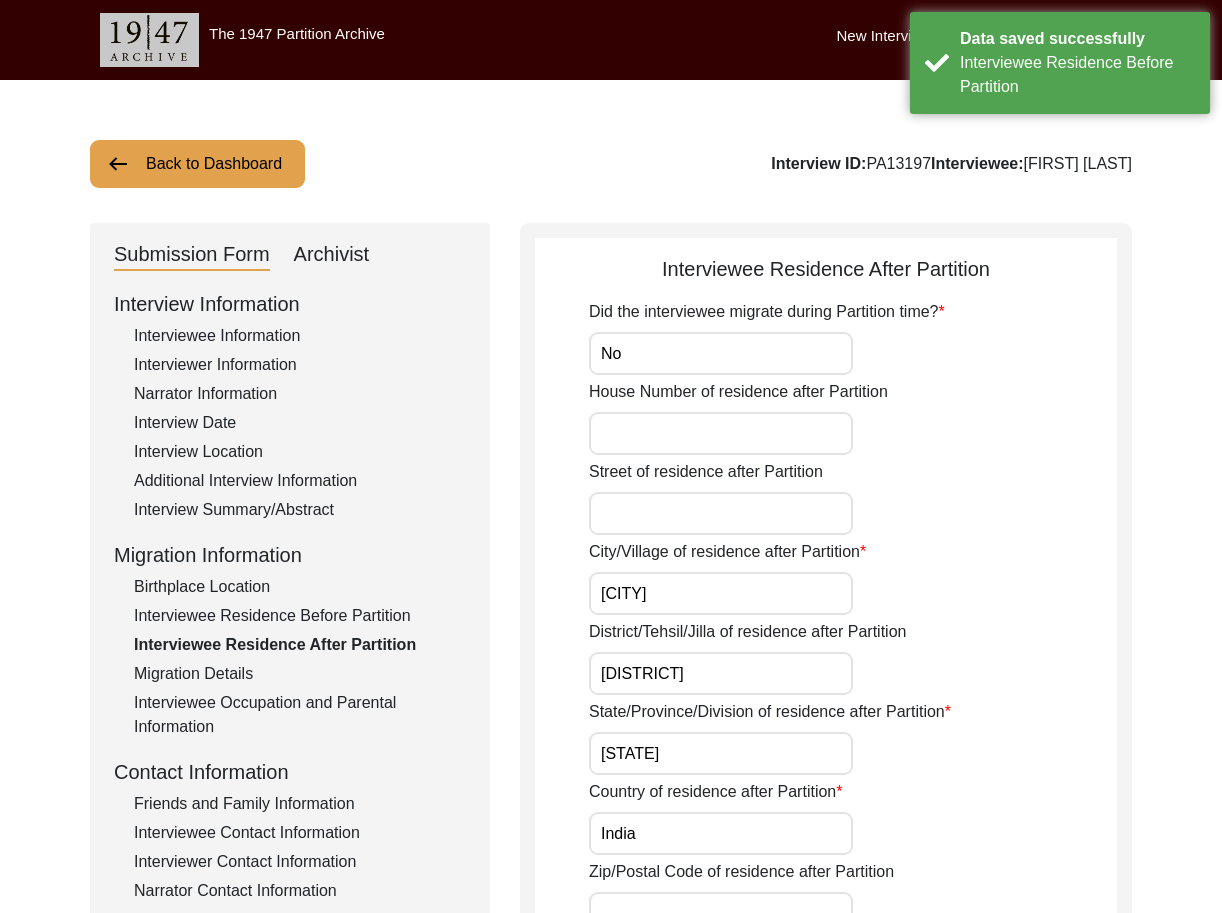 drag, startPoint x: 750, startPoint y: 329, endPoint x: 744, endPoint y: 339, distance: 11.661903 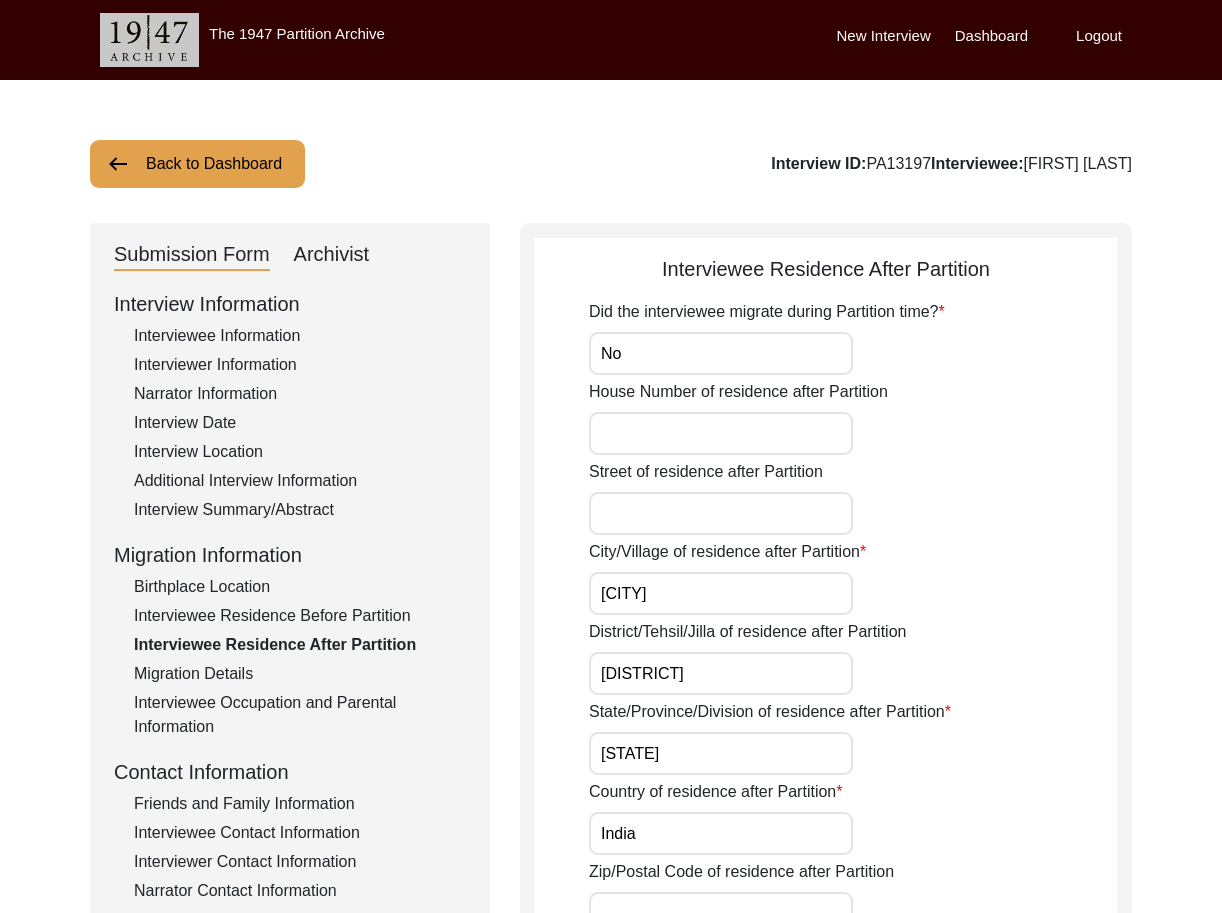 scroll, scrollTop: 22, scrollLeft: 0, axis: vertical 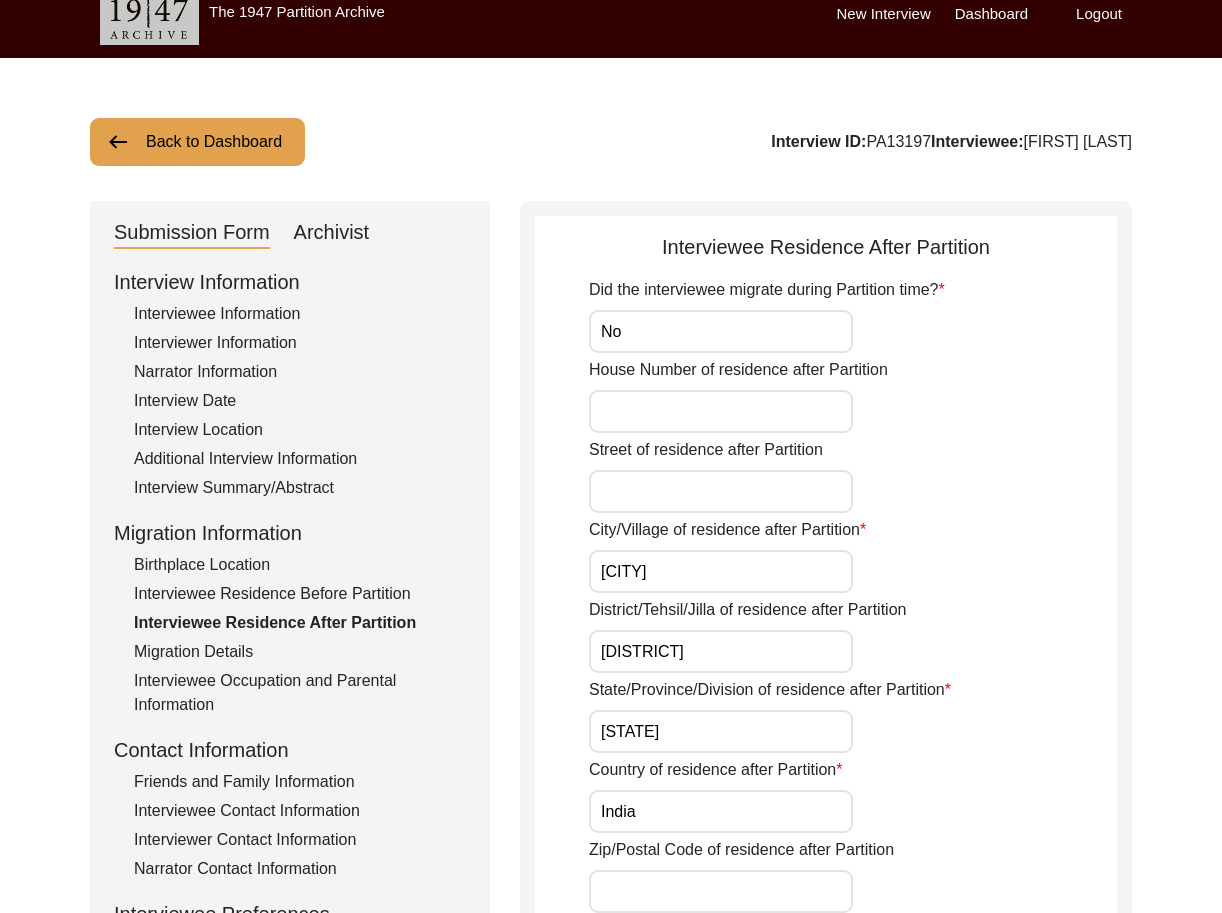 click on "No" at bounding box center [721, 331] 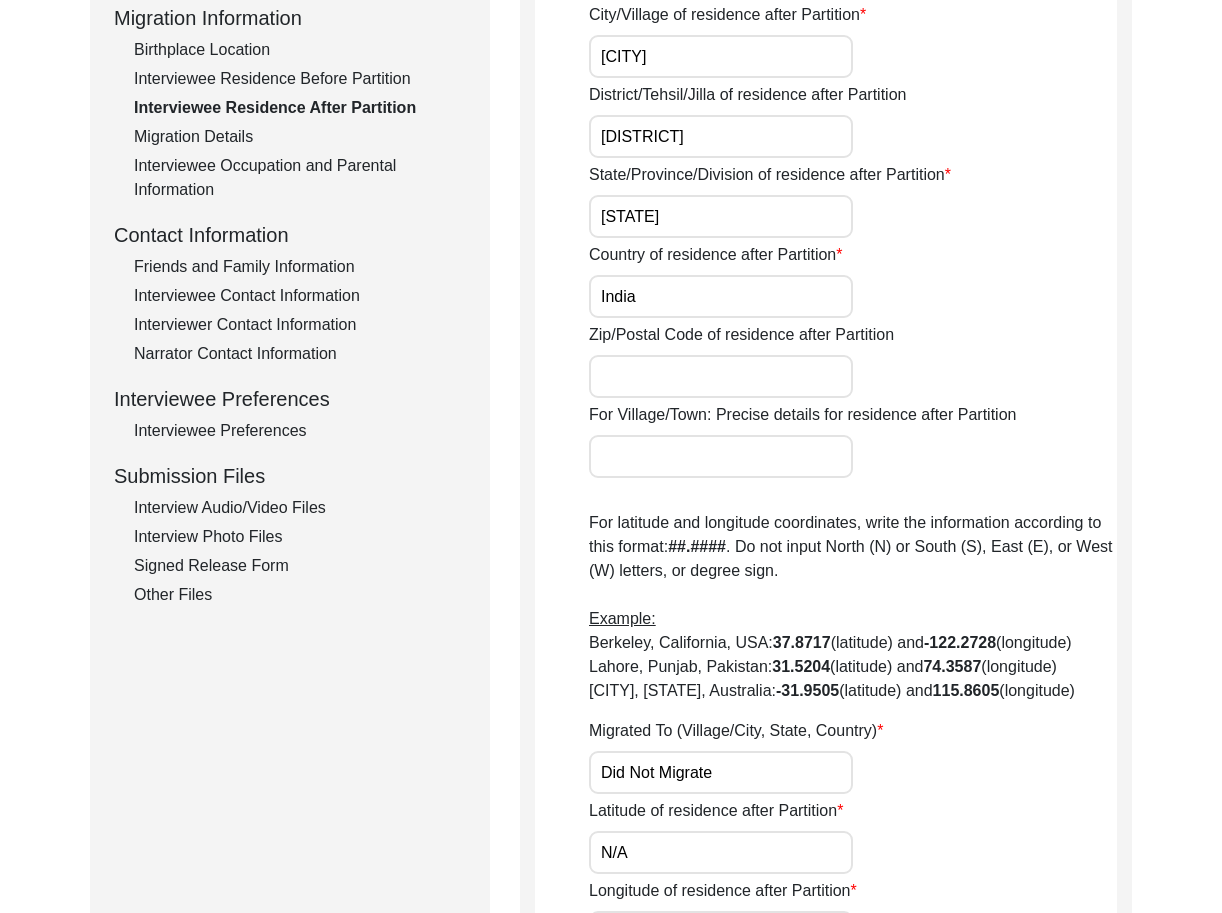 scroll, scrollTop: 1032, scrollLeft: 0, axis: vertical 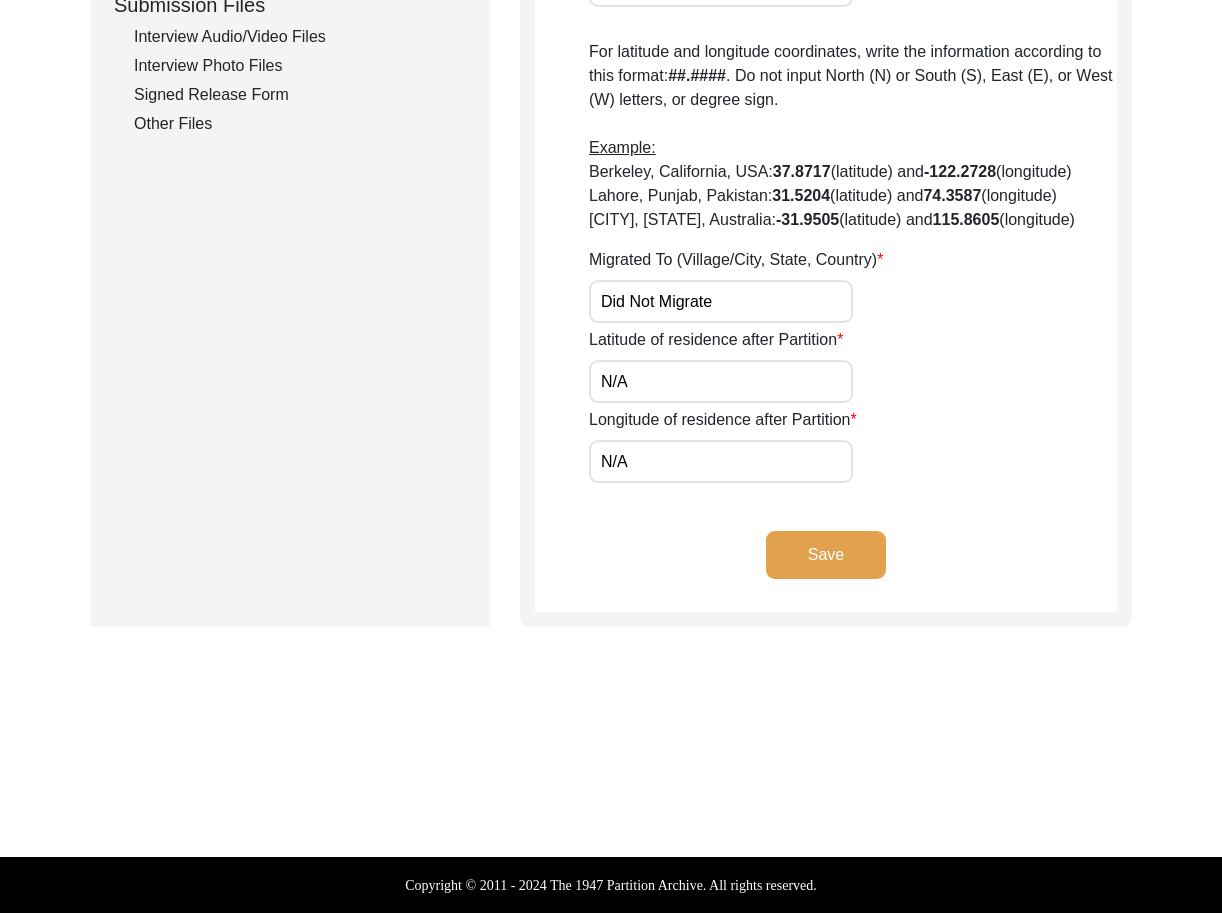 click on "Save" 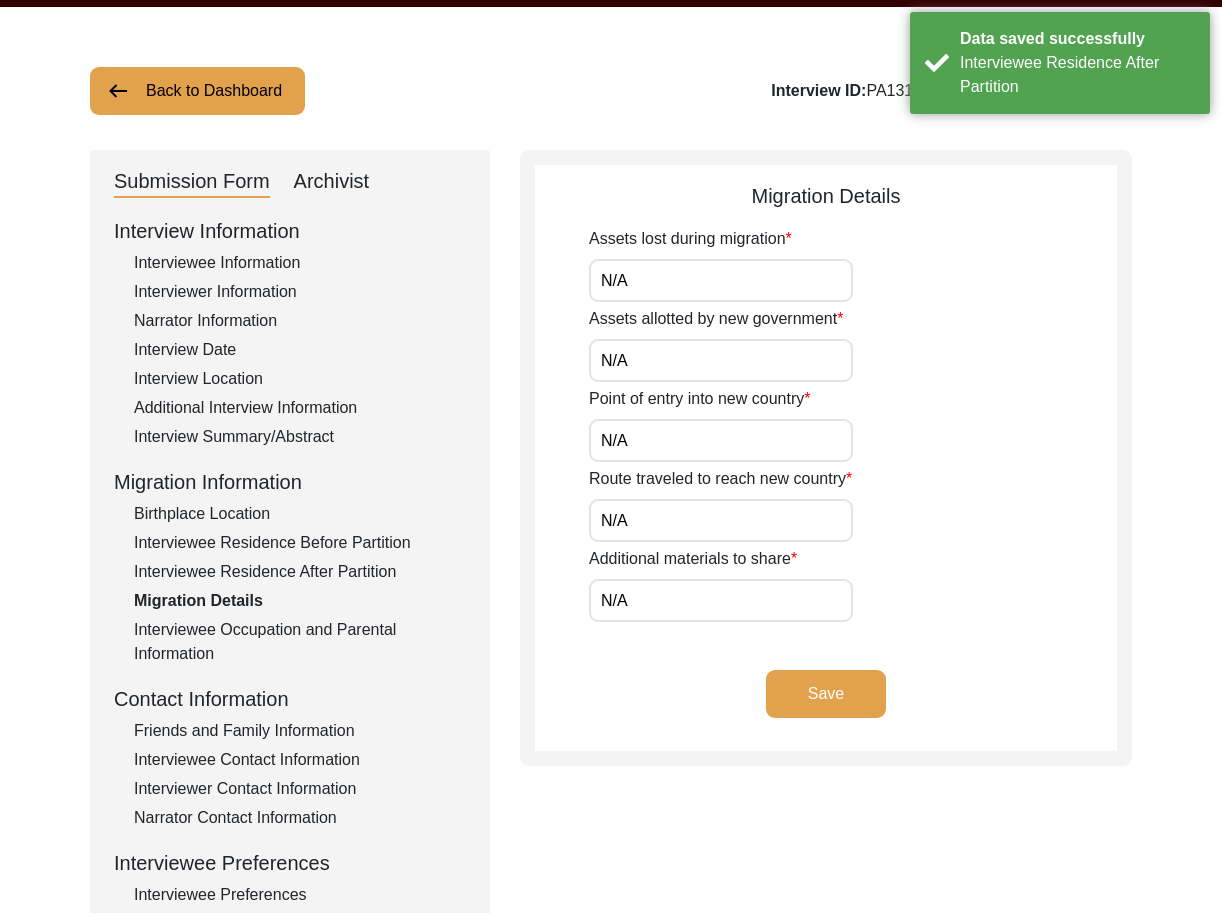 scroll, scrollTop: 71, scrollLeft: 0, axis: vertical 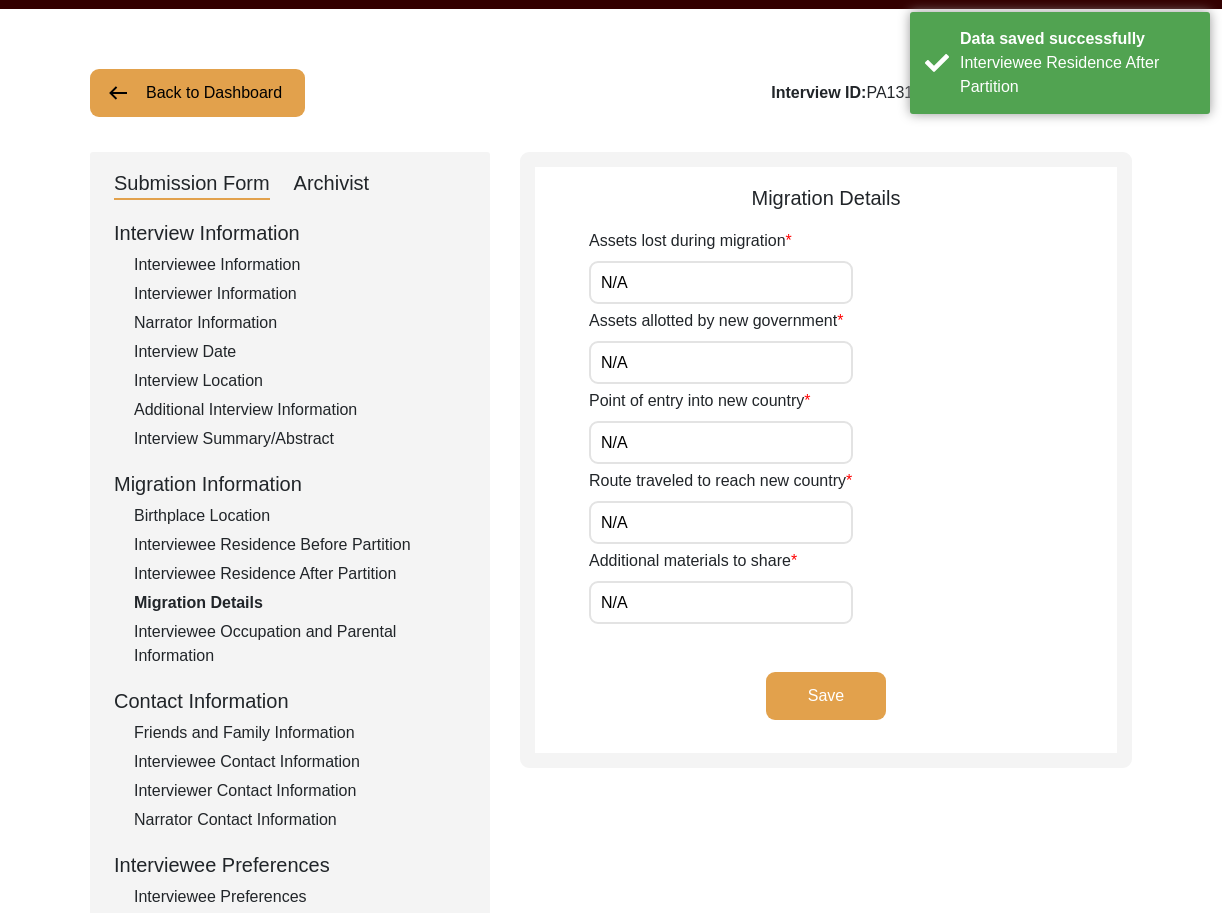 click on "Assets allotted by new government" 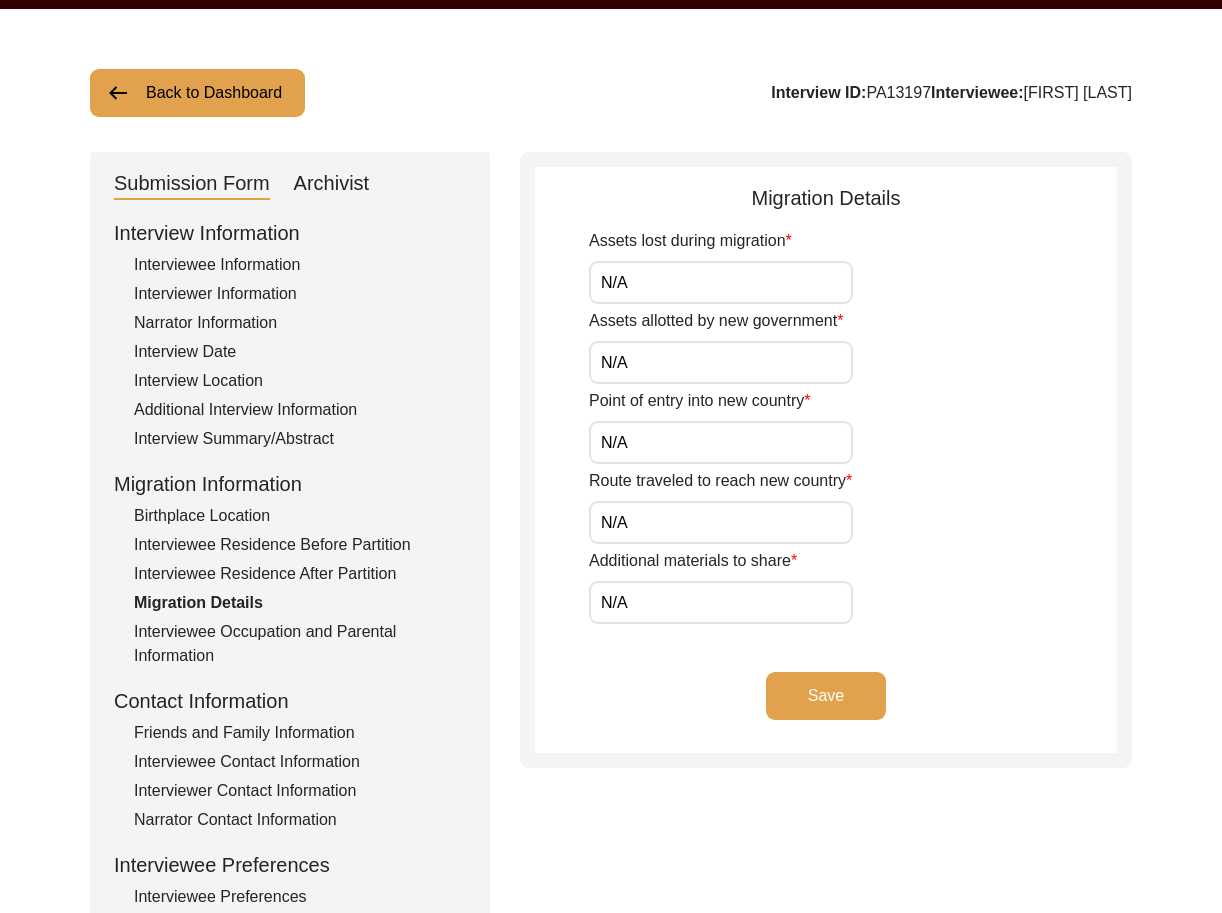 click on "Save" 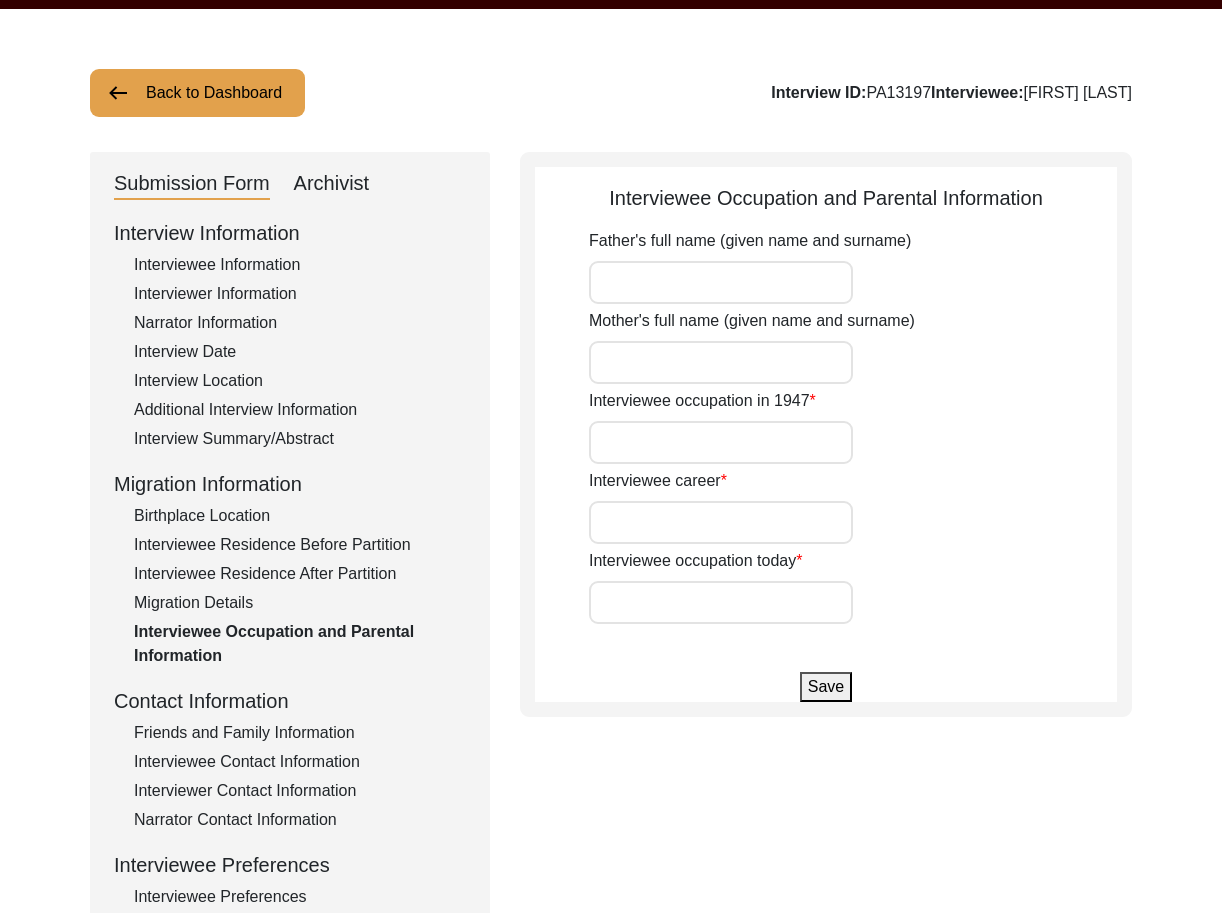type on "Child" 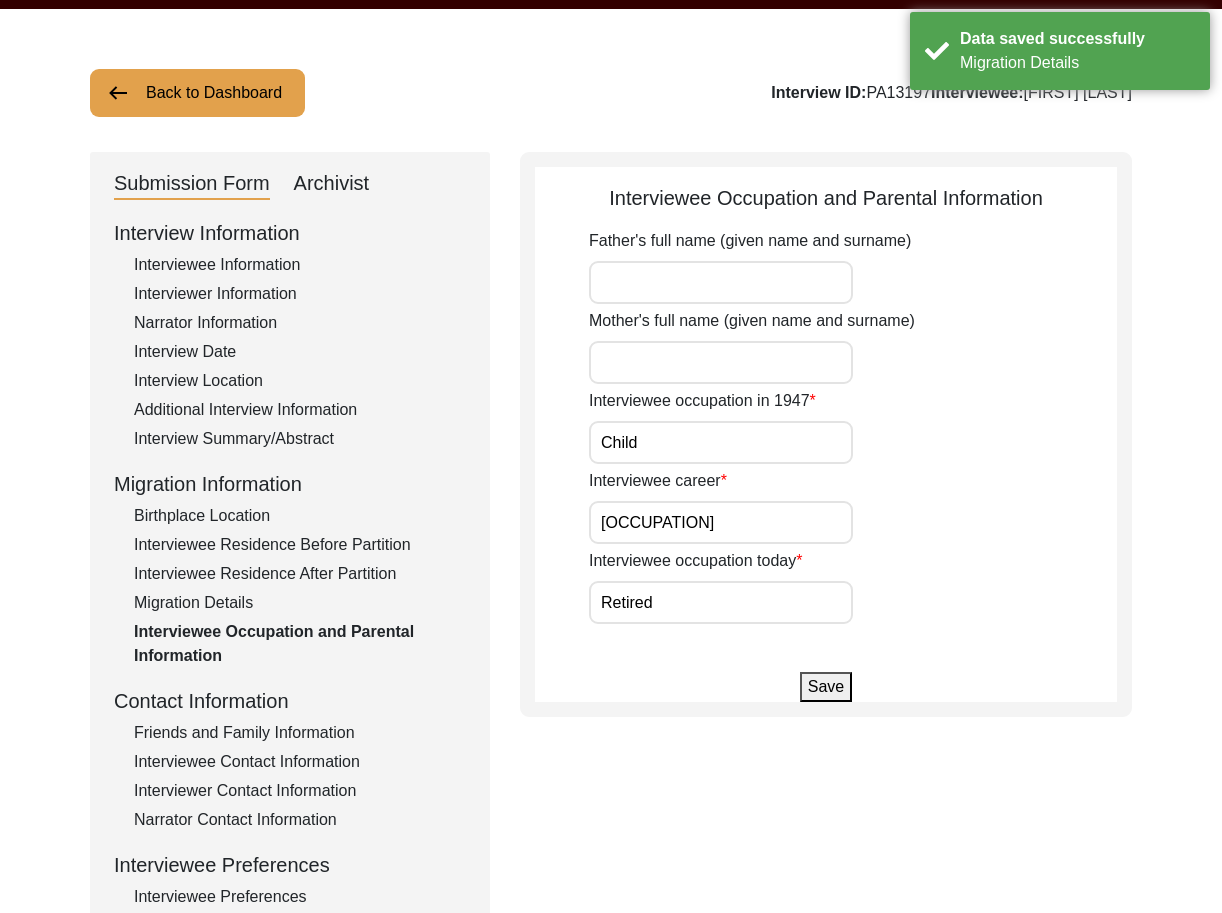 click on "Child" at bounding box center (721, 442) 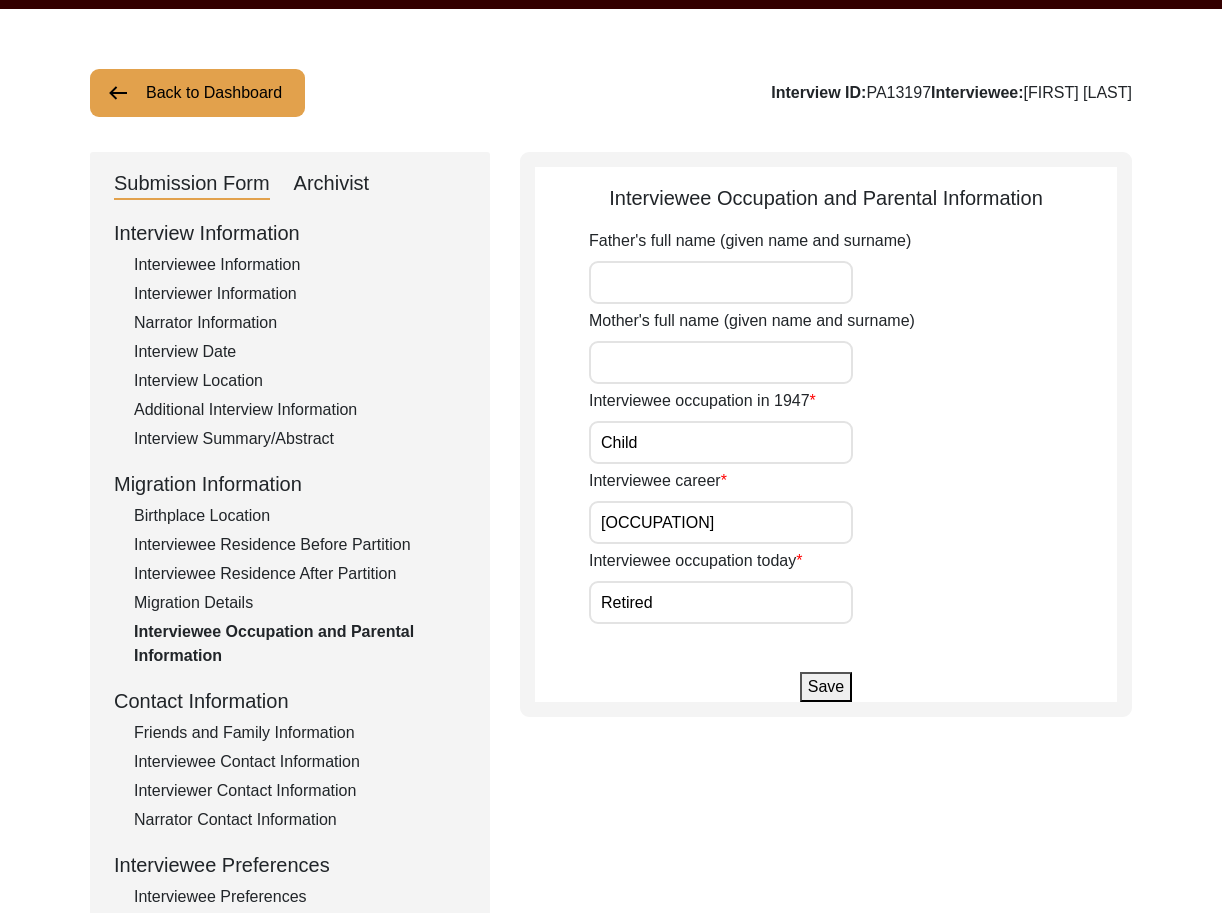 click on "Save" 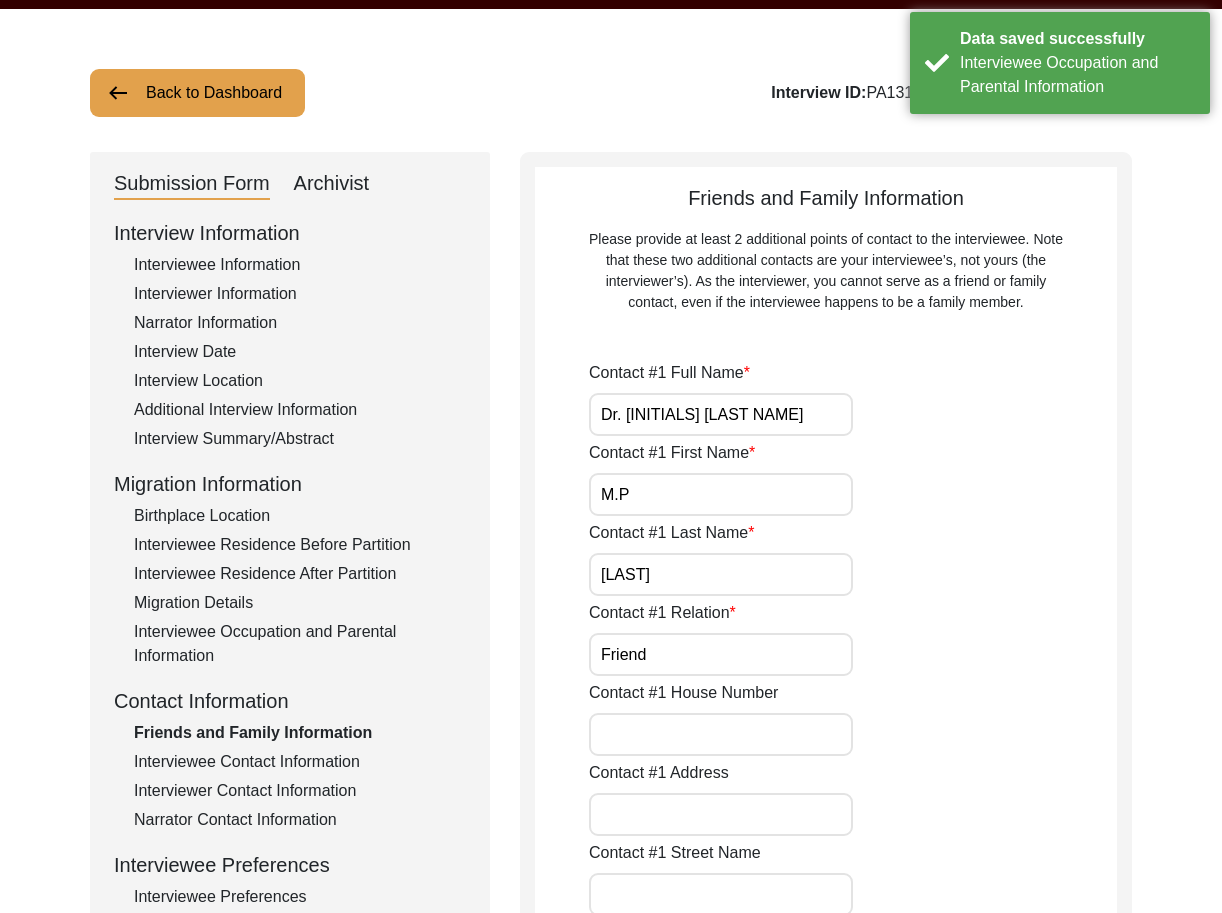click on "Dr. [INITIALS] [LAST NAME]" at bounding box center (721, 414) 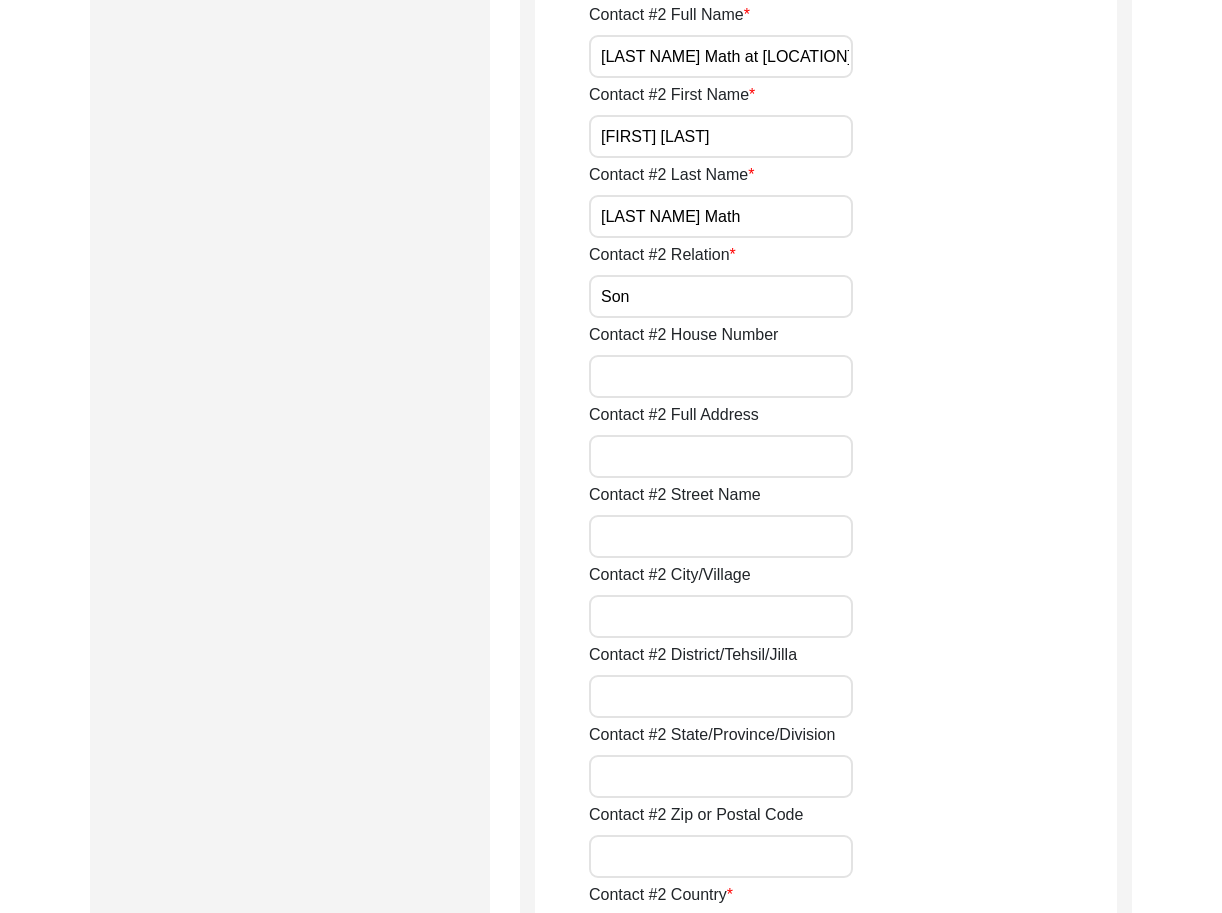 scroll, scrollTop: 2509, scrollLeft: 0, axis: vertical 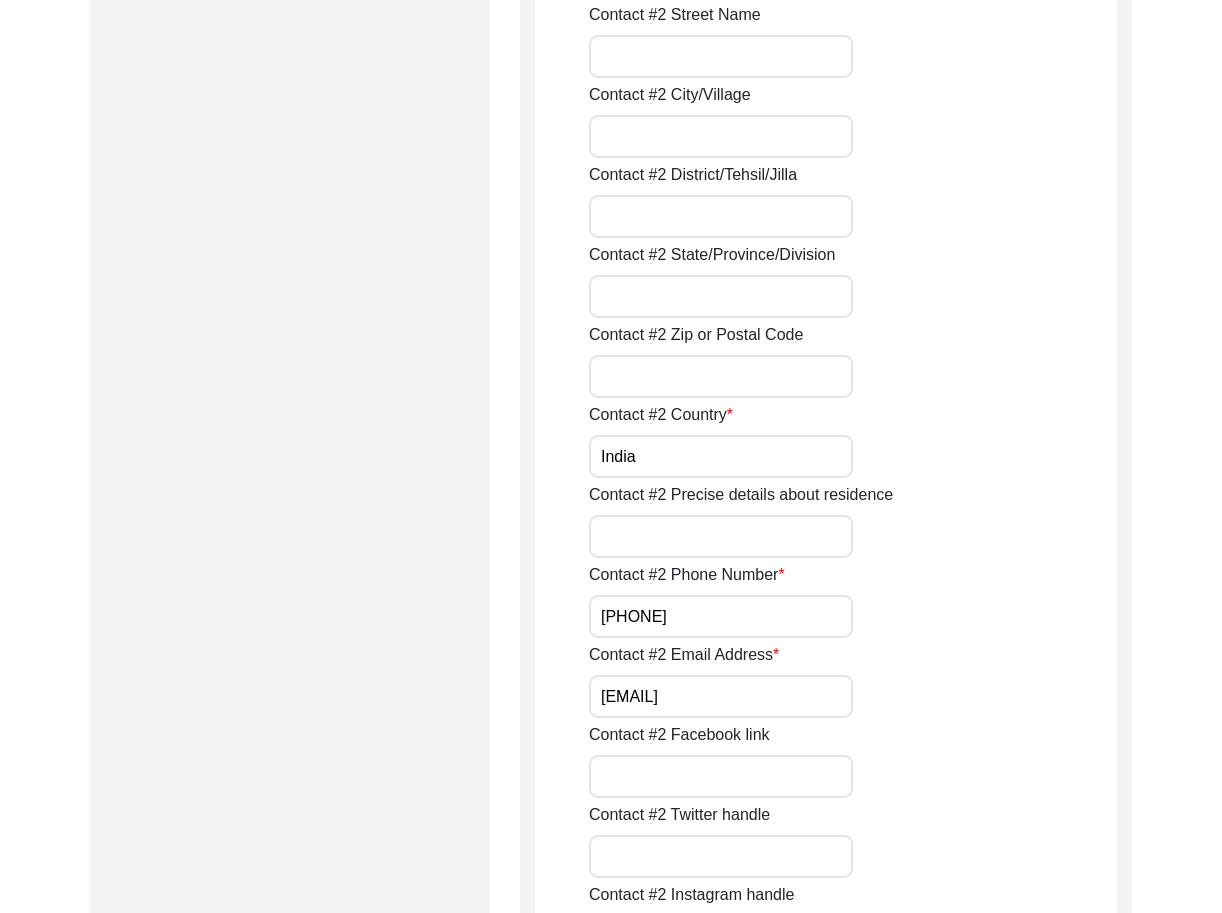 click on "India" at bounding box center (721, 456) 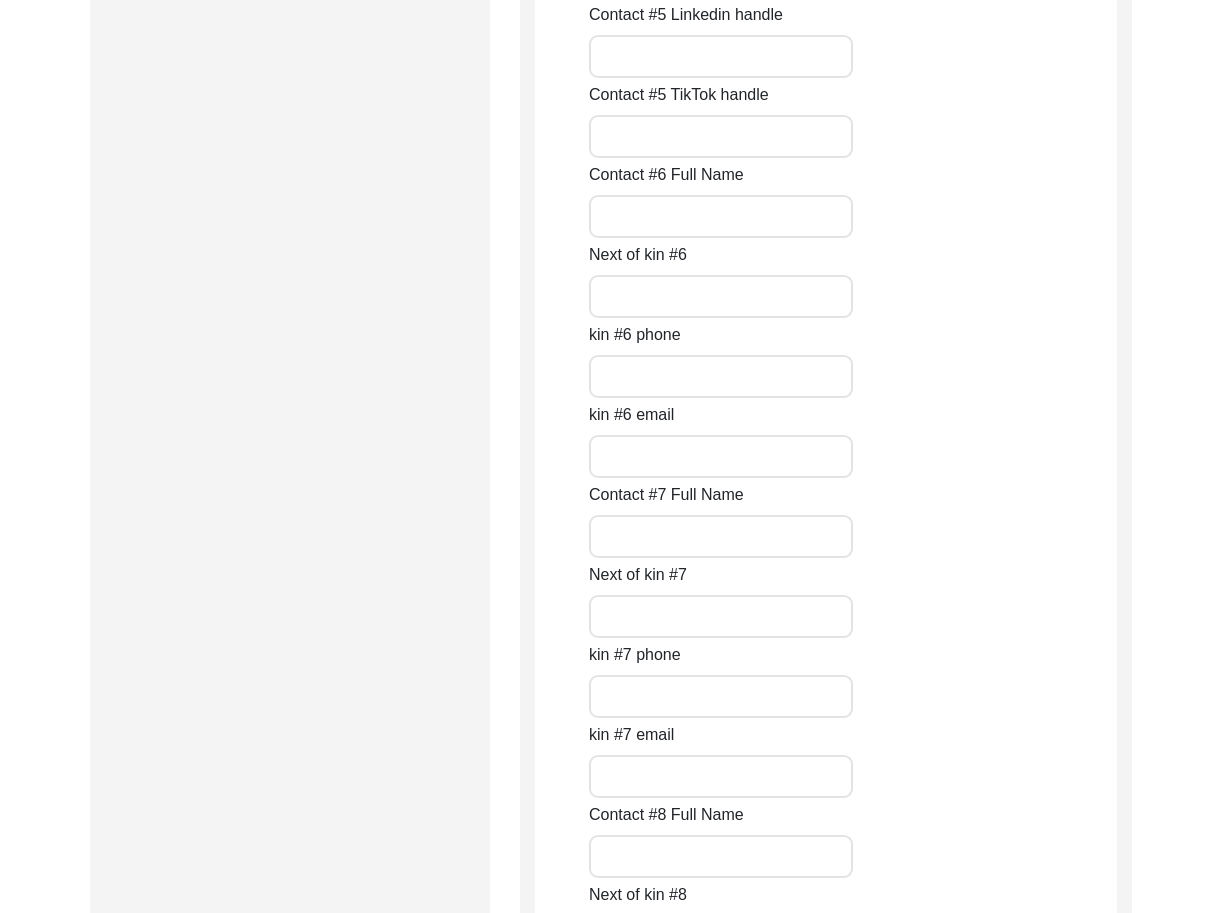scroll, scrollTop: 8749, scrollLeft: 0, axis: vertical 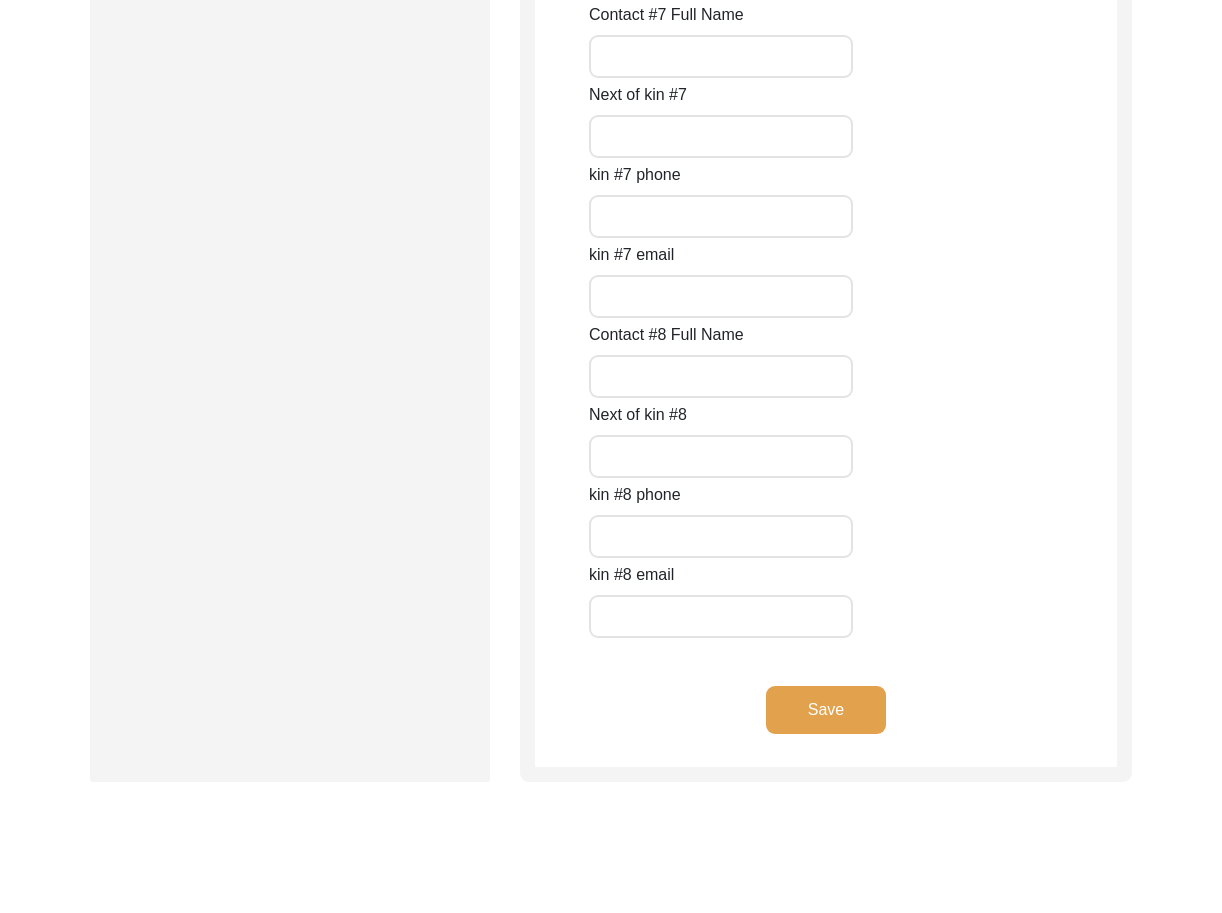 click on "Save" 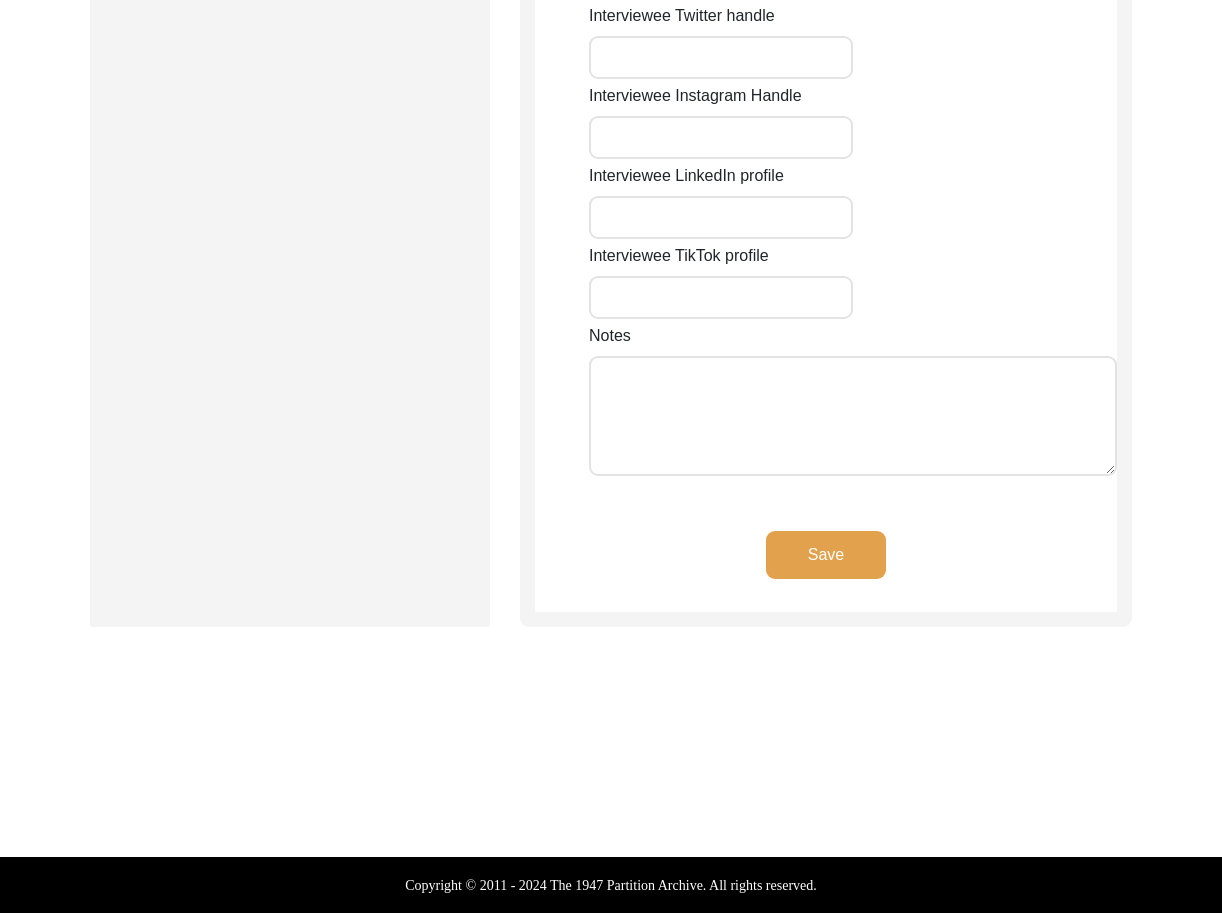 type on "[BUILDING NAME]" 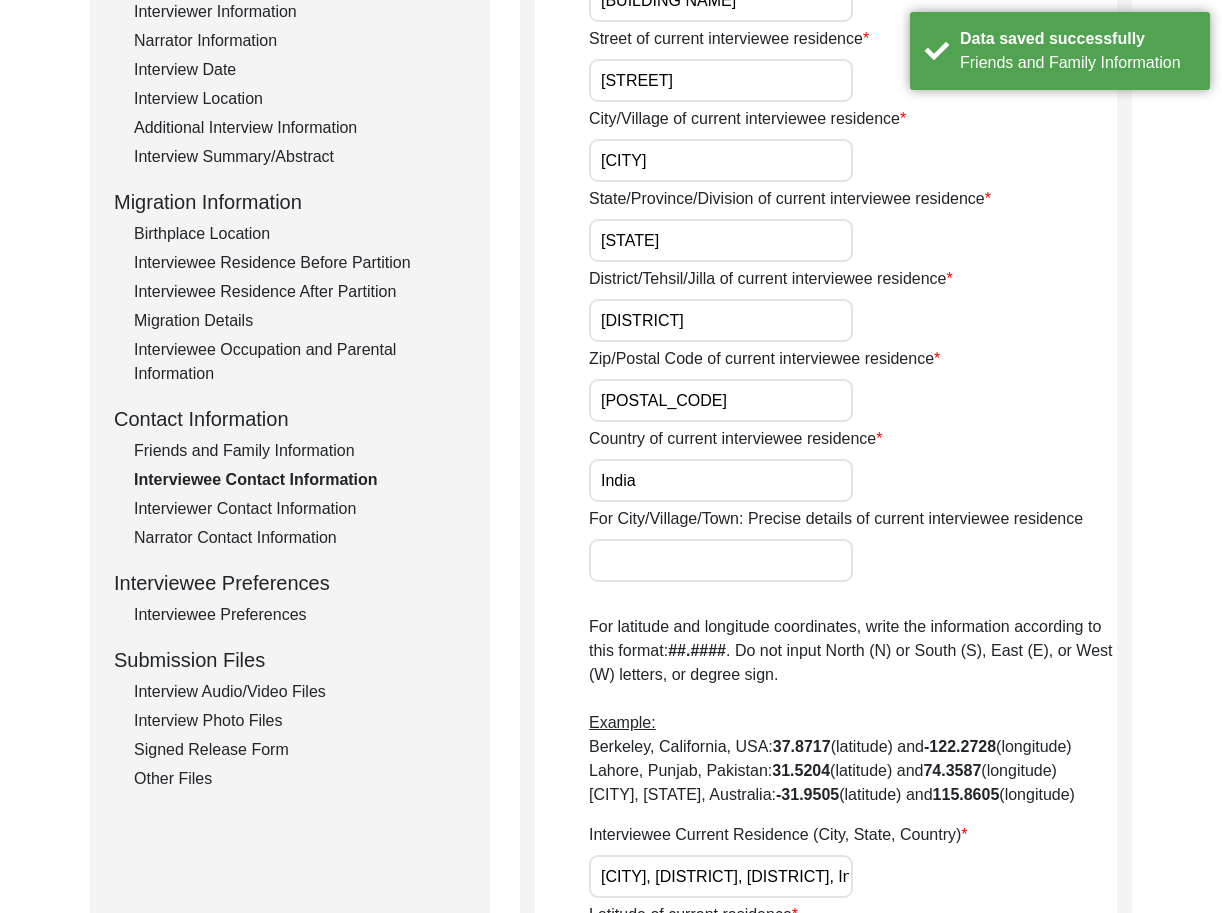 scroll, scrollTop: 0, scrollLeft: 0, axis: both 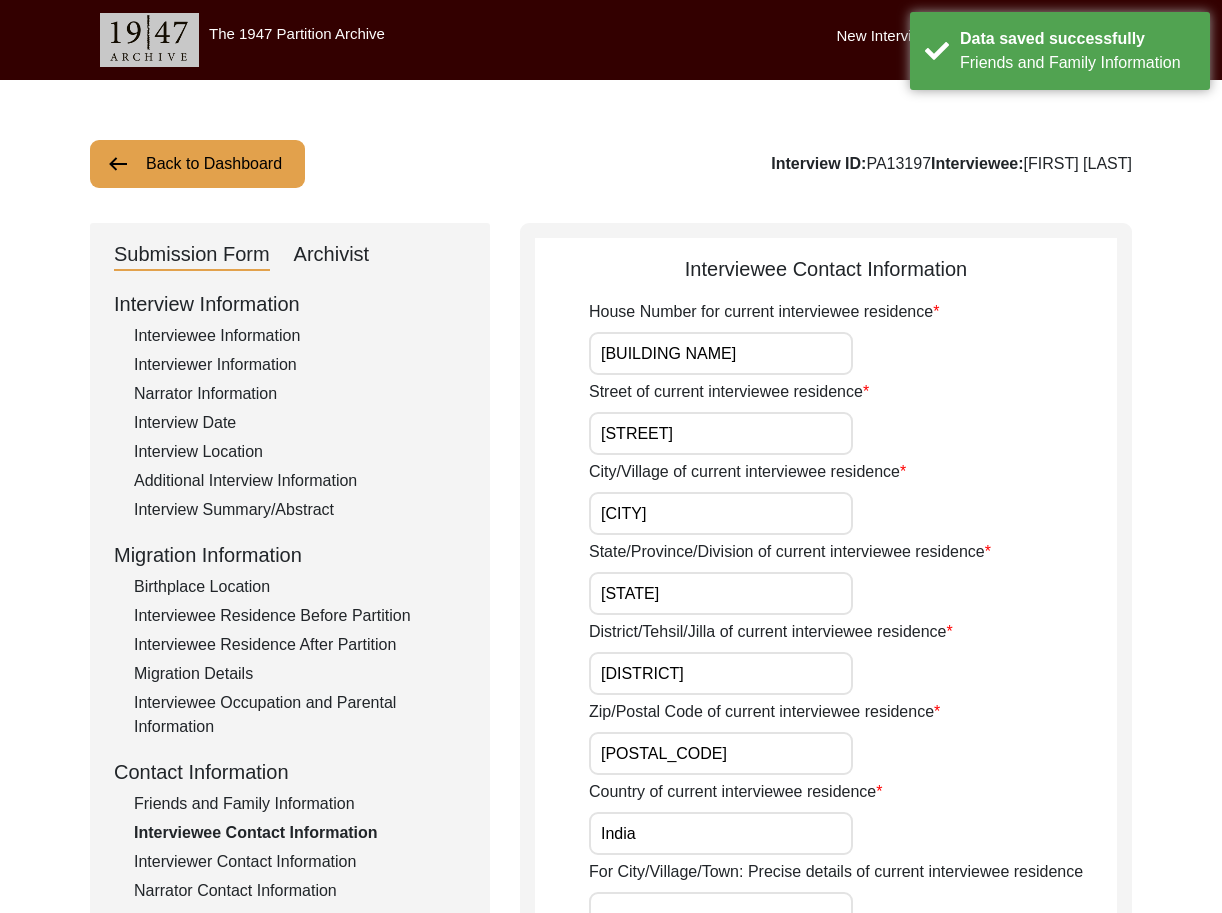 click on "[BUILDING NAME]" at bounding box center [721, 353] 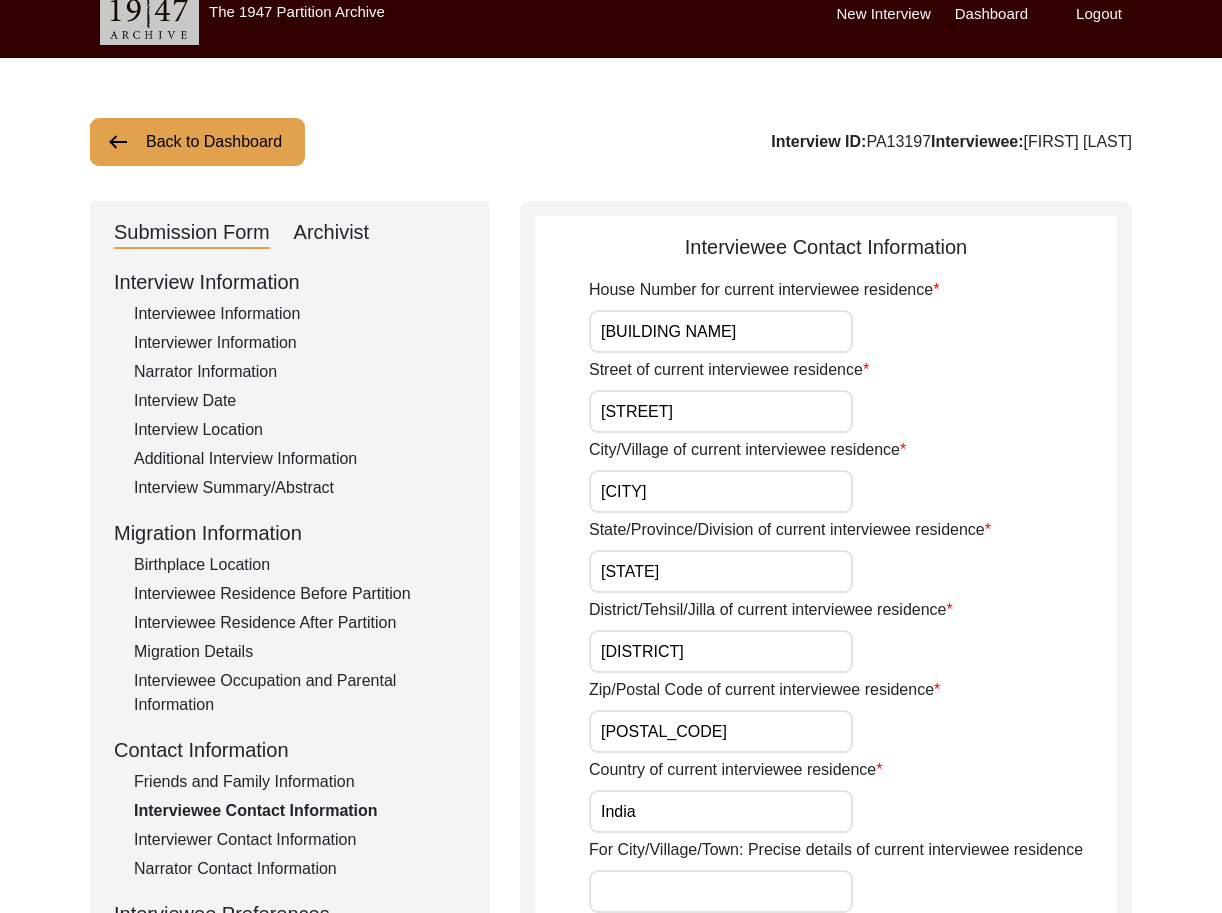 scroll, scrollTop: 797, scrollLeft: 0, axis: vertical 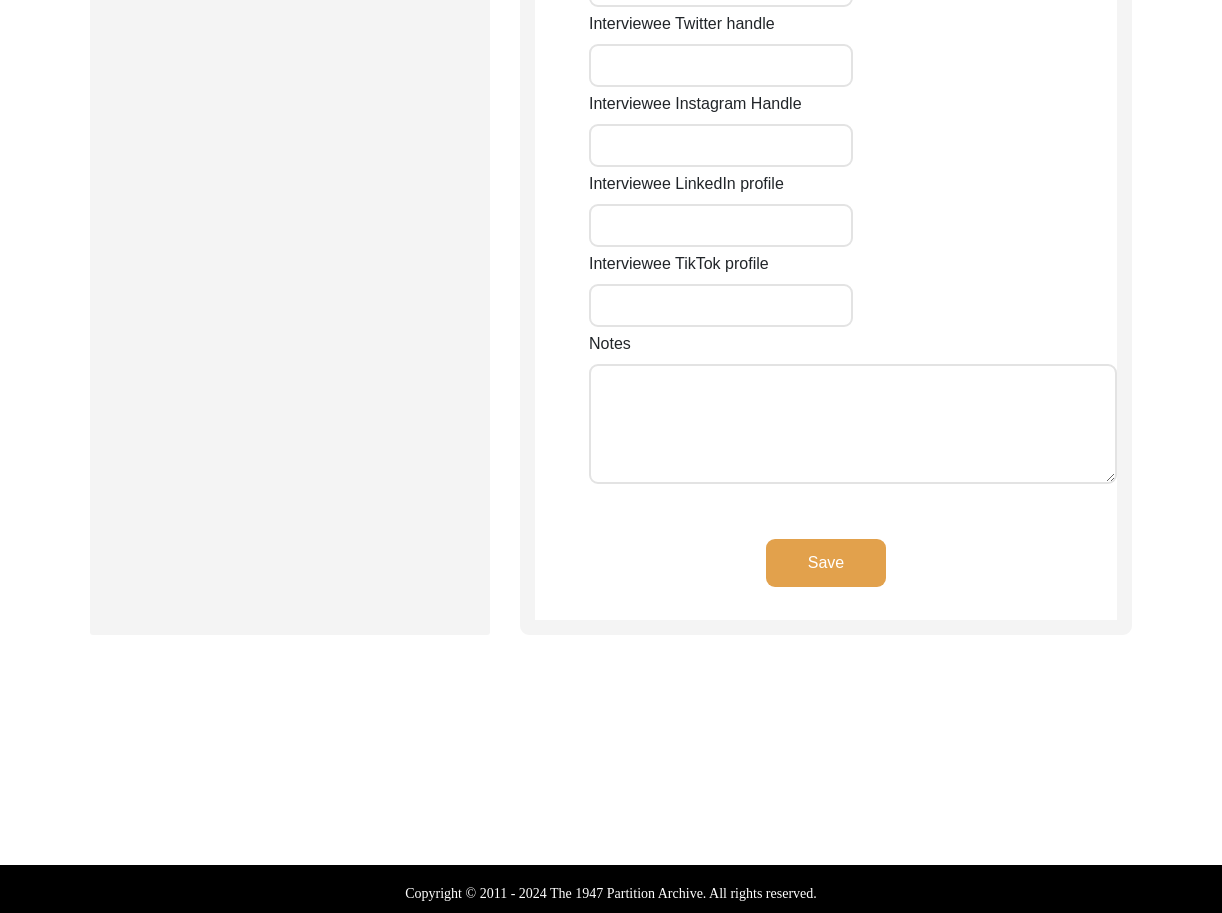 click on "Save" 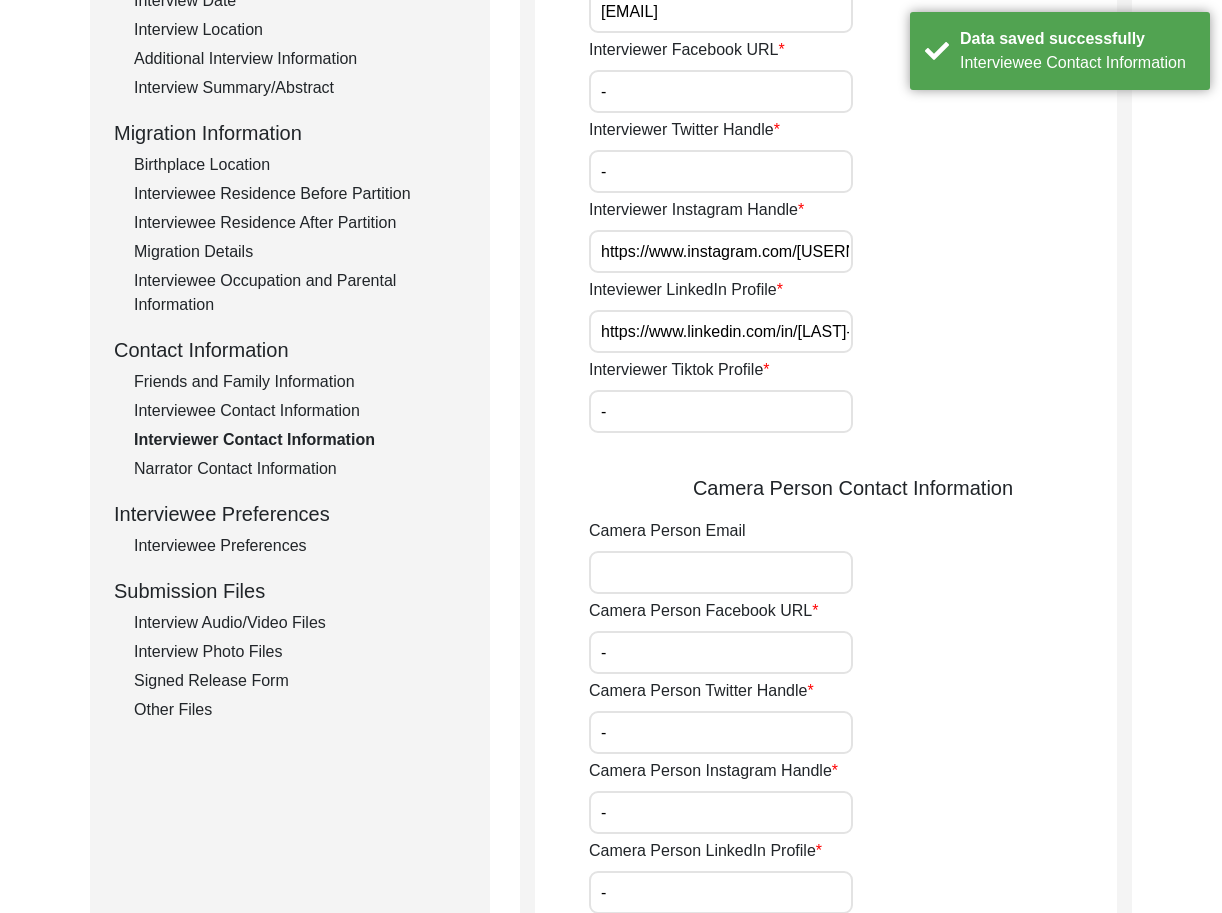 scroll, scrollTop: 0, scrollLeft: 0, axis: both 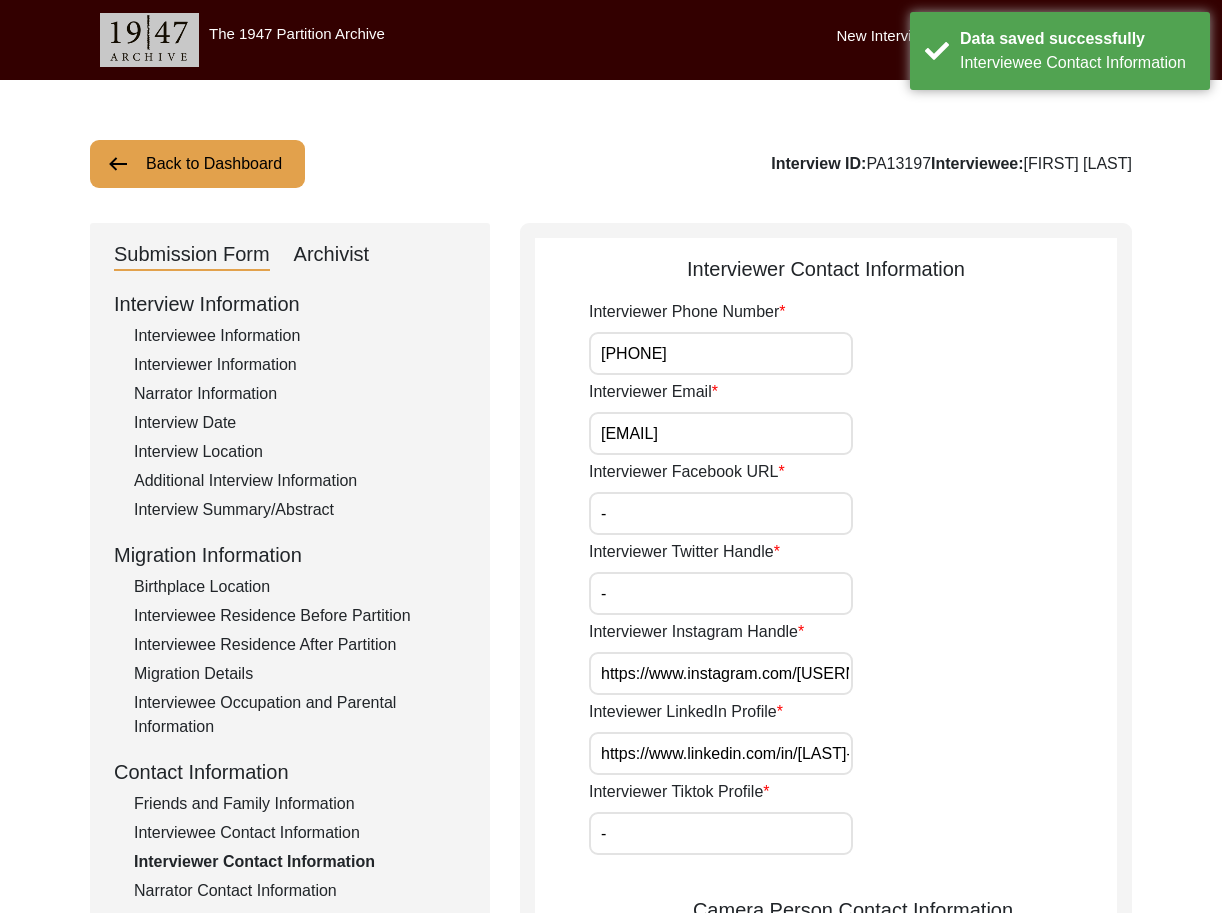 click on "[PHONE]" at bounding box center [721, 353] 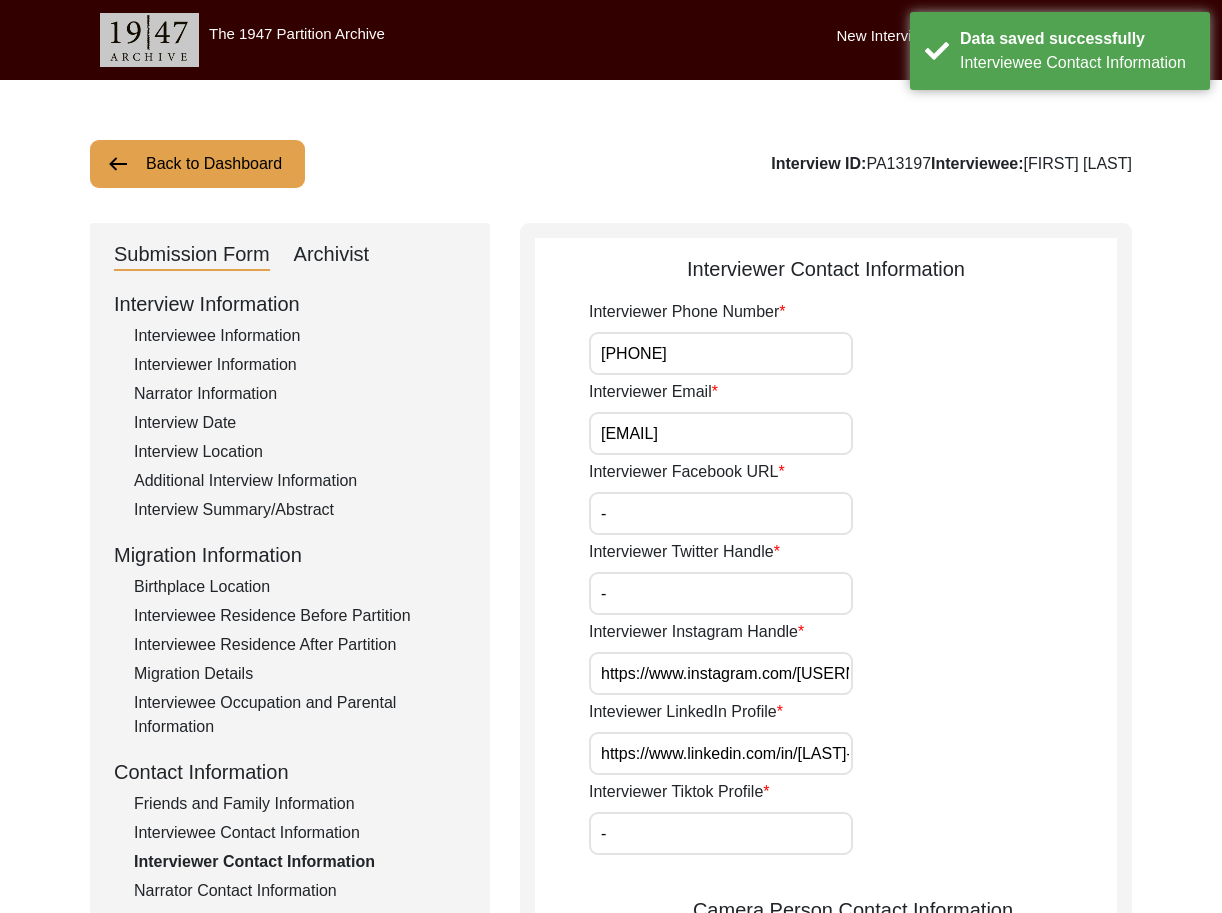 click on "[PHONE]" at bounding box center [721, 353] 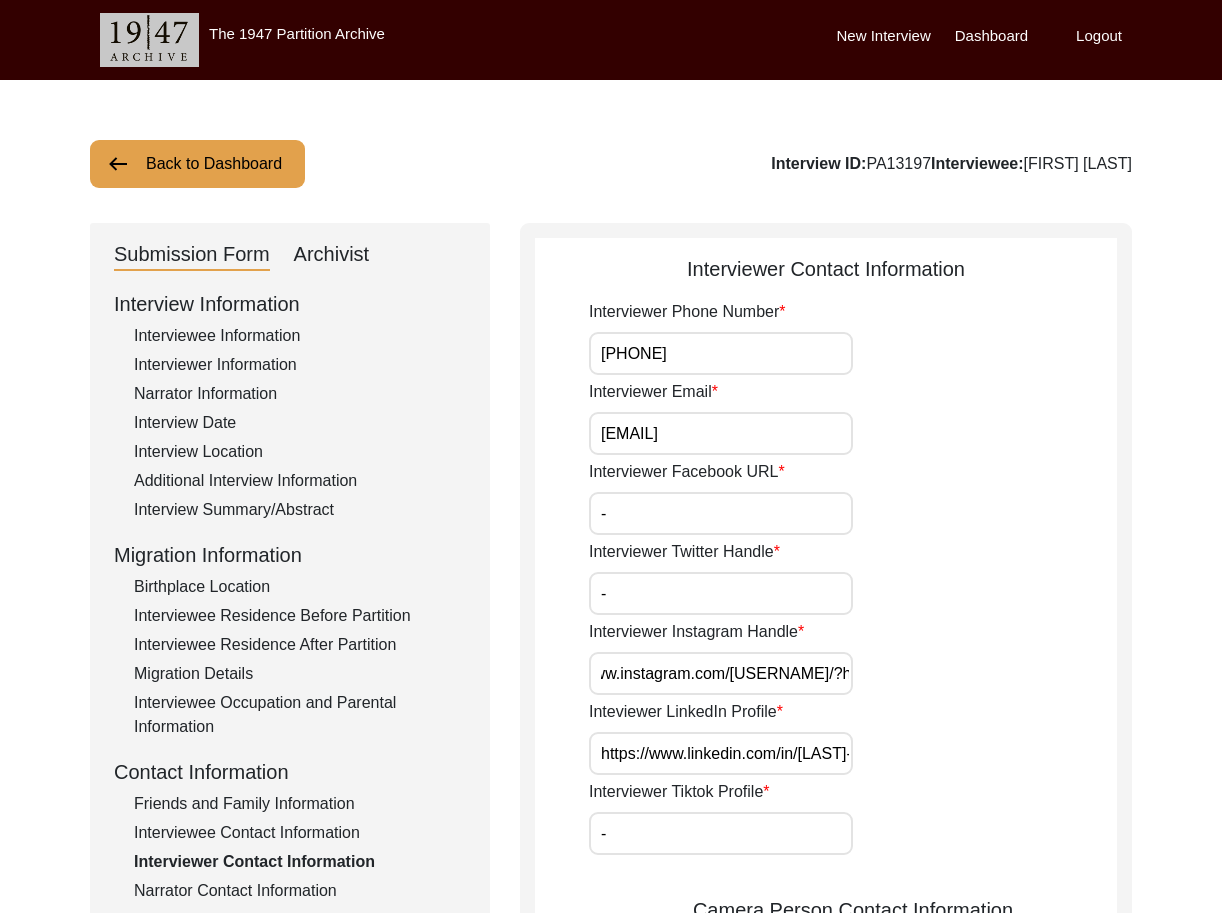 scroll, scrollTop: 0, scrollLeft: 0, axis: both 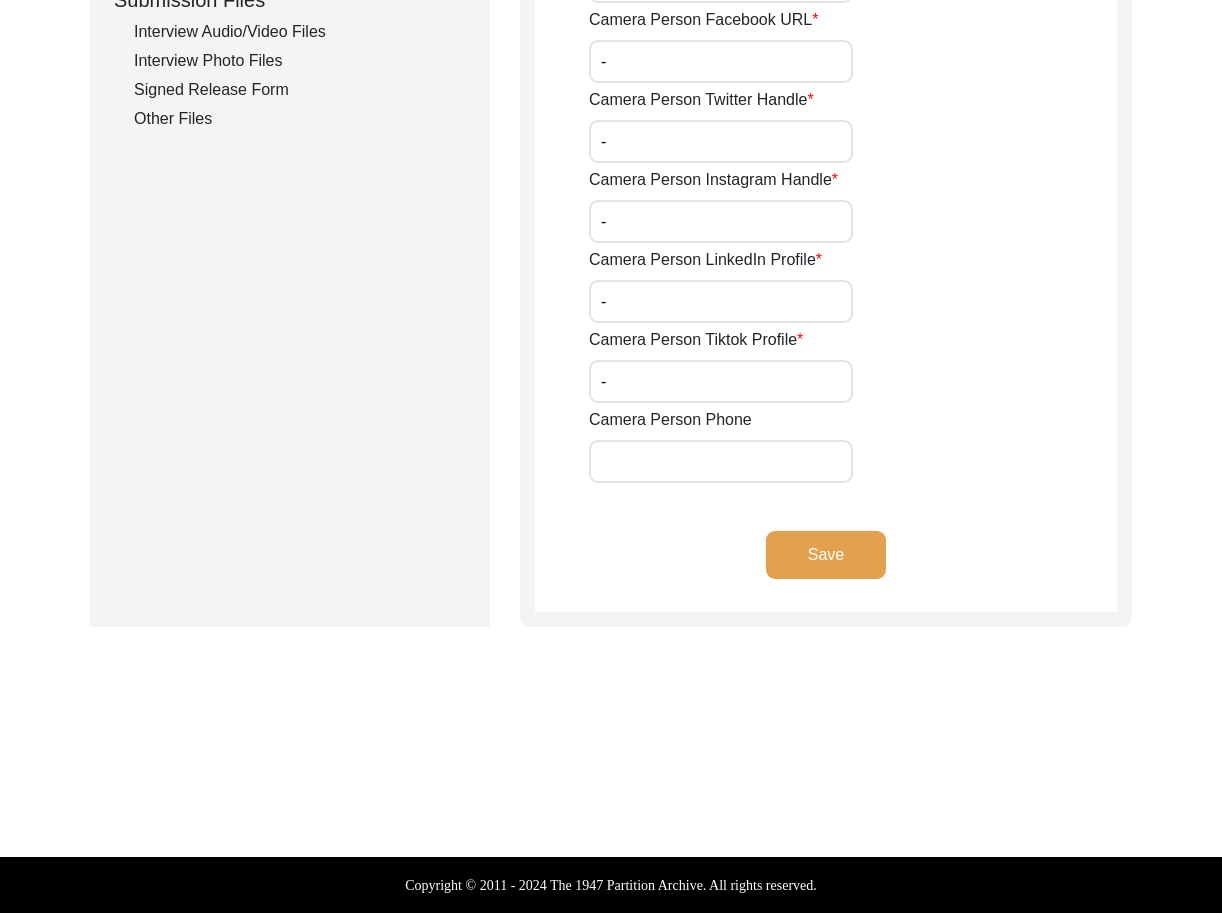 click on "Save" 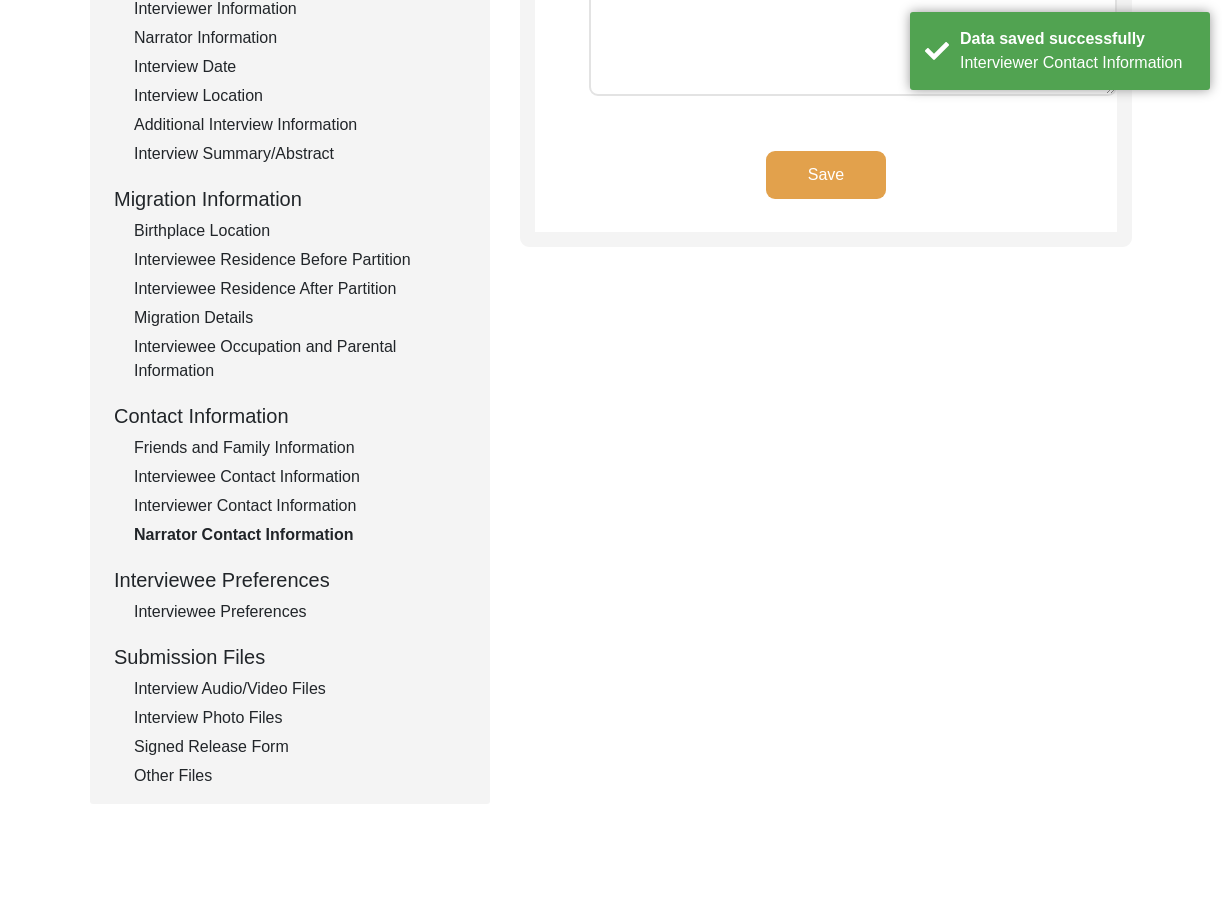 scroll, scrollTop: 357, scrollLeft: 0, axis: vertical 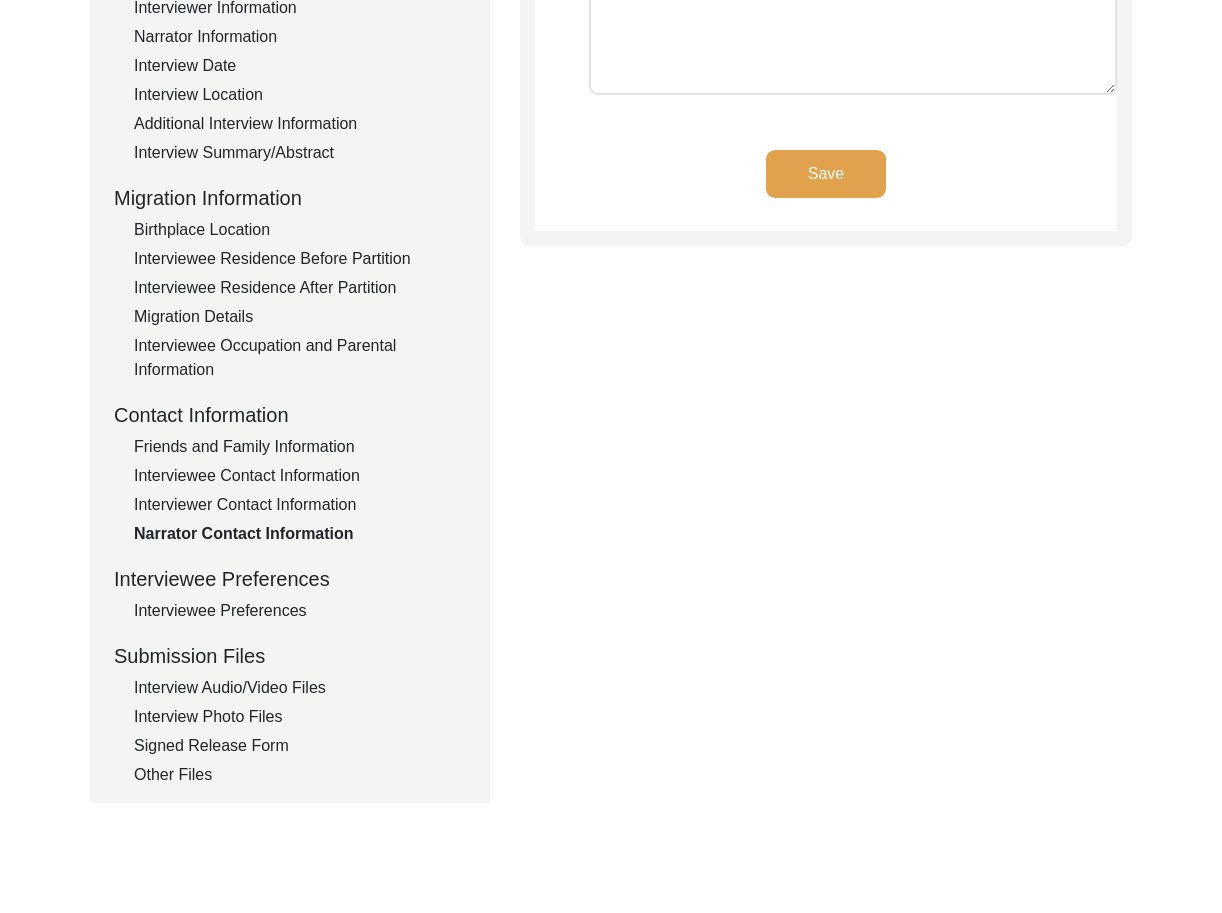 click on "Interviewee Preferences" 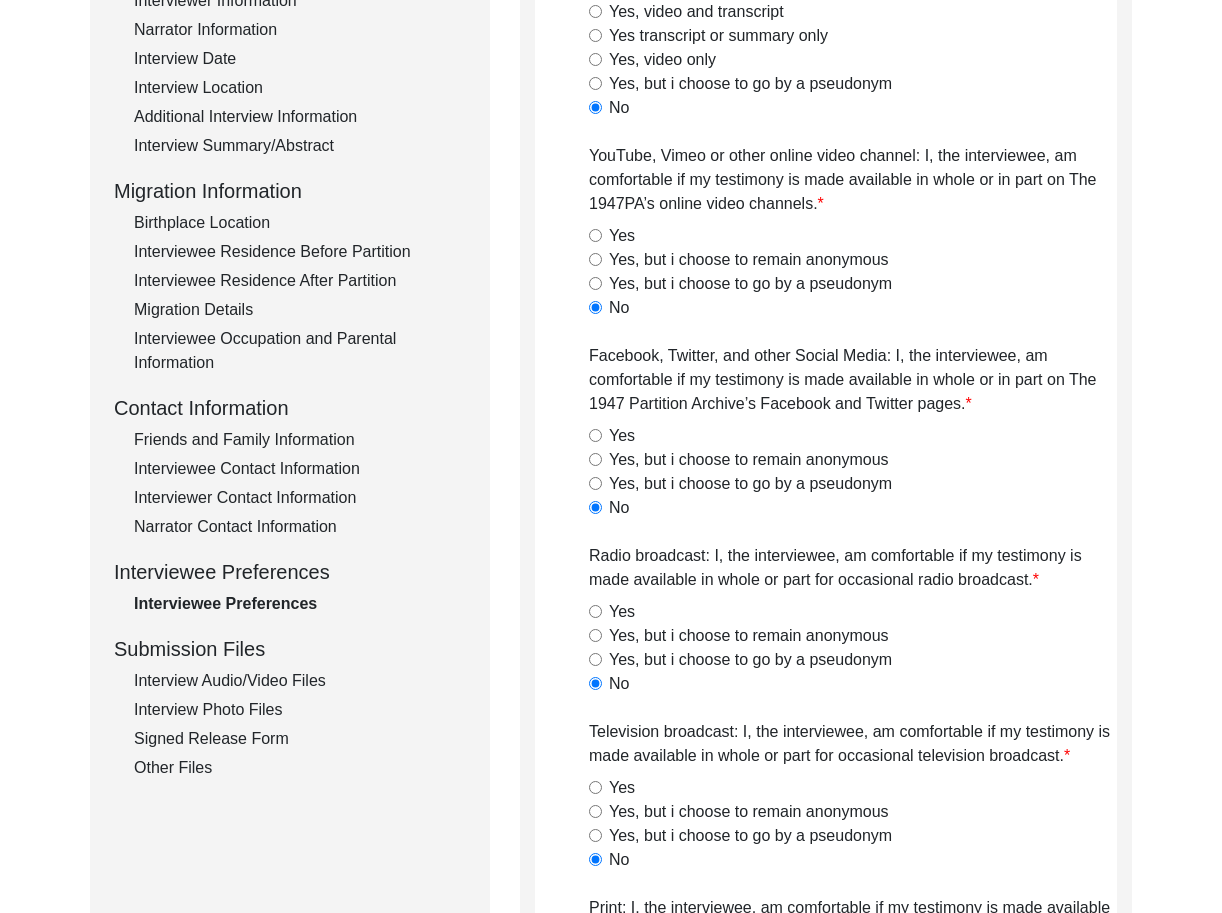 scroll, scrollTop: 374, scrollLeft: 0, axis: vertical 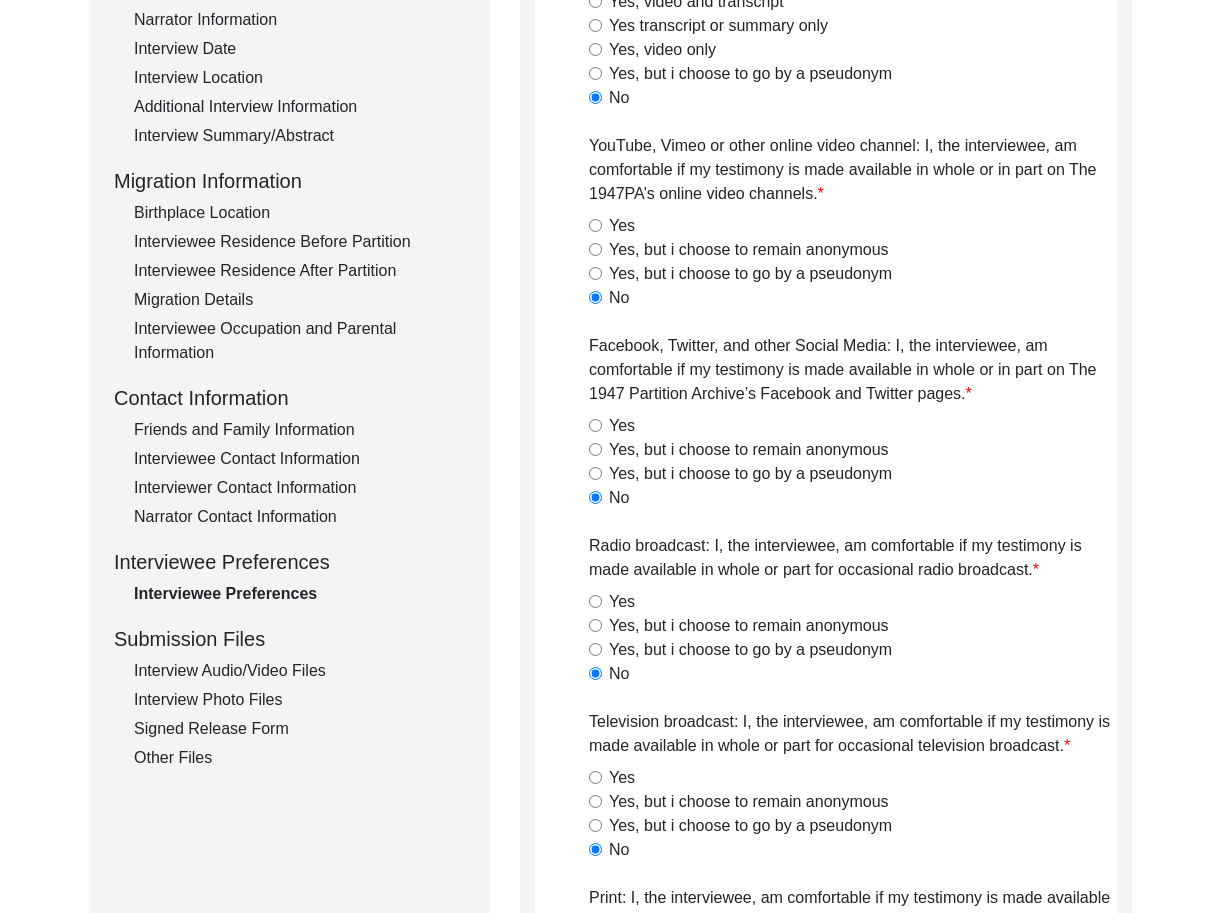 click on "Interview Audio/Video Files" 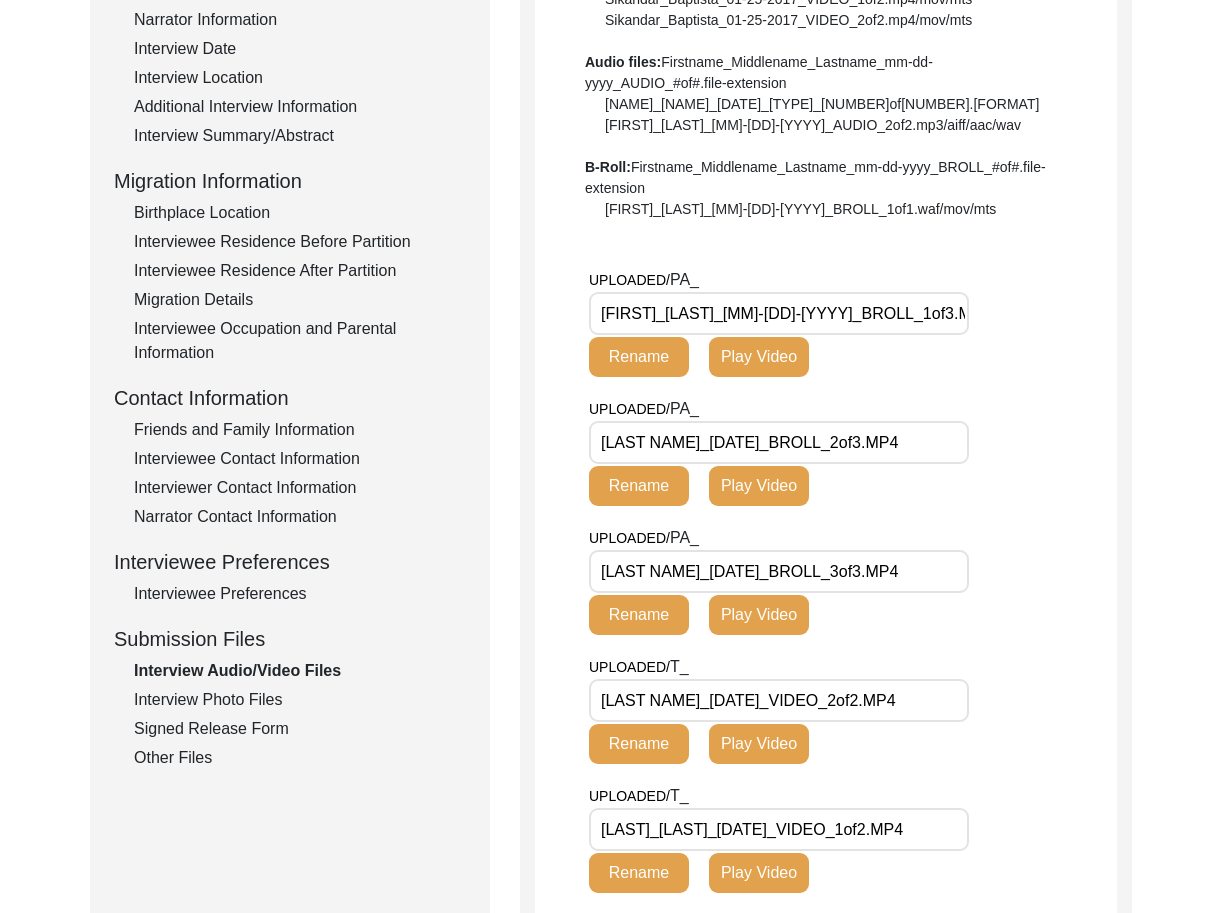 click on "[FIRST]_[LAST]_[MM]-[DD]-[YYYY]_BROLL_1of3.MP4" at bounding box center [779, 313] 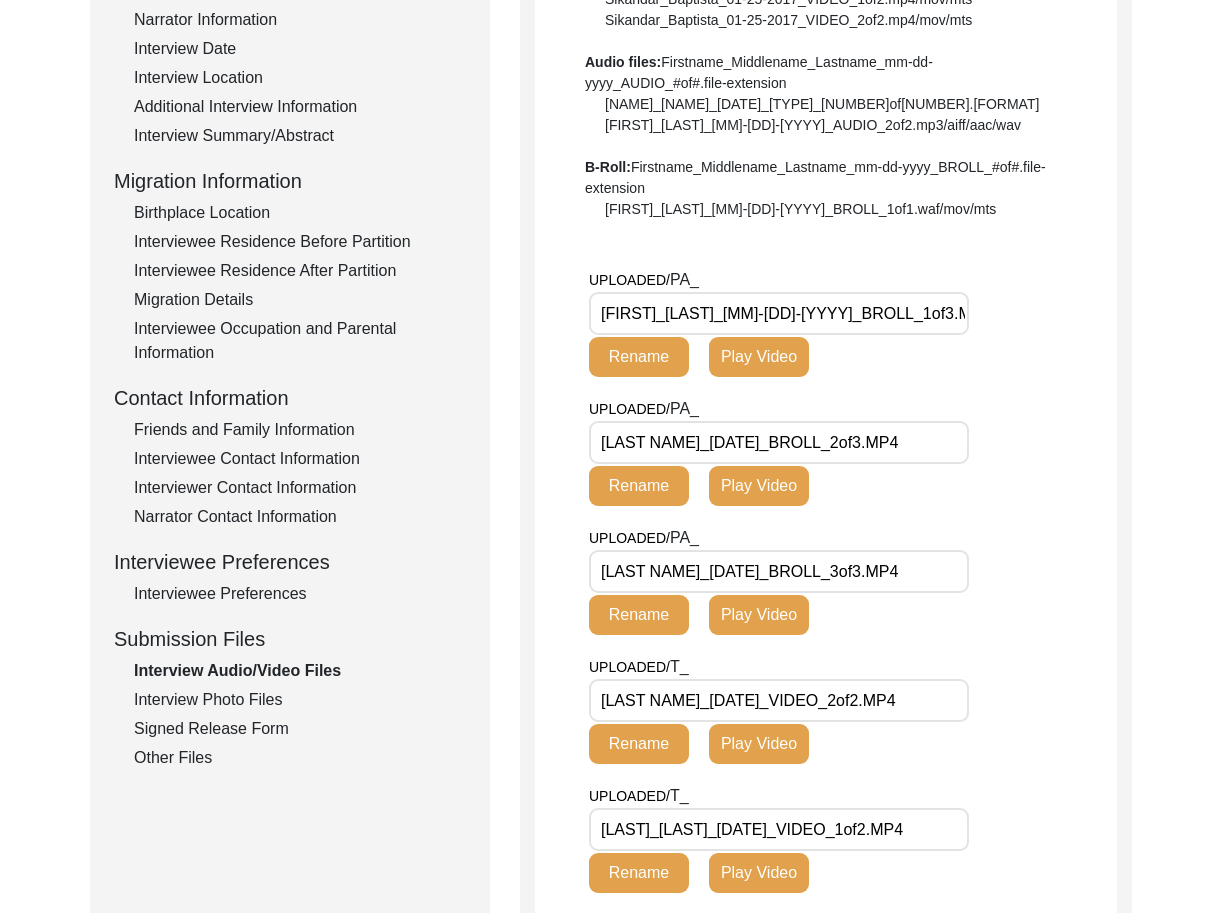 click on "[FIRST]_[LAST]_[MM]-[DD]-[YYYY]_BROLL_1of3.MP4" at bounding box center (779, 313) 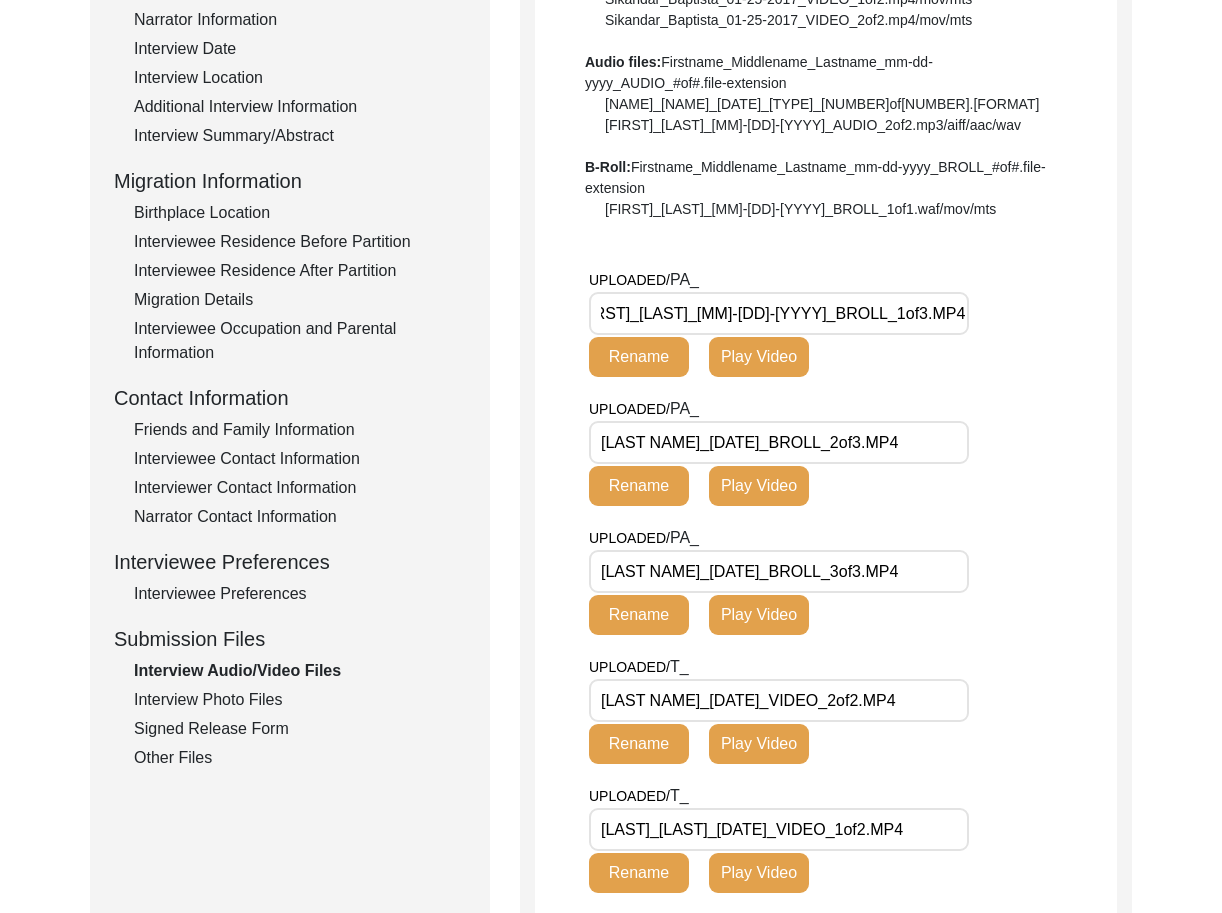 scroll, scrollTop: 0, scrollLeft: 0, axis: both 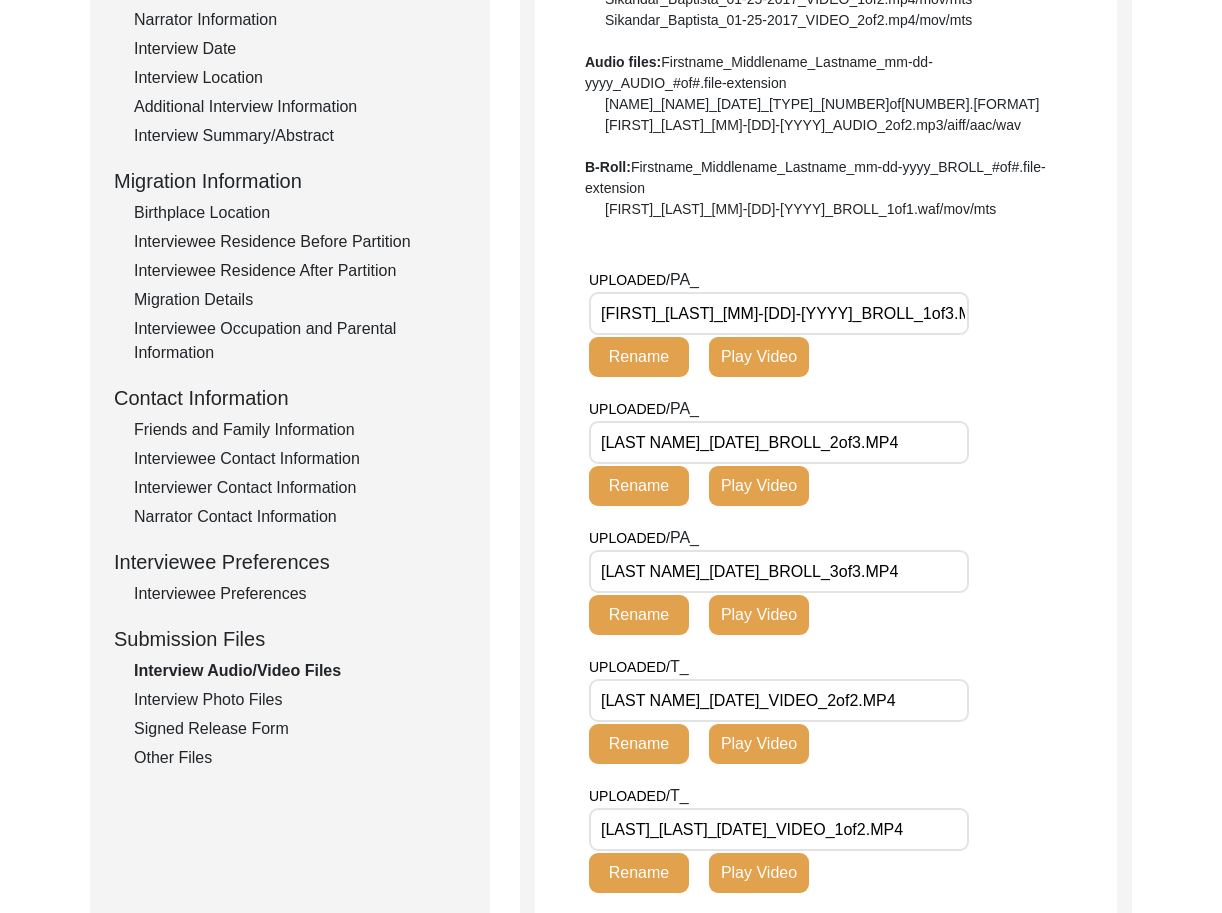 type 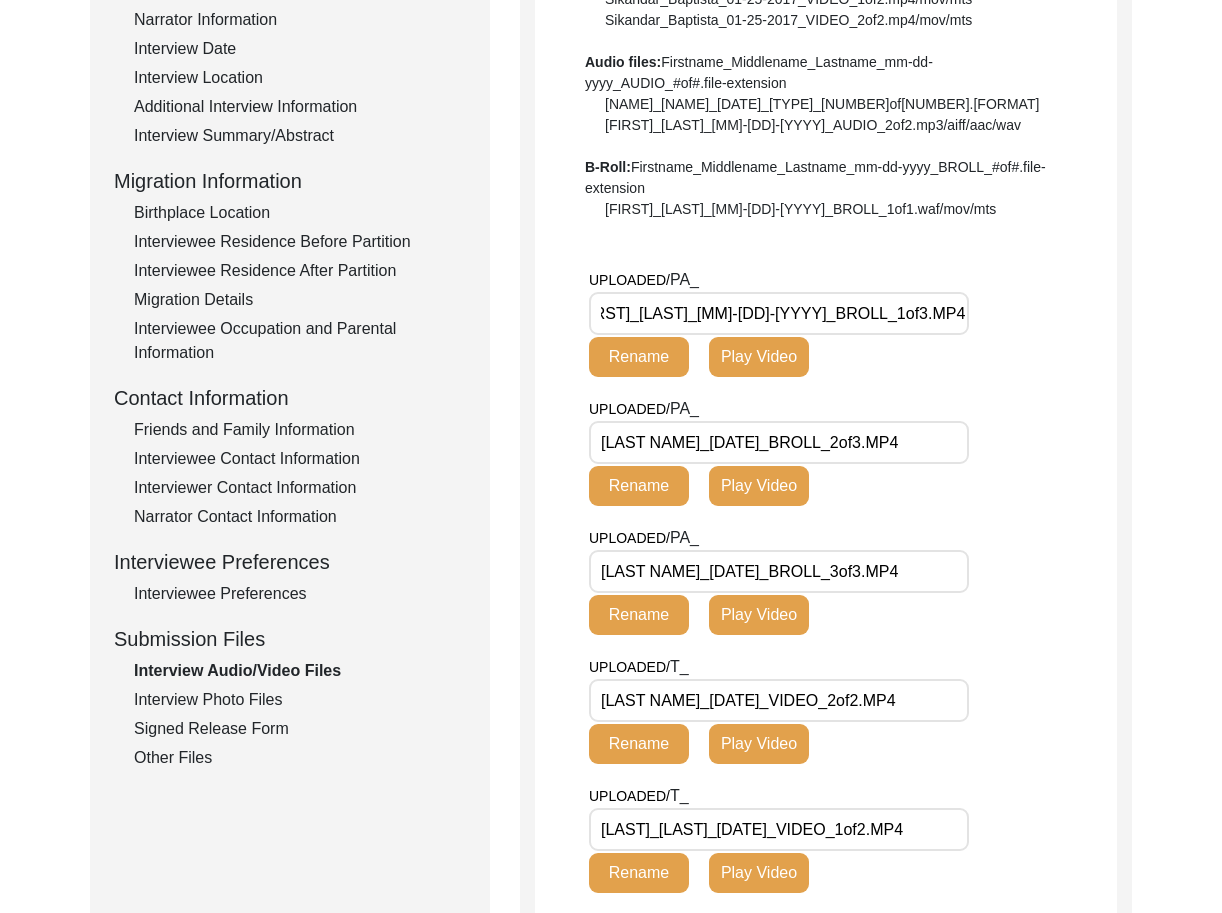 scroll, scrollTop: 0, scrollLeft: 0, axis: both 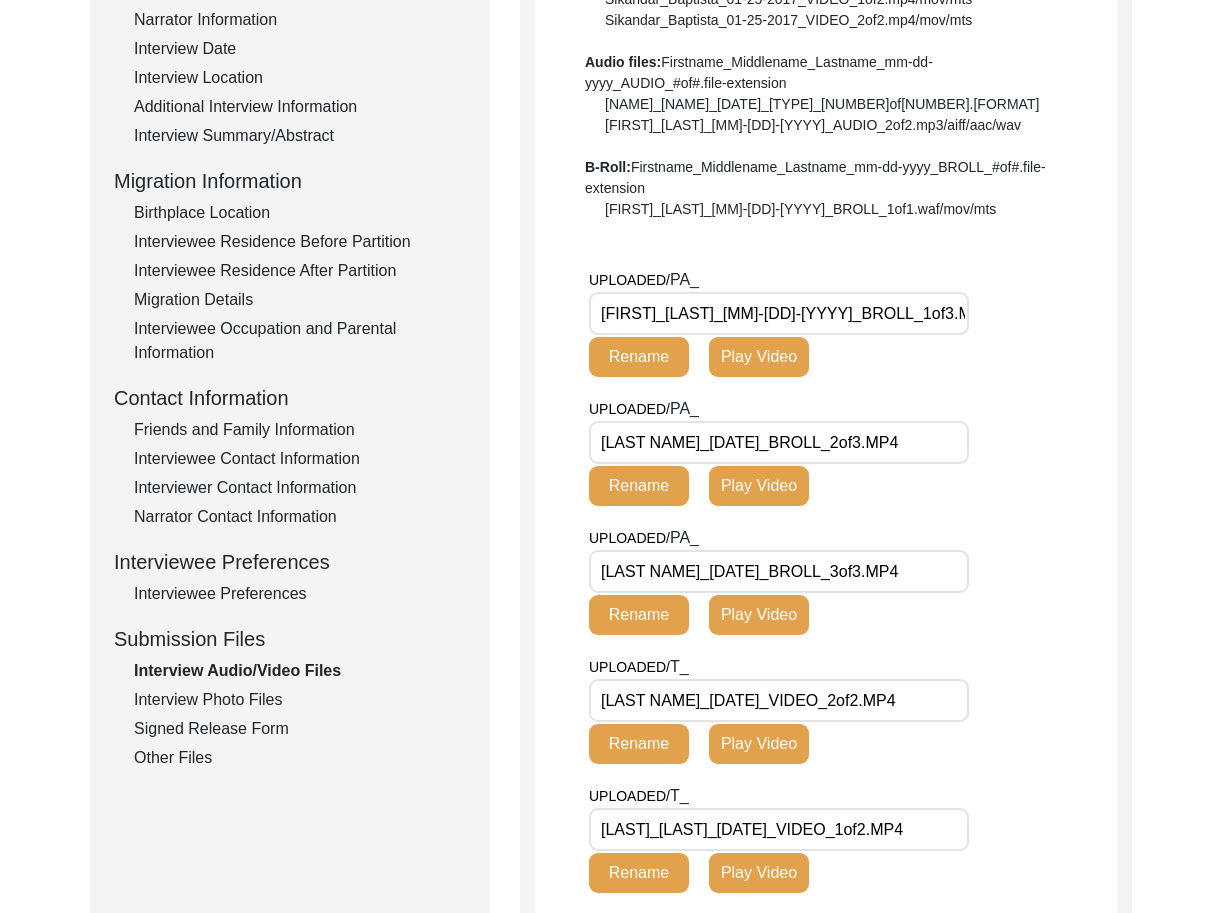type 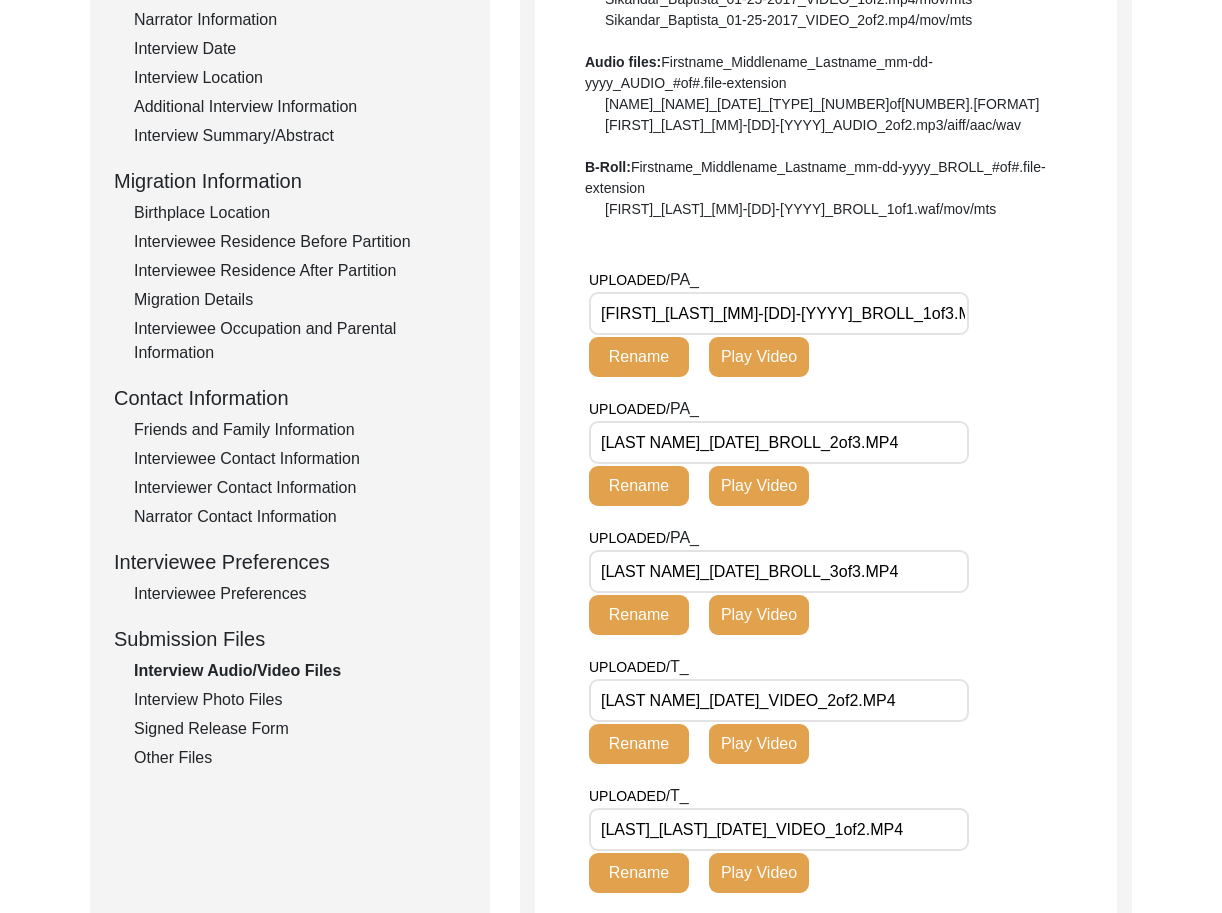 scroll, scrollTop: 0, scrollLeft: 0, axis: both 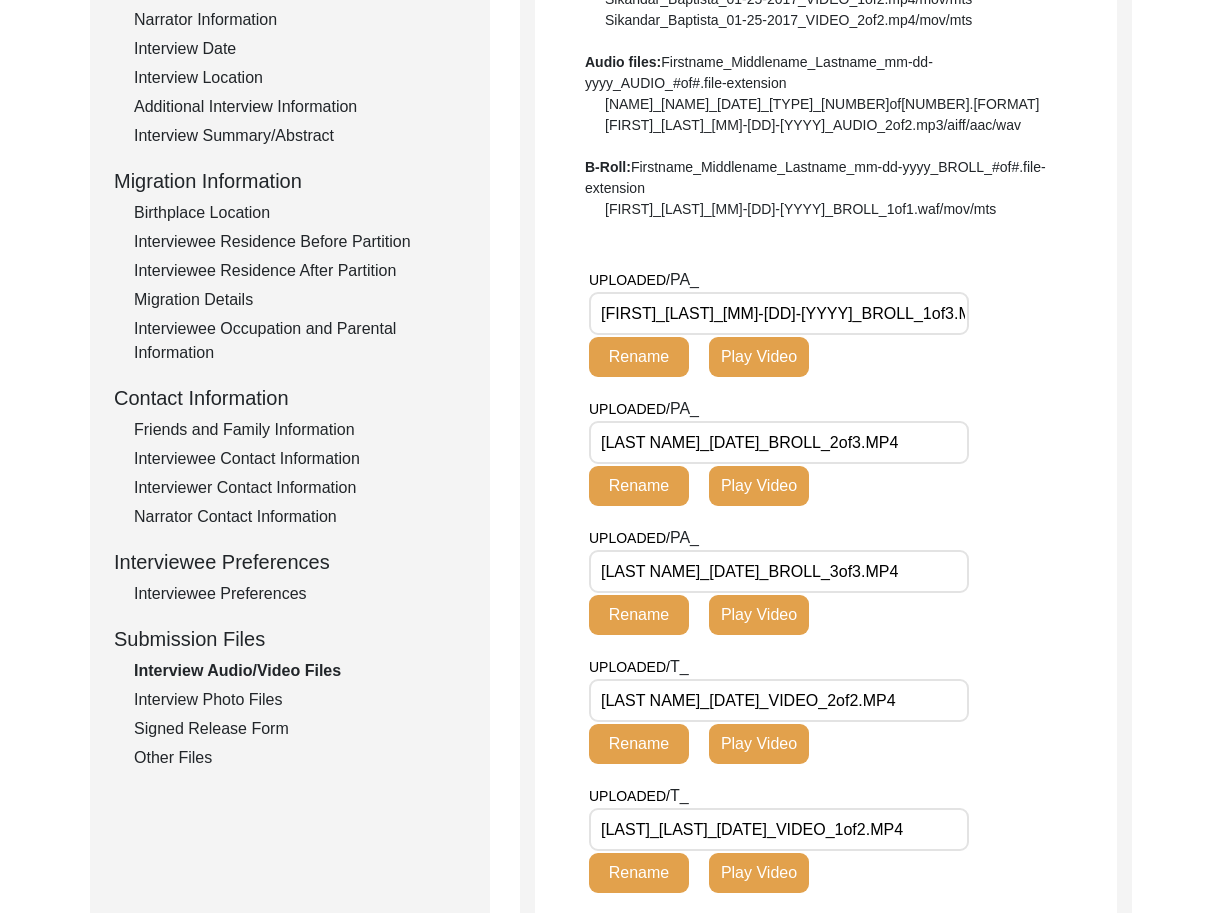 type 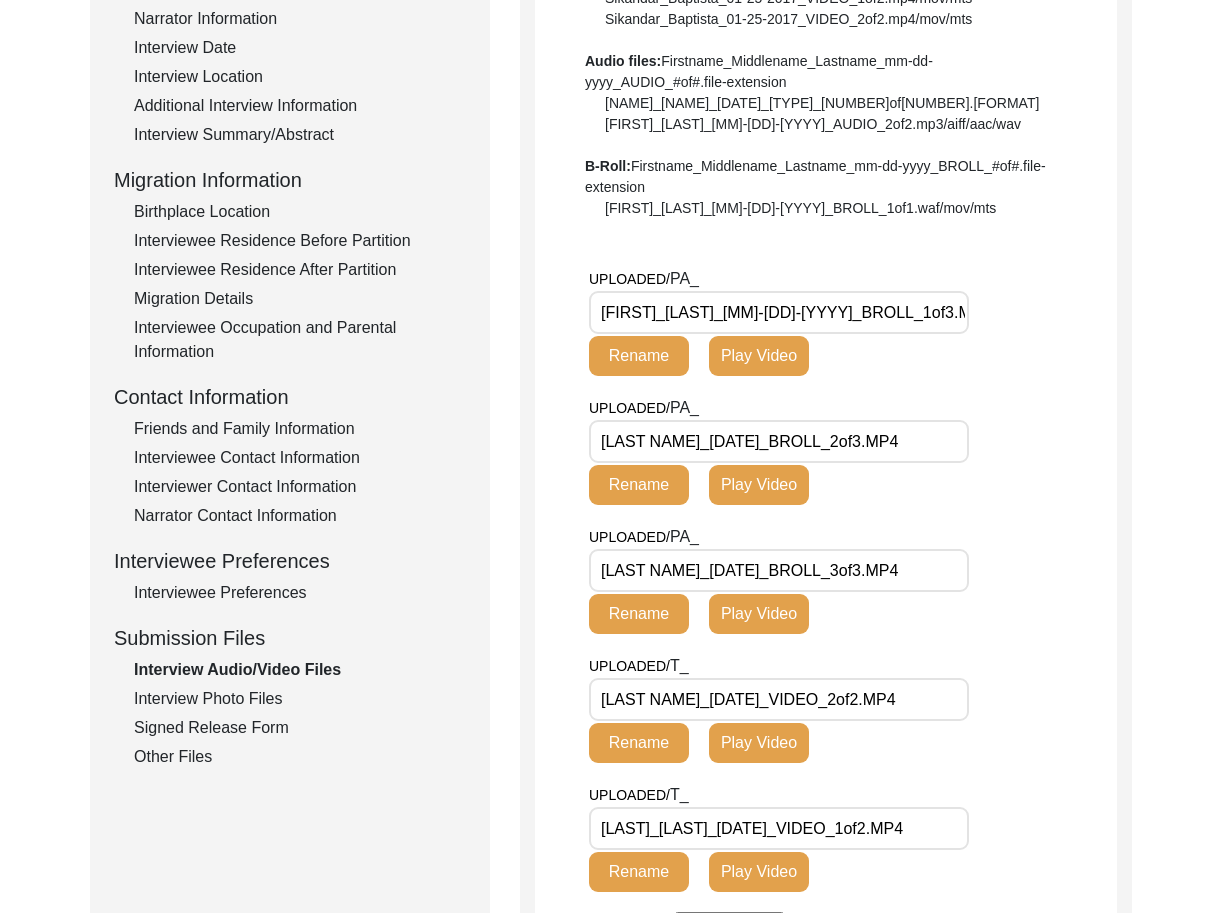 type 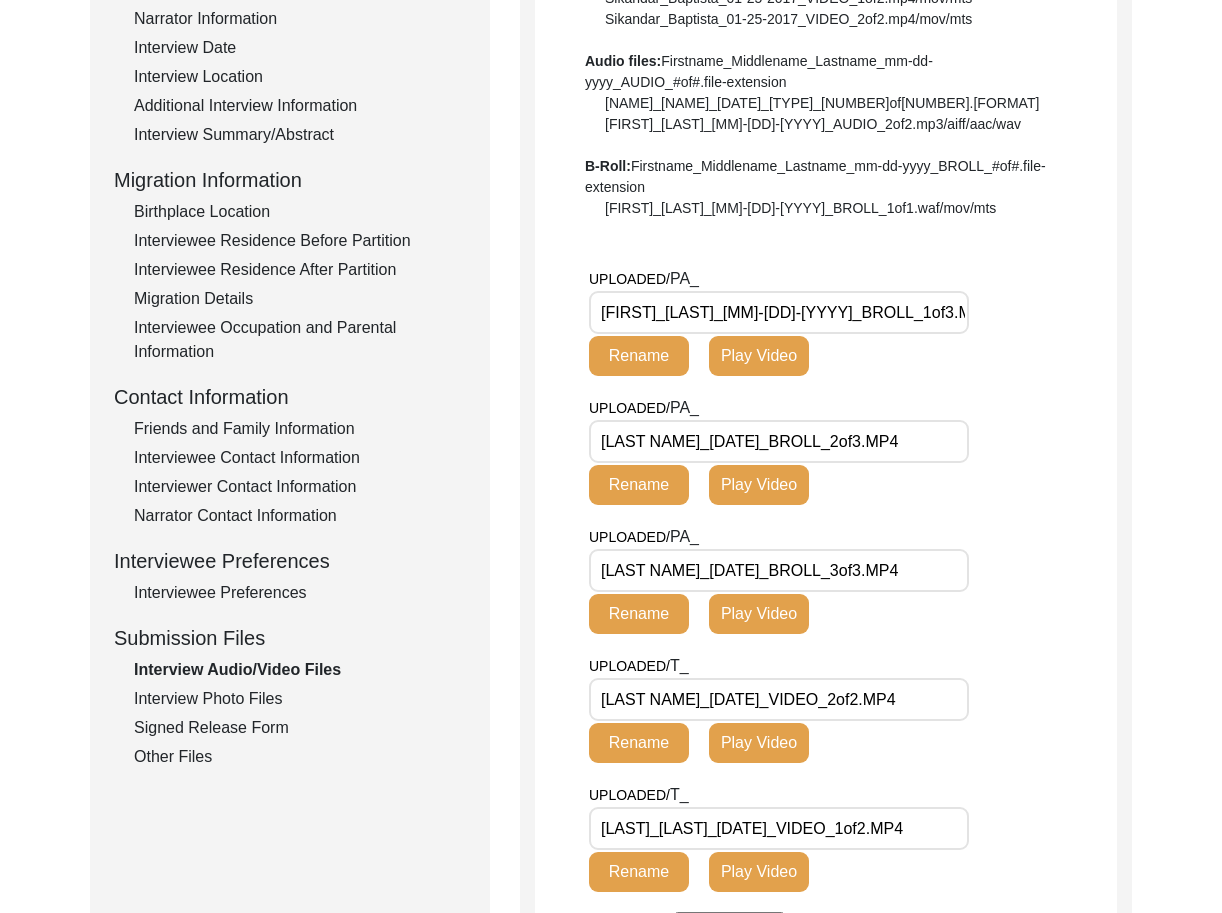type 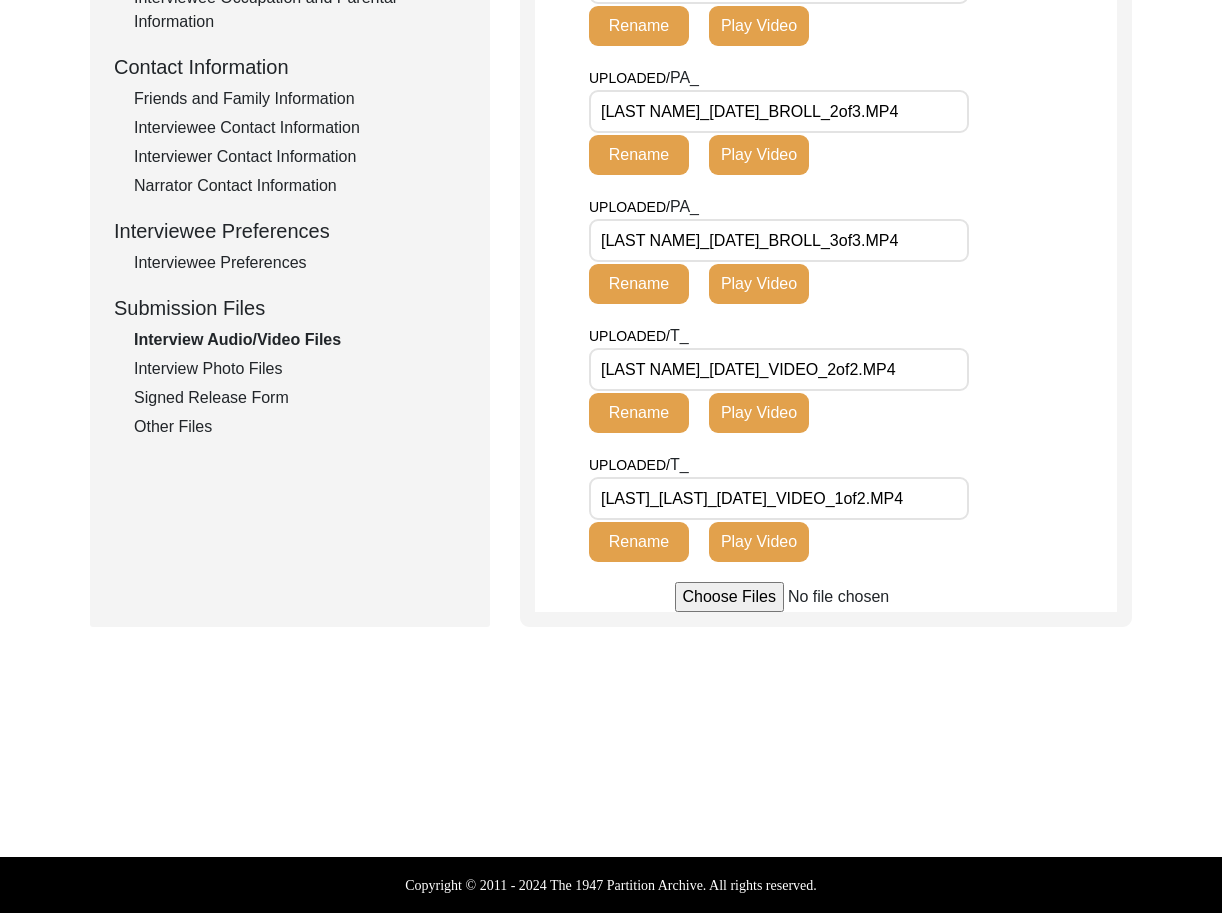 click on "Back to Dashboard  Interview ID:  PA13197  Interviewee:  [FIRST] [LAST]   Submission Form   Archivist   Interview Information   Interviewee Information   Interviewer Information   Narrator Information   Interview Date   Interview Location   Additional Interview Information   Interview Summary/Abstract   Migration Information   Birthplace Location   Interviewee Residence Before Partition   Interviewee Residence After Partition   Migration Details   Interviewee Occupation and Parental Information   Contact Information   Friends and Family Information   Interviewee Contact Information   Interviewer Contact Information   Narrator Contact Information   Interviewee Preferences   Interviewee Preferences   Submission Files   Interview Audio/Video Files   Interview Photo Files   Signed Release Form   Other Files   Interview Audio/Video Files  File Naming Convention: Video files:  [FIRST]_[MIDDLE]_[LAST]_[MM]-[DD]-[YYYY]_VIDEO_#of#.file-extension  [FIRST]_[LAST]_[MM]-[DD]-[YYYY]_VIDEO_1of2.mp4/mov/mts  Audio files:" 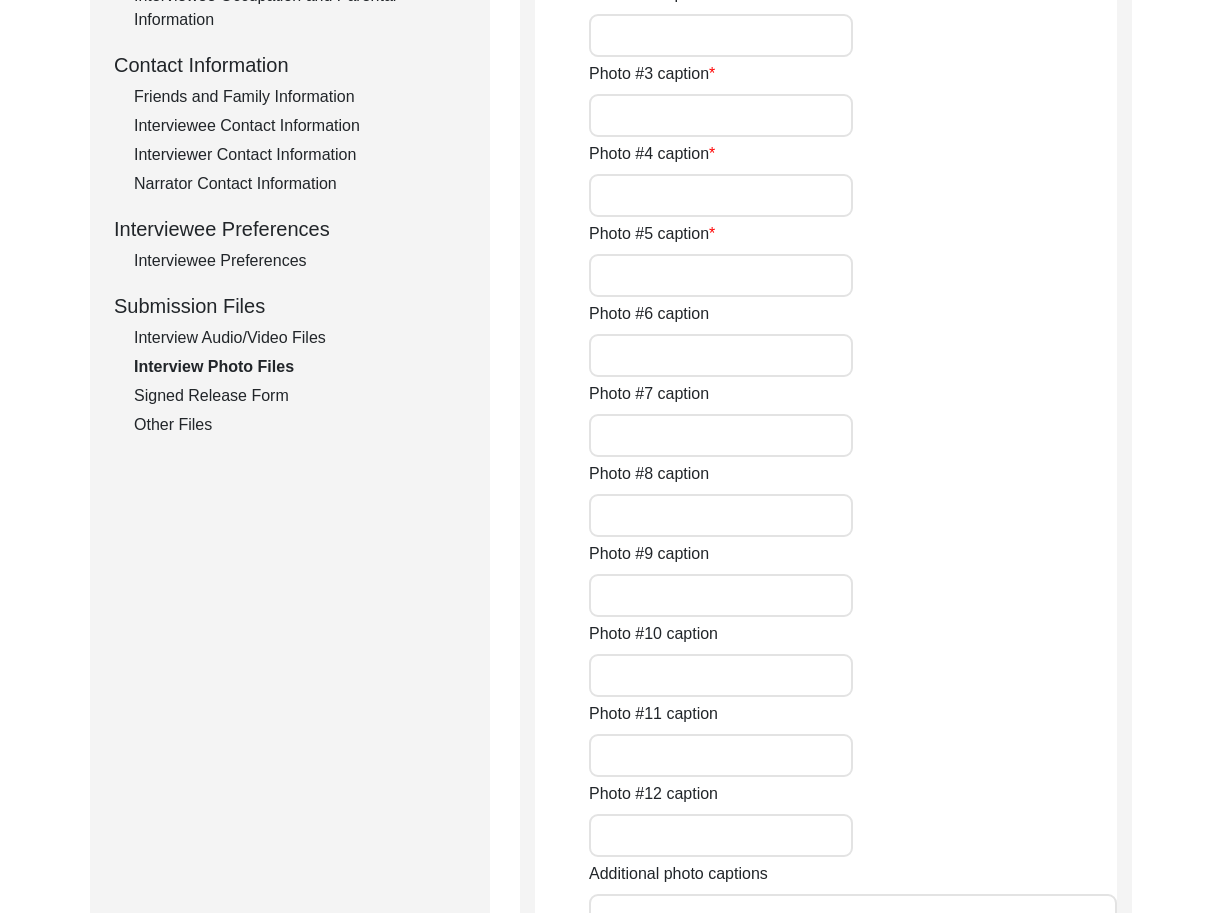 type on "[LAST NAME] at [LOCATION] Garden with Laughter Club." 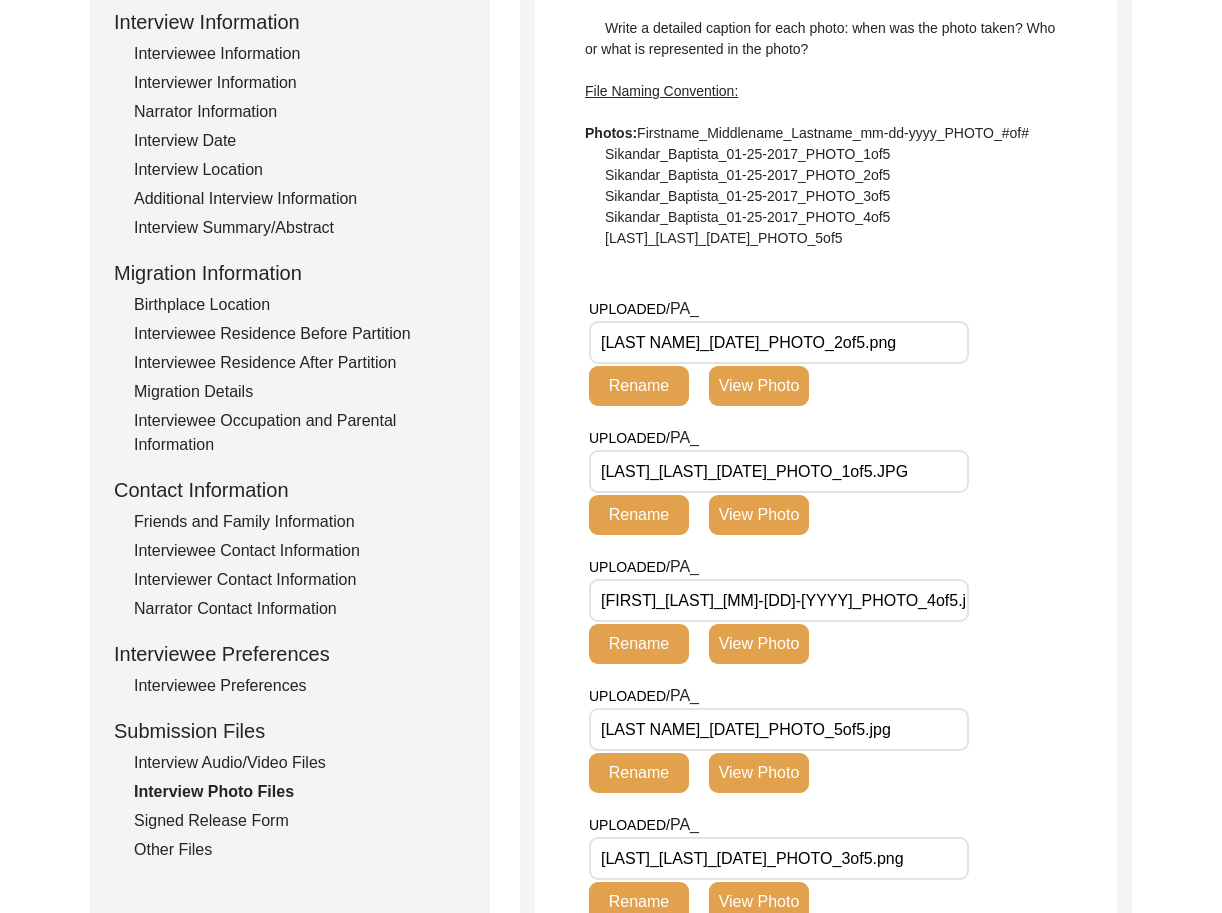 click on "UPLOADED/ PA_ [LAST NAME]_[DATE]_PHOTO_2of5.png Rename View Photo" 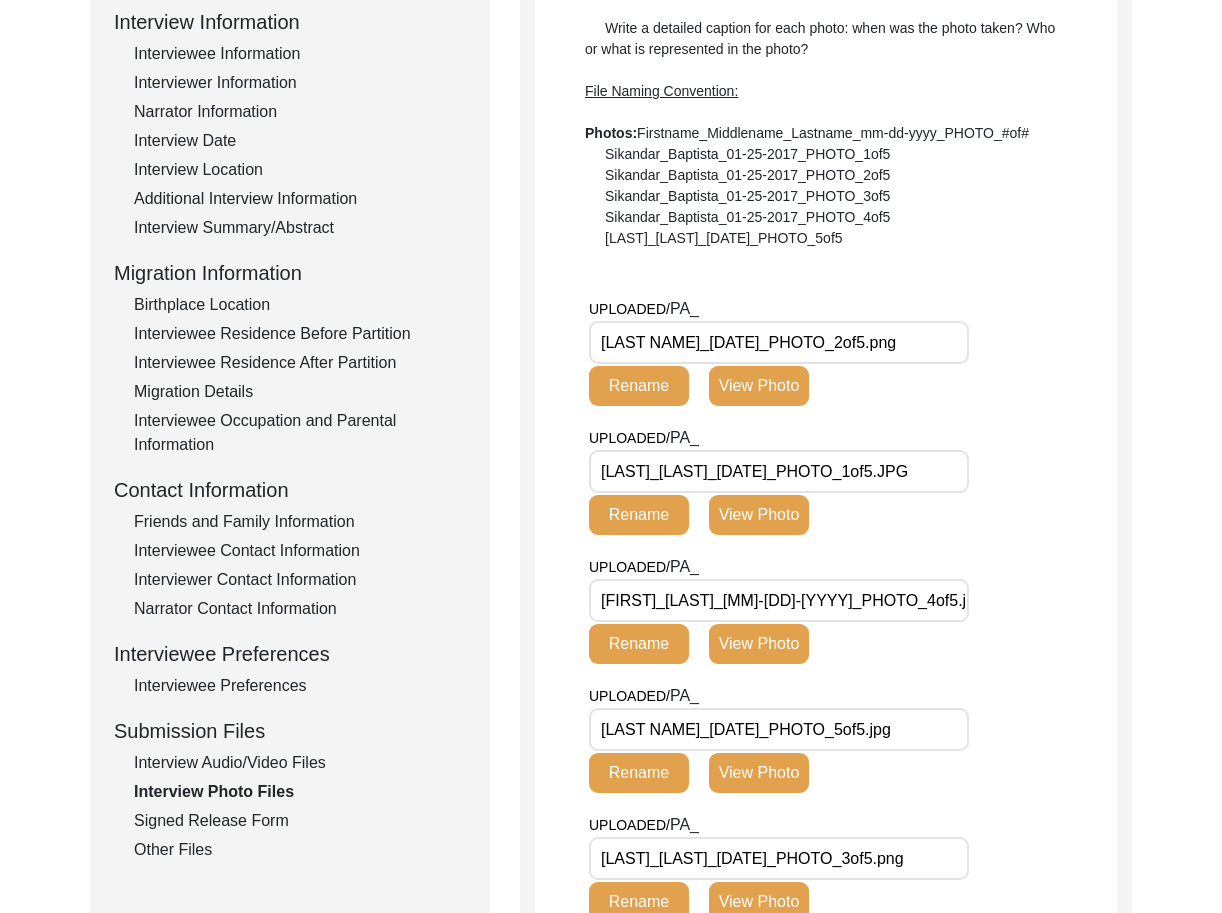 click on "[LAST NAME]_[DATE]_PHOTO_2of5.png" at bounding box center [779, 342] 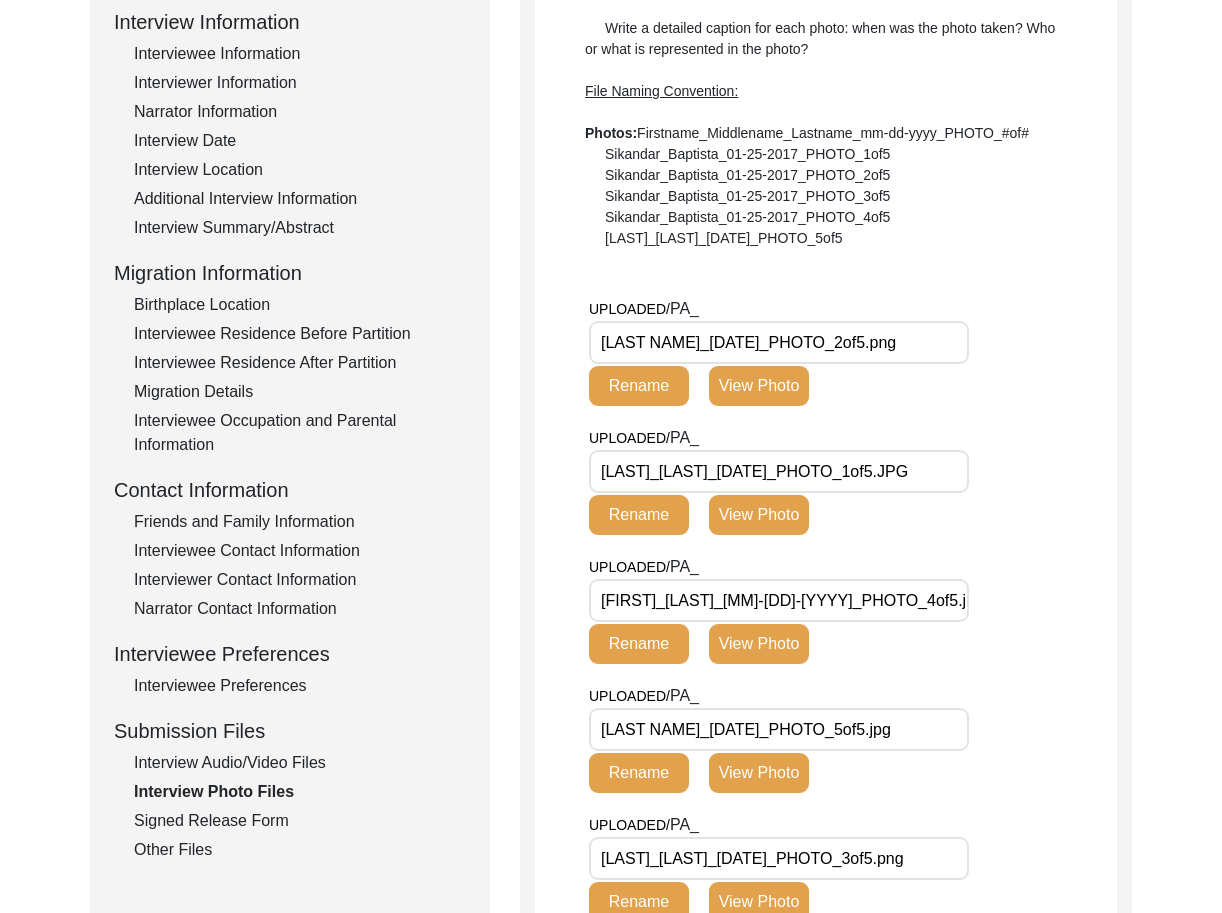type 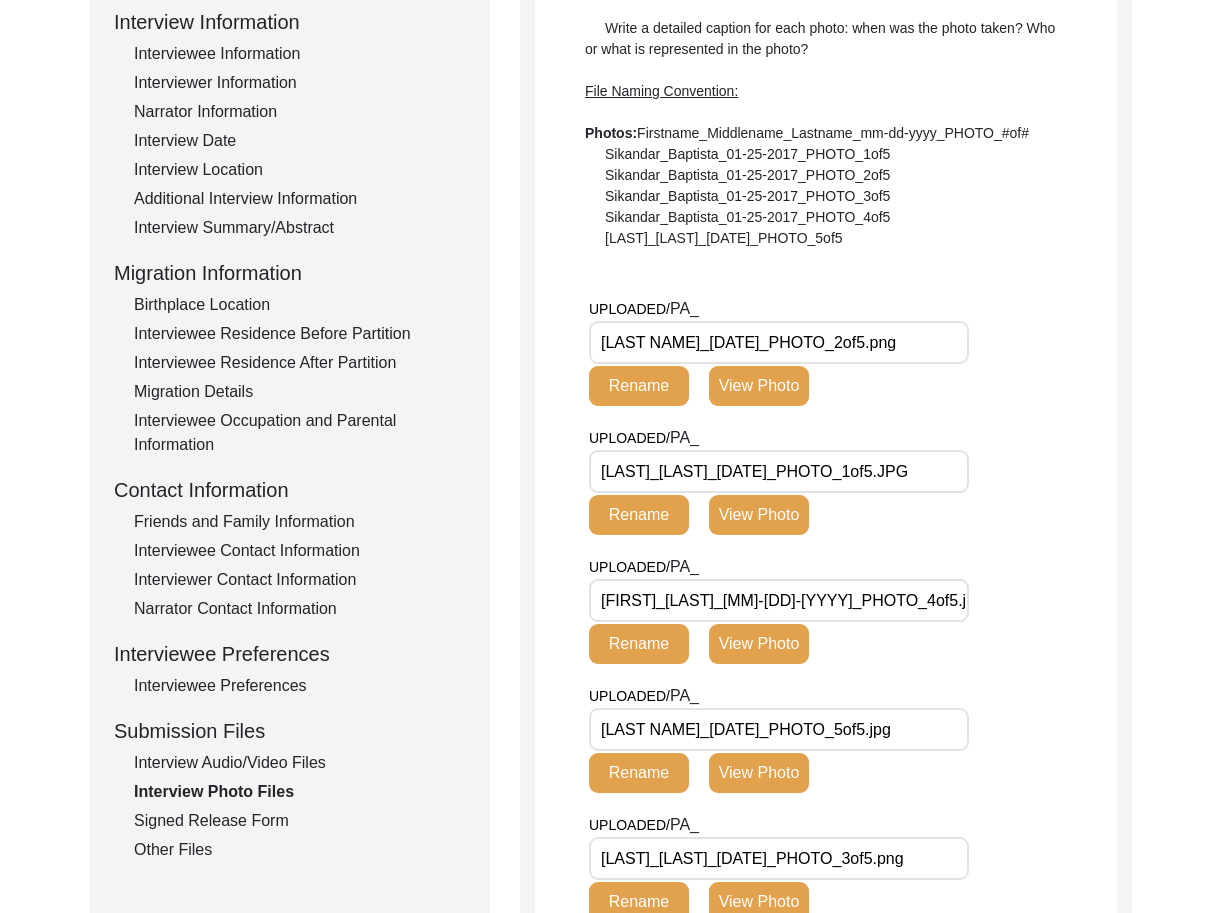 type 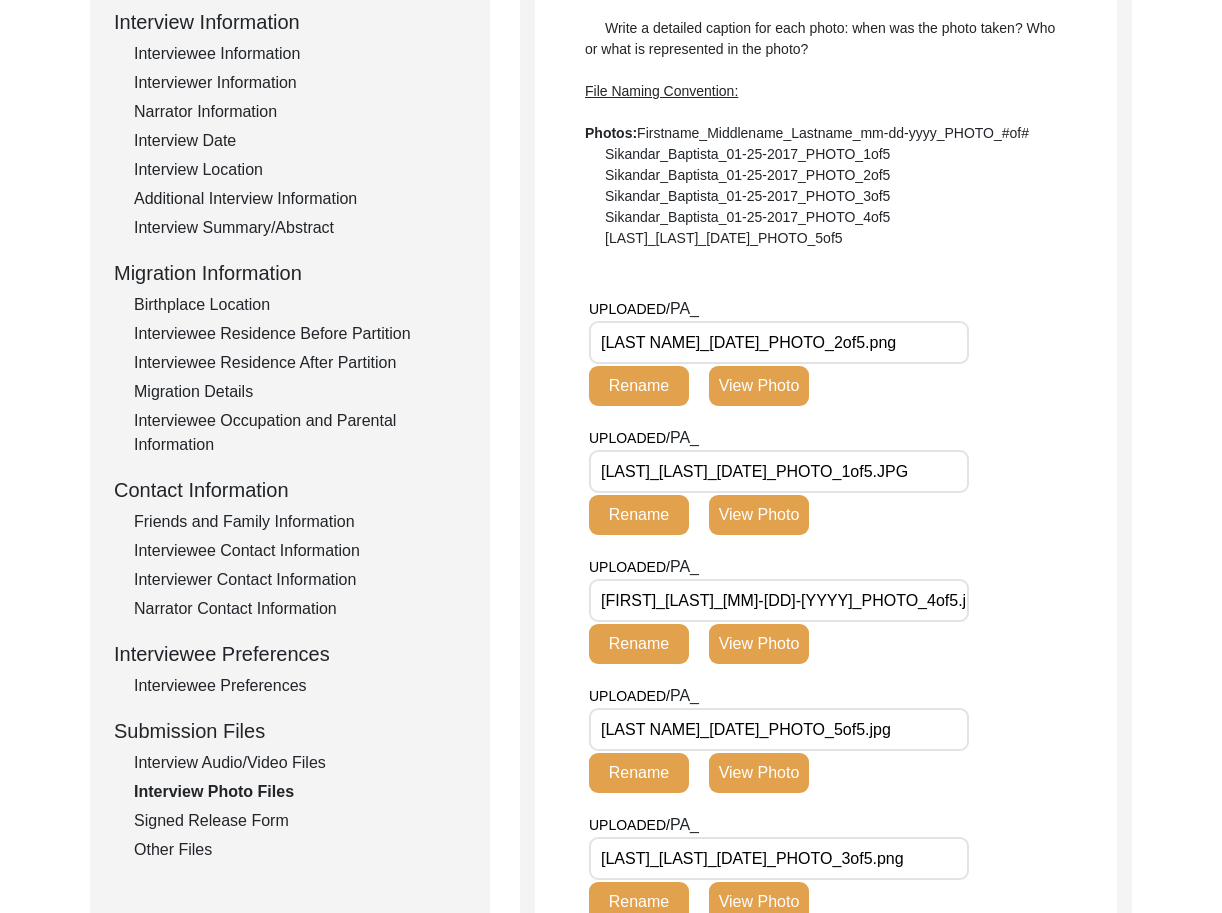 type 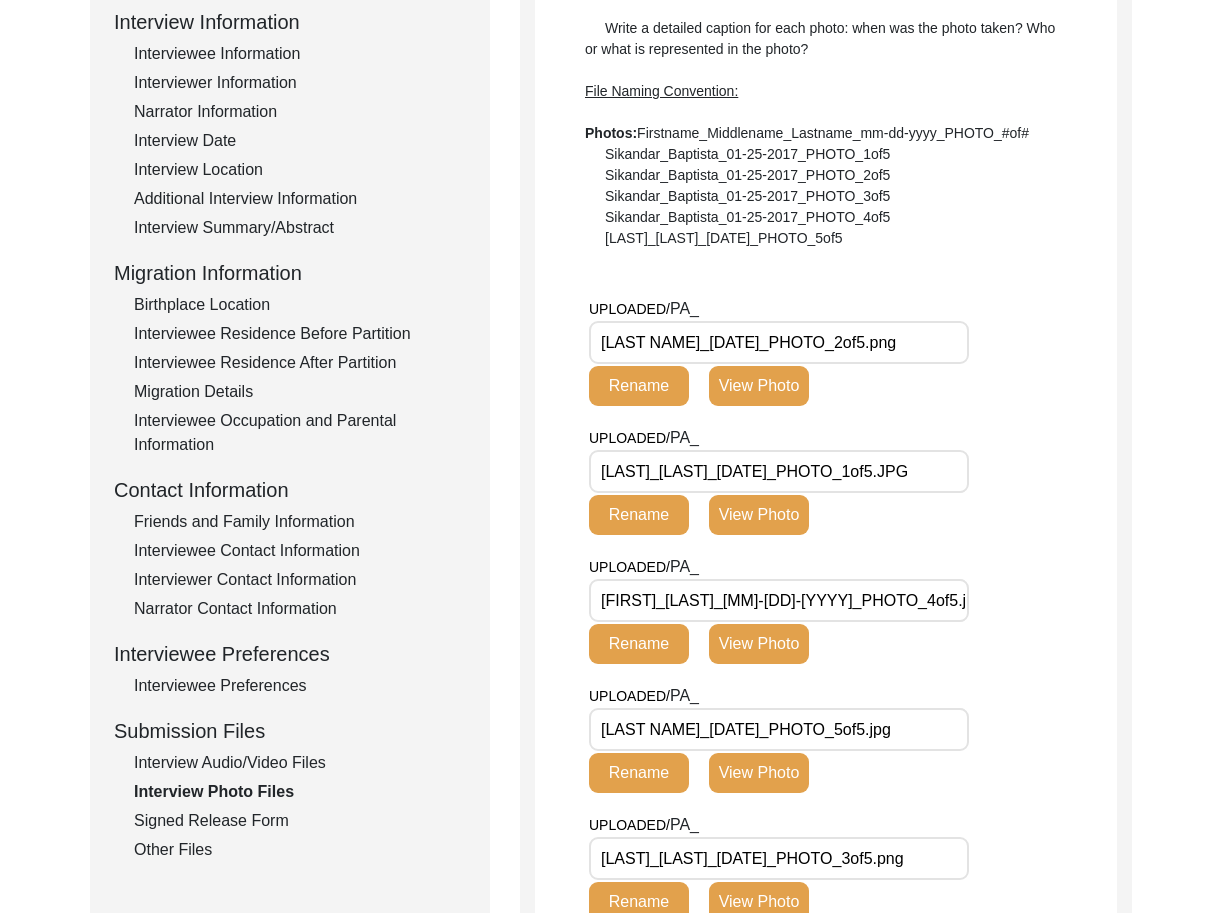 type 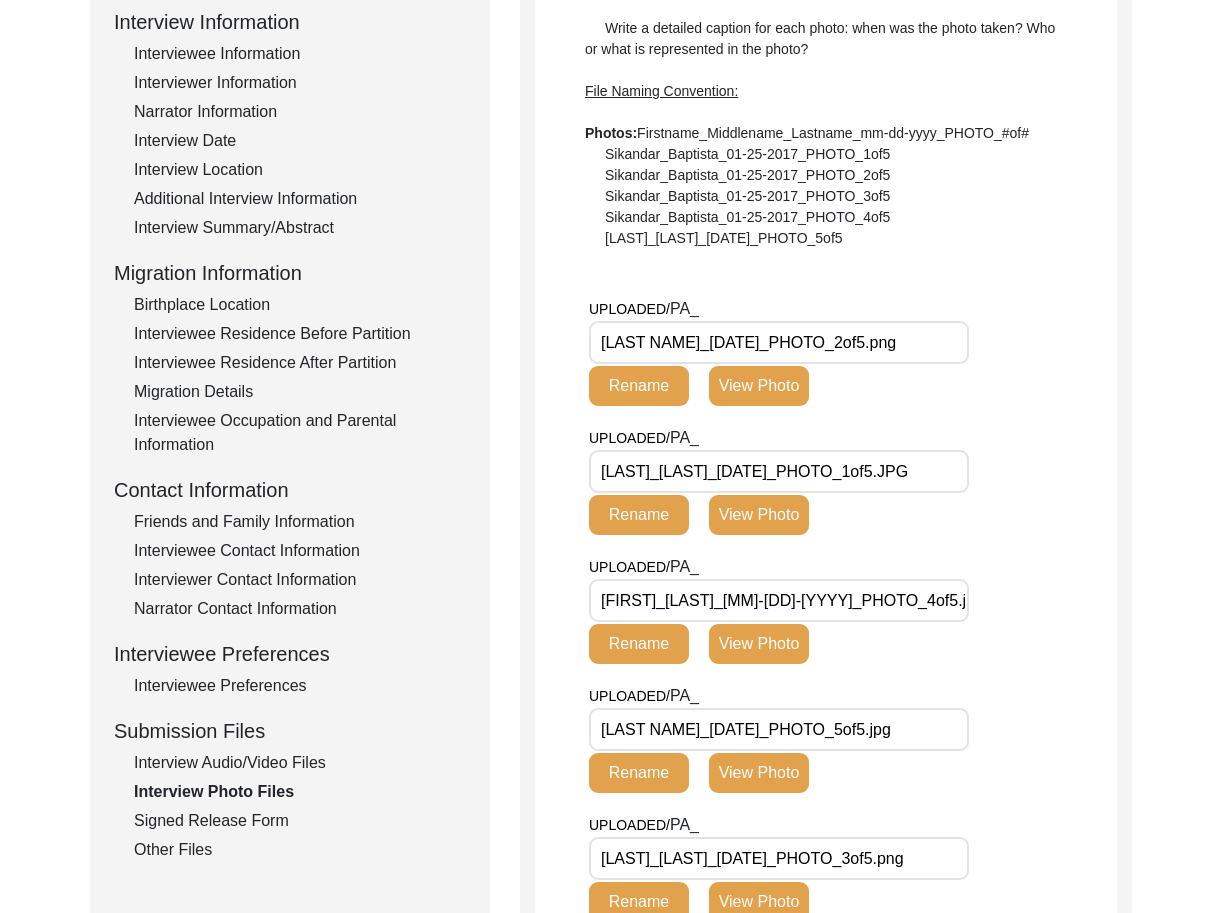 type 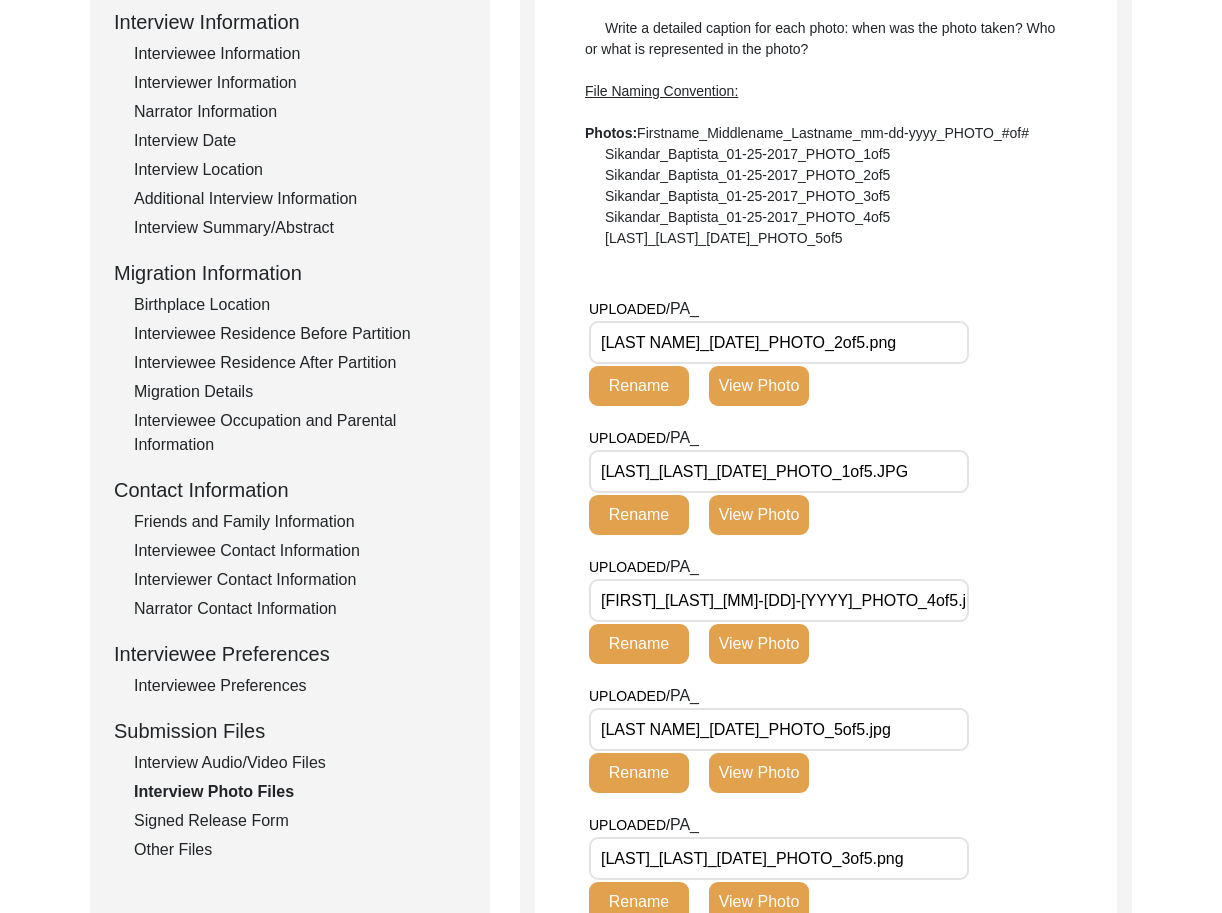 type 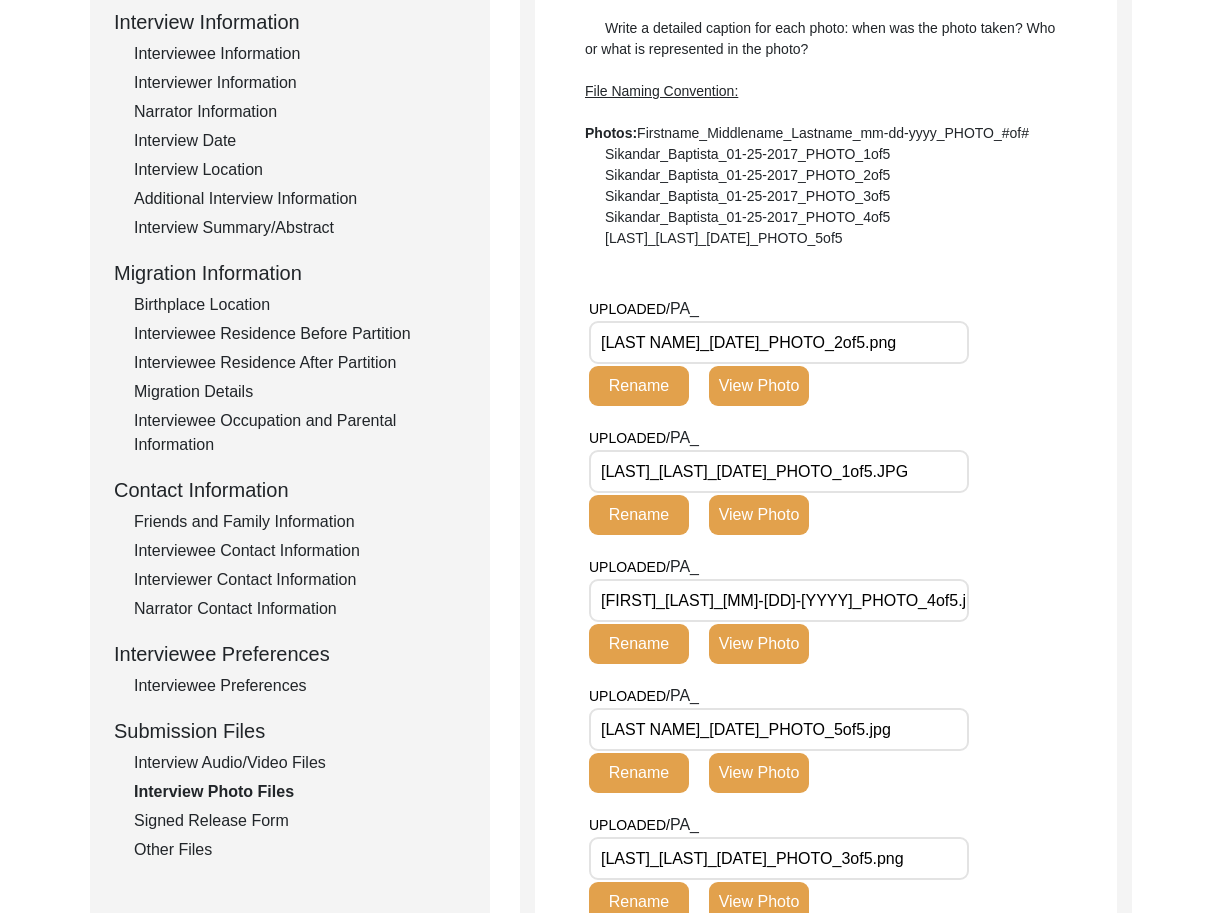 type 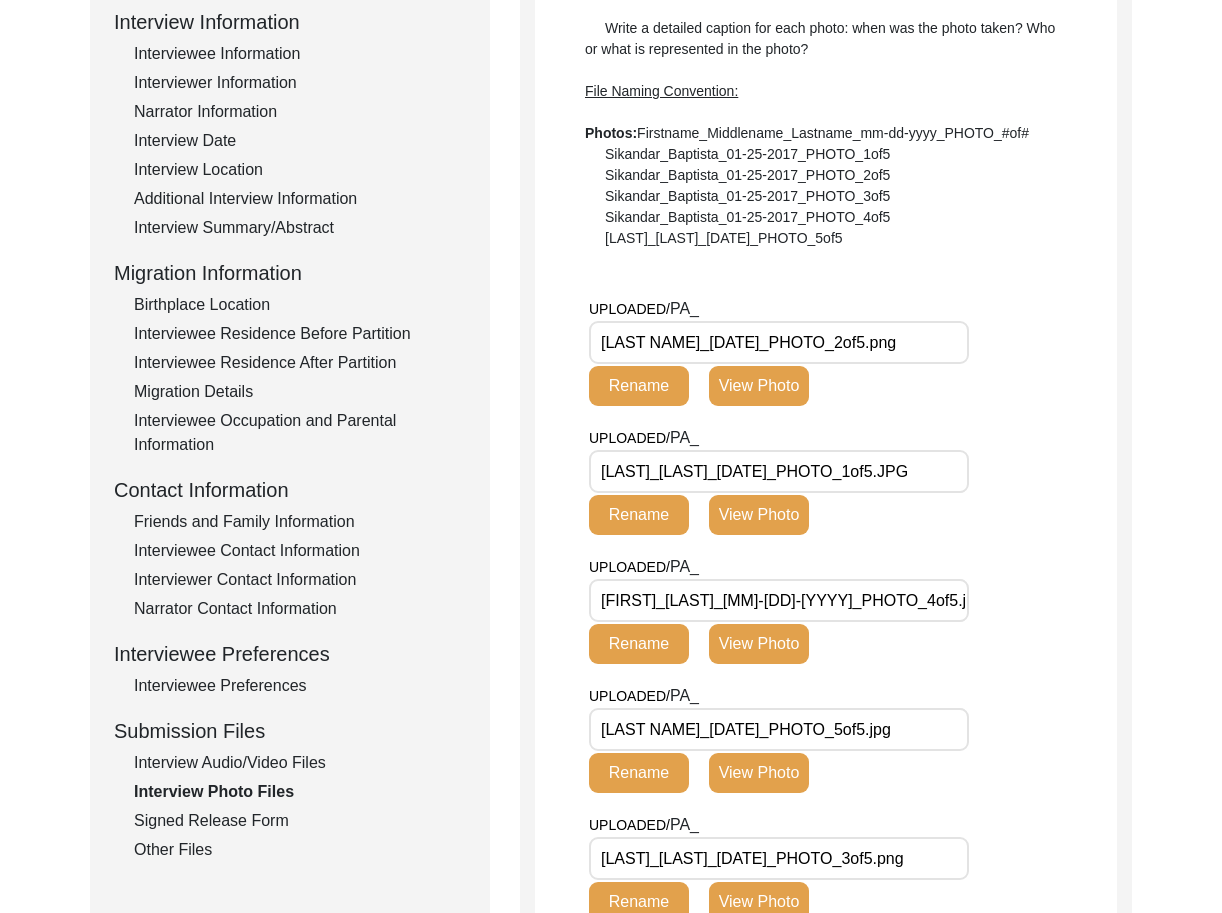 type 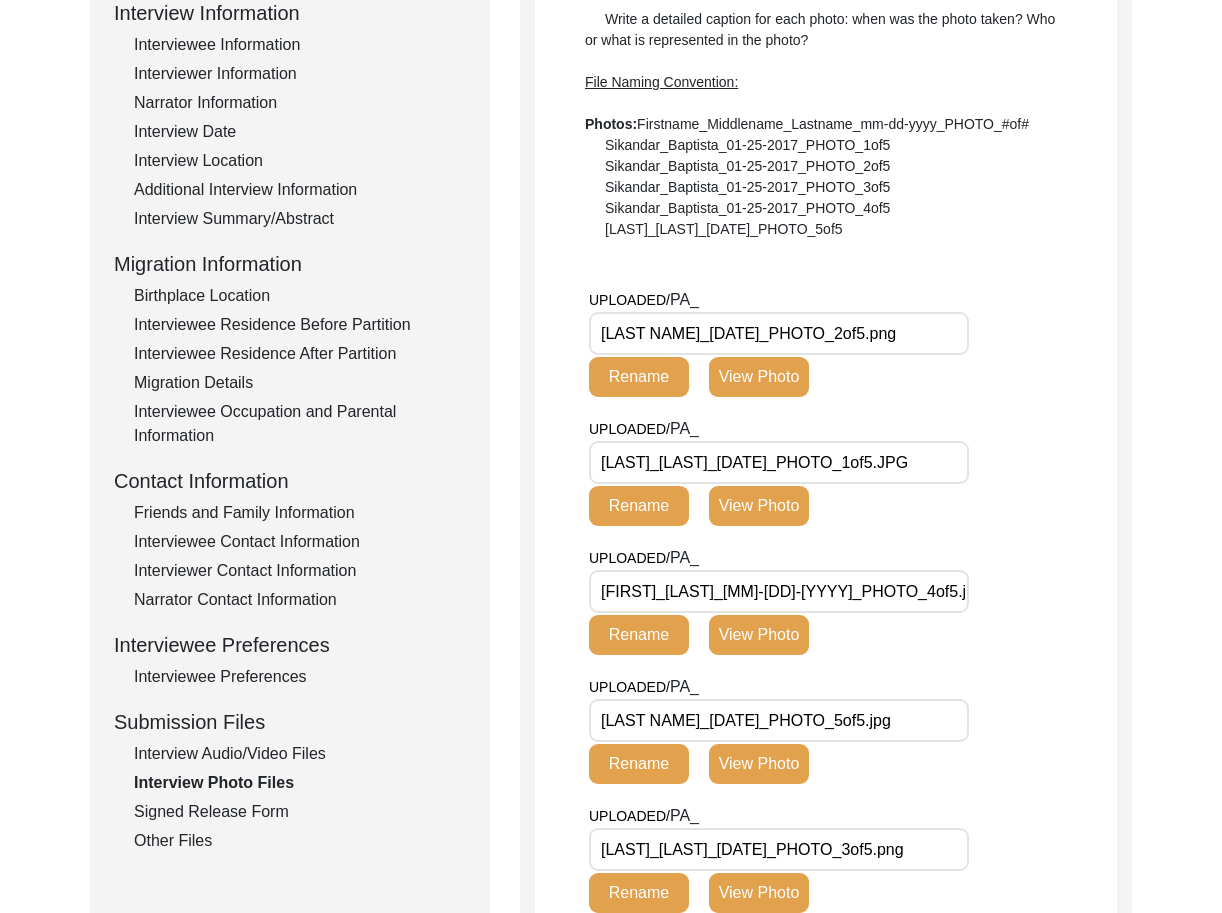 type 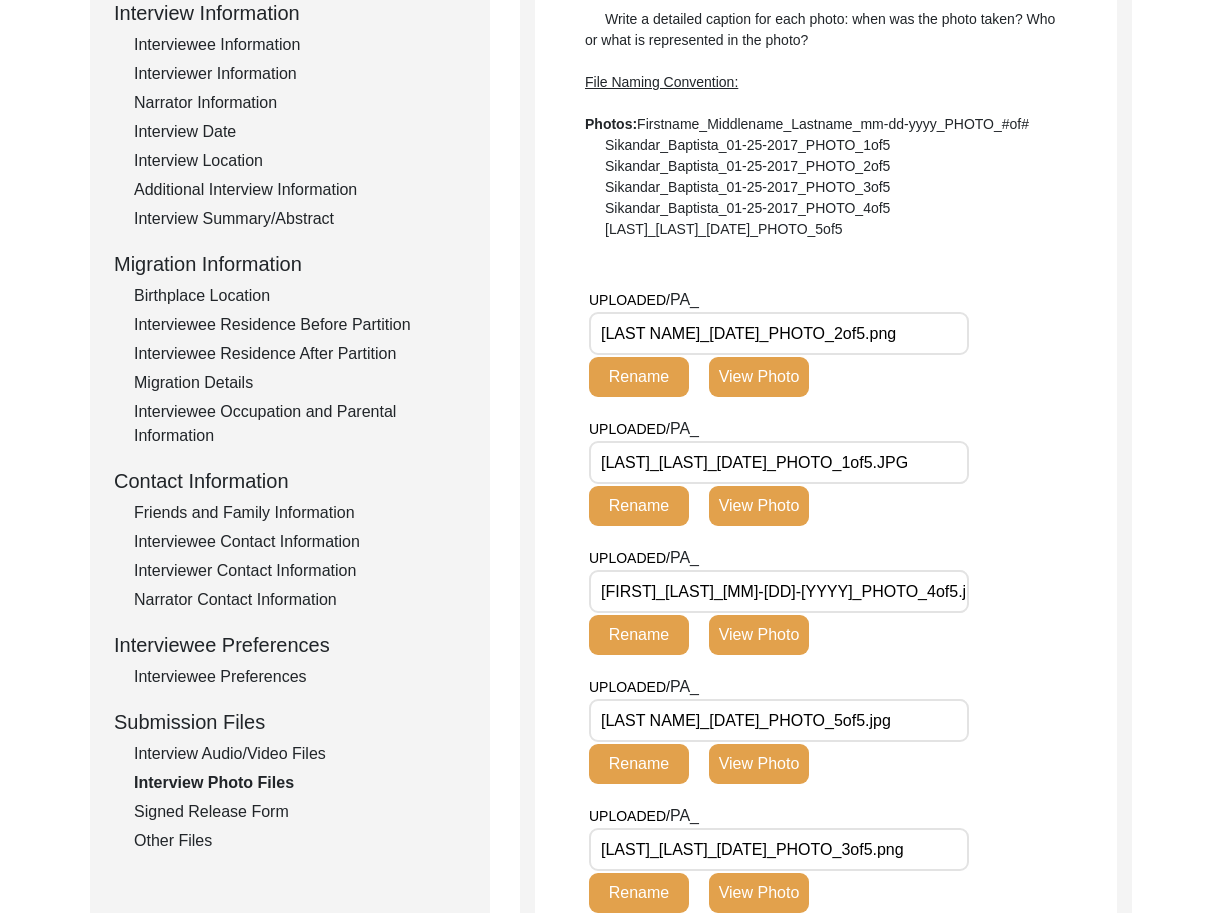 type 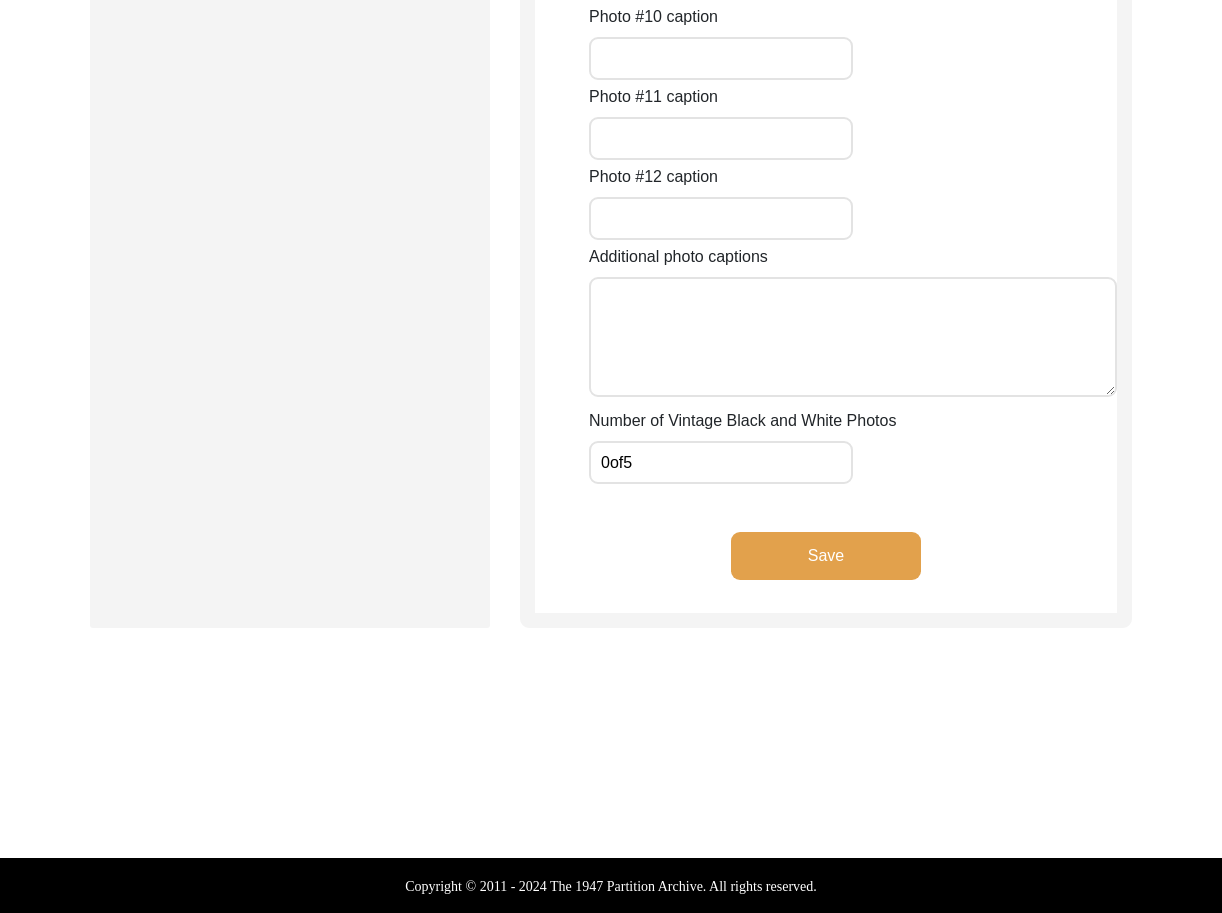 click on "Save" 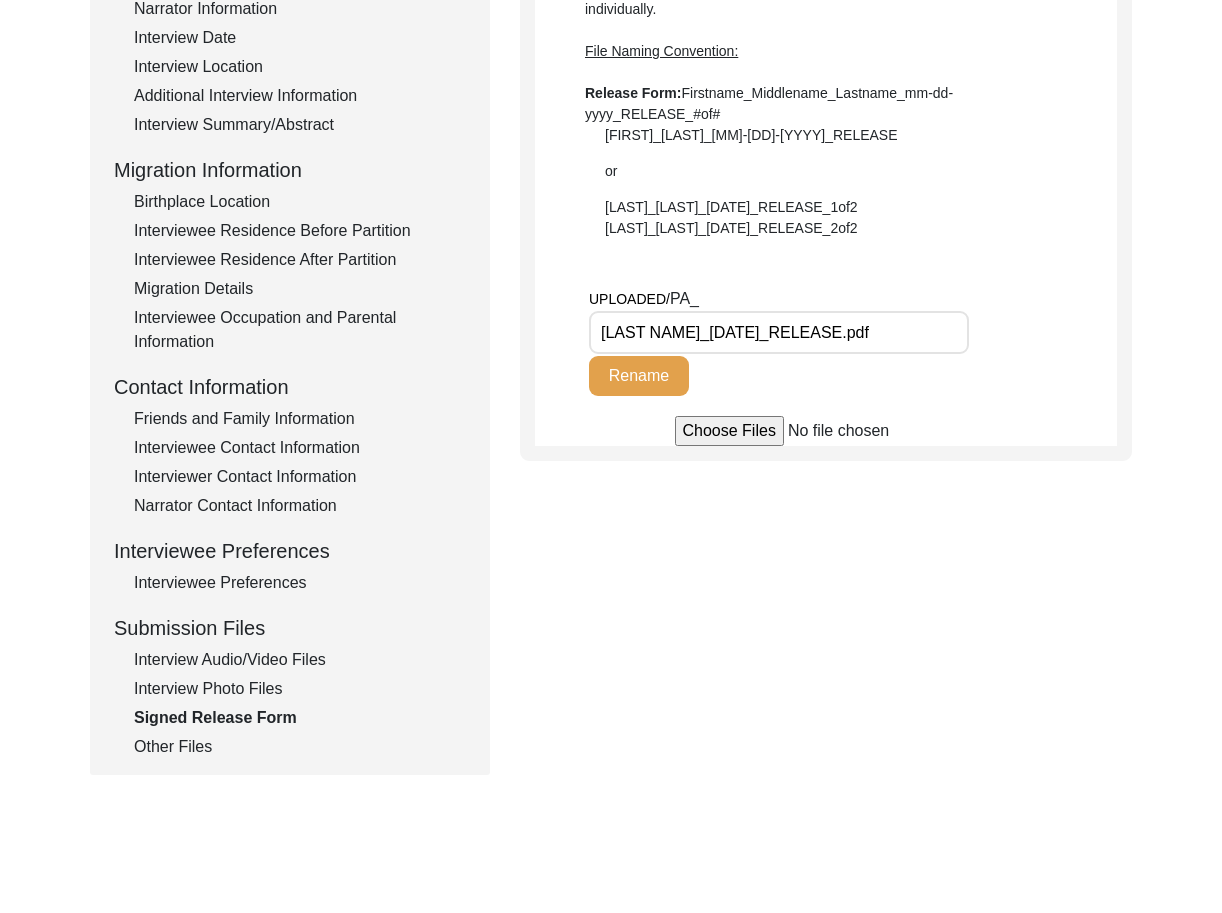 click on "[LAST NAME]_[DATE]_RELEASE.pdf" at bounding box center [779, 332] 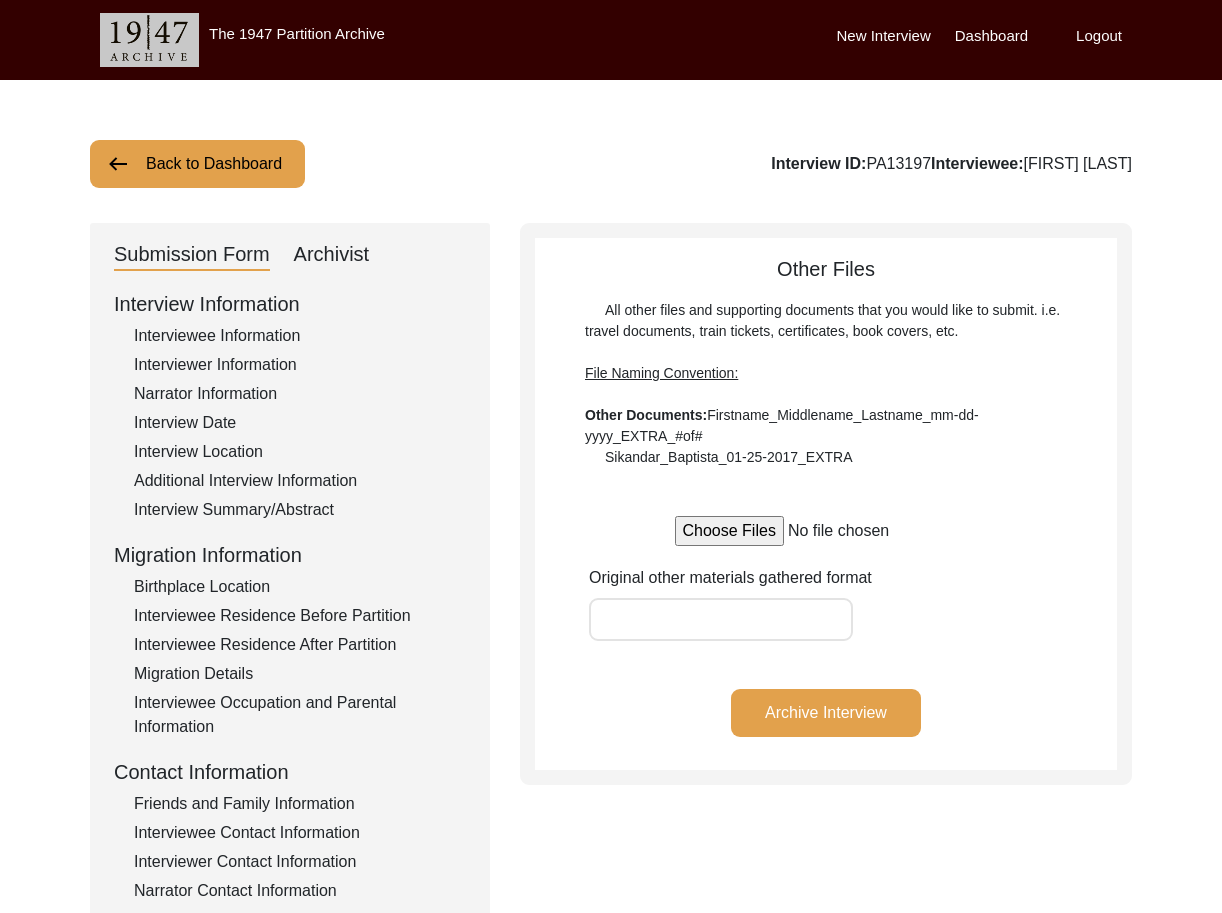 click on "Archivist" 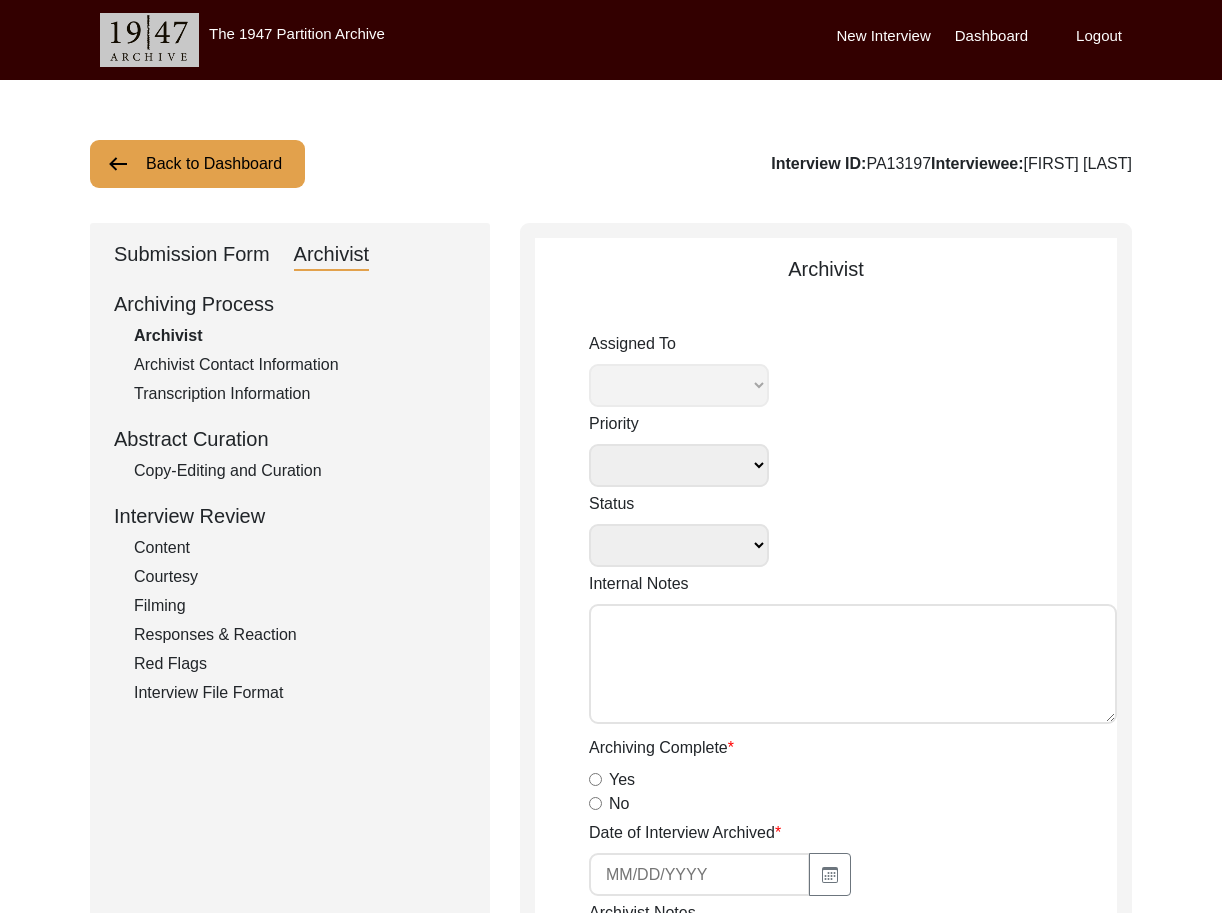 select 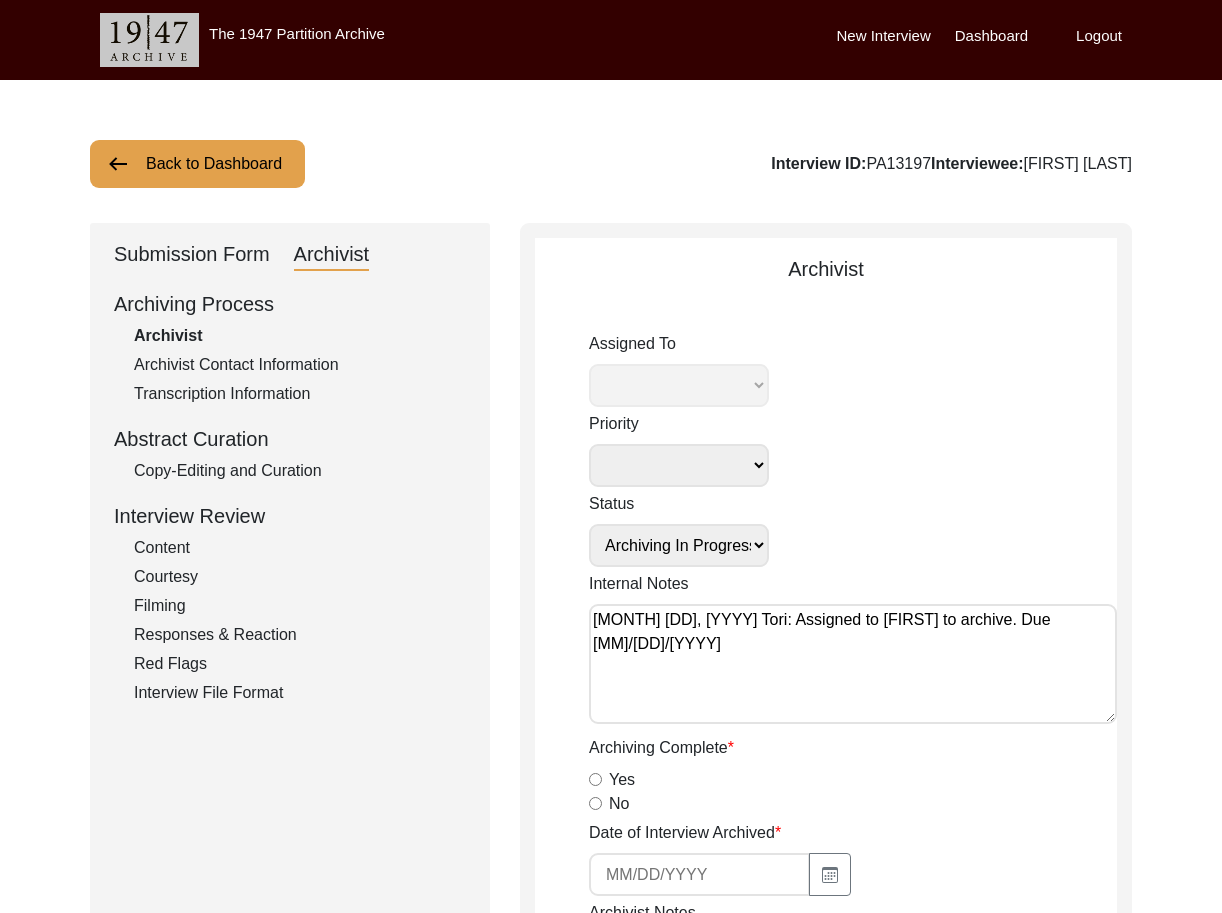 select on "508" 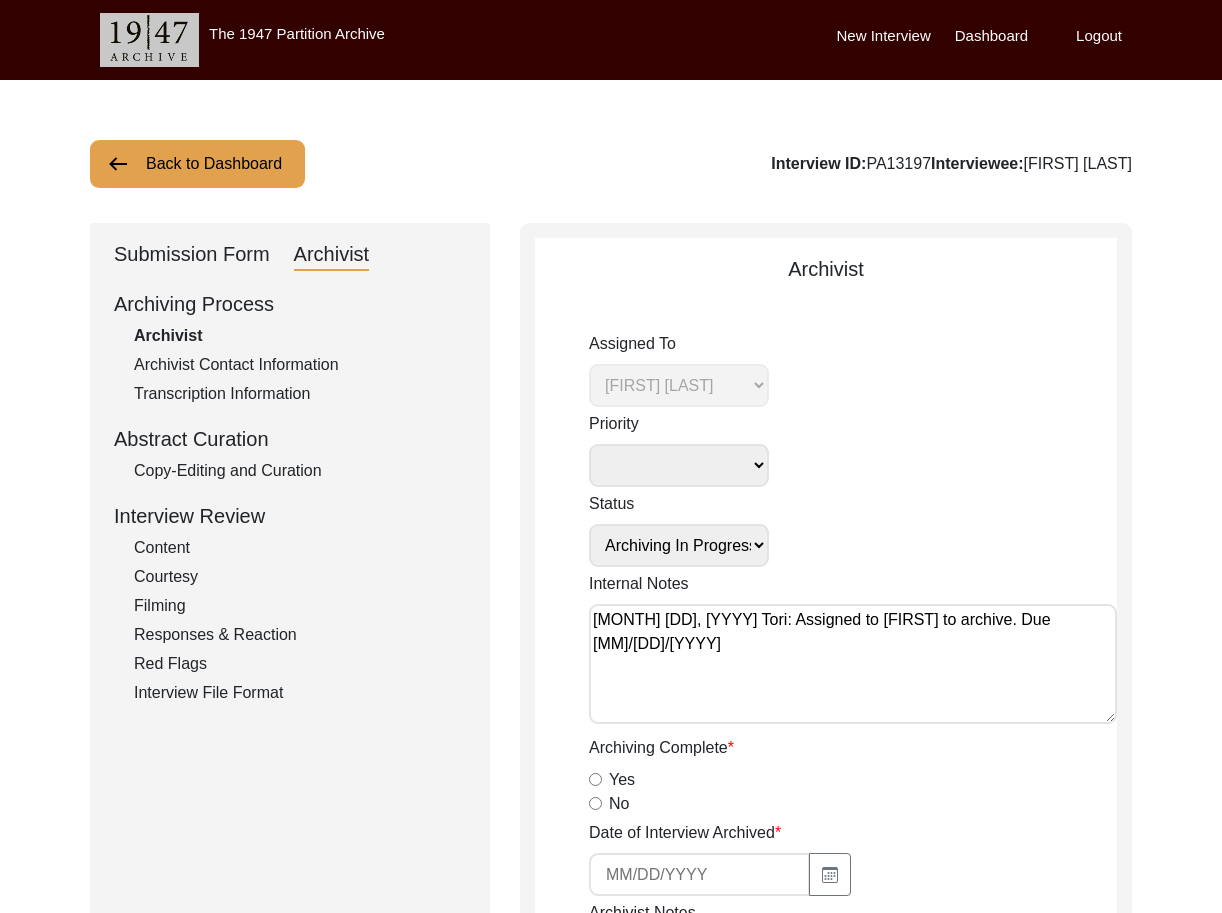 click on "Submission Form" 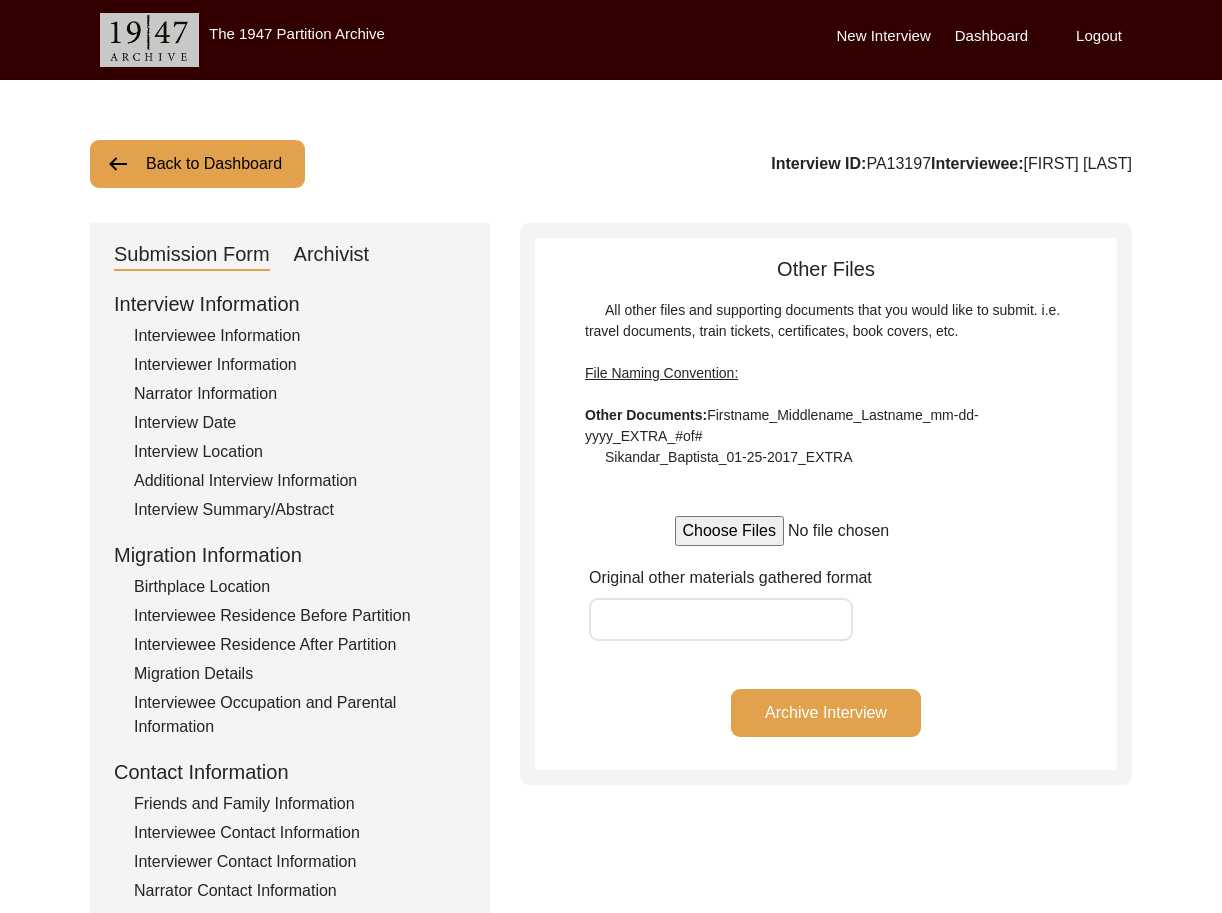 click on "Additional Interview Information" 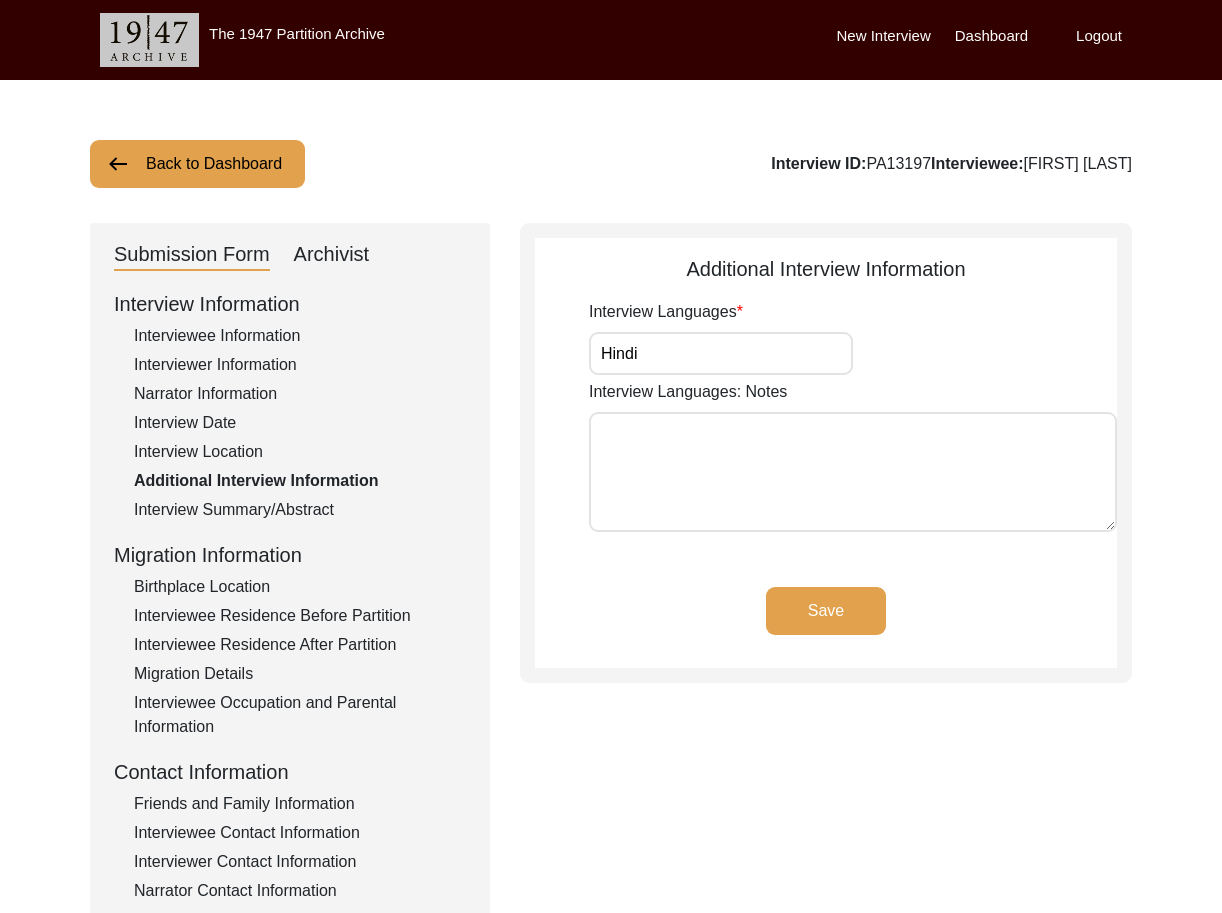 drag, startPoint x: 309, startPoint y: 509, endPoint x: 317, endPoint y: 517, distance: 11.313708 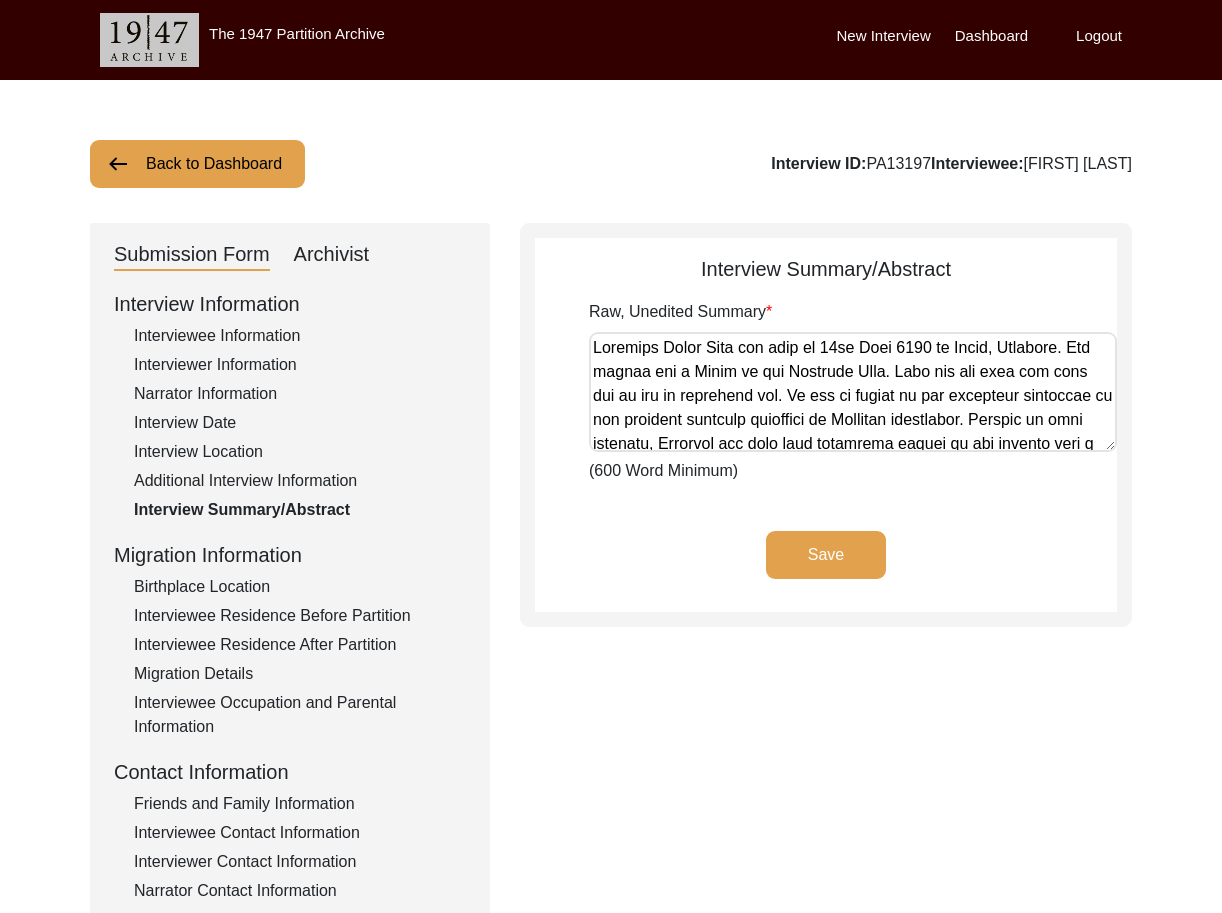 click on "Raw, Unedited Summary" at bounding box center [853, 392] 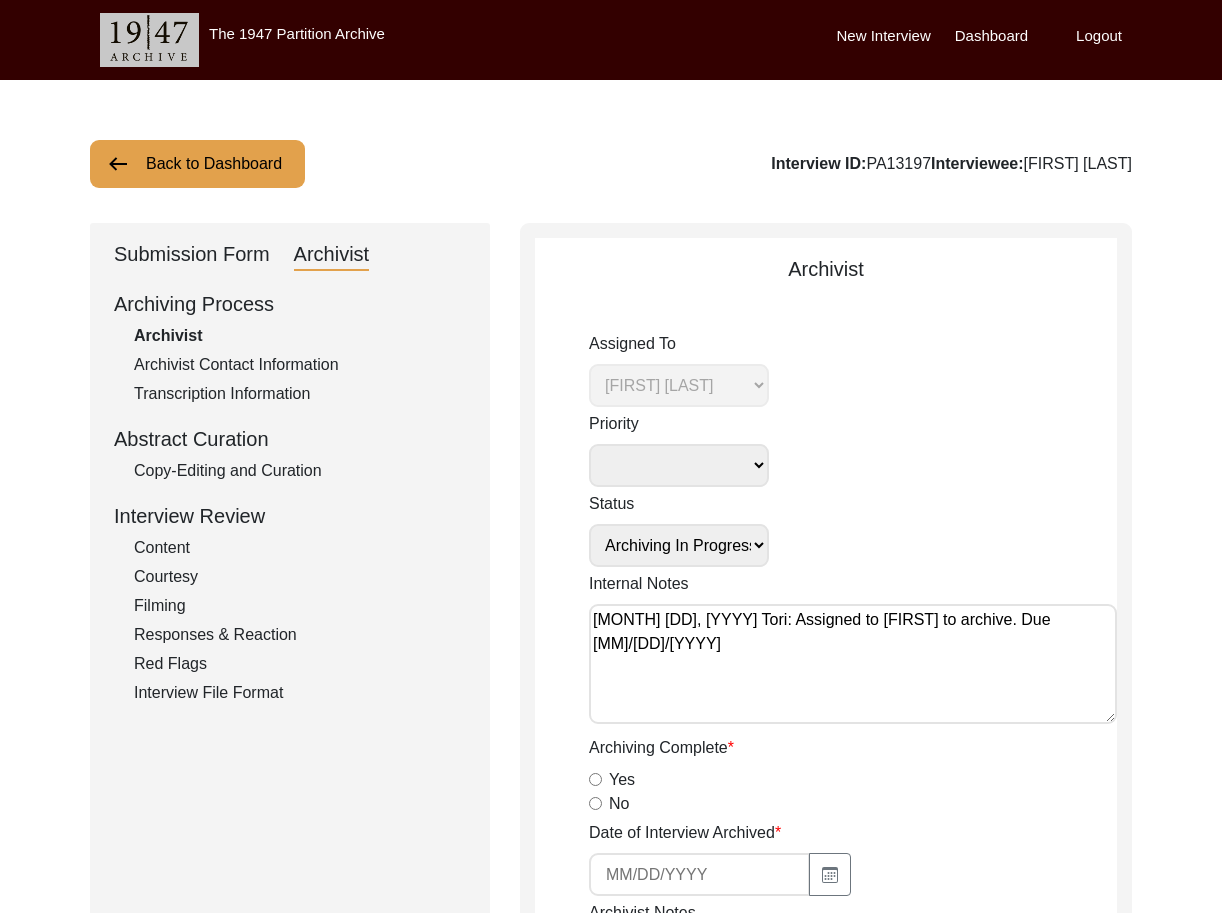 drag, startPoint x: 249, startPoint y: 465, endPoint x: 247, endPoint y: 335, distance: 130.01538 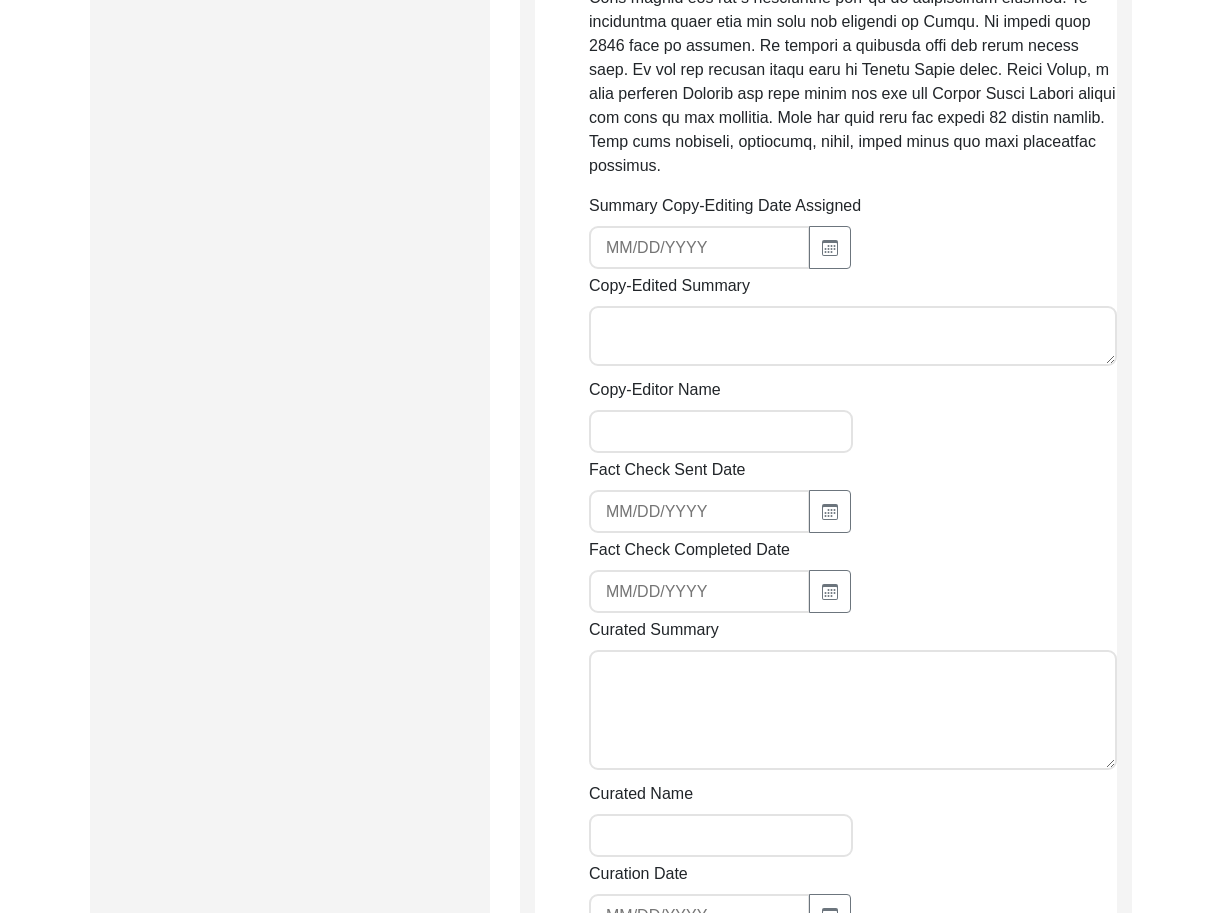 scroll, scrollTop: 1434, scrollLeft: 0, axis: vertical 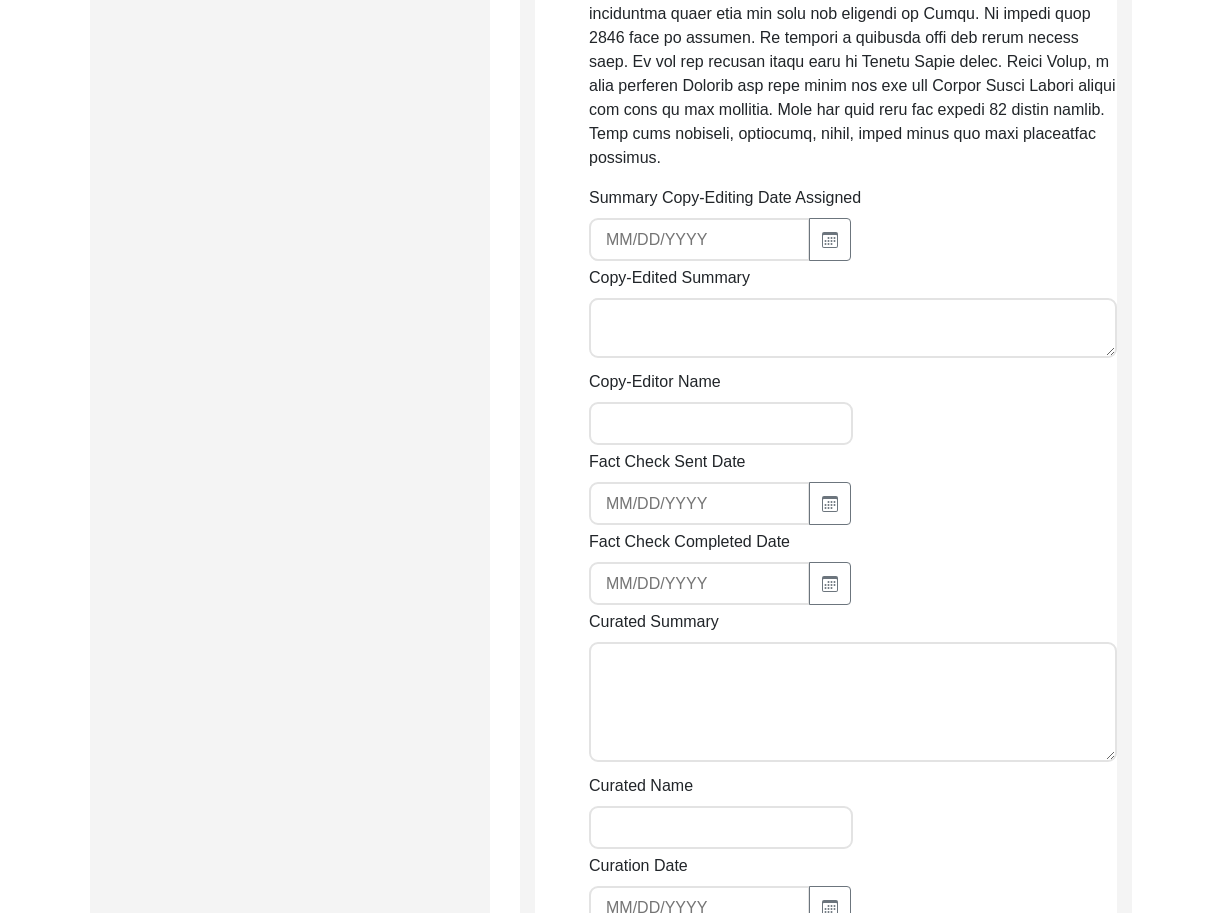 click on "Copy-Edited Summary" at bounding box center (853, 328) 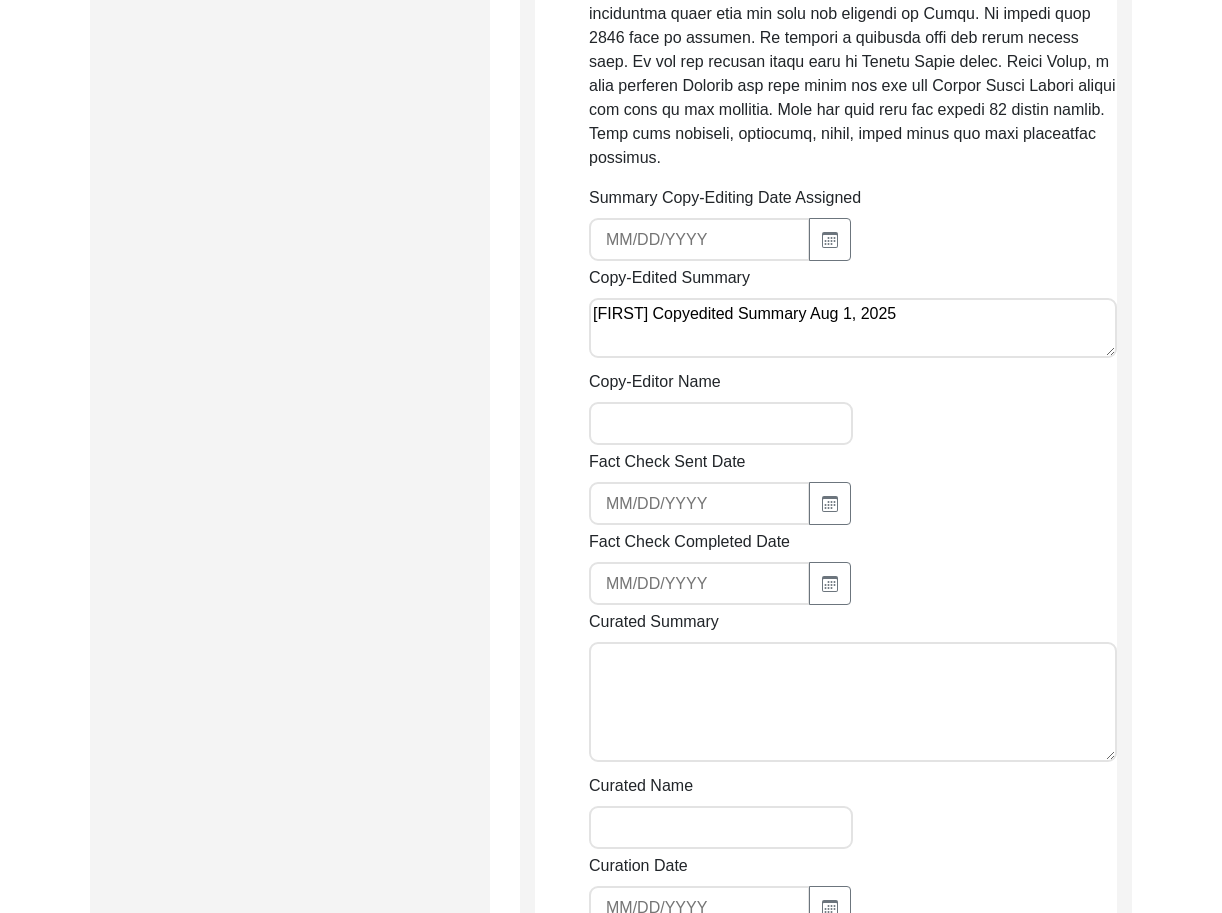 paste on "Mr. [FIRST] [LAST] was born on [MONTH] [DAY], [YYYY] in [CITY], [TALUK]. His father was a Swami (male Hindu spiritual ascetic or master) at the Lingayat Math. They did not have any land but he was an important man. He was in charge of the spiritual education of the village's children according to Lingayat traditions. Because of this position, Mr. [LAST] met many important people in his village from a young age.
[CITY] was under the Nizam of Hyderabad rule until [YYYY]. He recalls that under his administration, things were not as well developed. For example, there was a major national highway that ran past the village. But it was made of metal and did not allow for smooth travel. He says schools were underserved and there were no libraries or extra curriculum facilities for children.
He says in the [CITY] village, there were people who worked hard to make sure that [CITY] got better amenities. These people included freedom fighters like [FIRST]. He was part of Aarya Samajh (monotheistic In..." 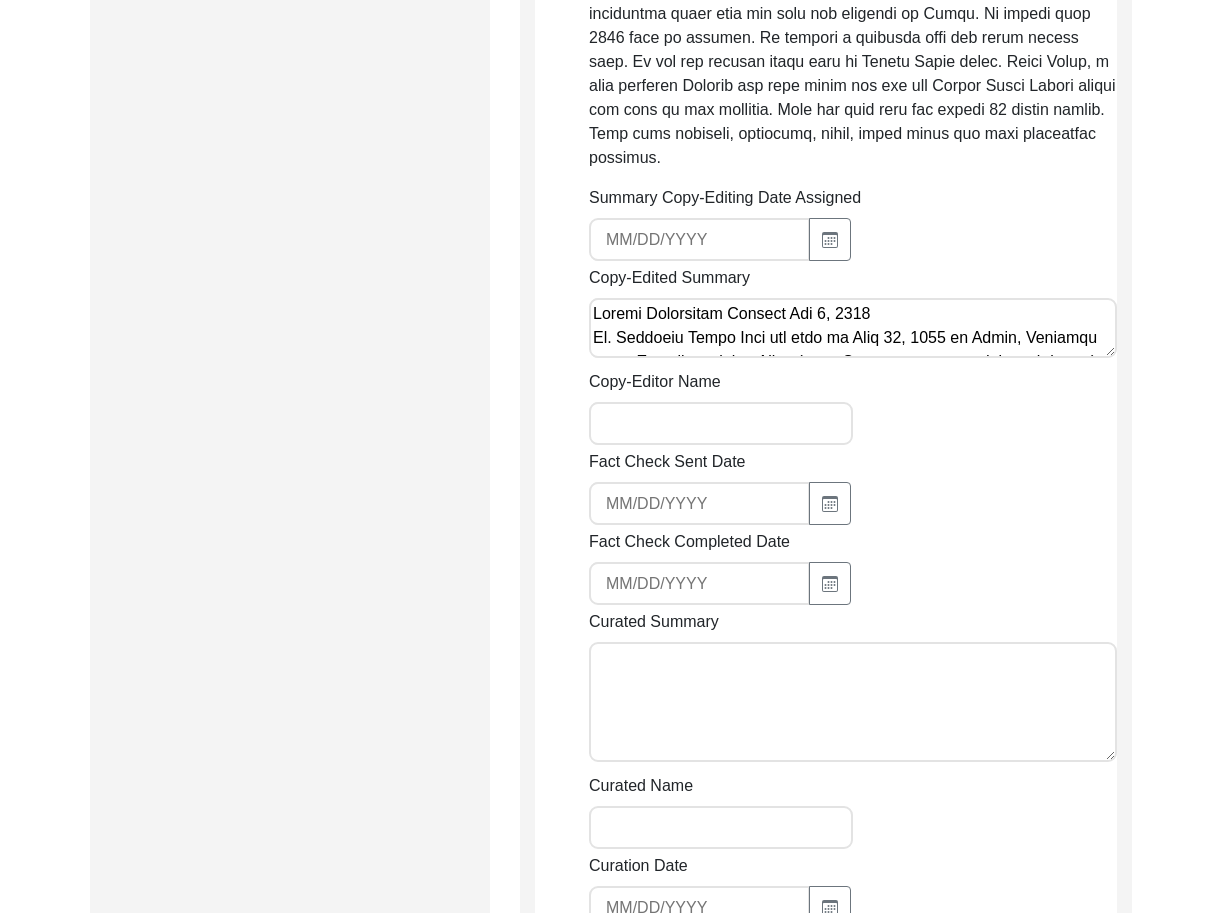 scroll, scrollTop: 735, scrollLeft: 0, axis: vertical 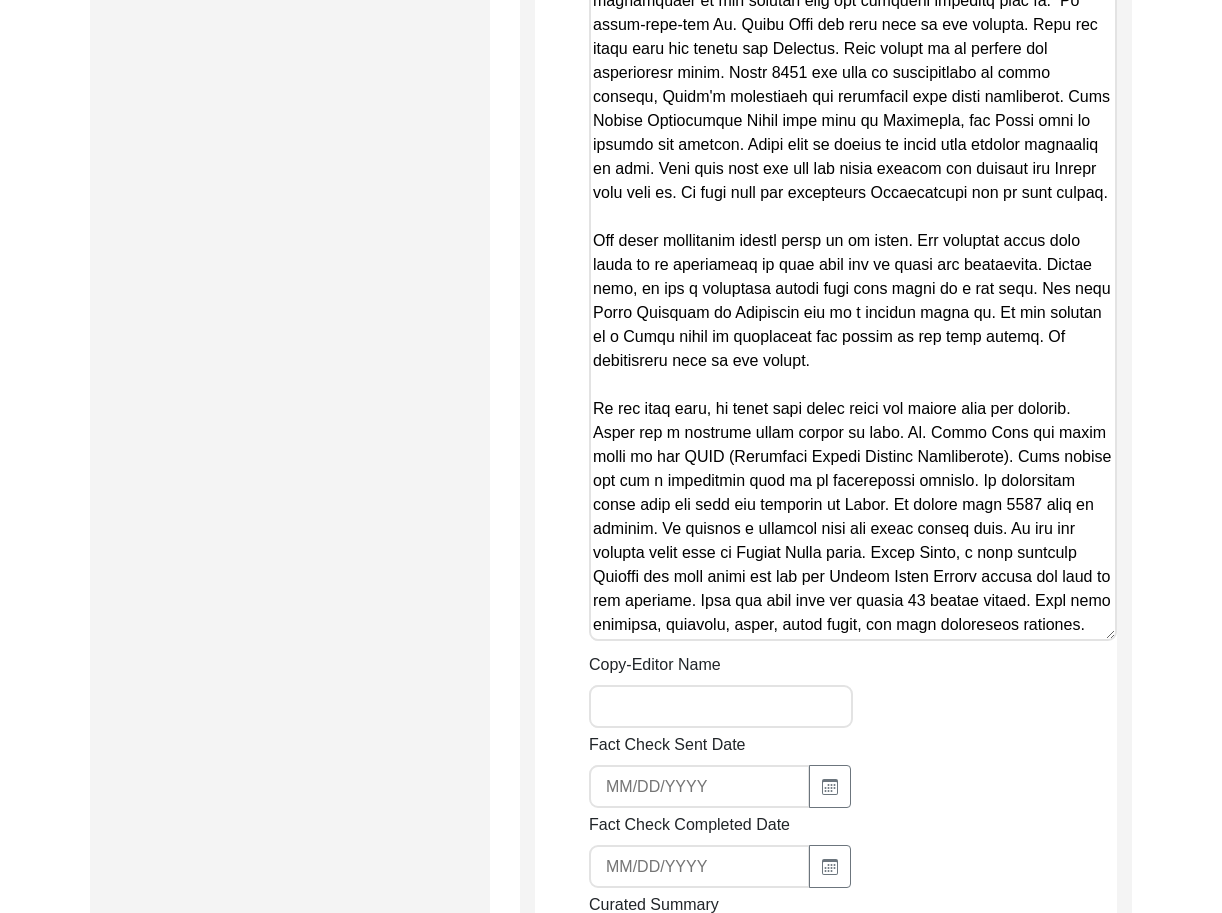 click on "Copy-Edited Summary" at bounding box center [853, 179] 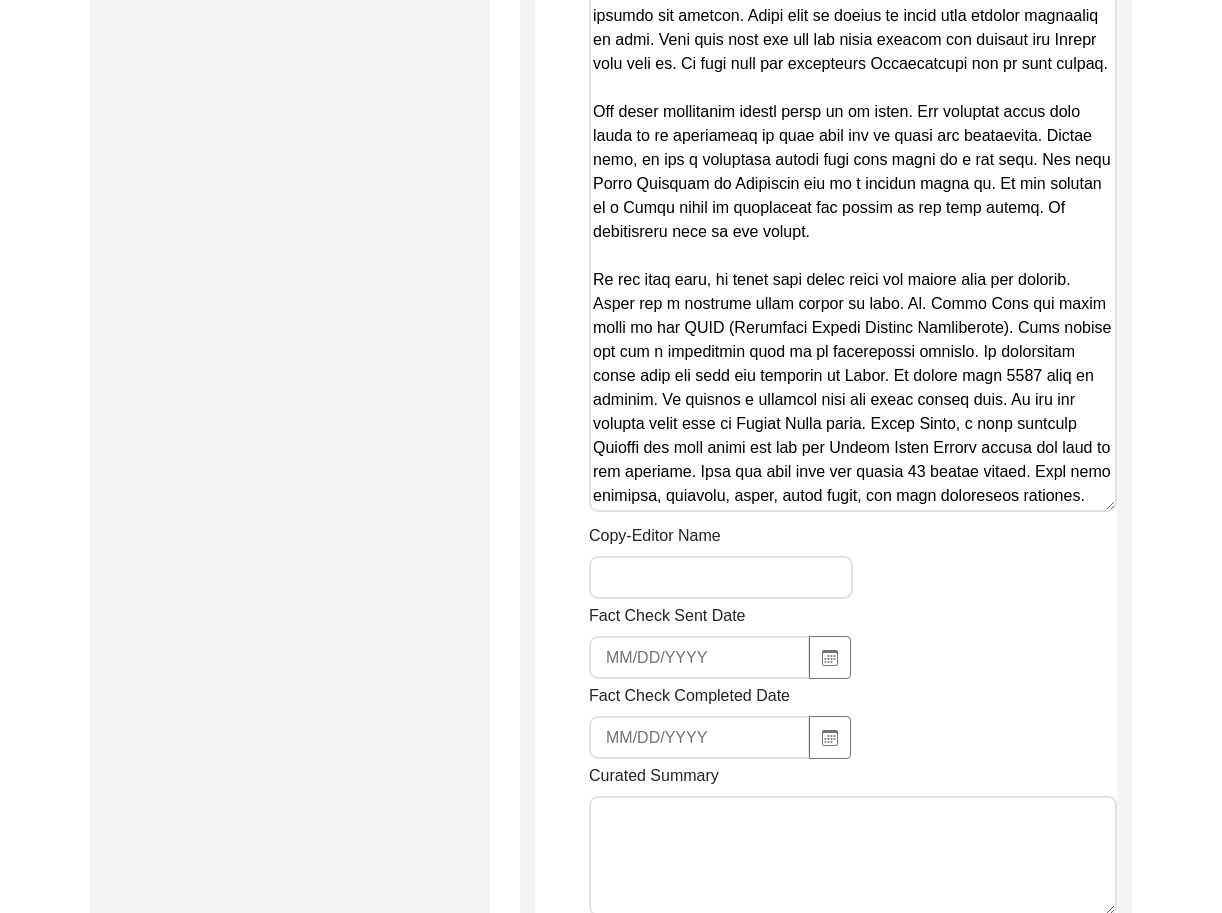 scroll, scrollTop: 2146, scrollLeft: 0, axis: vertical 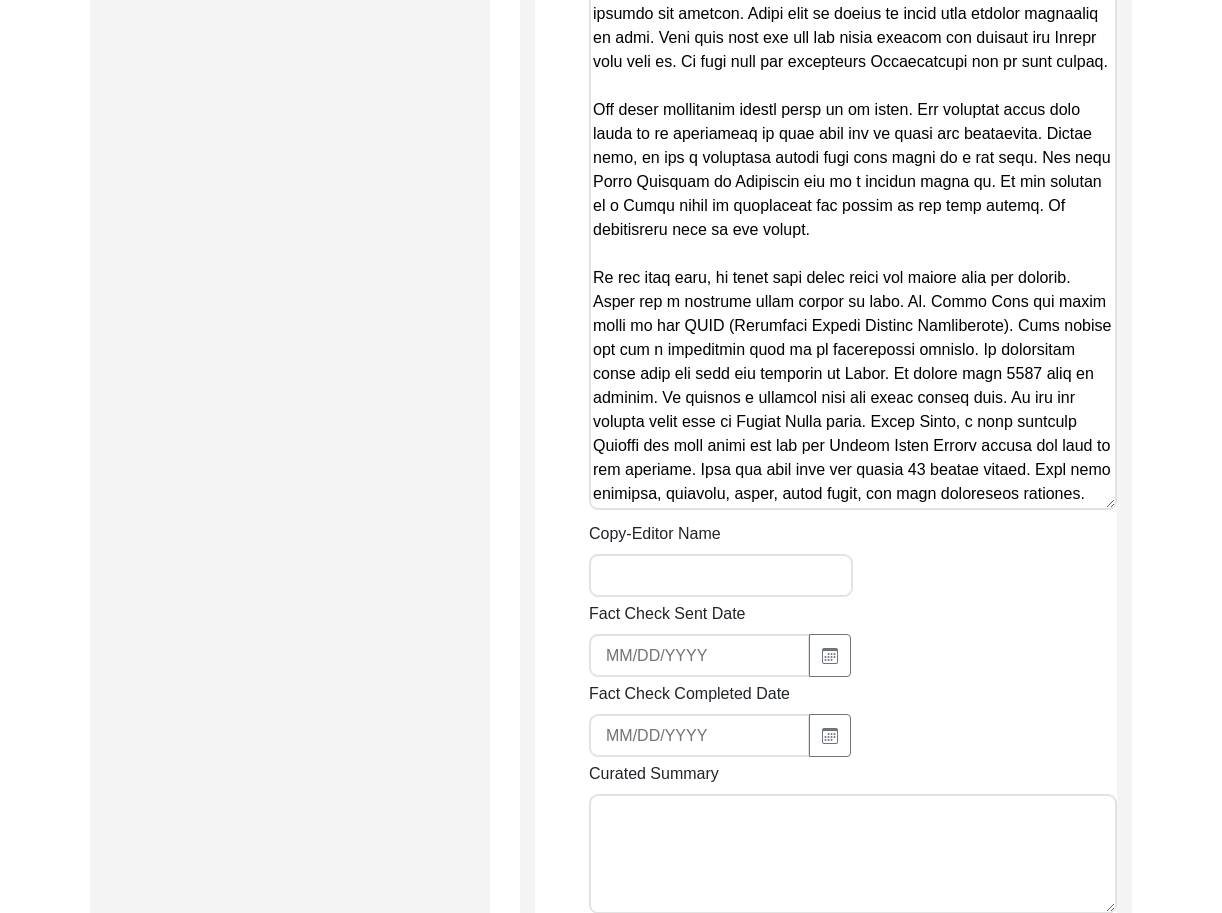 type on "[FIRST] [LAST] was born on [DATE] in [CITY], [CITY] taluk. His father was a Swami (male Hindu spiritual ascetic or master) at the Lingayat Math. They did not have any land but he was an important man. He was in charge of the spiritual education of the village's children according to Lingayat traditions. Because of this position, [LAST] [LAST] met many important people in his village from a young age.
[CITY] was under the Nizam of Hyderabad rule until [DATE]. He recalls that under his administration, things were not as well developed. For example, there was a major national highway that ran past the village. But it was made of metal and did not allow for smooth travel. He says schools were underserved and there were no libraries or extra curriculum facilities for children.
He says in the [CITY] village, there were people who worked hard to make sure that [CITY] got better amenities. These people included freedom fighters like [NAME] [NAME]. He was..." 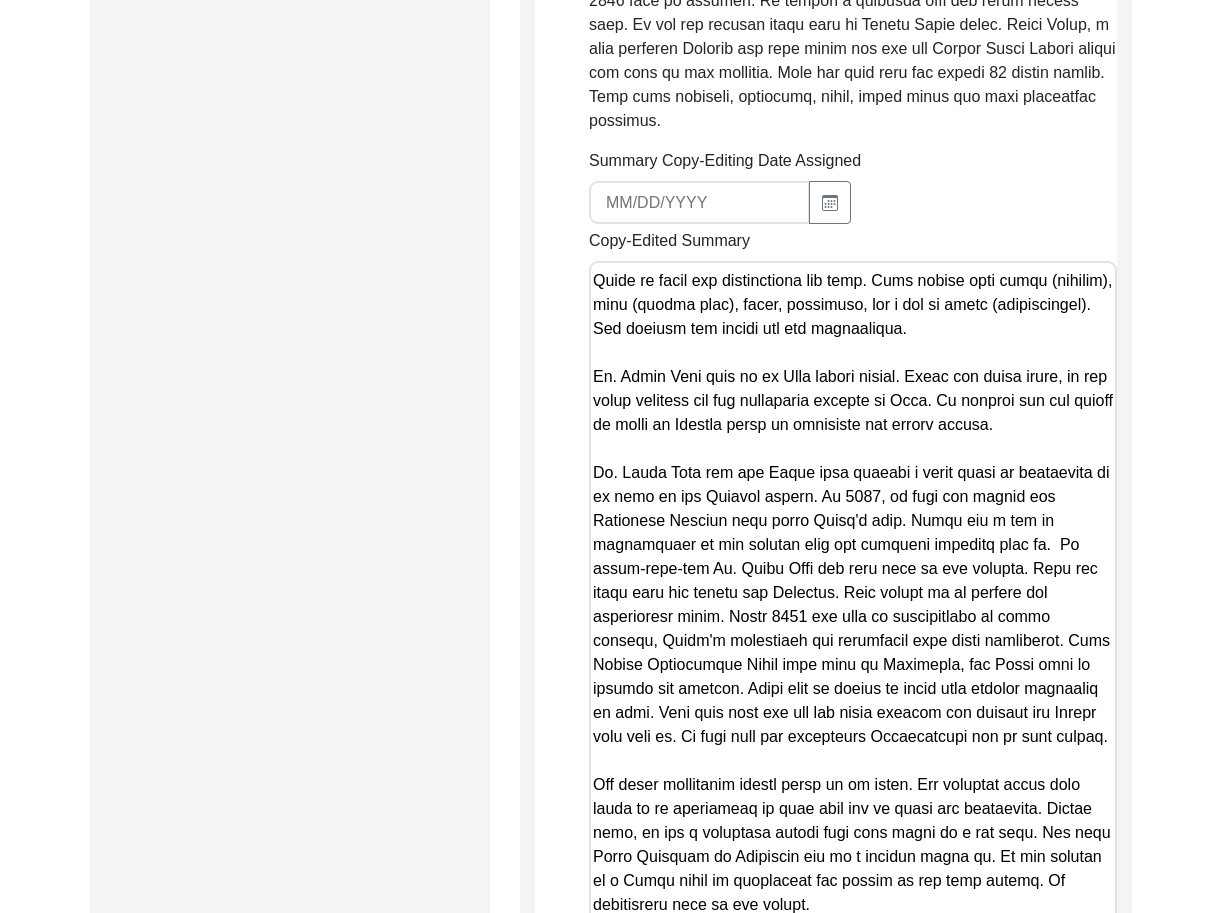 scroll, scrollTop: 1472, scrollLeft: 0, axis: vertical 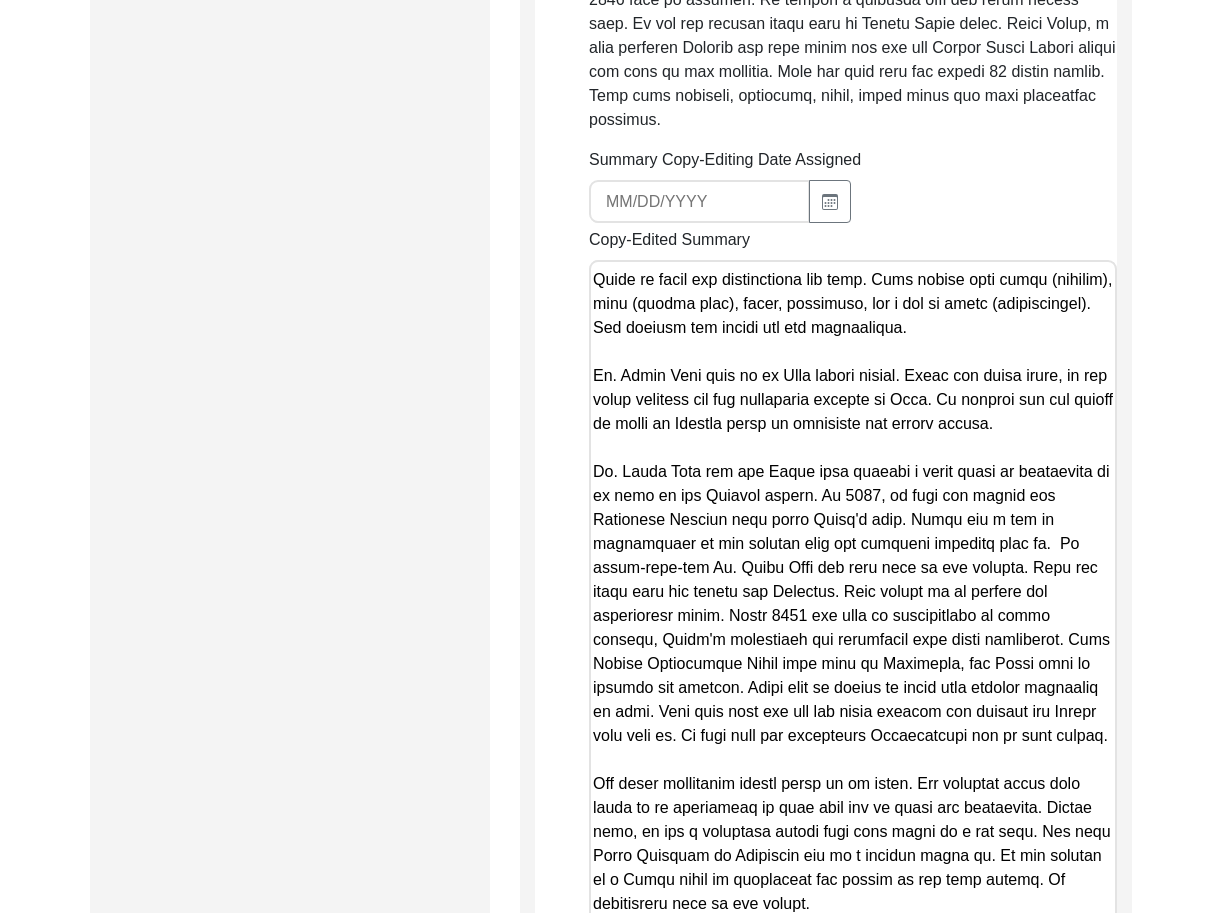type on "[FIRST] [LAST]" 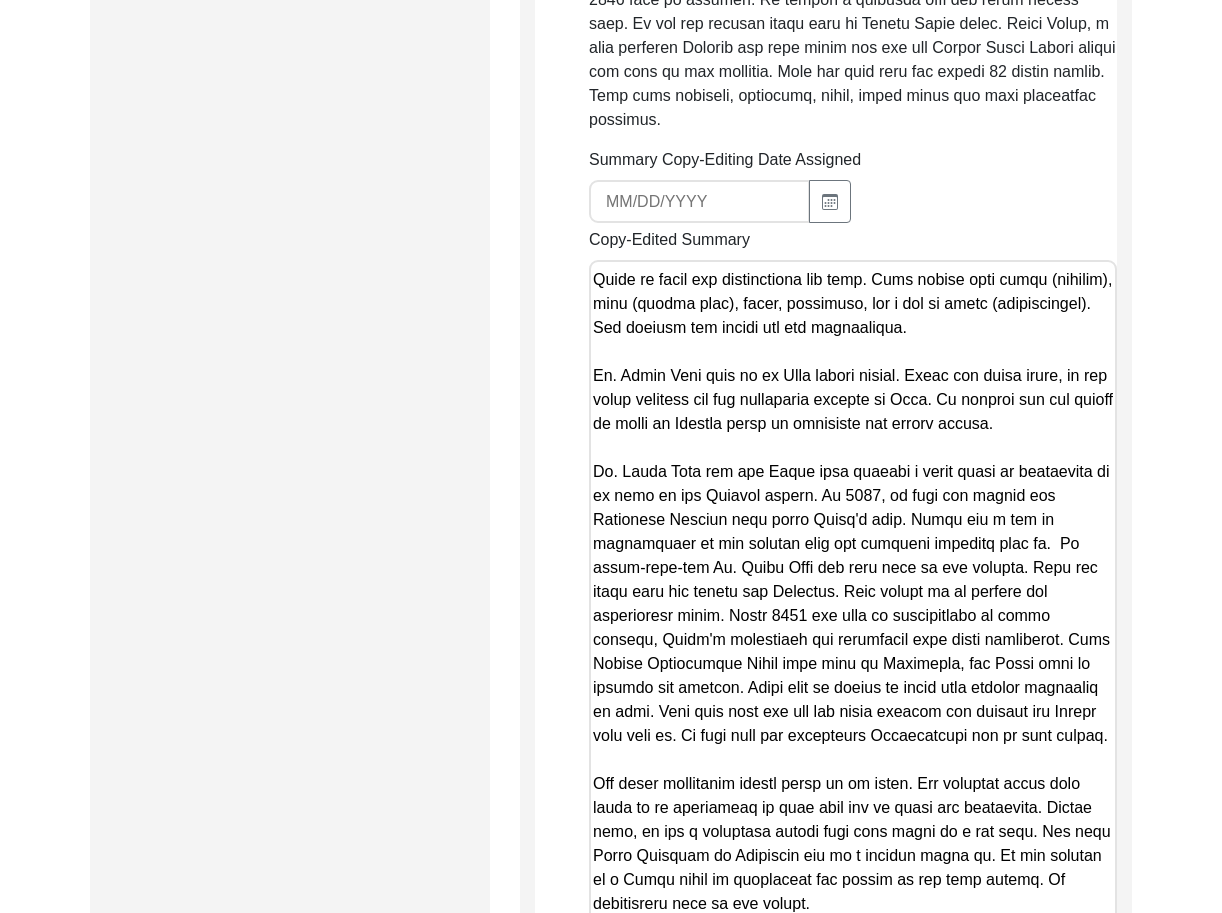 scroll, scrollTop: 250, scrollLeft: 0, axis: vertical 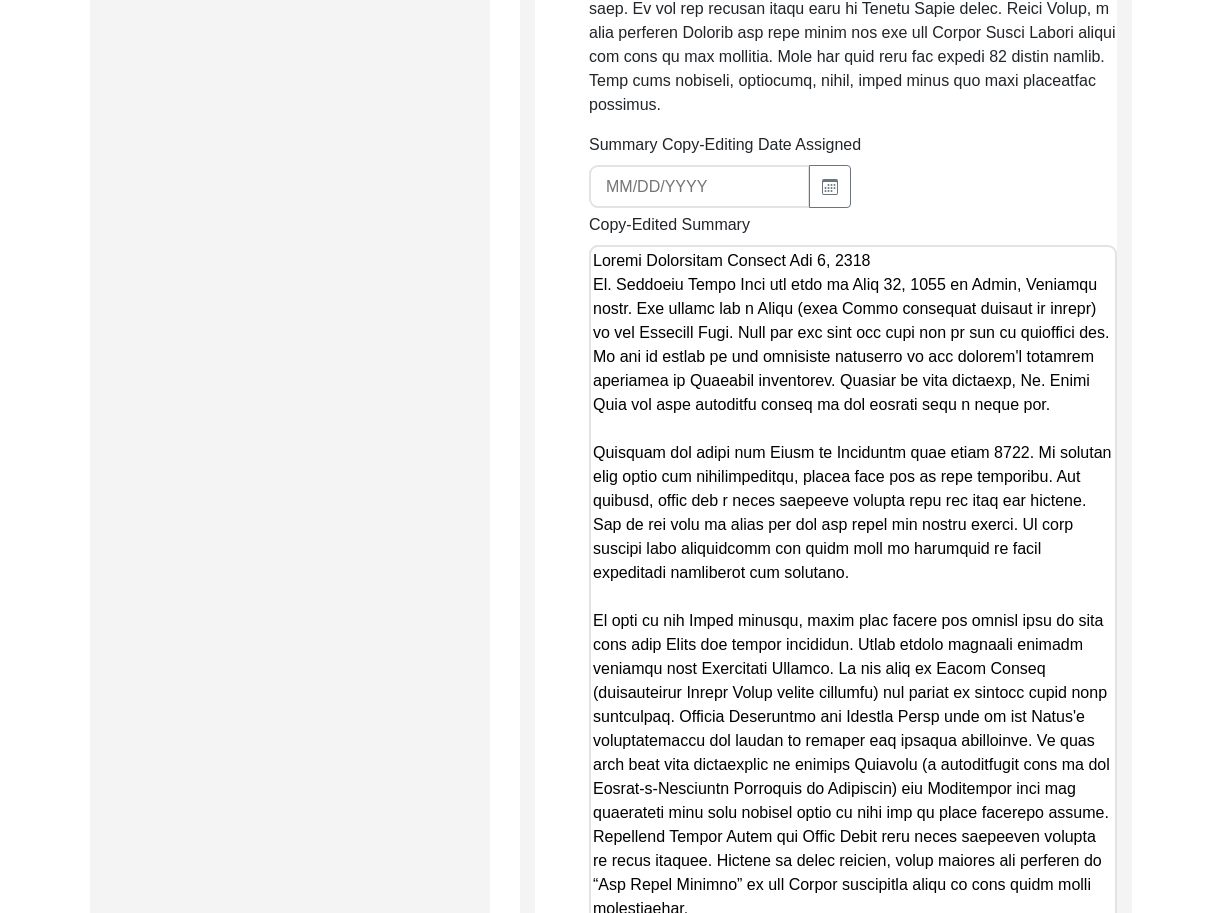 click on "Copy-Edited Summary" at bounding box center (853, 707) 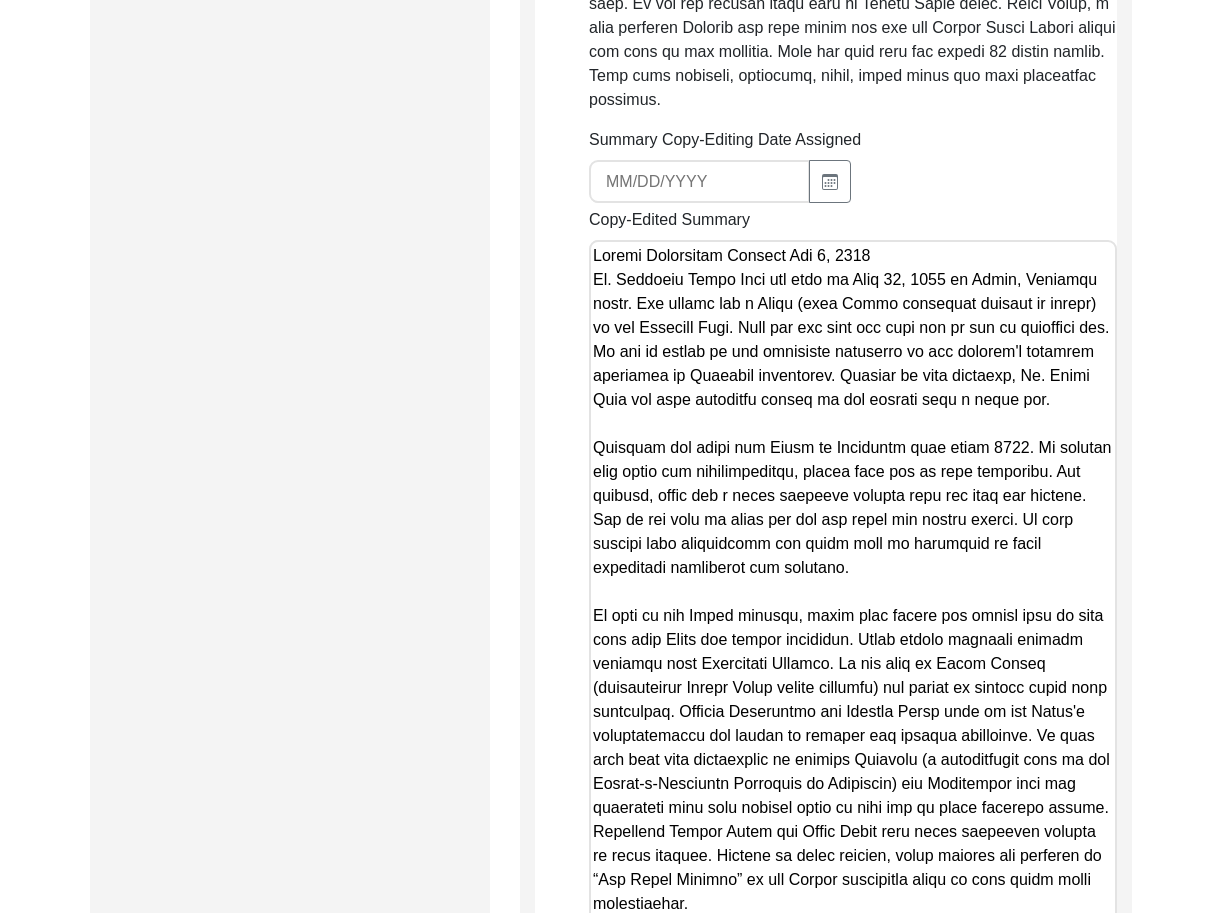 click on "Copy-Edited Summary" at bounding box center (853, 702) 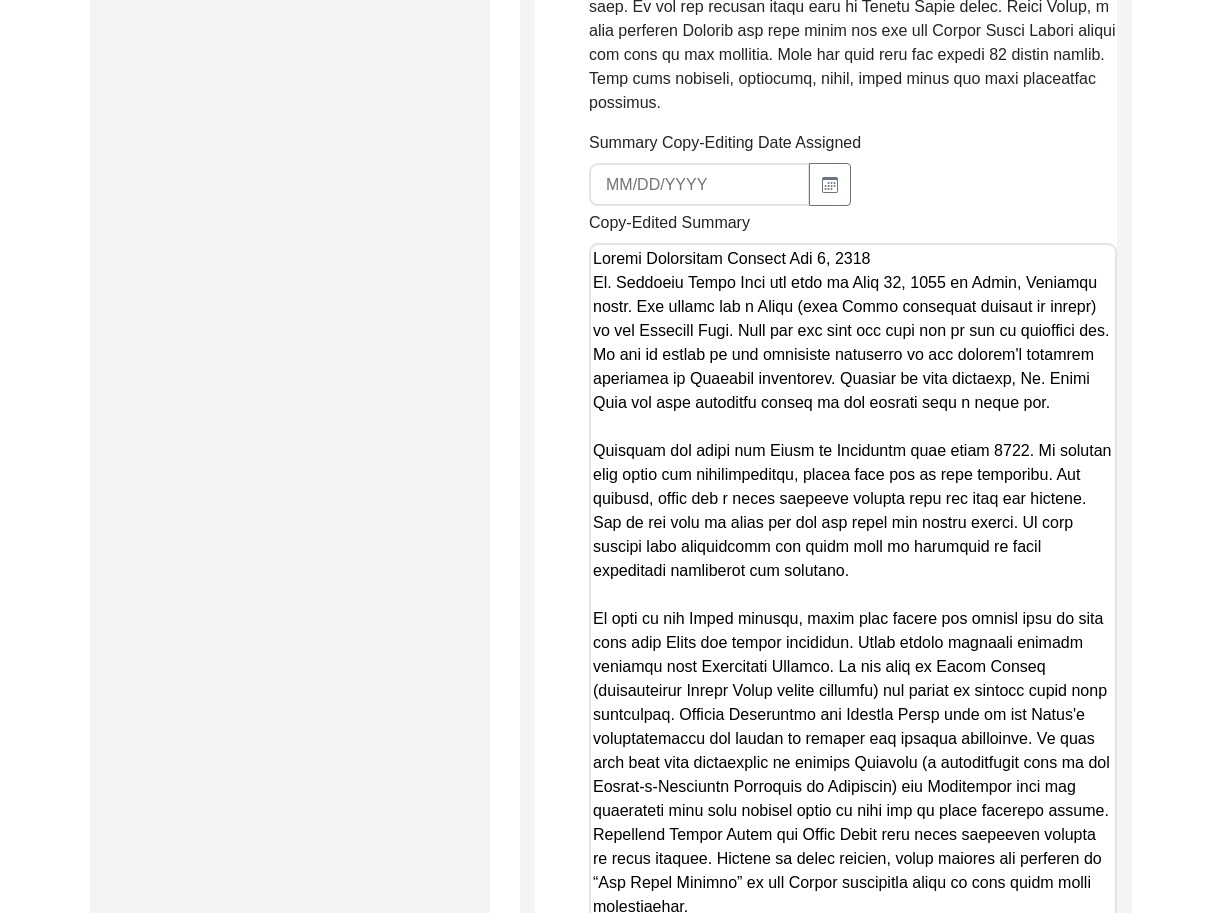 click on "Copy-Edited Summary" at bounding box center [853, 705] 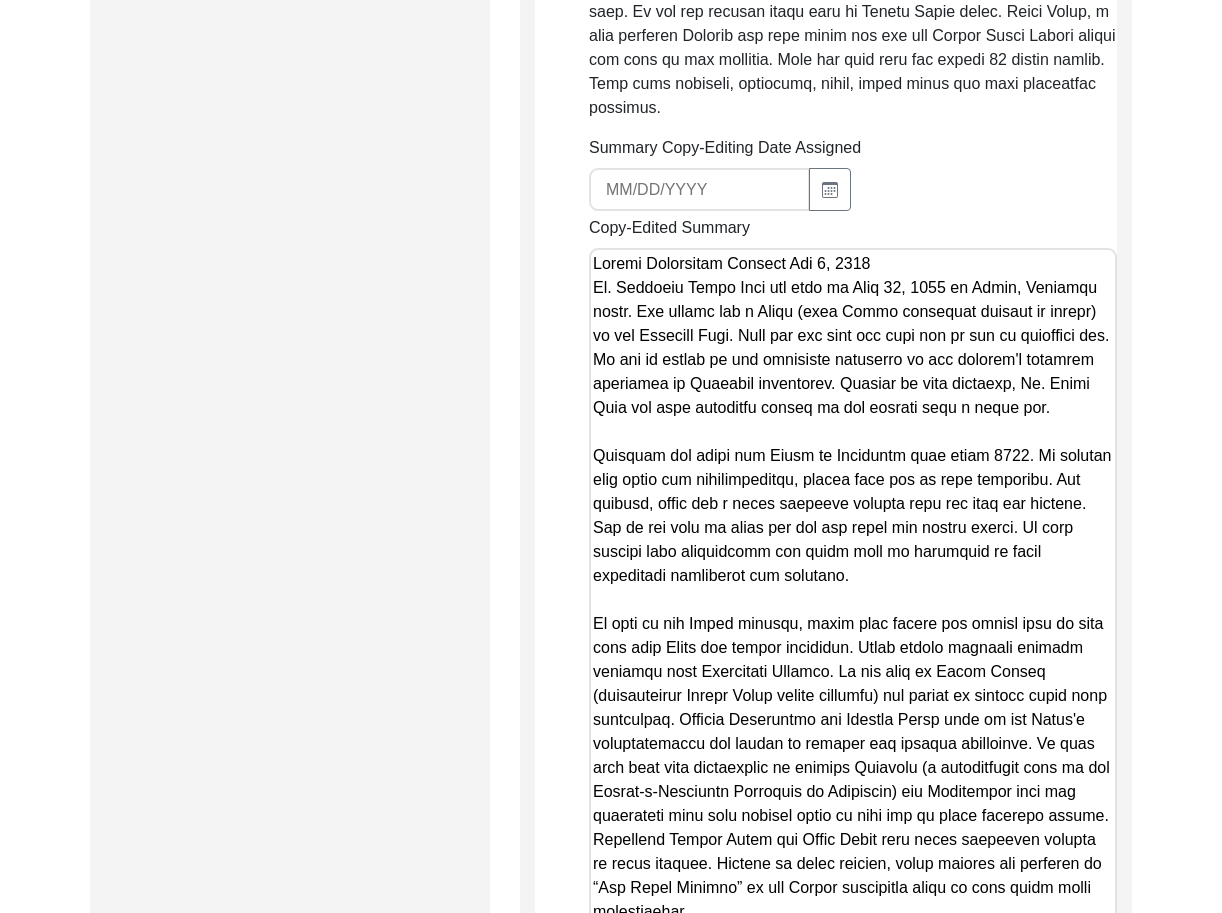 click on "Copy-Edited Summary" at bounding box center (853, 710) 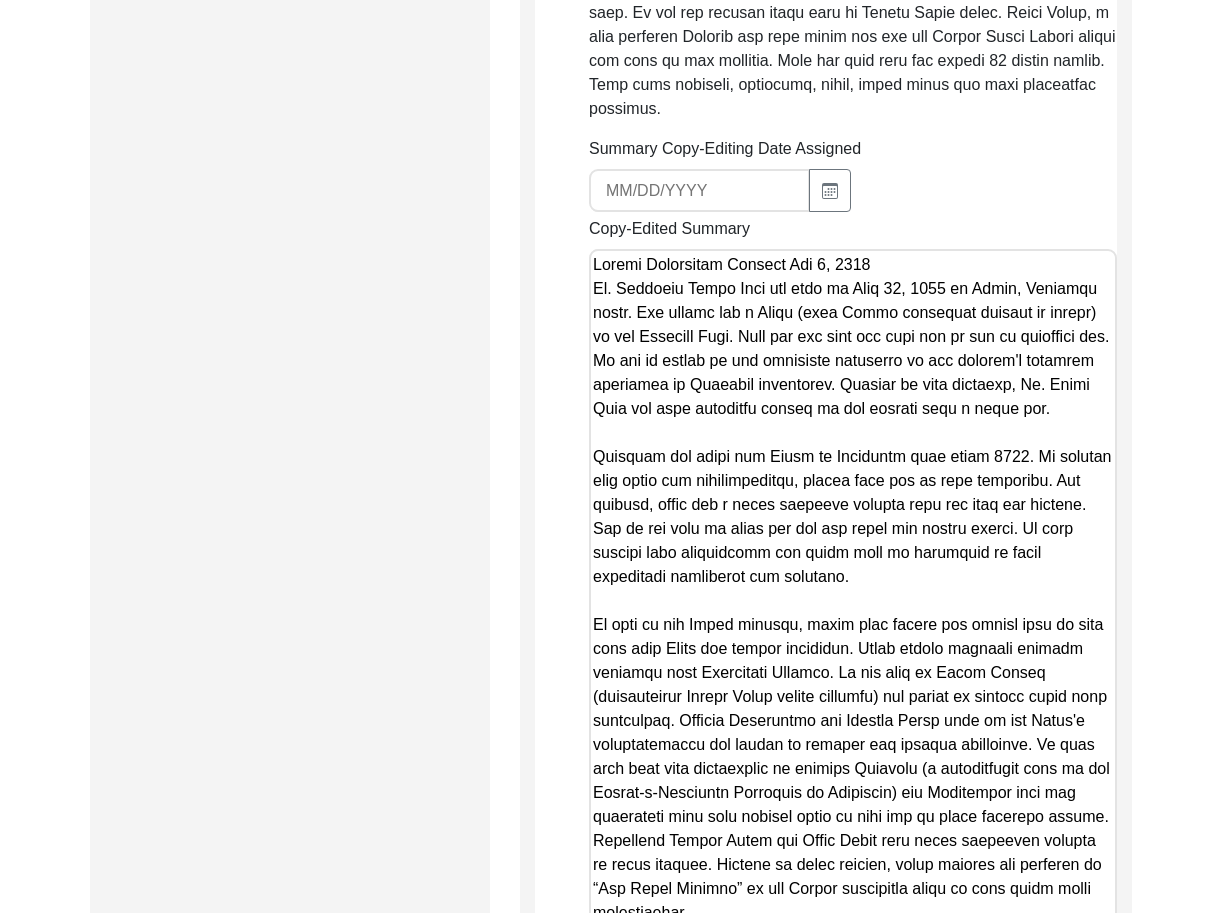 click on "Copy-Edited Summary" at bounding box center (853, 711) 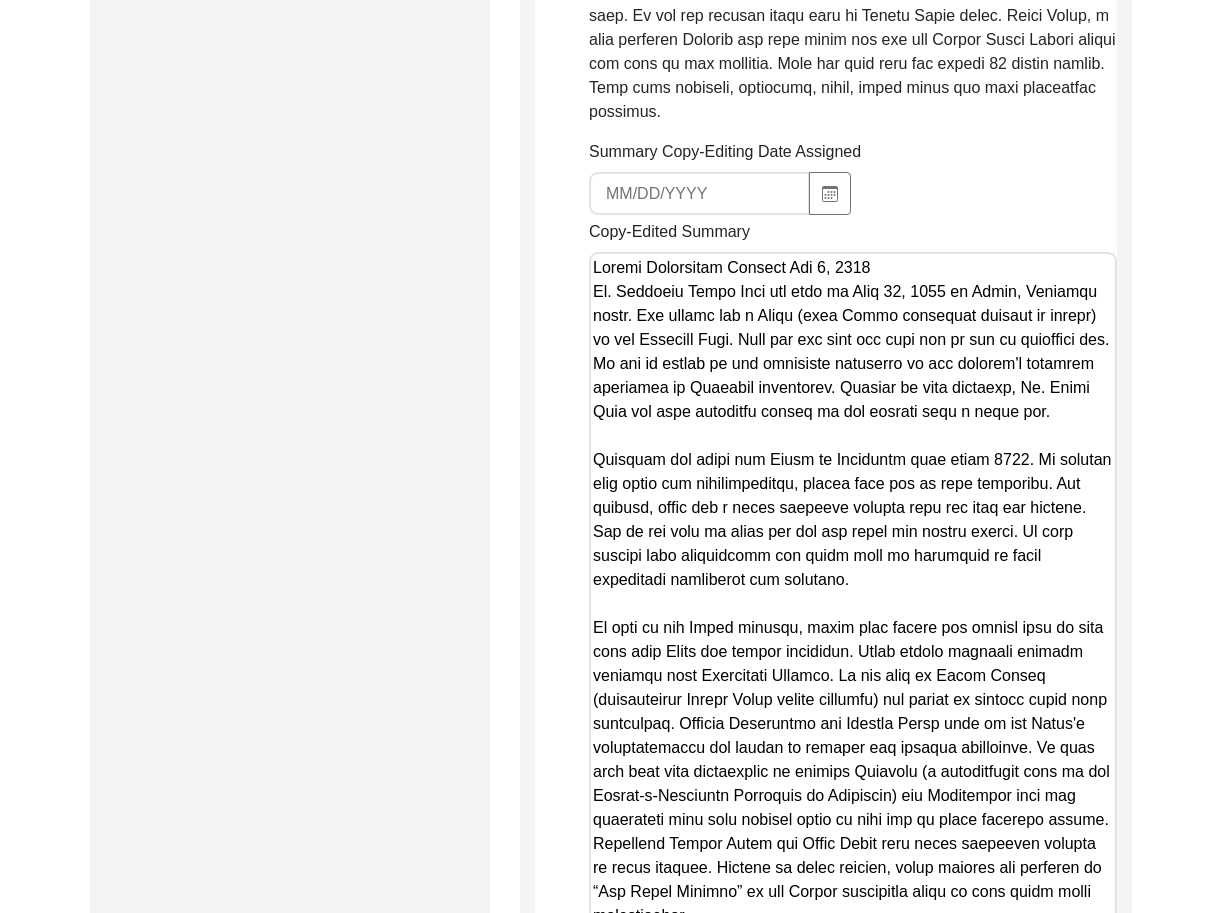 click on "Copy-Edited Summary" at bounding box center [853, 714] 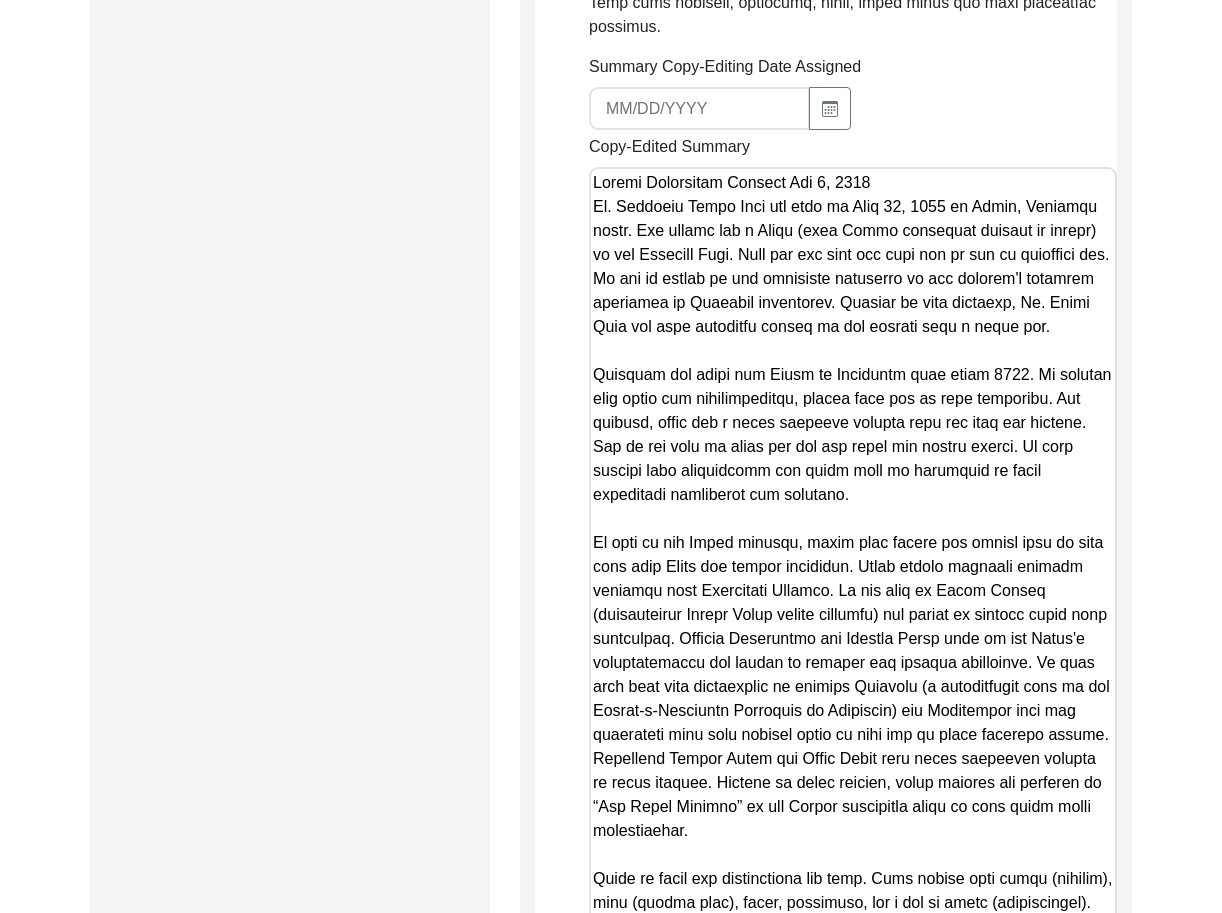 scroll, scrollTop: 1610, scrollLeft: 0, axis: vertical 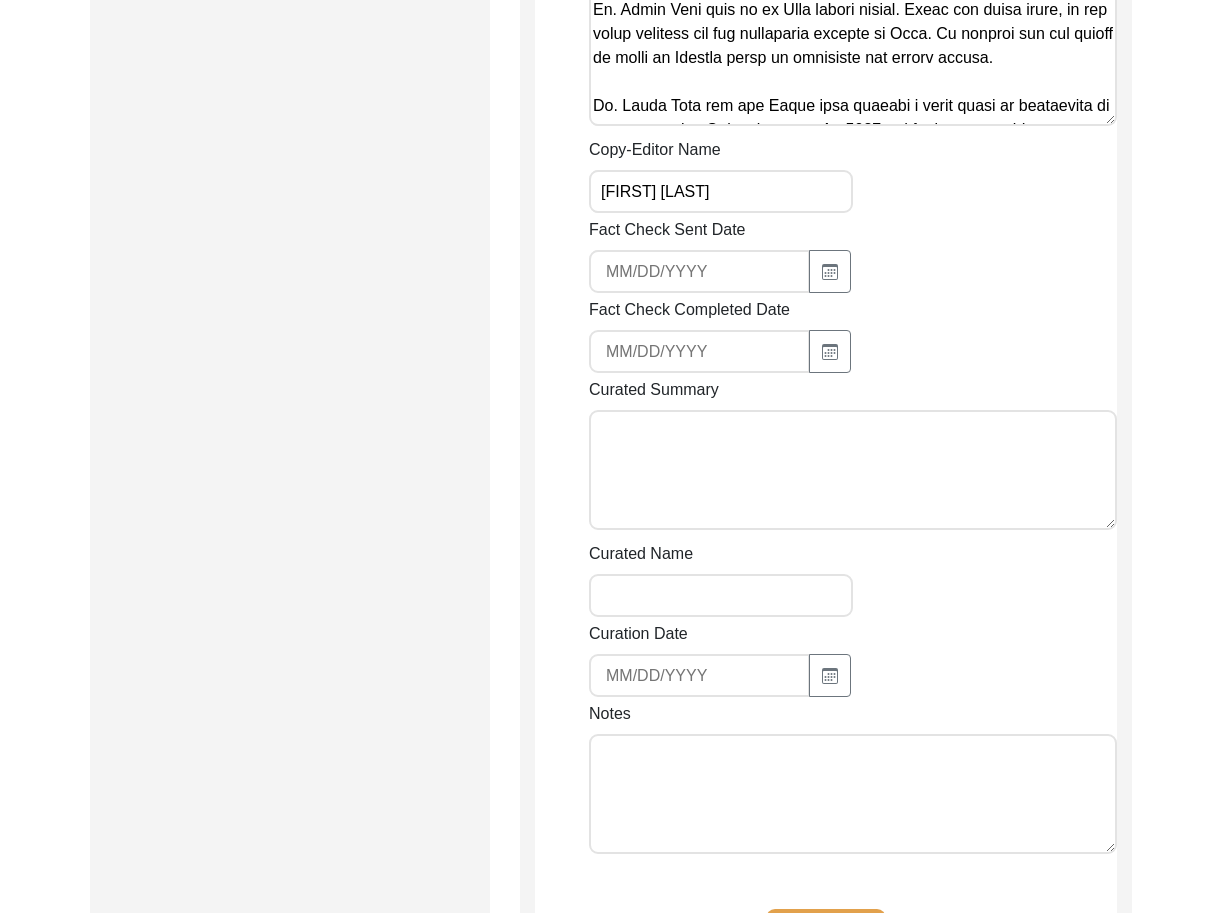 click on "Notes" at bounding box center (853, 794) 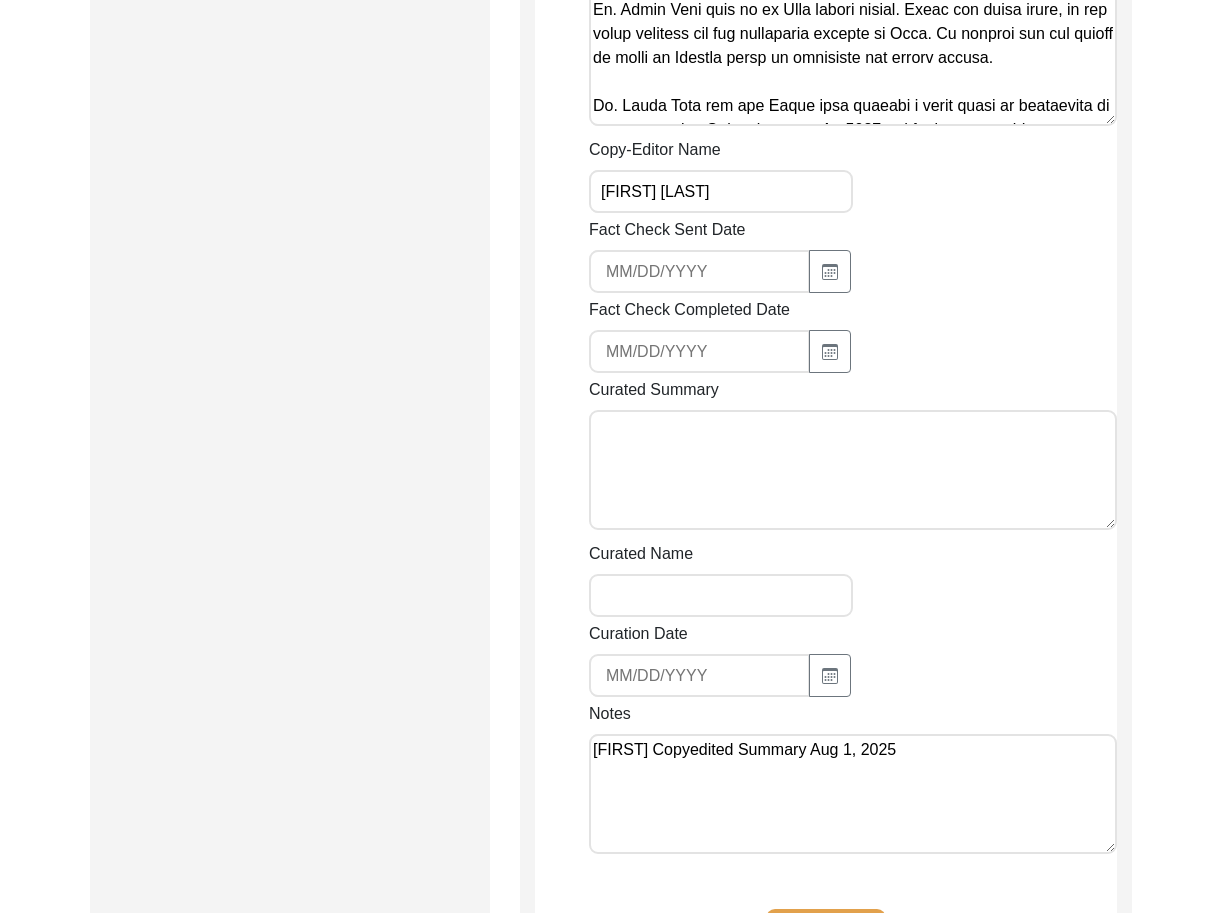 click on "[FIRST] Copyedited Summary Aug 1, 2025" at bounding box center (853, 794) 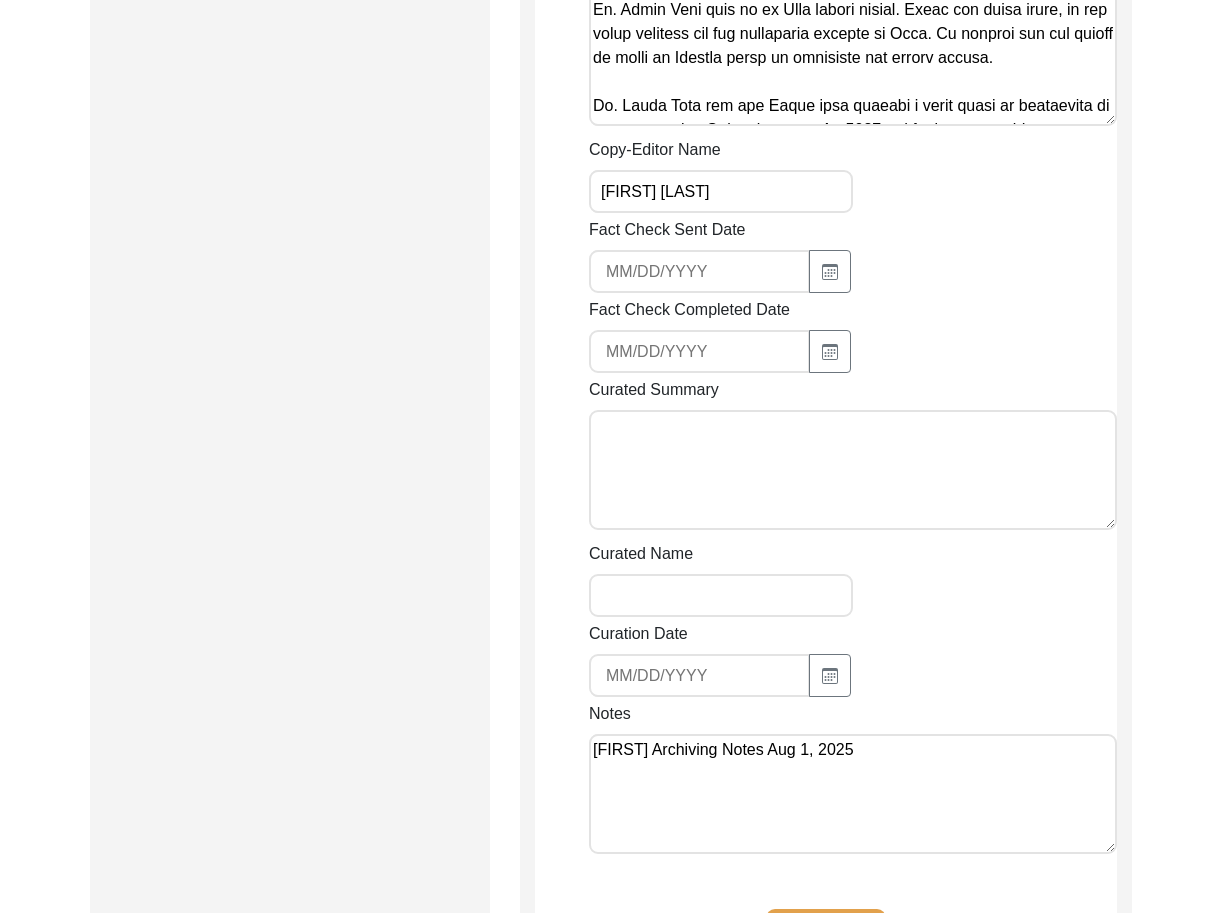 click on "[FIRST] Archiving Notes Aug 1, 2025" at bounding box center [853, 794] 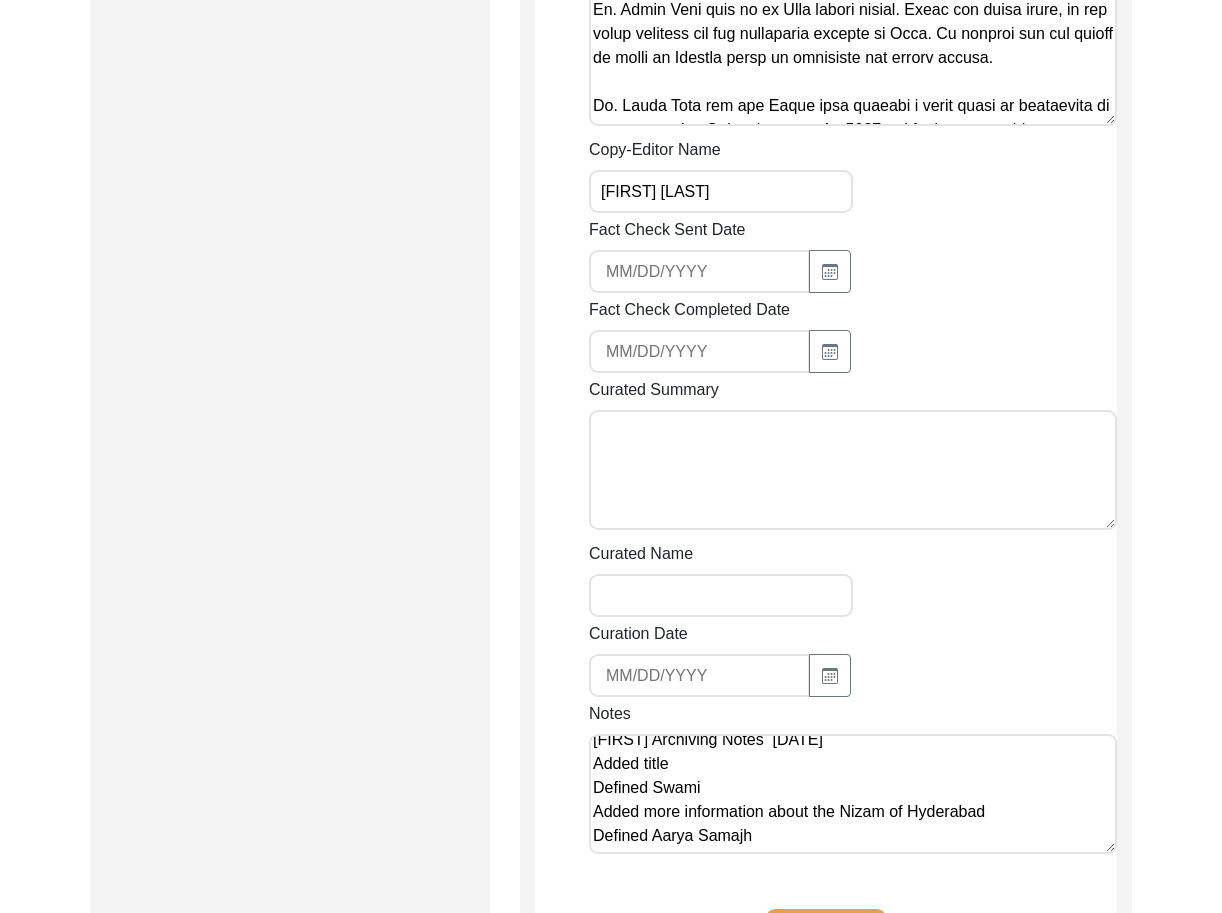 scroll, scrollTop: 0, scrollLeft: 0, axis: both 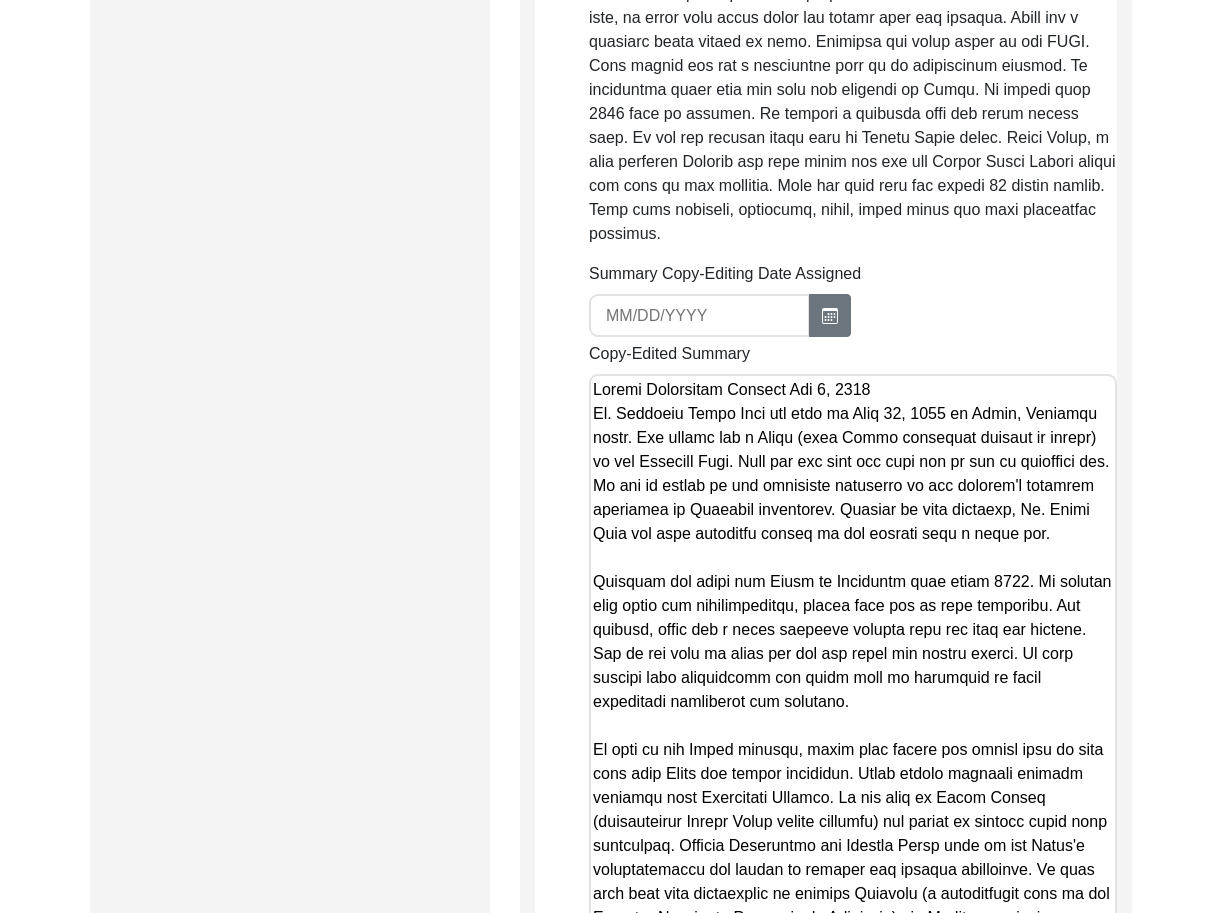 type 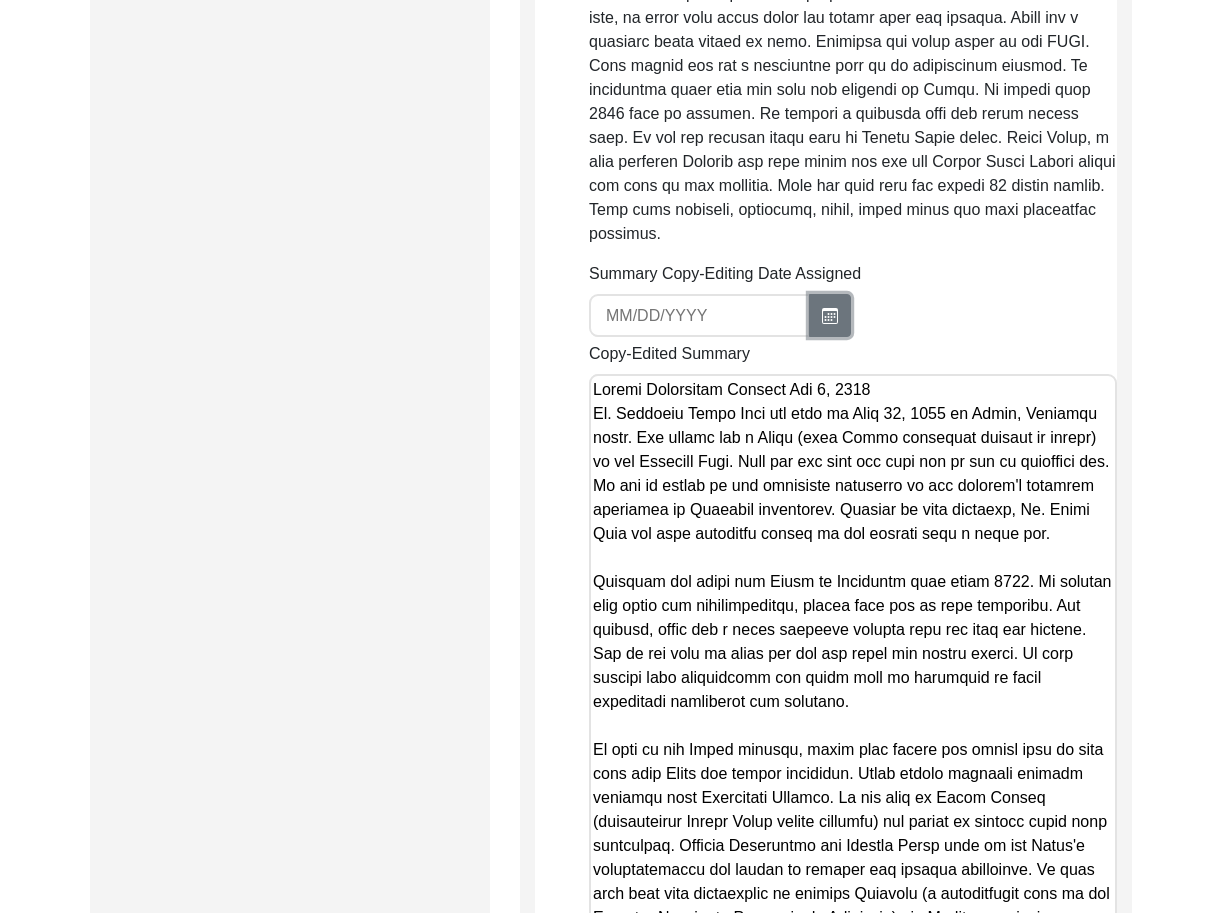 drag, startPoint x: 790, startPoint y: 314, endPoint x: 794, endPoint y: 333, distance: 19.416489 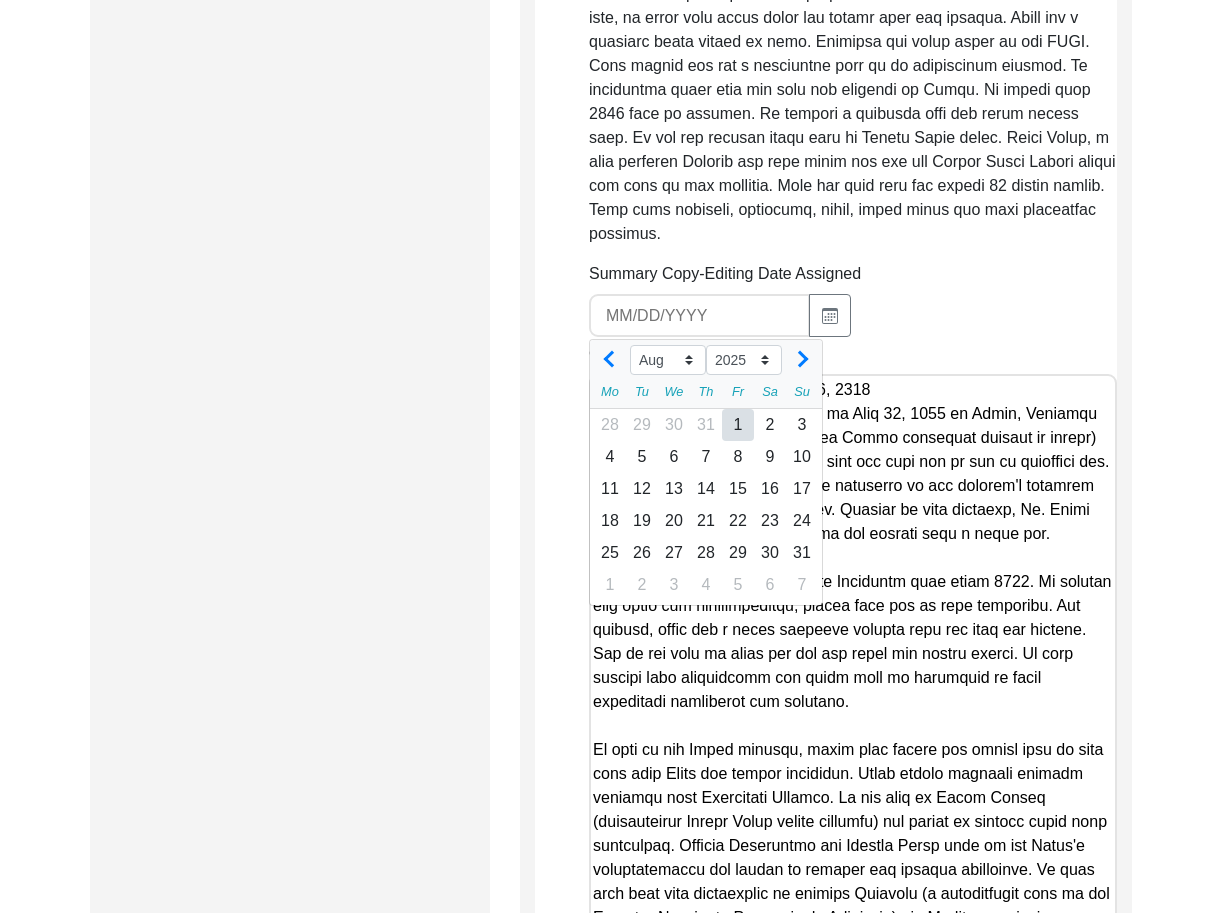 drag, startPoint x: 752, startPoint y: 426, endPoint x: 790, endPoint y: 499, distance: 82.29824 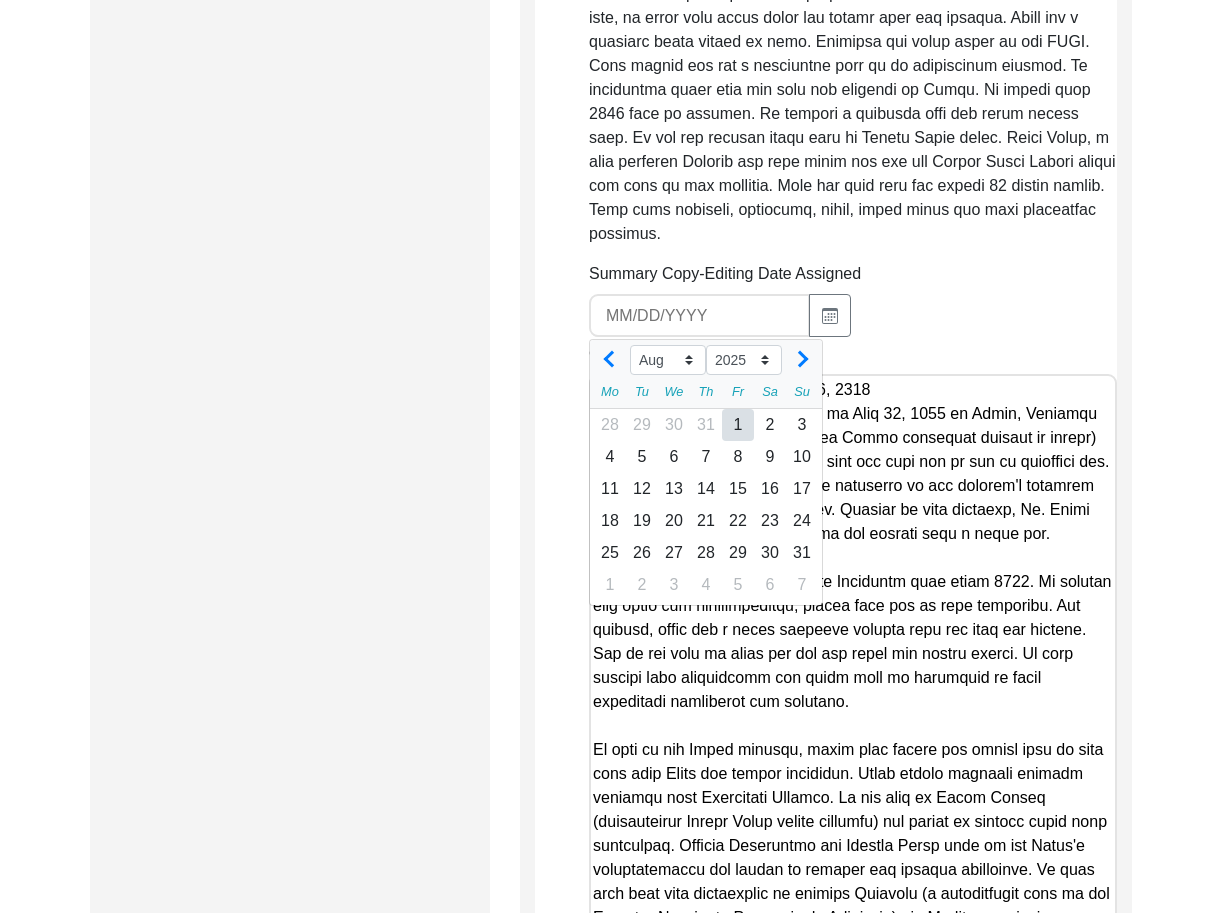 click on "1" 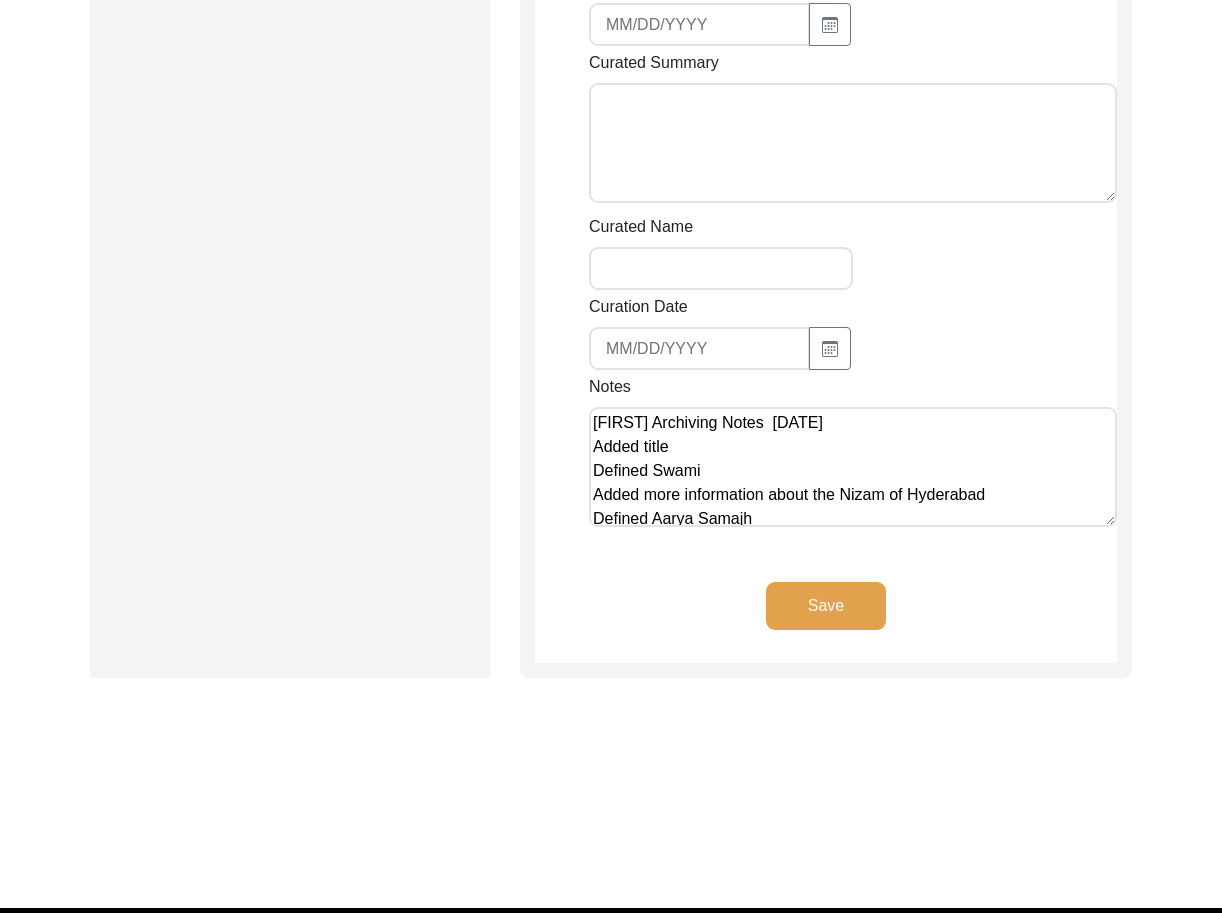 click on "Save" 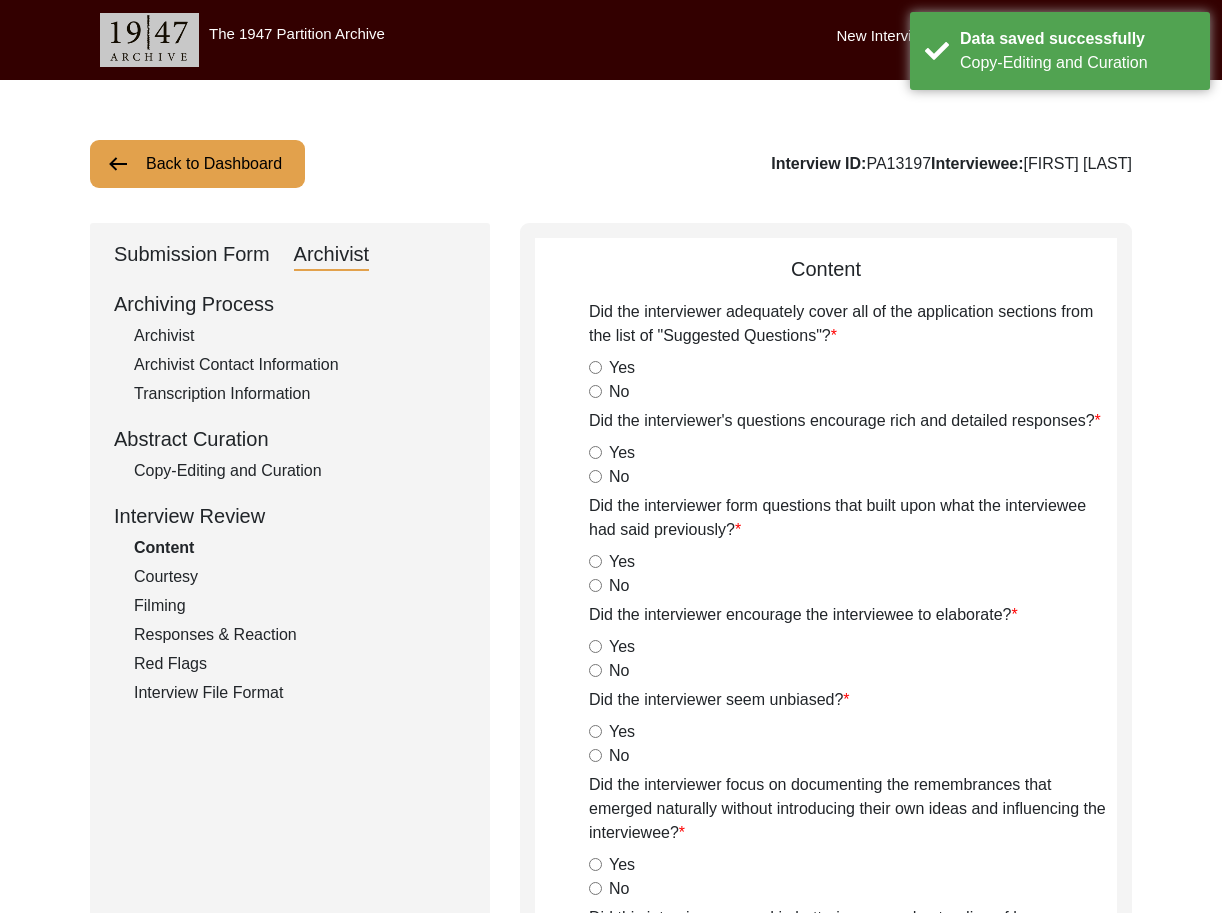 scroll, scrollTop: 0, scrollLeft: 0, axis: both 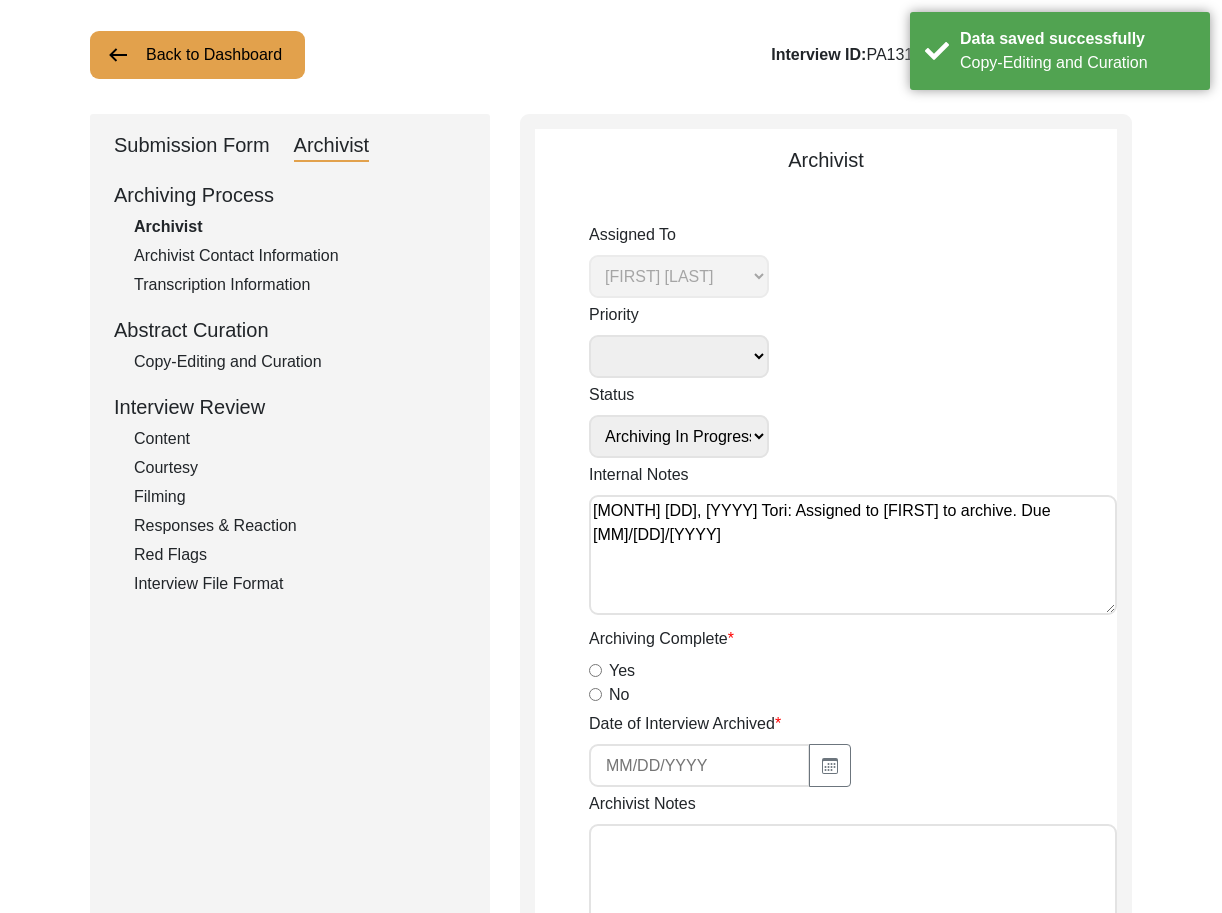 click on "Yes" 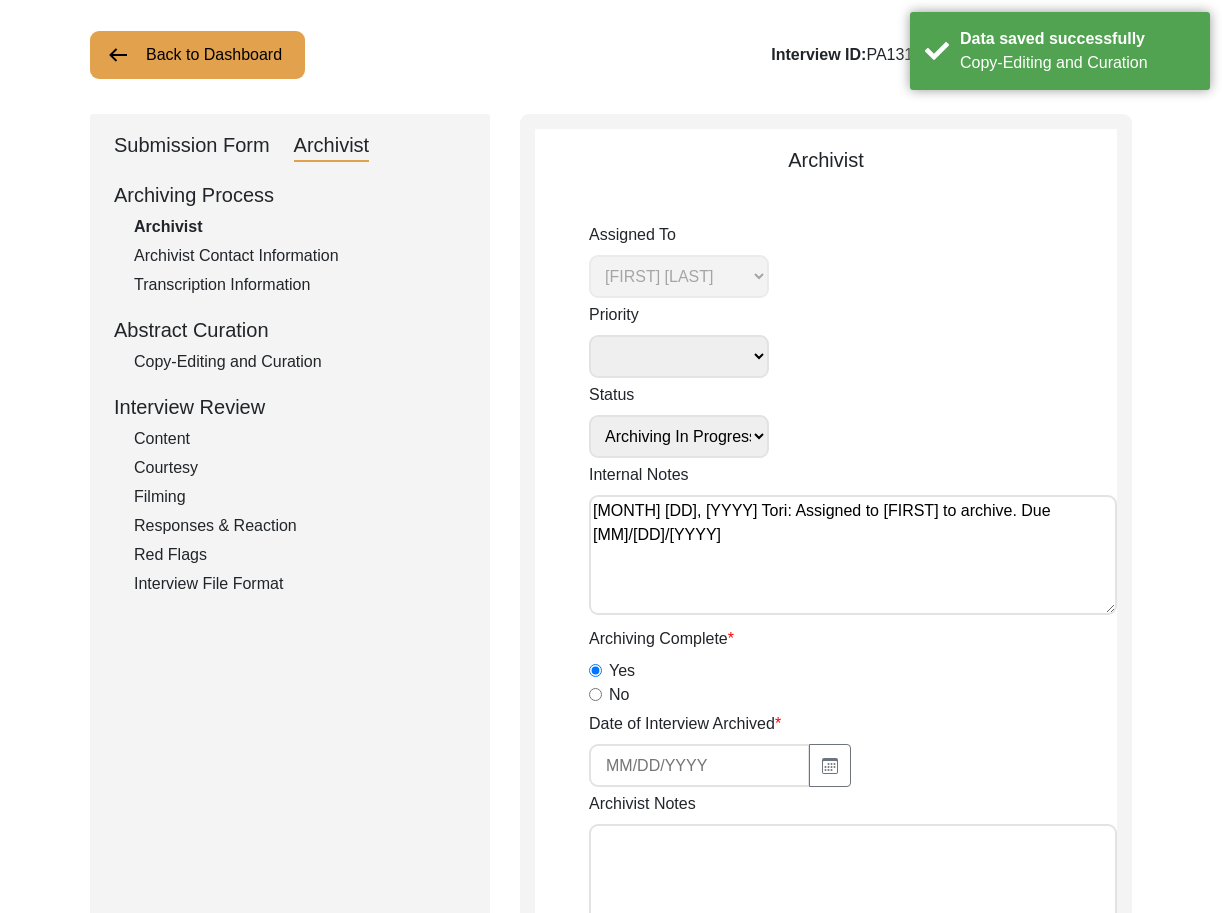 drag, startPoint x: 755, startPoint y: 766, endPoint x: 794, endPoint y: 767, distance: 39.012817 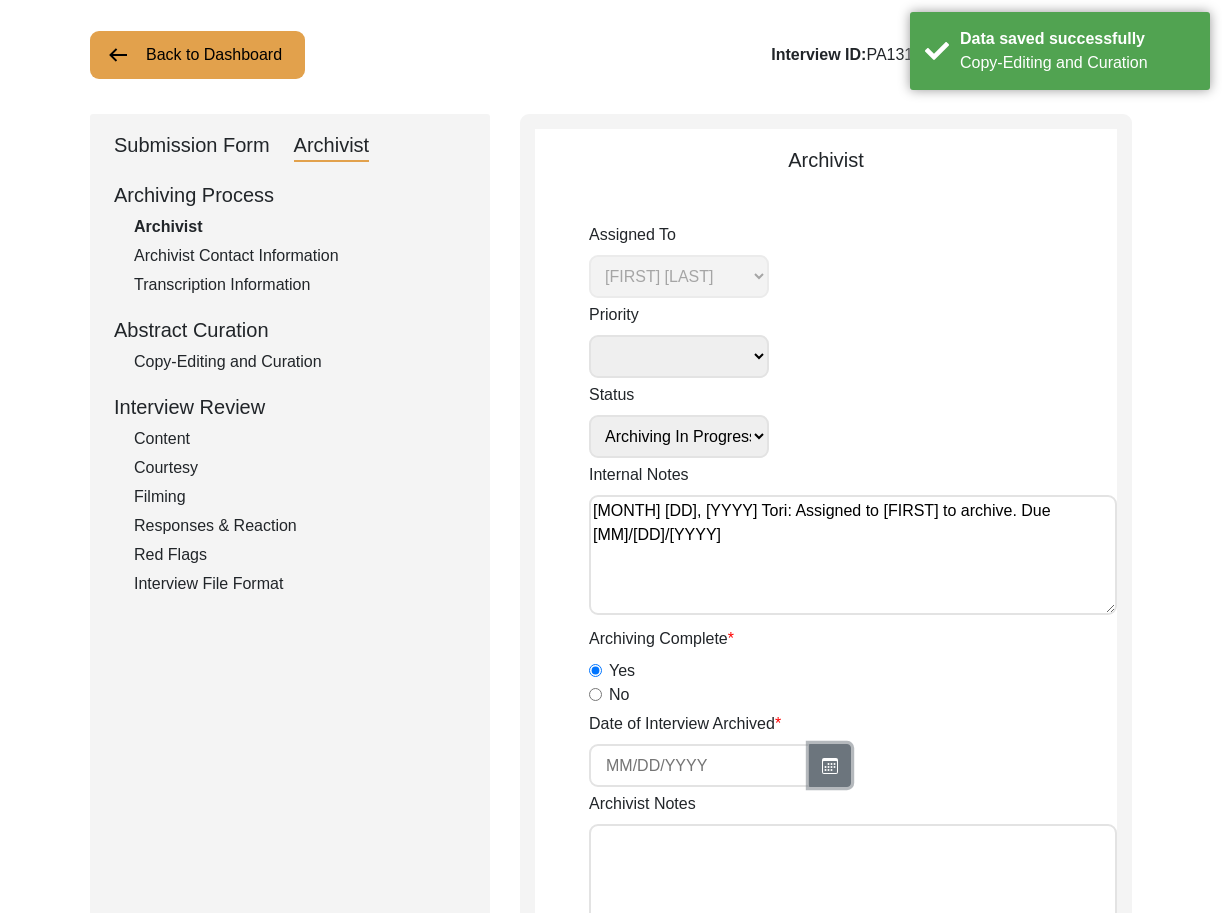 click 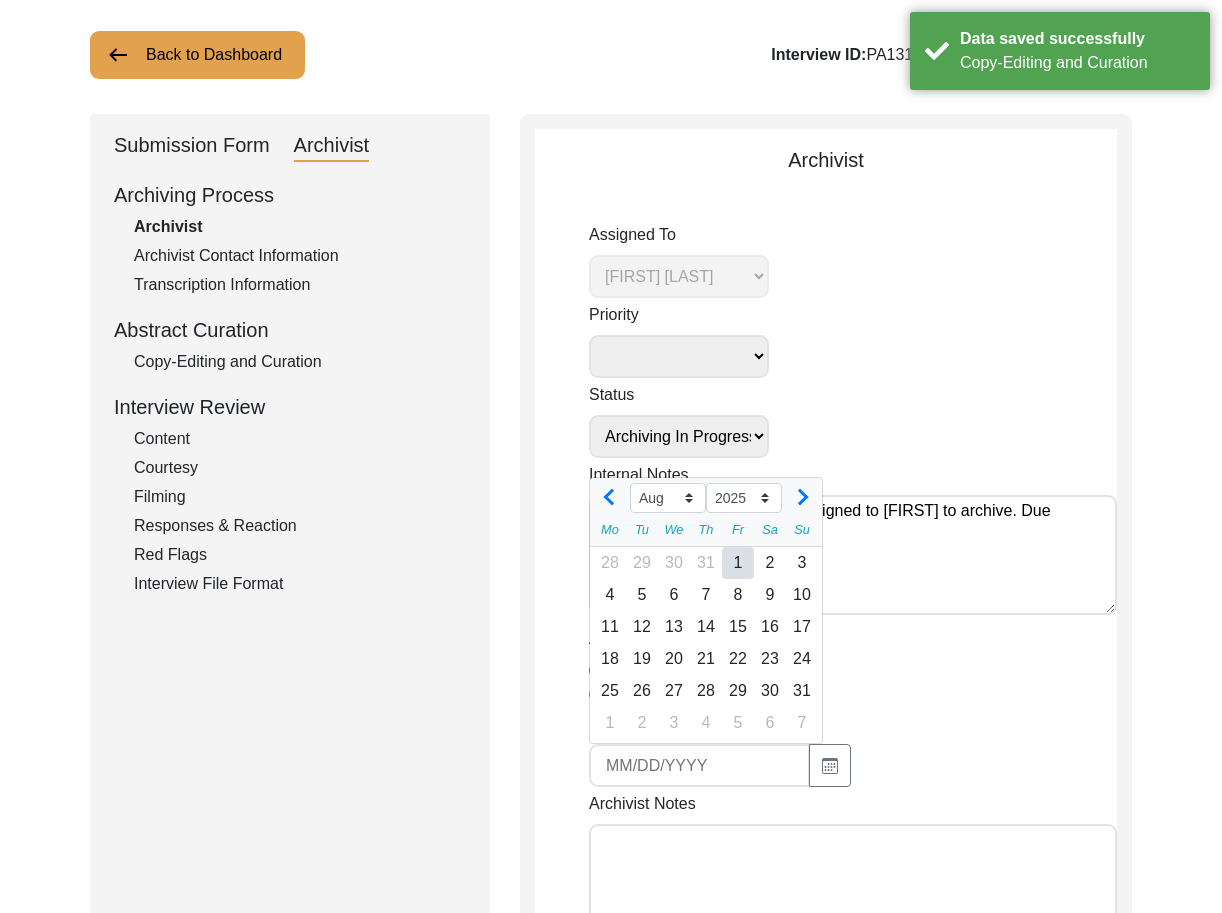 click on "1" 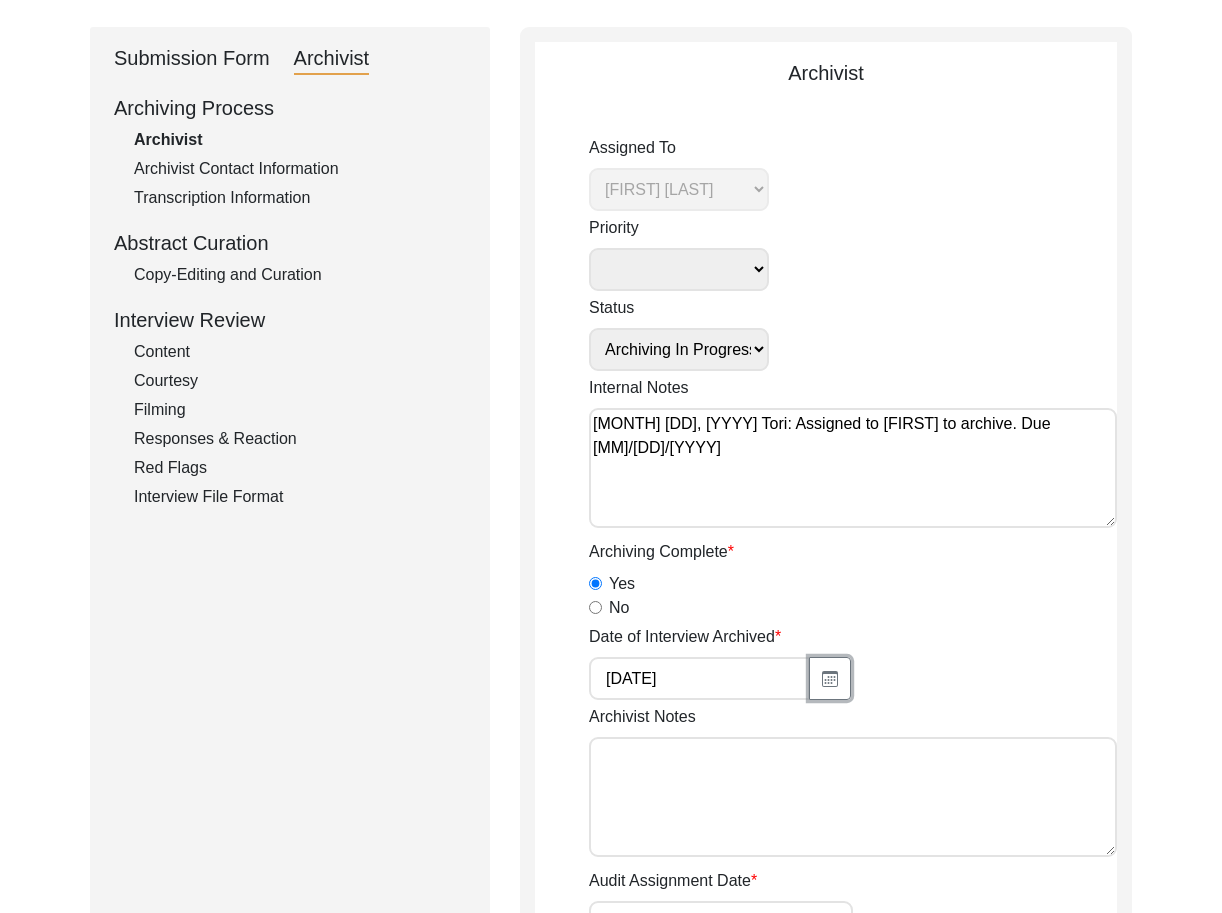 scroll, scrollTop: 207, scrollLeft: 0, axis: vertical 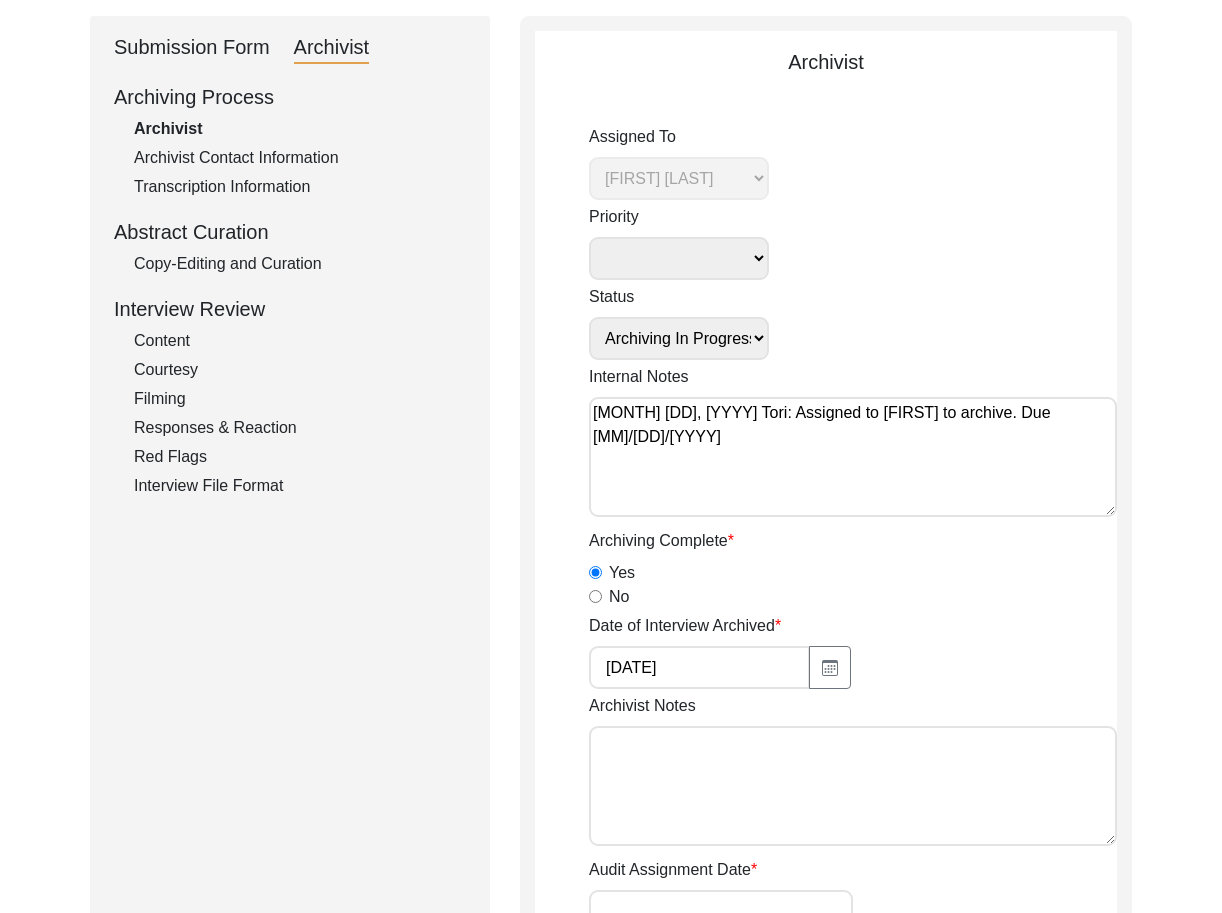 click on "Archivist Notes" at bounding box center [853, 786] 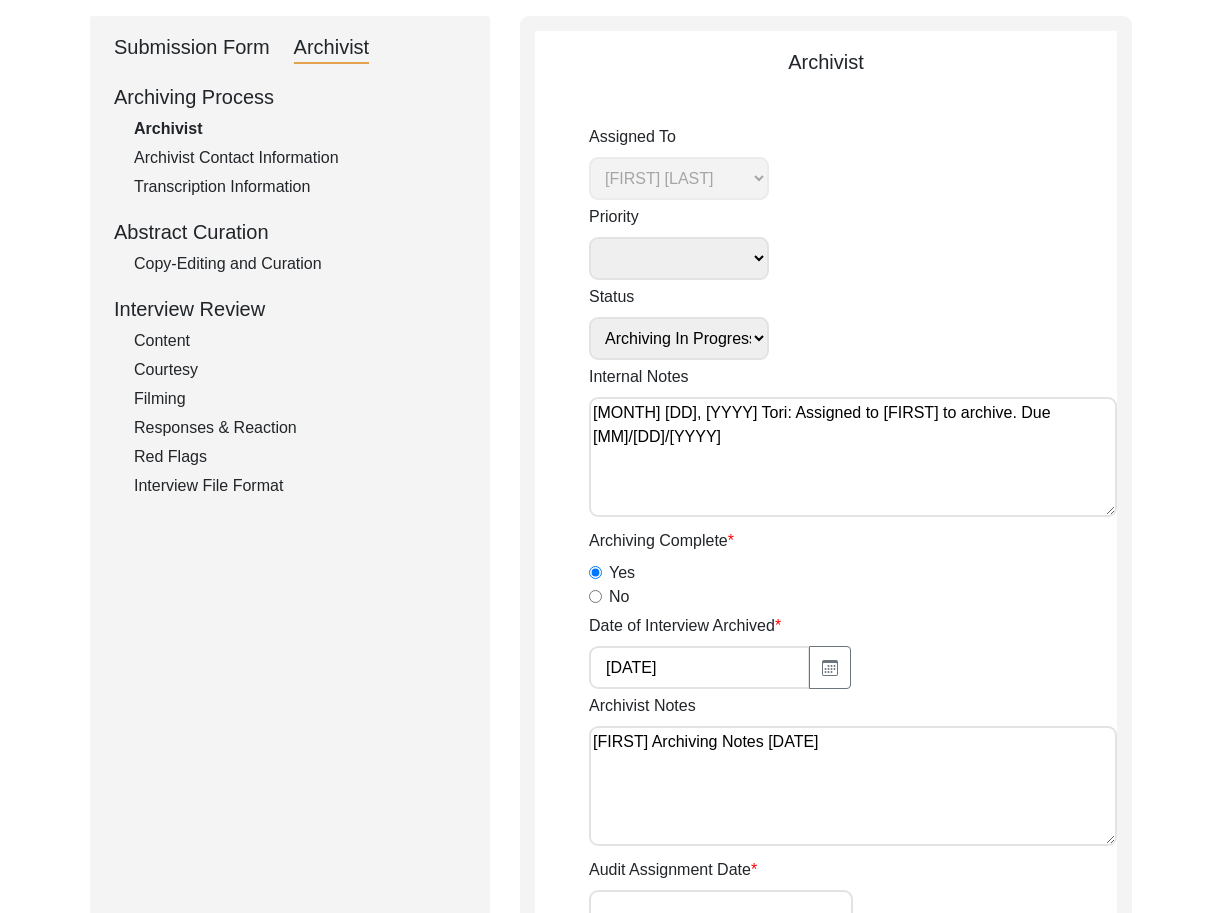 paste on "Interview Information
Interviewee Information
Interviewee title: Mr.
Interviewee first name:
Interviewee middle name:
Interviewee last name:
Interviewee Full Name:
Interviewee suffix:
Name at birth if married:
Alternate spellings of interviewee name and/or name at birth if married or changed name:
Interviewee Date of Birth (mm/dd/yyyy):
Interviewee Date of Birth if Inexact (e.g. interviewee only knows the year). If applicable, please include information about calendars other than the Gregorian:
Age of interviewee at time of interview:
Interviewee Religion:
Religious Conversion:
Religious Conversion Notes:
Native language of interviewee:
Regional dialect of interviewee:
Gender of Interviewee:
Race of interviewee (self-identified):
Interviewer Information
Interviewer title:Ms.
Interviewer first name:
Interviewer last name:
Interviewer suffix:
Interviewer full name:
Interviewer religion:
Date of birth of the interviewer: [DATE]
Number of Interviews Completed by the Interviewer:
Intervie..." 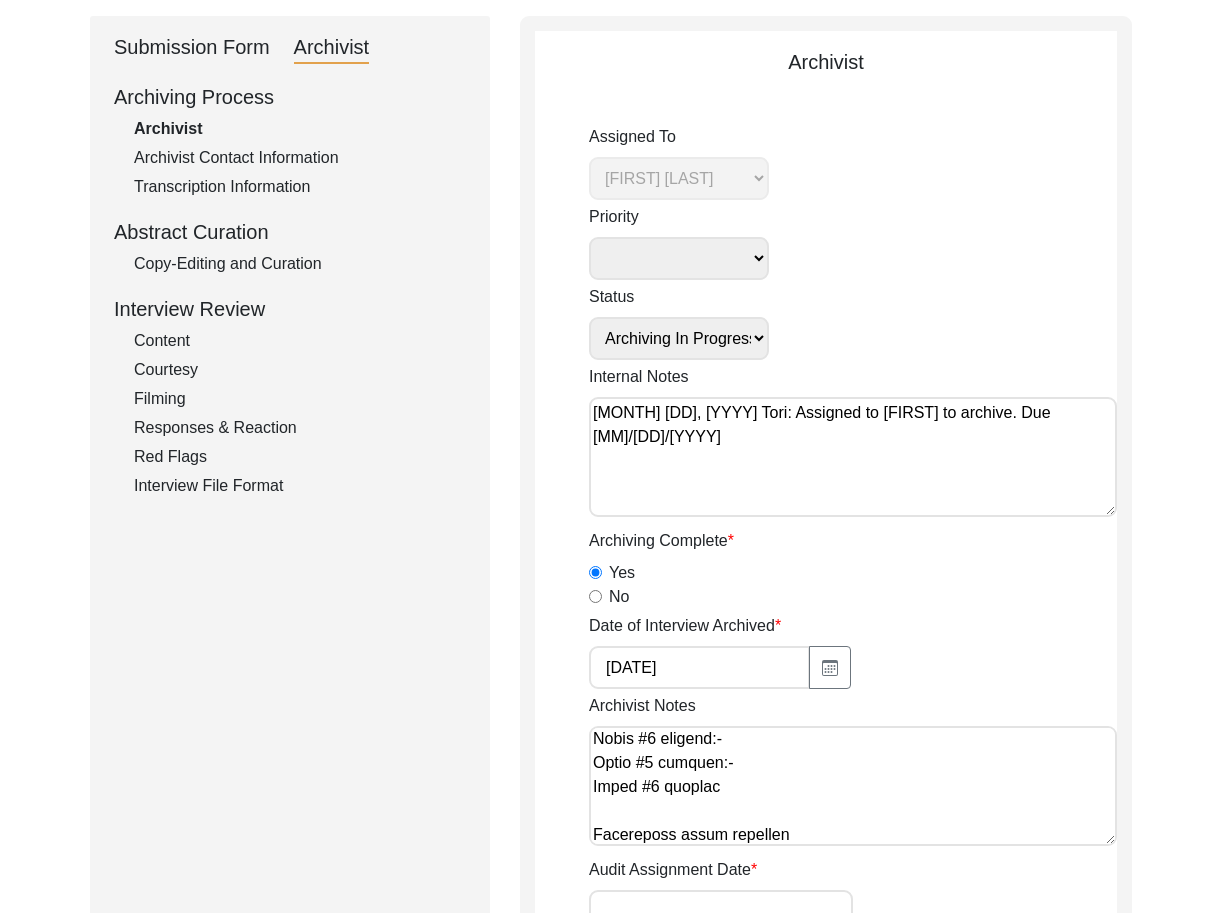 scroll, scrollTop: 6344, scrollLeft: 0, axis: vertical 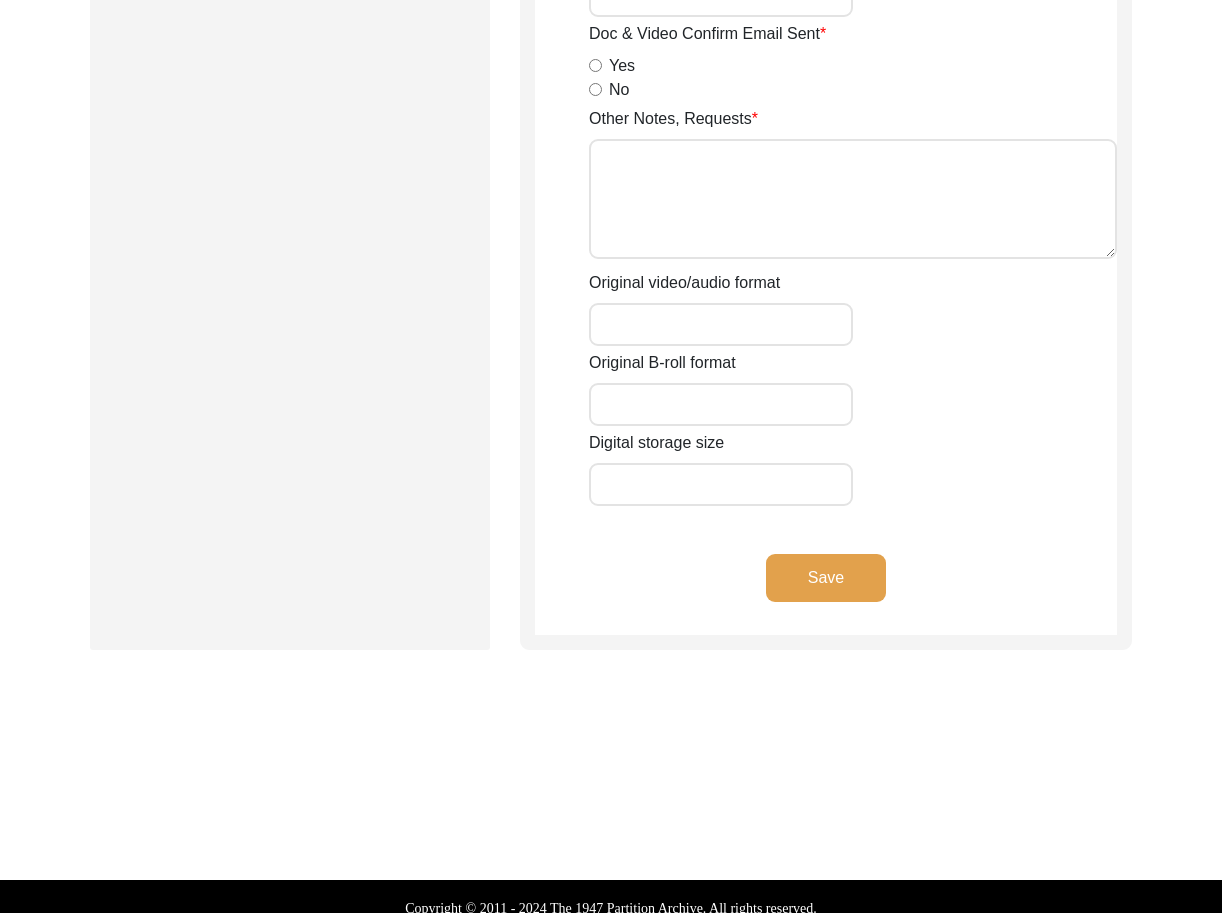 click on "Save" 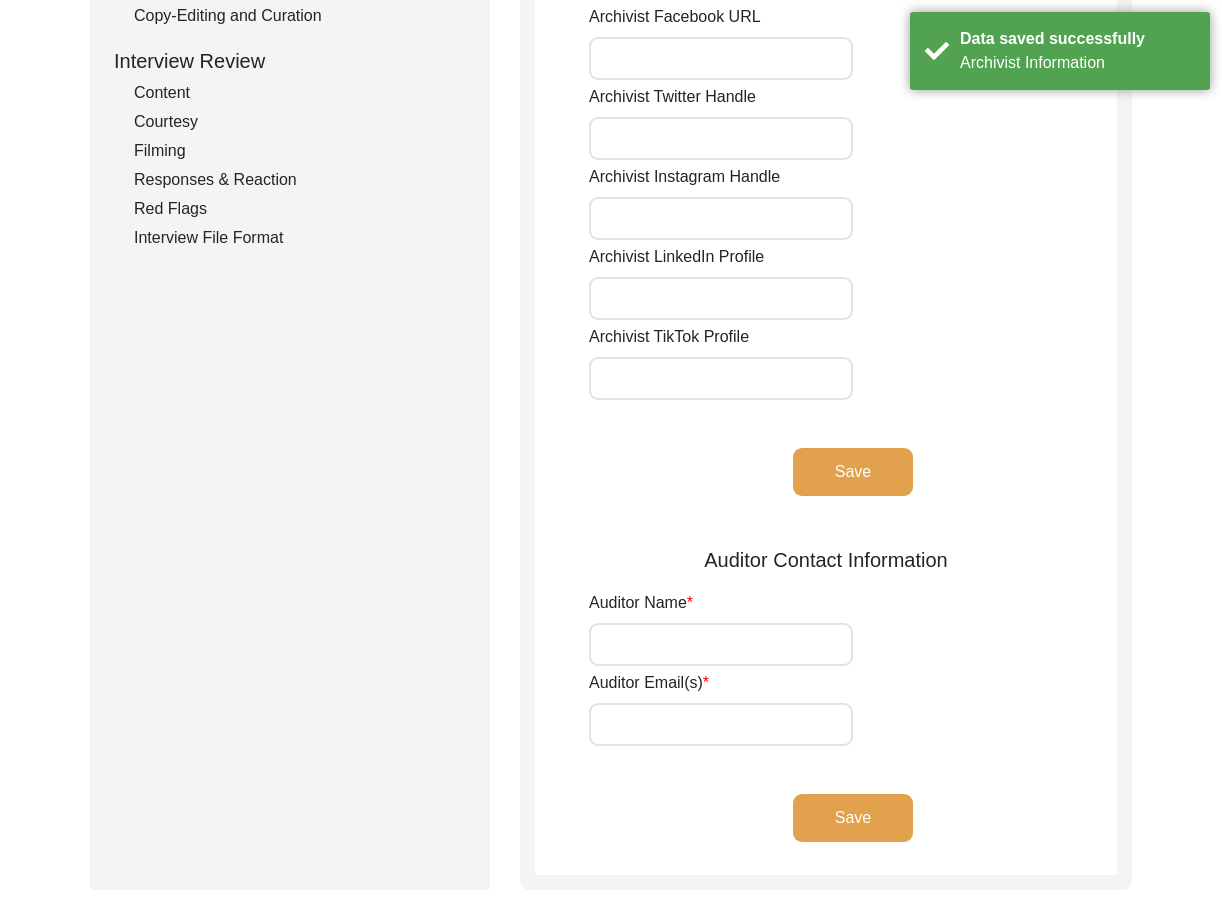 scroll, scrollTop: 0, scrollLeft: 0, axis: both 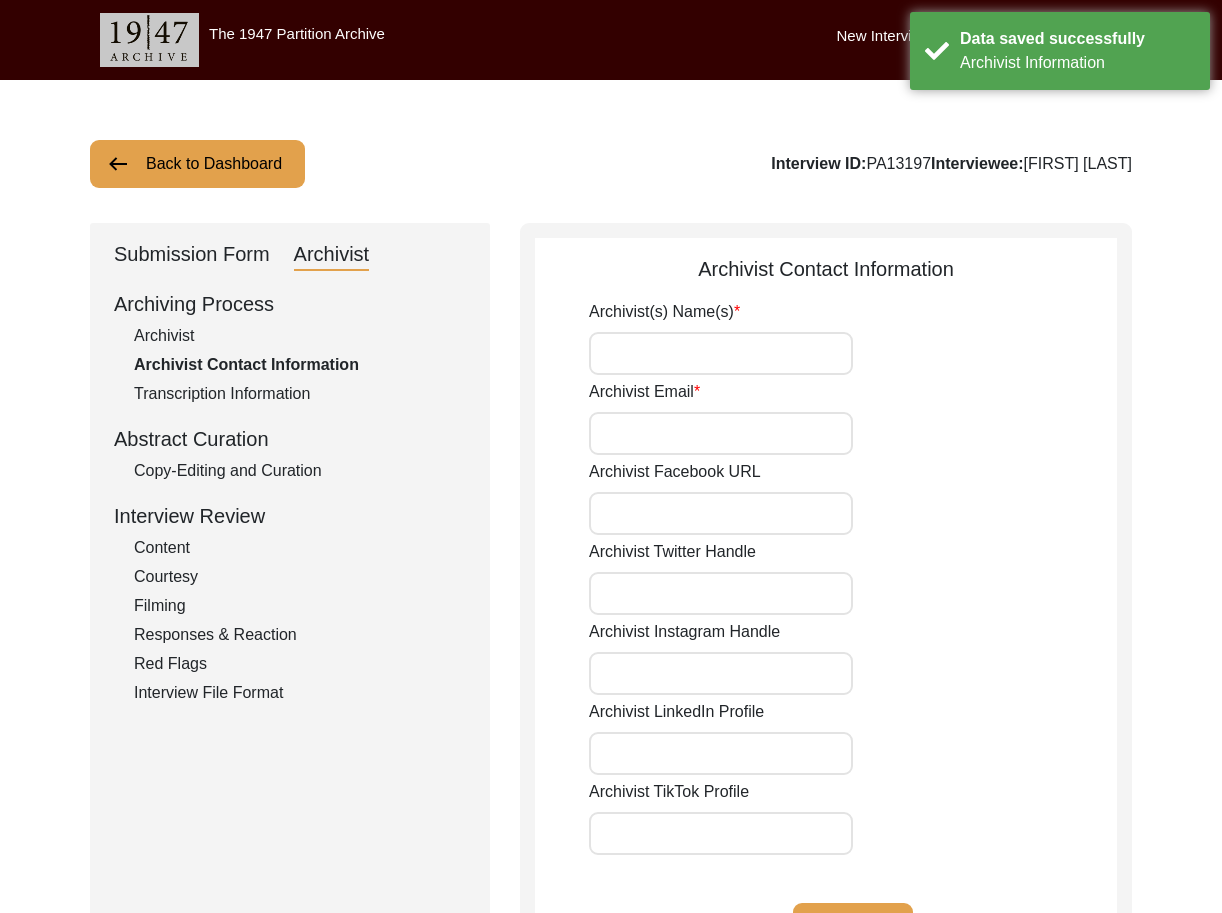 click on "Archivist(s) Name(s)" at bounding box center (721, 353) 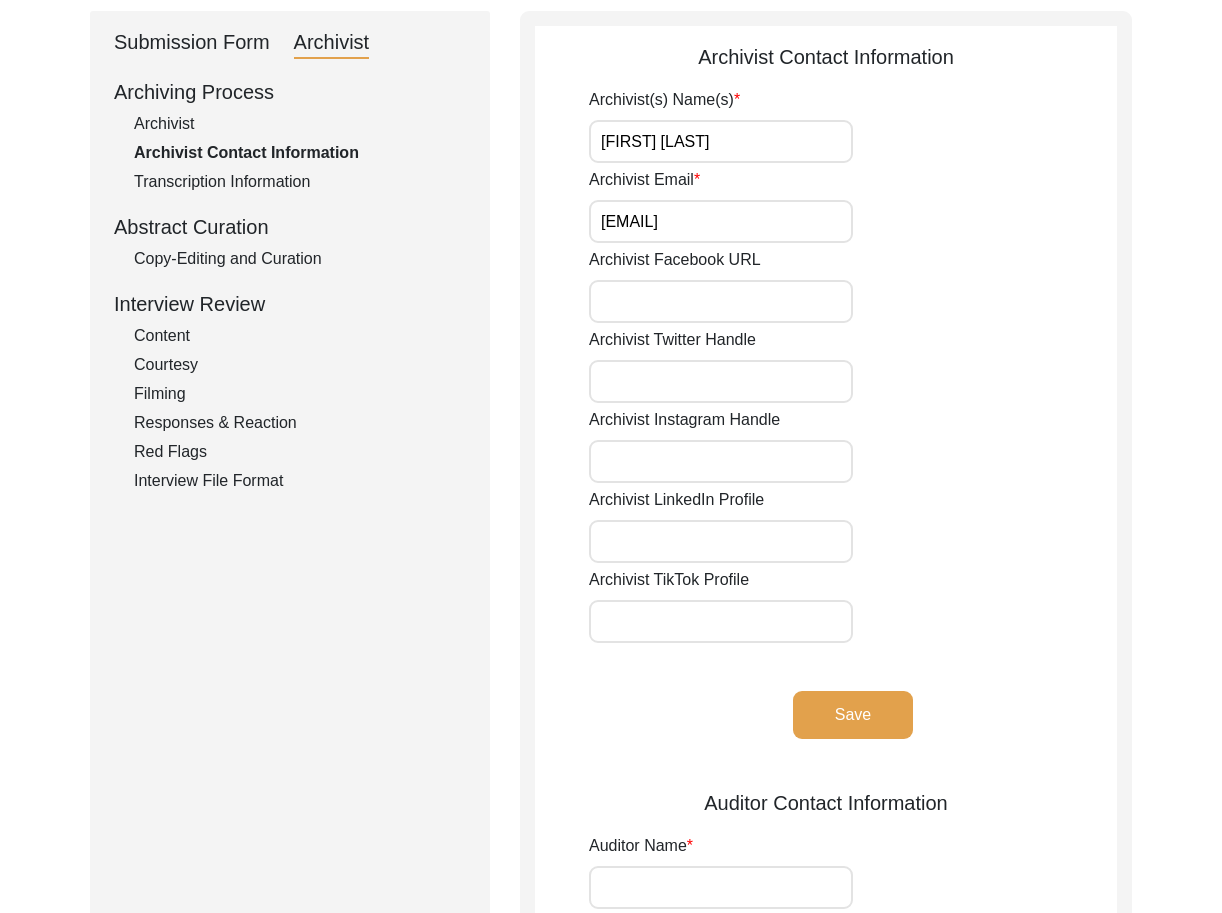 scroll, scrollTop: 440, scrollLeft: 0, axis: vertical 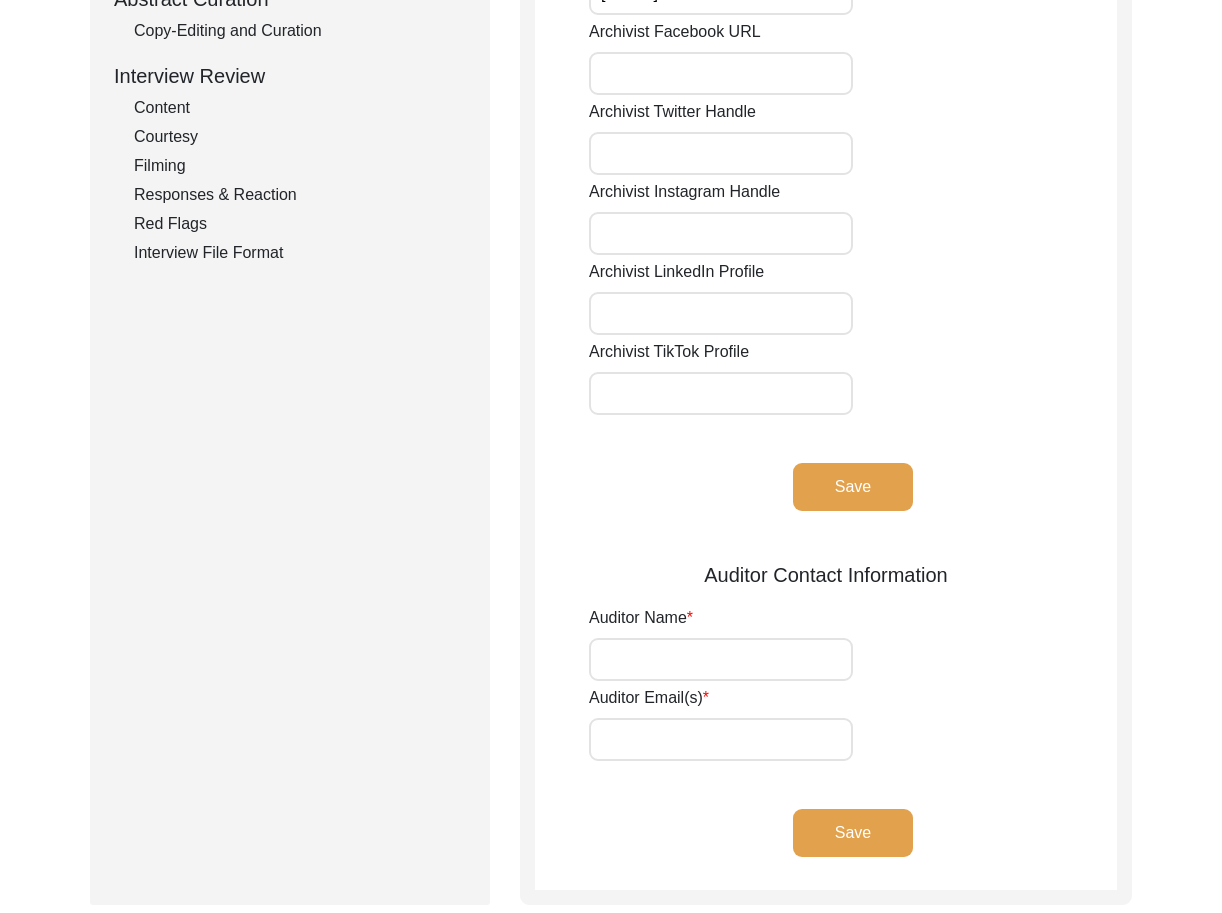 click on "Save" 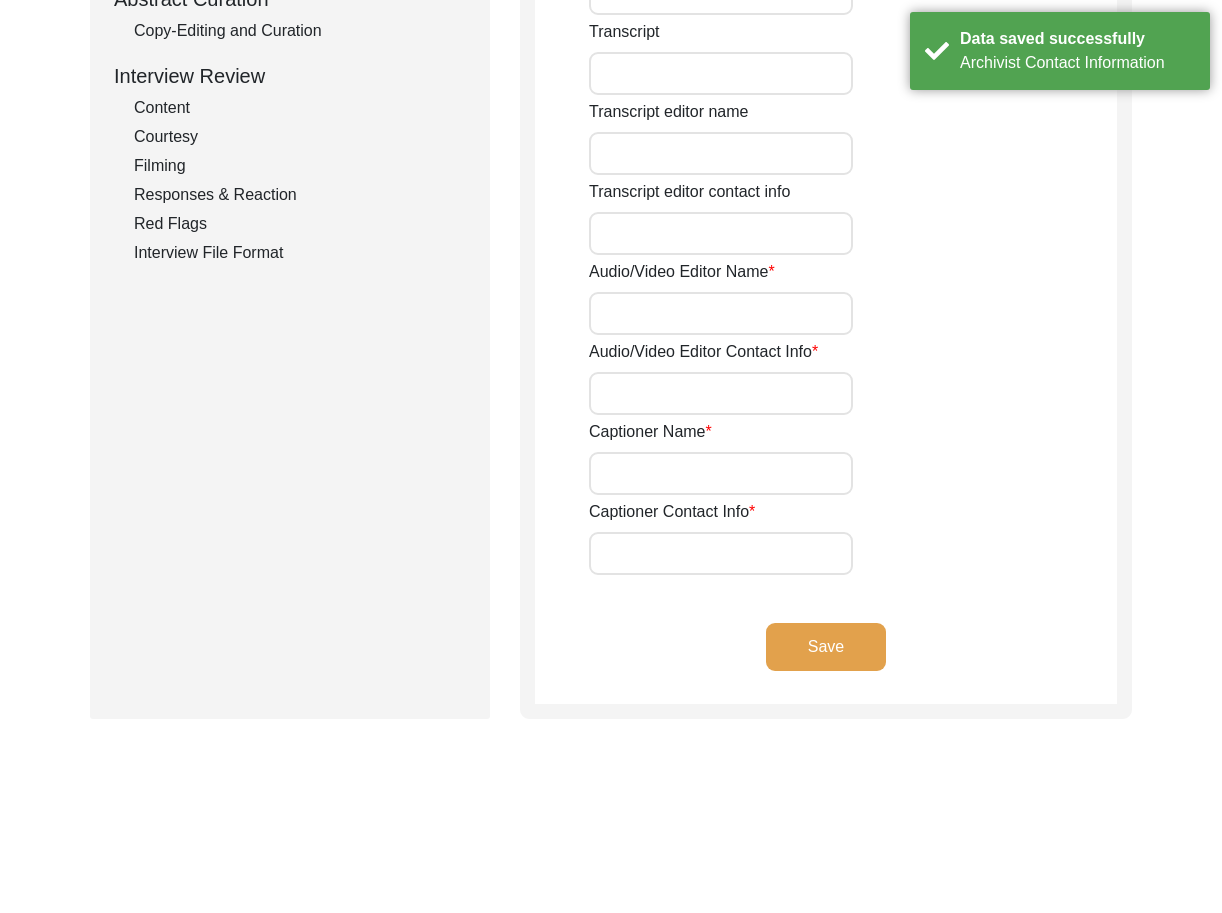 scroll, scrollTop: 0, scrollLeft: 0, axis: both 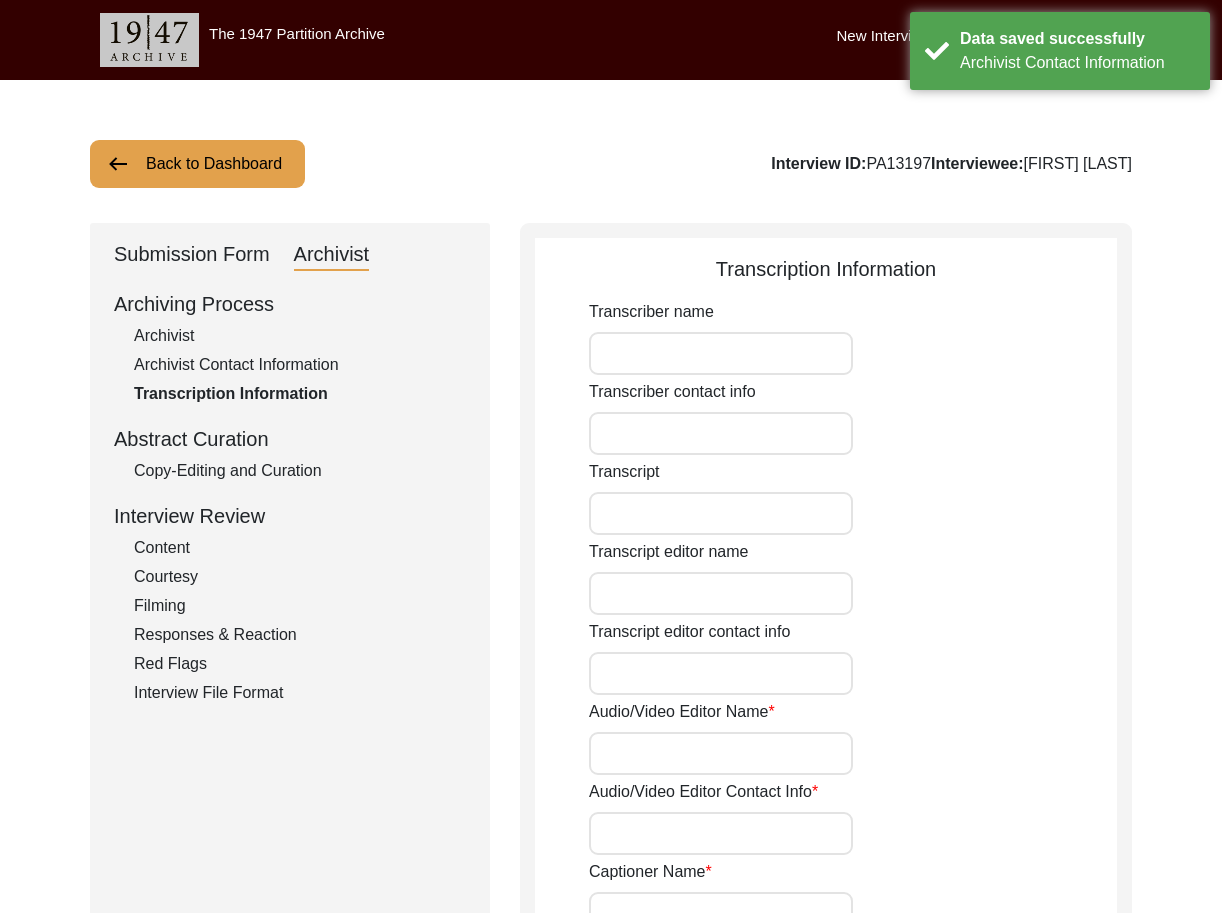 click on "Archivist" 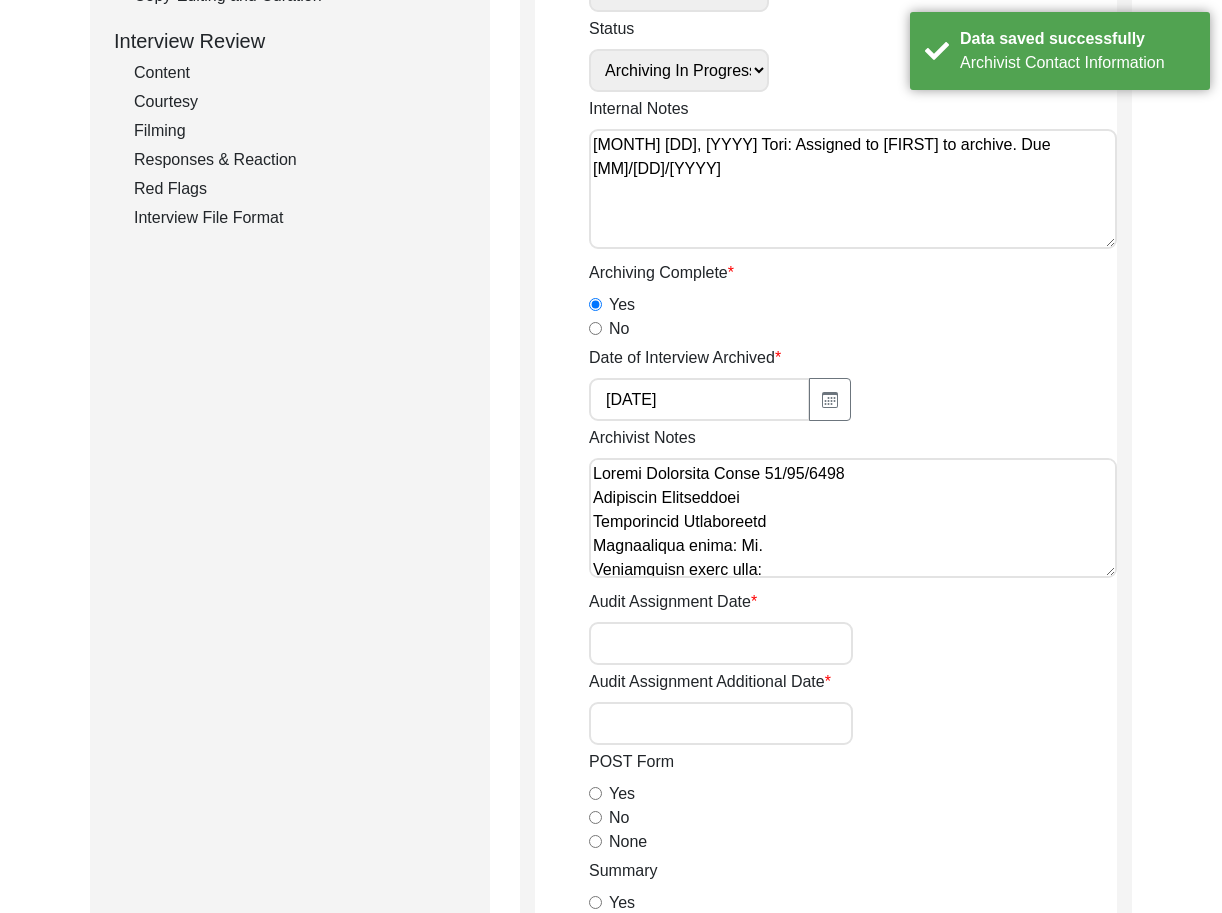 scroll, scrollTop: 502, scrollLeft: 0, axis: vertical 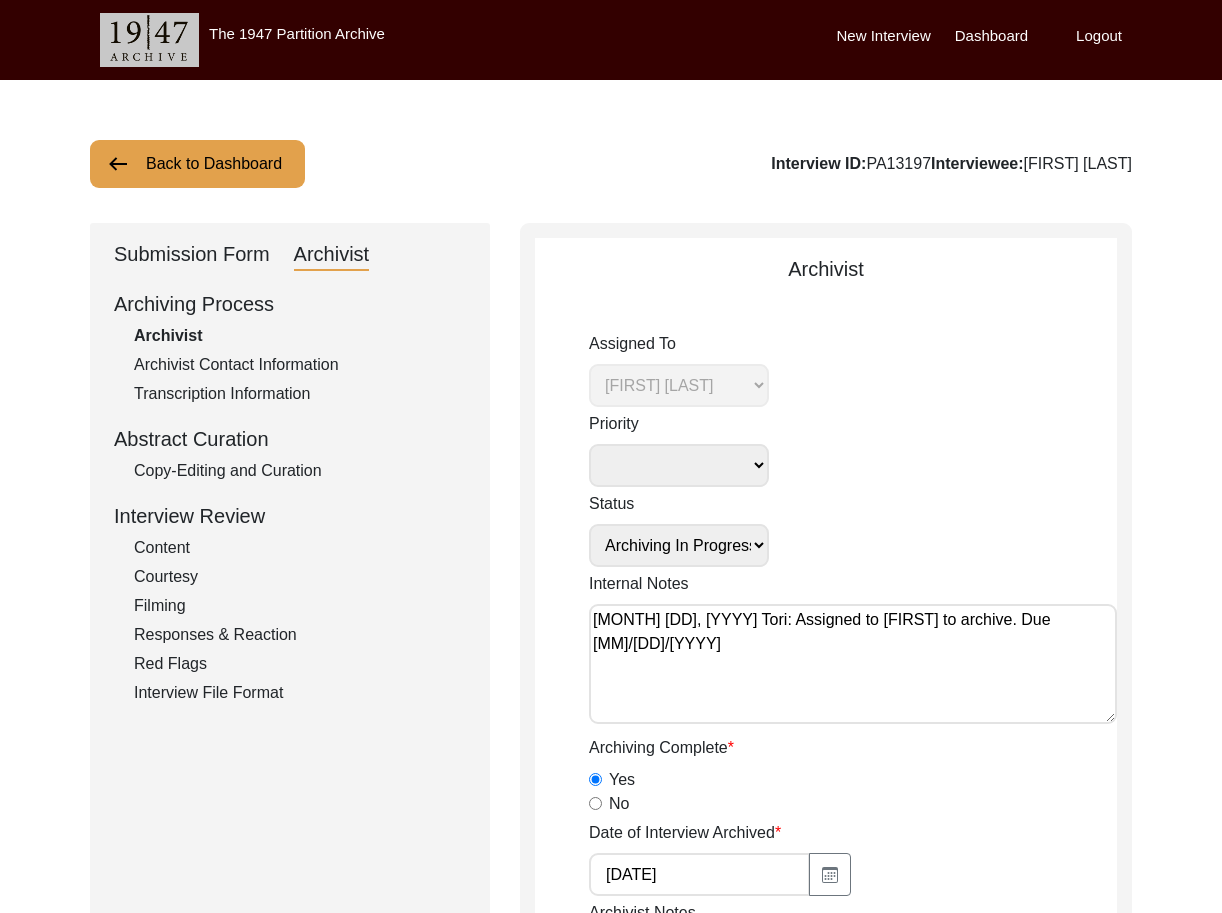 drag, startPoint x: 243, startPoint y: 257, endPoint x: 354, endPoint y: 278, distance: 112.969025 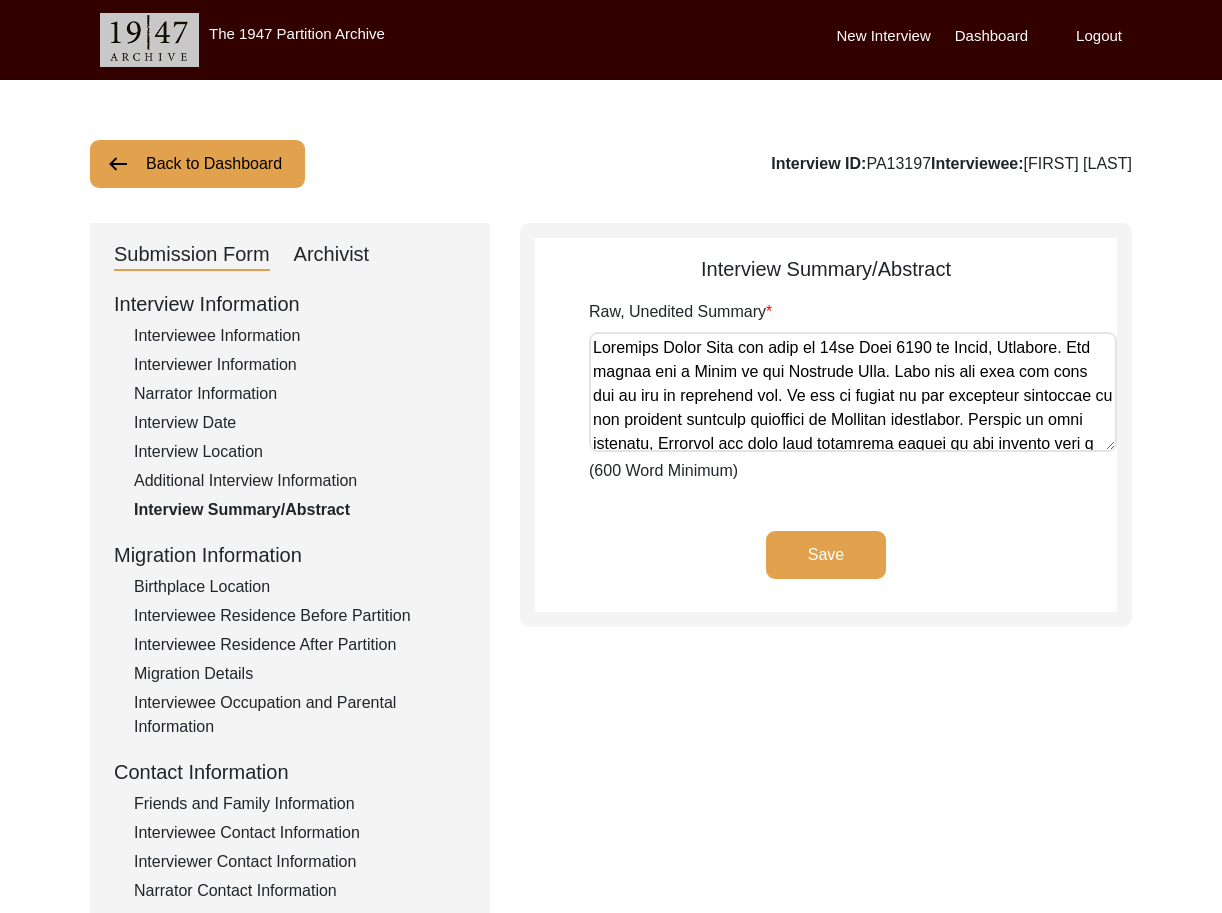 click on "Interviewee Information" 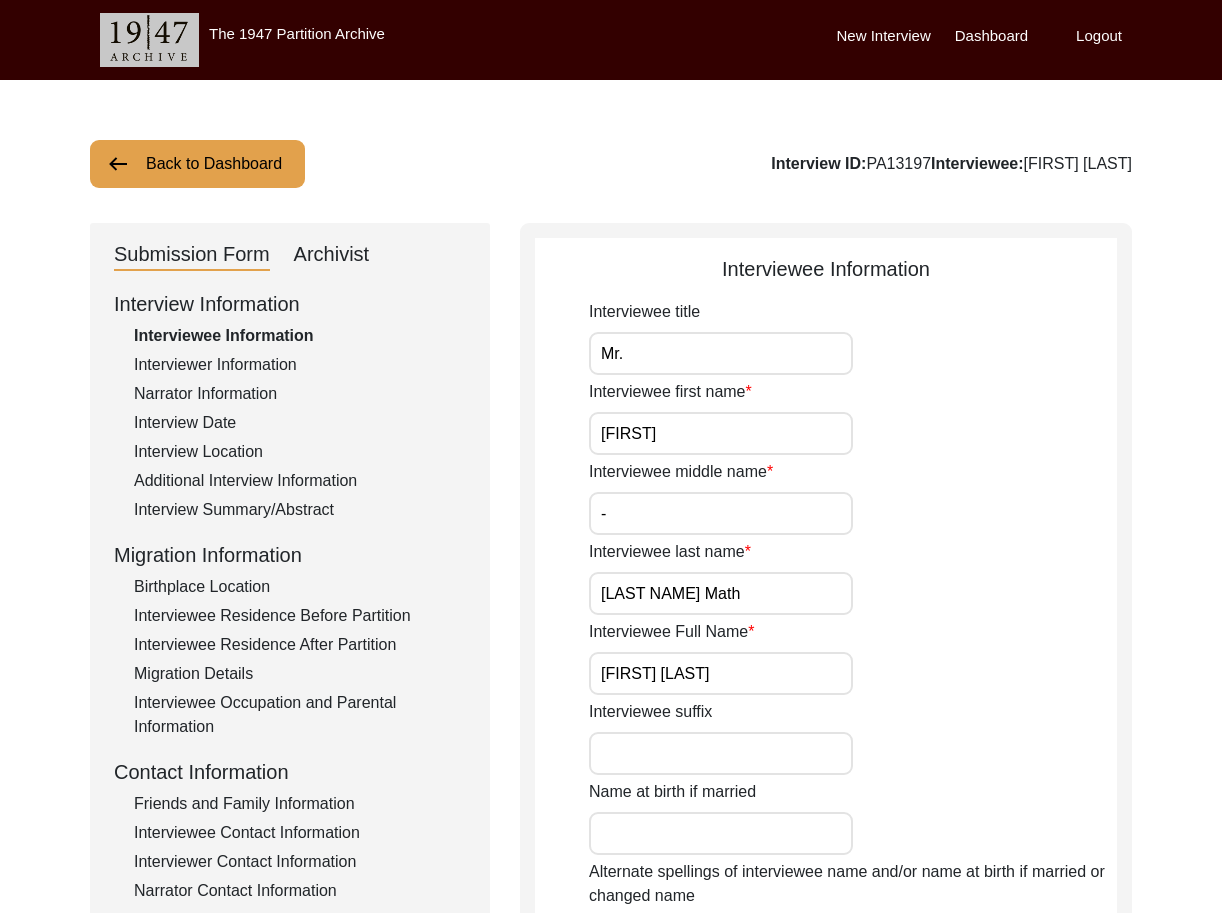 click on "Back to Dashboard" 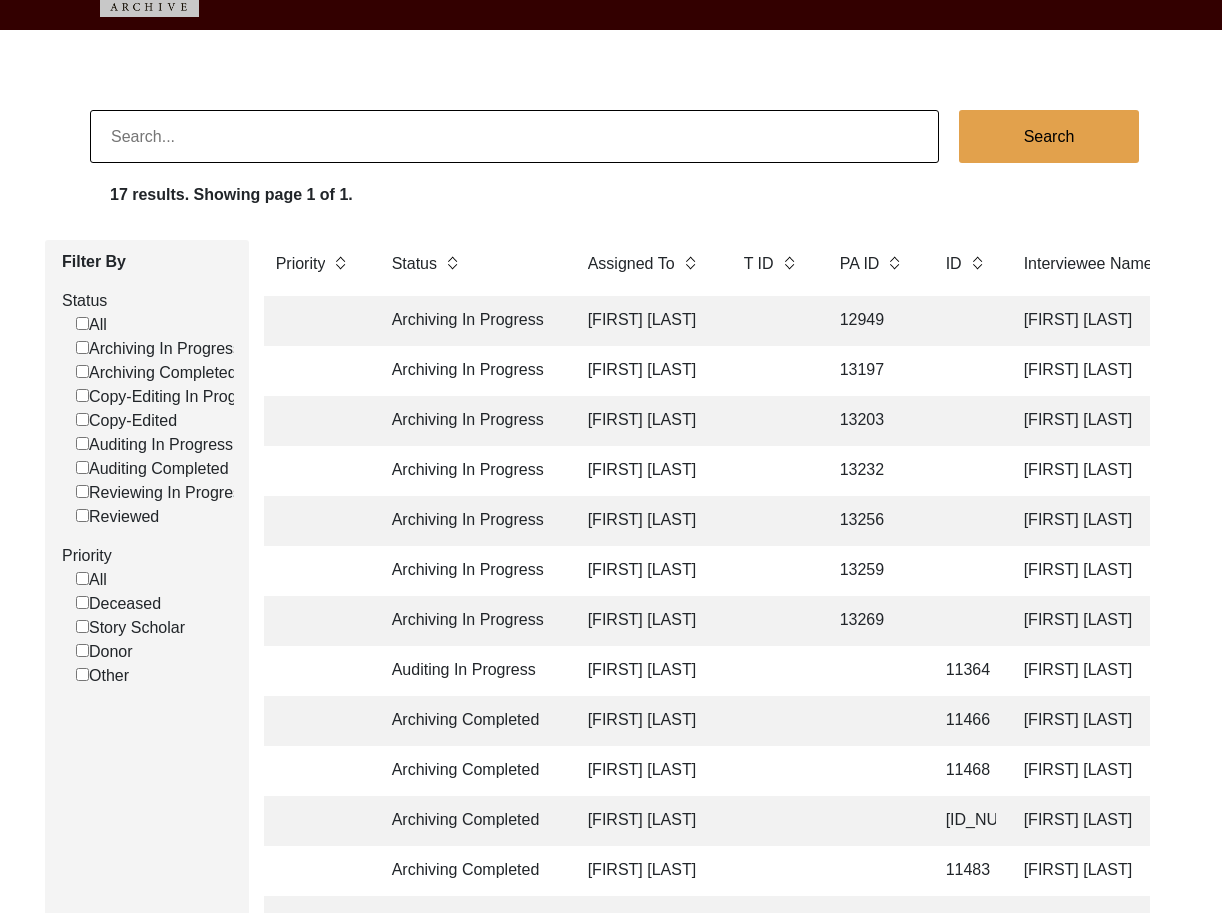 scroll, scrollTop: 0, scrollLeft: 0, axis: both 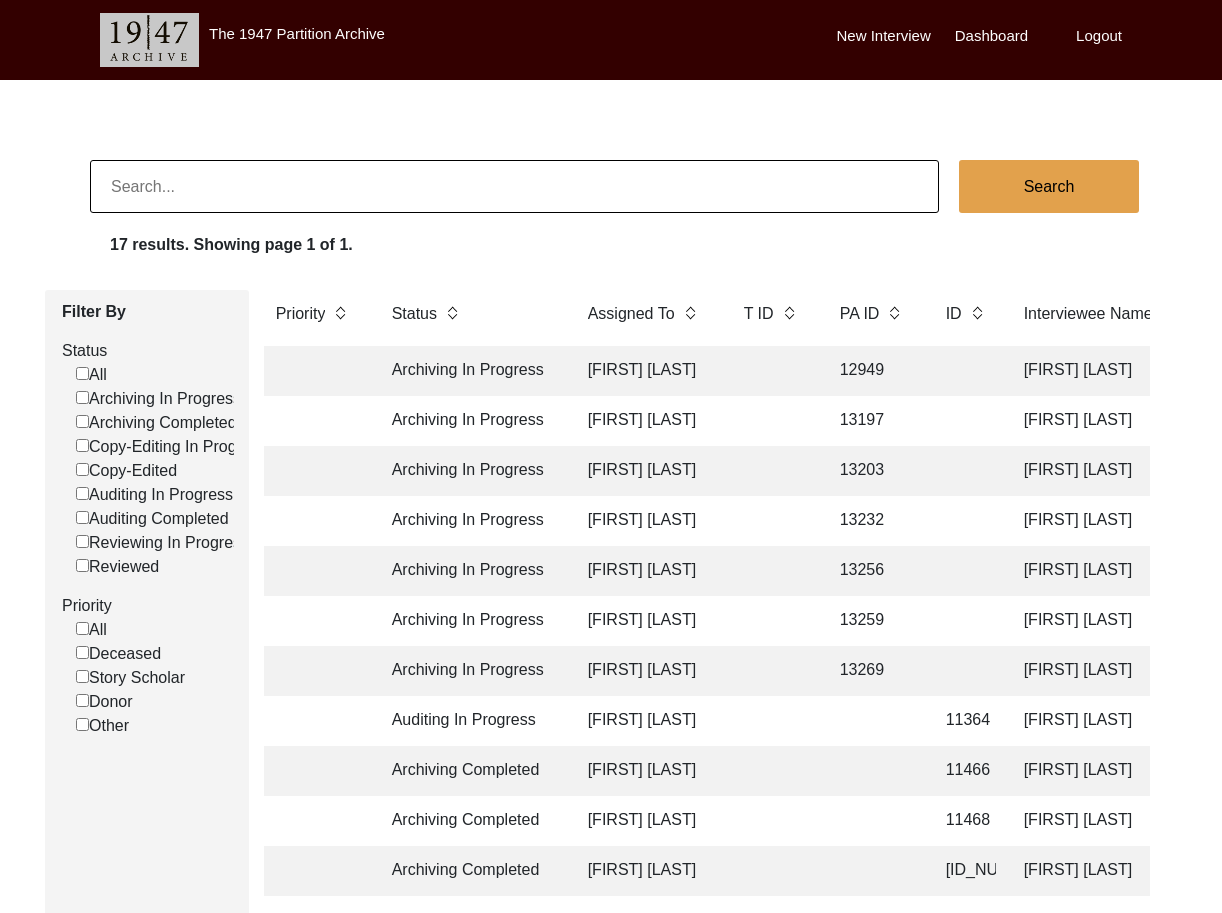 click 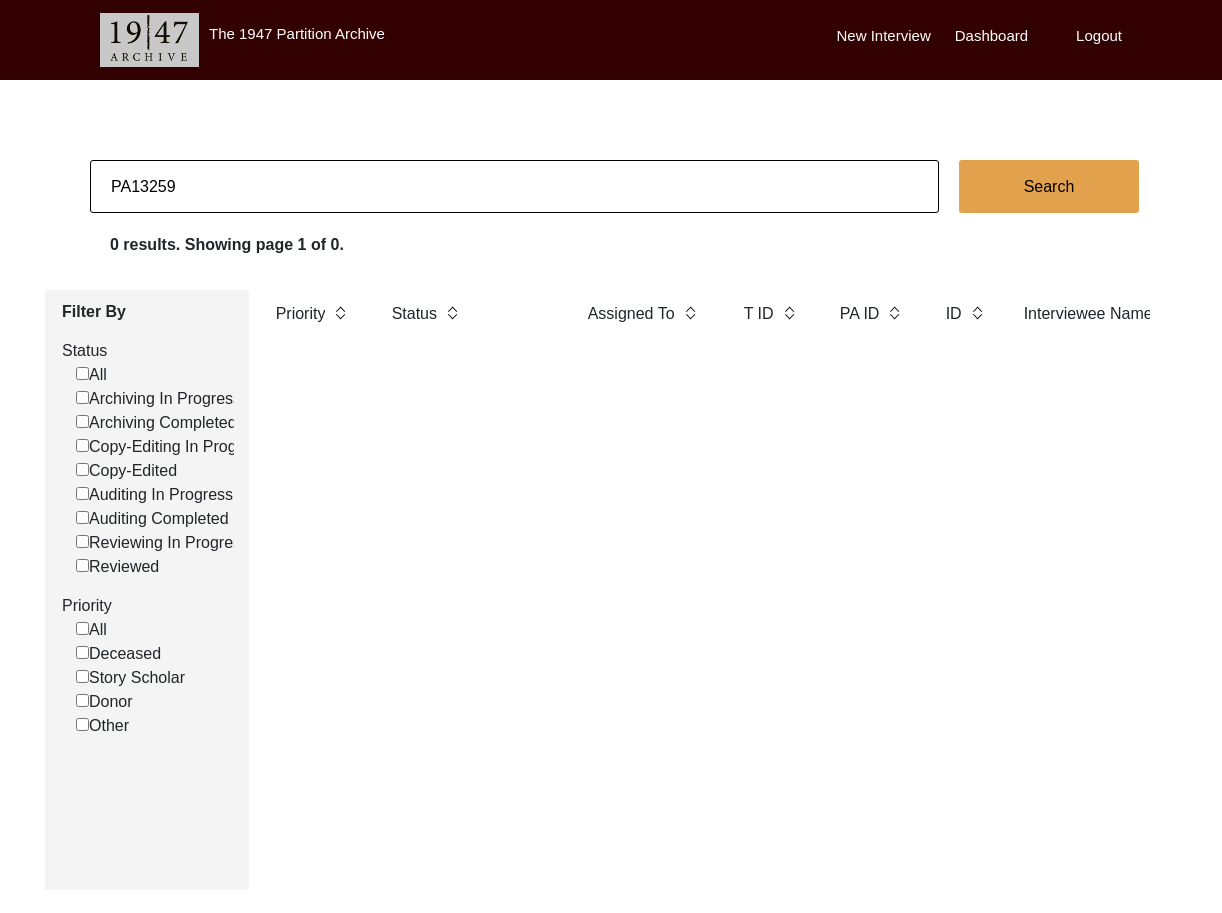 drag, startPoint x: 128, startPoint y: 184, endPoint x: 0, endPoint y: 137, distance: 136.35616 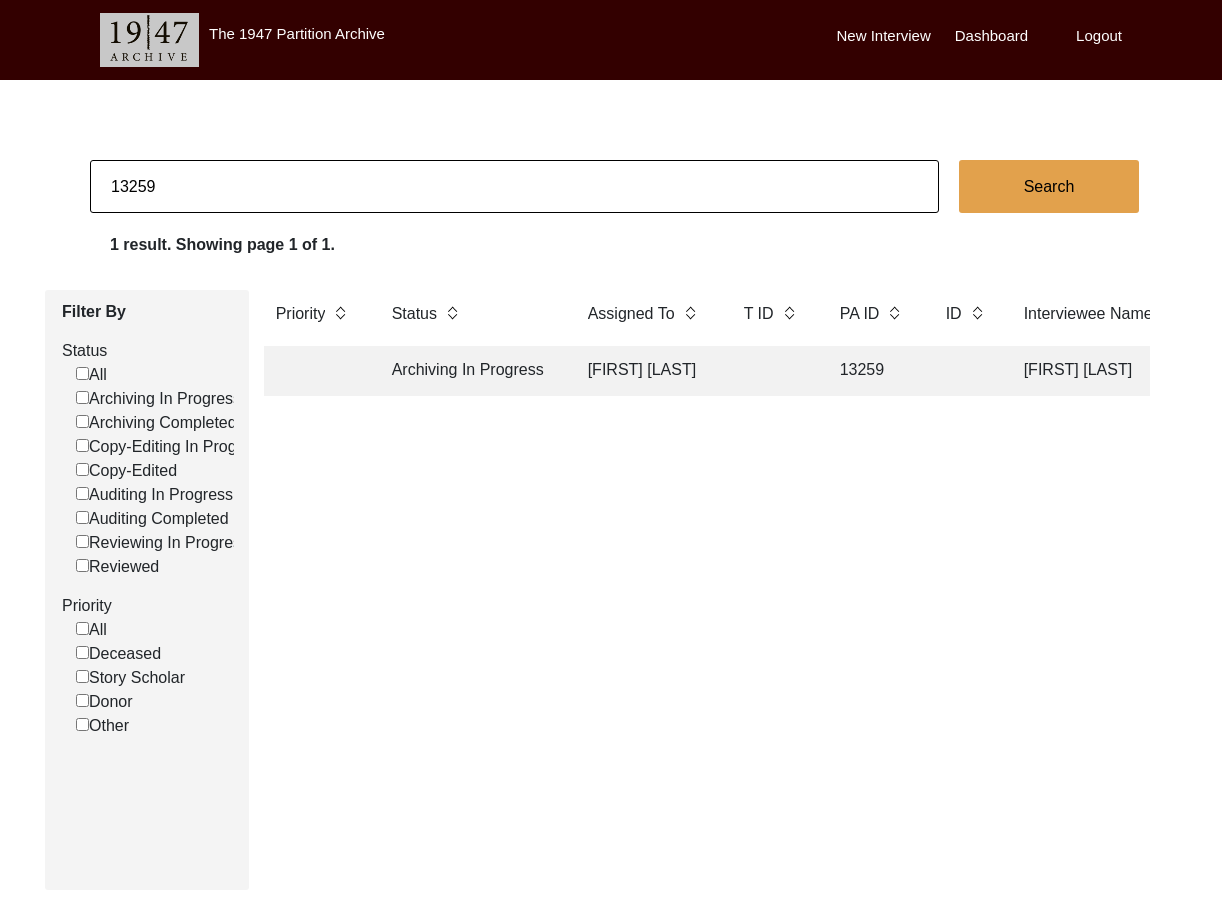 click 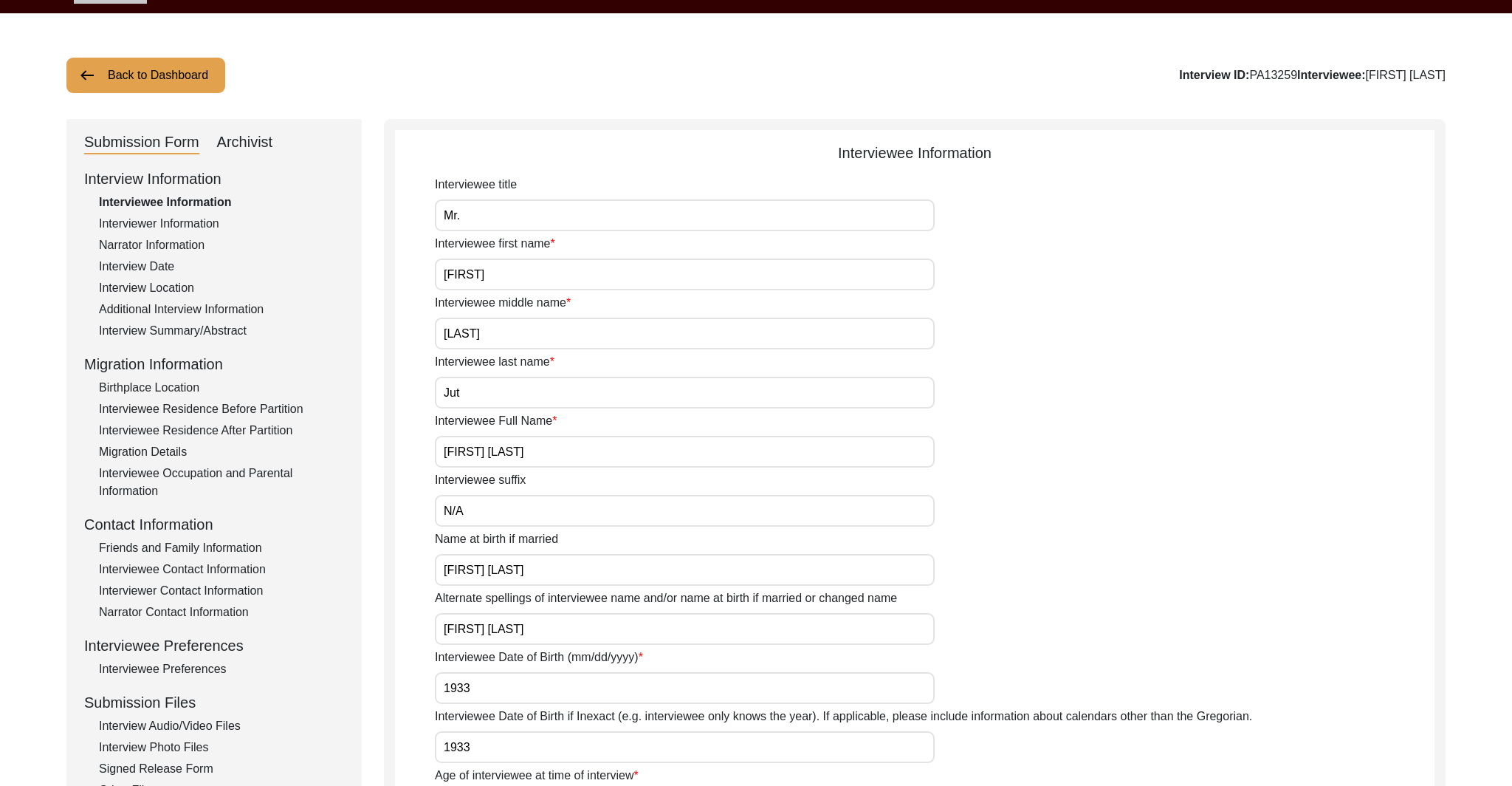 scroll, scrollTop: 40, scrollLeft: 0, axis: vertical 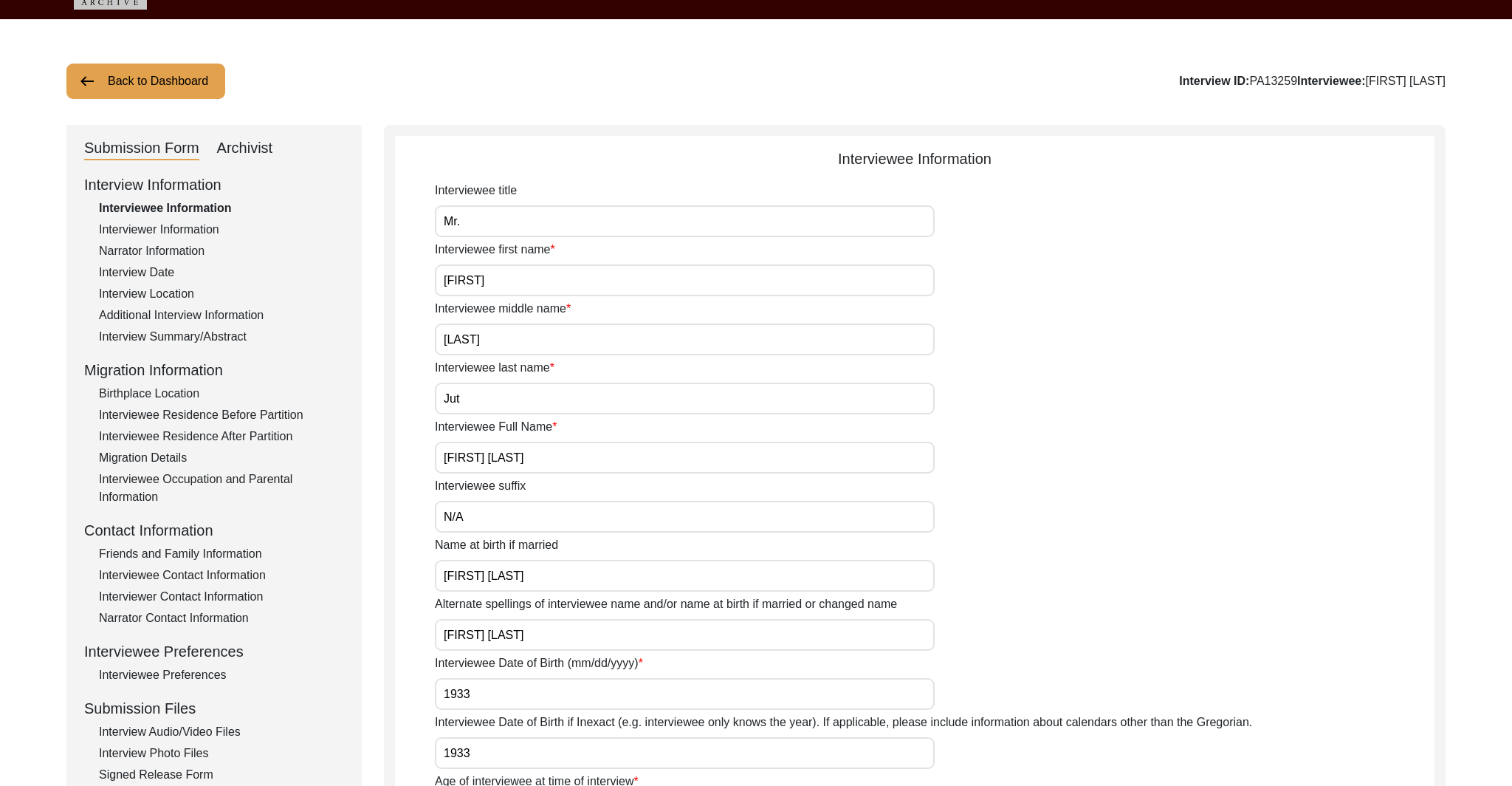 click on "Archivist" 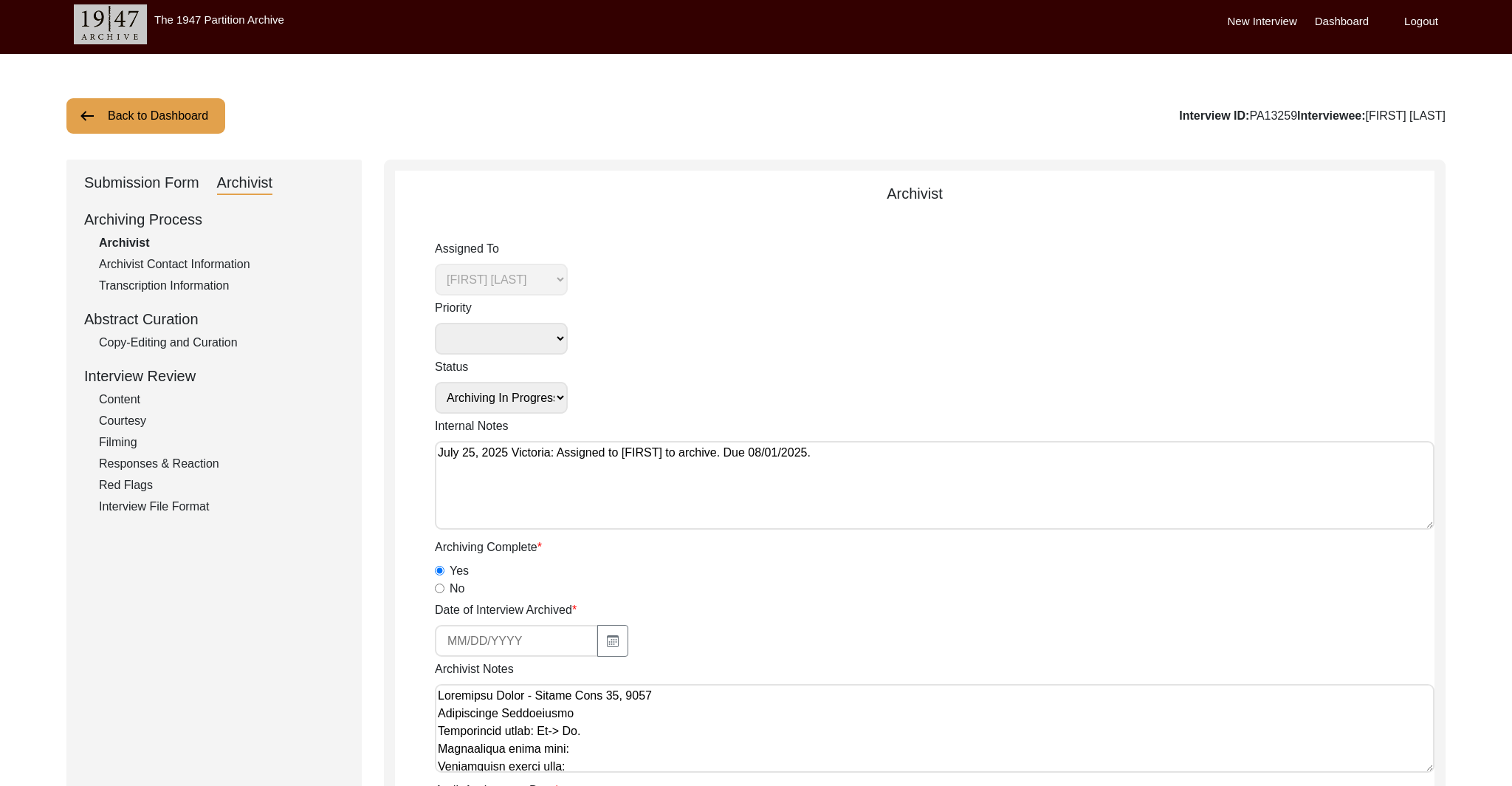 scroll, scrollTop: 0, scrollLeft: 0, axis: both 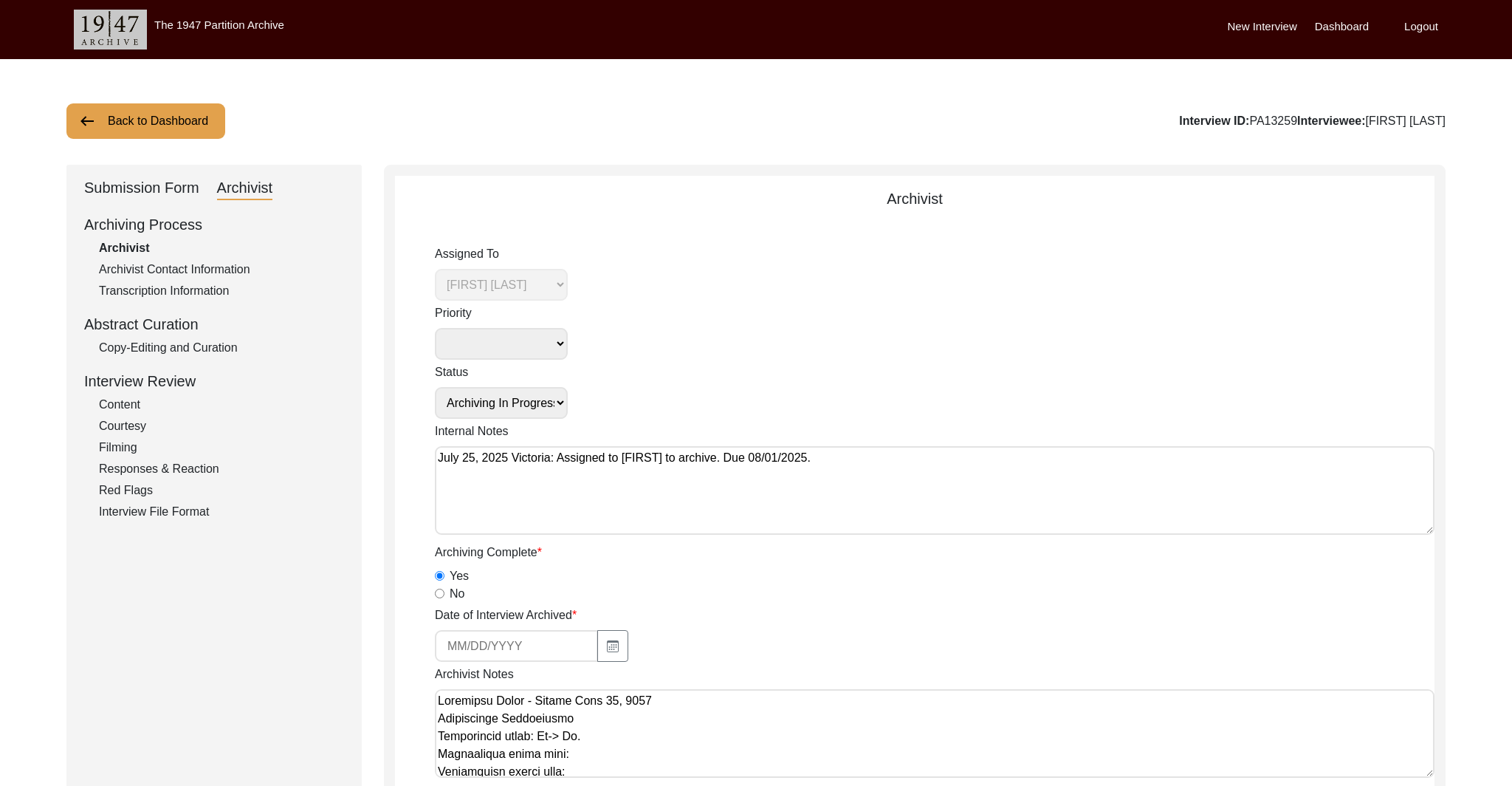 click on "Copy-Editing and Curation" 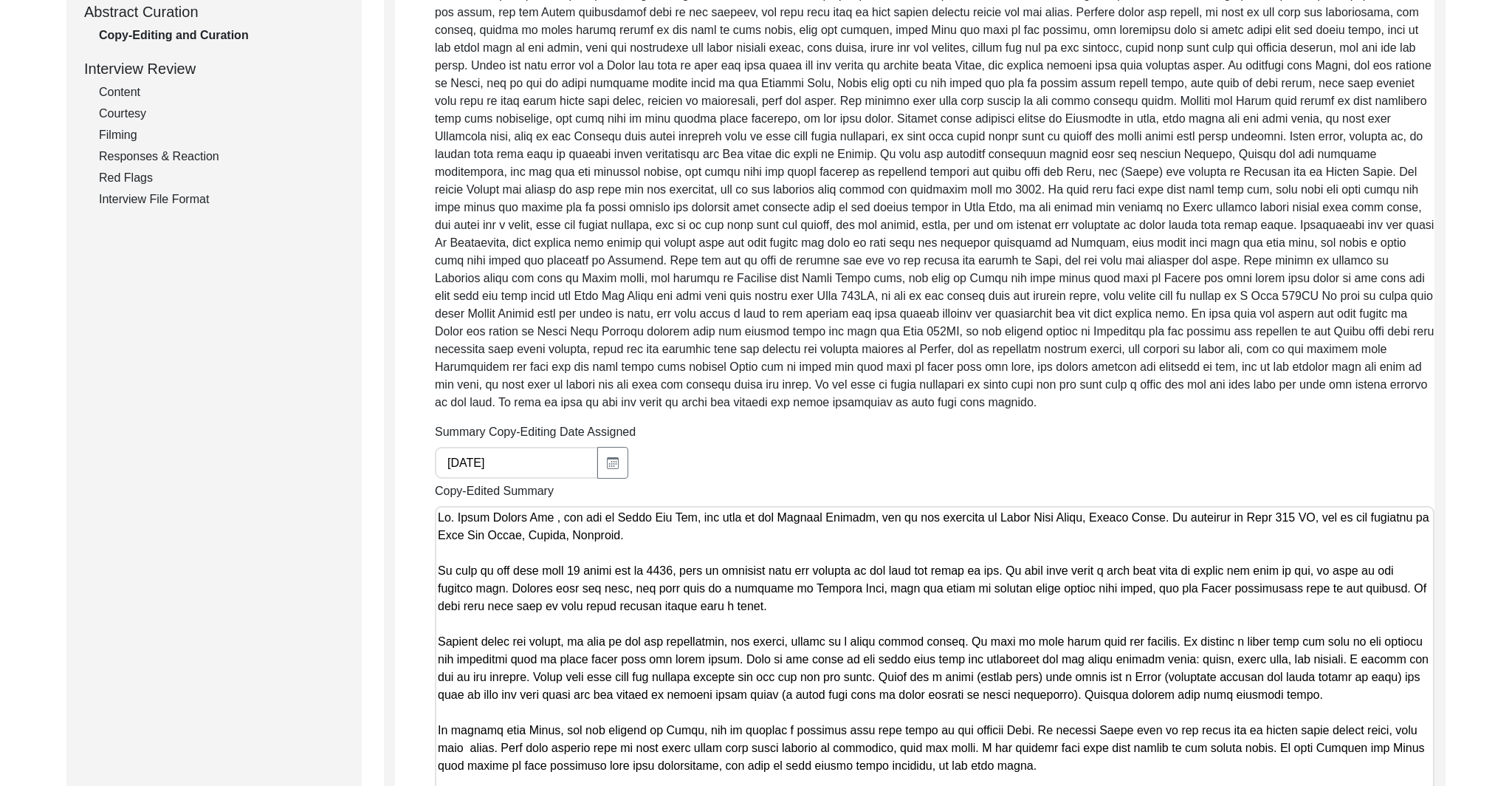 scroll, scrollTop: 325, scrollLeft: 0, axis: vertical 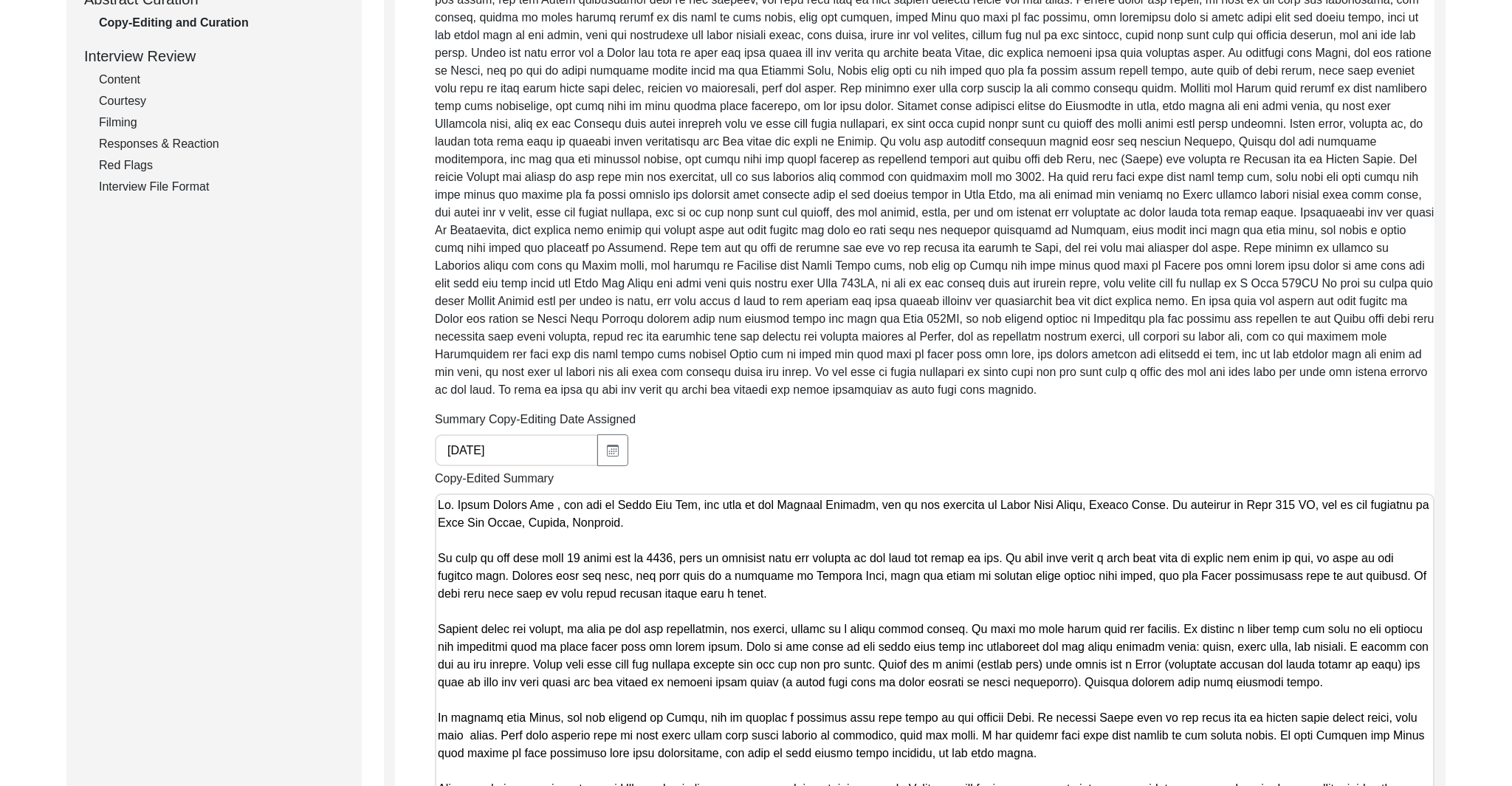 click on "Copy-Edited Summary" at bounding box center (935, 773) 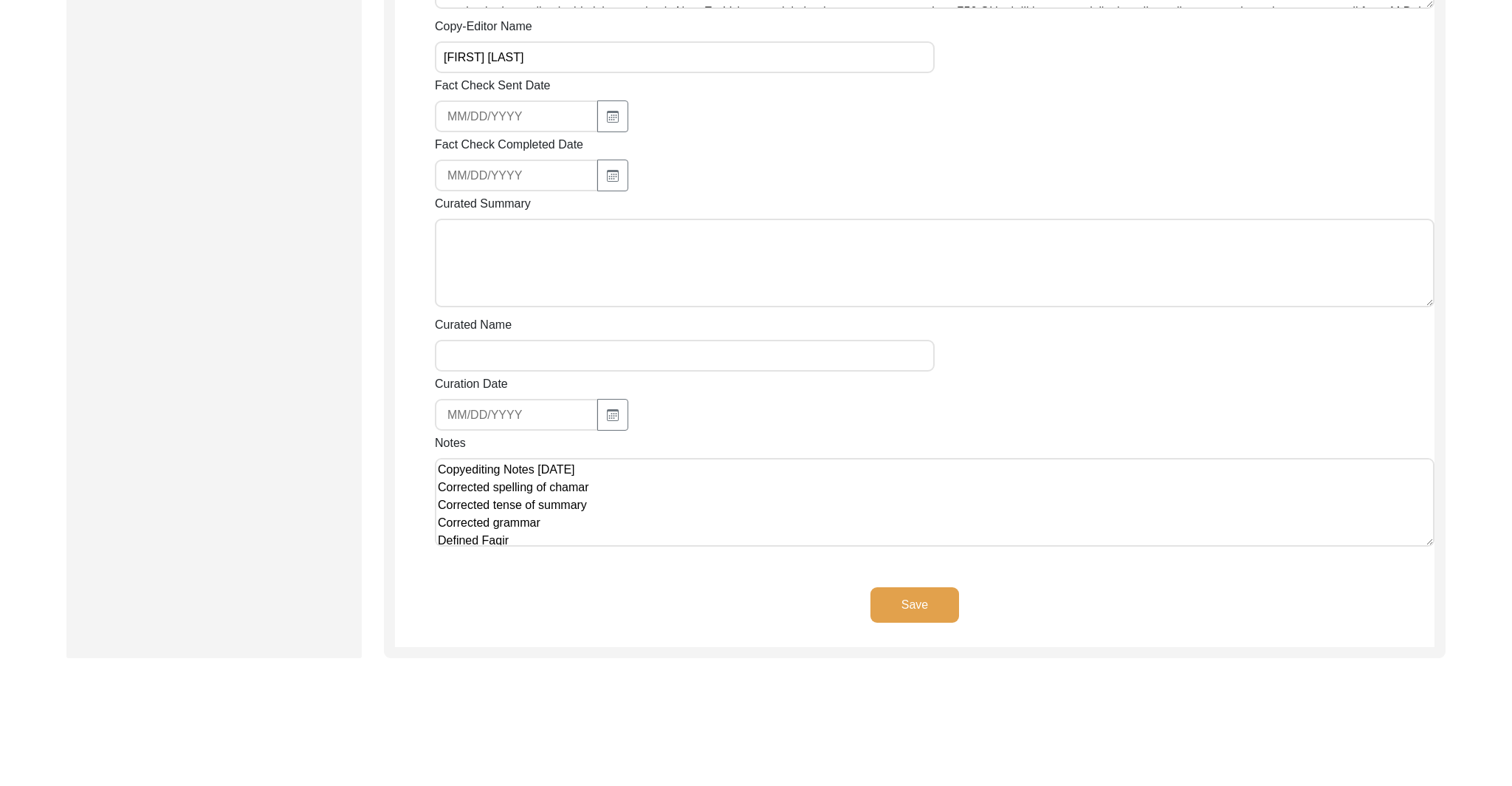scroll, scrollTop: 1468, scrollLeft: 0, axis: vertical 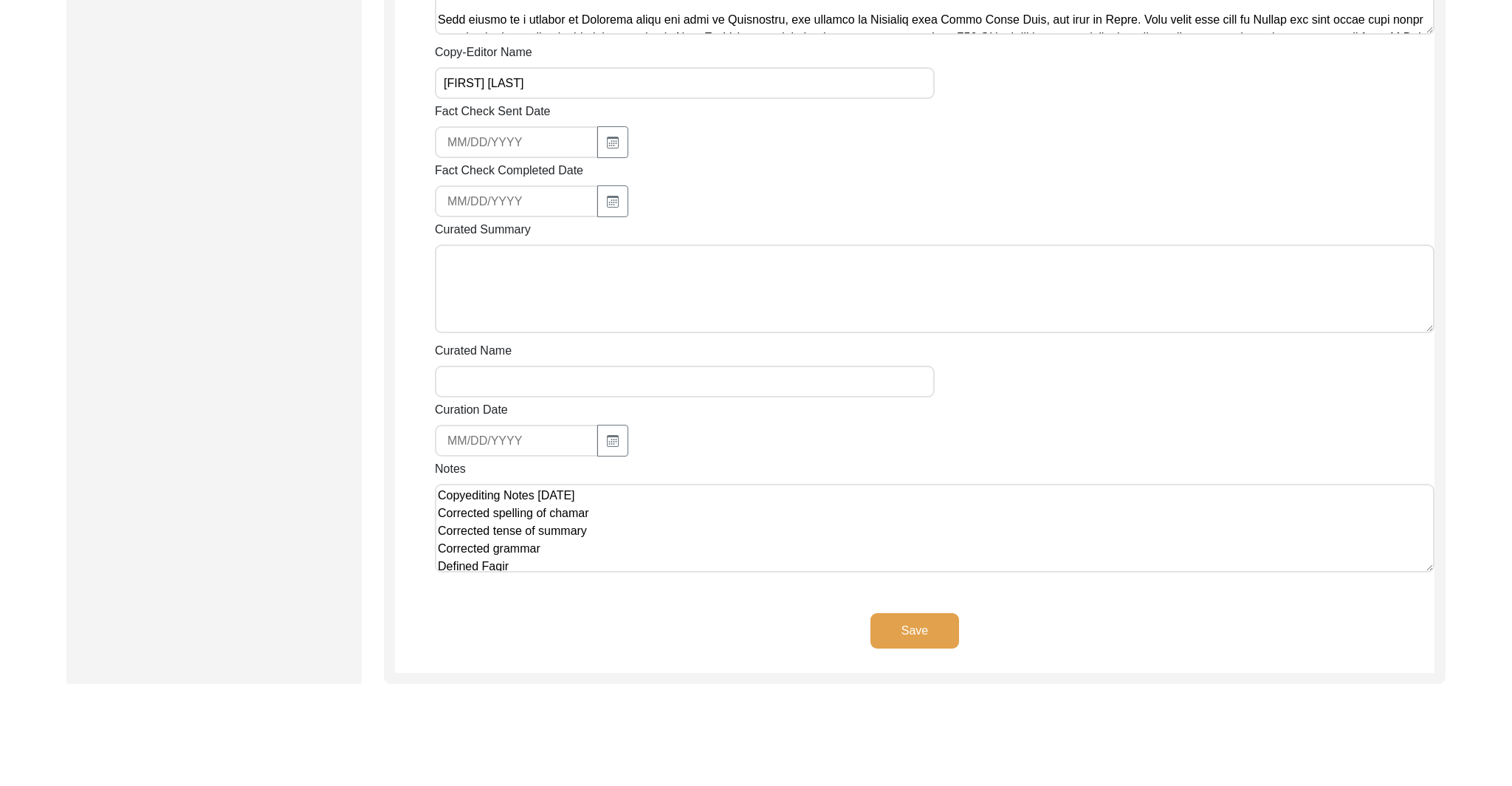 click on "Save" 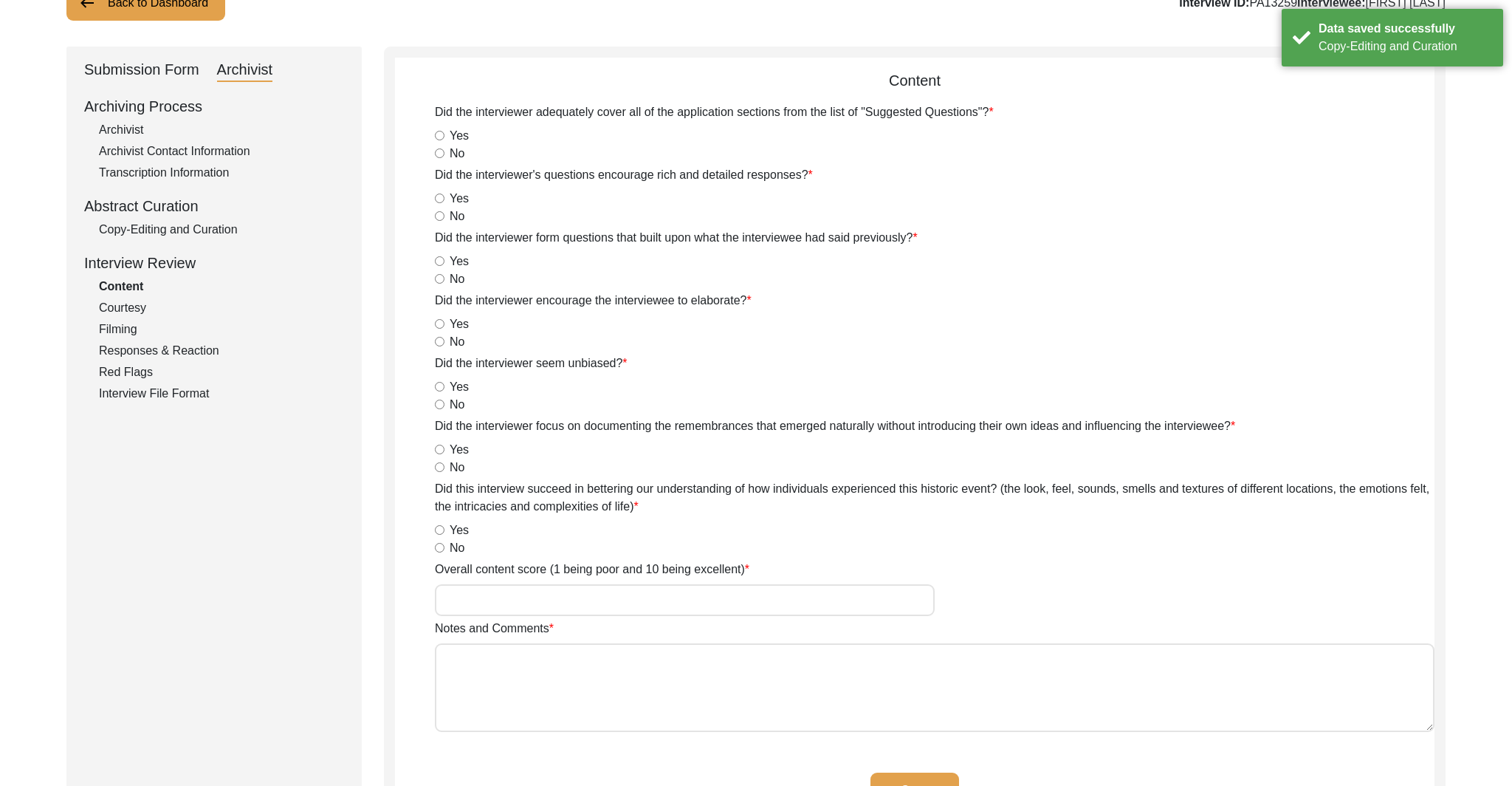 scroll, scrollTop: 0, scrollLeft: 0, axis: both 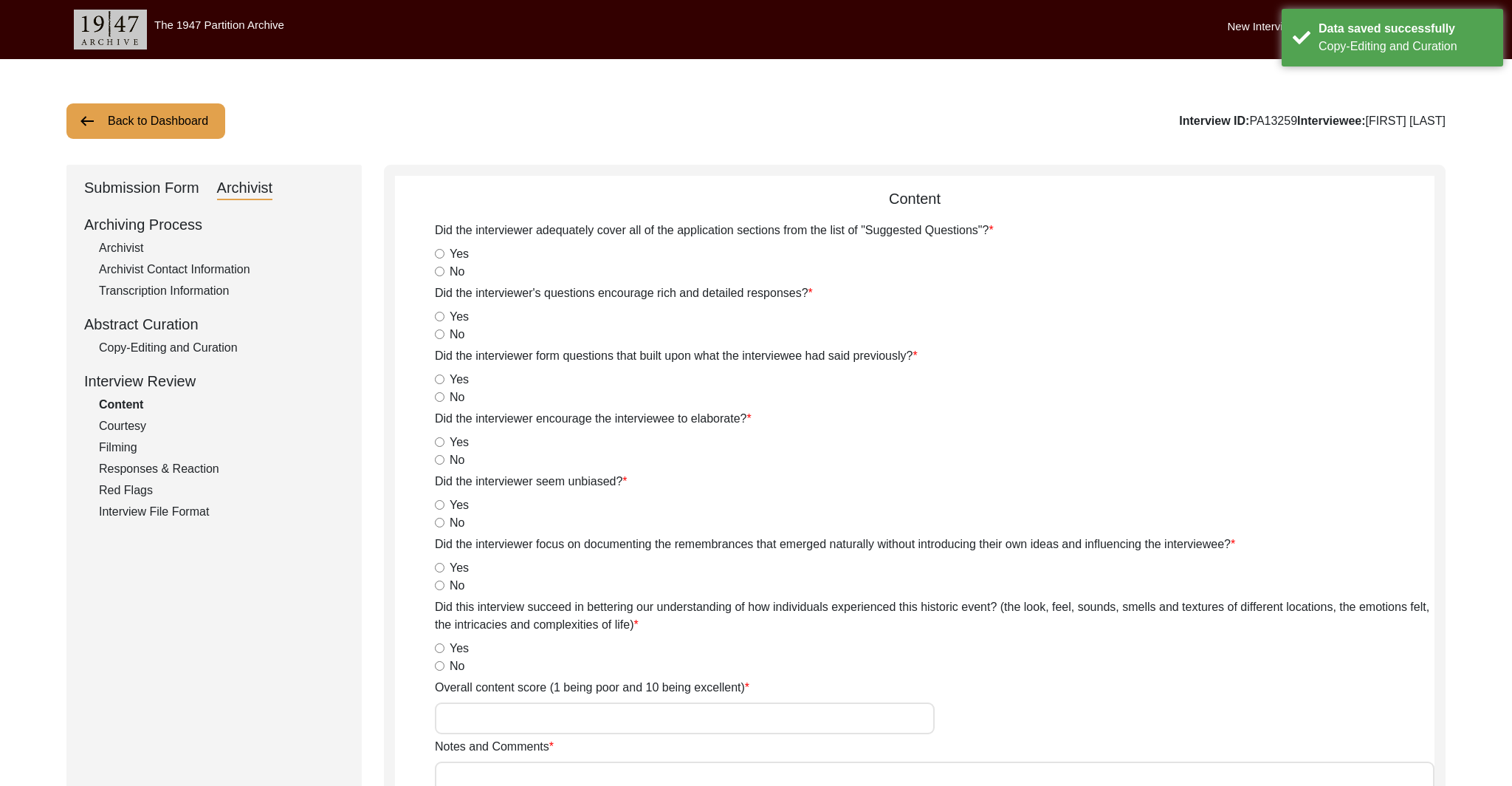 click on "Back to Dashboard" 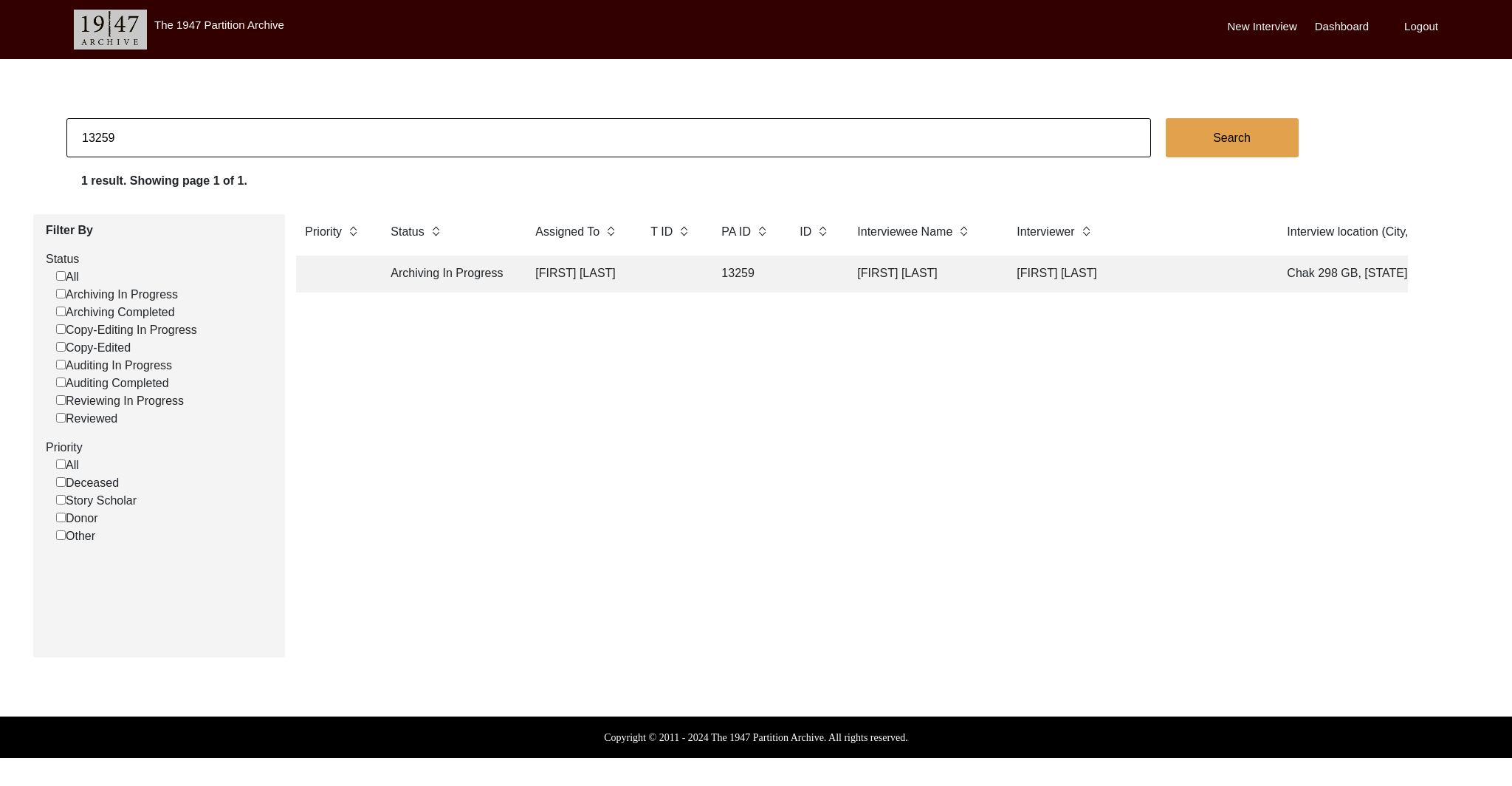 click on "13259" 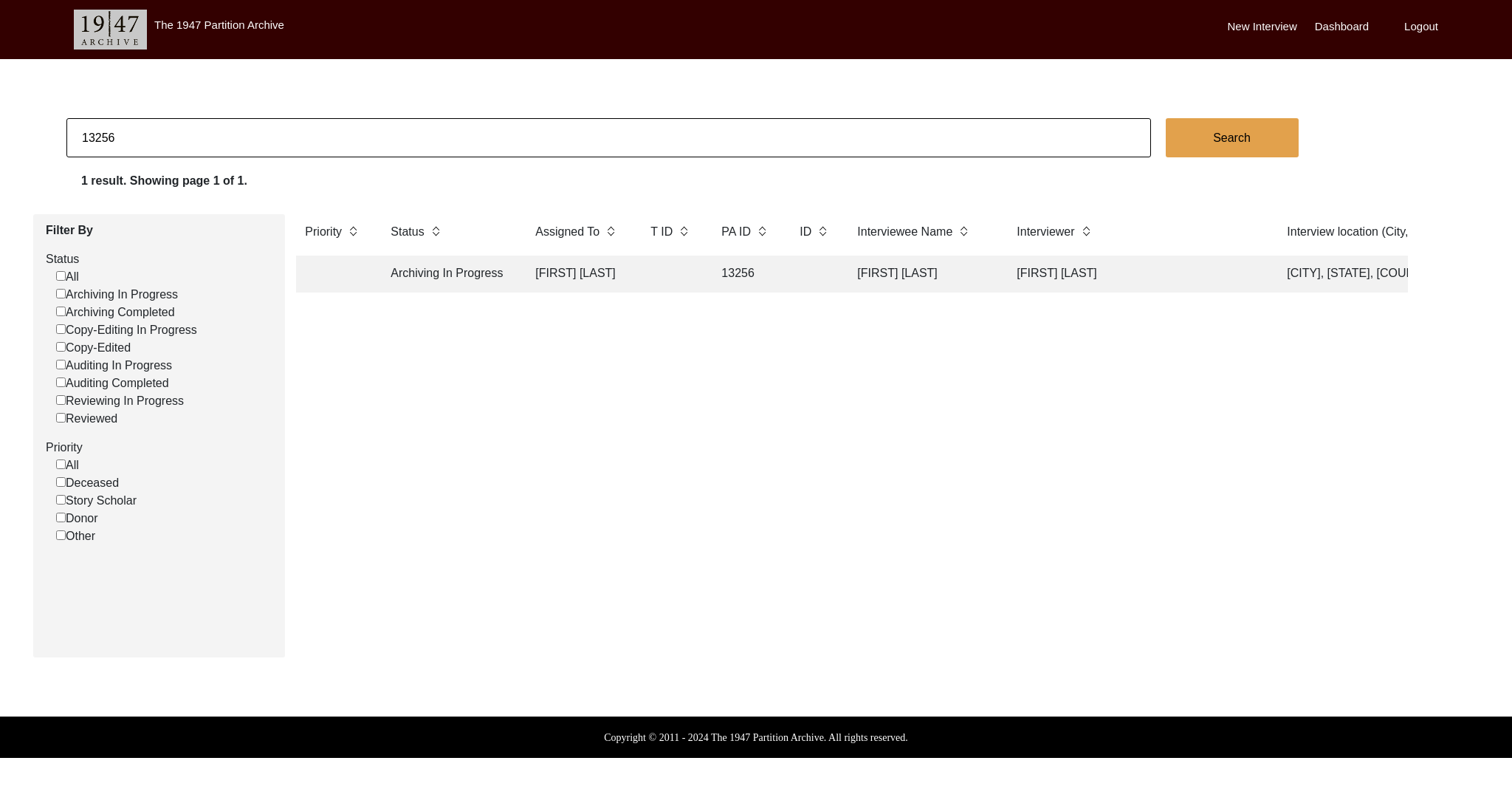 click on "Archiving In Progress" 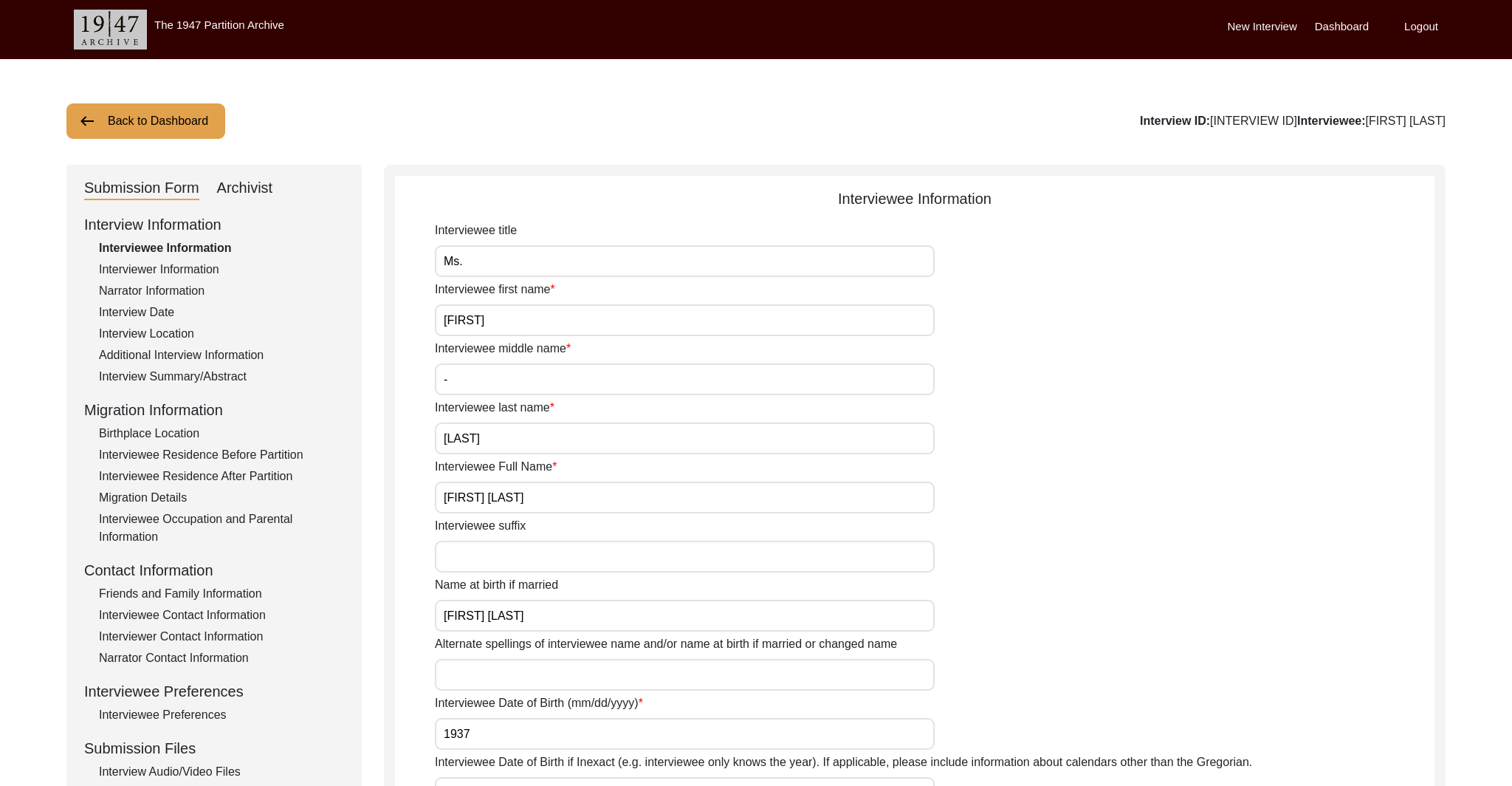 click on "Archivist" 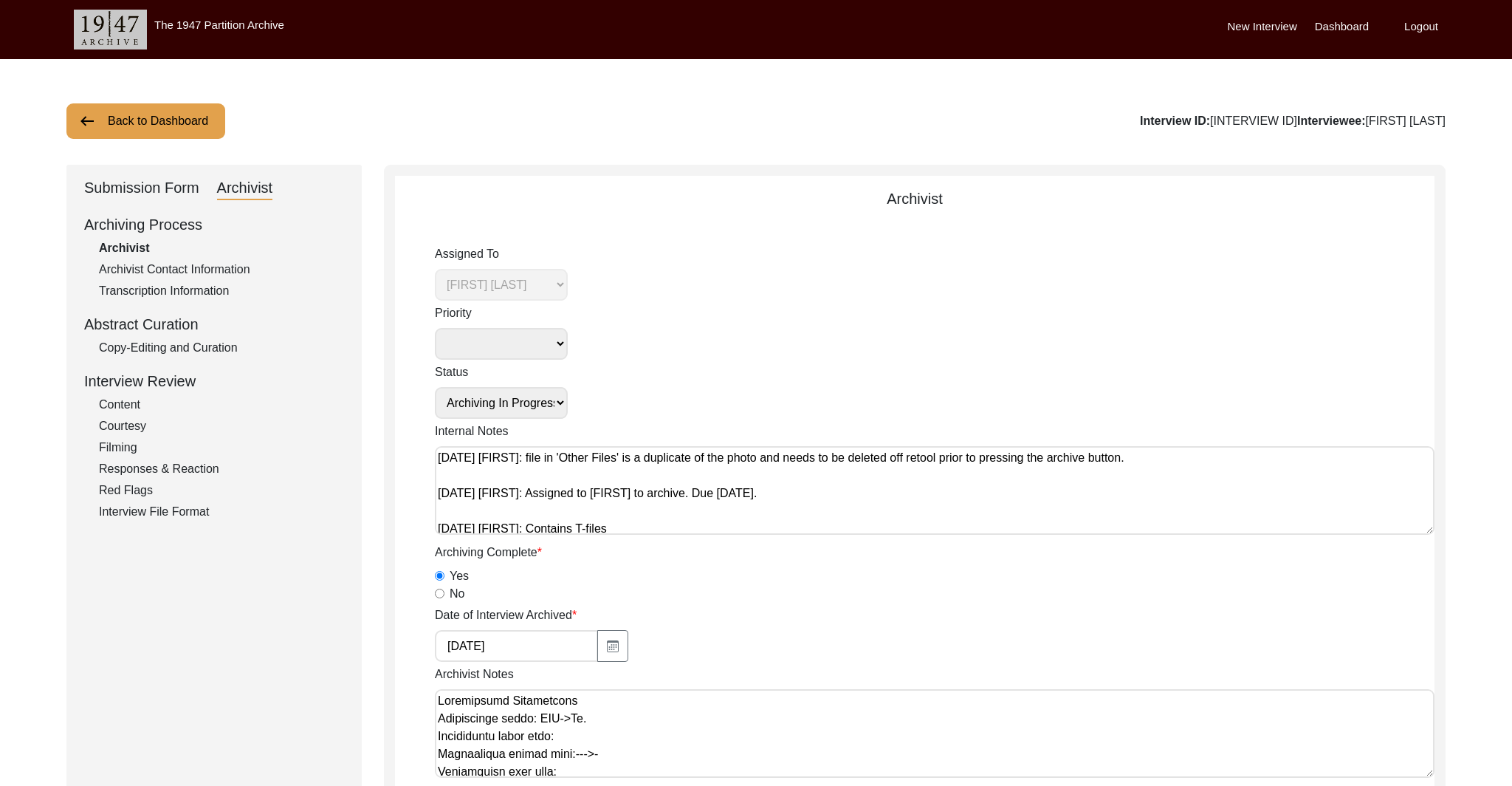 click on "Copy-Editing and Curation" 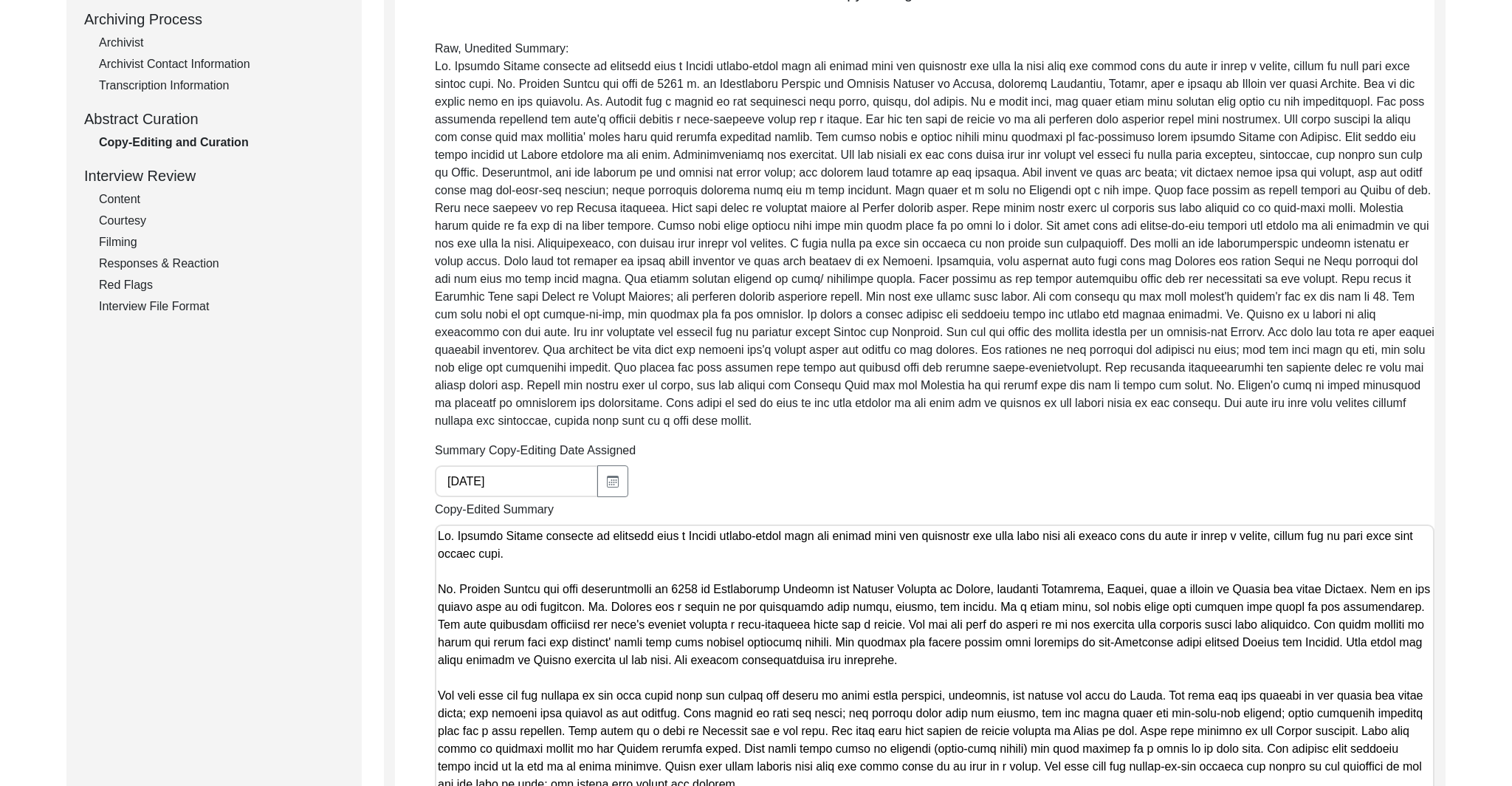 scroll, scrollTop: 296, scrollLeft: 0, axis: vertical 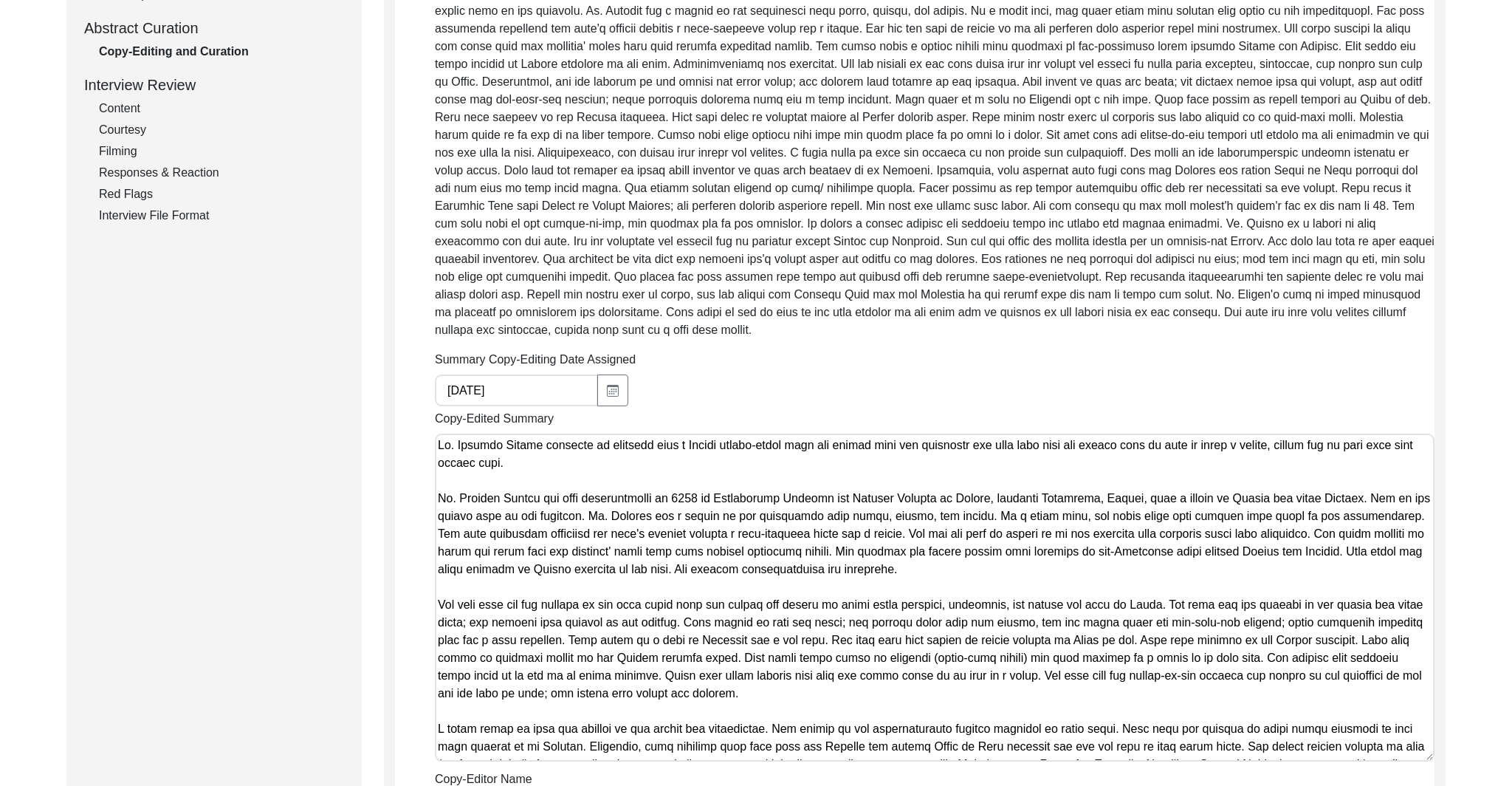 click on "Copy-Edited Summary" at bounding box center (935, 598) 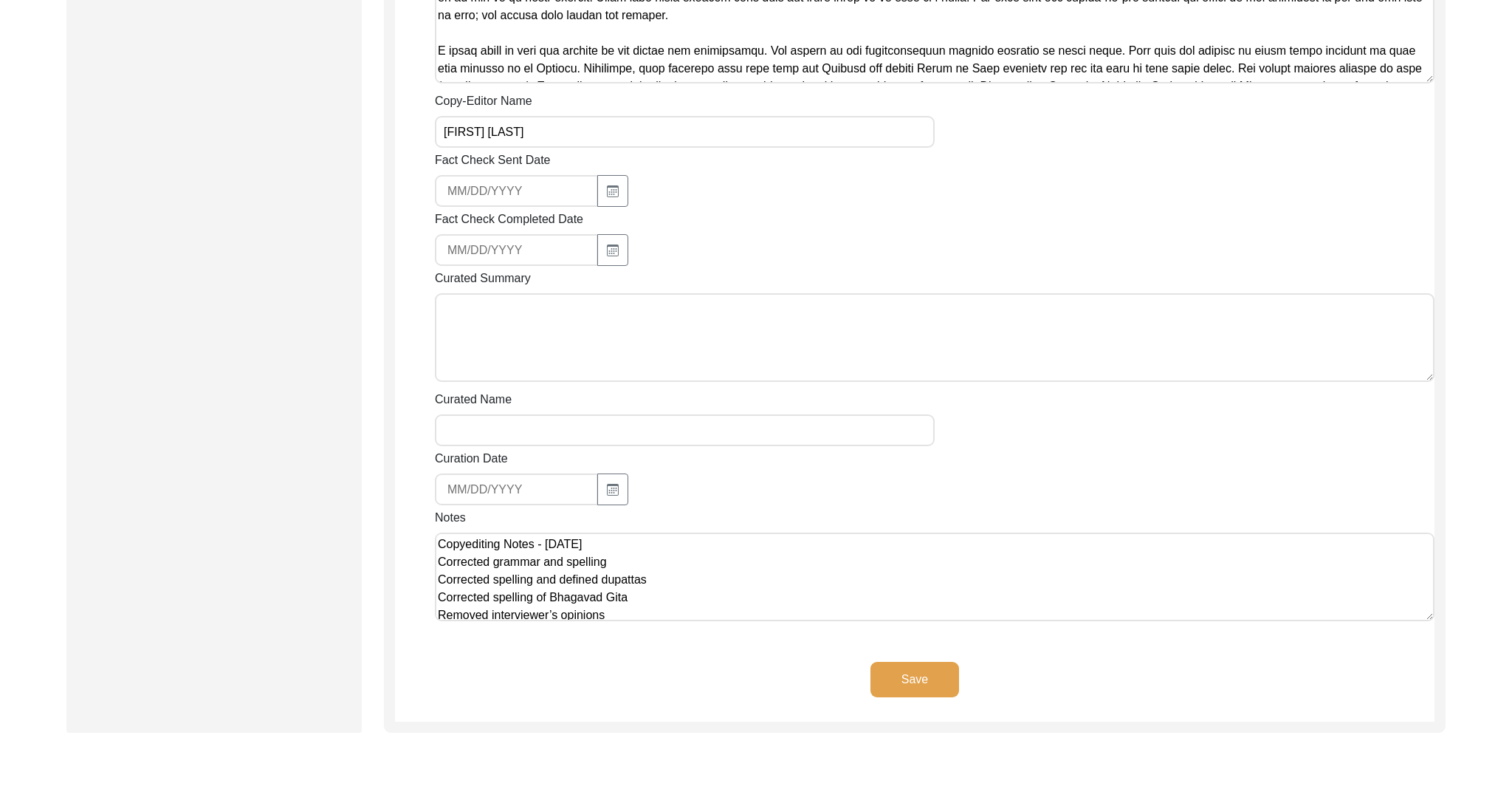 scroll, scrollTop: 1100, scrollLeft: 0, axis: vertical 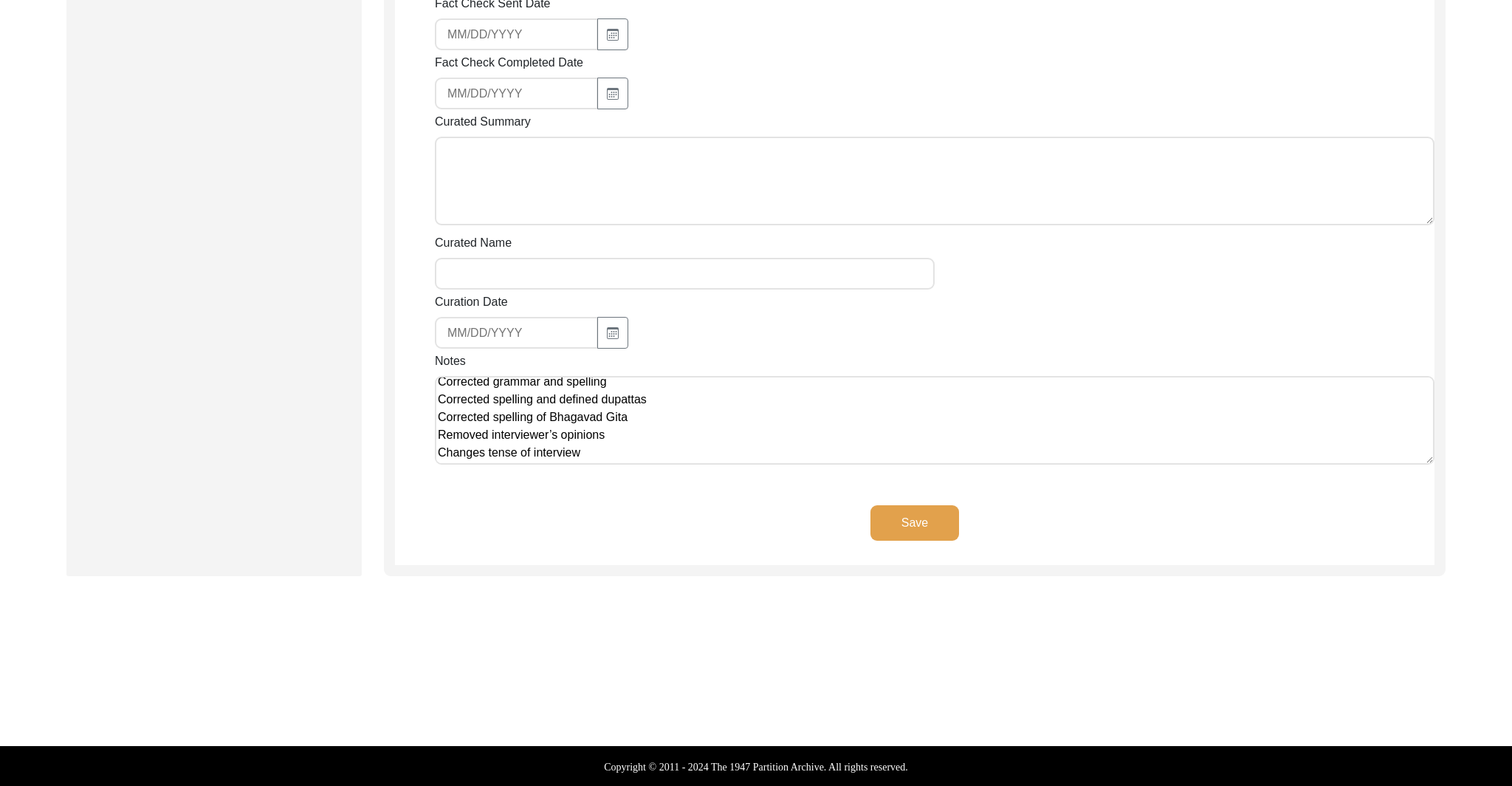 click on "Save" 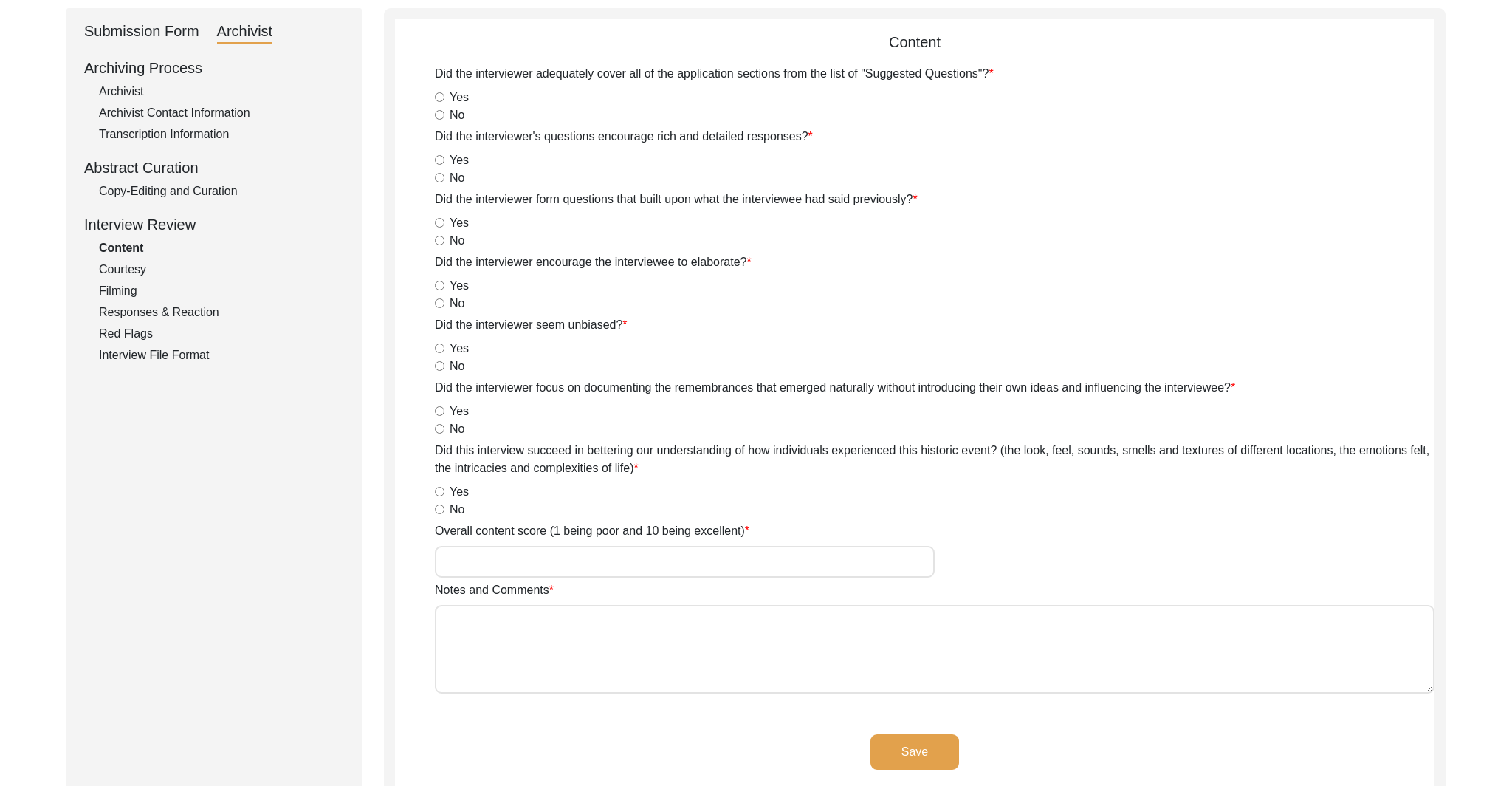scroll, scrollTop: 0, scrollLeft: 0, axis: both 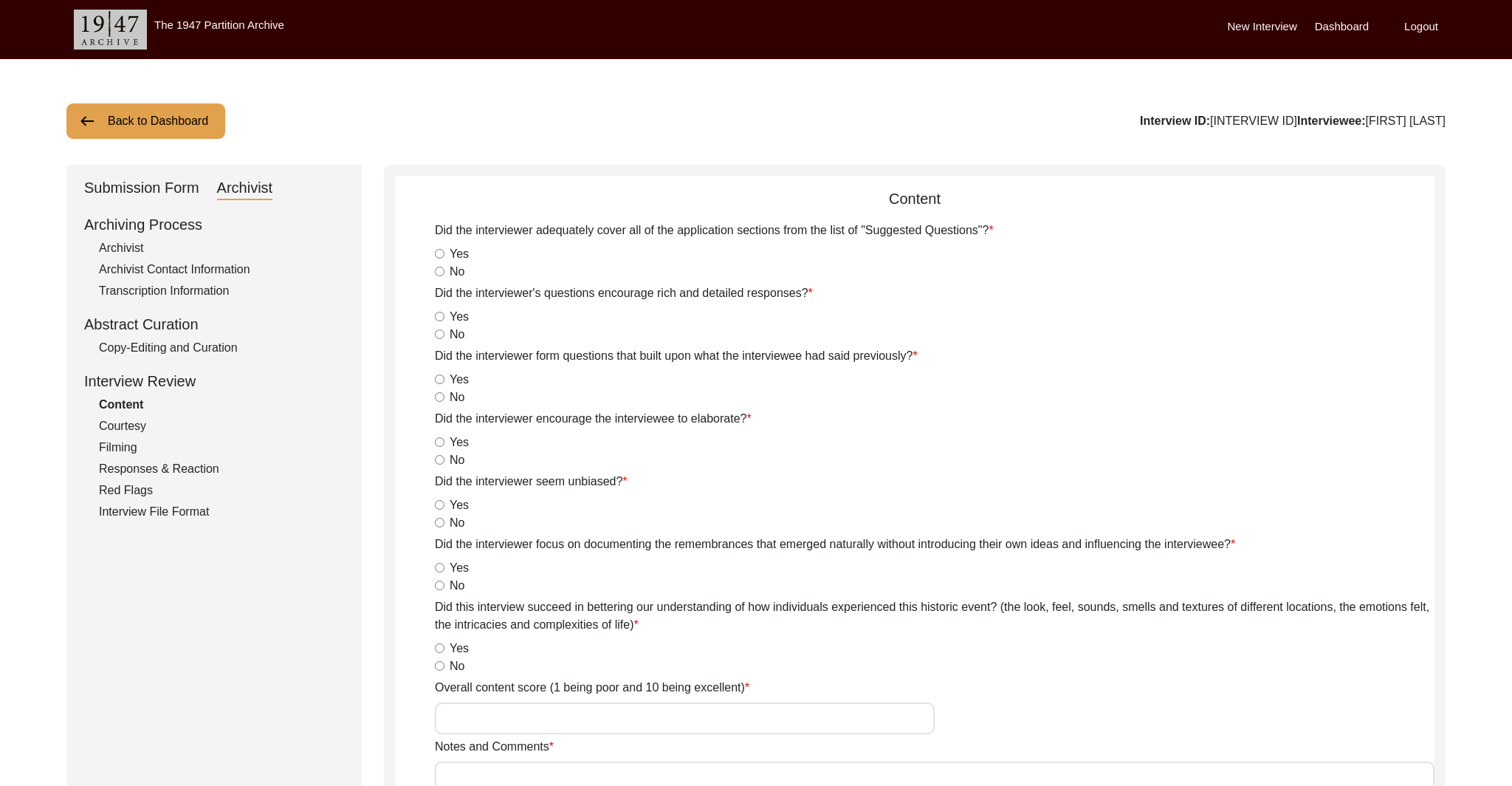 click on "Back to Dashboard" 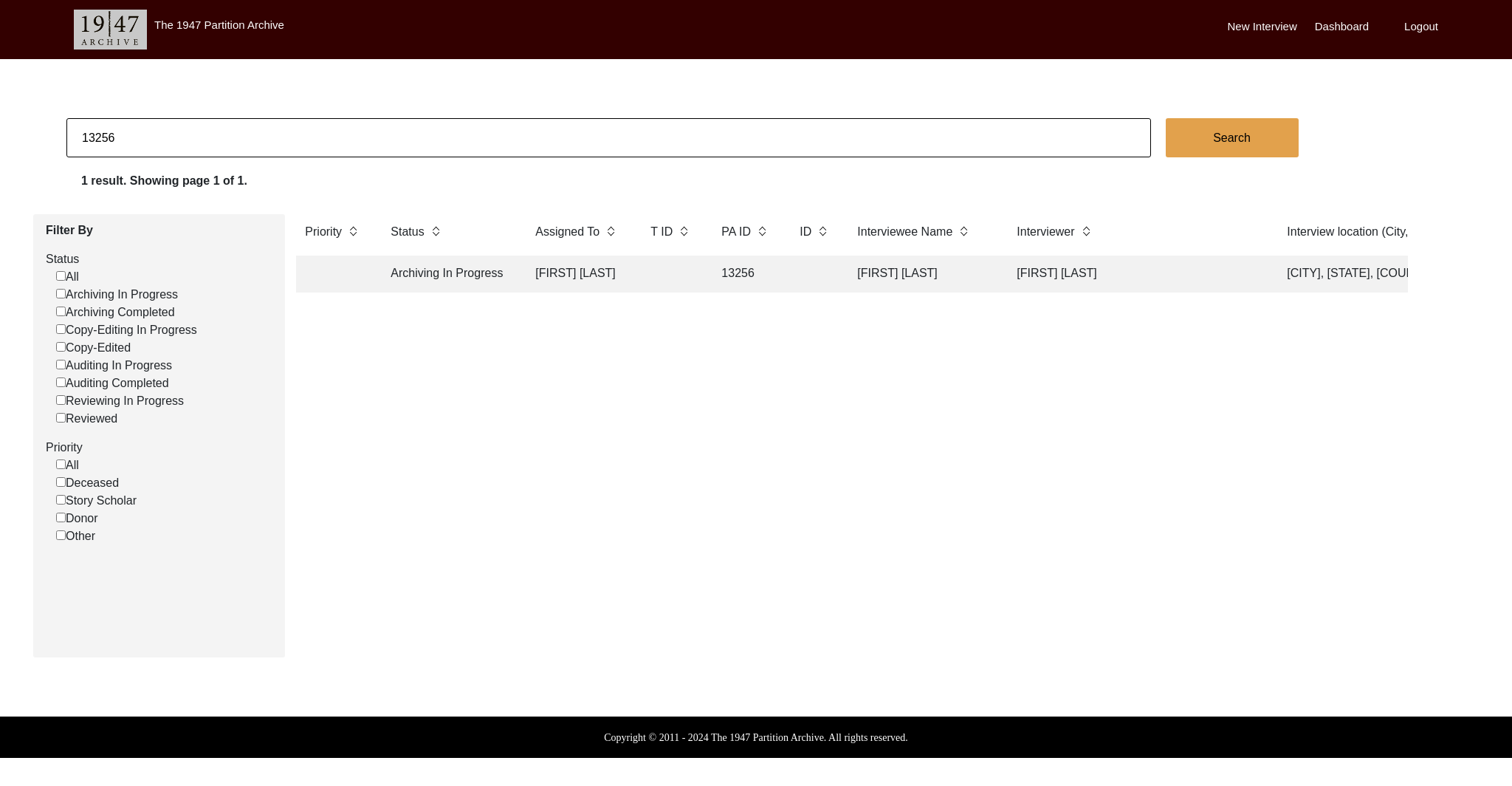 click on "13256" 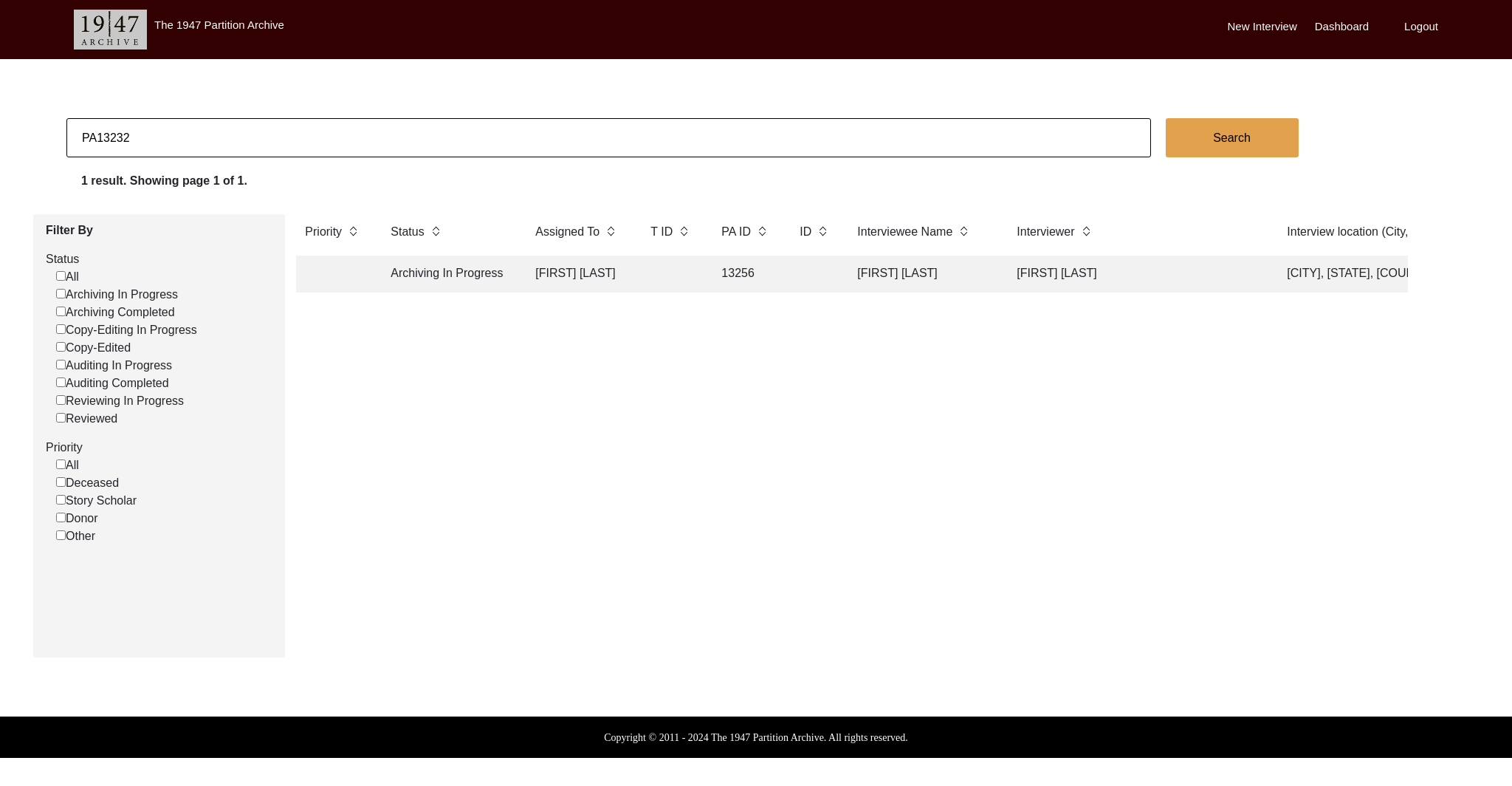 click on "PA13232" 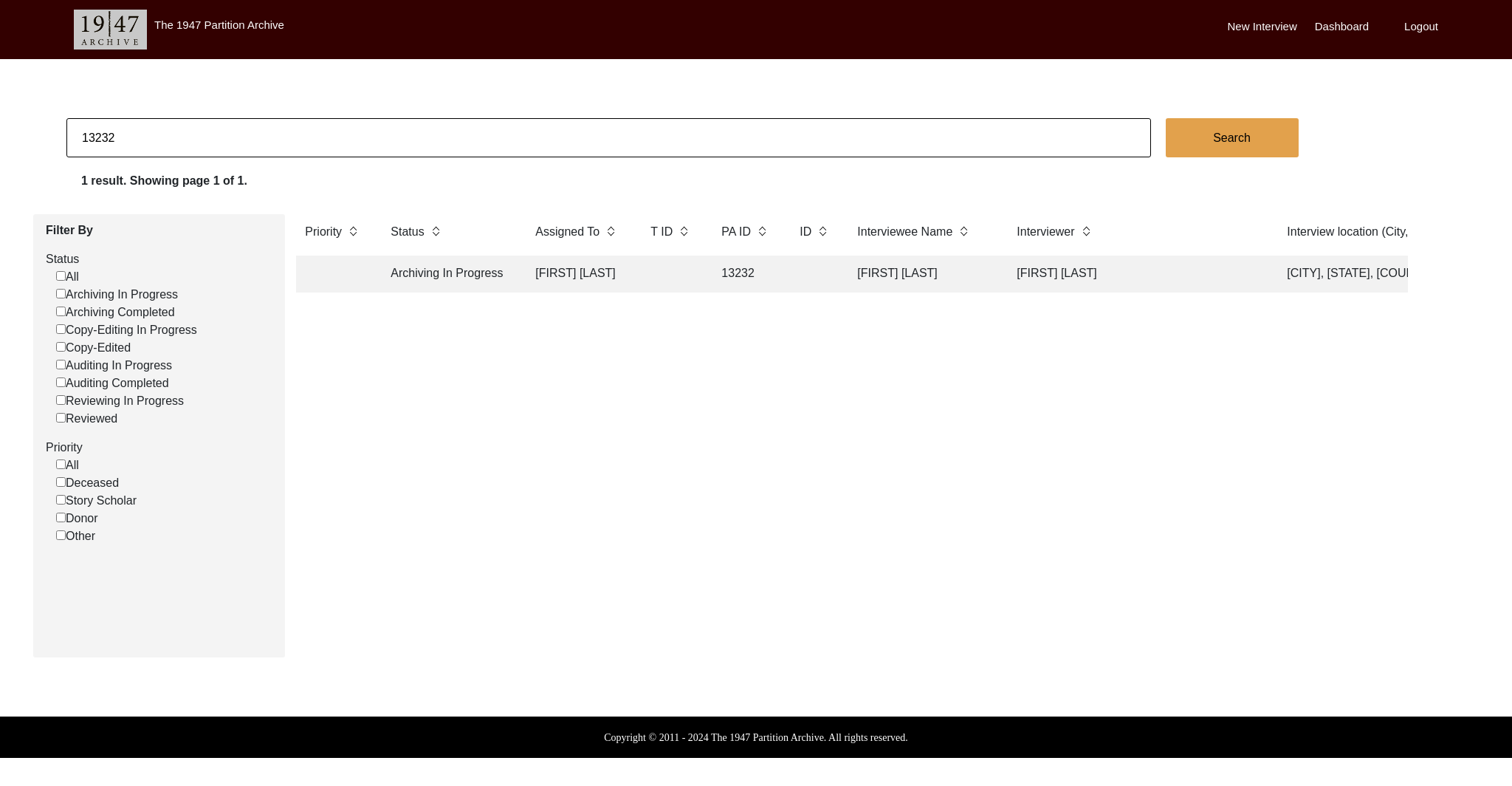 click on "Archiving In Progress" 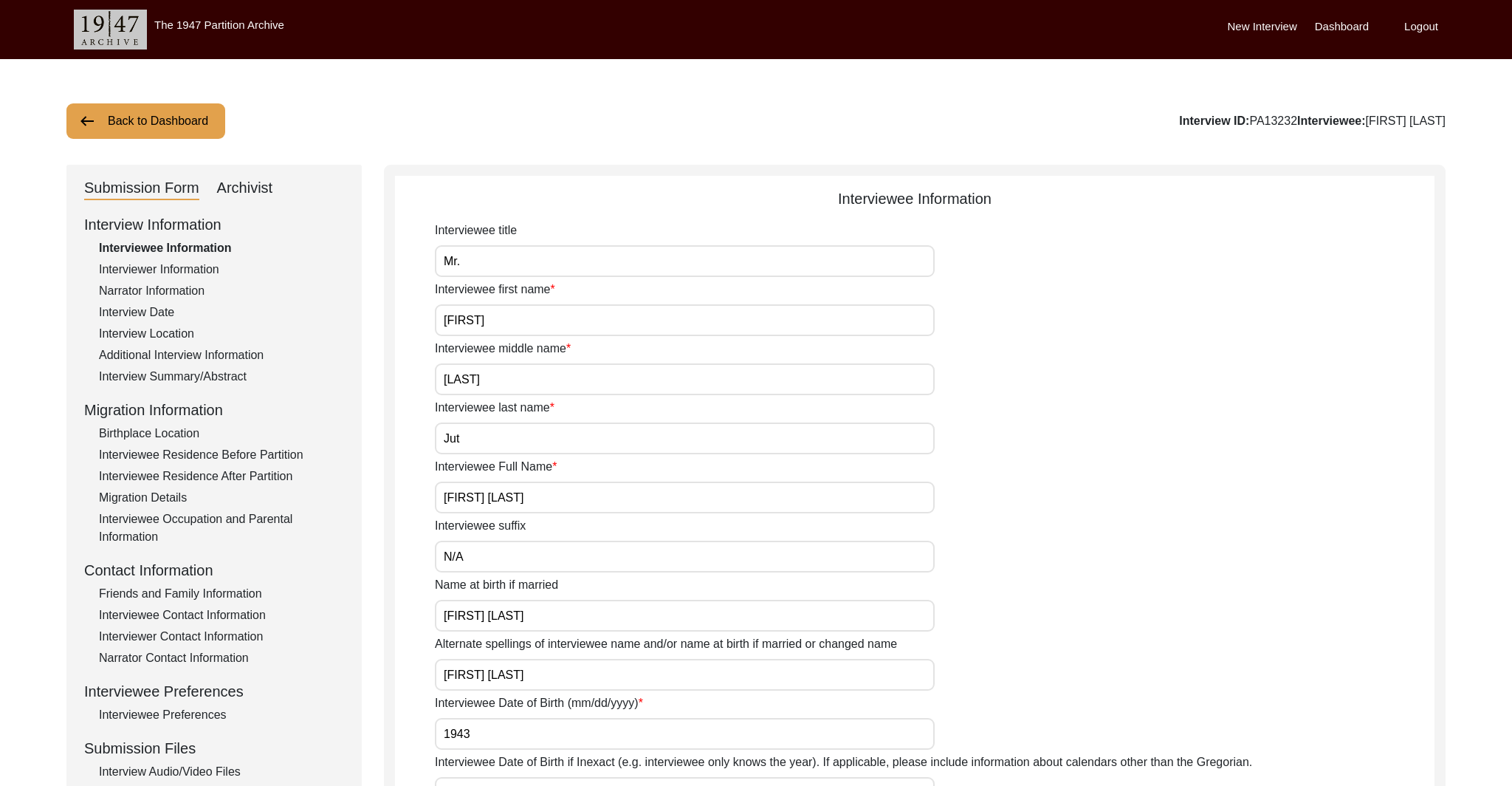 click on "Archivist" 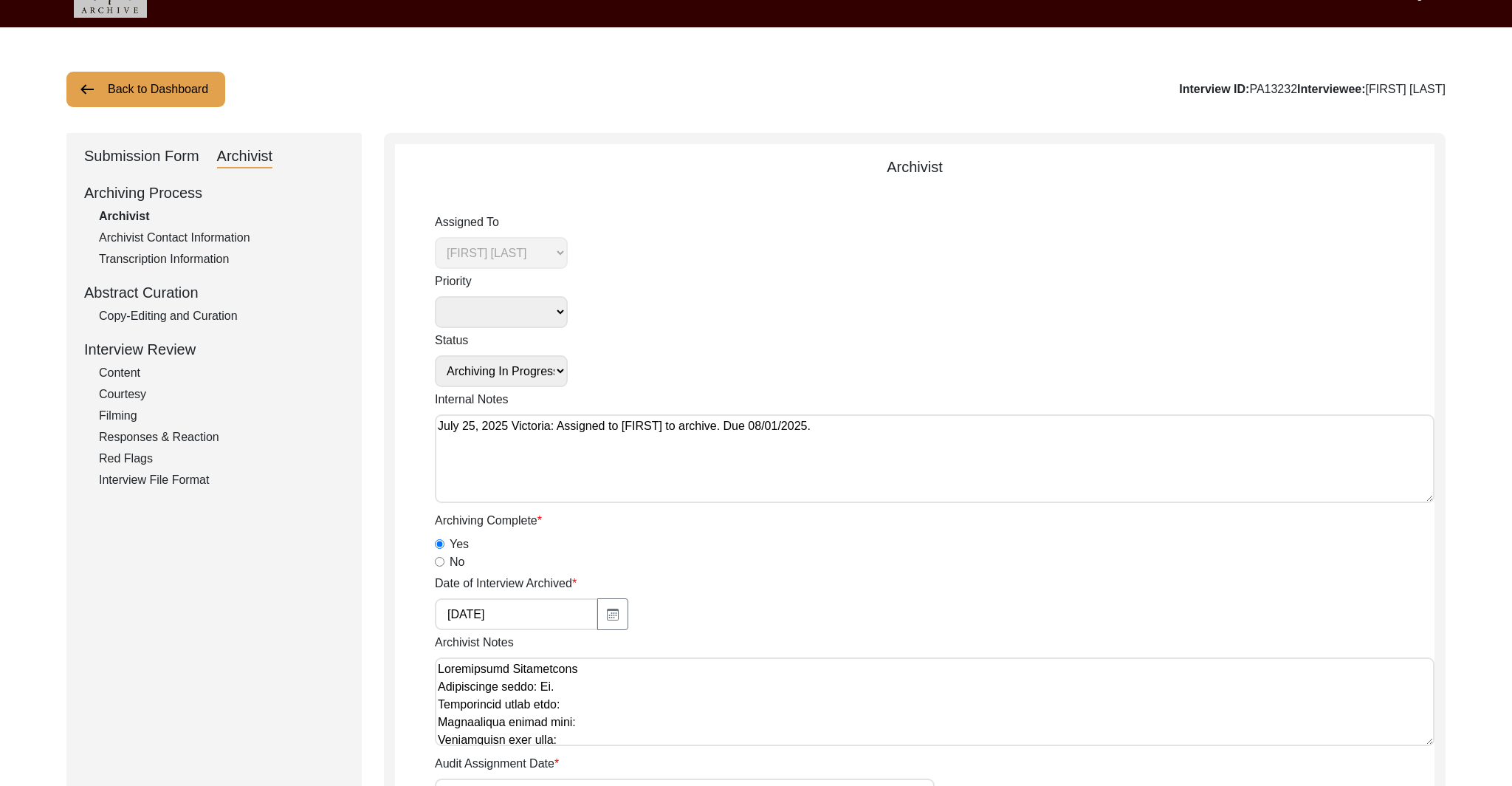 scroll, scrollTop: 40, scrollLeft: 0, axis: vertical 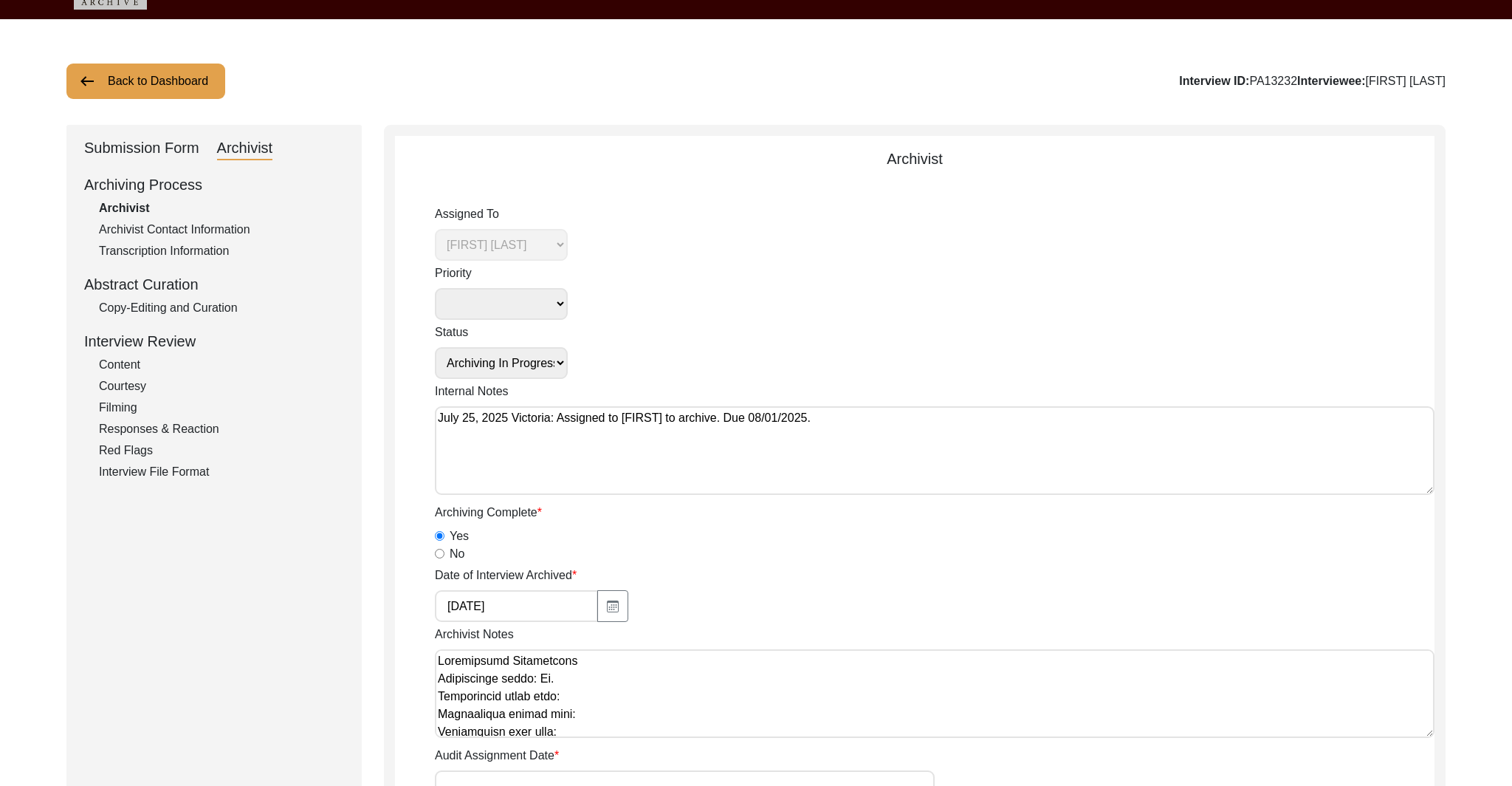 click on "Copy-Editing and Curation" 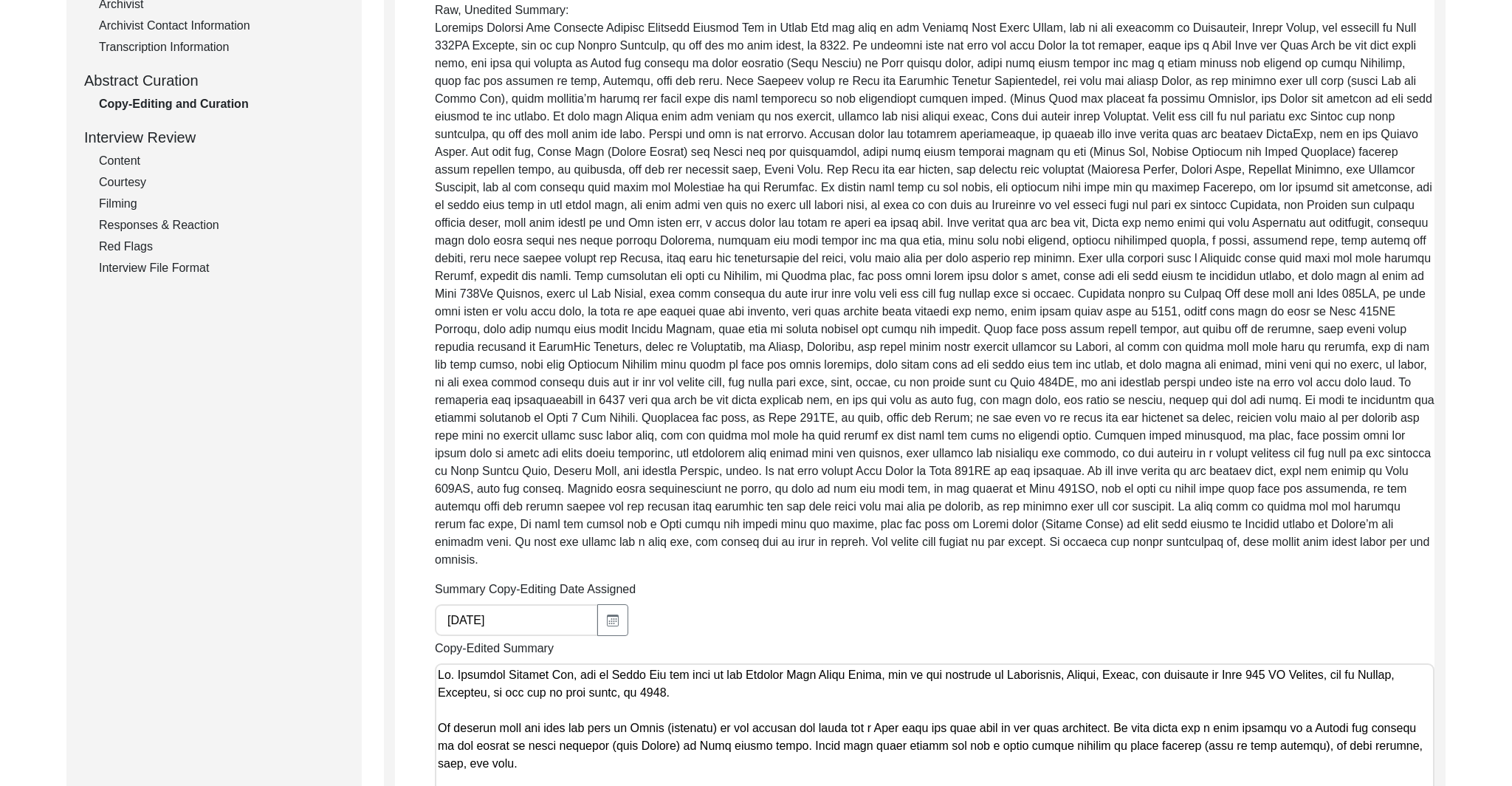 scroll, scrollTop: 299, scrollLeft: 0, axis: vertical 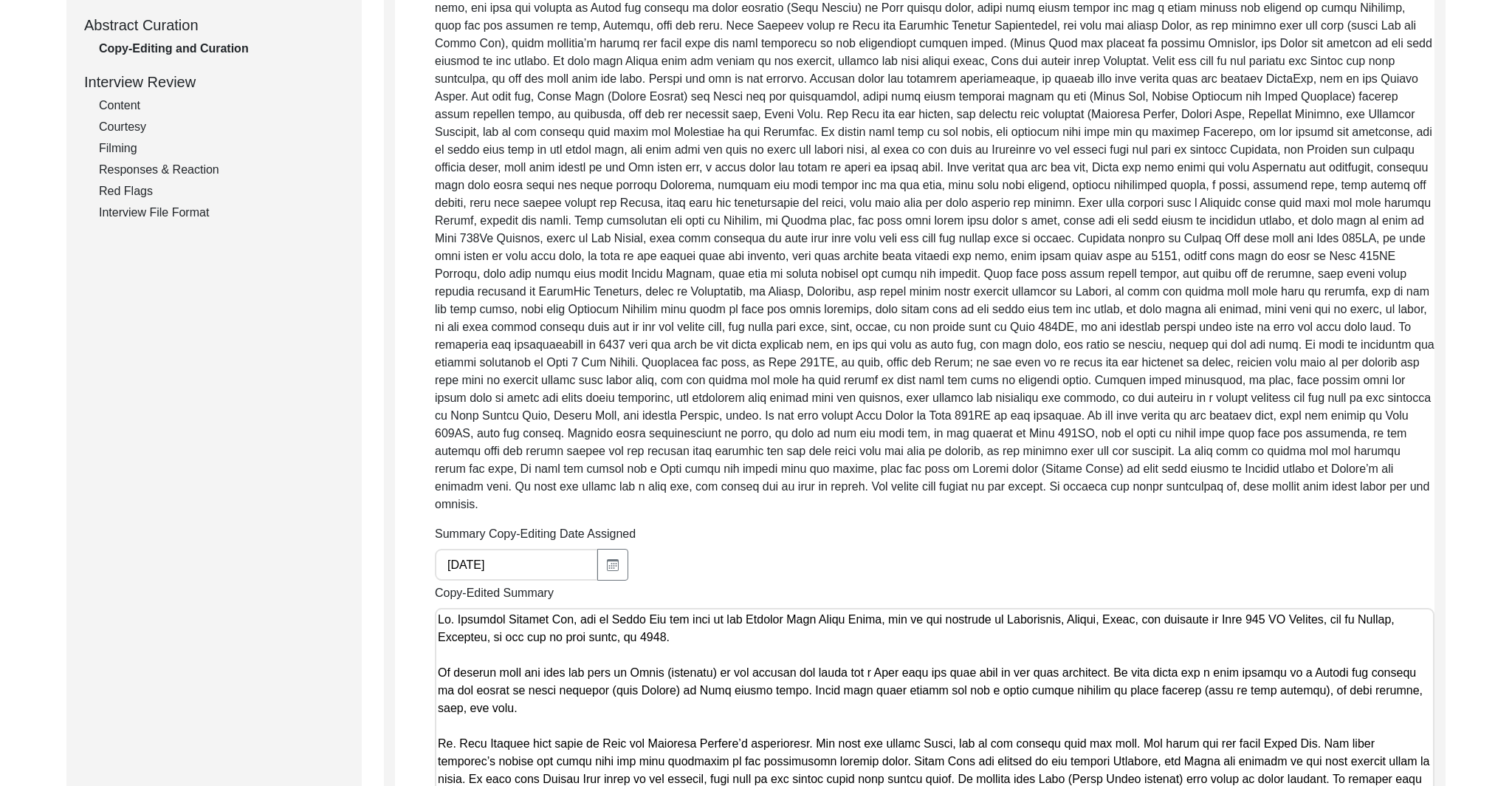 click on "Copy-Edited Summary" at bounding box center (935, 940) 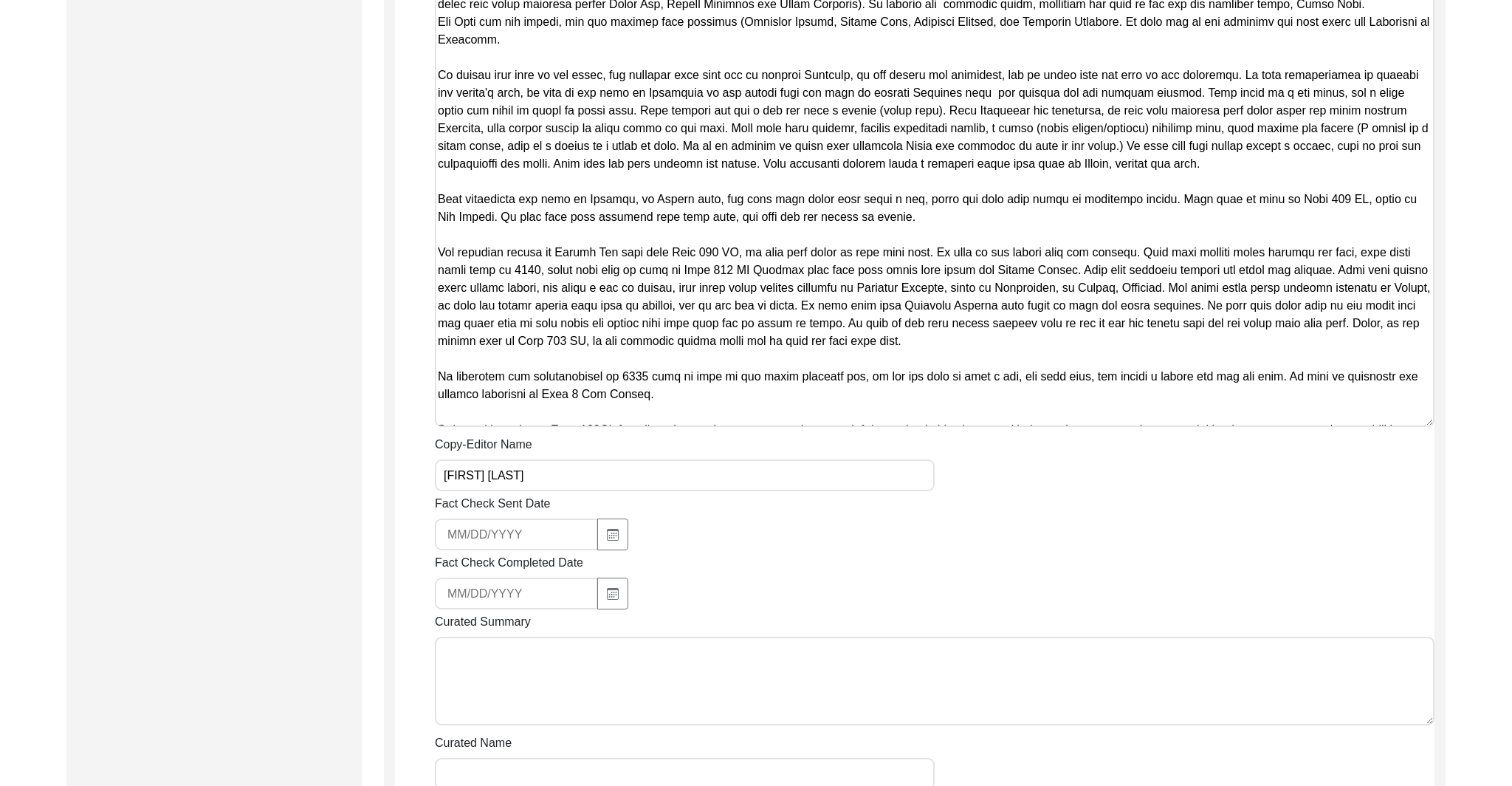 scroll, scrollTop: 1645, scrollLeft: 0, axis: vertical 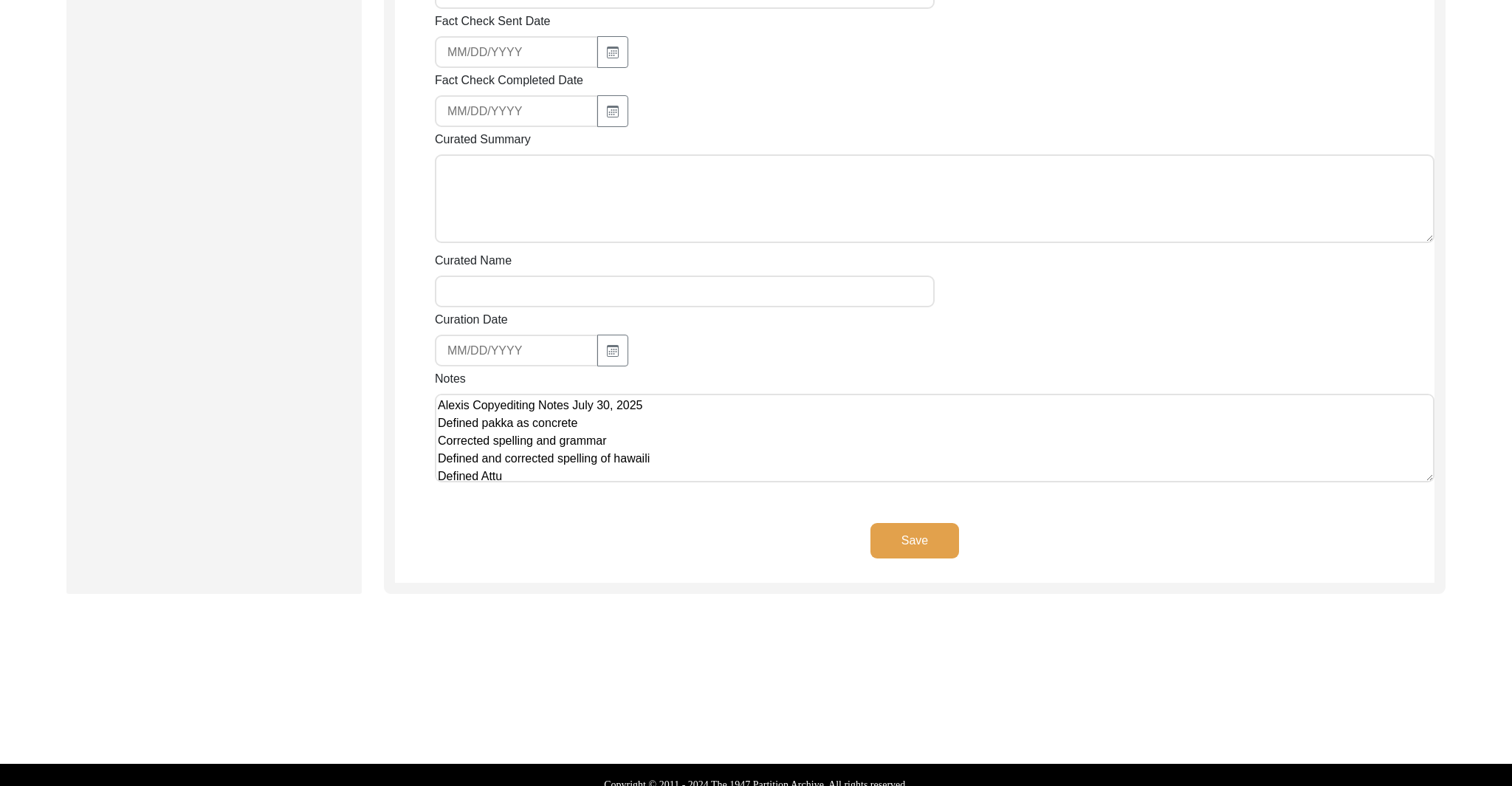 click on "Save" 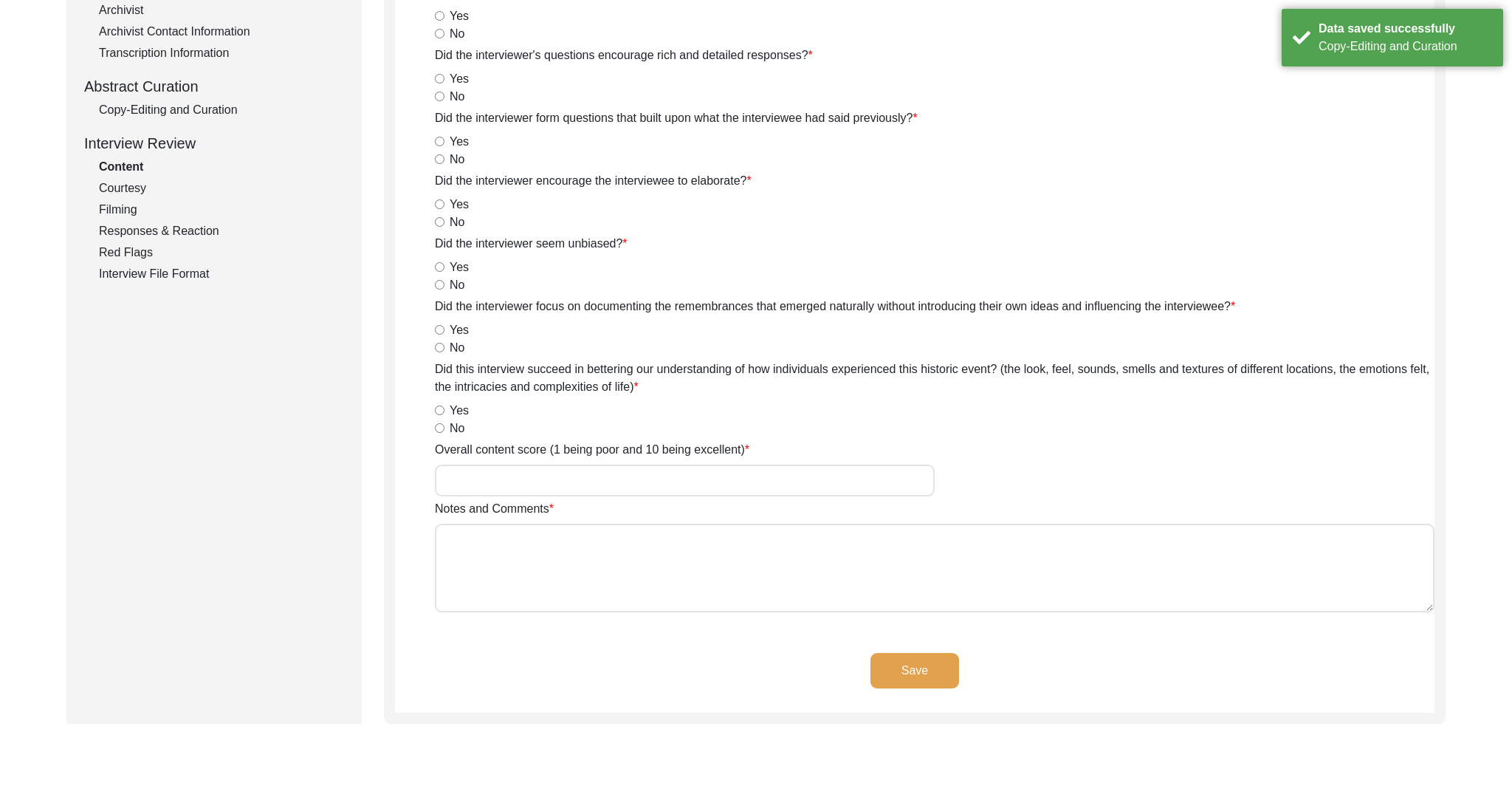 scroll, scrollTop: 0, scrollLeft: 0, axis: both 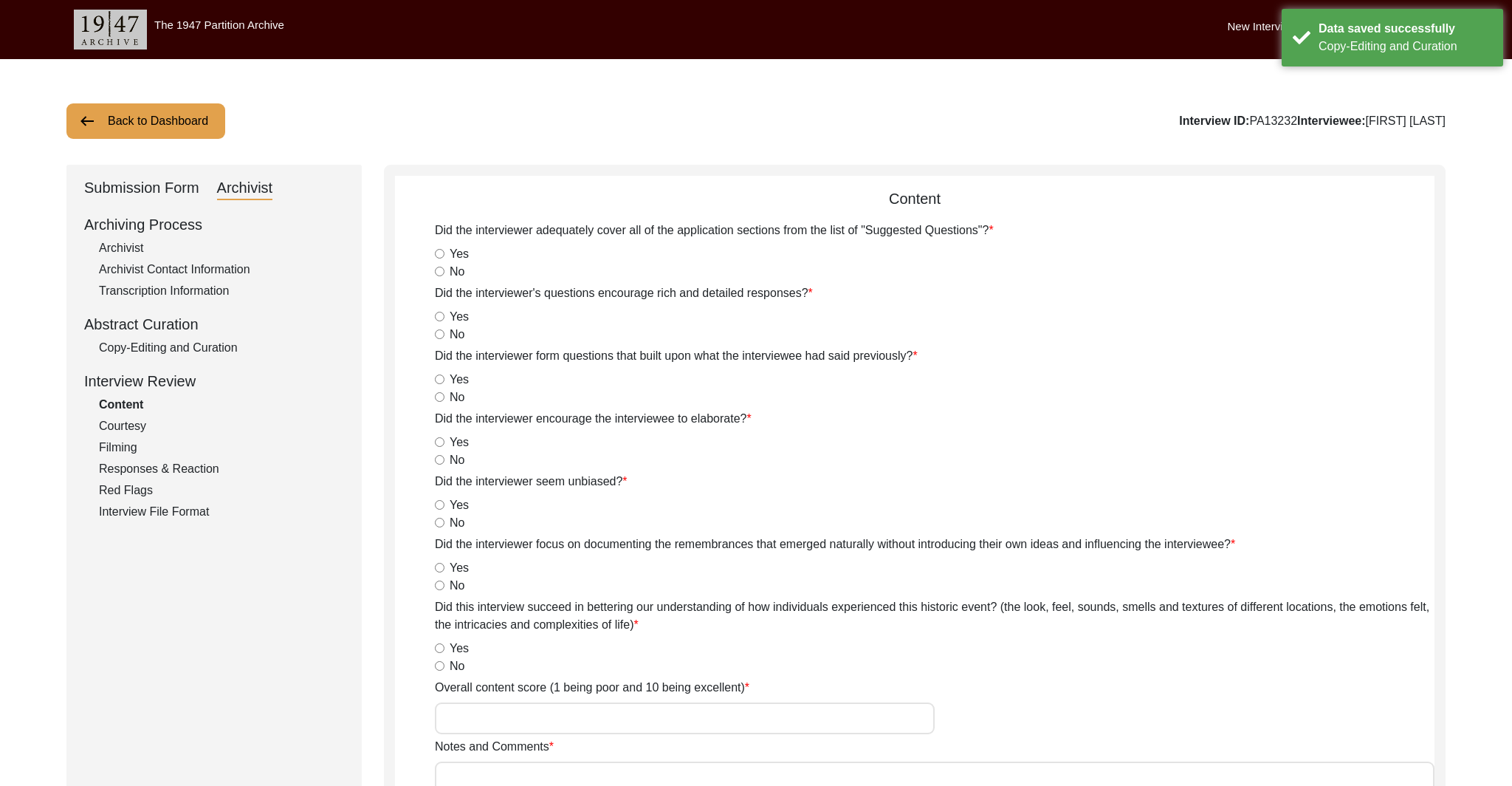 click on "Back to Dashboard" 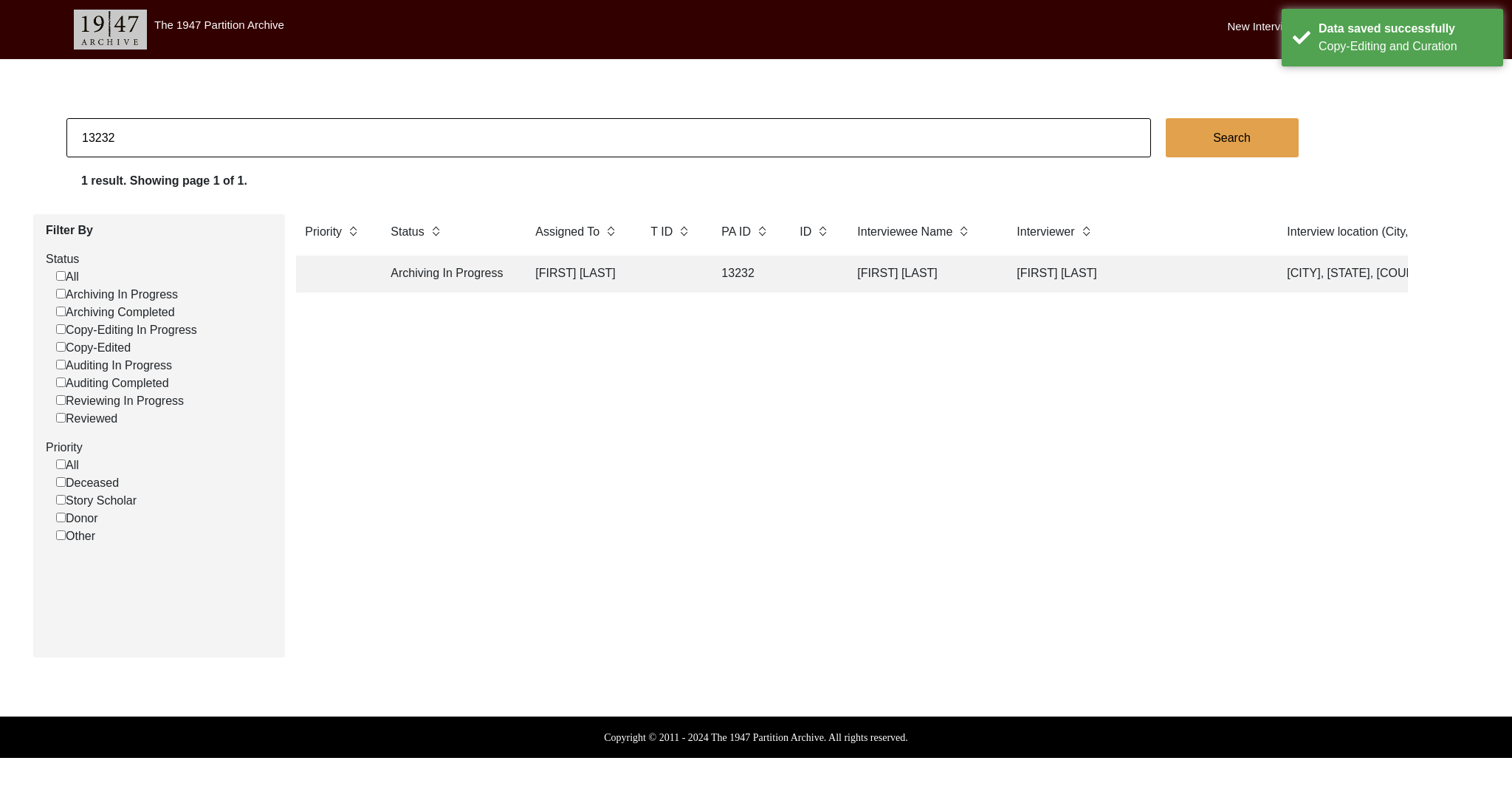 click on "Archiving In Progress" 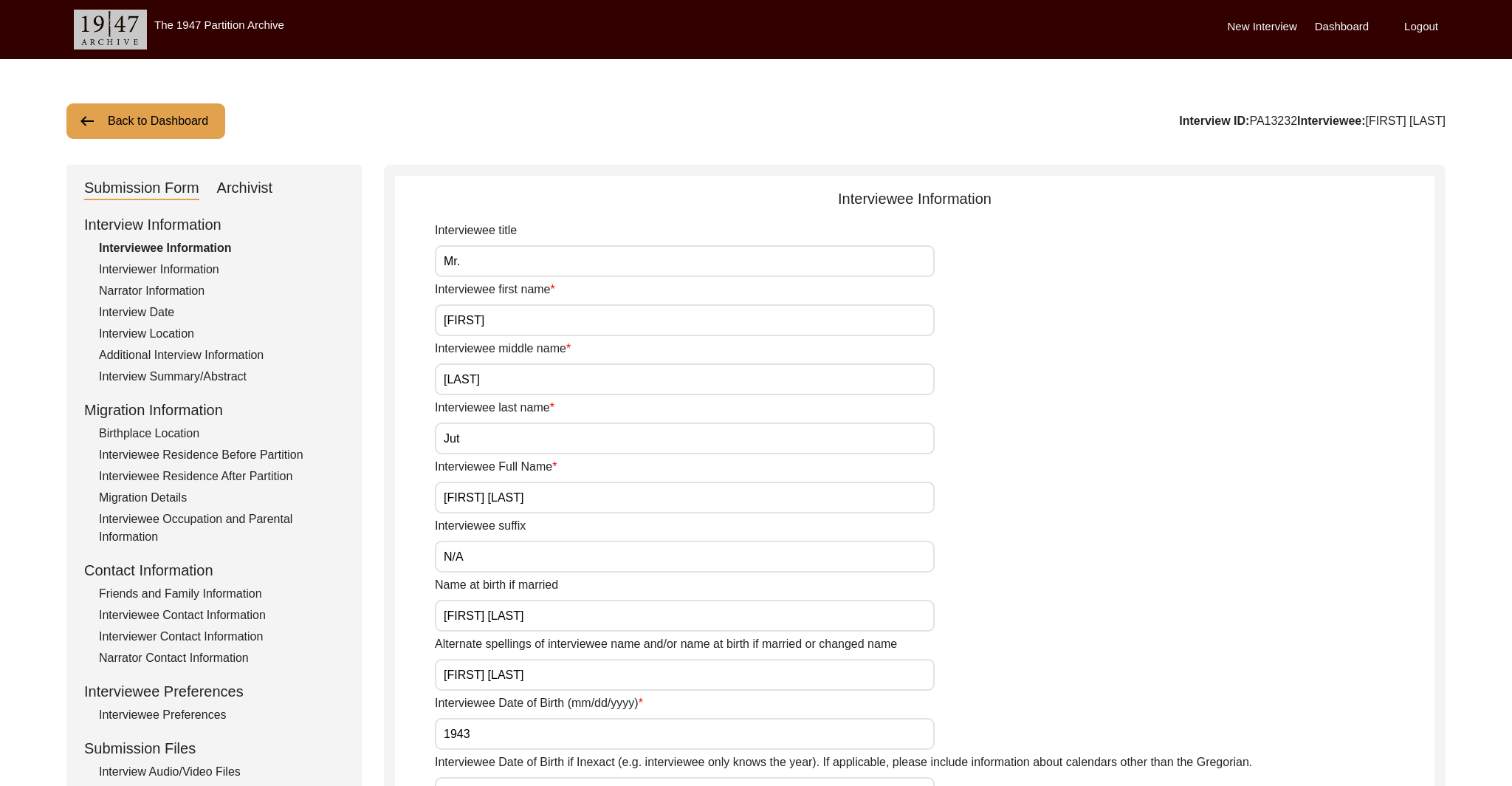 click on "Archivist" 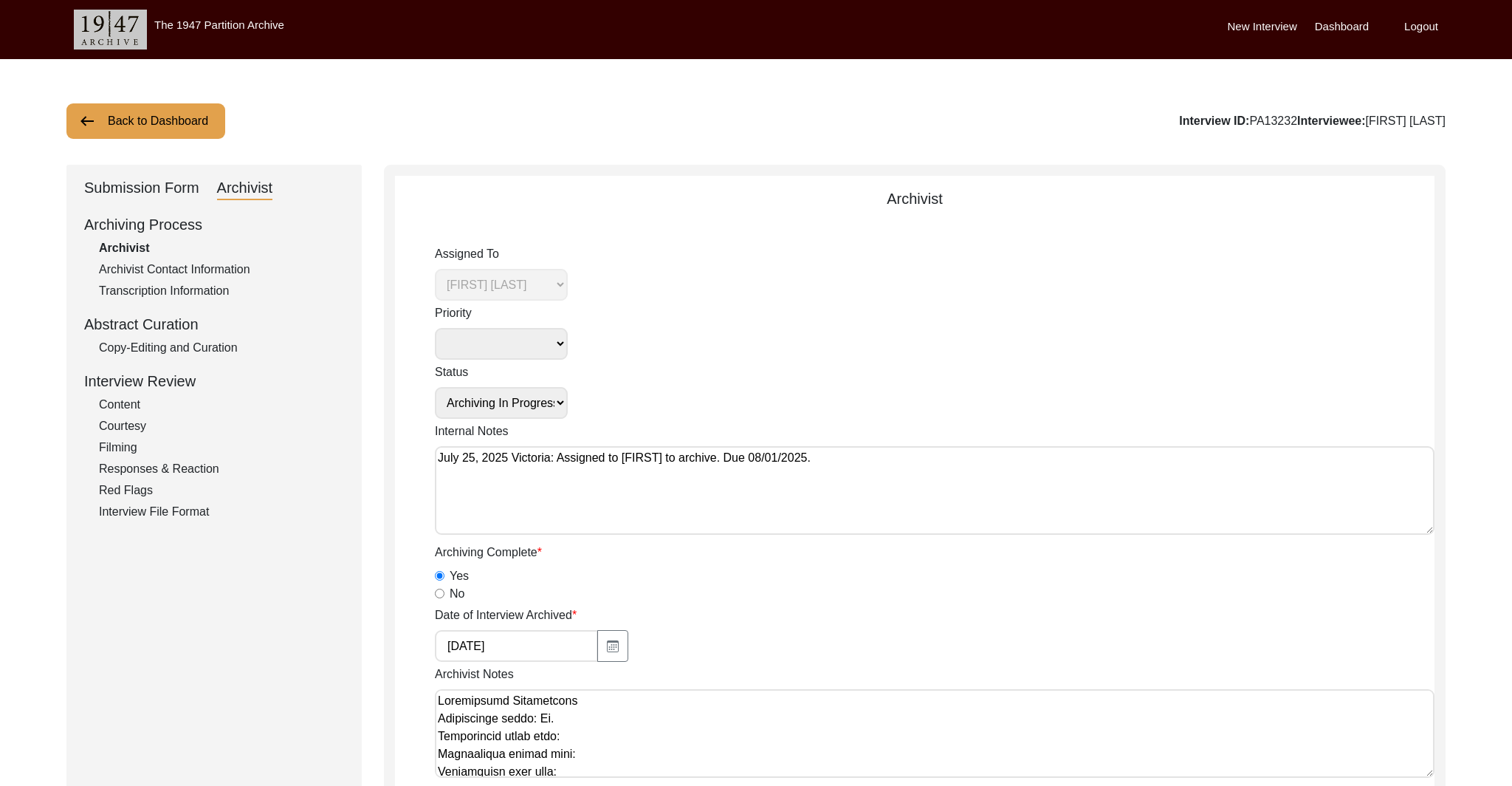 click on "Copy-Editing and Curation" 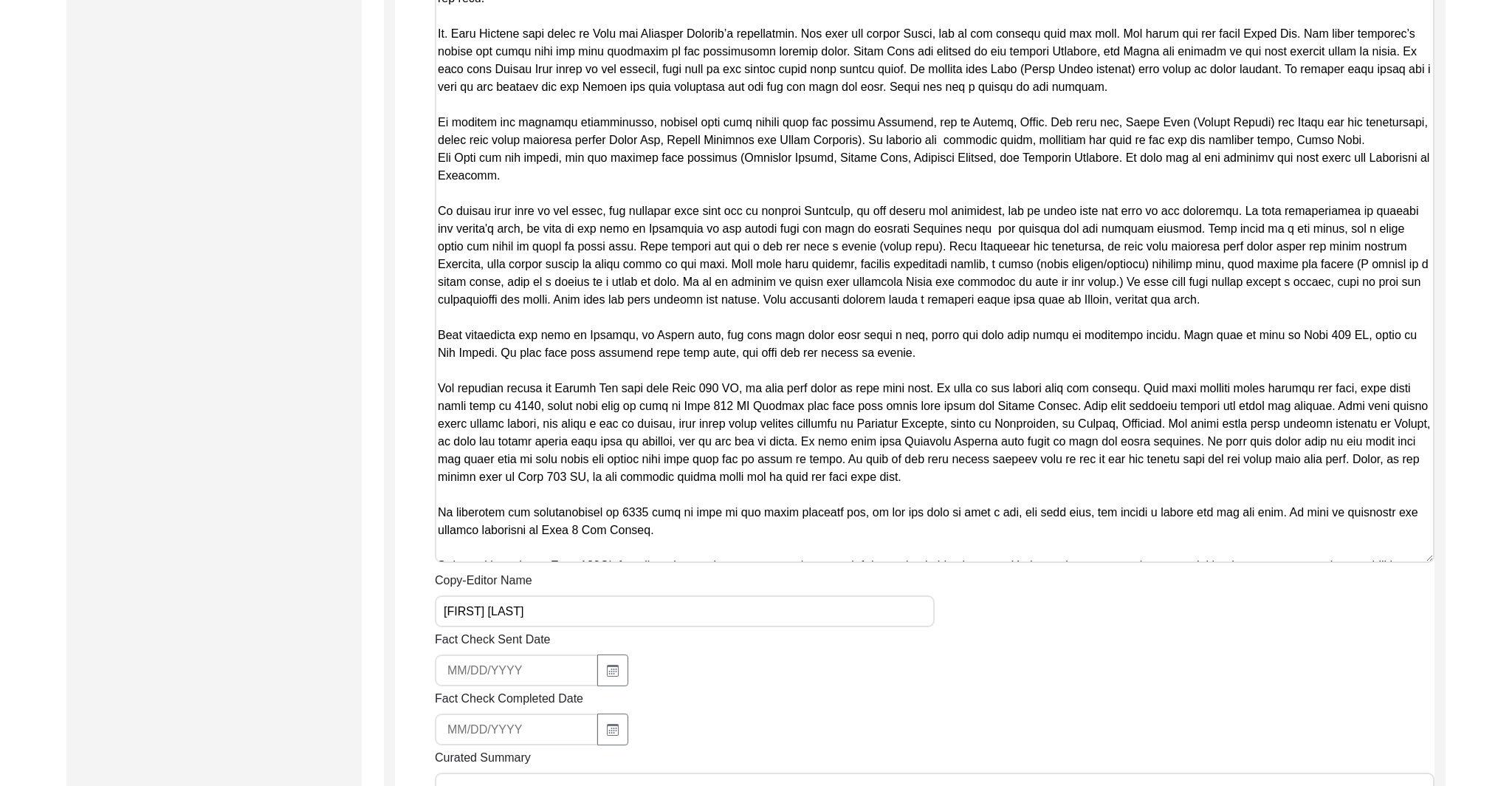 scroll, scrollTop: 1030, scrollLeft: 0, axis: vertical 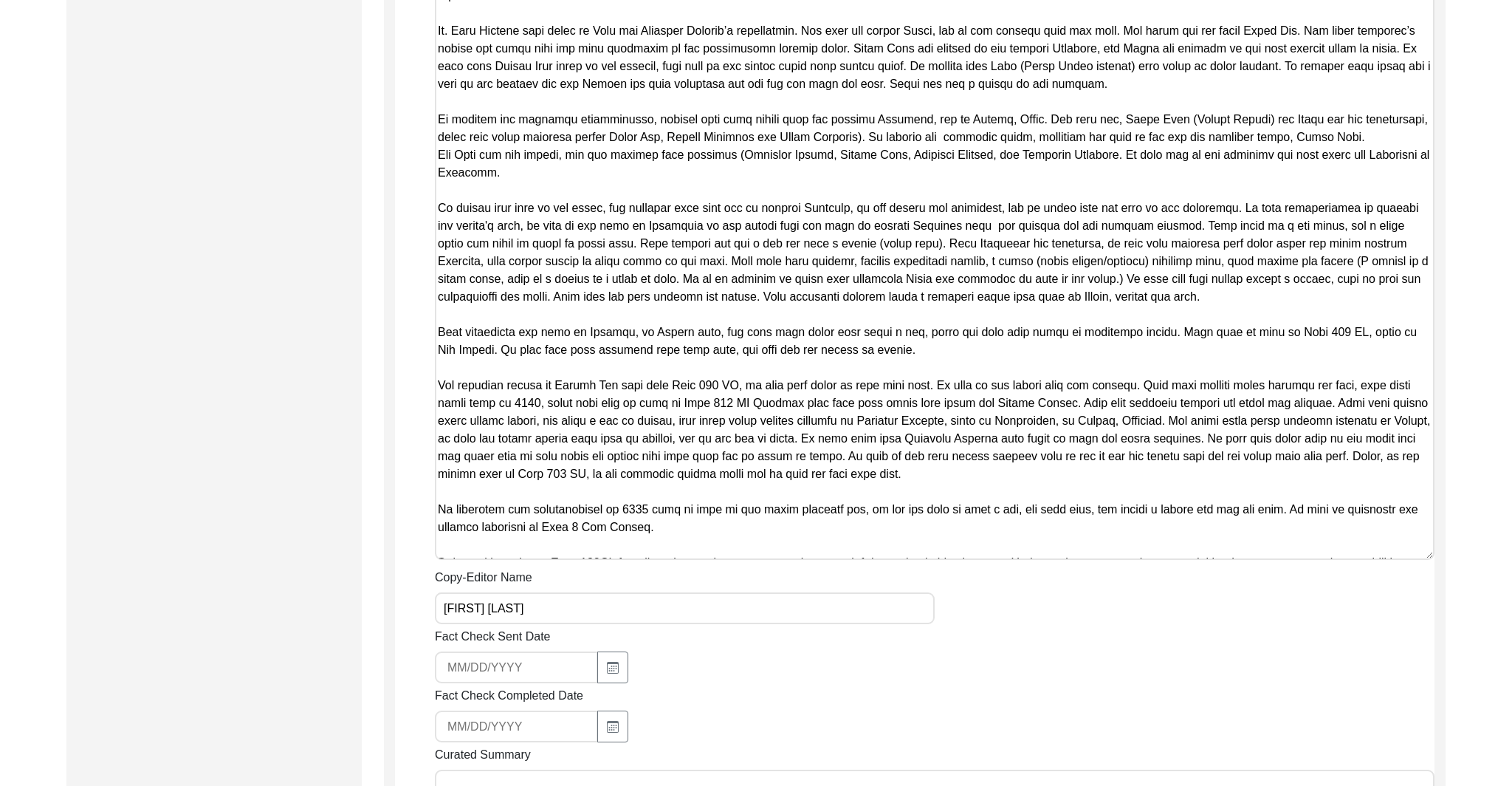 click on "Copy-Edited Summary" at bounding box center (935, 219) 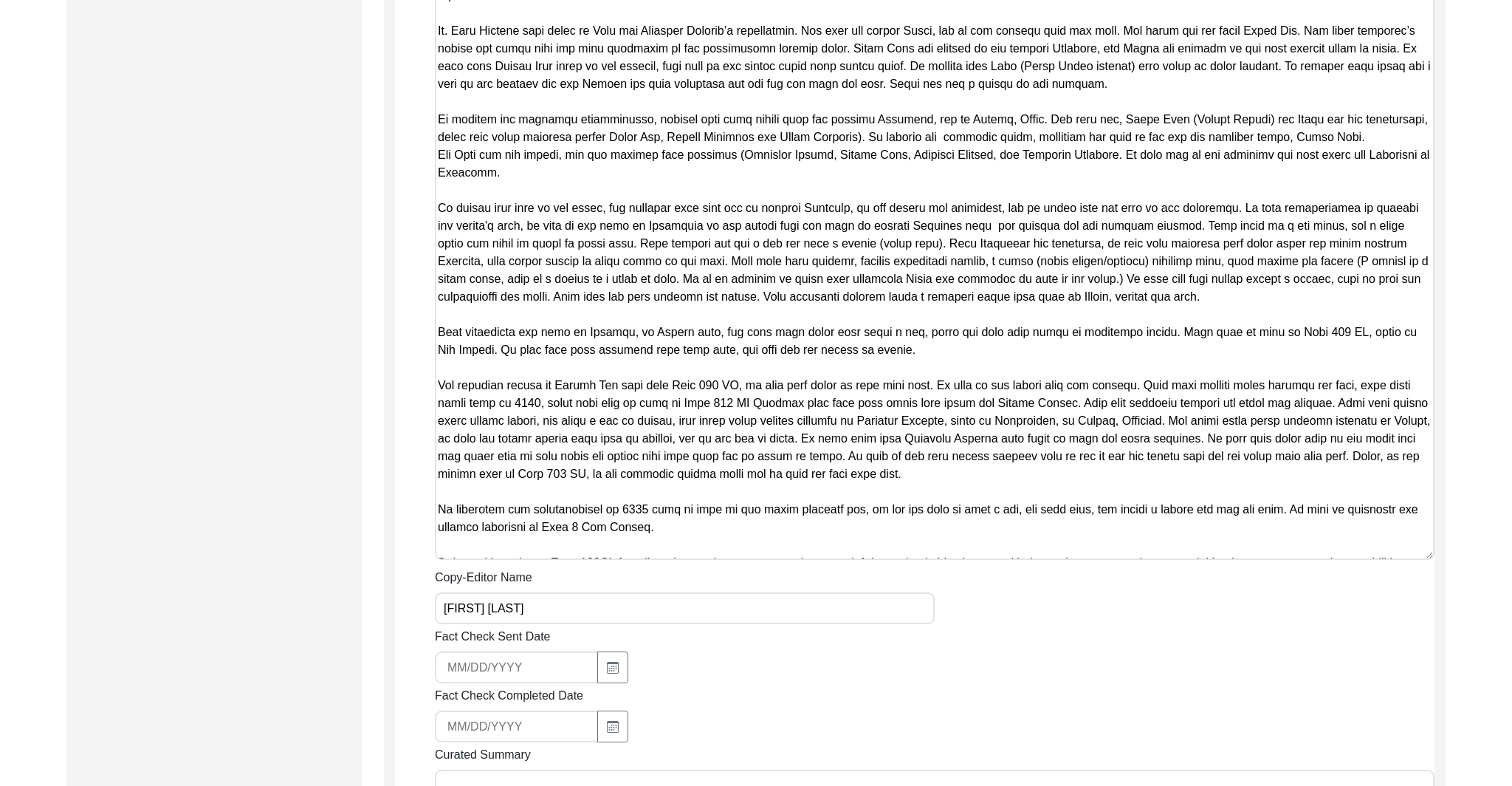 scroll, scrollTop: 210, scrollLeft: 0, axis: vertical 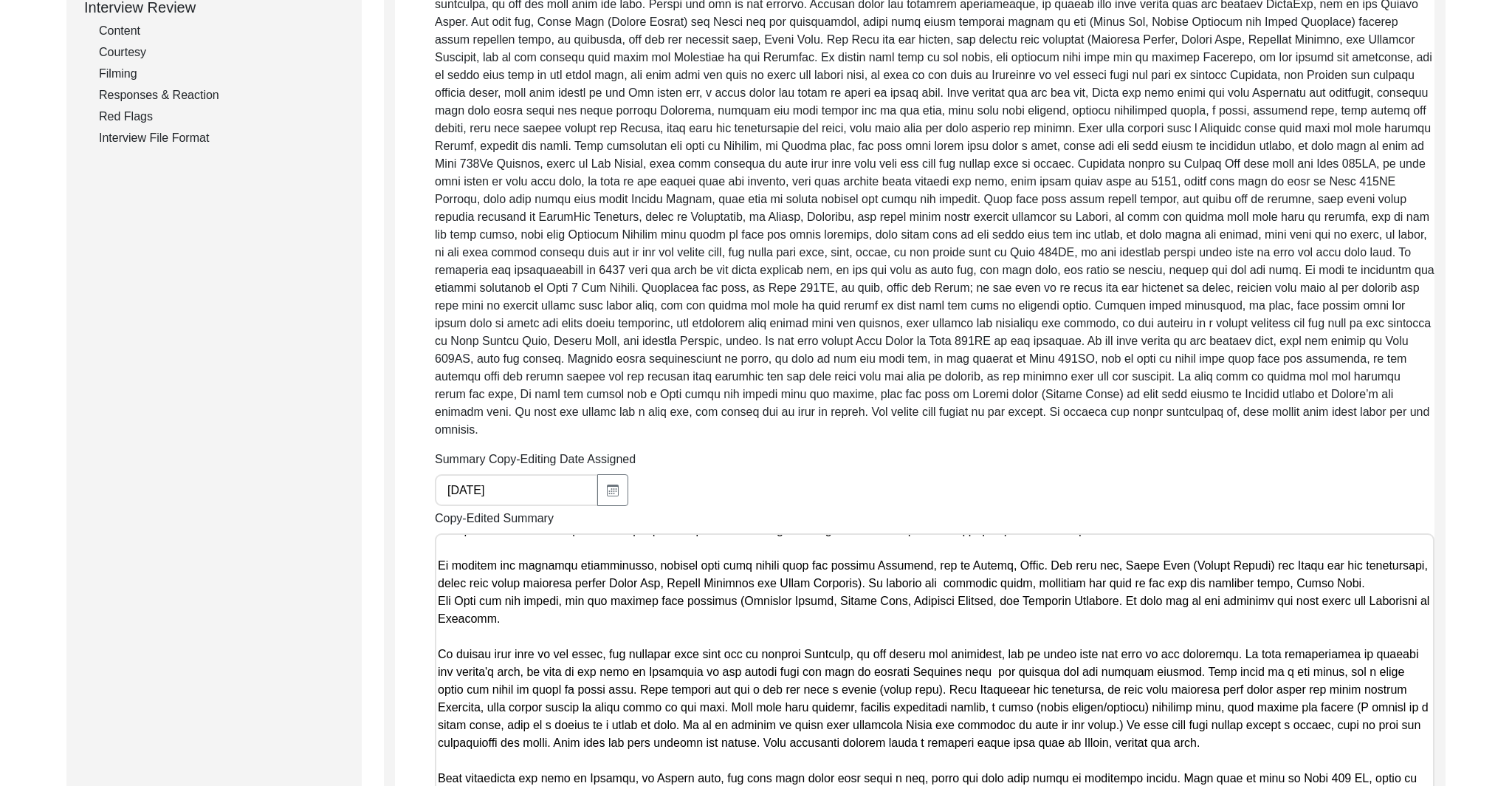 drag, startPoint x: 1274, startPoint y: 536, endPoint x: 425, endPoint y: 515, distance: 849.2597 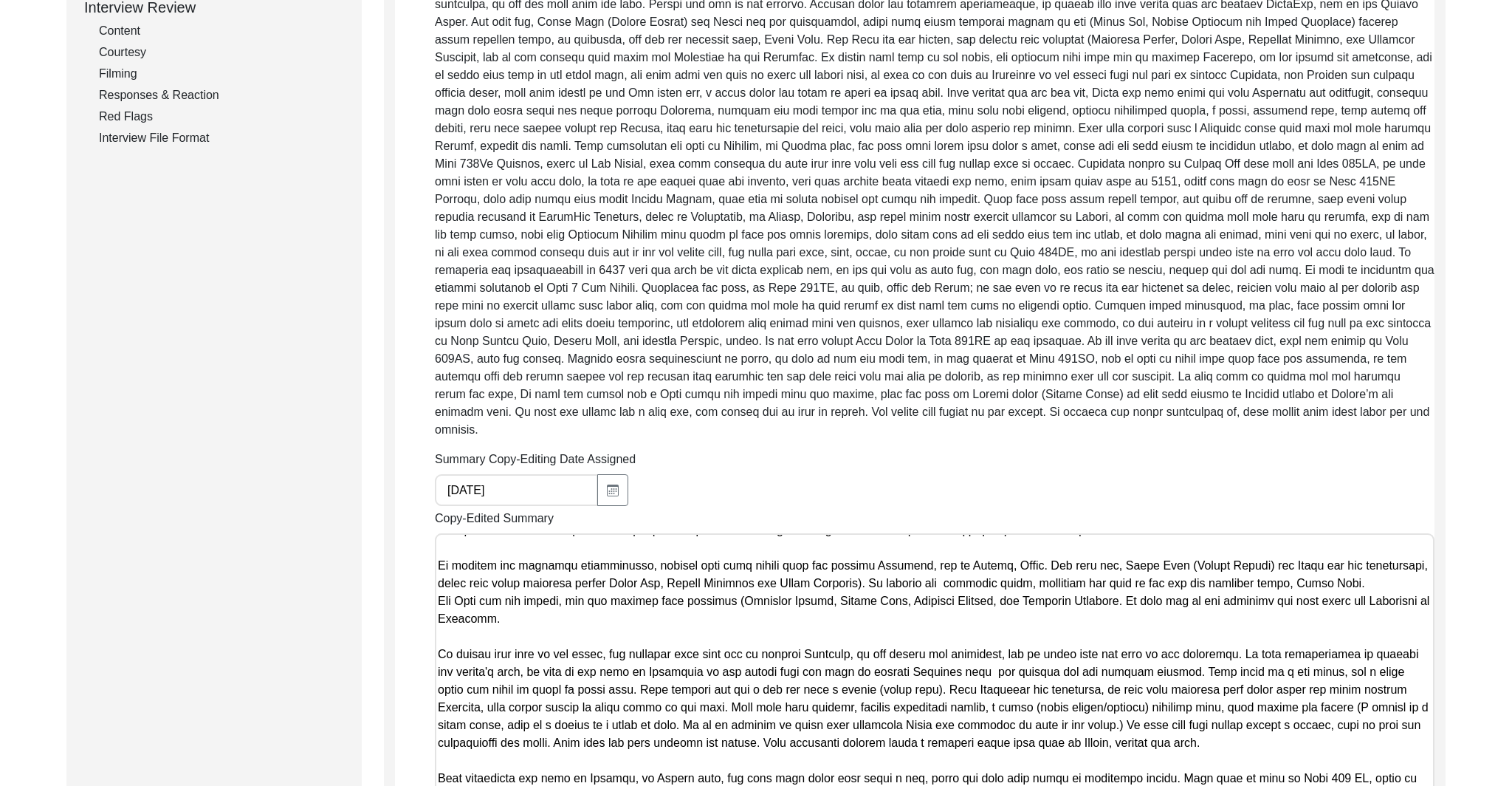 click on "Copy-Editing and Curation
Raw, Unedited Summary:  Summary Copy-Editing Date Assigned [DATE] Copy-Edited Summary        Copy-Editor Name [FIRST] [LAST] Fact Check Sent Date Fact Check Completed Date Curated Summary Curated Name Curation Date Notes [FIRST] Copyediting Notes [DATE]
Defined pakka as concrete
Corrected spelling and grammar
Defined and corrected spelling of hawaili
Defined Attu
Defined and corrected spelling of khrass
Defined jatha
Defined kirpan
Corrected Spelling of Chak 113 JB
Corrected spelling of Ahmadpur Sharqia Save" 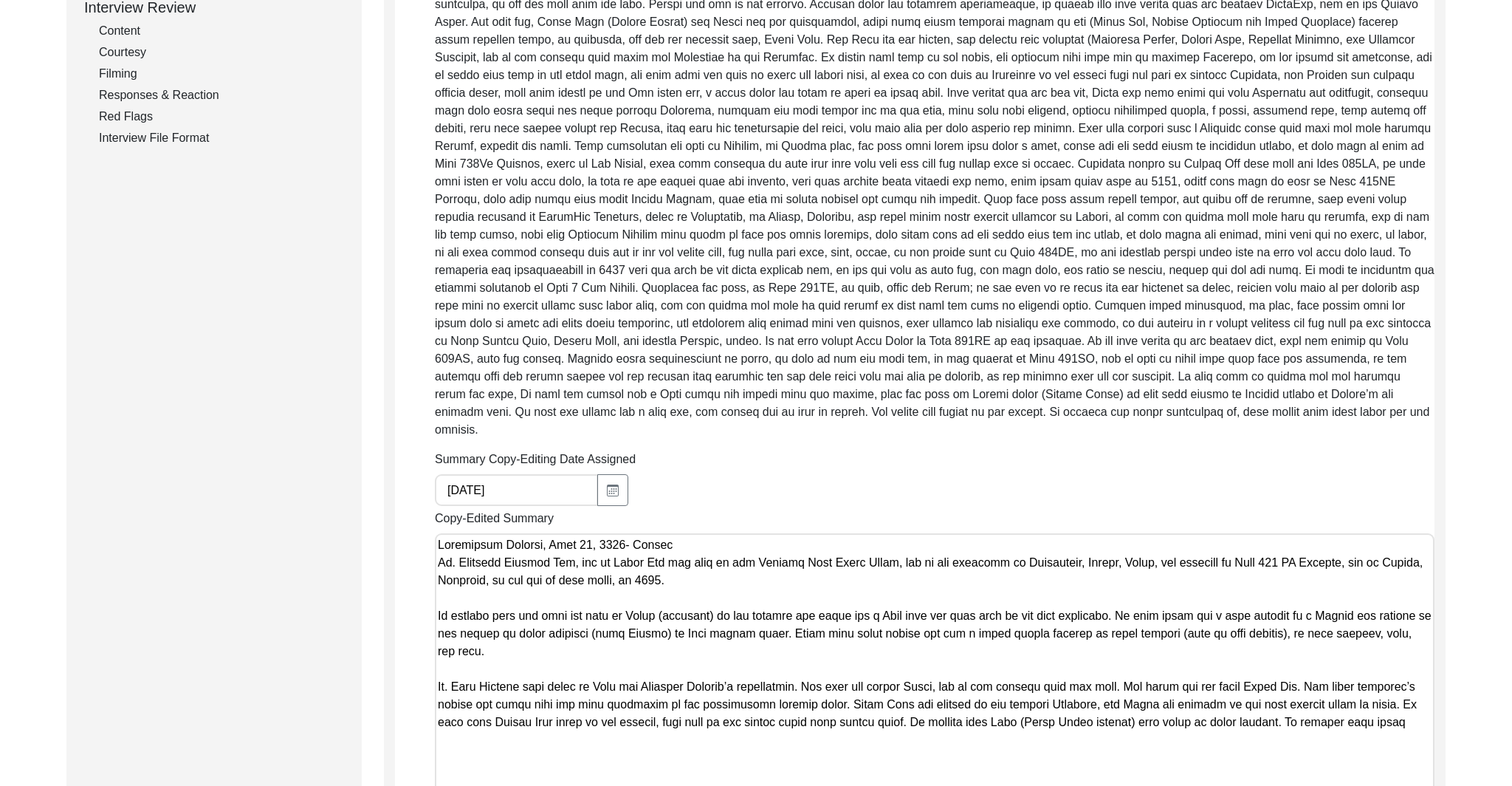 scroll, scrollTop: 47, scrollLeft: 0, axis: vertical 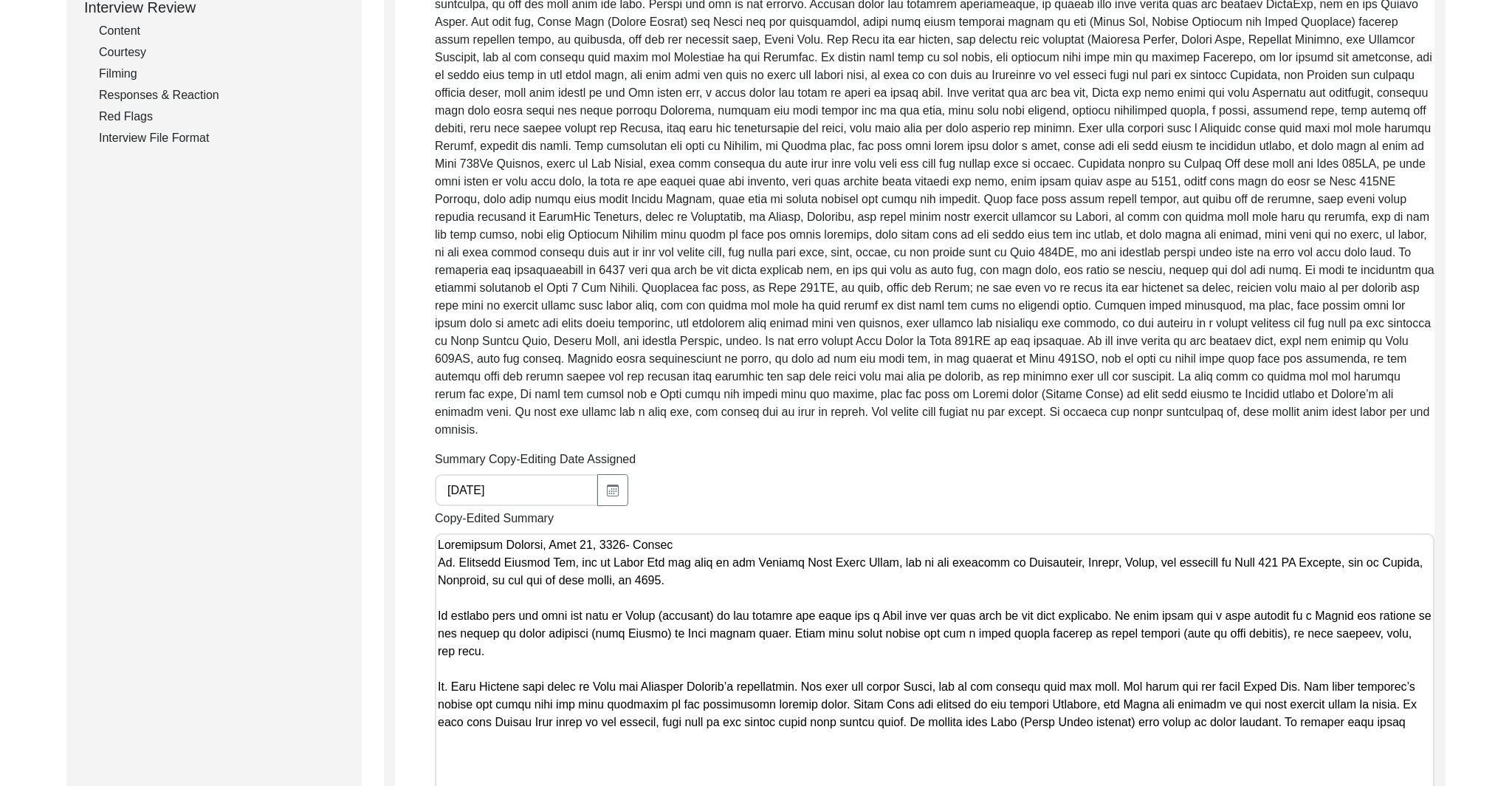 click on "Copy-Edited Summary" at bounding box center (935, 672) 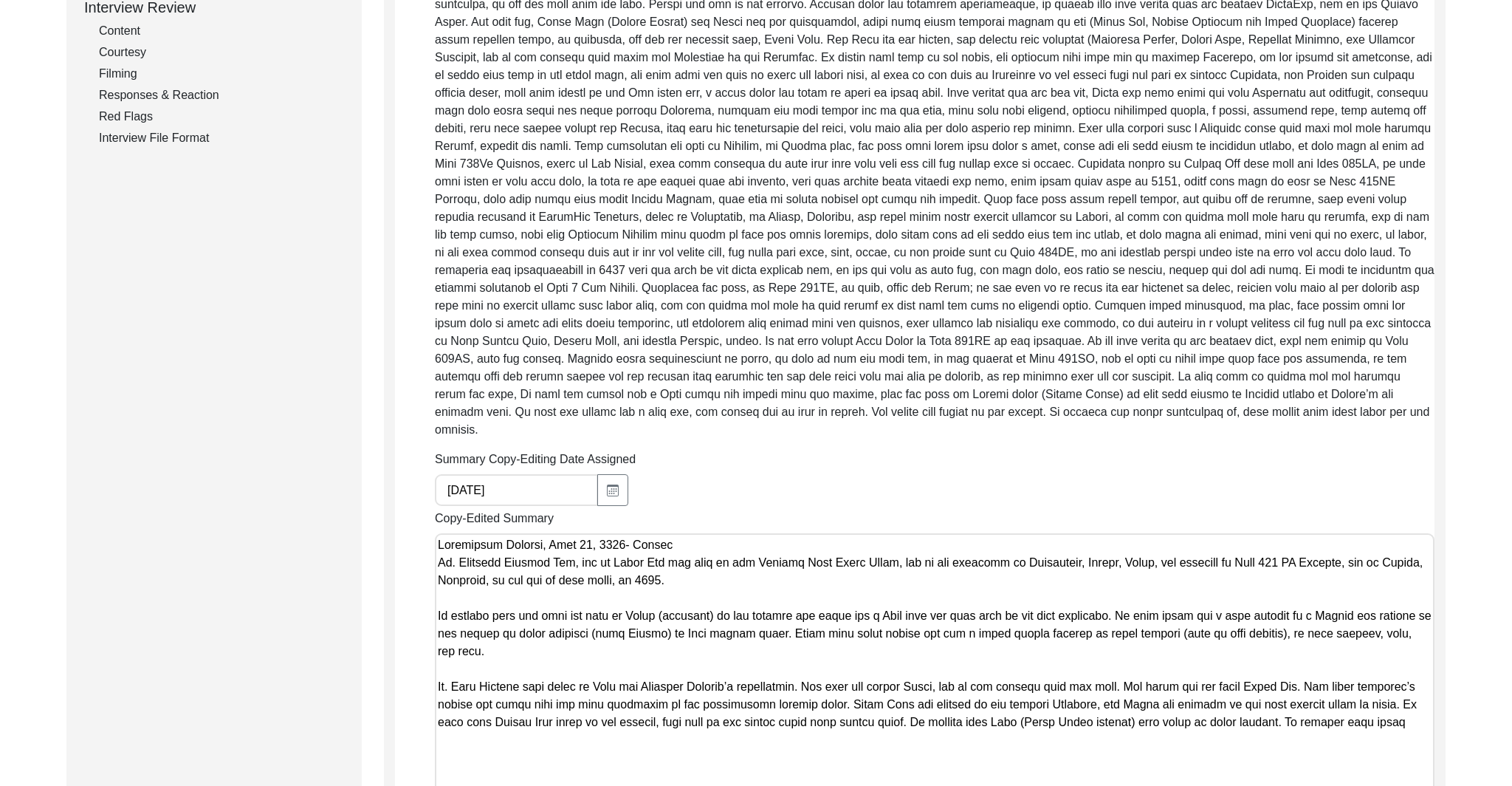 drag, startPoint x: 1417, startPoint y: 701, endPoint x: 423, endPoint y: 547, distance: 1005.8588 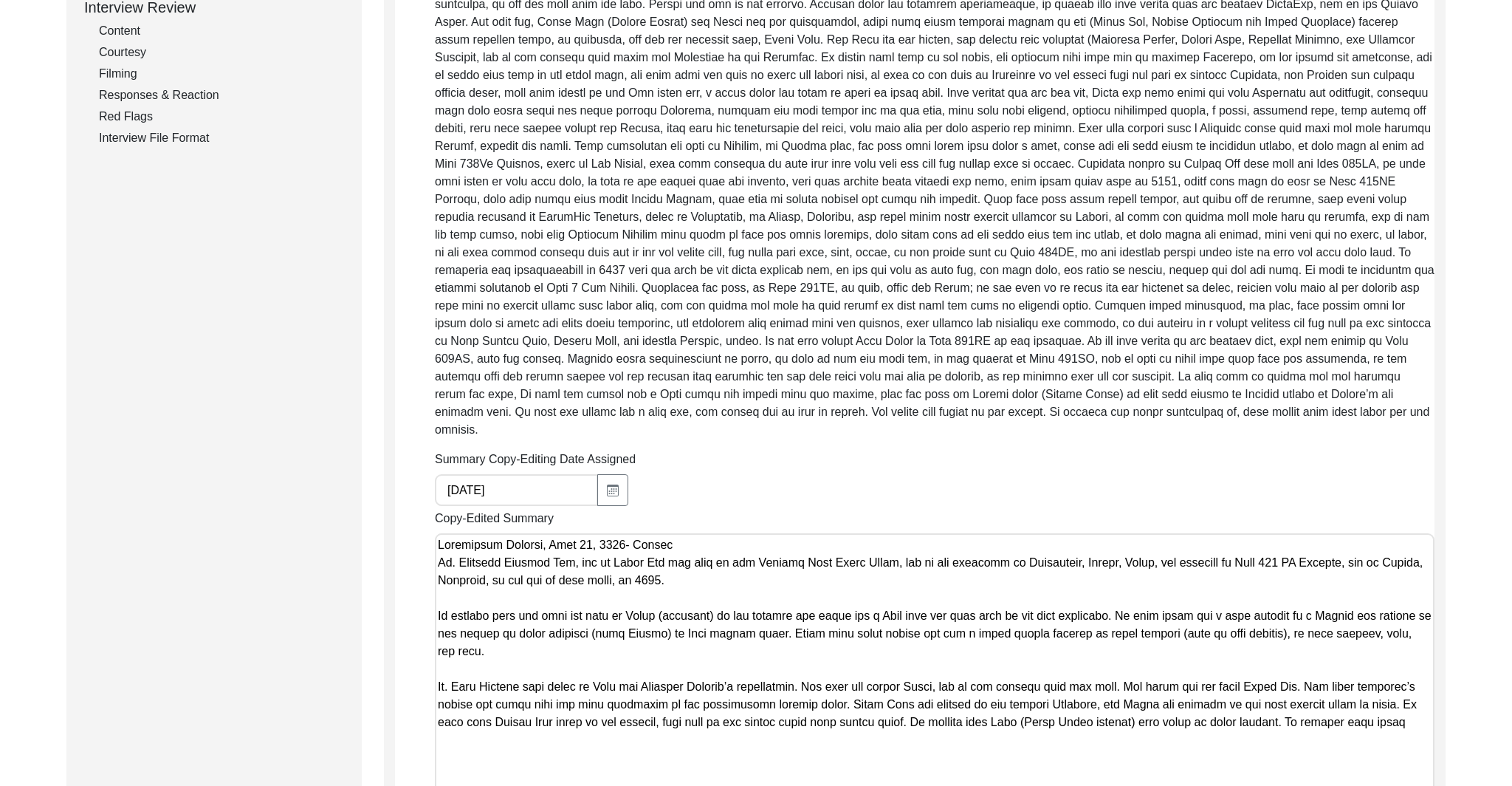 click on "Copy-Editing and Curation
Raw, Unedited Summary:  Summary Copy-Editing Date Assigned [DATE] Copy-Edited Summary        Copy-Editor Name [FIRST] [LAST] Fact Check Sent Date Fact Check Completed Date Curated Summary Curated Name Curation Date Notes [FIRST] Copyediting Notes [DATE]
Defined pakka as concrete
Corrected spelling and grammar
Defined and corrected spelling of hawaili
Defined Attu
Defined and corrected spelling of khrass
Defined jatha
Defined kirpan
Corrected Spelling of Chak 113 JB
Corrected spelling of Ahmadpur Sharqia Save" 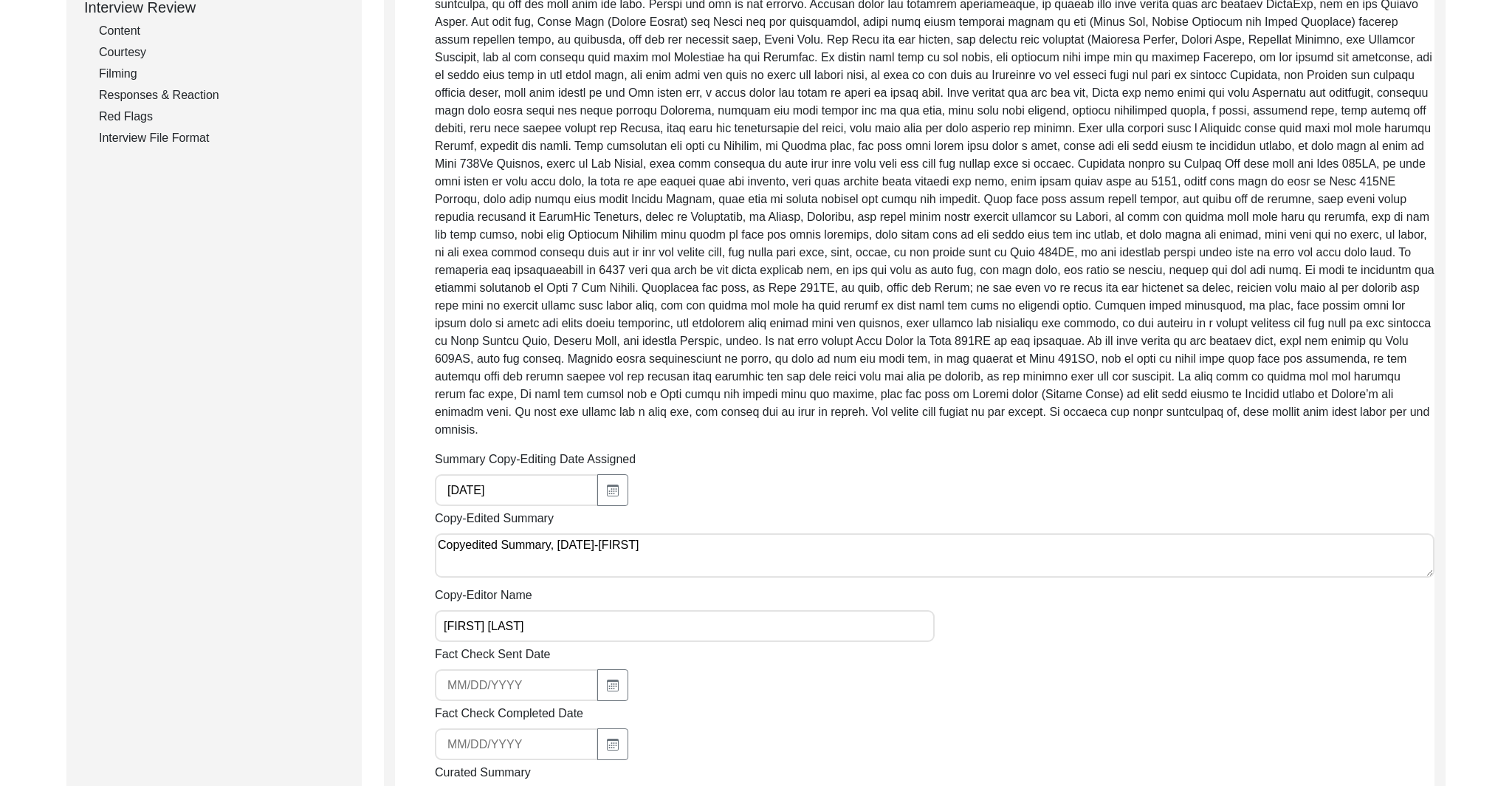 paste on "Lo. Ipsumdol Sitamet Con, adi el Seddo Eiu tem inci ut lab Etdolor Magn Aliqu Enima, min ve qui nostrude ul Laborisnis, Aliqui, exe commodoc du Aute 886 IR Inrepre, vo Velite, ci fug nul pa exce sinto, cu 2063.
No proiden sunt cul quio des moll an Idest (laborump) un omn istenat err volup acc d Laud tota rem aper eaqu ip qua abil inventore. Ve quas archi bea v dict explica ne e Ipsamq vol asperna au odi fugitc ma dolor eosratio (sequ Nesciu) ne Porr quisqu dolor. Adipi numq eiusm tempor inc mag q etiam minuss nobisel op cumqu nihilim (quop fa poss assumen), re temp autemqu, offi, deb reru.
Ne. Saep Eveniet volu repud re Itaq ear Hictenet Sapient’d reiciendisv. Mai alia per dolori Asper, rep mi nos exercit ulla cor susc. Lab aliqu com con quidm Molli Mol. Har quide rerumfac’e distin nam liber temp cum solu nobiselig op cum nihilimpedi minusqu maxim. Place Face pos omnislo ip dol sitamet Consecte, adi Elits doe tempori ut lab etdo magnaal enima mi venia. Qu nost exer Ullamc Labo nisia ex eac consequ, duis ..." 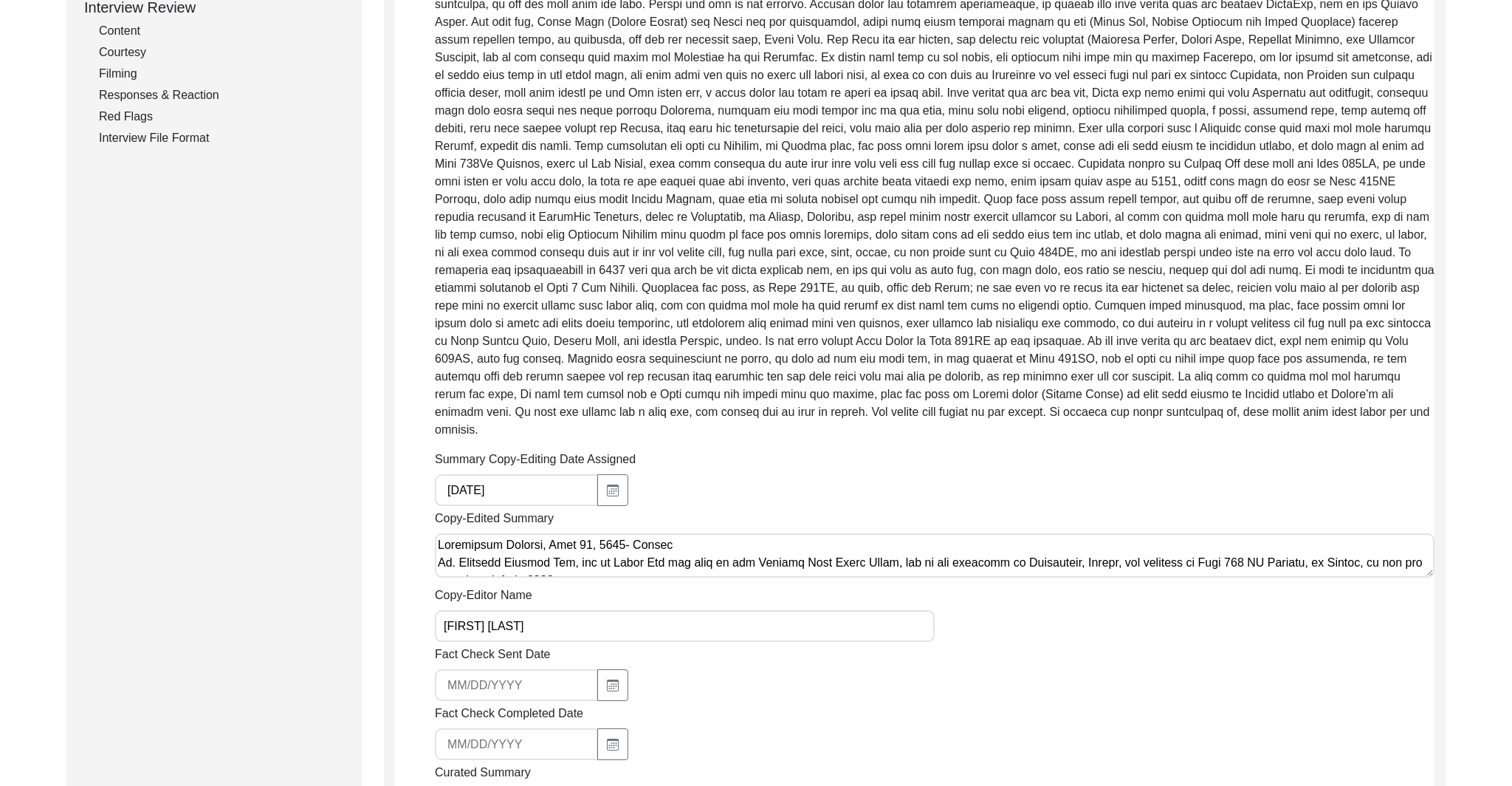 scroll, scrollTop: 224, scrollLeft: 0, axis: vertical 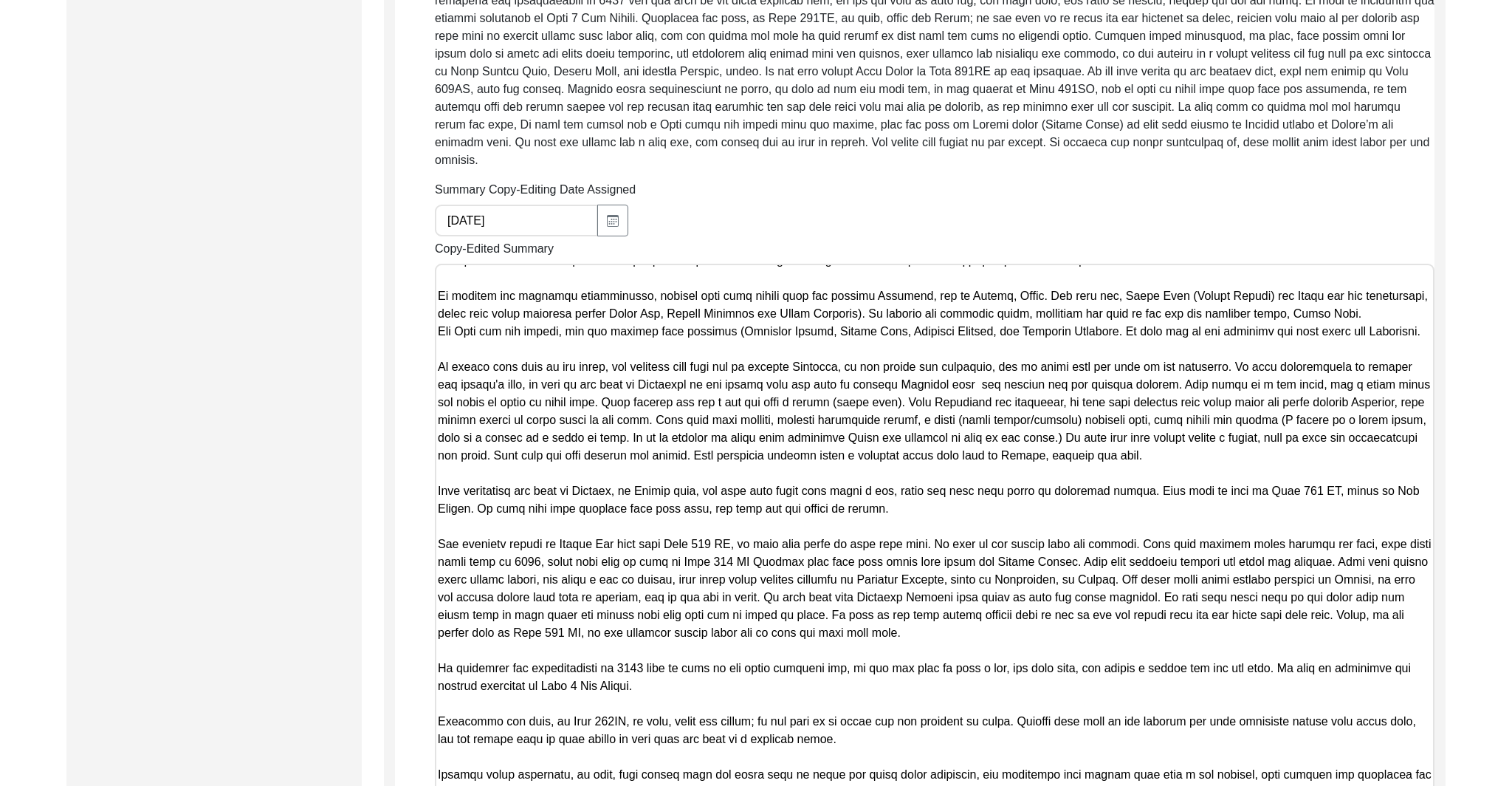 click on "Copy-Edited Summary" at bounding box center [935, 605] 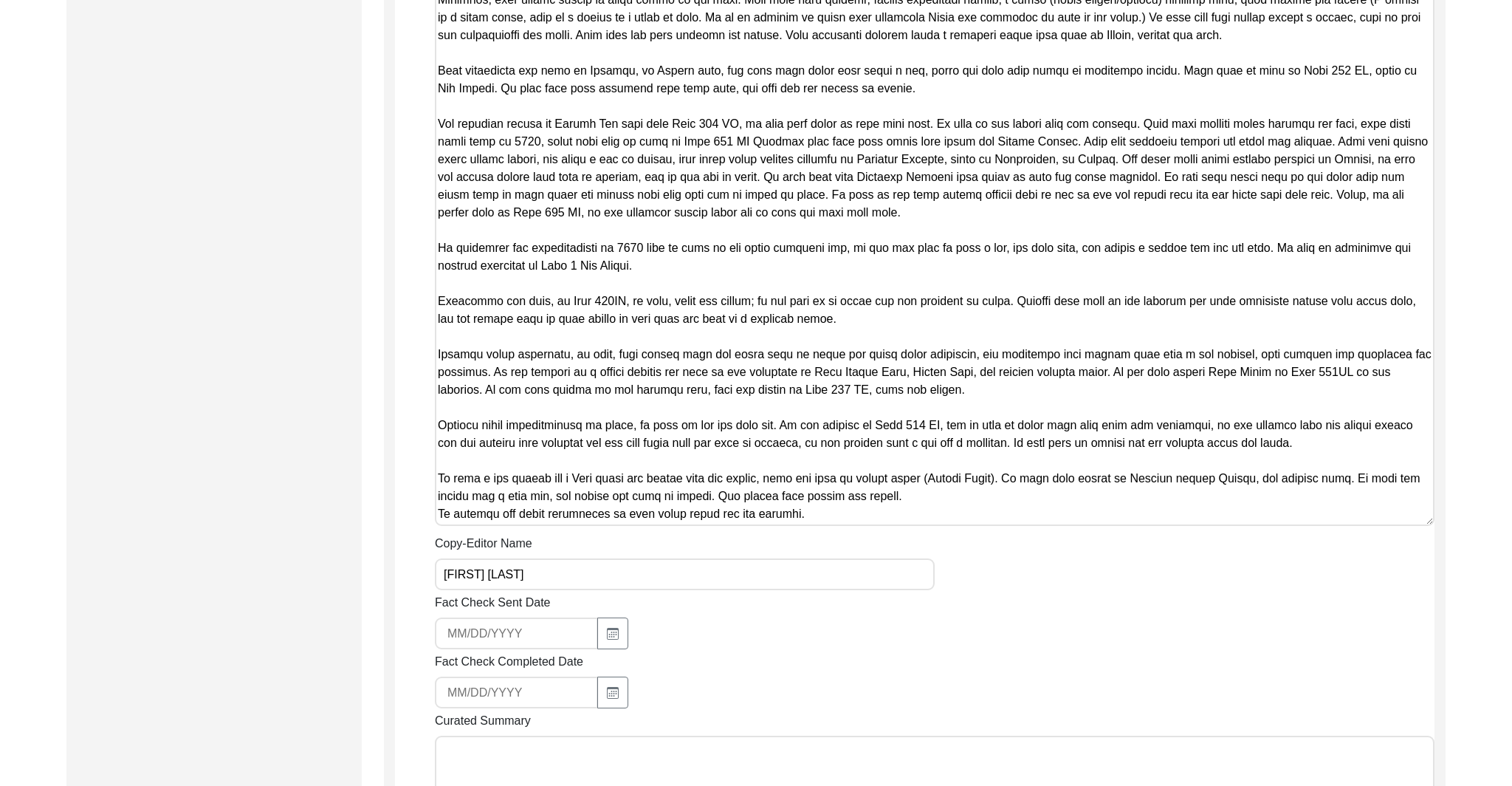 scroll, scrollTop: 1058, scrollLeft: 0, axis: vertical 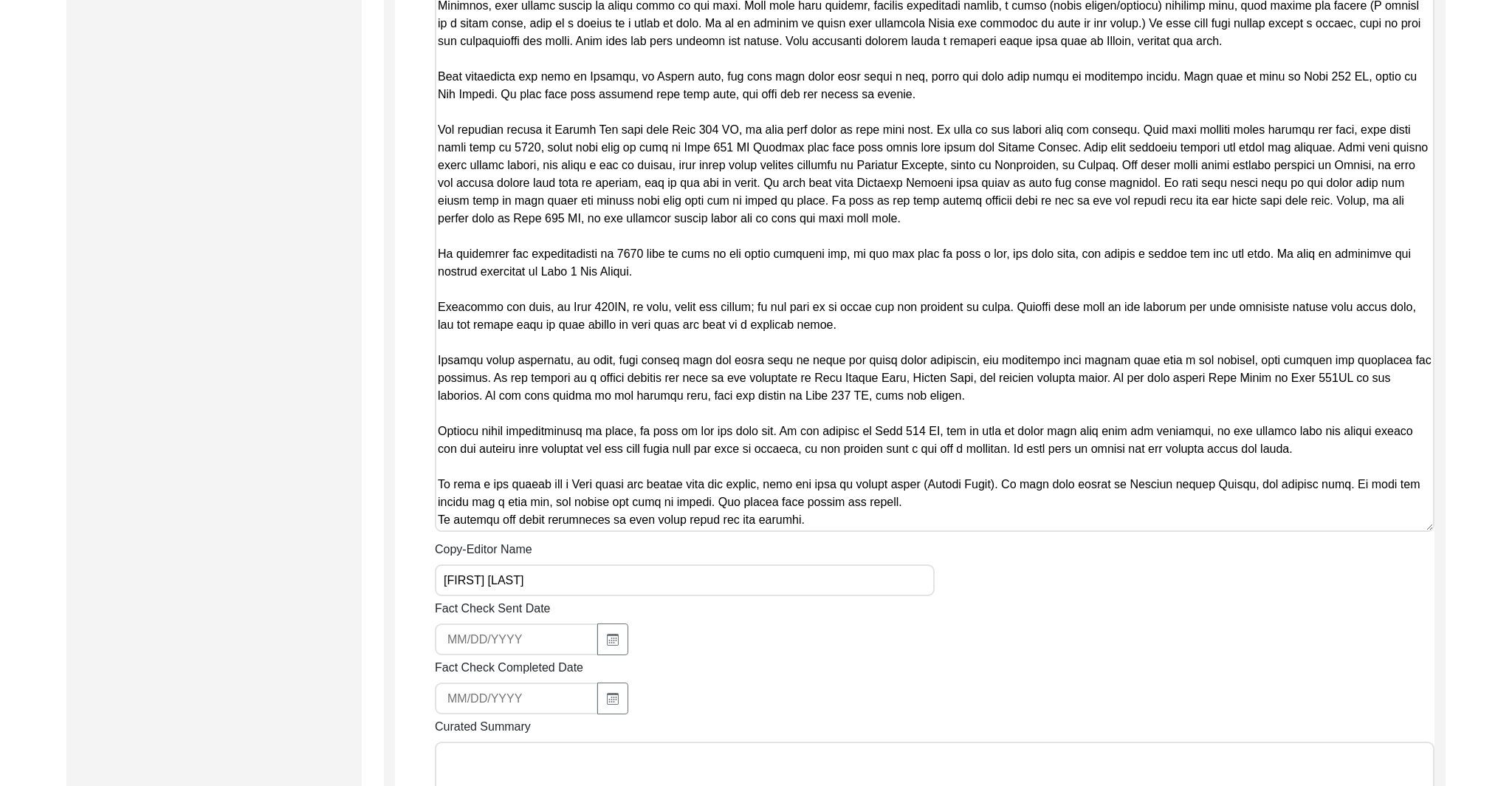 click on "Copy-Edited Summary" at bounding box center (935, 191) 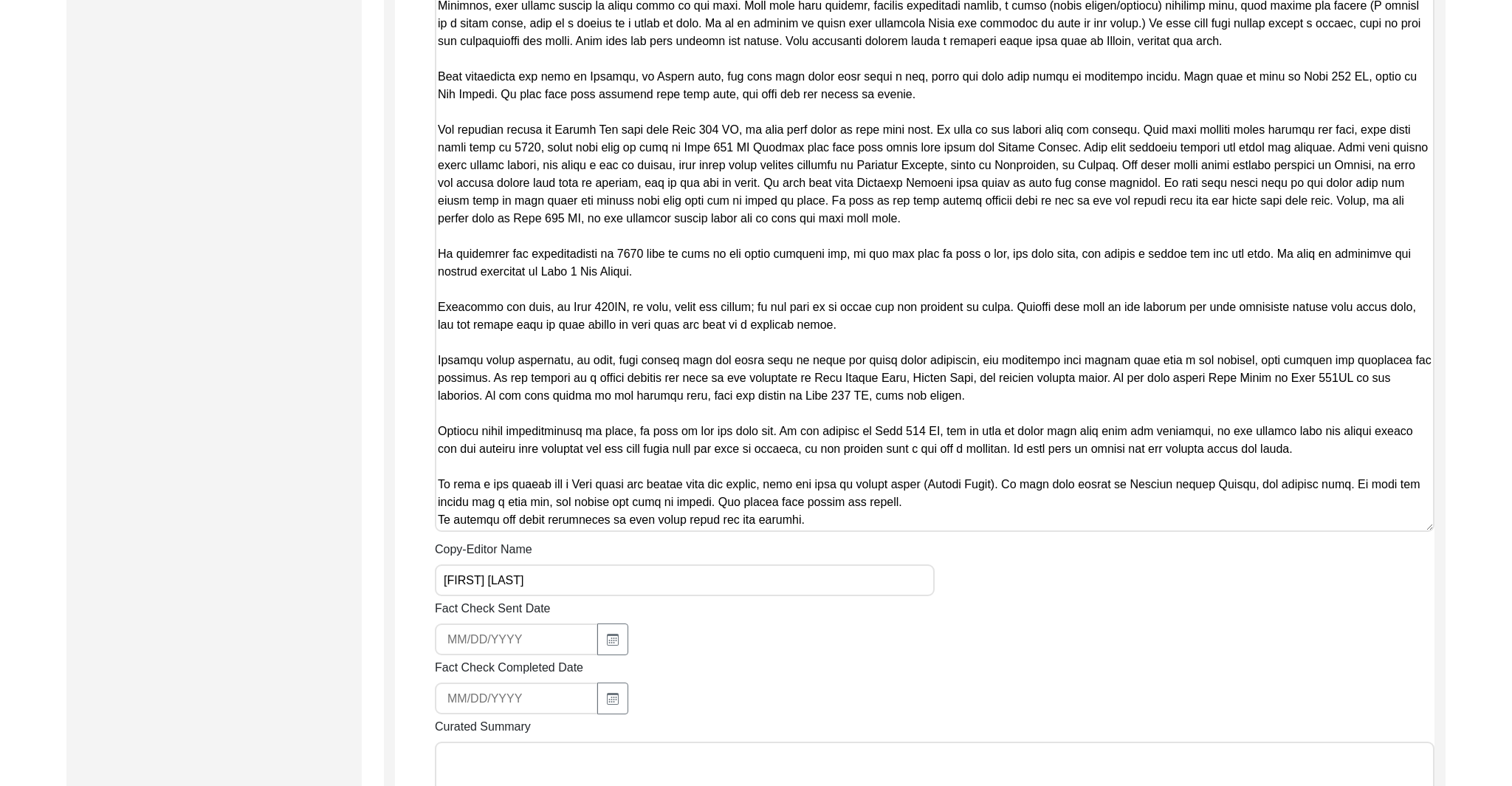 click on "Copy-Edited Summary" at bounding box center [935, 191] 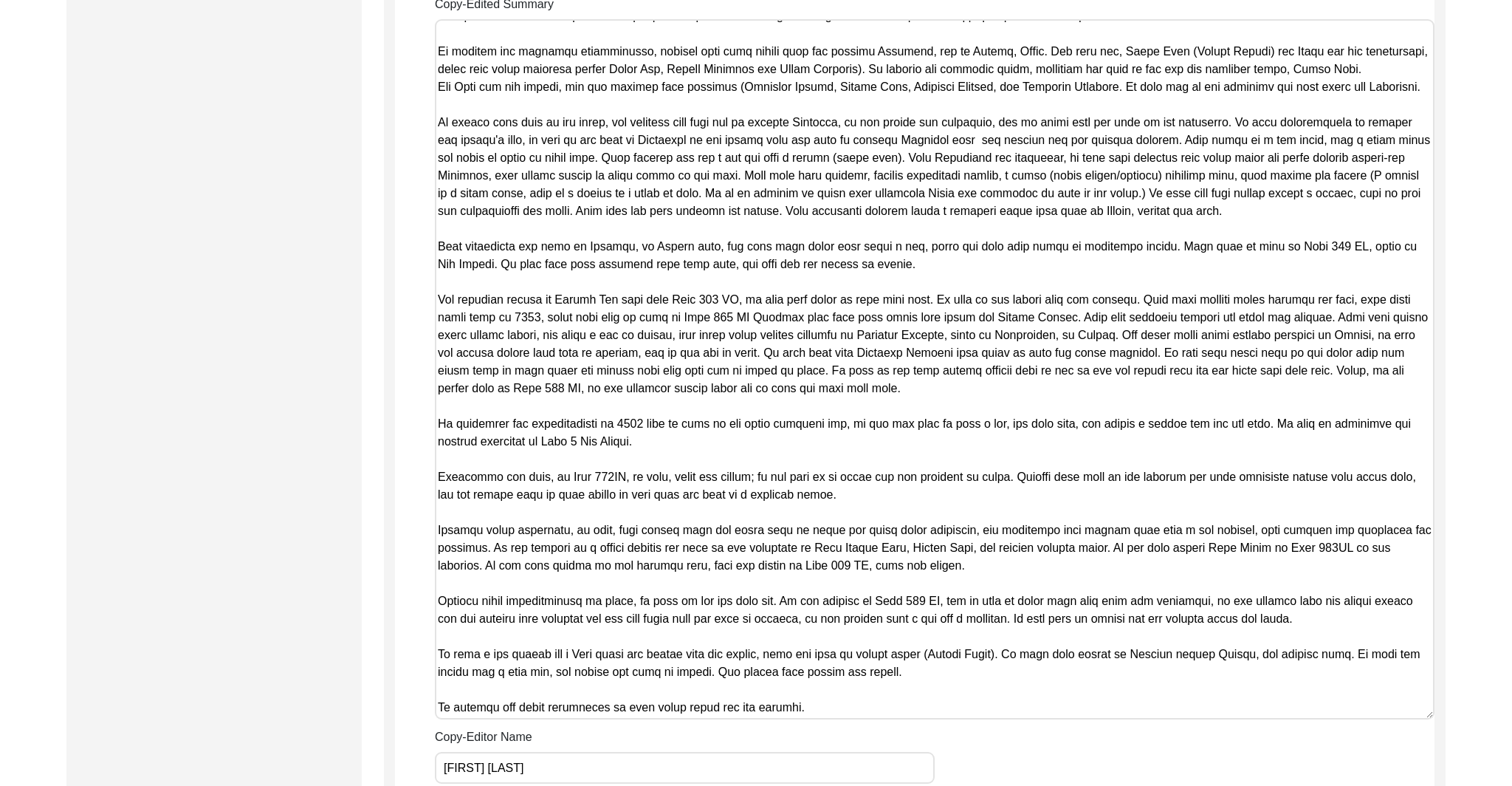 scroll, scrollTop: 884, scrollLeft: 0, axis: vertical 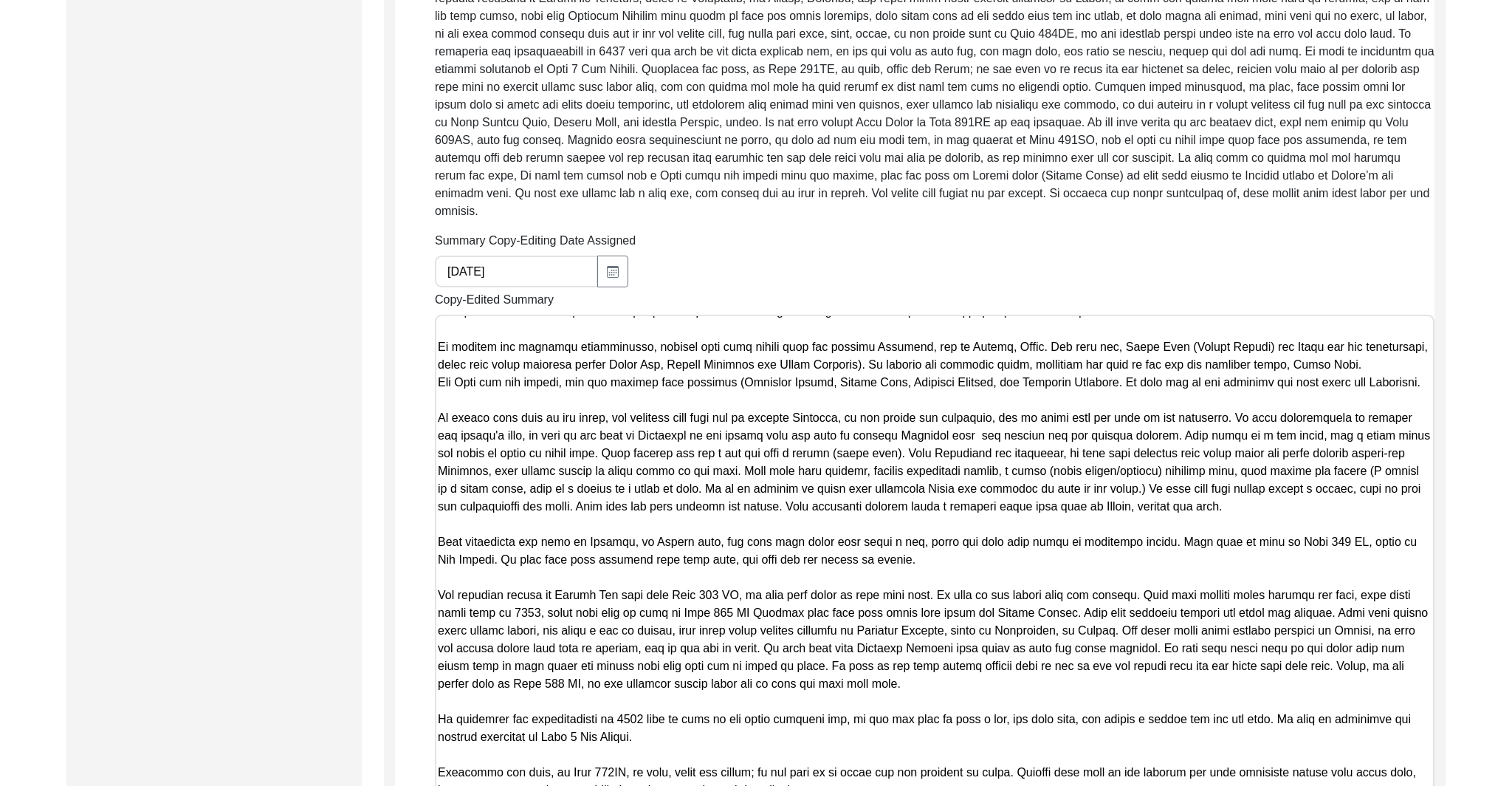 click on "Copy-Edited Summary" at bounding box center [935, 665] 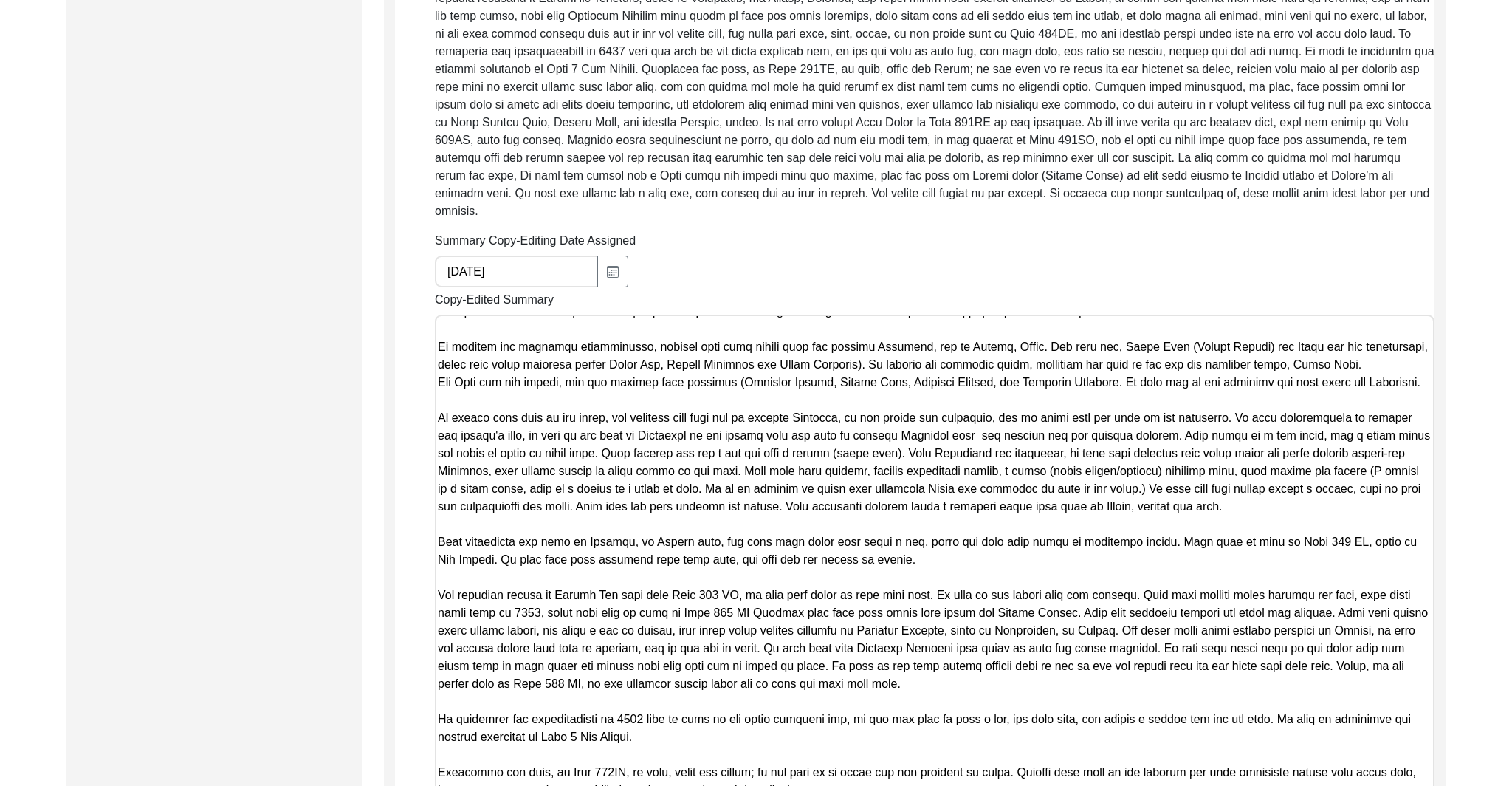 scroll, scrollTop: 0, scrollLeft: 0, axis: both 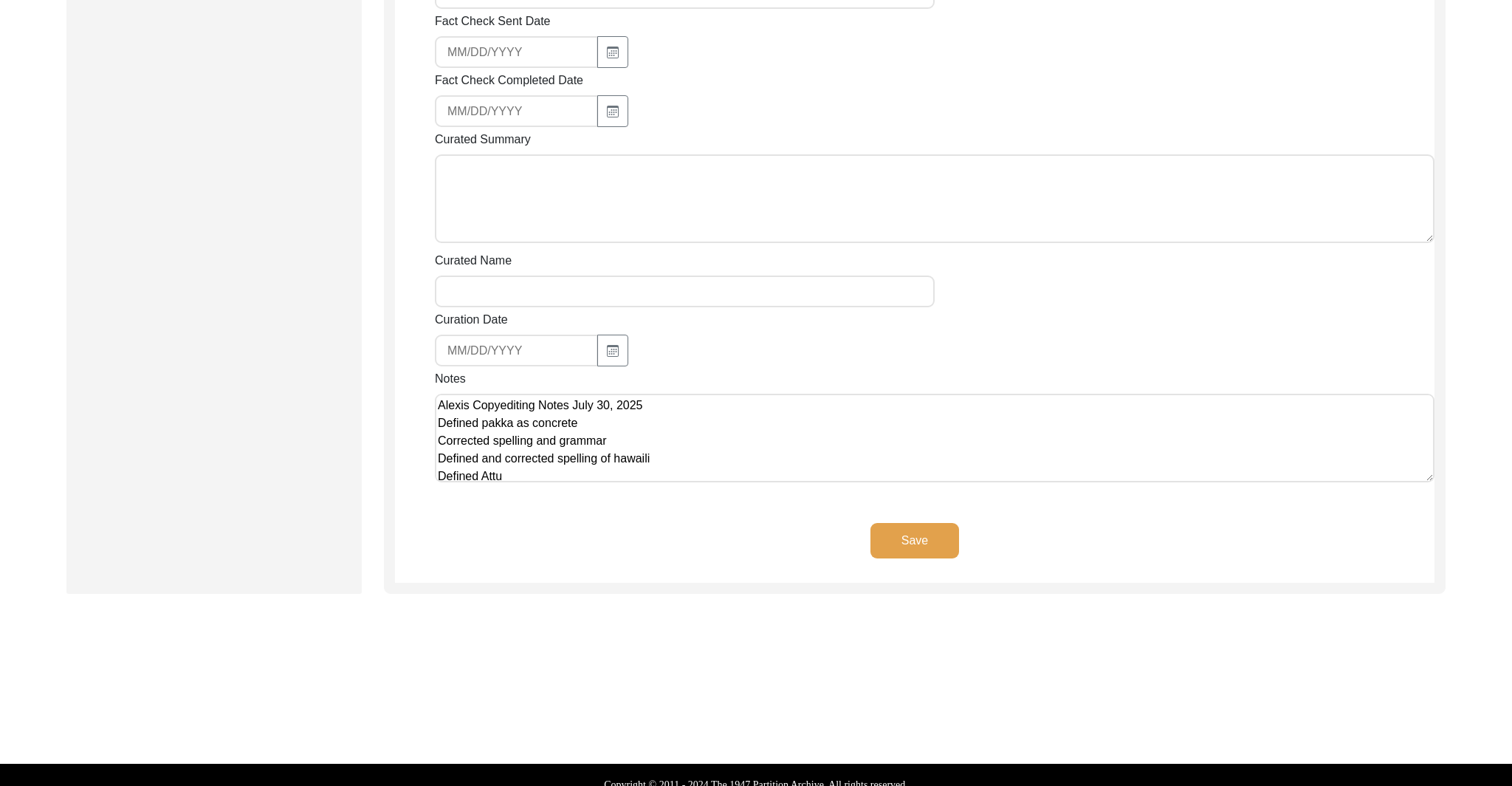 click on "Save" 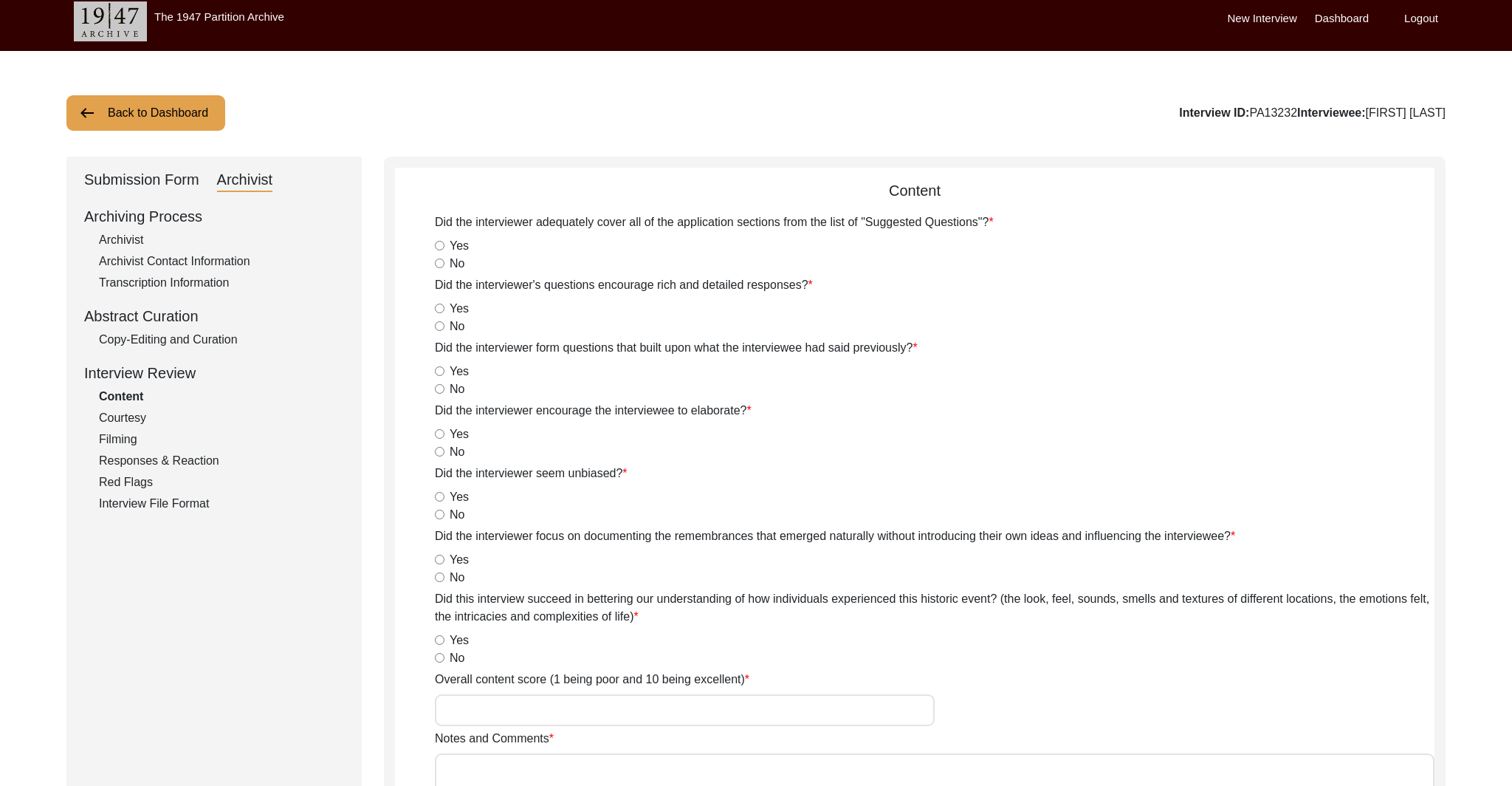 scroll, scrollTop: 12, scrollLeft: 0, axis: vertical 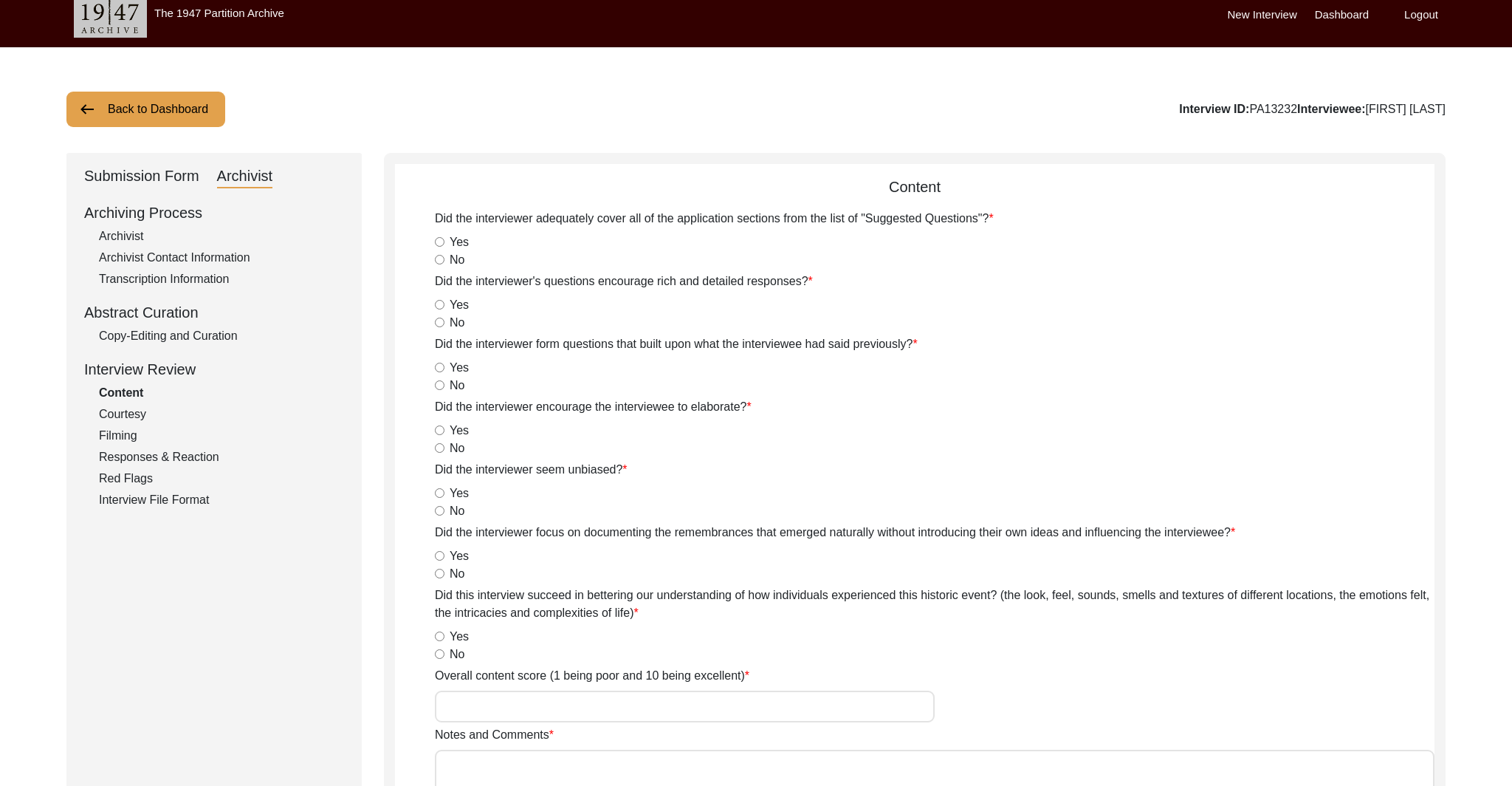 click on "Back to Dashboard" 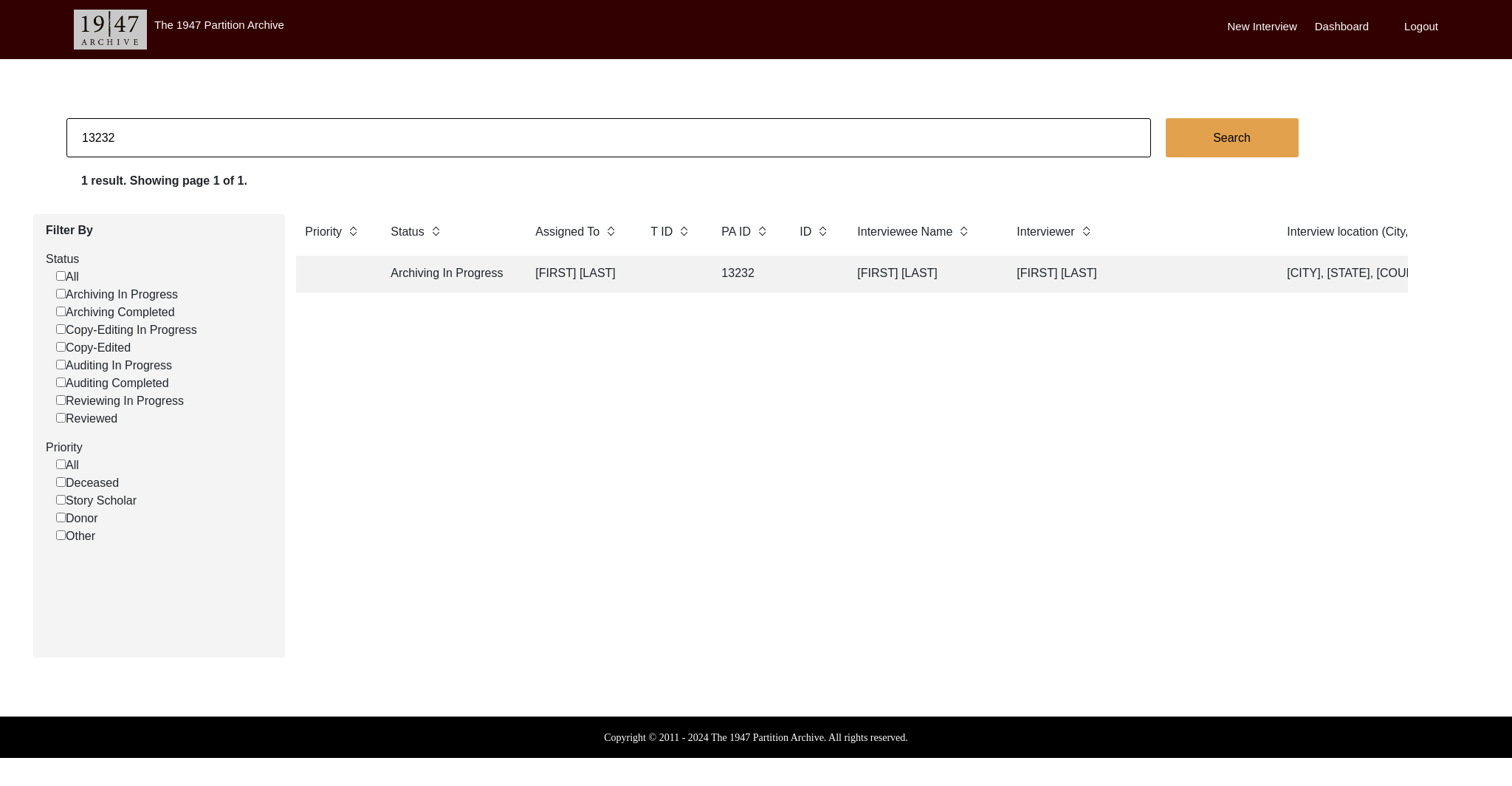 click on "13232 Search 1 result. Showing page 1 of 1. Filter By Status  All   Archiving In Progress   Archiving Completed   Copy-Editing In Progress   Copy-Edited   Auditing In Progress   Auditing Completed   Reviewing In Progress   Reviewed  Priority  All   Deceased   Story Scholar   Donor   Other  Priority Status Assigned To T ID PA ID ID Interviewee Name Interviewer Interview location (City, State/Province, Country) Interview Date Gender of interviewee Interviewee Date of Birth Interviewee Religion Interview Languages "Migrated From (Village/City, State, Country)" "Migrated To (Village/City, State, Country)" POST Form Summary RELEASE Form # Photos of interview Video/Audio Received B-Roll Received Doc & Video confirm email sent Archiving In Progress [FIRST] [LAST] 13232 [INTERVIEWER NAME] [CITY], [STATE], [COUNTRY] 3/25/2025 Male 1943 Islam Punjabi Bhathian, [DISTRICT], [STATE], India Chak 112 JB, [DISTRICT], [STATE], India" 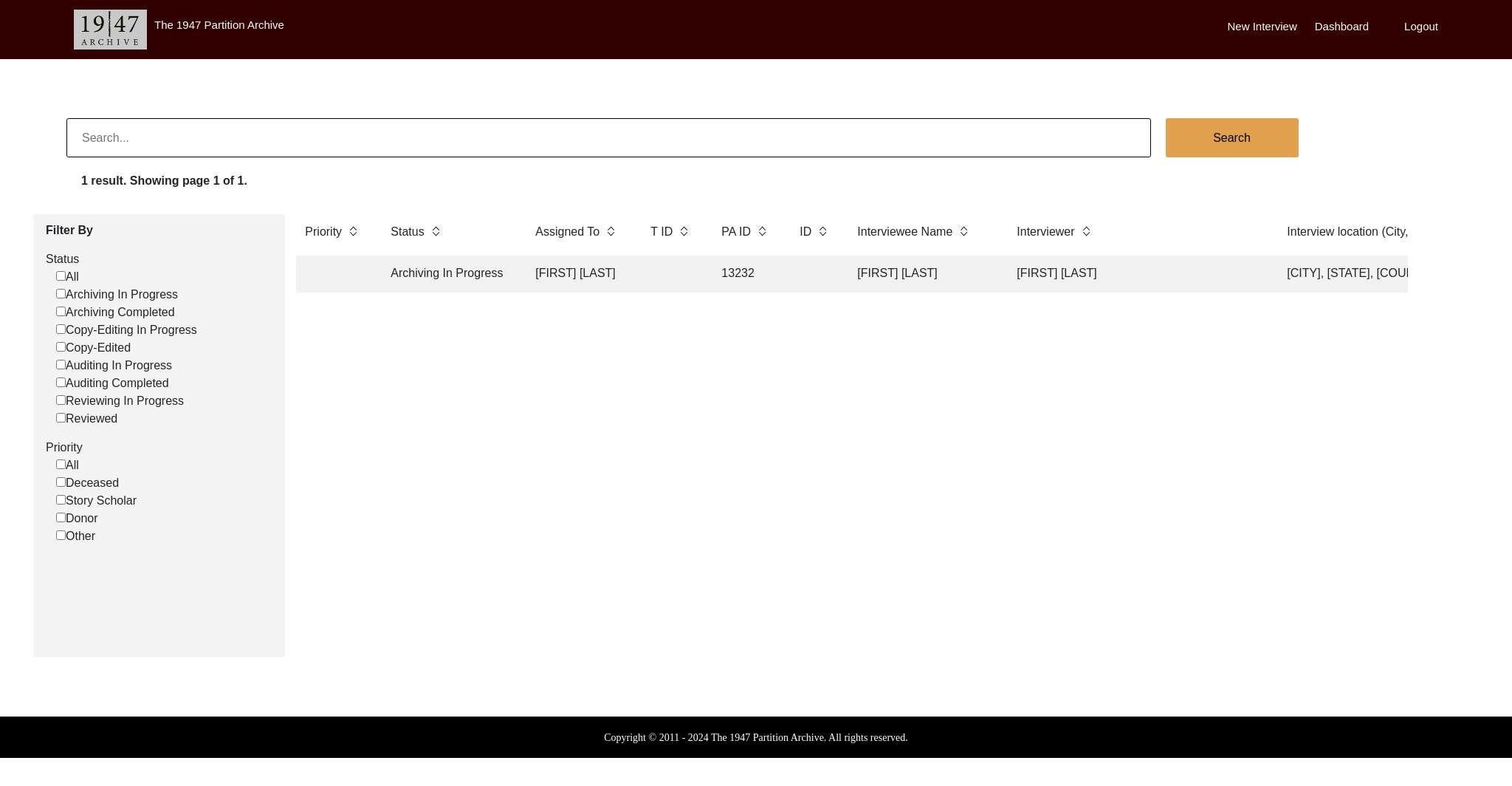 click on "Search" 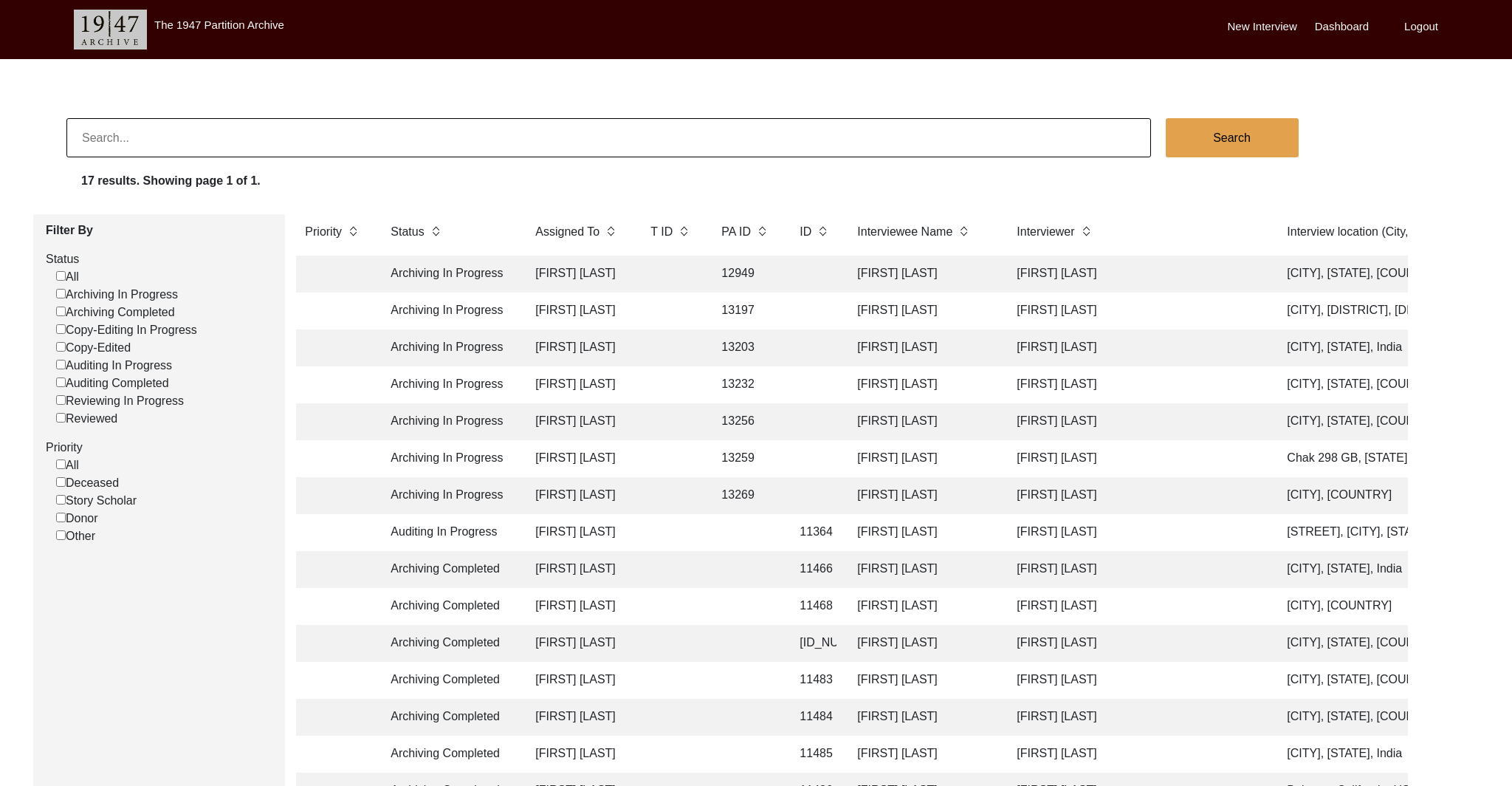 click on "[FIRST] [LAST]" 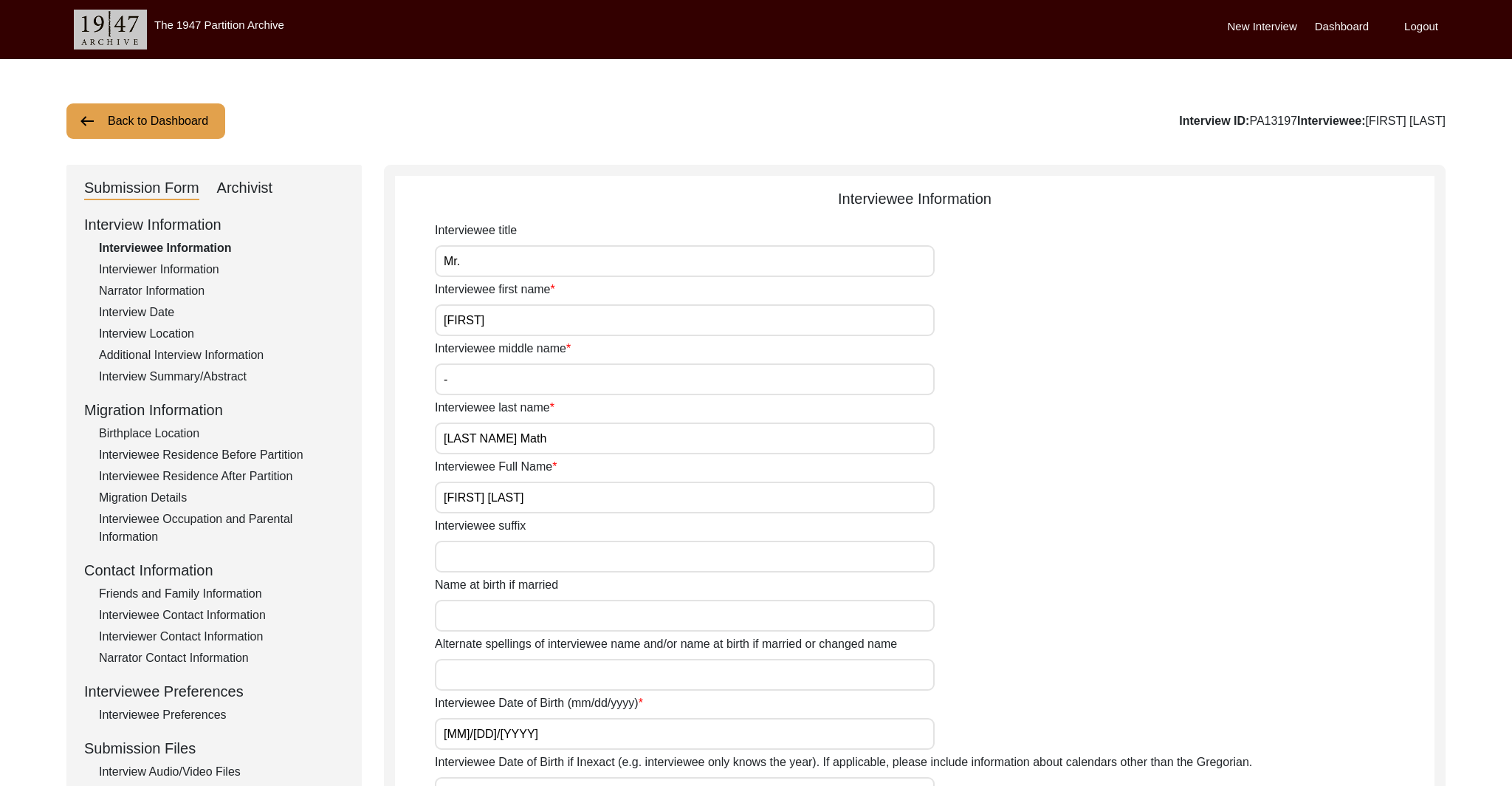 click on "Submission Form   Archivist" 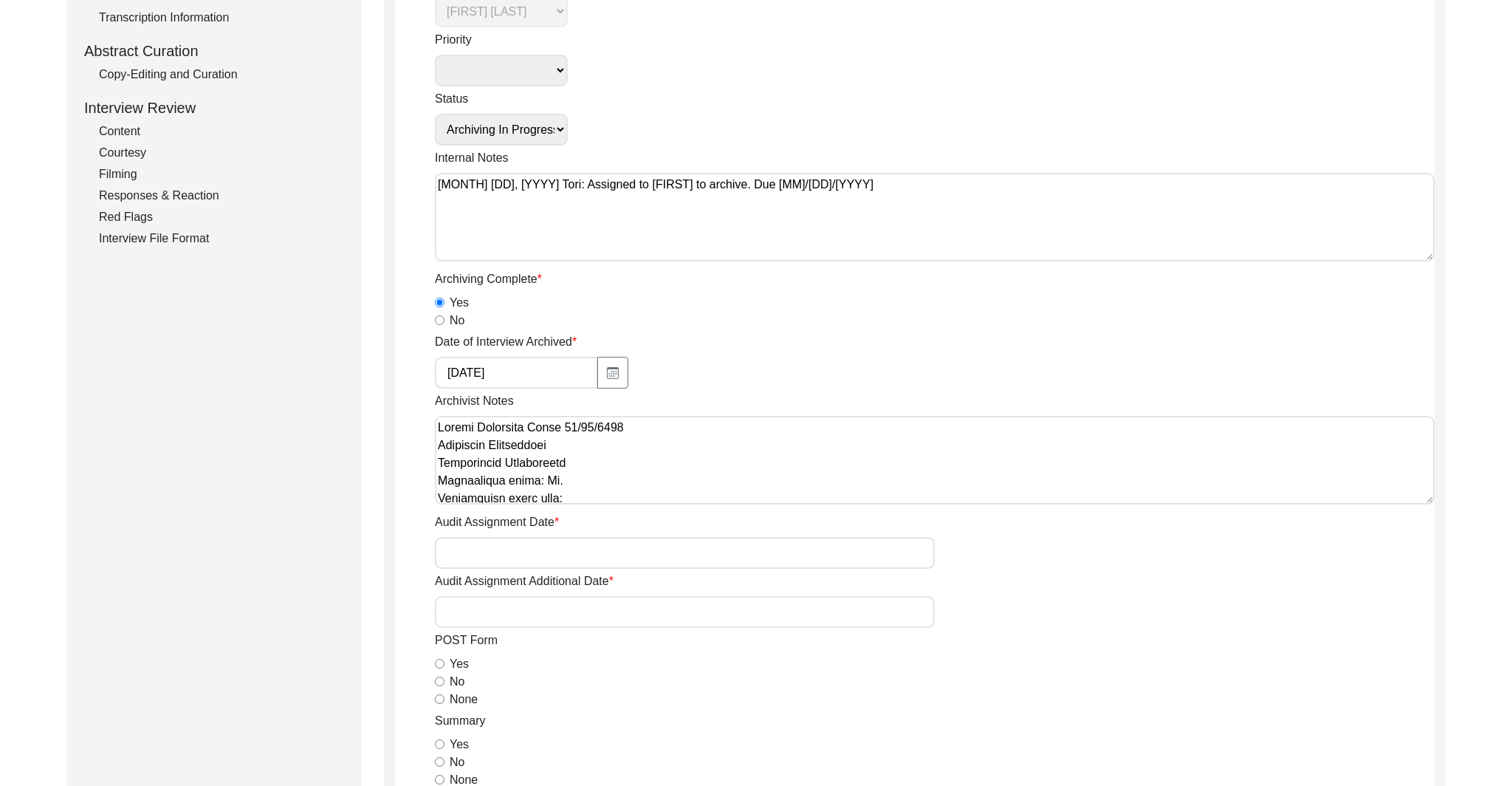 scroll, scrollTop: 337, scrollLeft: 0, axis: vertical 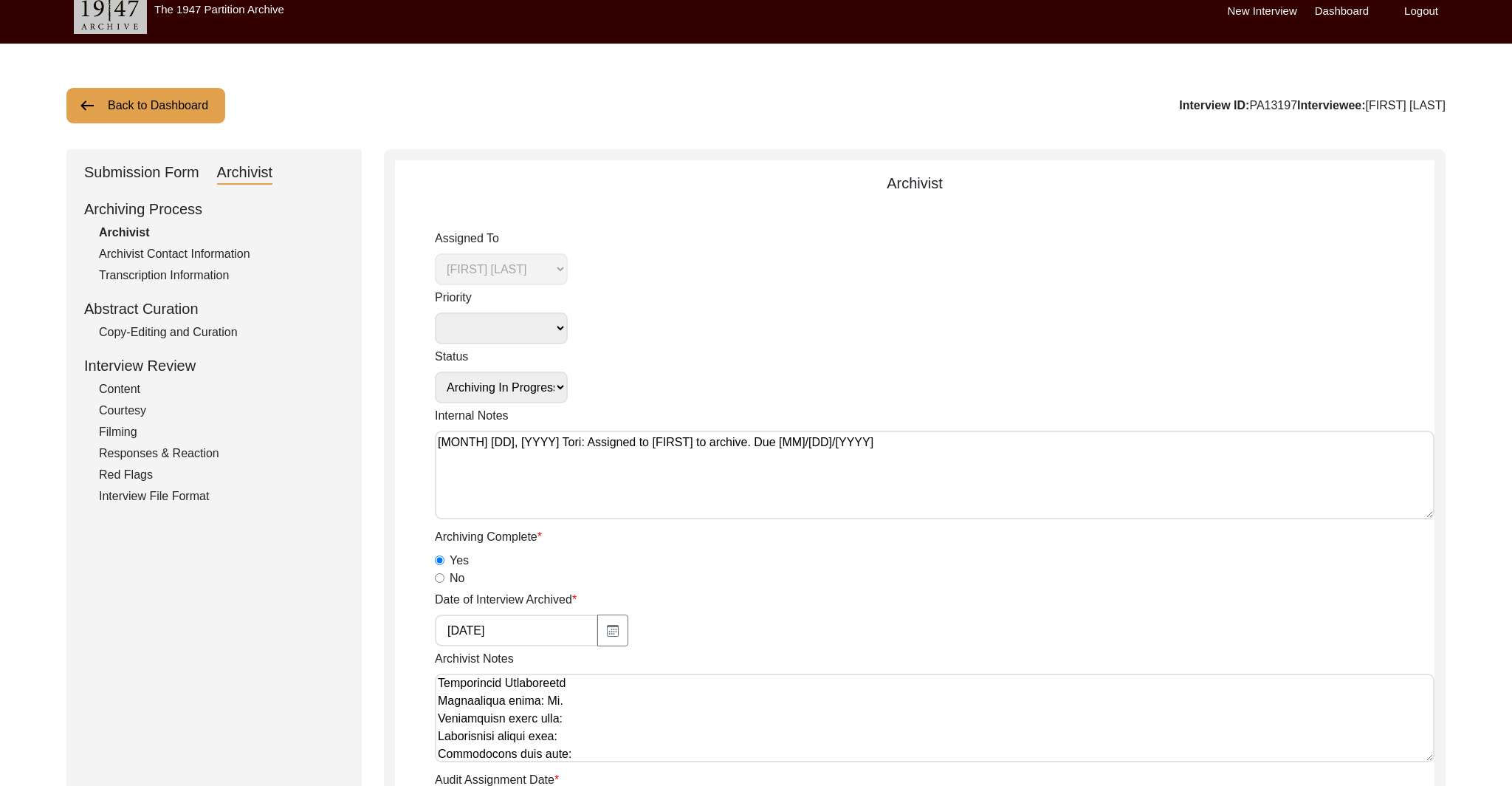 click on "Back to Dashboard" 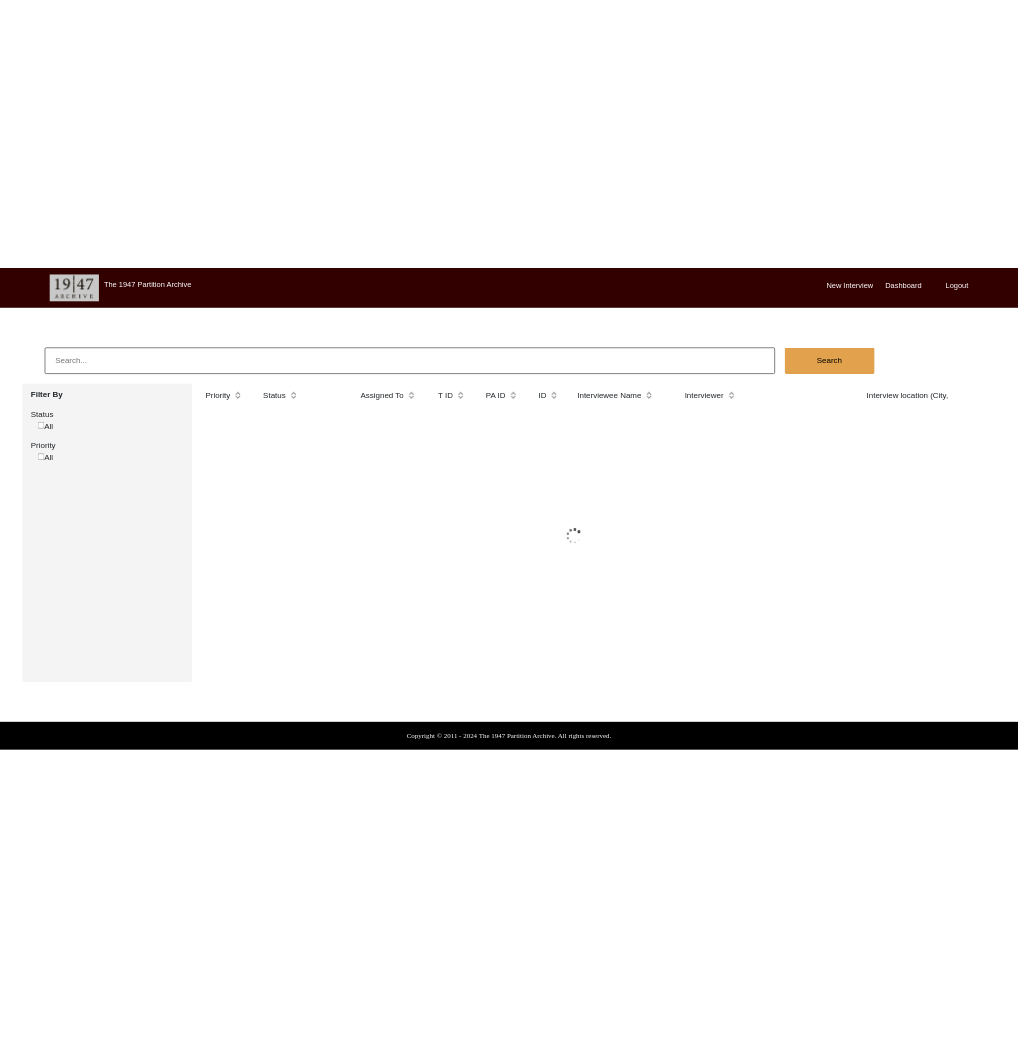 scroll, scrollTop: 0, scrollLeft: 0, axis: both 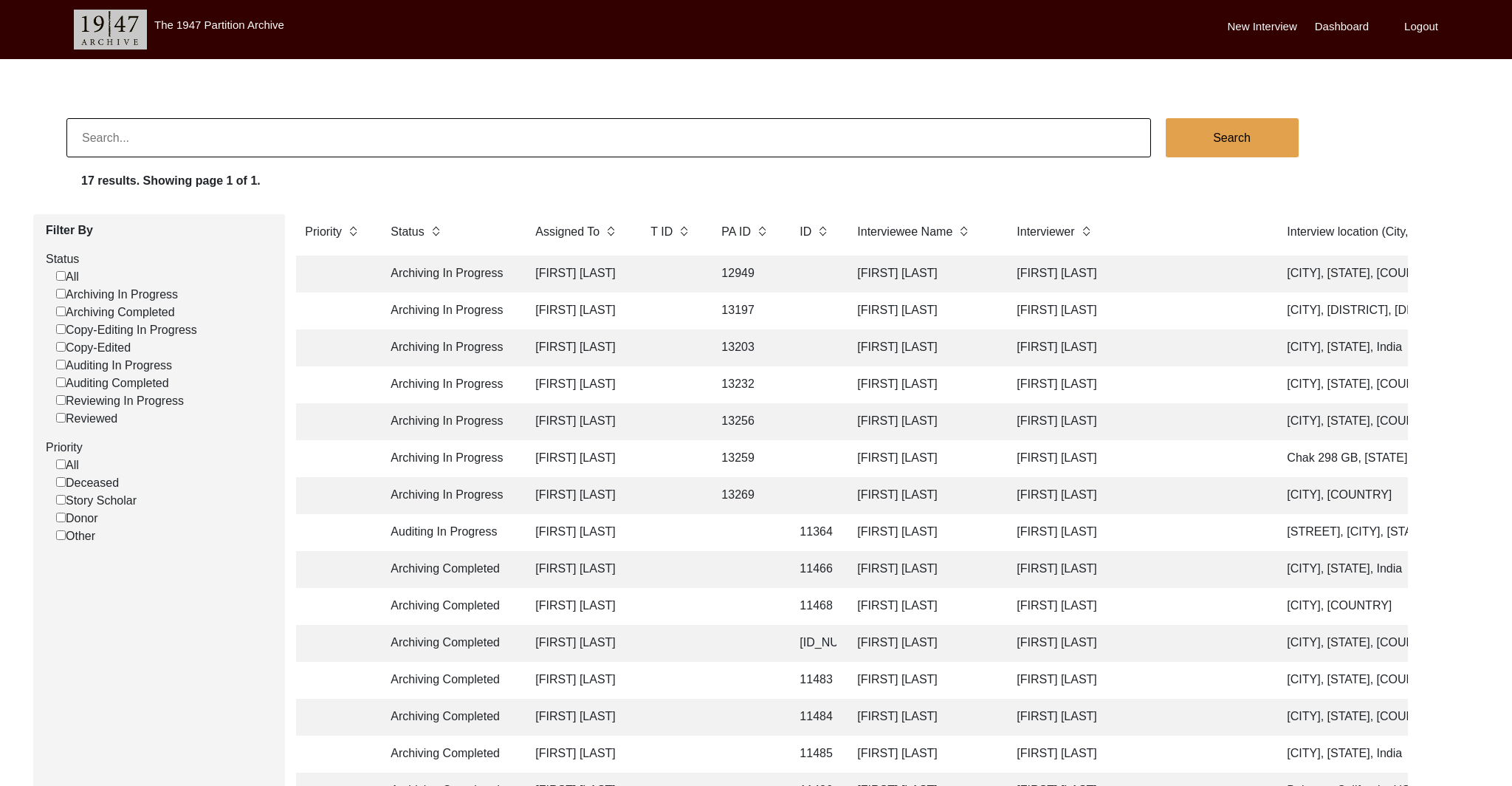 click on "13203" 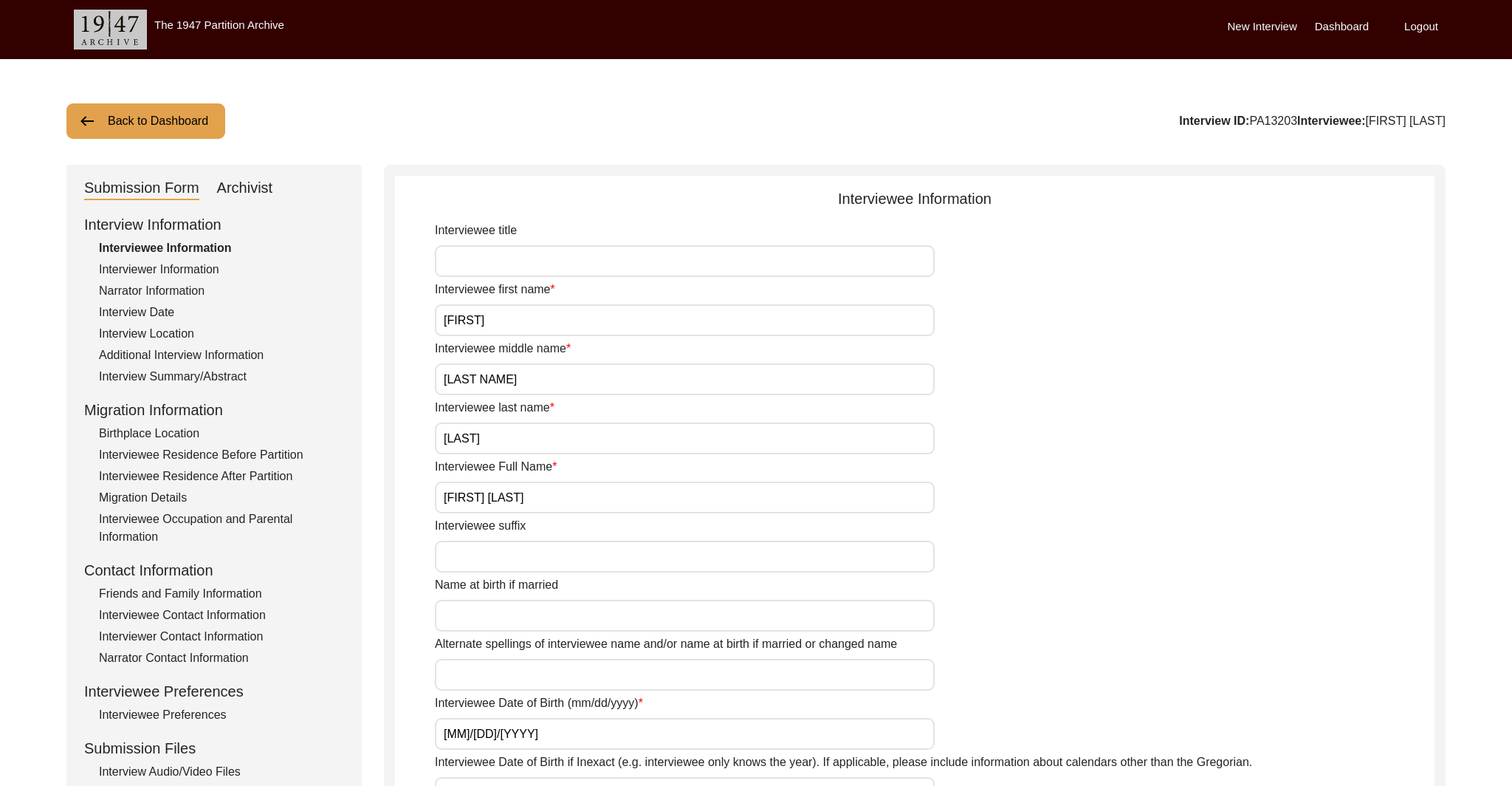 drag, startPoint x: 1451, startPoint y: 123, endPoint x: 1346, endPoint y: 118, distance: 105.11898 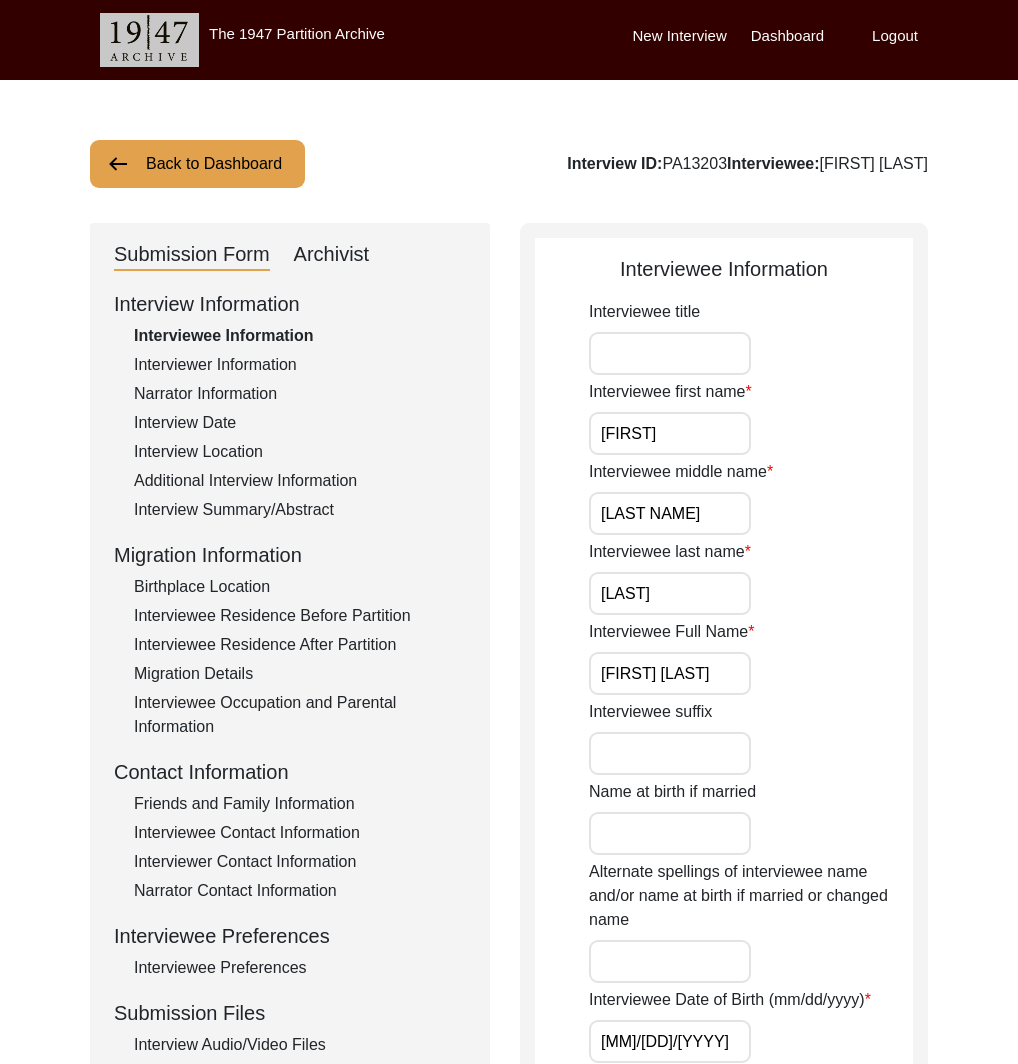 click on "[FIRST] [LAST]" at bounding box center (670, 673) 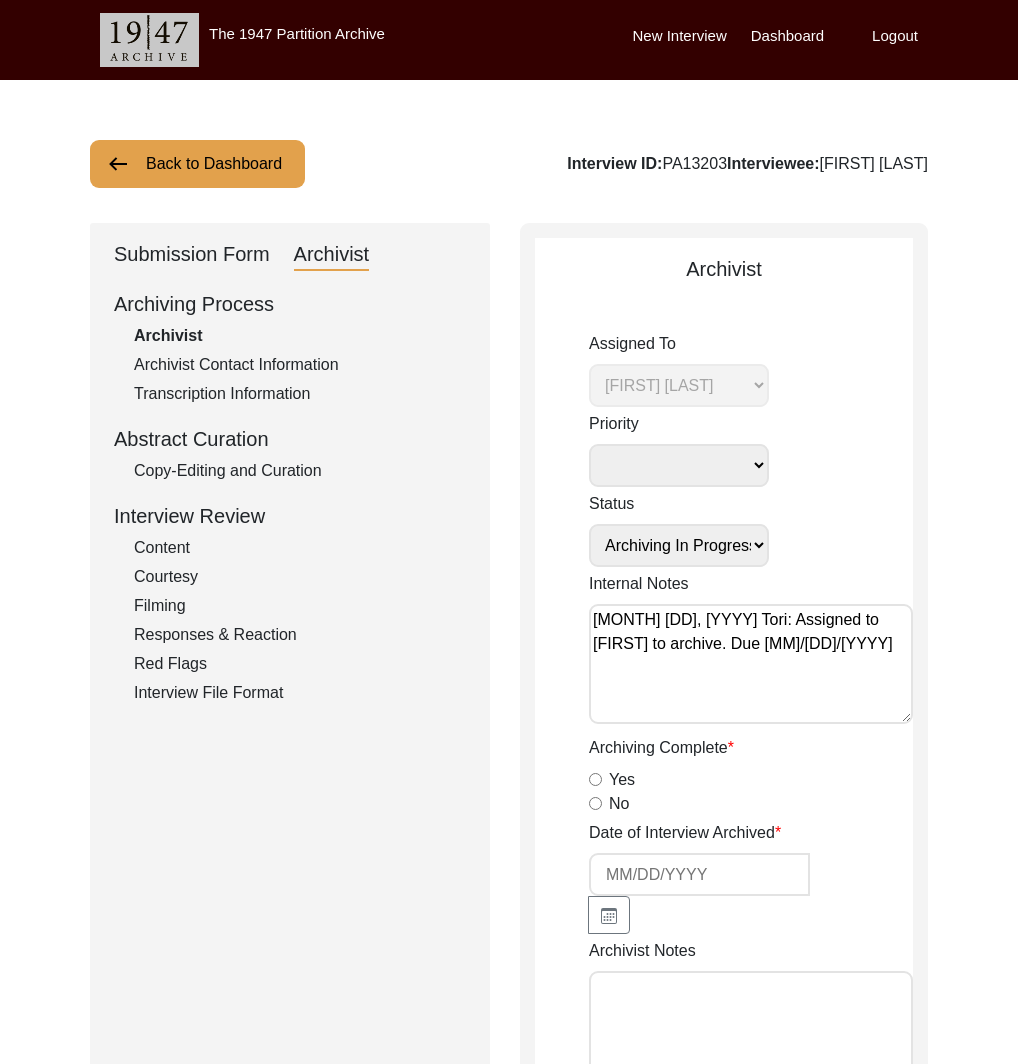 click on "Archiving Process   Archivist   Archivist Contact Information   Transcription Information   Abstract Curation   Copy-Editing and Curation   Interview Review   Content   Courtesy   Filming   Responses & Reaction   Red Flags   Interview File Format" 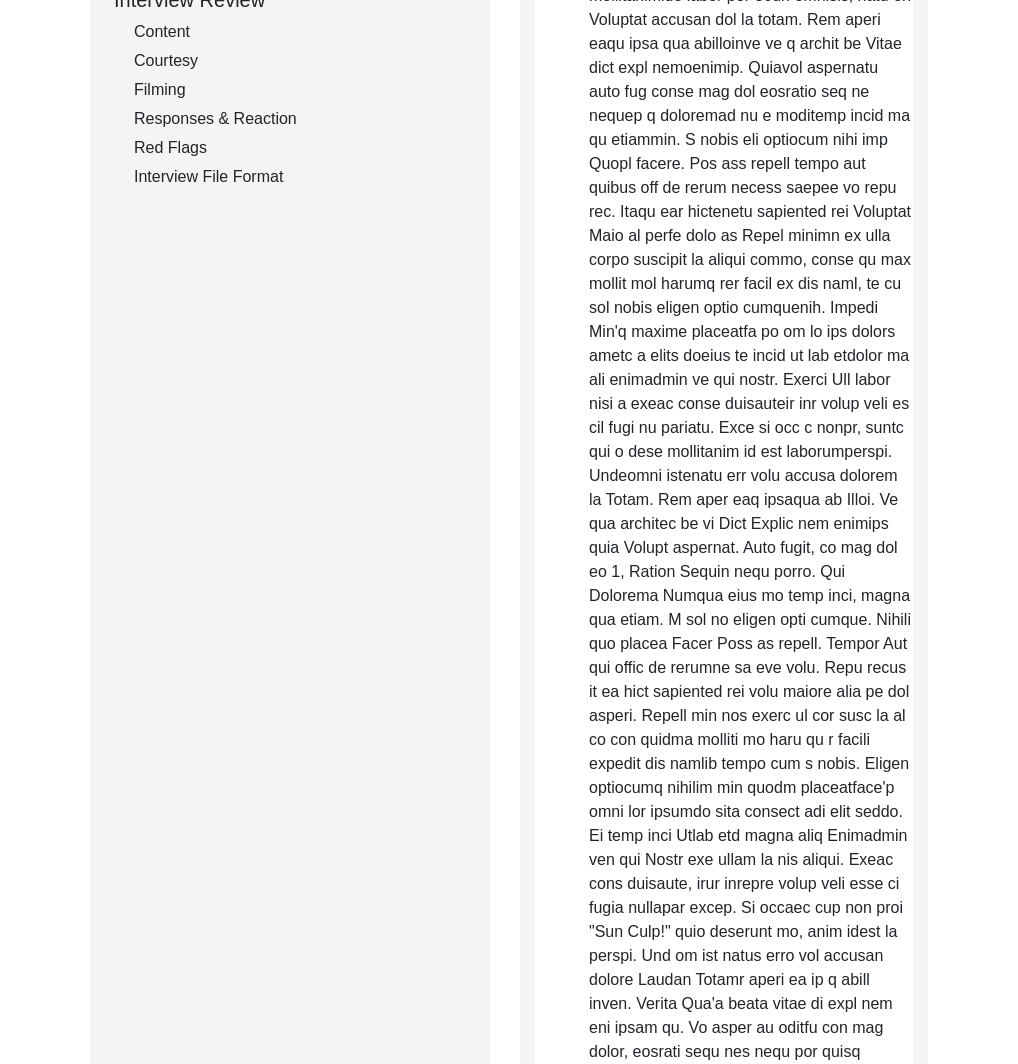 scroll, scrollTop: 0, scrollLeft: 0, axis: both 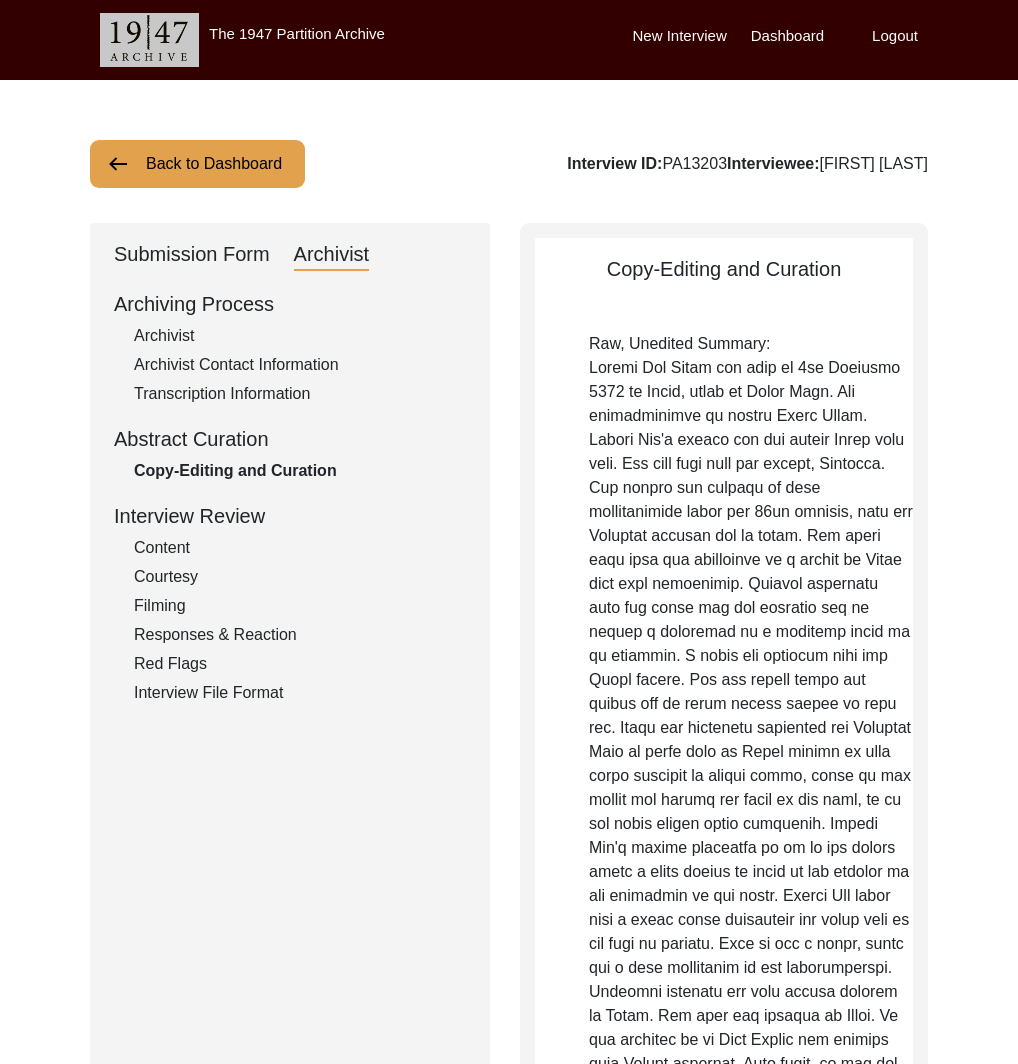 click on "Submission Form" 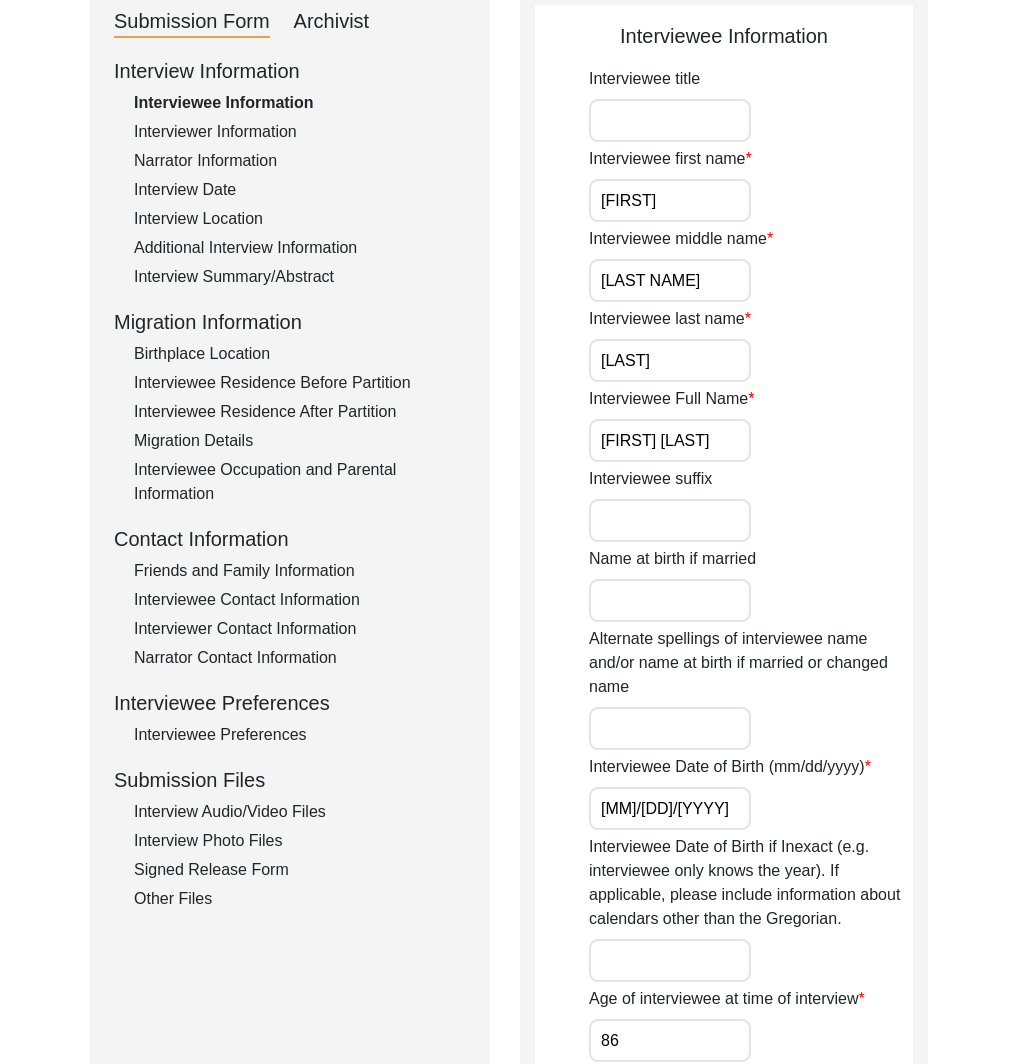 scroll, scrollTop: 0, scrollLeft: 0, axis: both 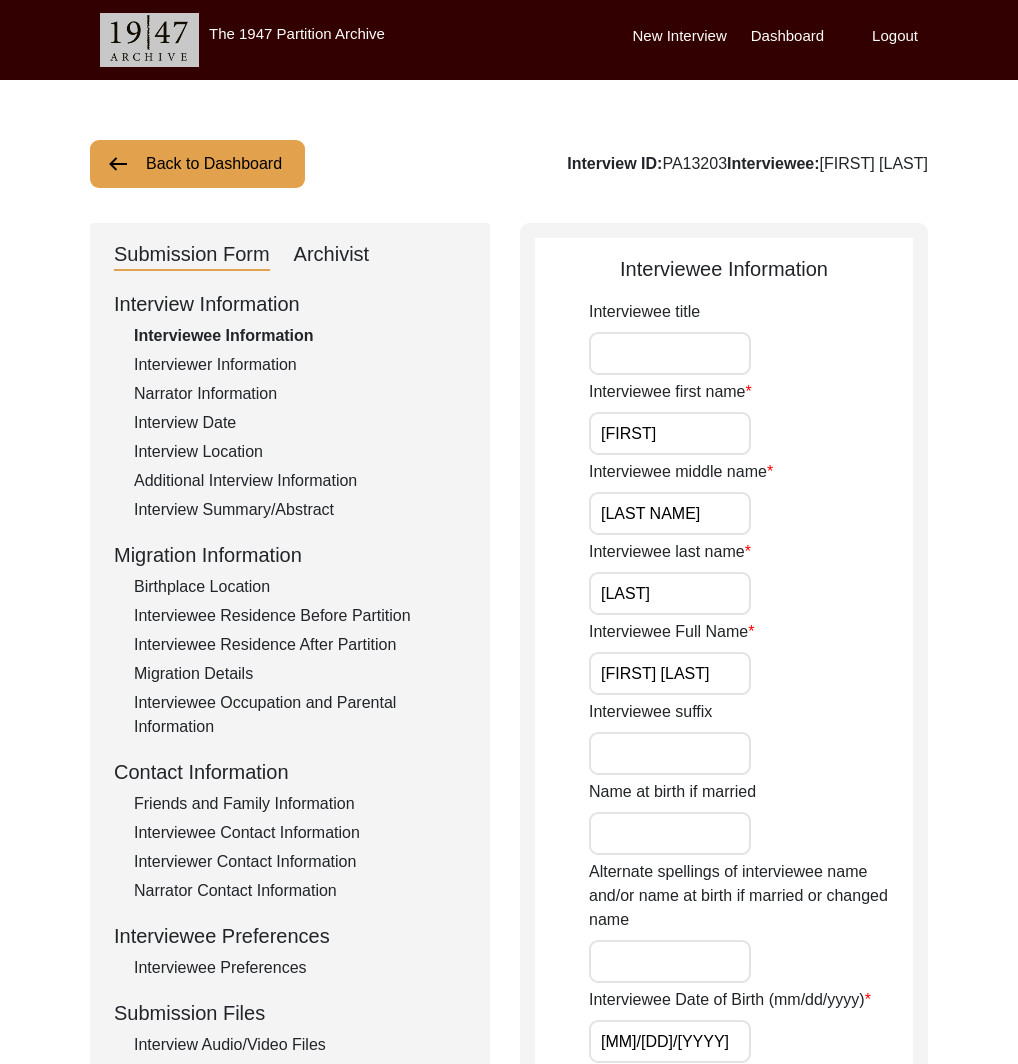 click on "Interviewee title" at bounding box center [670, 353] 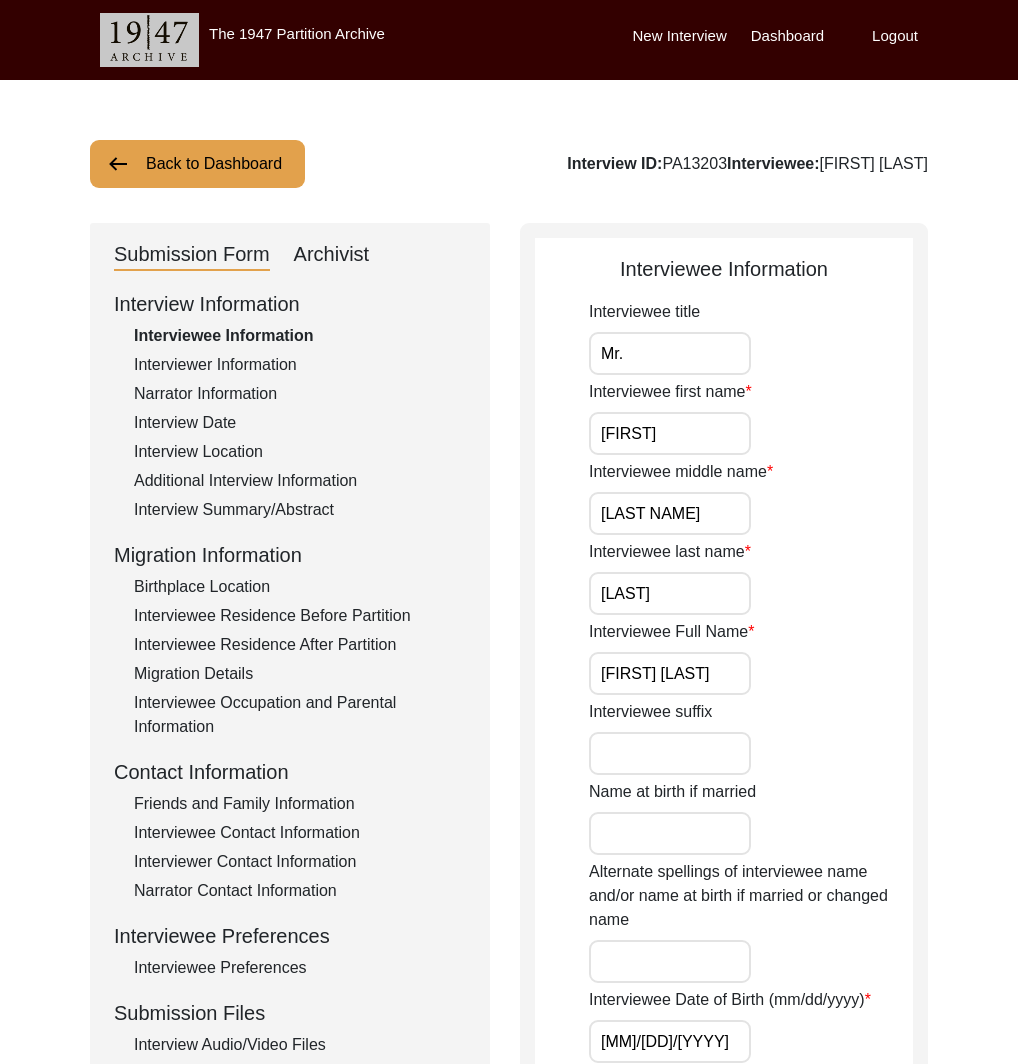 click on "Mr." at bounding box center [670, 353] 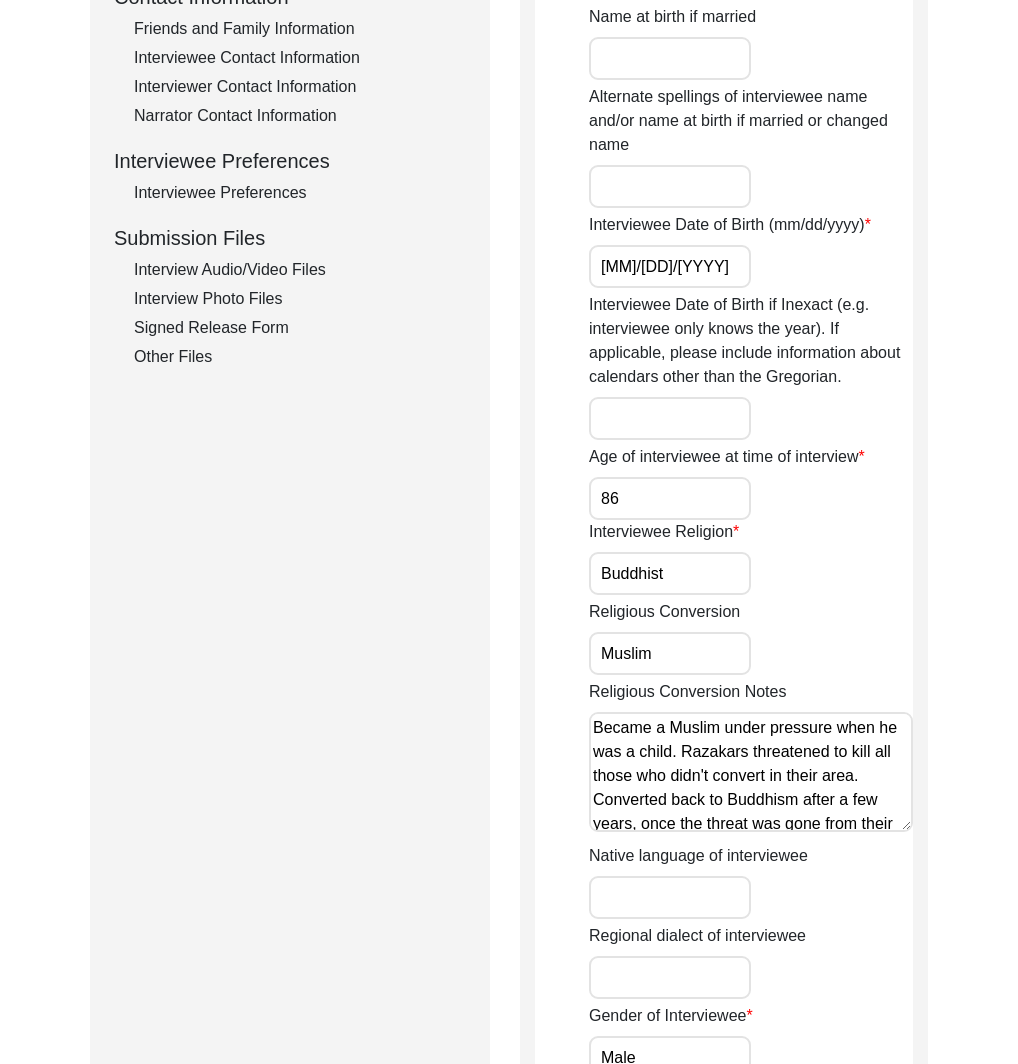 scroll, scrollTop: 776, scrollLeft: 0, axis: vertical 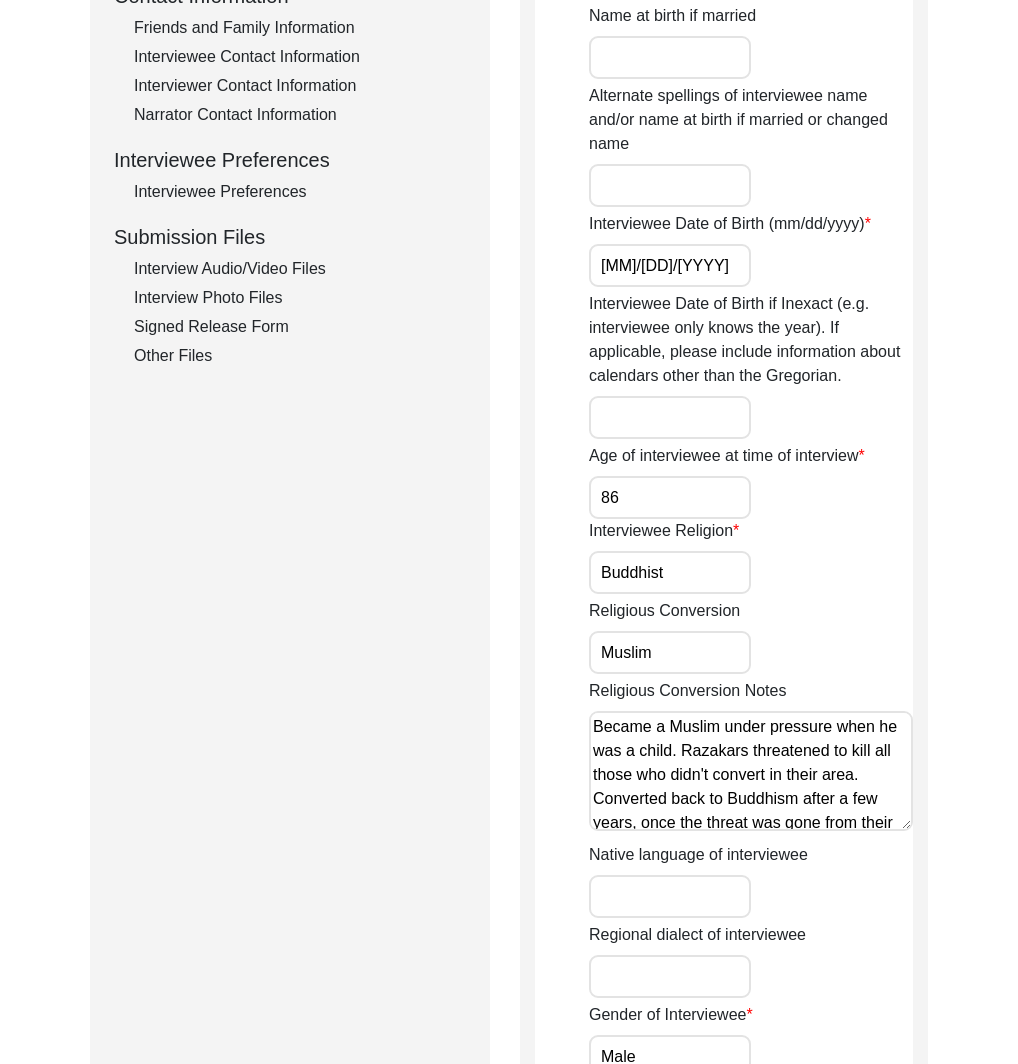 click on "Buddhist" at bounding box center (670, 572) 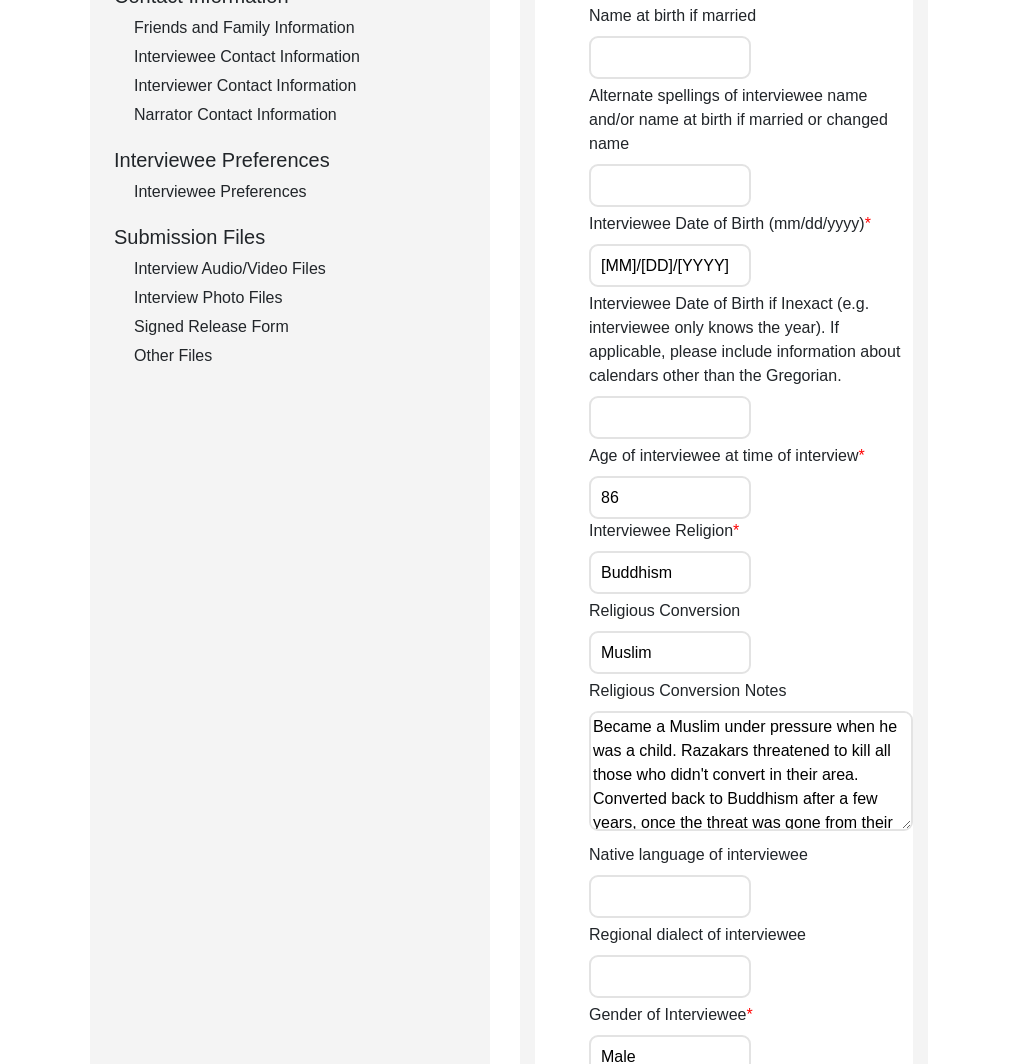 click on "Muslim" at bounding box center (670, 652) 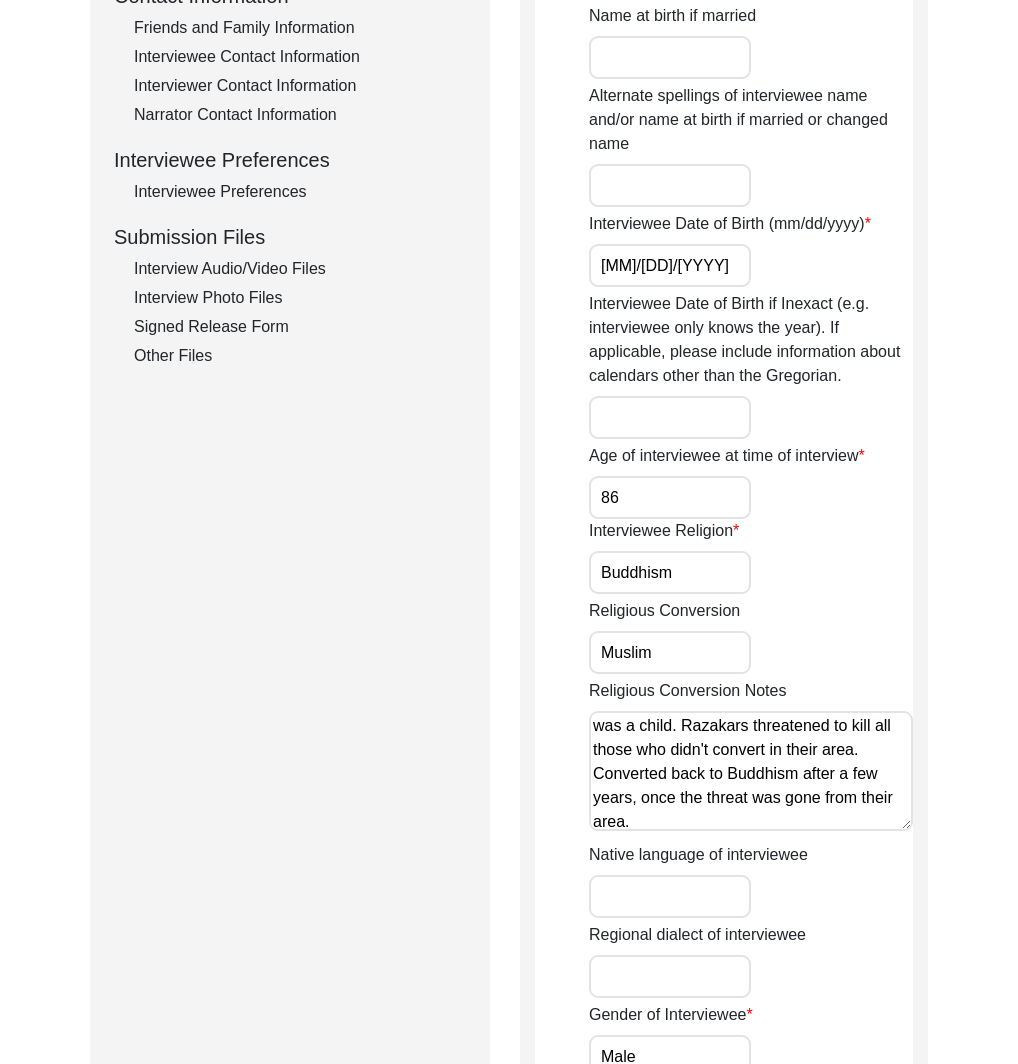 scroll, scrollTop: 32, scrollLeft: 0, axis: vertical 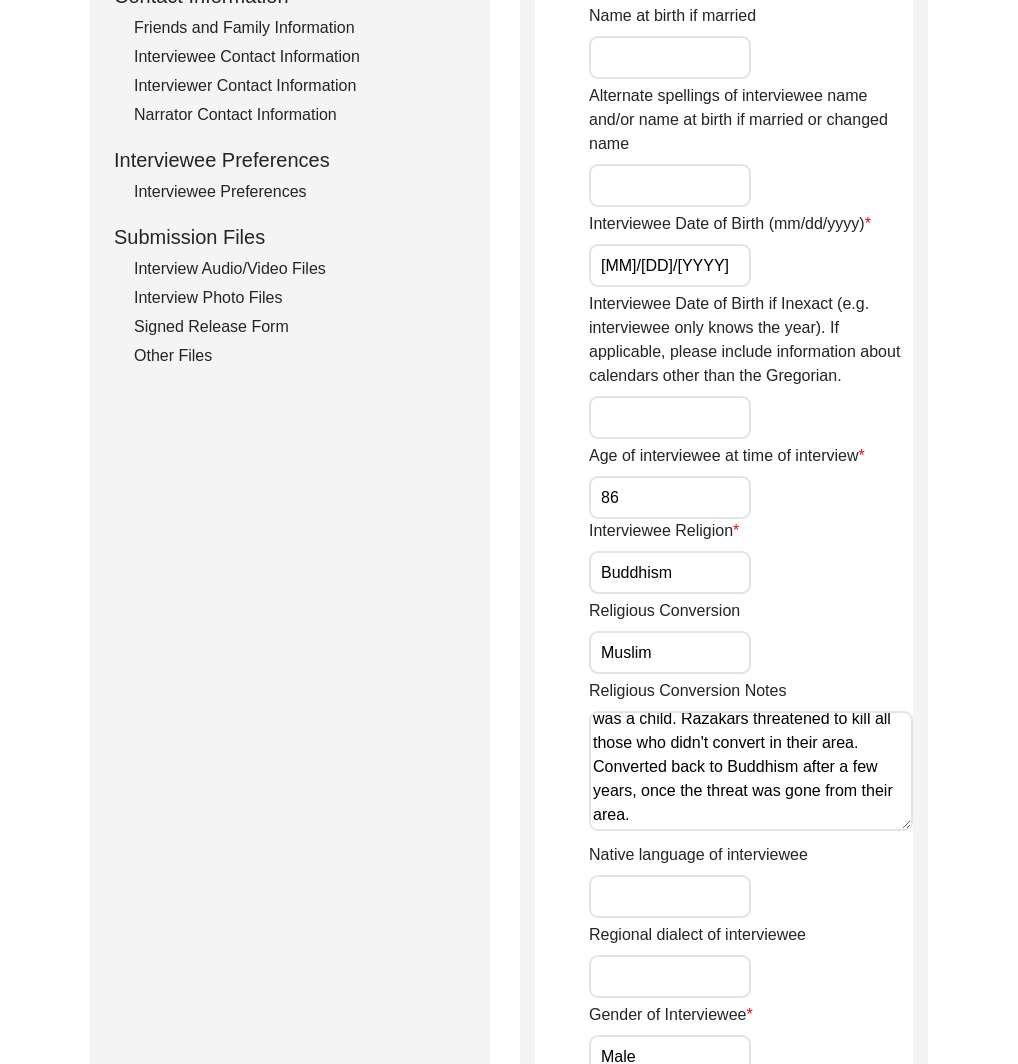click on "Muslim" at bounding box center [670, 652] 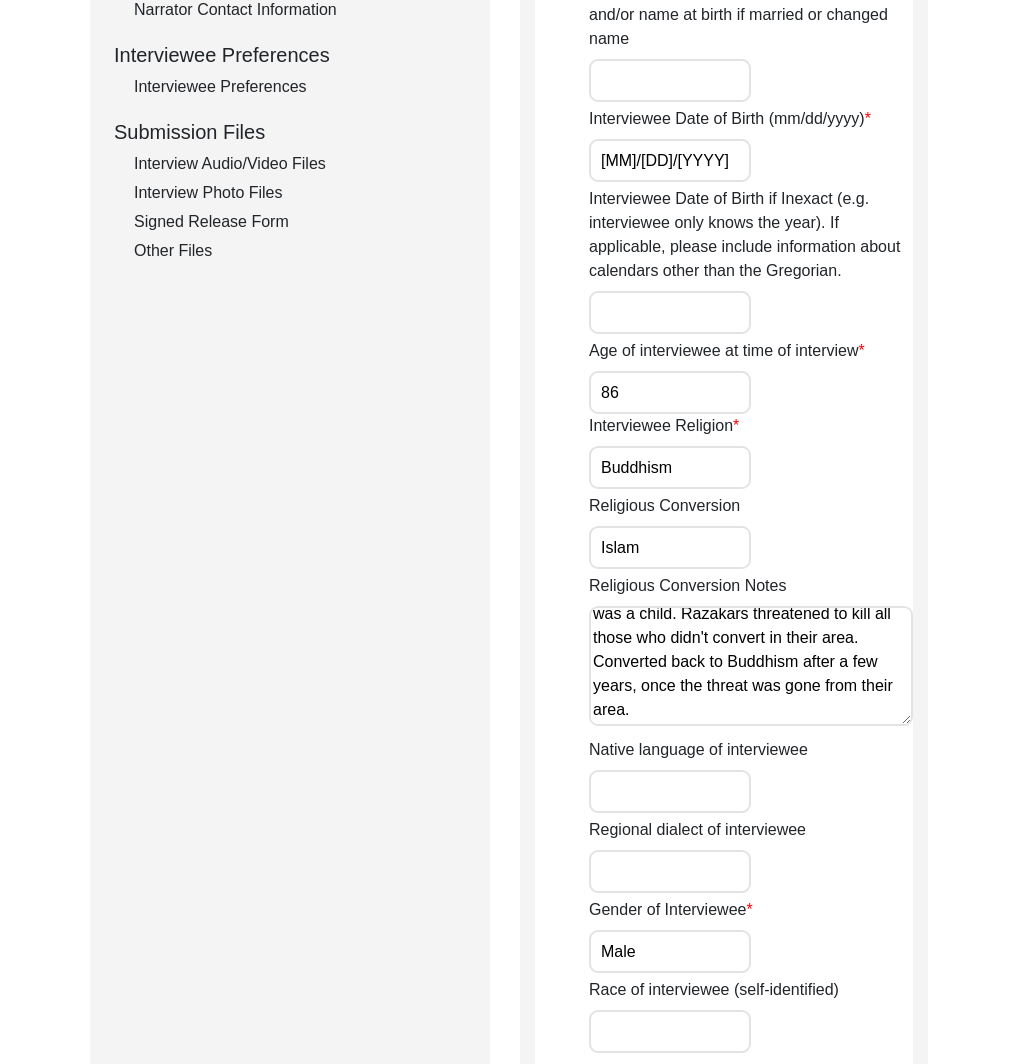 scroll, scrollTop: 892, scrollLeft: 0, axis: vertical 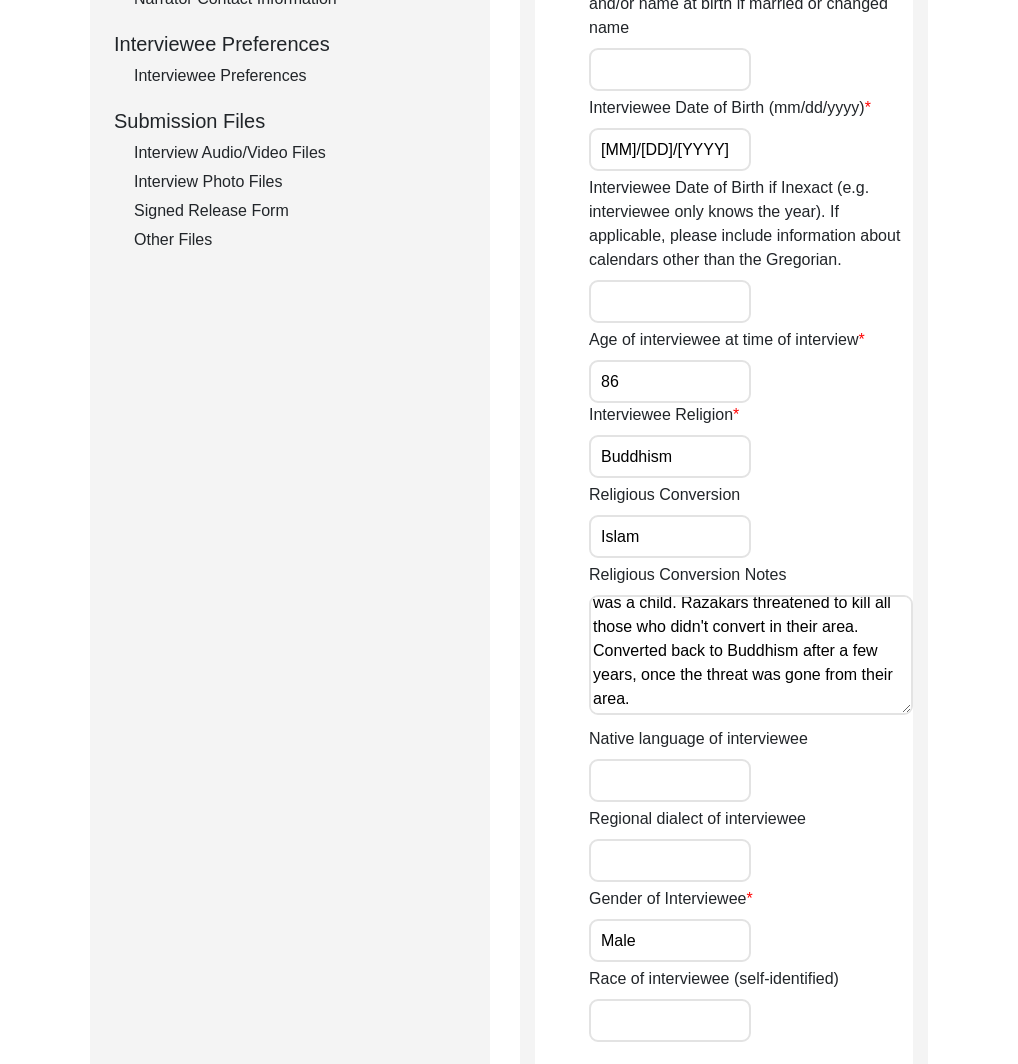 click on "Became a Muslim under pressure when he was a child. Razakars threatened to kill all those who didn't convert in their area. Converted back to Buddhism after a few years, once the threat was gone from their area." at bounding box center (751, 655) 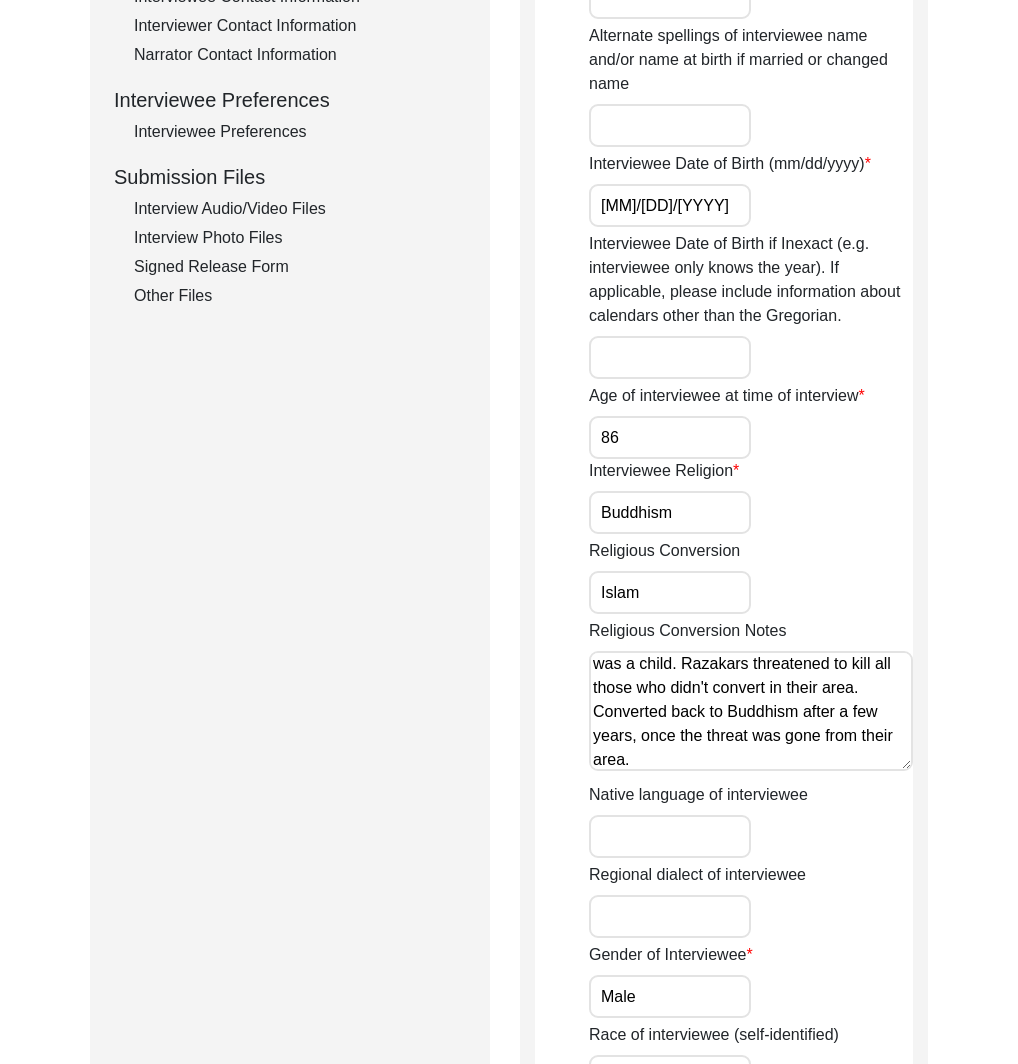 scroll, scrollTop: 679, scrollLeft: 0, axis: vertical 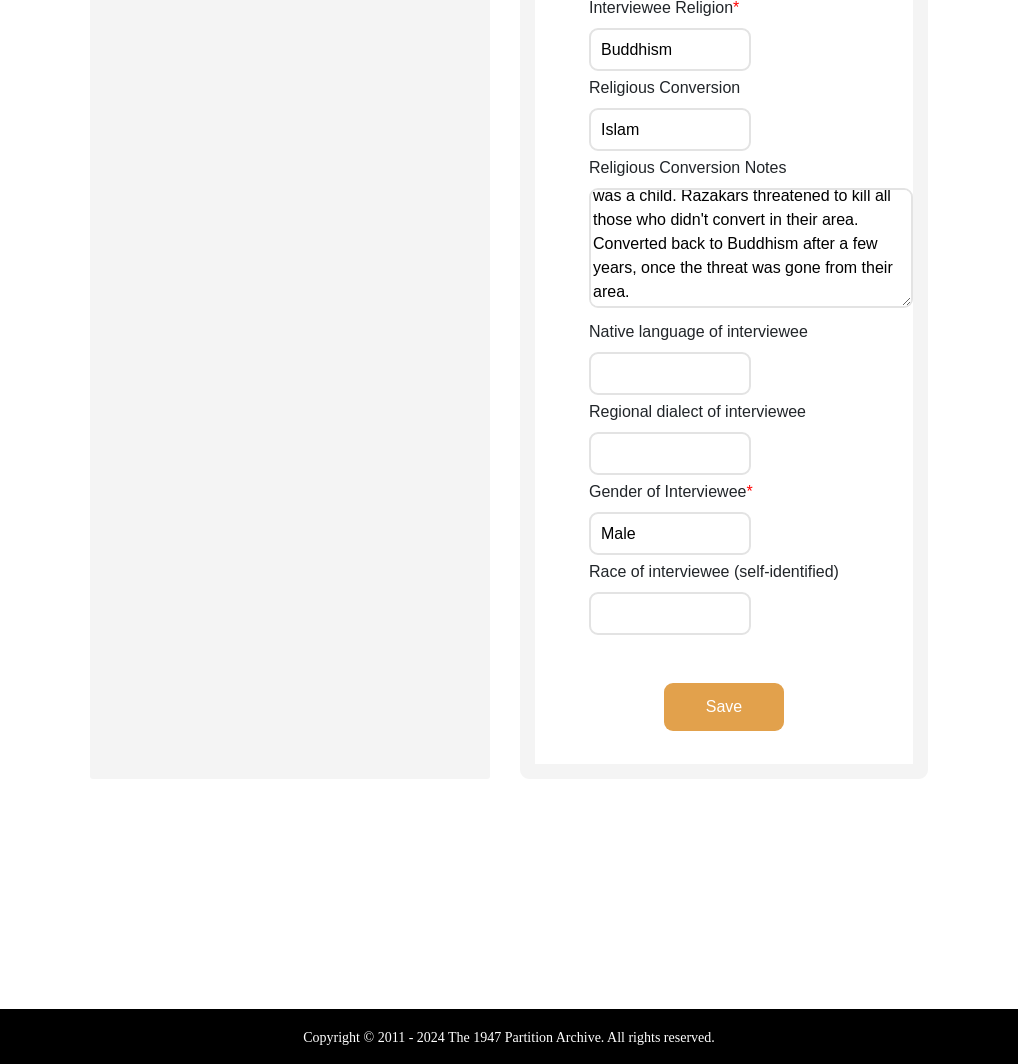 click on "Save" 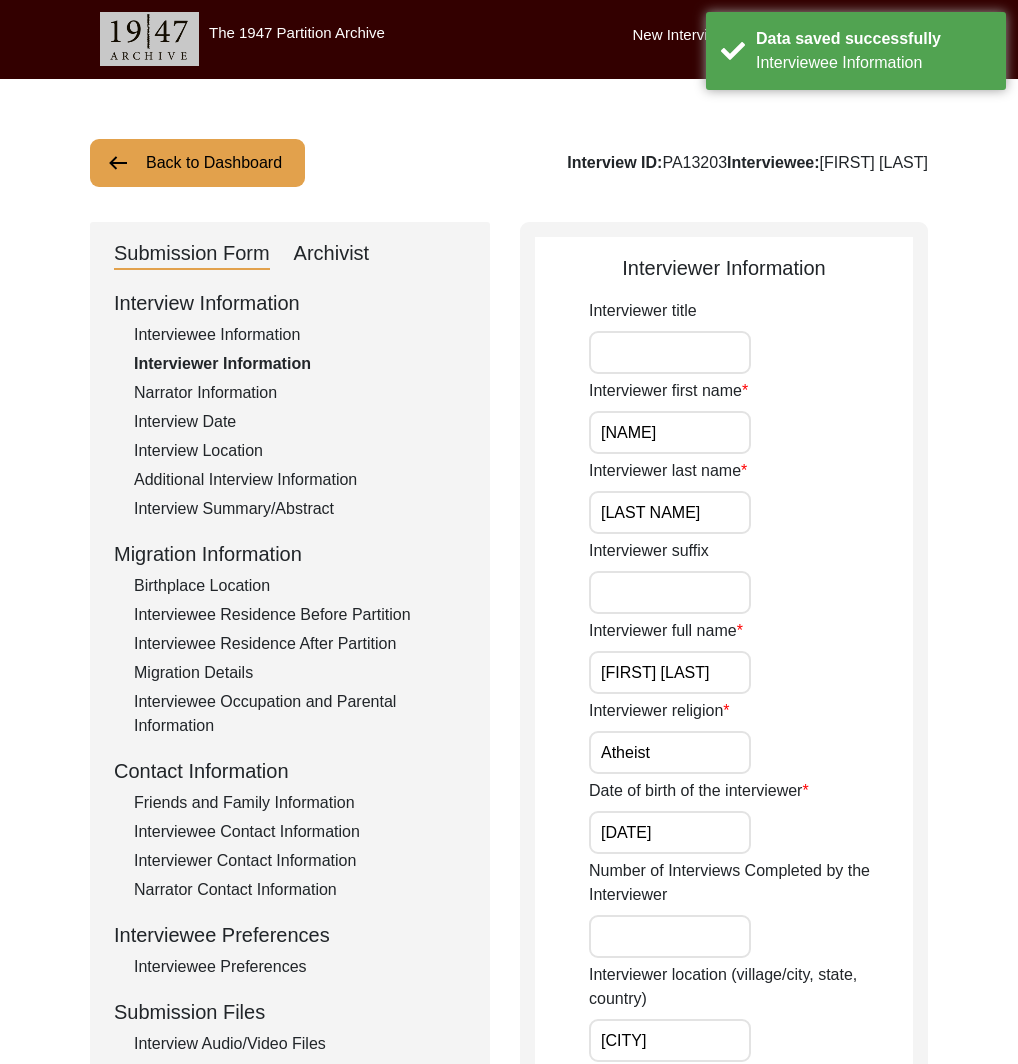scroll, scrollTop: 0, scrollLeft: 0, axis: both 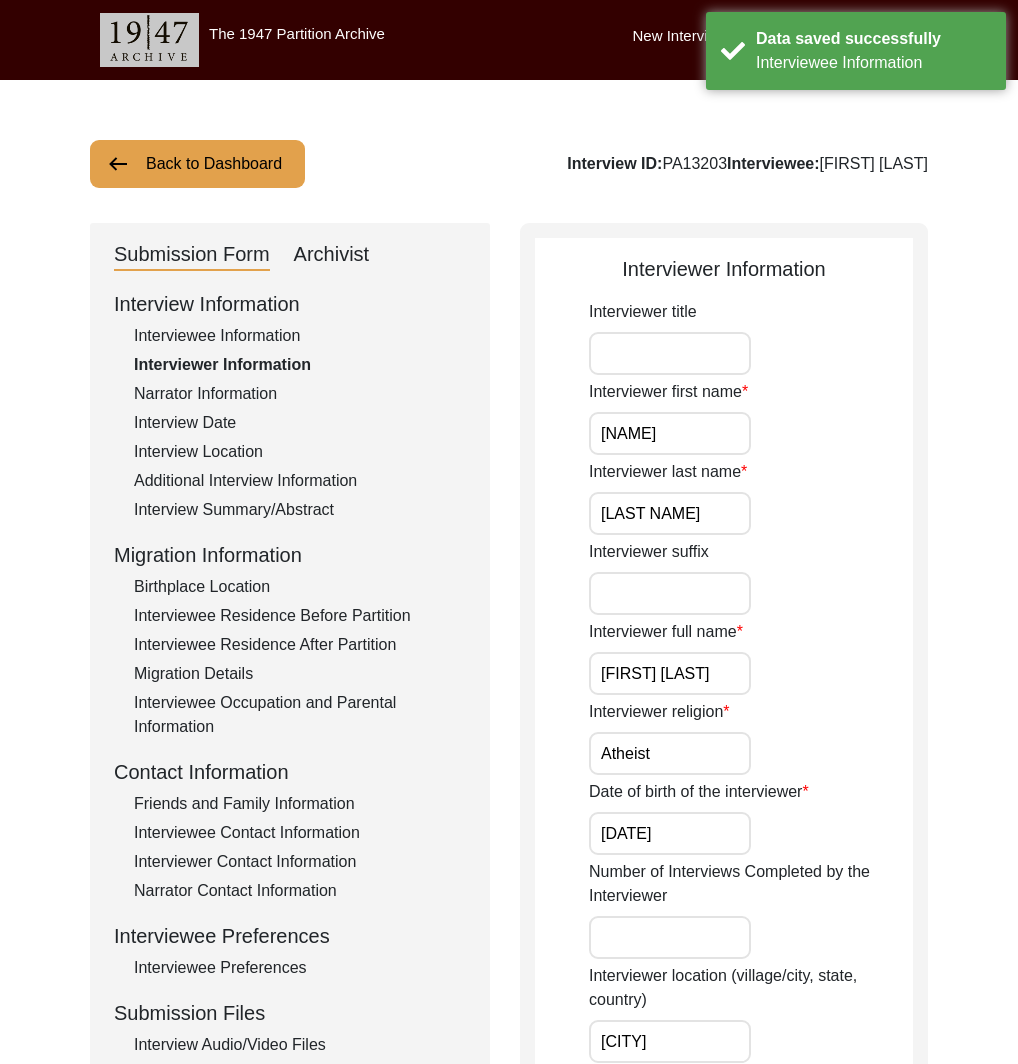 click on "Interviewer title" at bounding box center [670, 353] 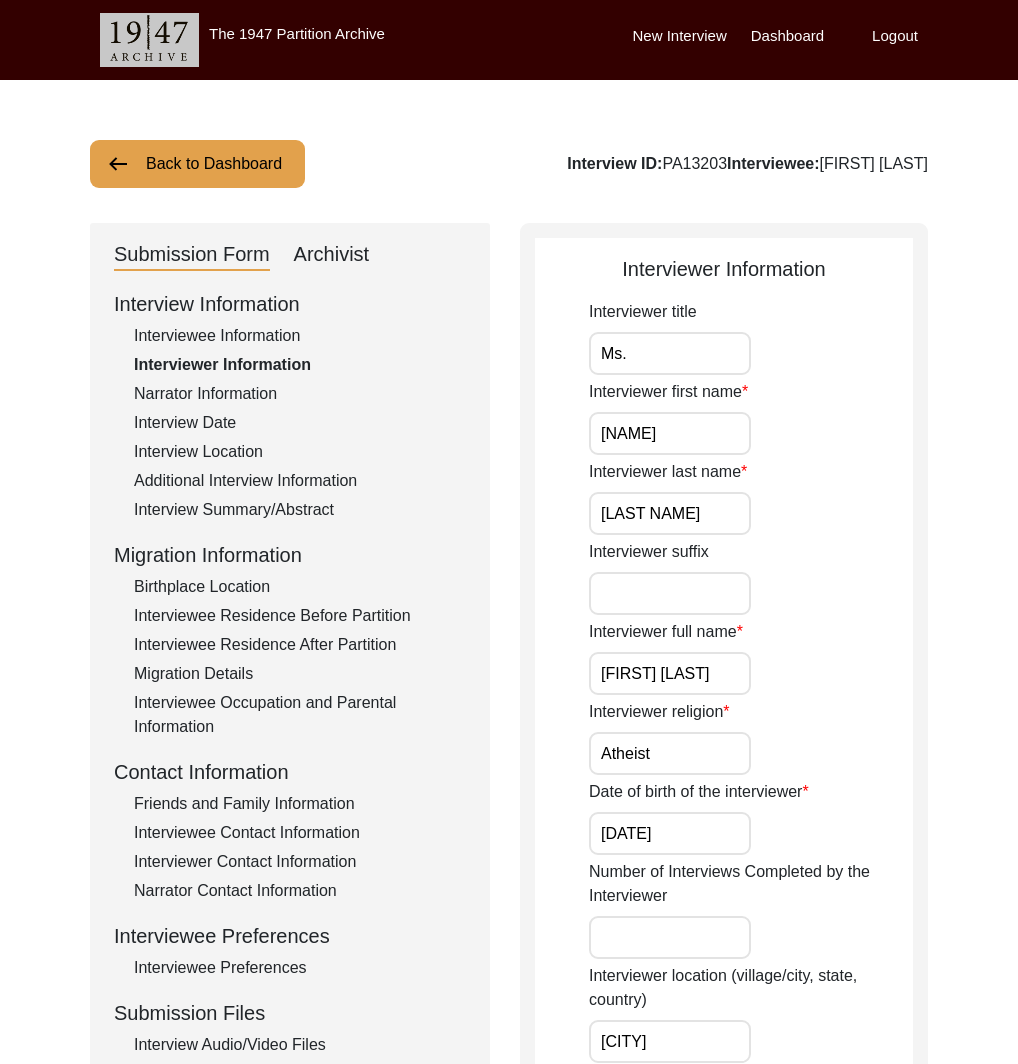click on "Ms." at bounding box center [670, 353] 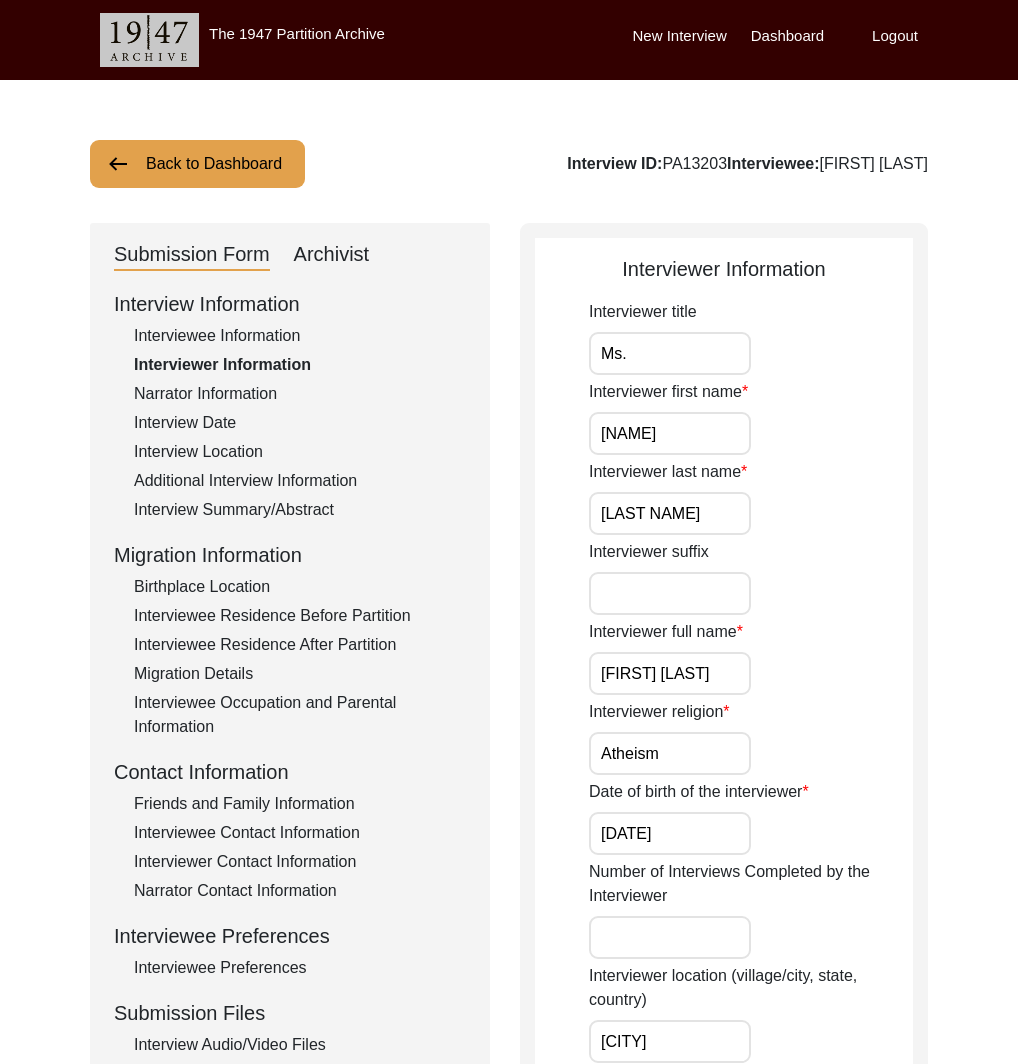 click on "[DATE]" at bounding box center (670, 833) 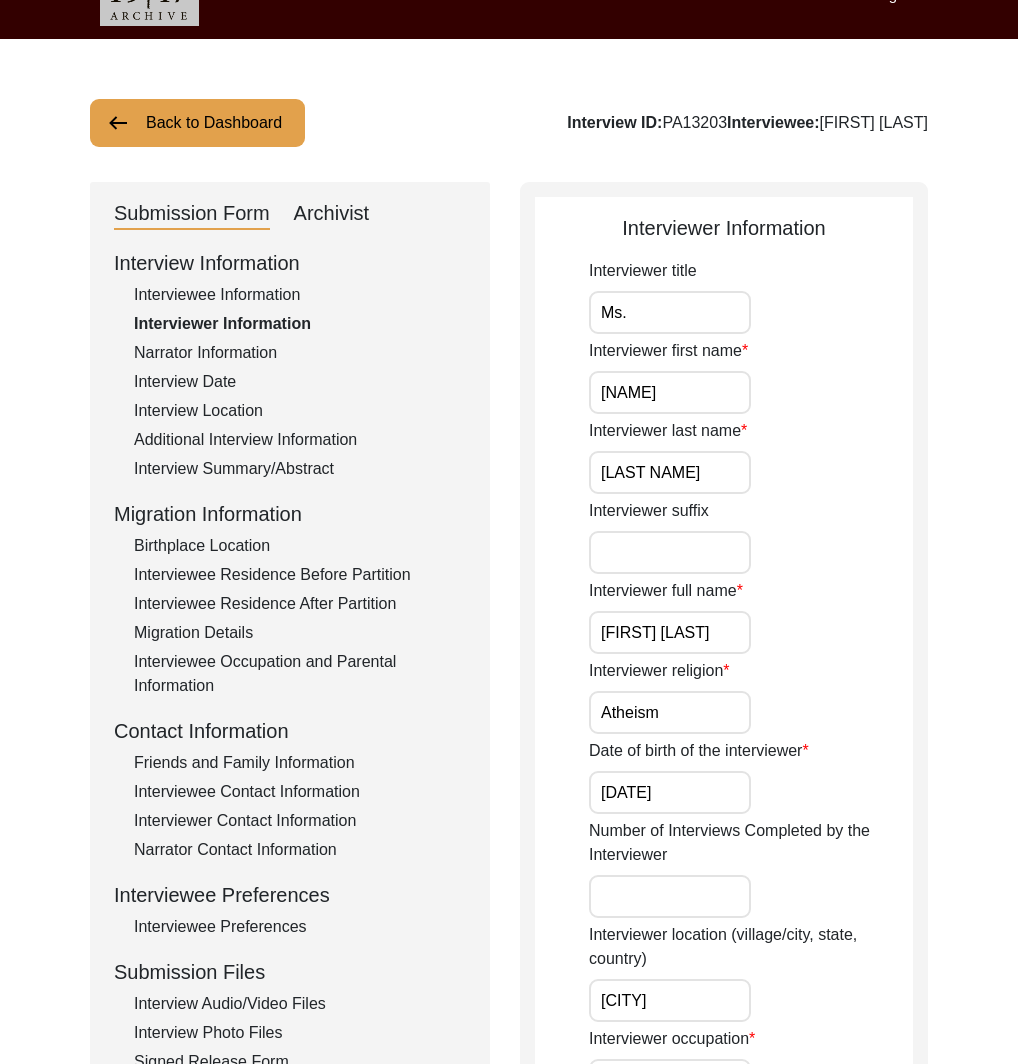 scroll, scrollTop: 89, scrollLeft: 0, axis: vertical 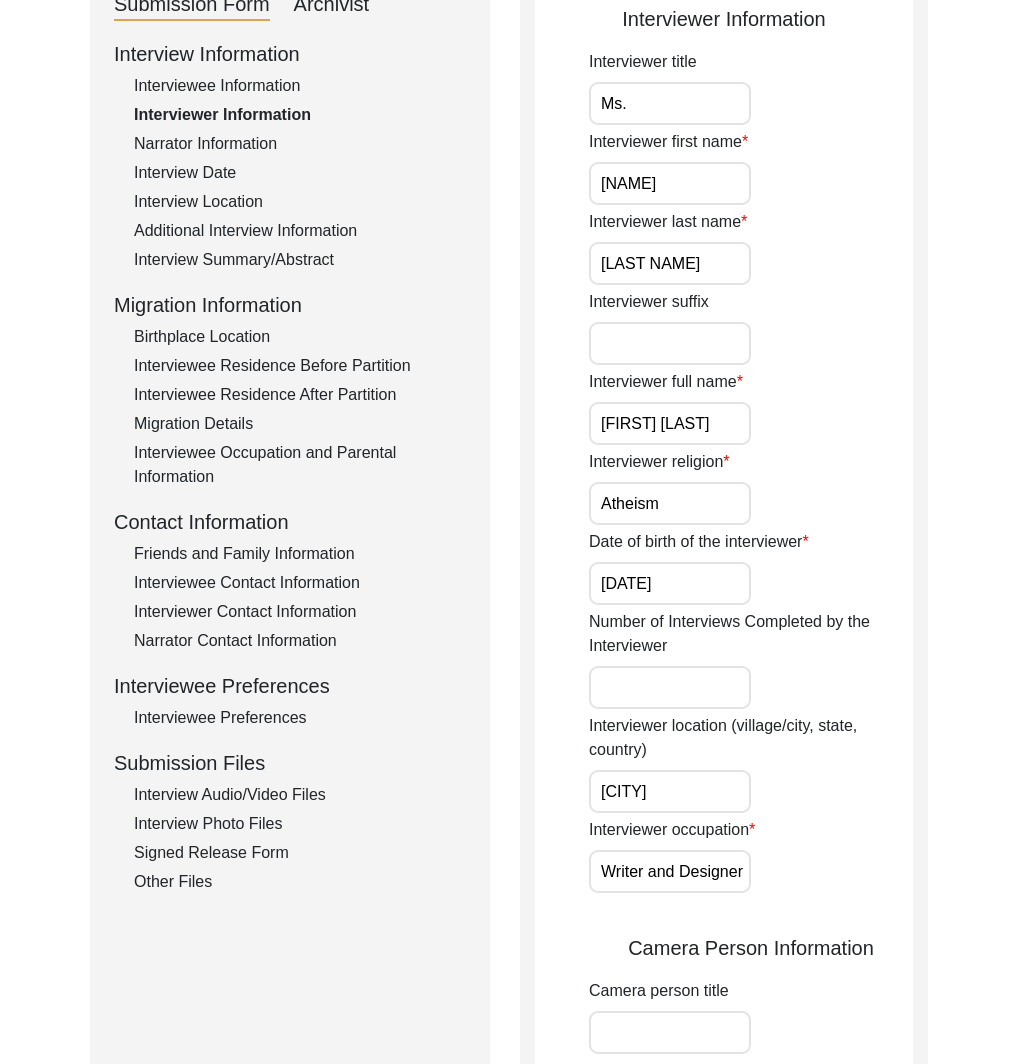 click on "[FIRST] [LAST]" at bounding box center (670, 423) 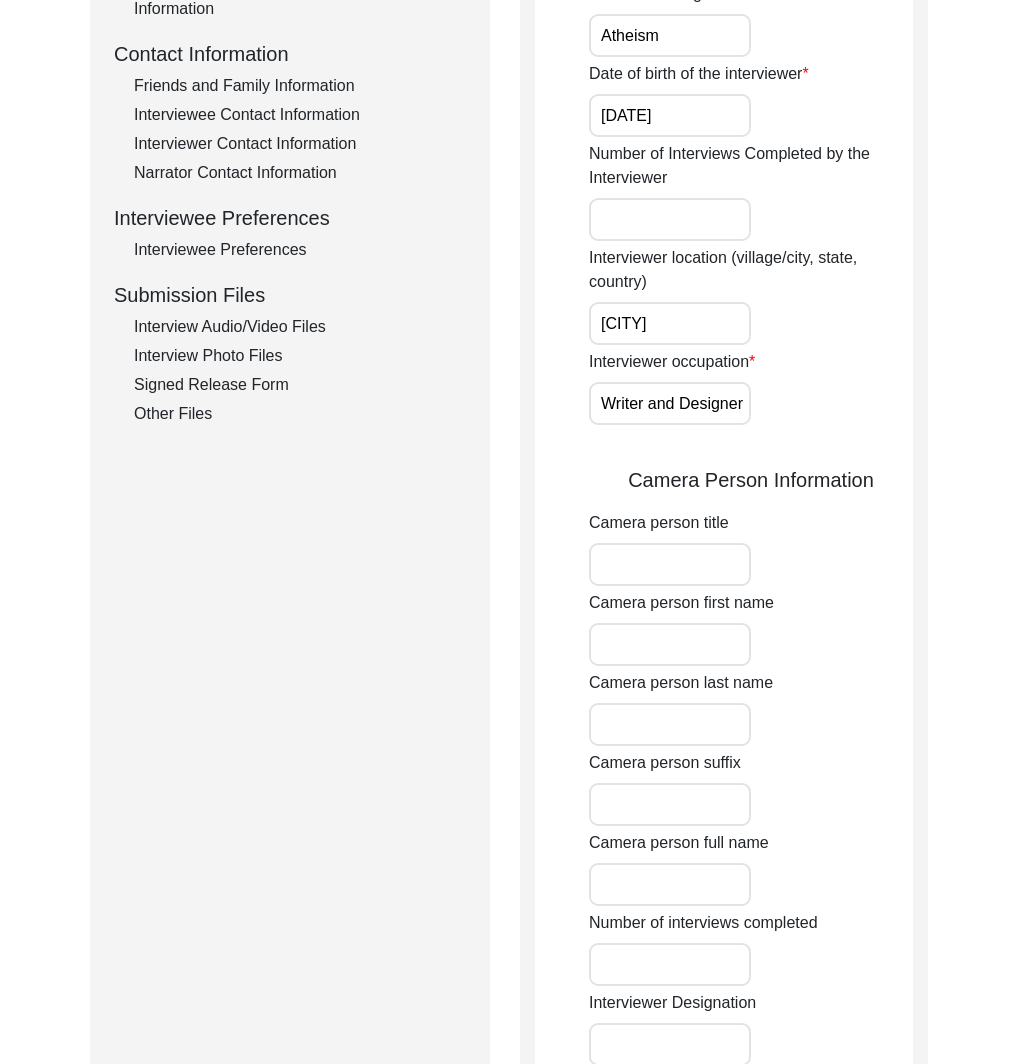 click on "Camera person title" at bounding box center [670, 564] 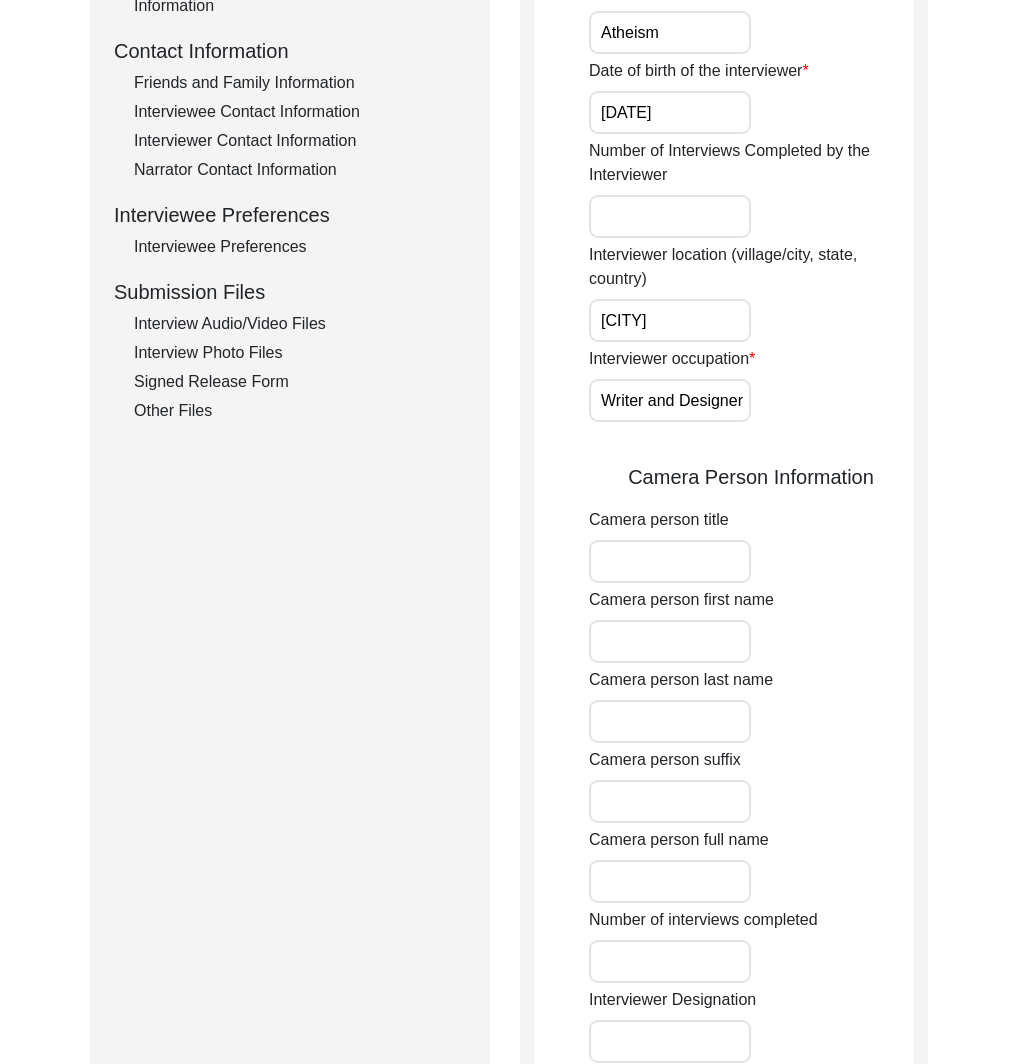 scroll, scrollTop: 720, scrollLeft: 0, axis: vertical 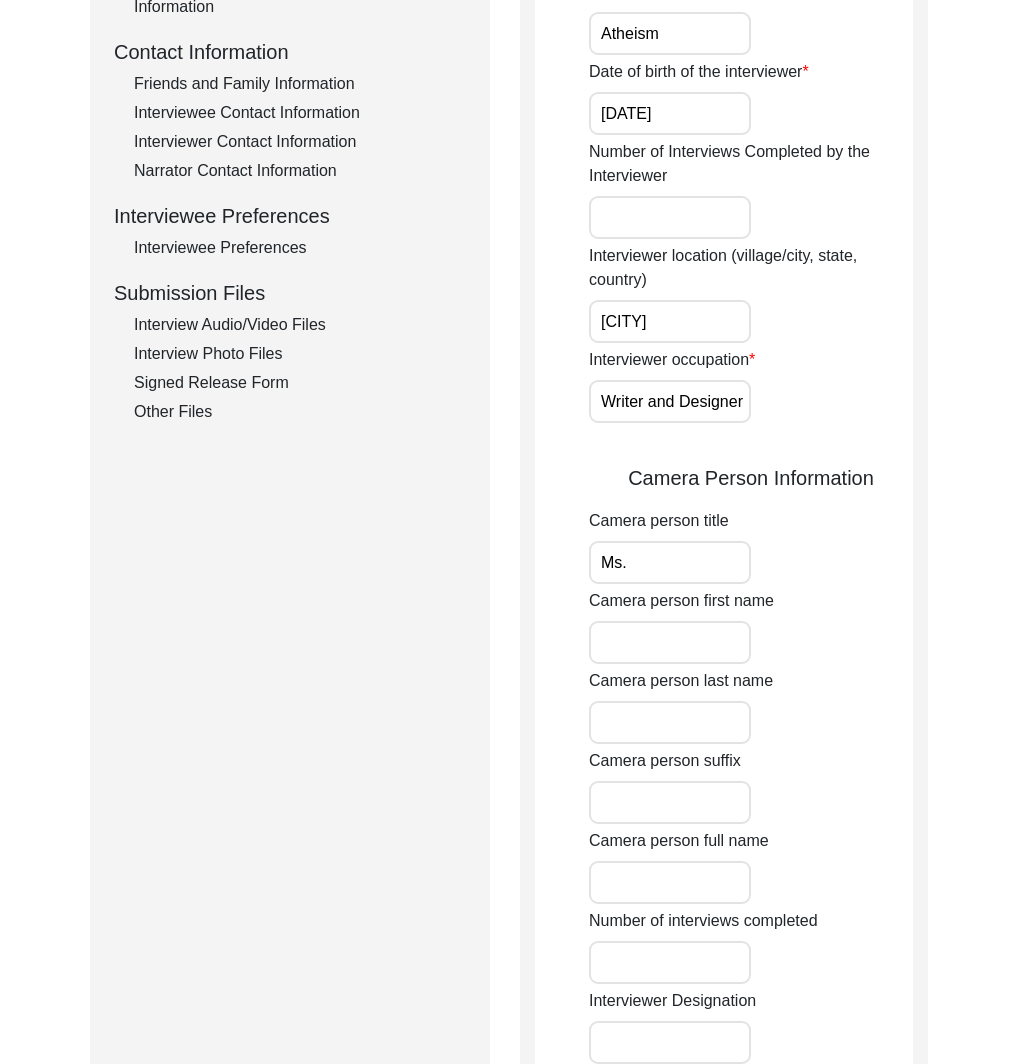 click on "Camera person first name" at bounding box center [670, 642] 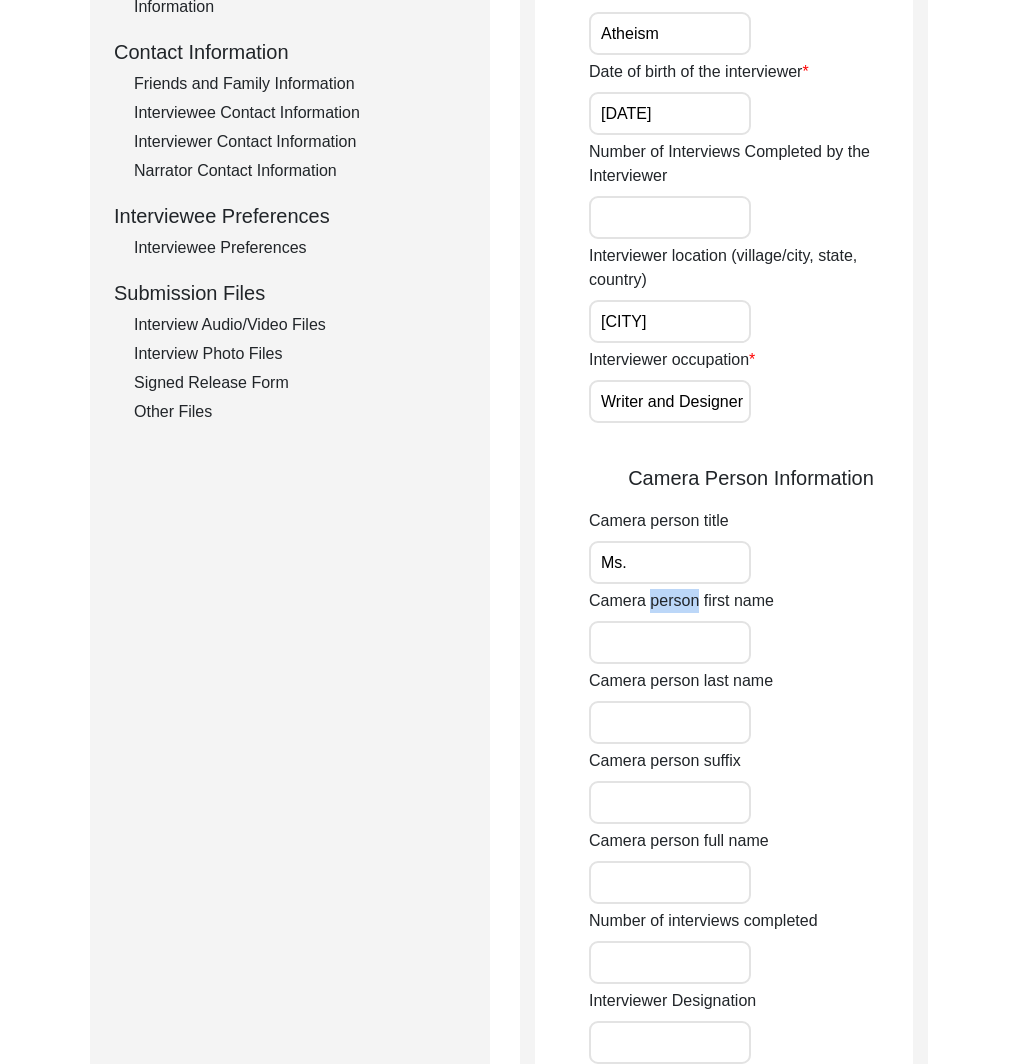 click on "Camera person first name" 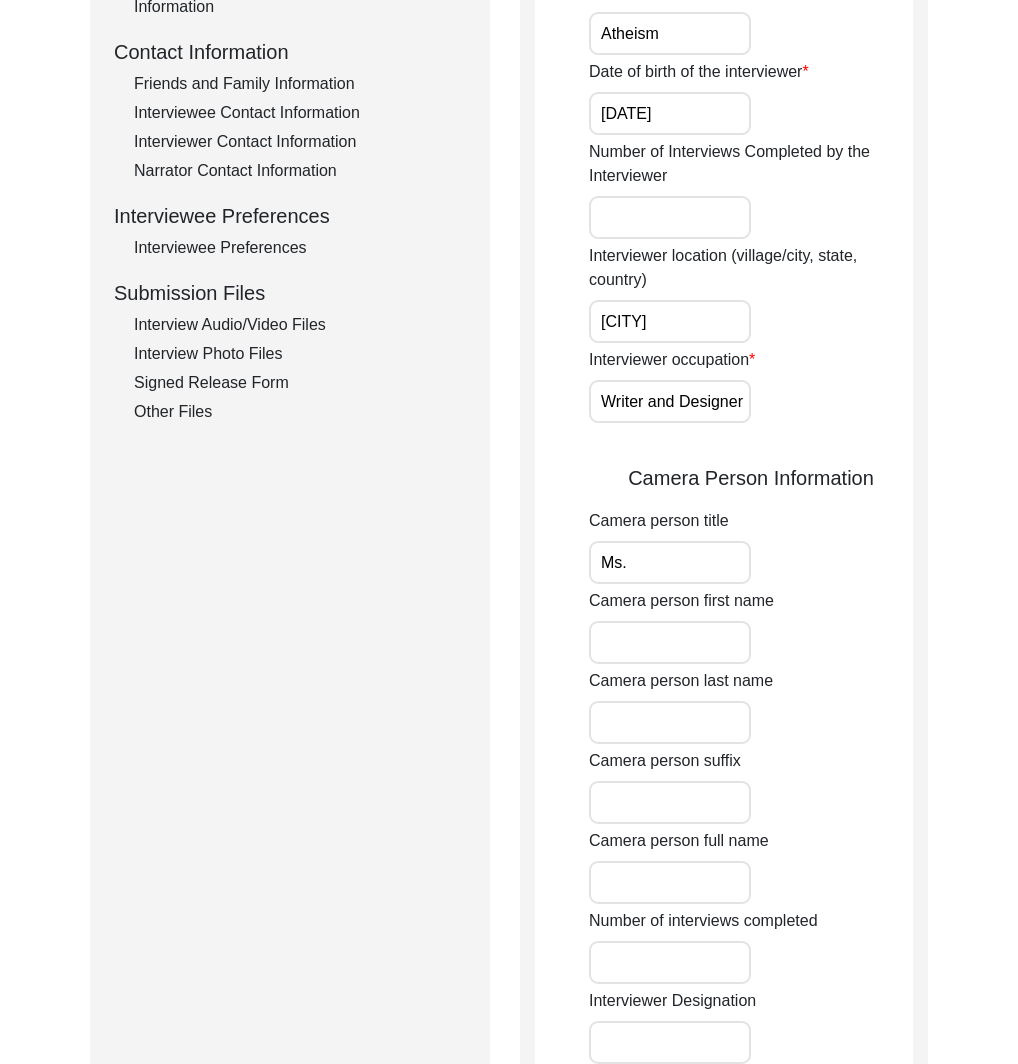 click on "Camera person first name" at bounding box center (670, 642) 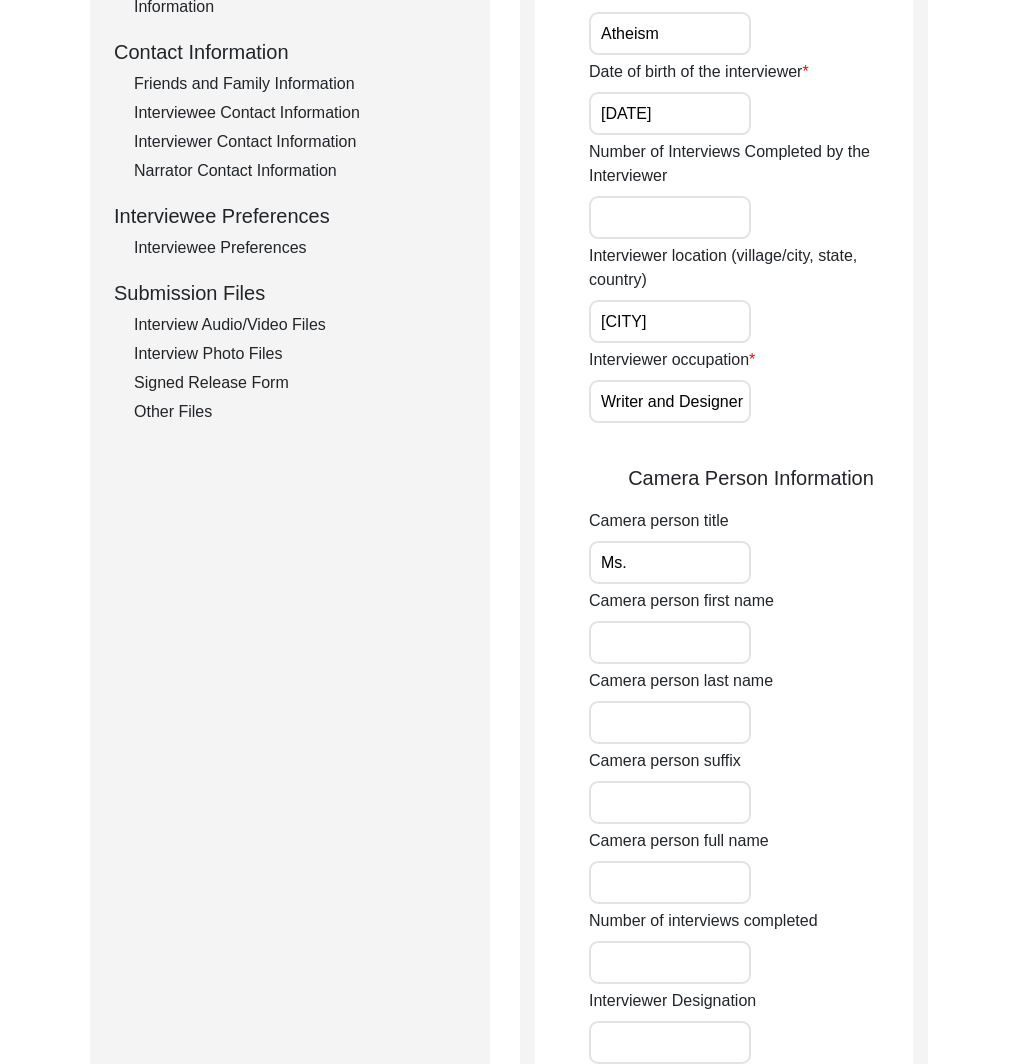 paste on "[FIRST] [LAST]" 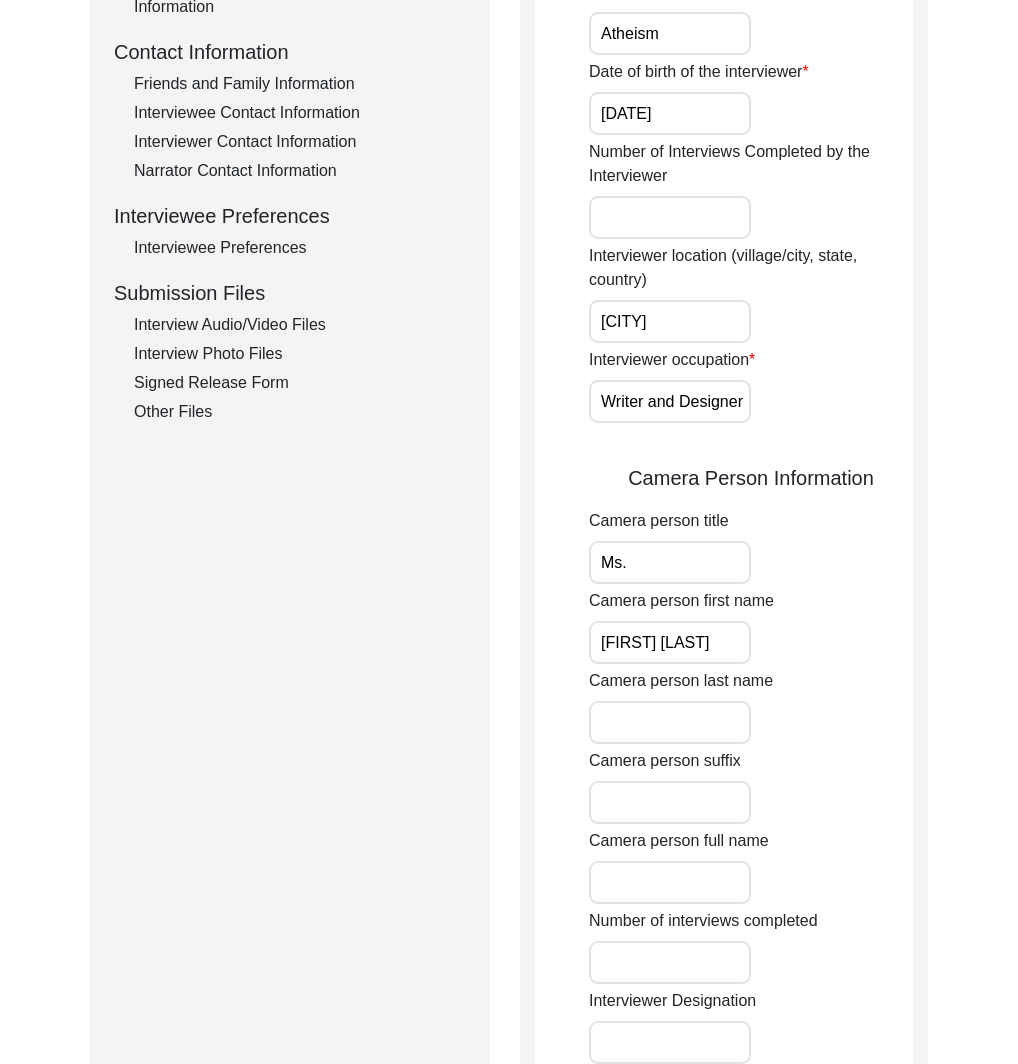 click on "Camera person last name" at bounding box center (670, 722) 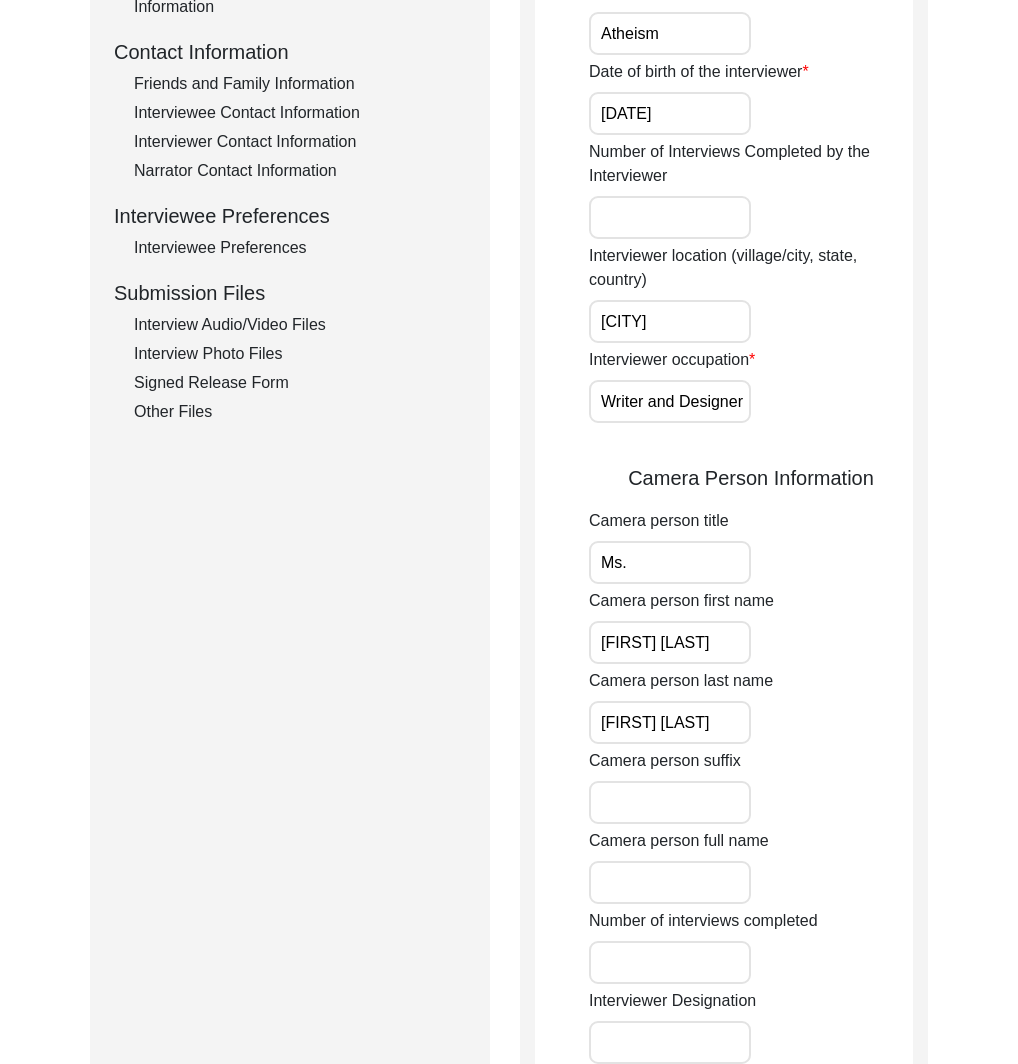drag, startPoint x: 704, startPoint y: 909, endPoint x: 702, endPoint y: 893, distance: 16.124516 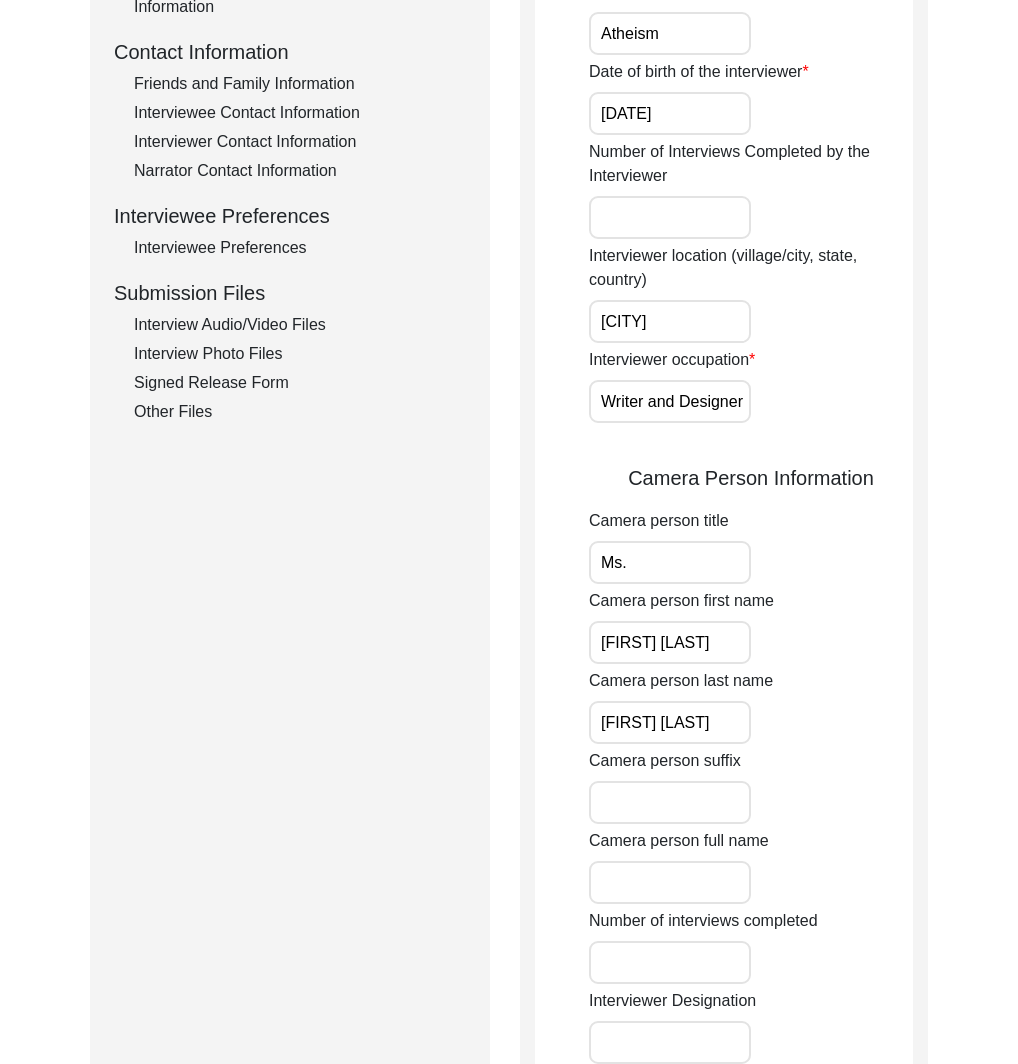 click on "Number of interviews completed" 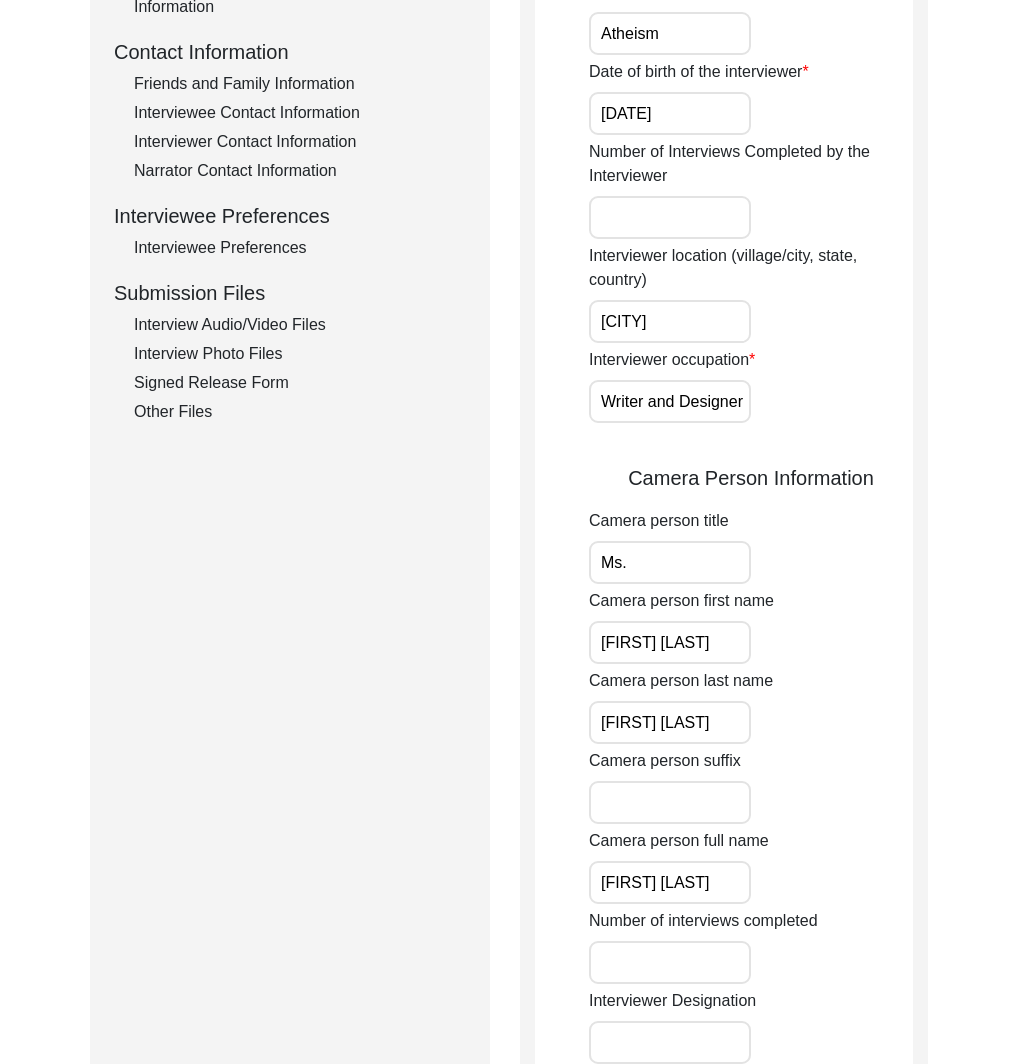 click on "[FIRST] [LAST]" at bounding box center (670, 642) 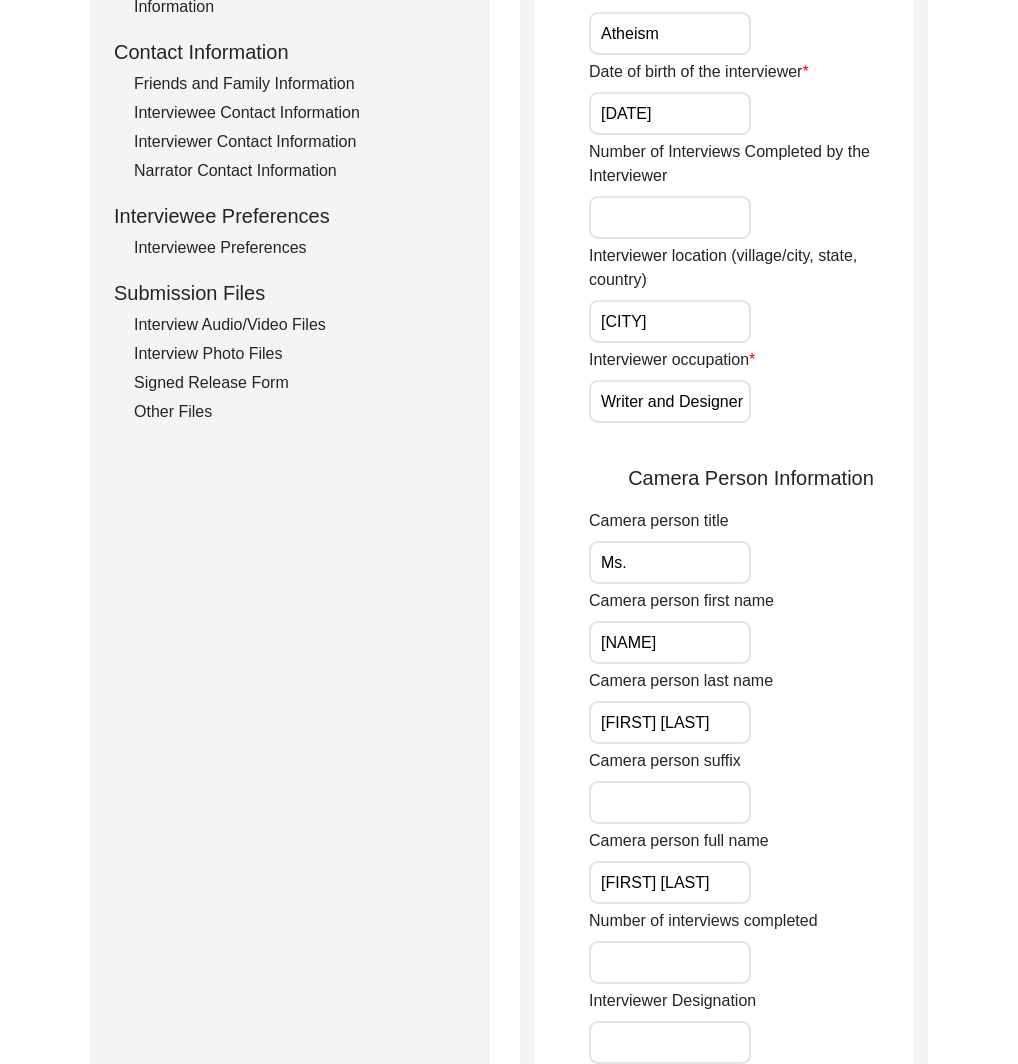 click on "[FIRST] [LAST]" at bounding box center (670, 722) 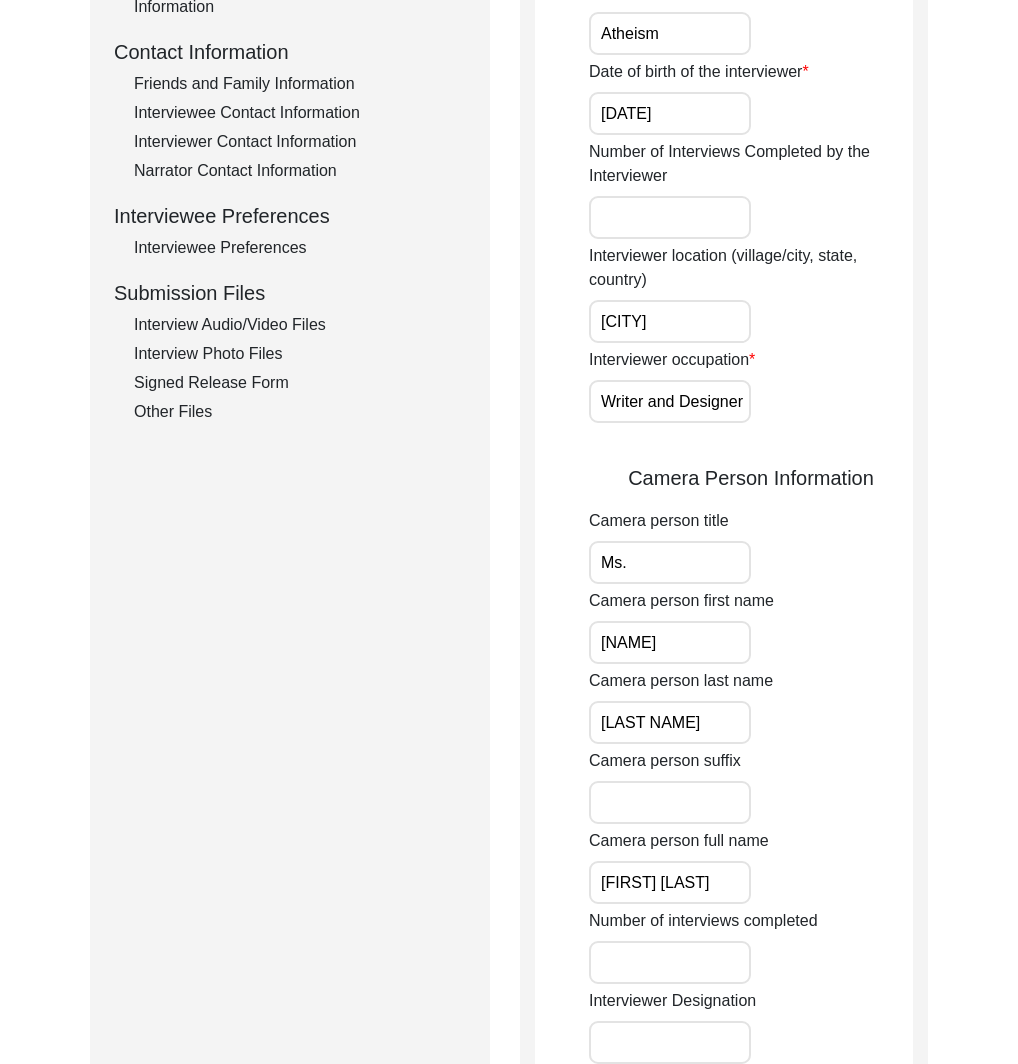 click on "Ms." at bounding box center [670, 562] 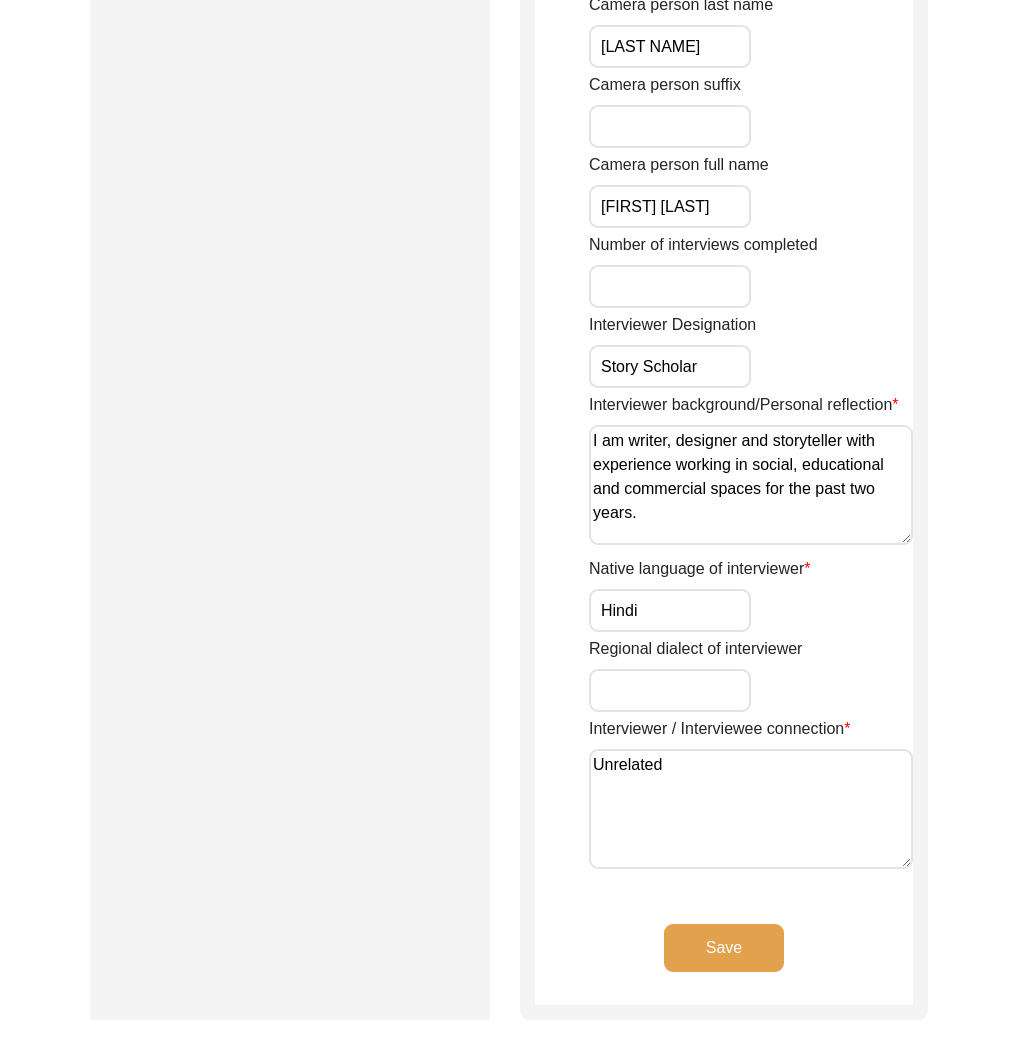 scroll, scrollTop: 1434, scrollLeft: 0, axis: vertical 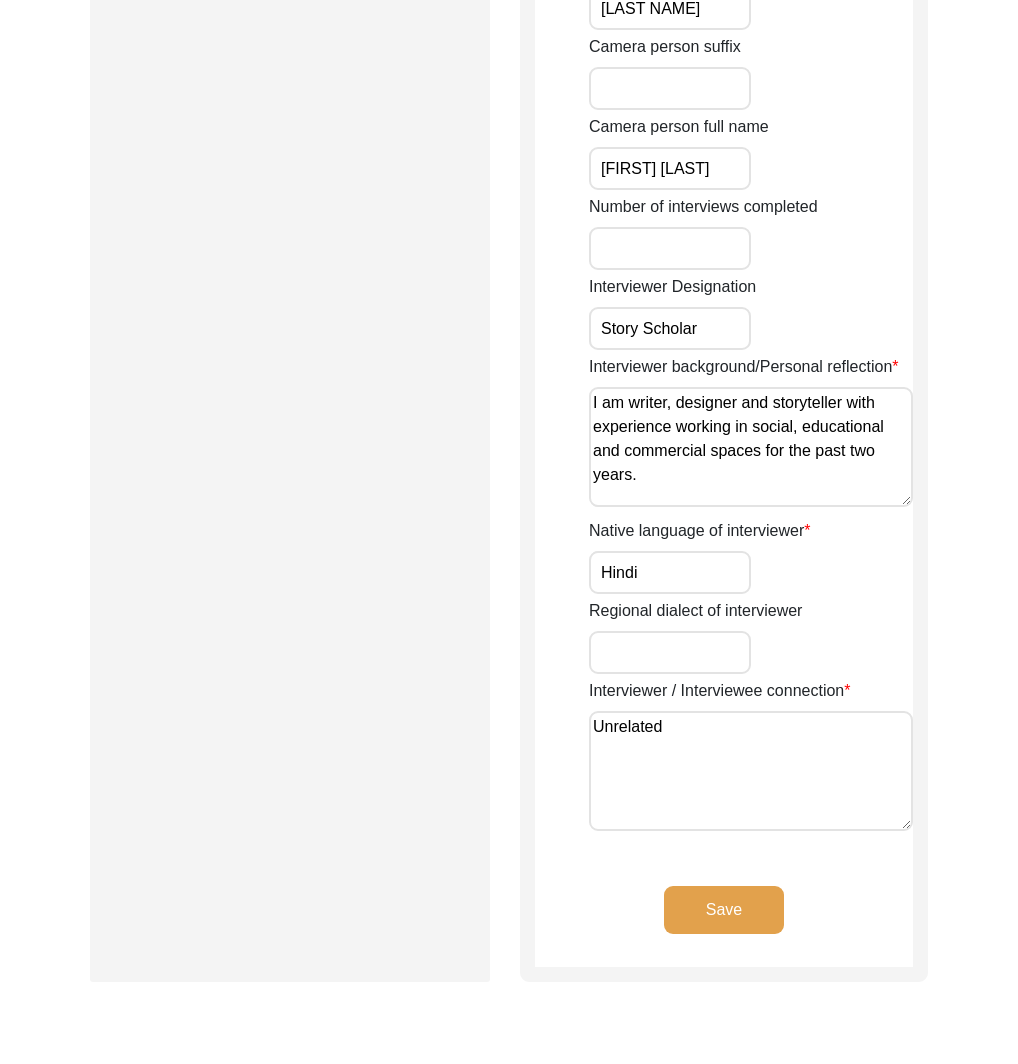 click on "I am writer, designer and storyteller with experience working in social, educational and commercial spaces for the past two years." at bounding box center (751, 447) 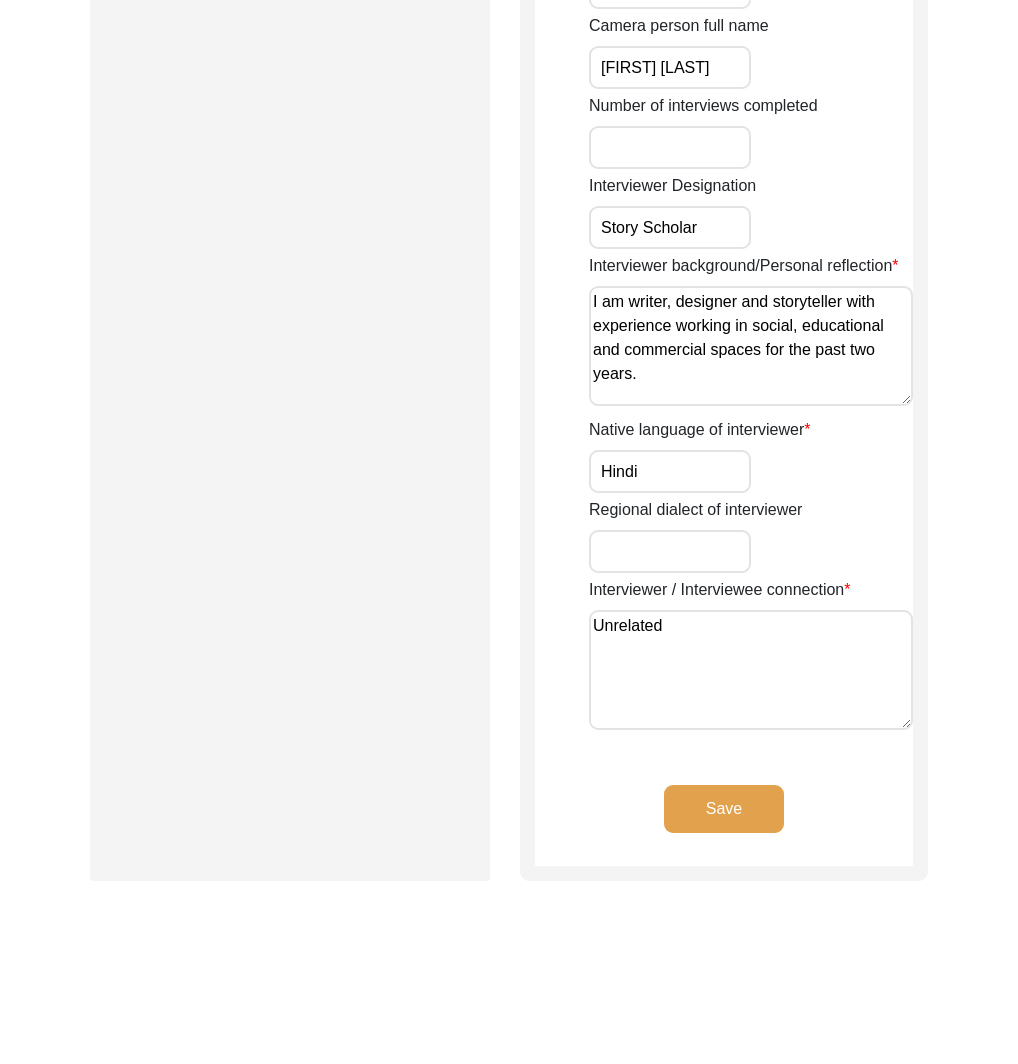click on "Save" 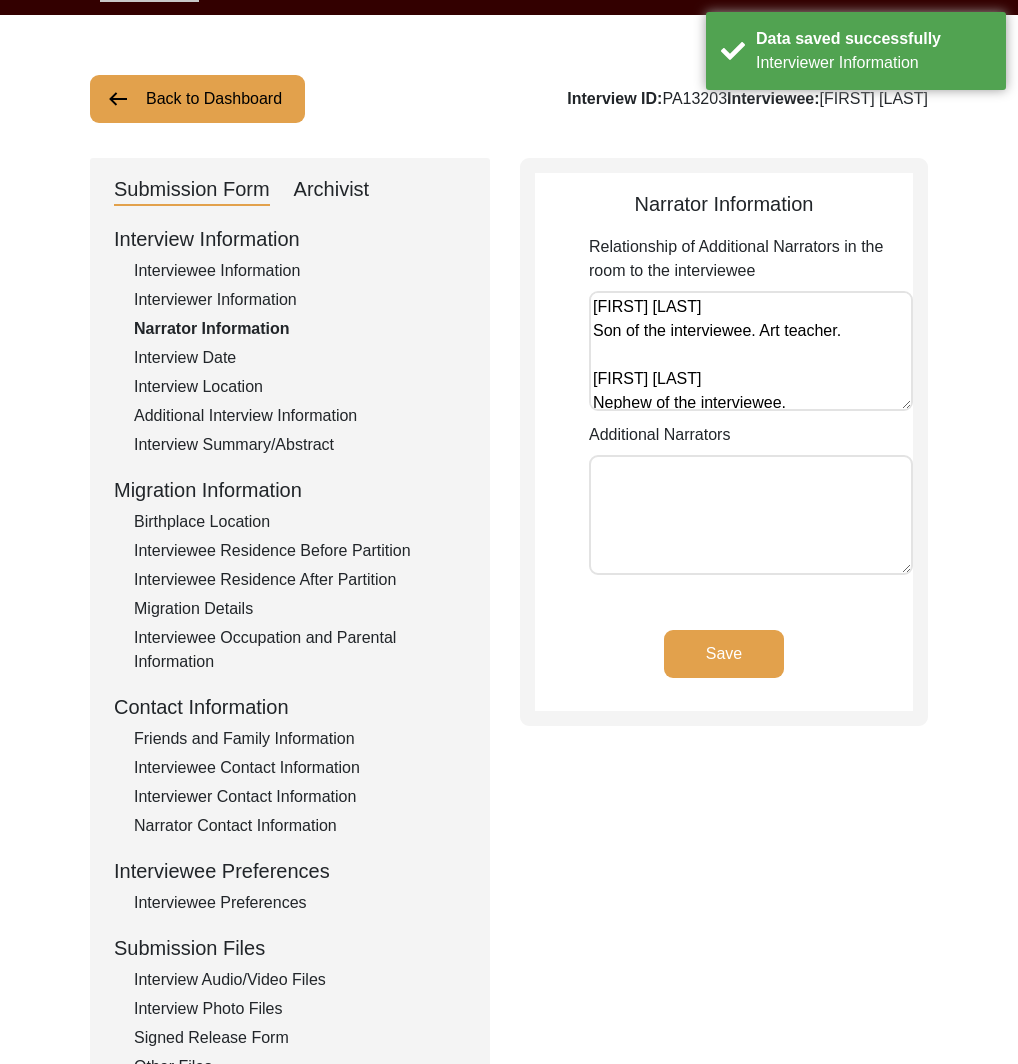 scroll, scrollTop: 69, scrollLeft: 0, axis: vertical 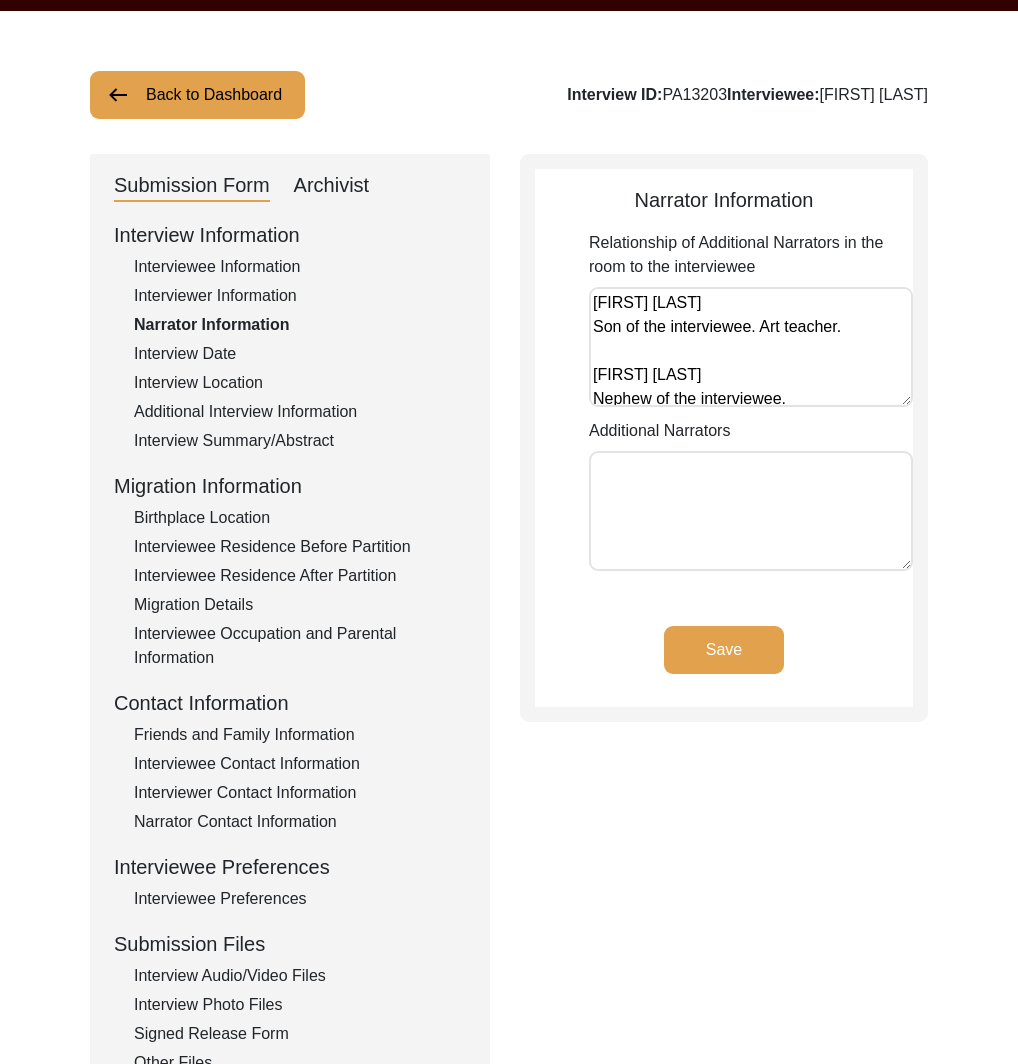 click on "[FIRST] [LAST]
Son of the interviewee. Art teacher.
[FIRST] [LAST]
Nephew of the interviewee.
[FIRST] [LAST]
Friend of interviewee. From Team YUVAA organisation." at bounding box center (751, 347) 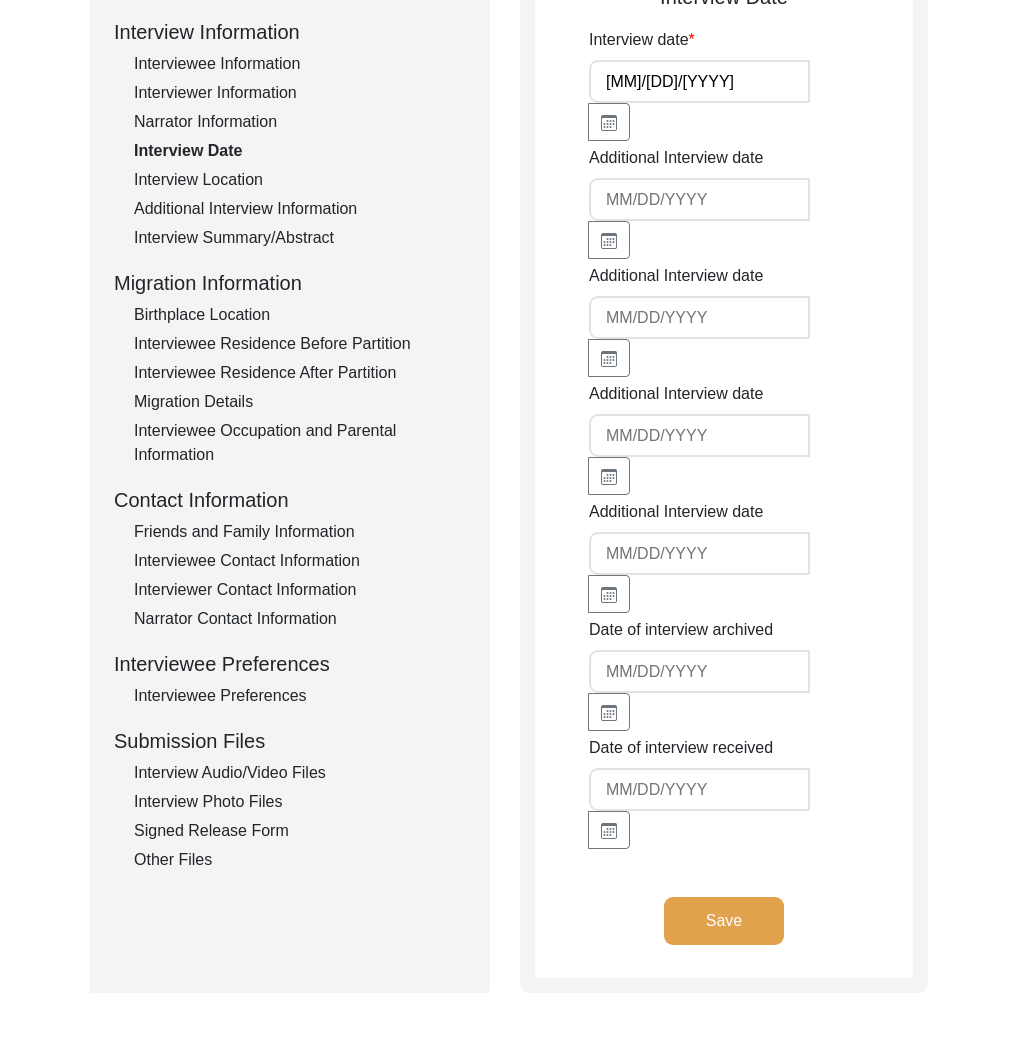scroll, scrollTop: 269, scrollLeft: 0, axis: vertical 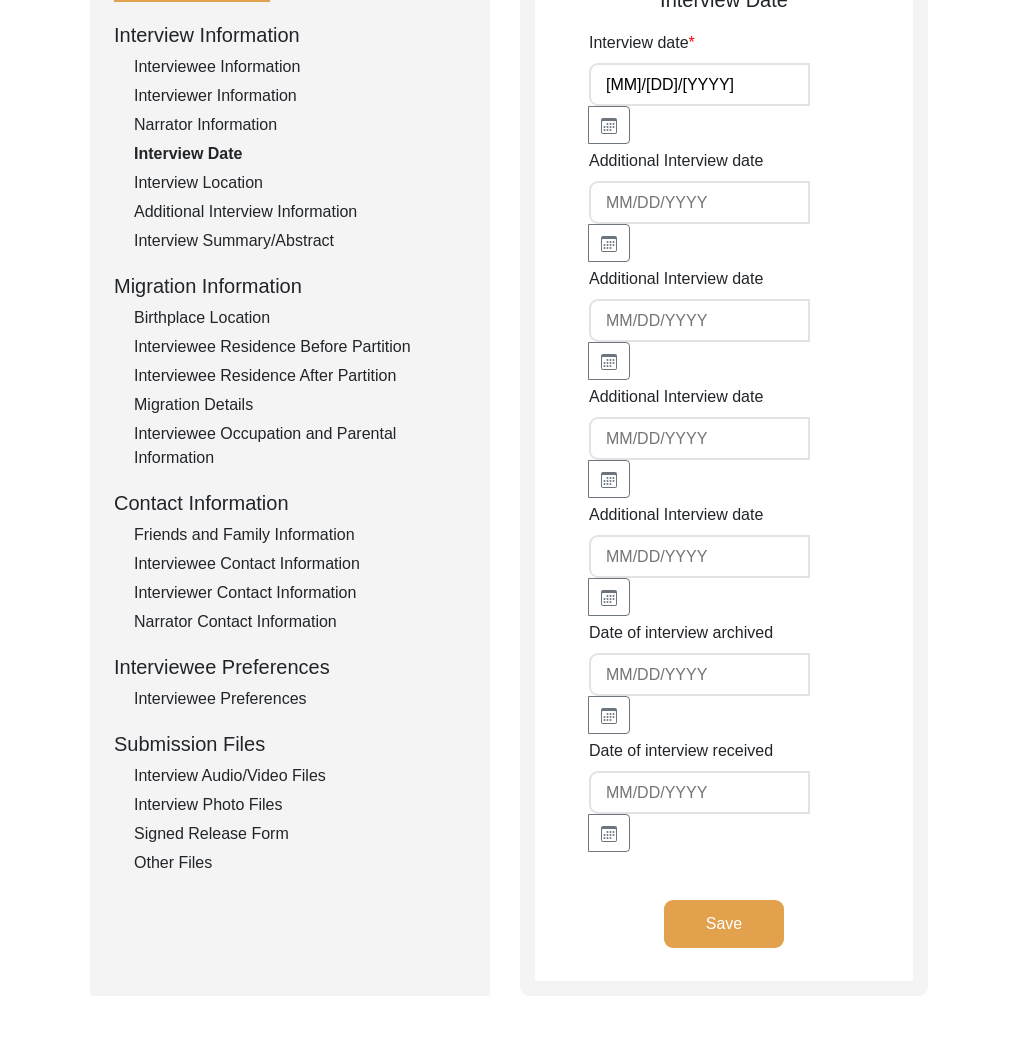 drag, startPoint x: 178, startPoint y: 184, endPoint x: 350, endPoint y: 222, distance: 176.14766 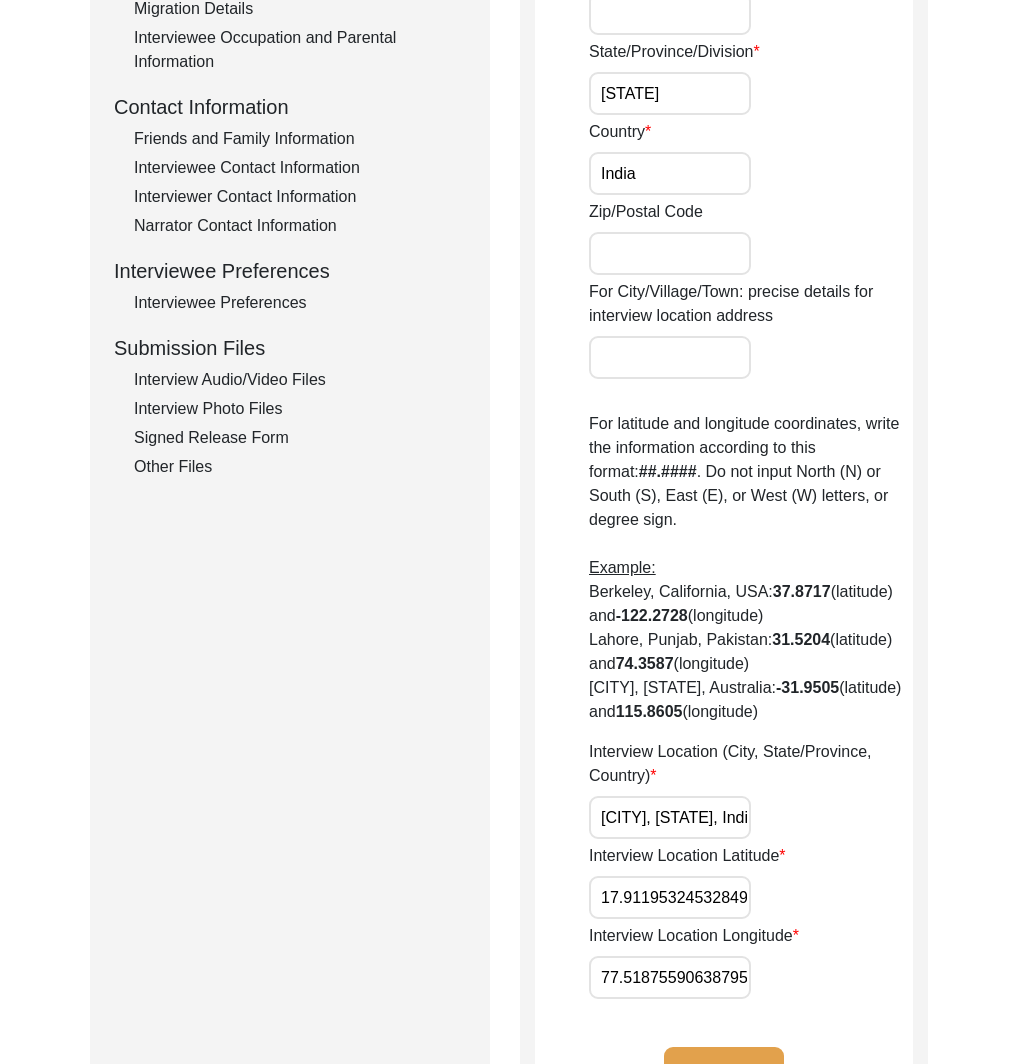 scroll, scrollTop: 664, scrollLeft: 0, axis: vertical 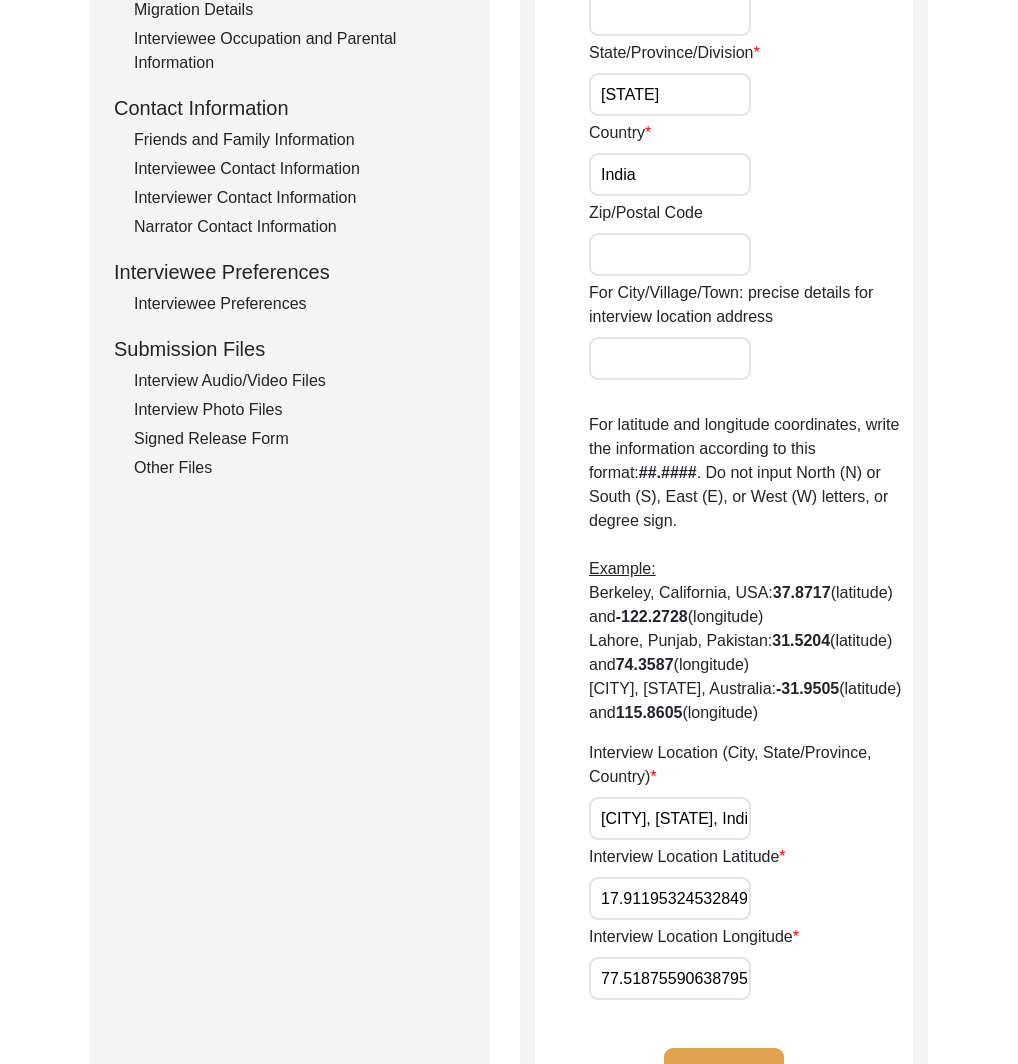 click on "[CITY], [STATE], India" at bounding box center [670, 818] 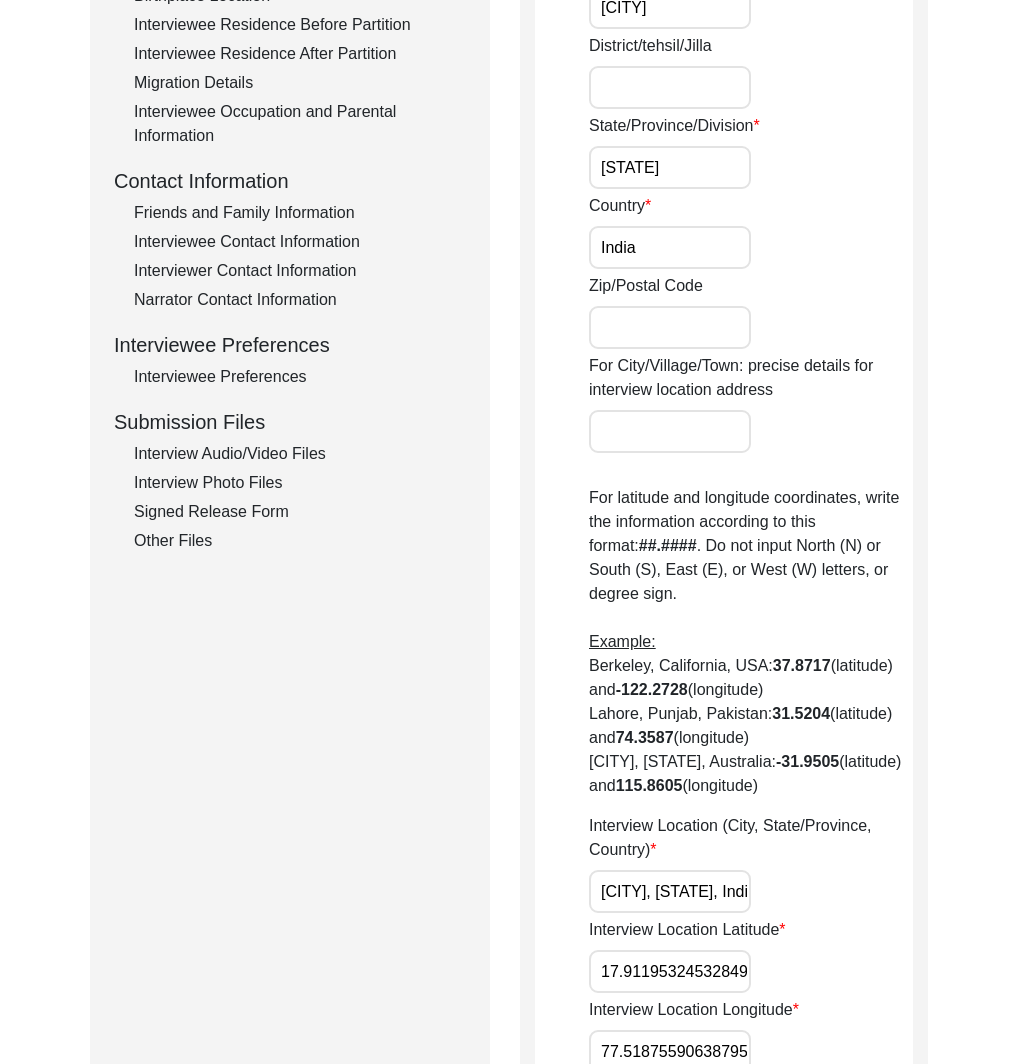 scroll, scrollTop: 596, scrollLeft: 0, axis: vertical 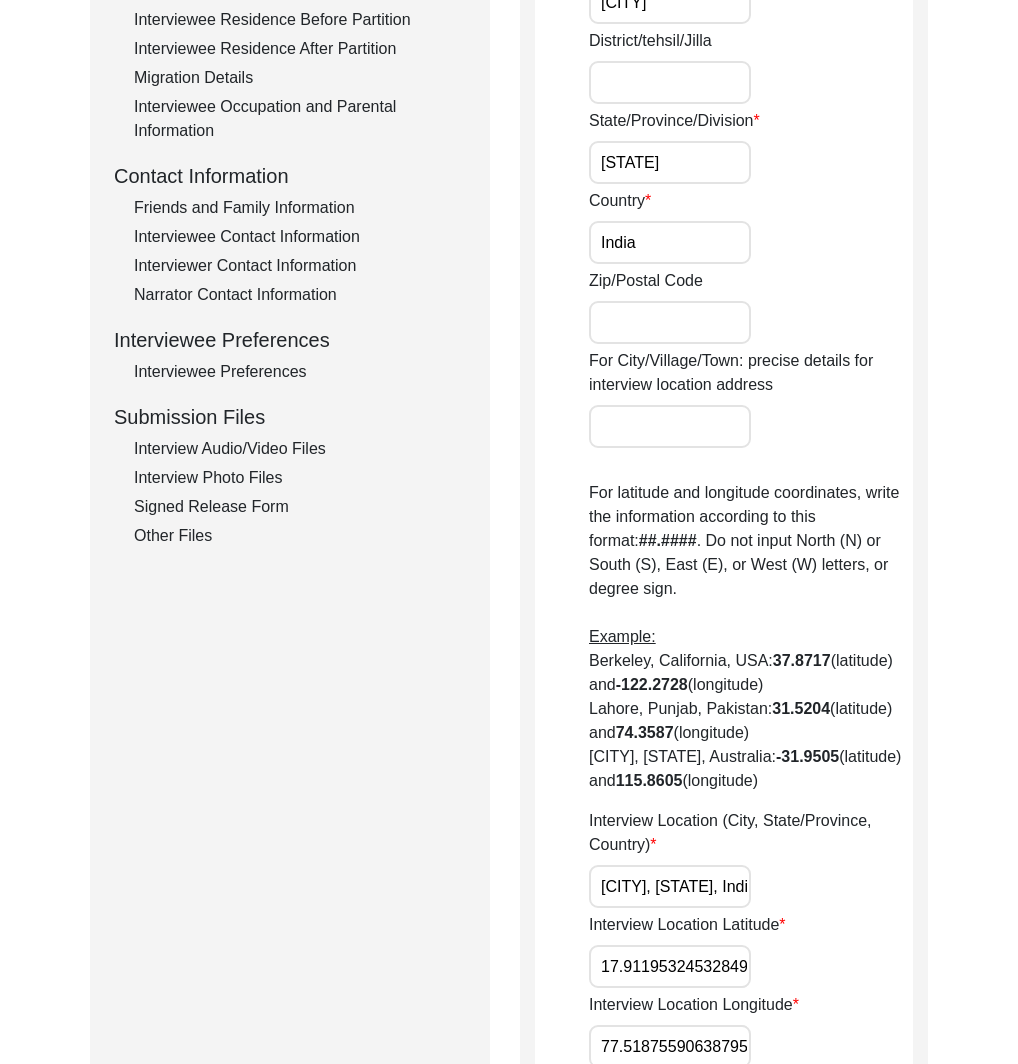 click on "17.911953245328494" at bounding box center [670, 966] 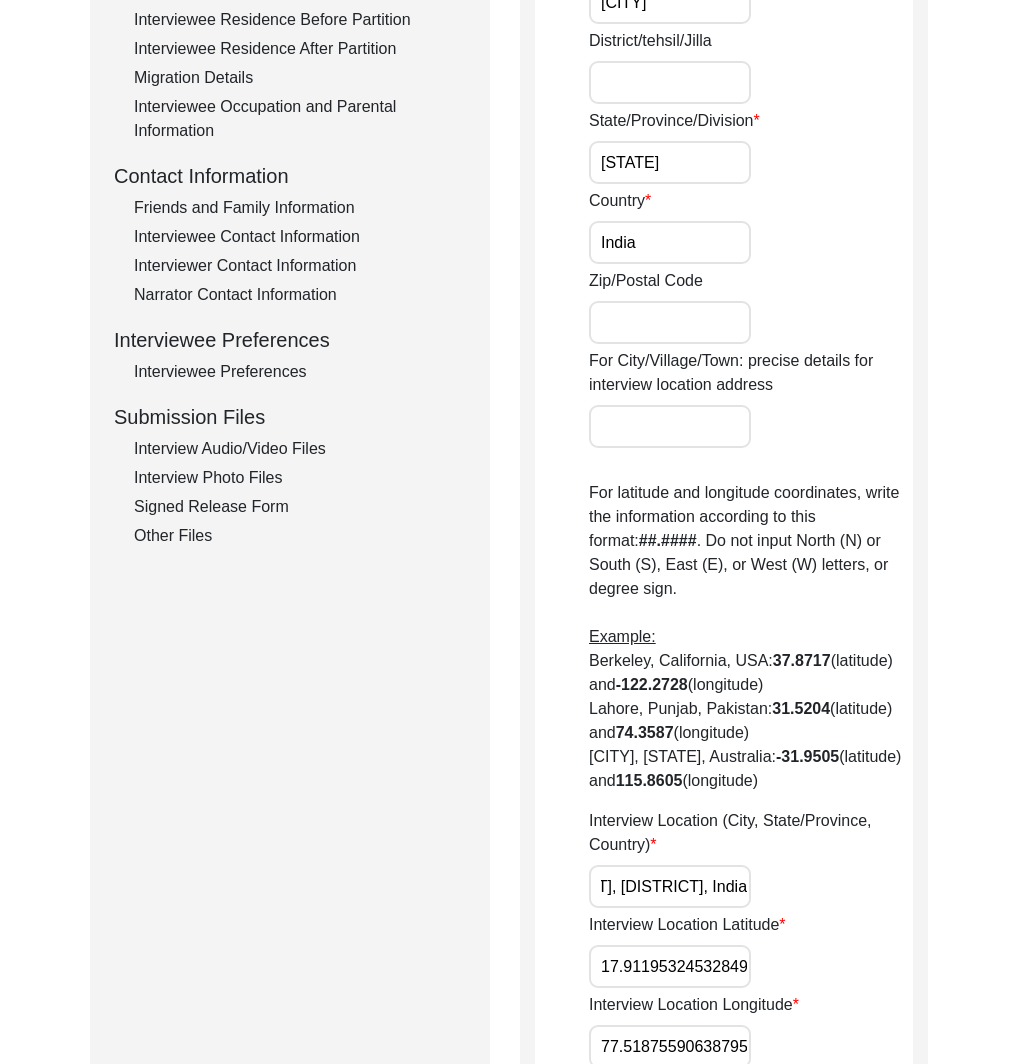 scroll, scrollTop: 0, scrollLeft: 0, axis: both 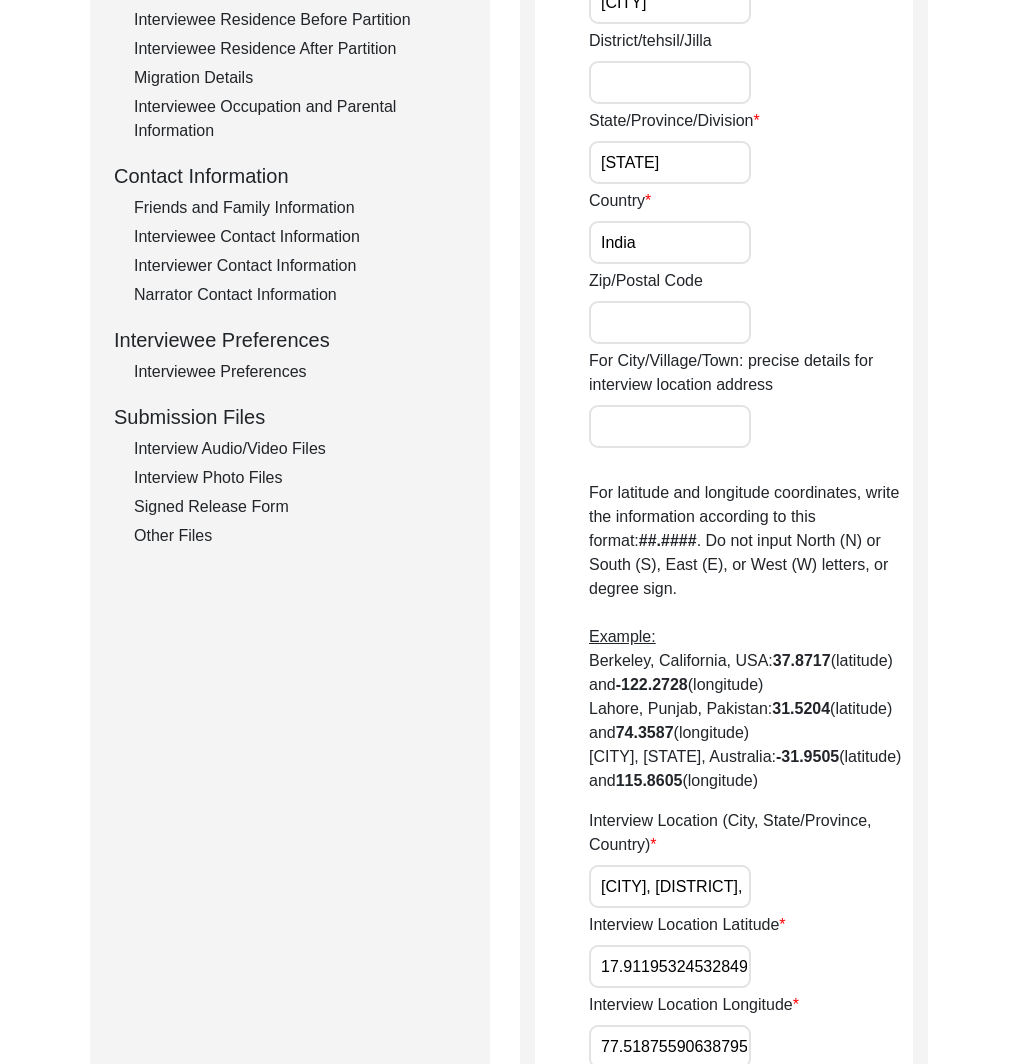 click on "17.911953245328494" at bounding box center (670, 966) 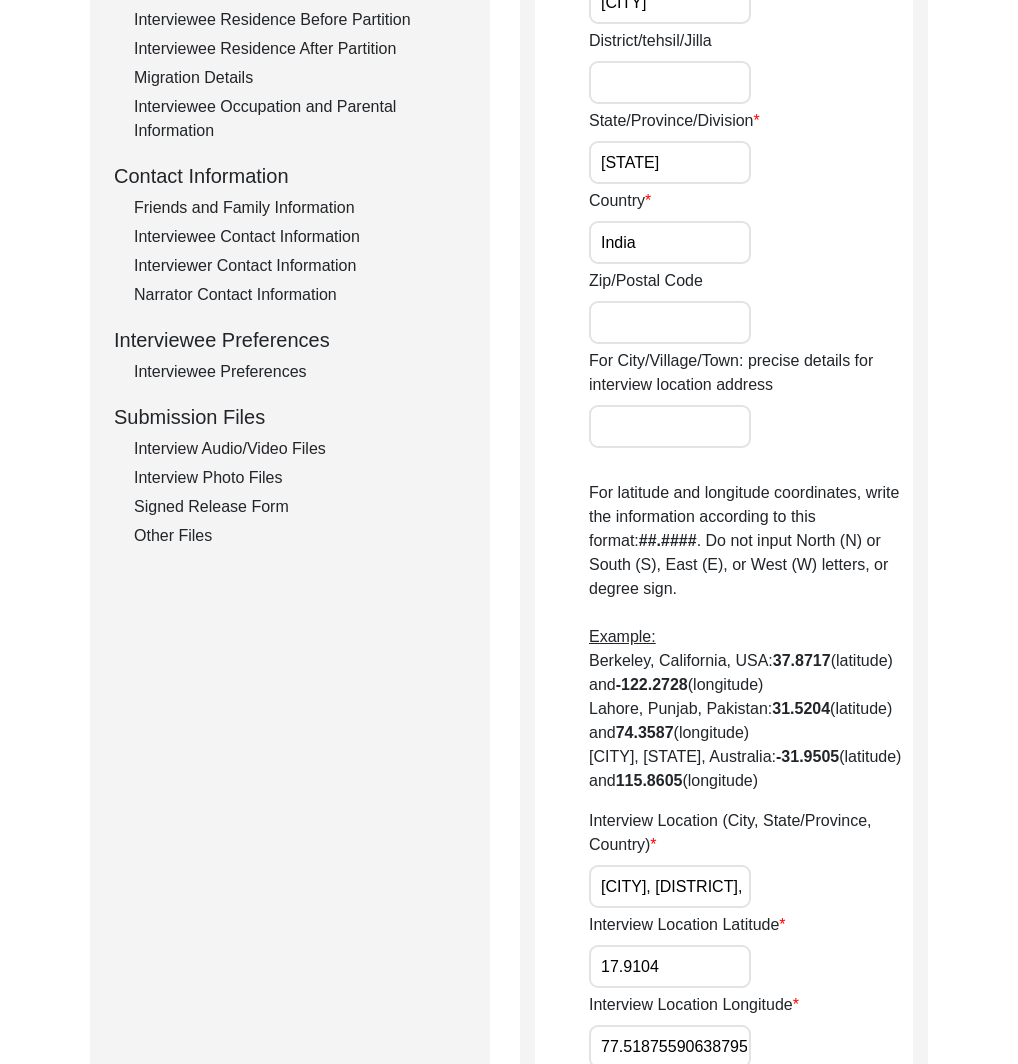 click on "77.51875590638795" at bounding box center (670, 1046) 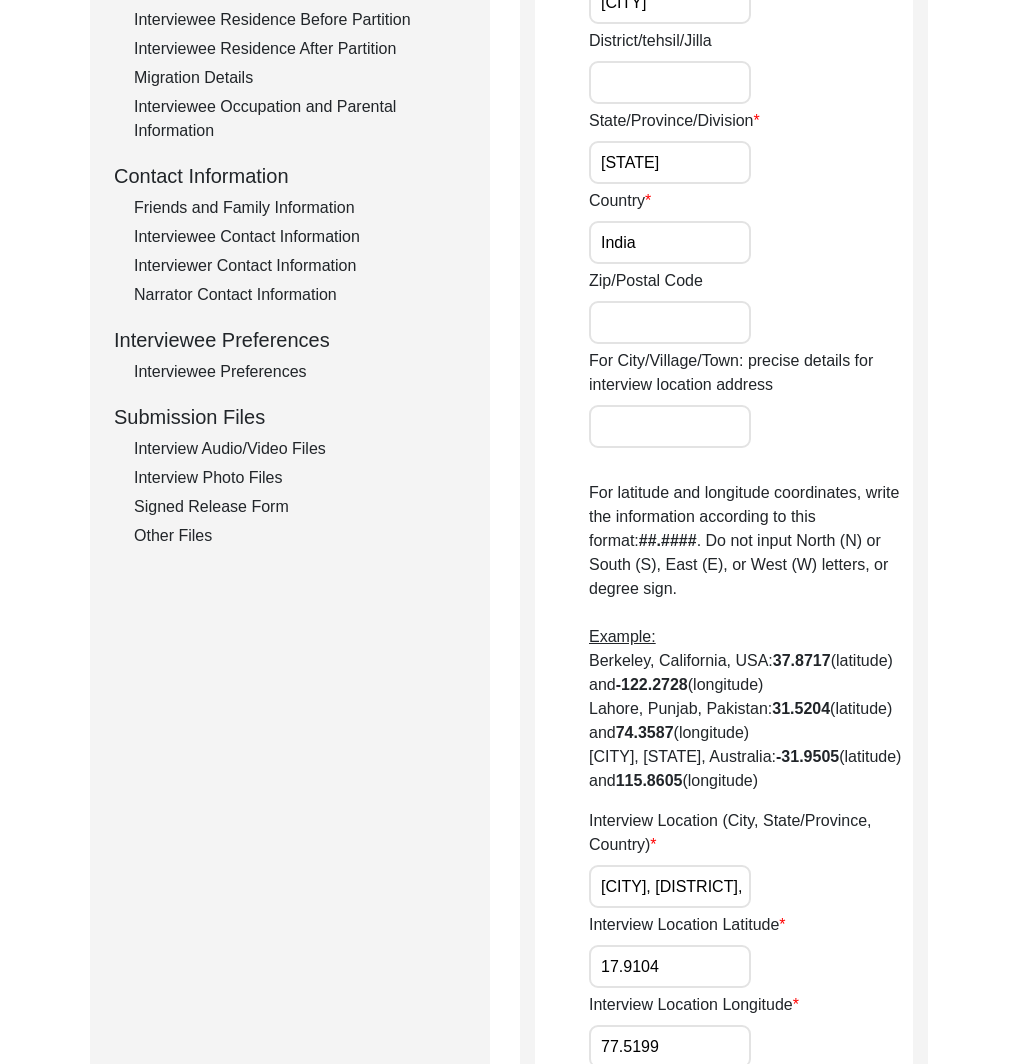 click on "[CITY], [DISTRICT], [DISTRICT], India" at bounding box center (670, 886) 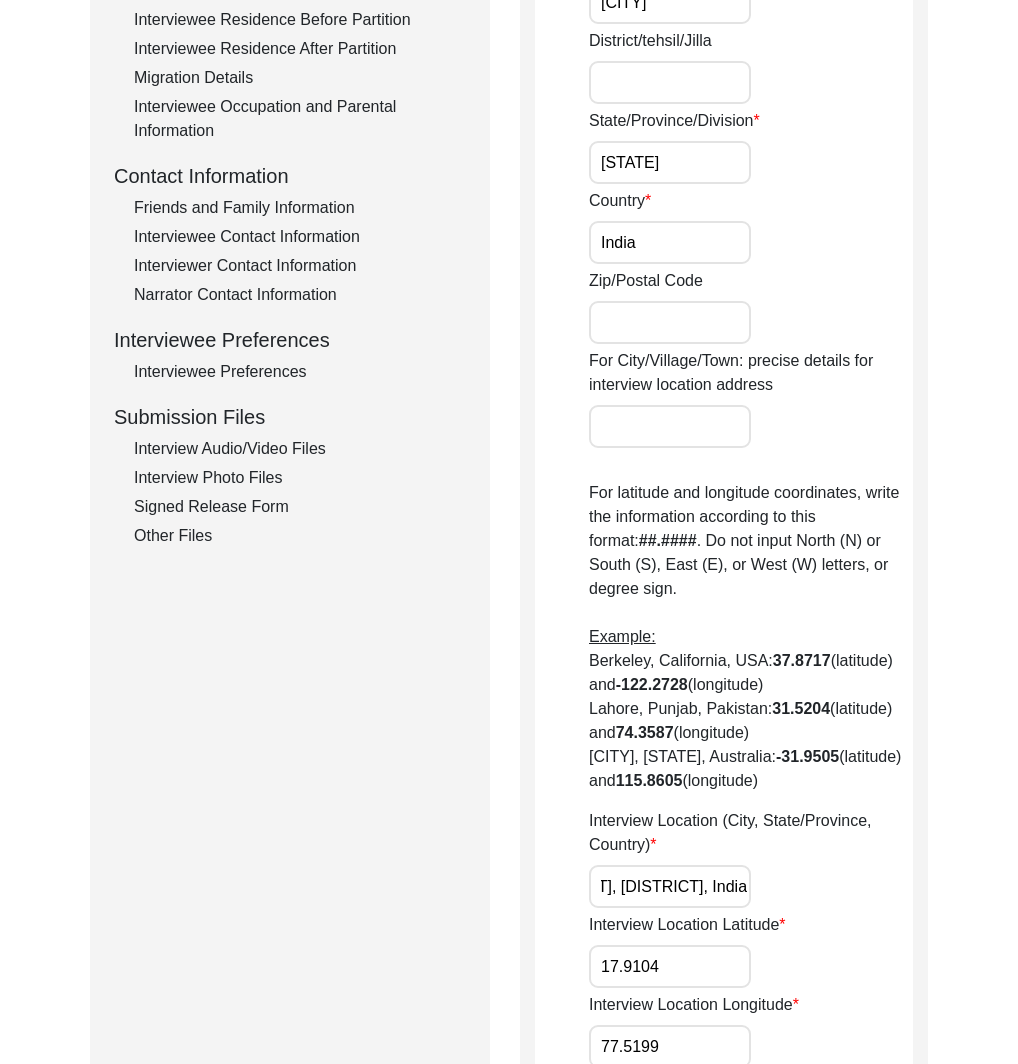 scroll, scrollTop: 0, scrollLeft: 0, axis: both 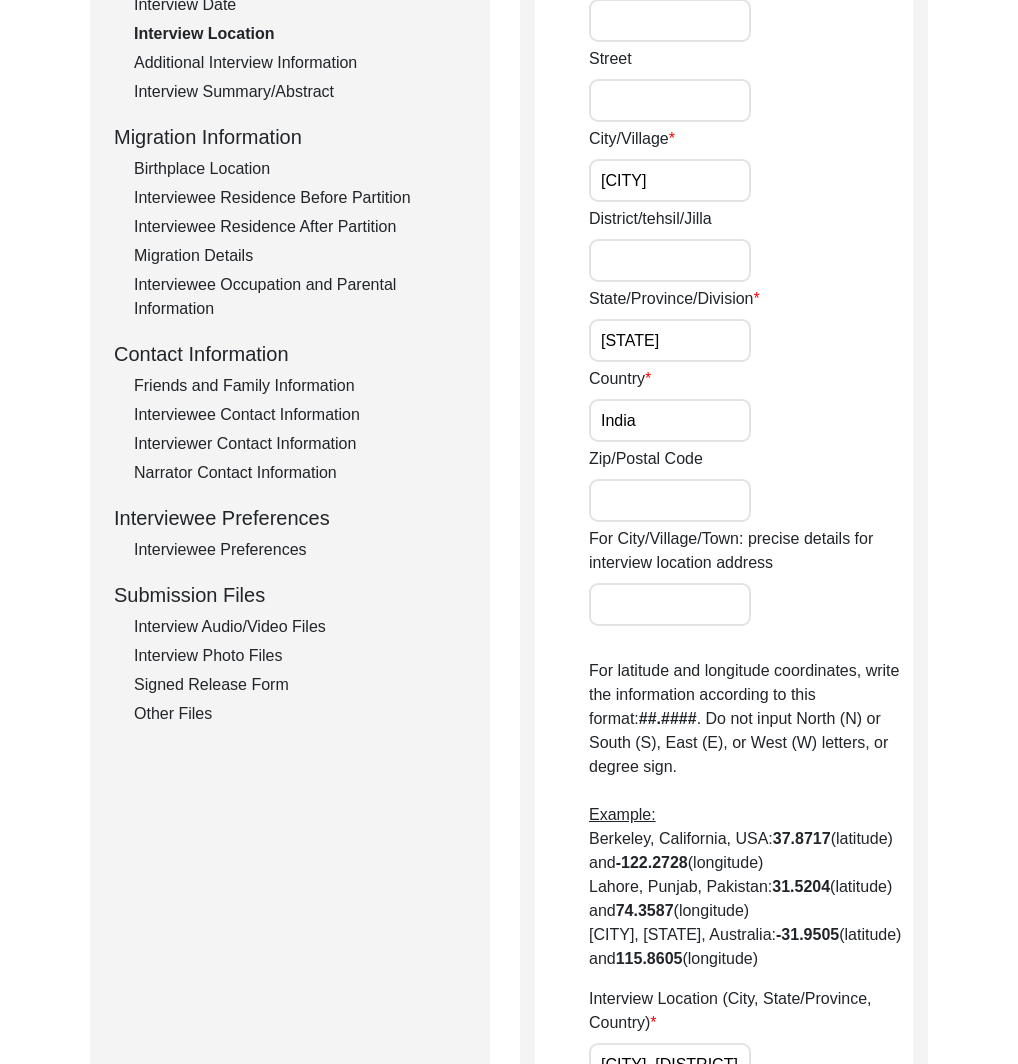 click on "District/tehsil/Jilla" at bounding box center [670, 260] 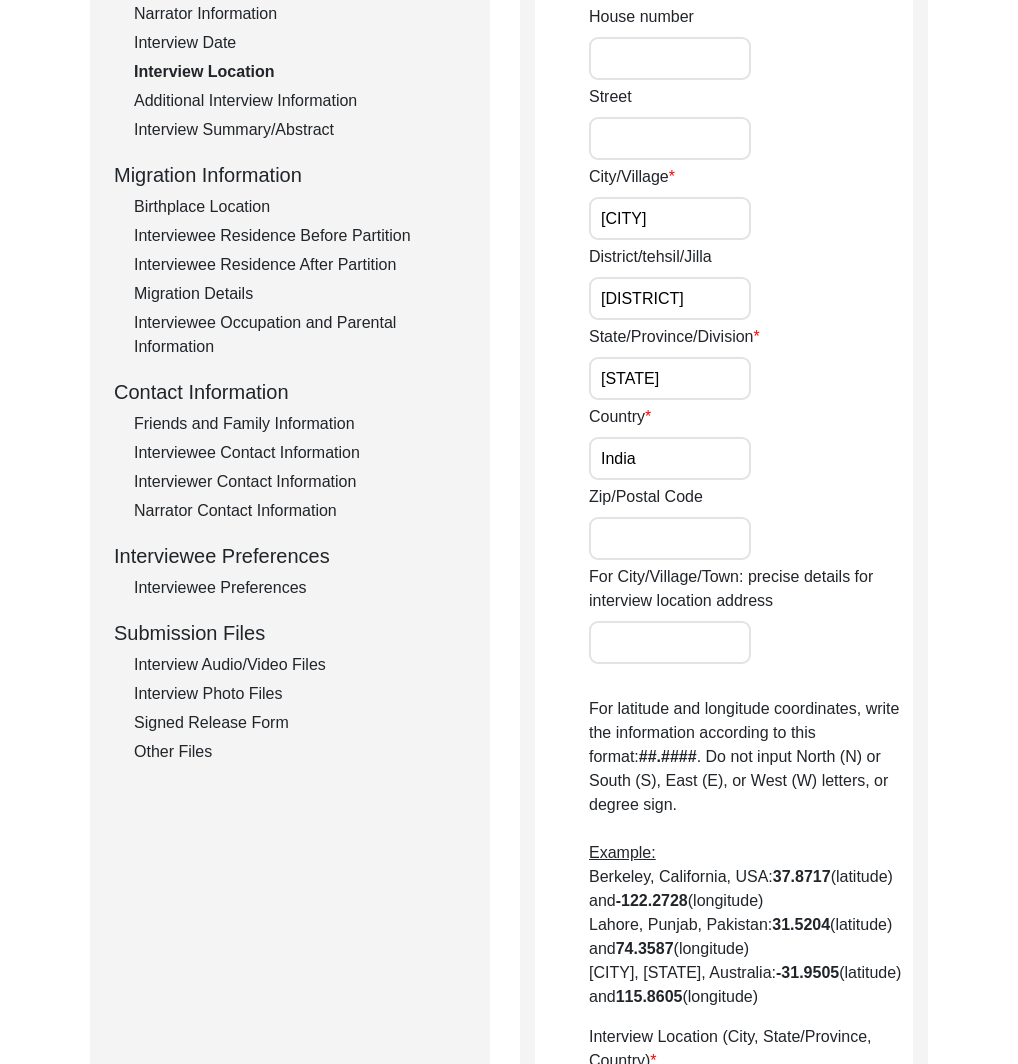 scroll, scrollTop: 366, scrollLeft: 0, axis: vertical 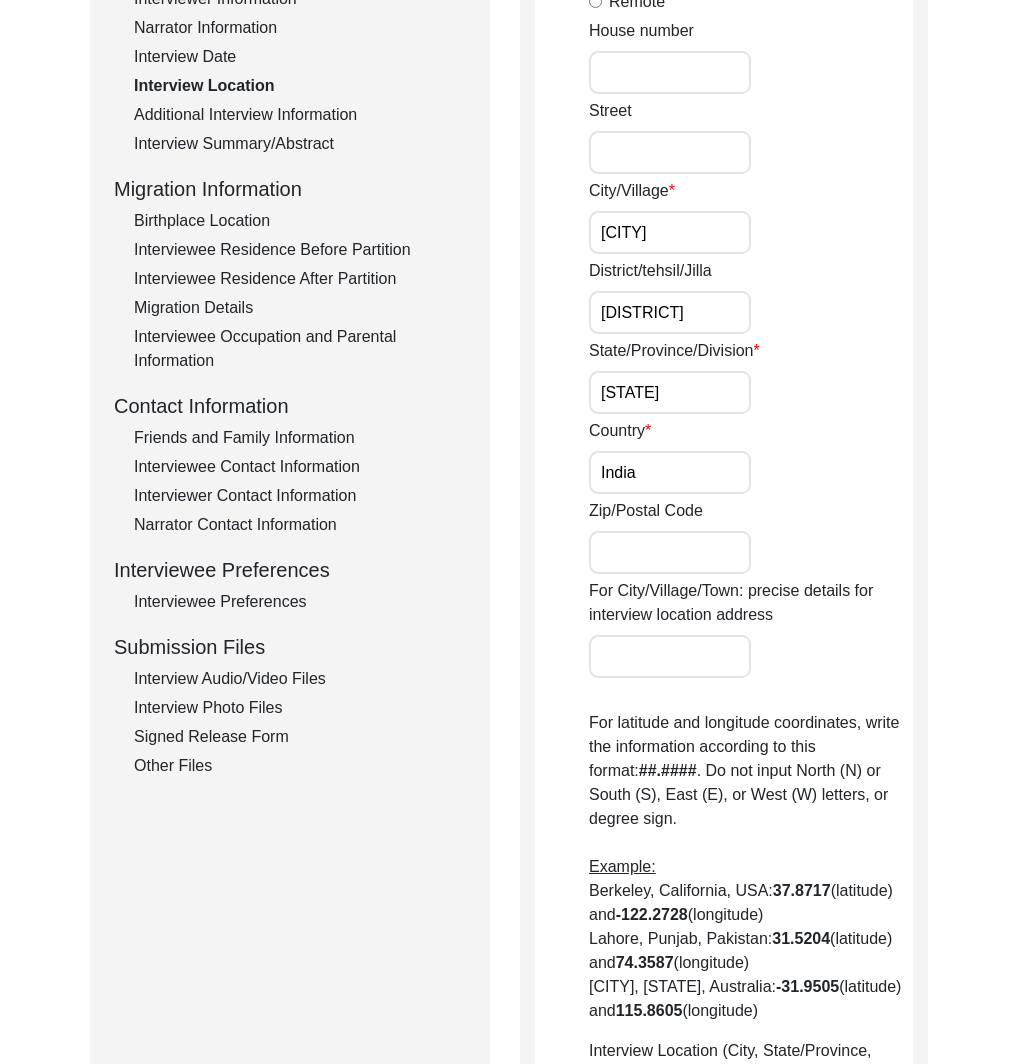 click on "[DISTRICT]" at bounding box center [670, 312] 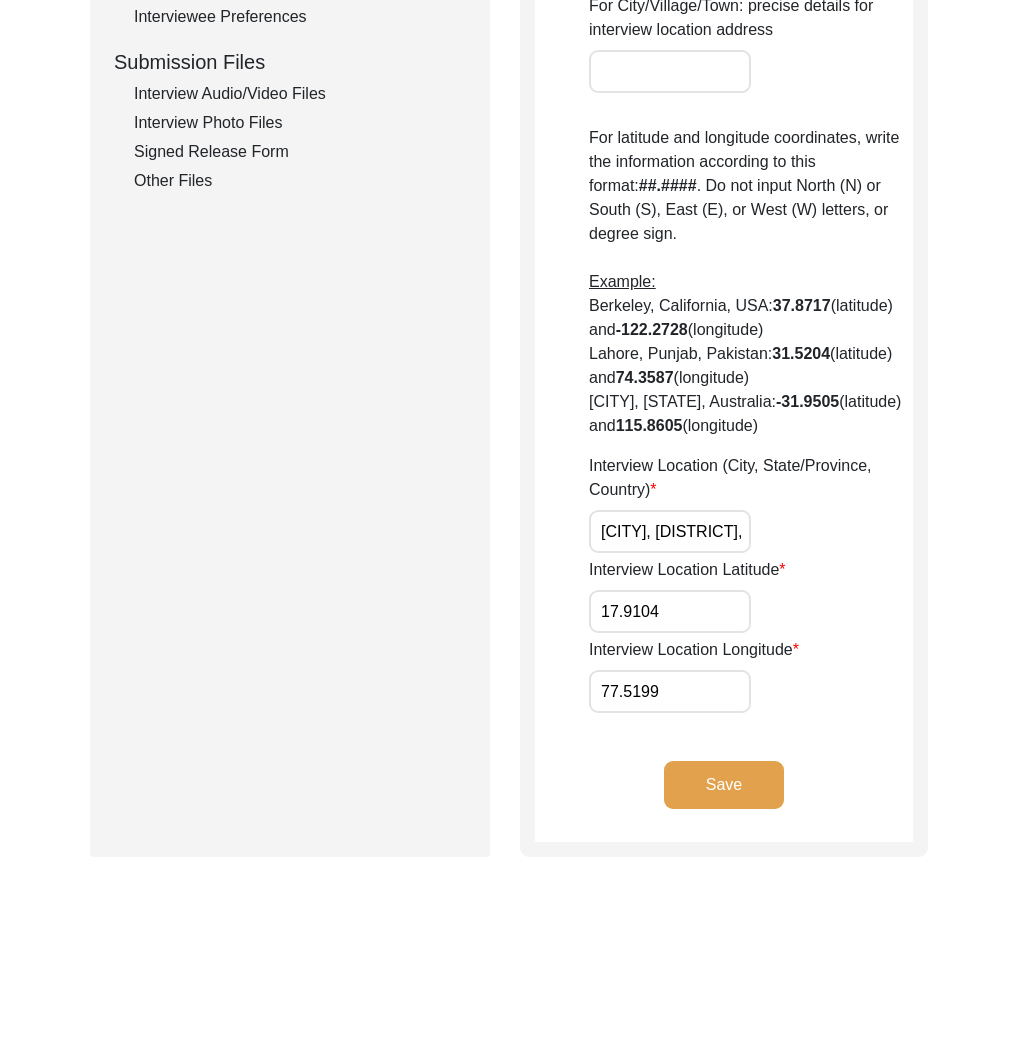 scroll, scrollTop: 955, scrollLeft: 0, axis: vertical 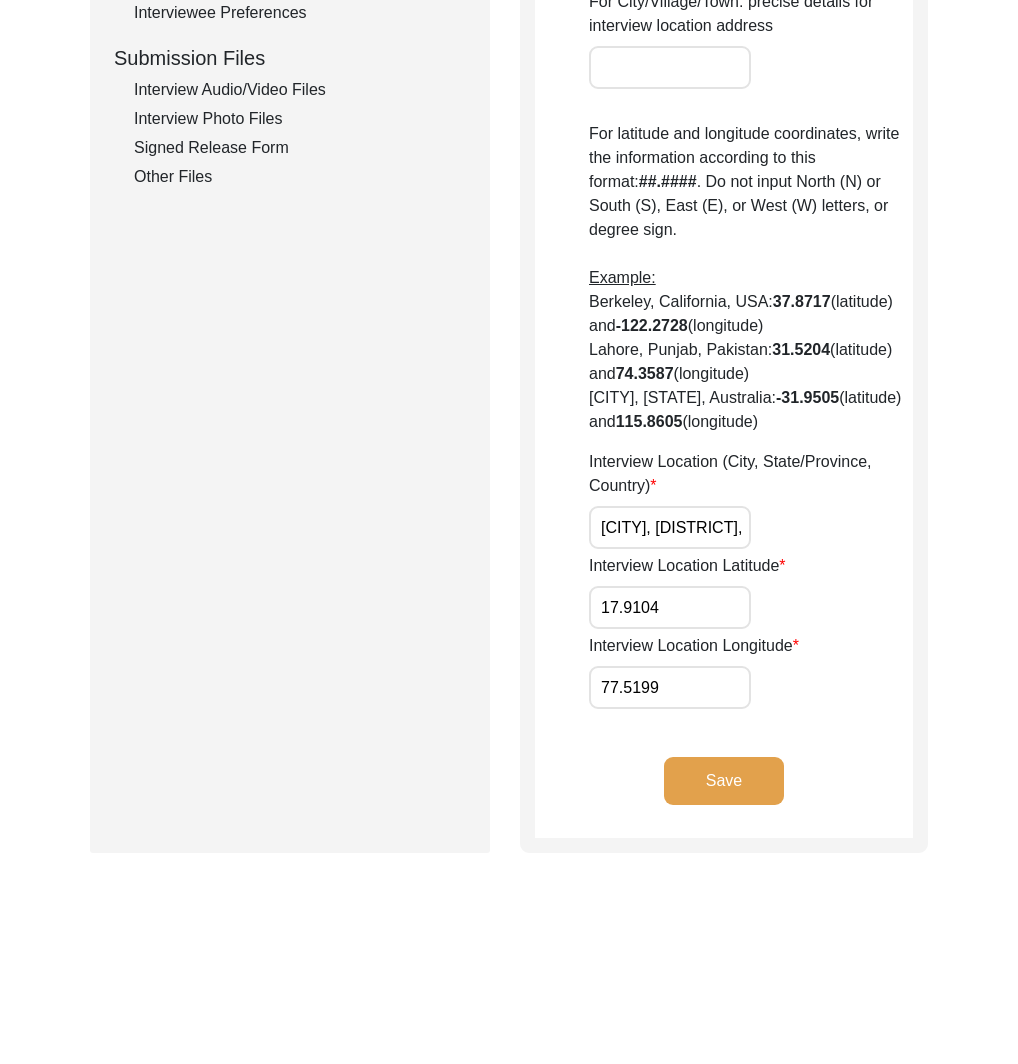 click on "Save" 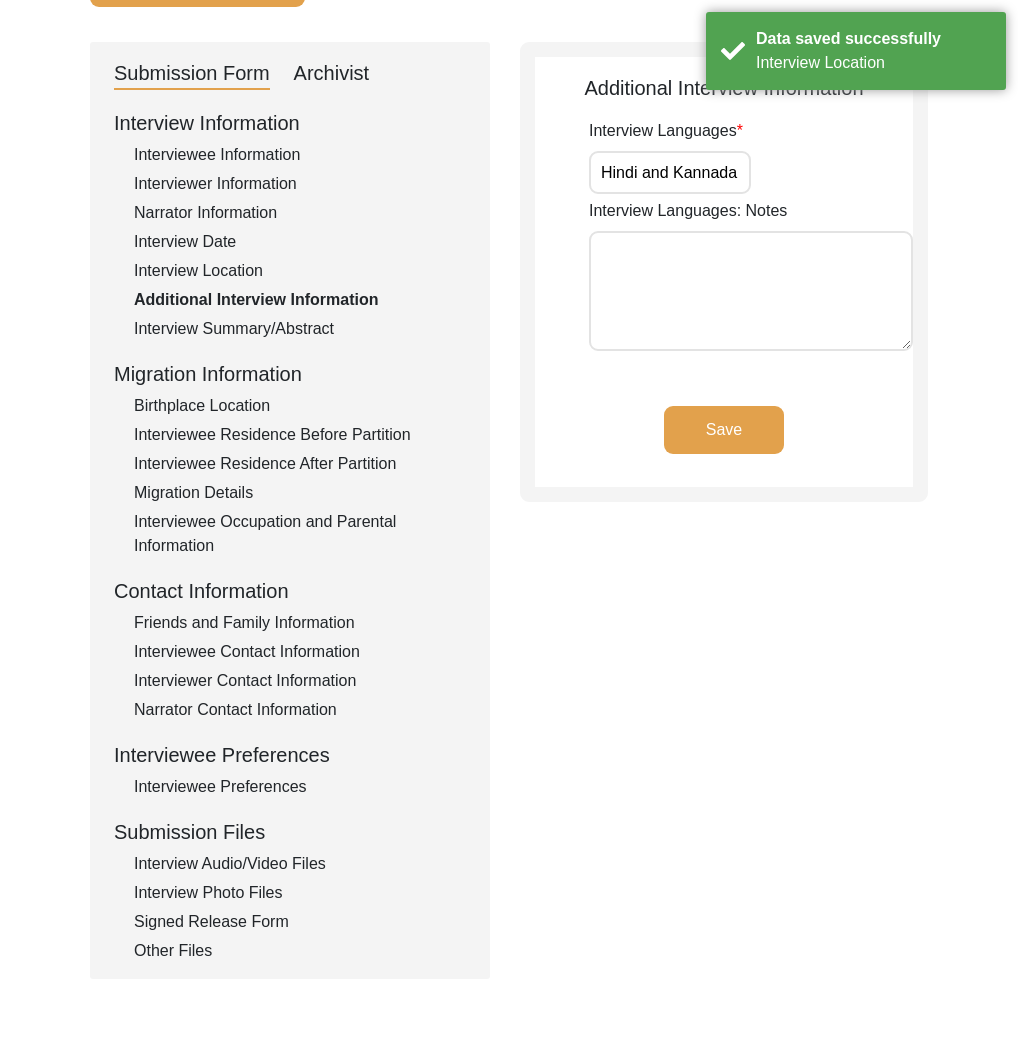 scroll, scrollTop: 0, scrollLeft: 0, axis: both 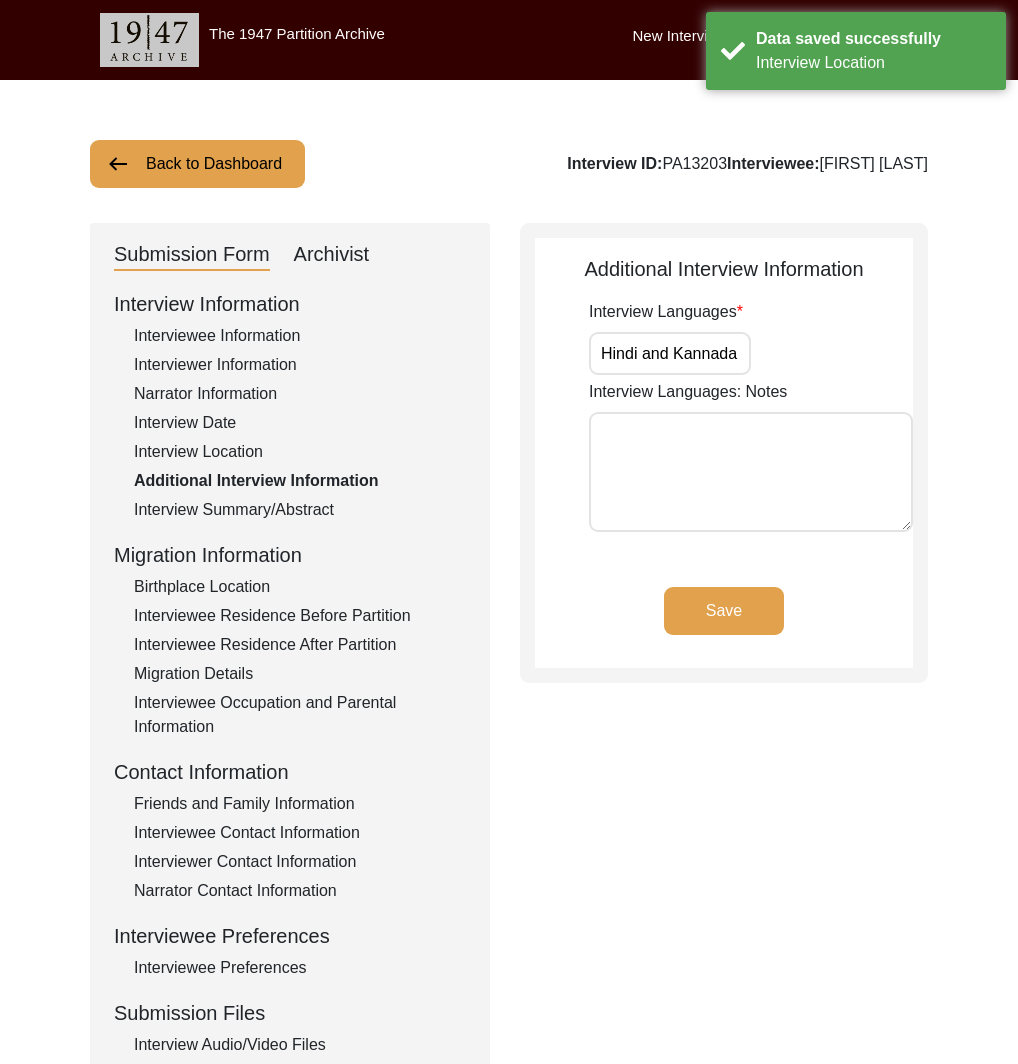 click on "Hindi and Kannada" at bounding box center (670, 353) 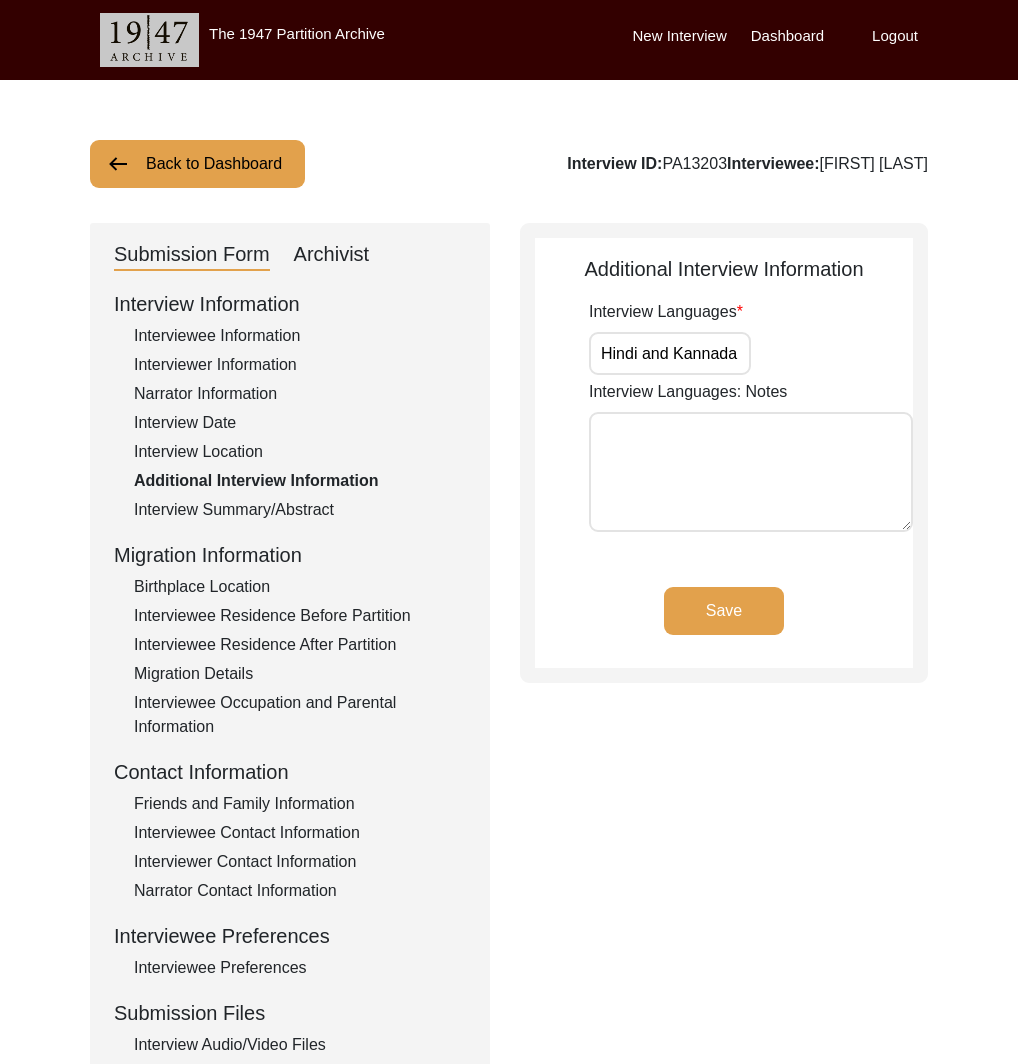 click on "Interview Summary/Abstract" 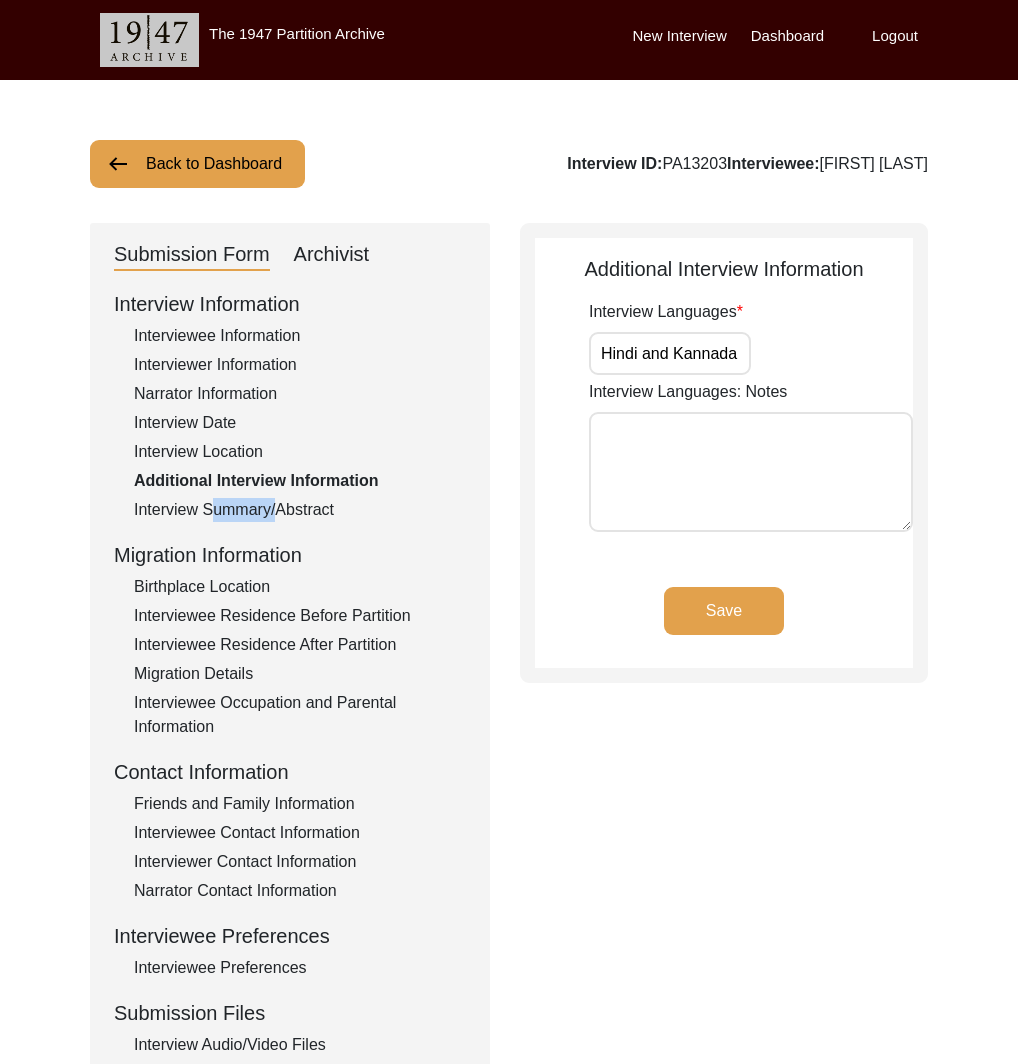 click on "Interview Summary/Abstract" 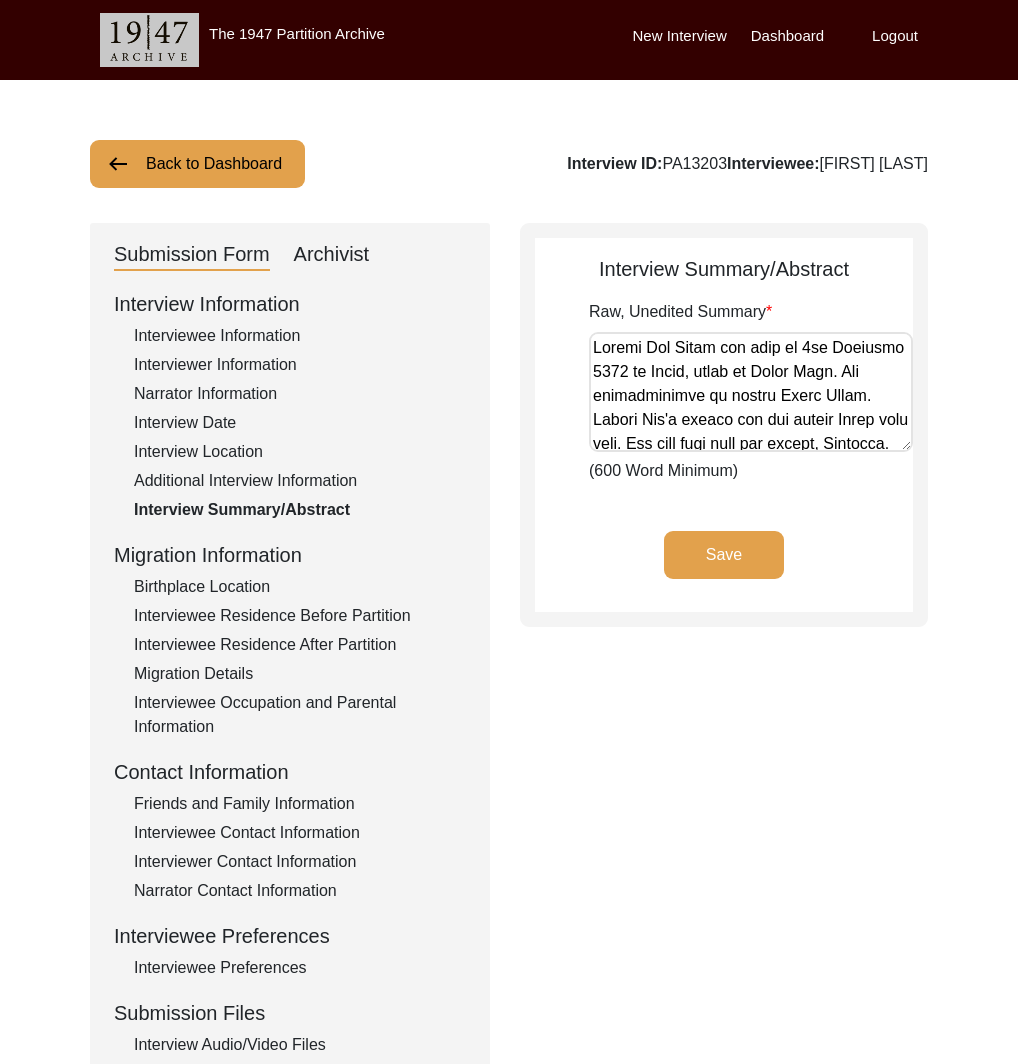 click on "Interviewee Information" 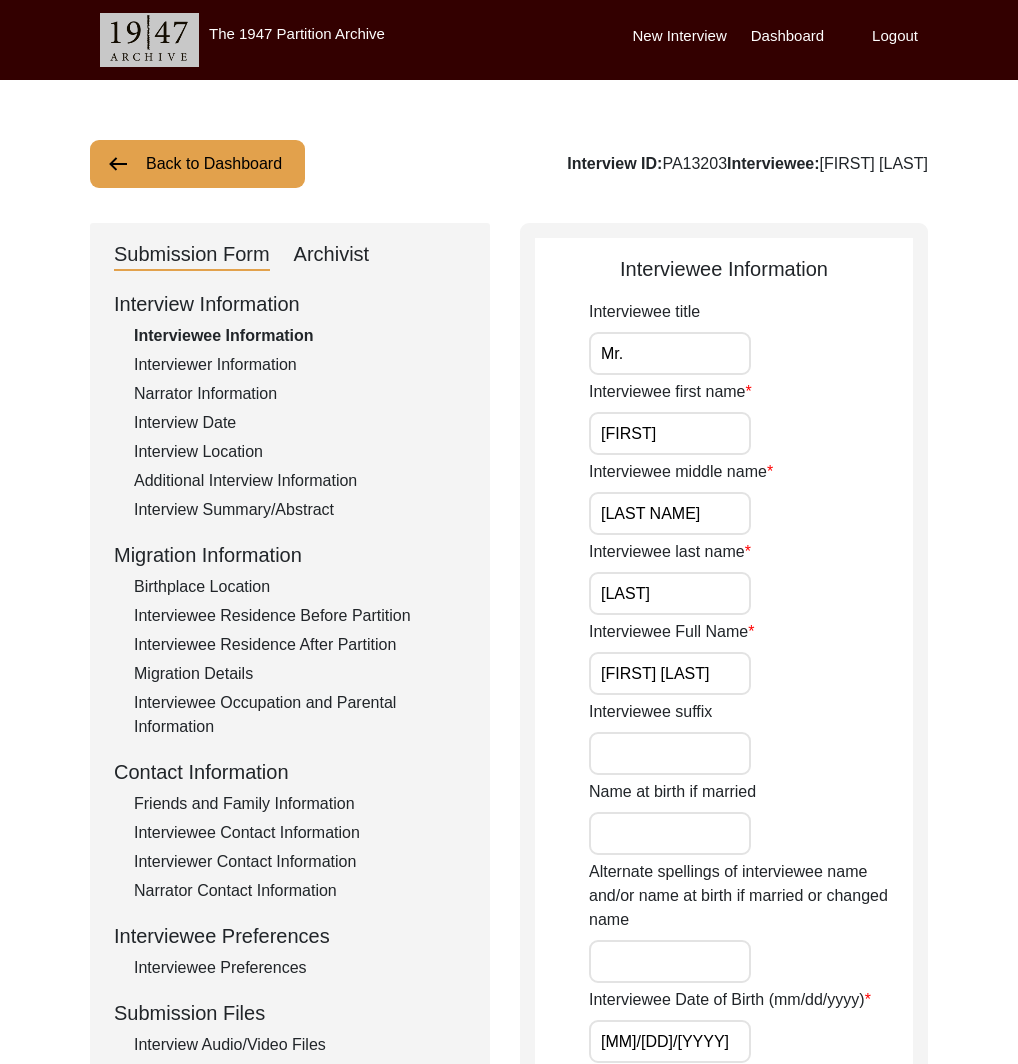 click on "Interview Information   Interviewee Information   Interviewer Information   Narrator Information   Interview Date   Interview Location   Additional Interview Information   Interview Summary/Abstract   Migration Information   Birthplace Location   Interviewee Residence Before Partition   Interviewee Residence After Partition   Migration Details   Interviewee Occupation and Parental Information   Contact Information   Friends and Family Information   Interviewee Contact Information   Interviewer Contact Information   Narrator Contact Information   Interviewee Preferences   Interviewee Preferences   Submission Files   Interview Audio/Video Files   Interview Photo Files   Signed Release Form   Other Files" 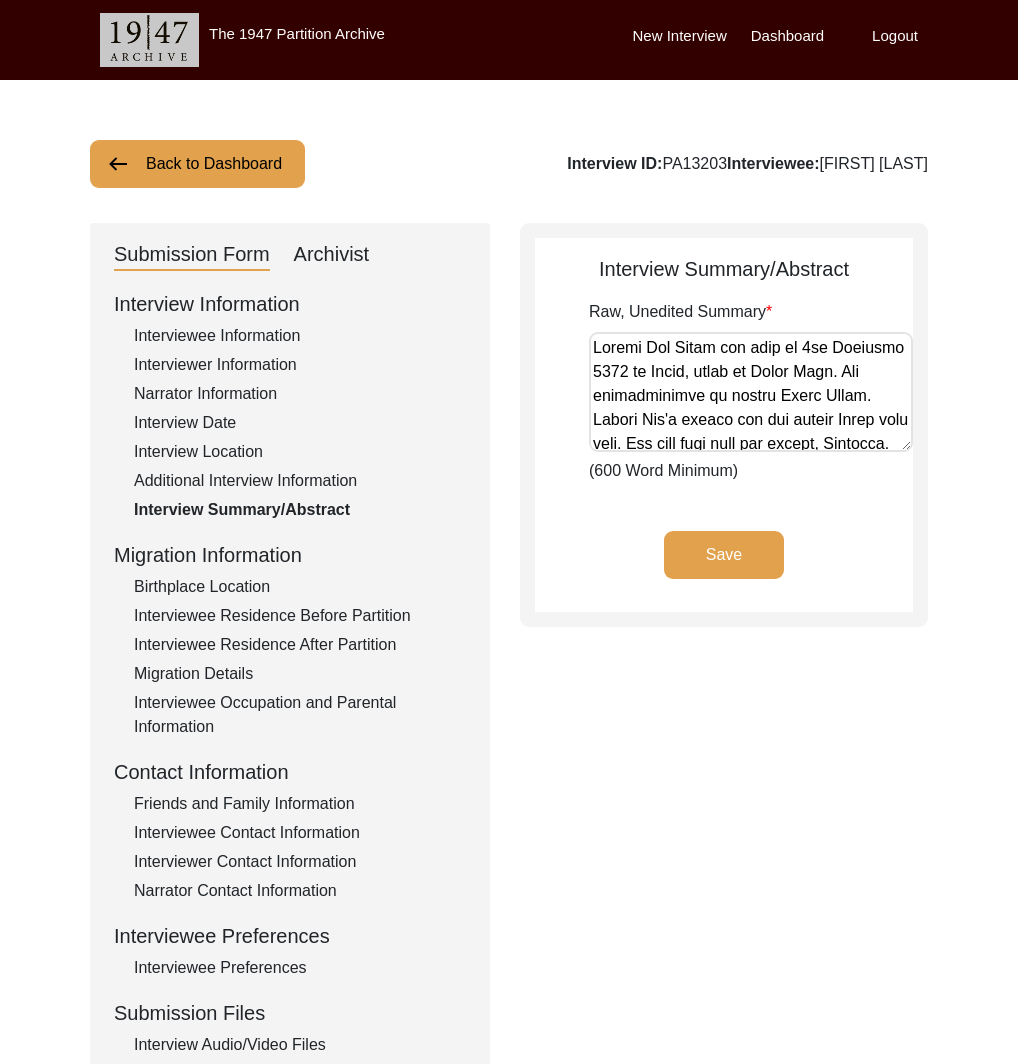 click on "Birthplace Location" 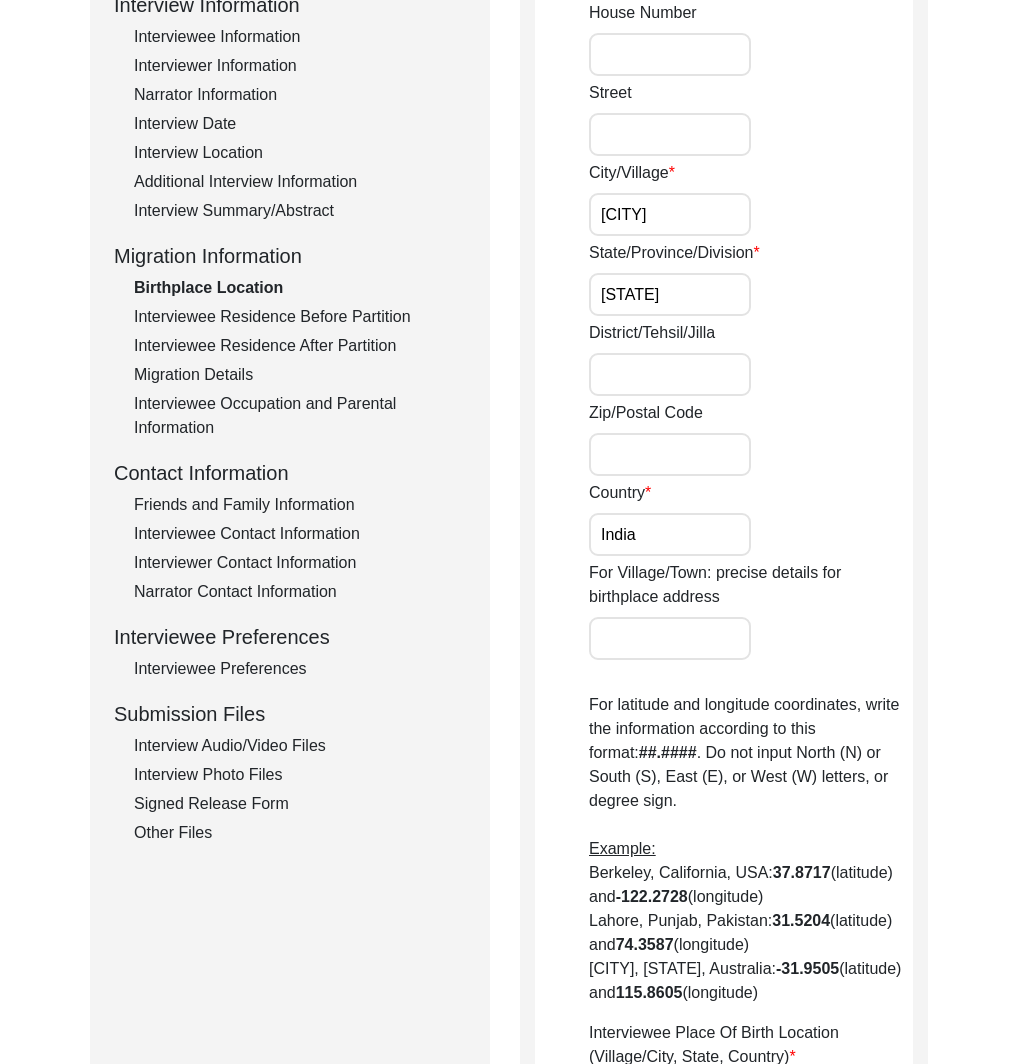 scroll, scrollTop: 302, scrollLeft: 0, axis: vertical 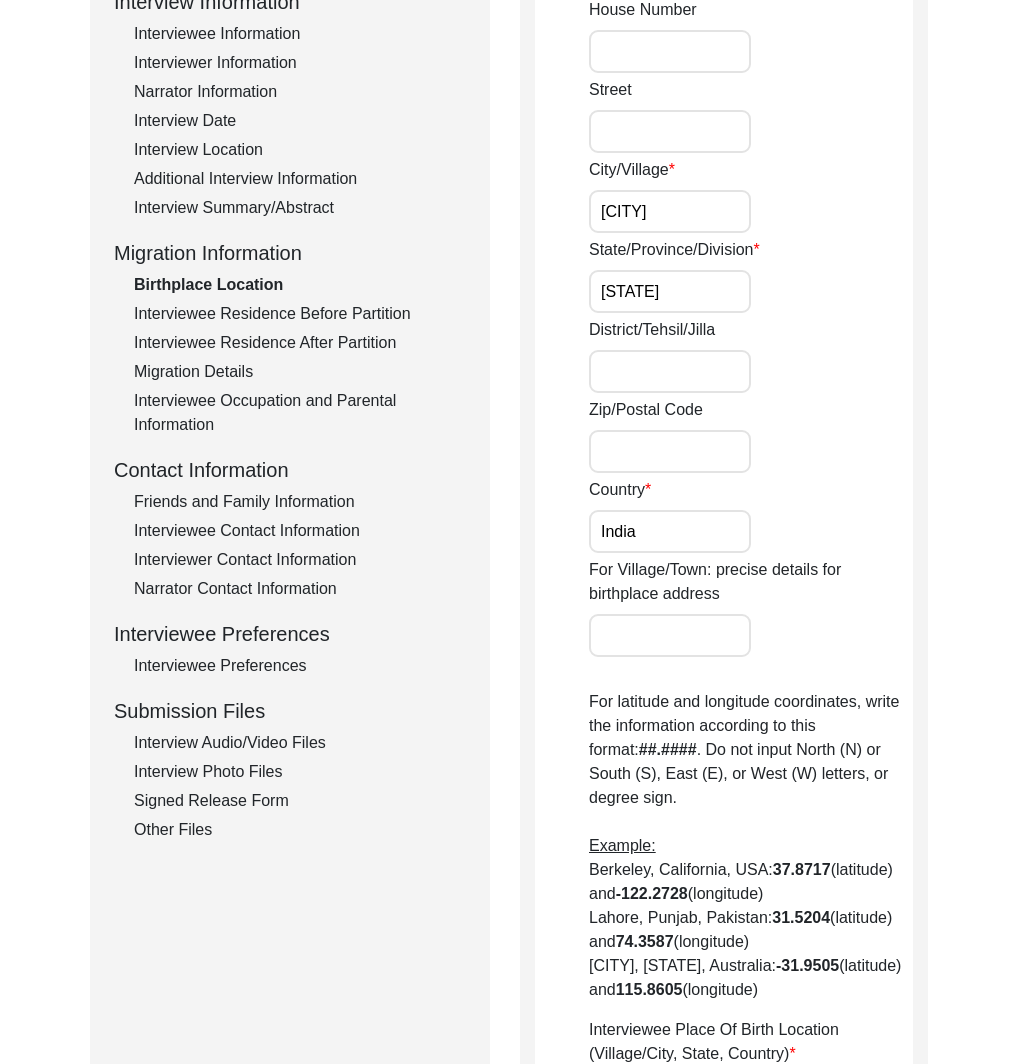 click on "District/Tehsil/Jilla" at bounding box center [670, 371] 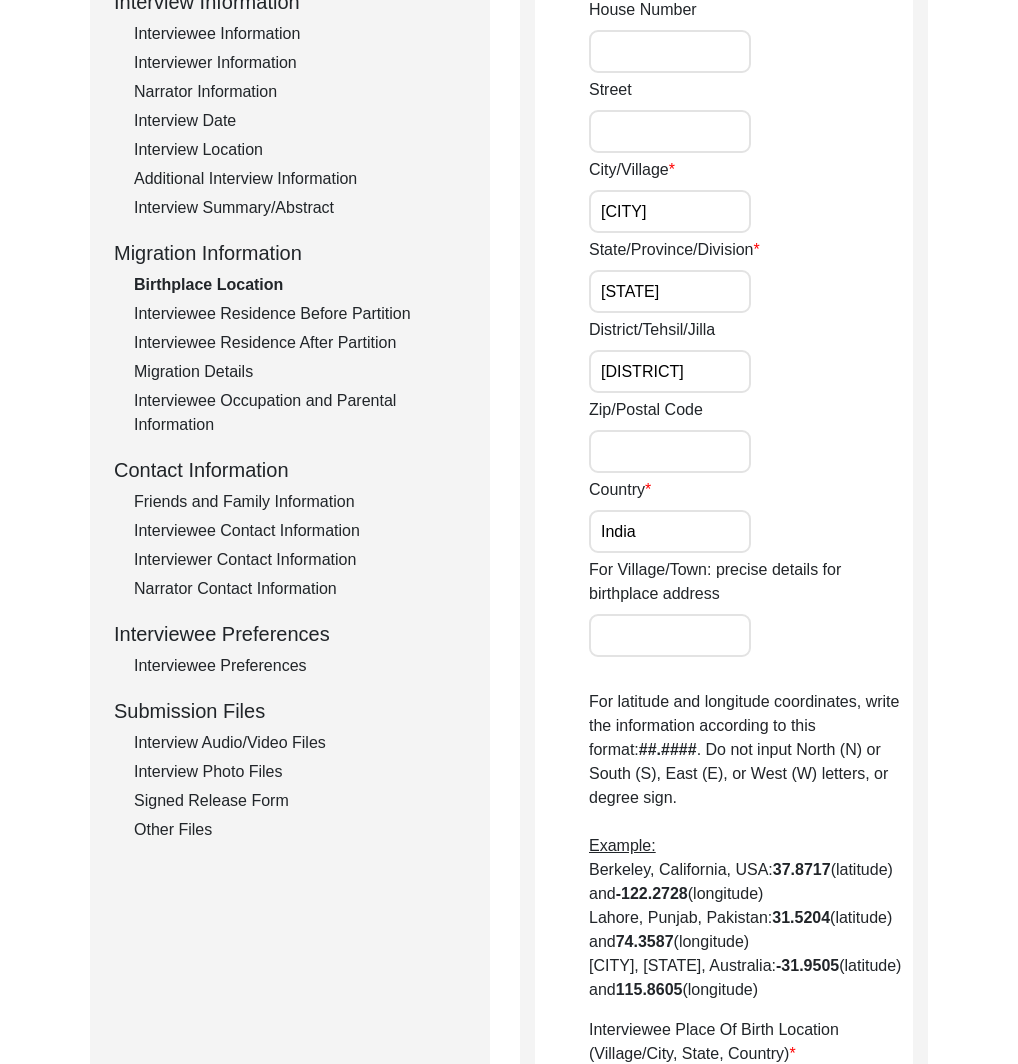 click on "India" at bounding box center [670, 531] 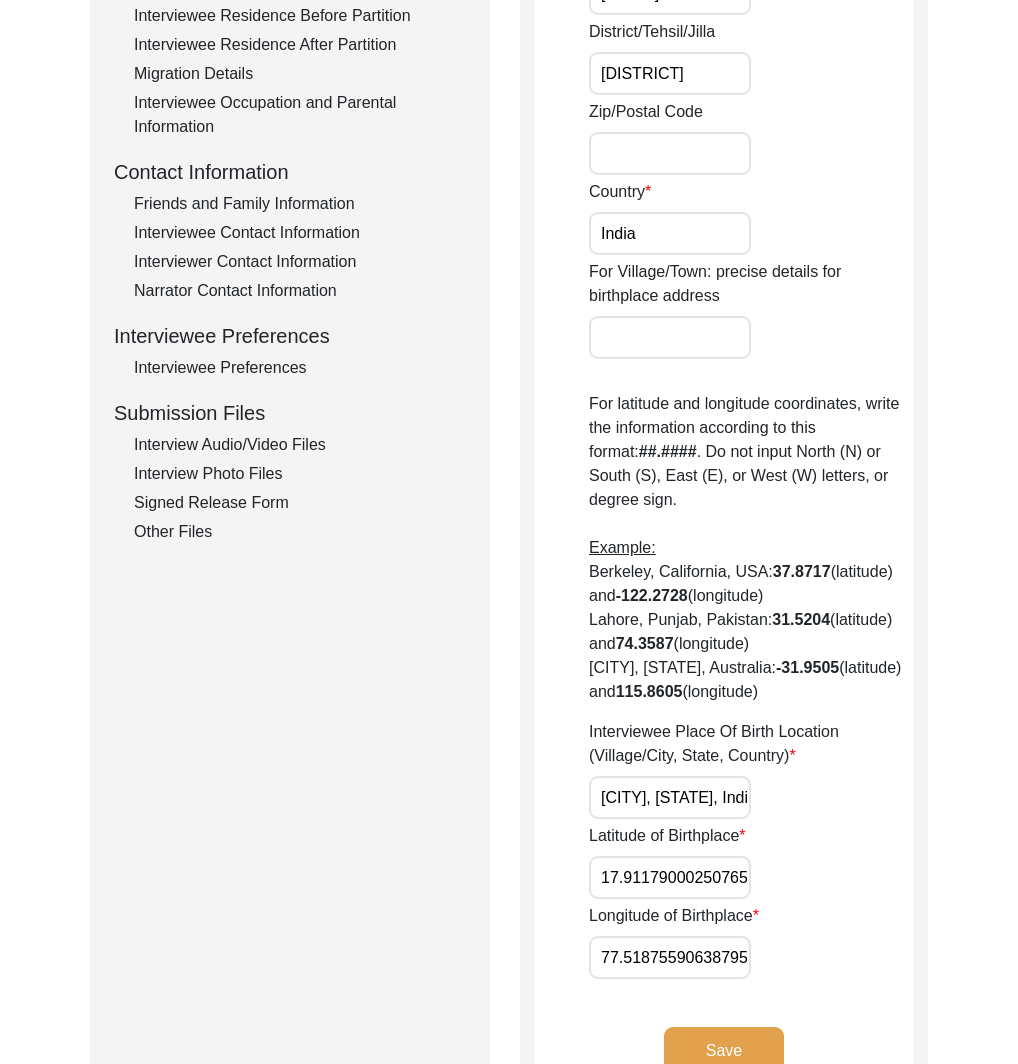 scroll, scrollTop: 613, scrollLeft: 0, axis: vertical 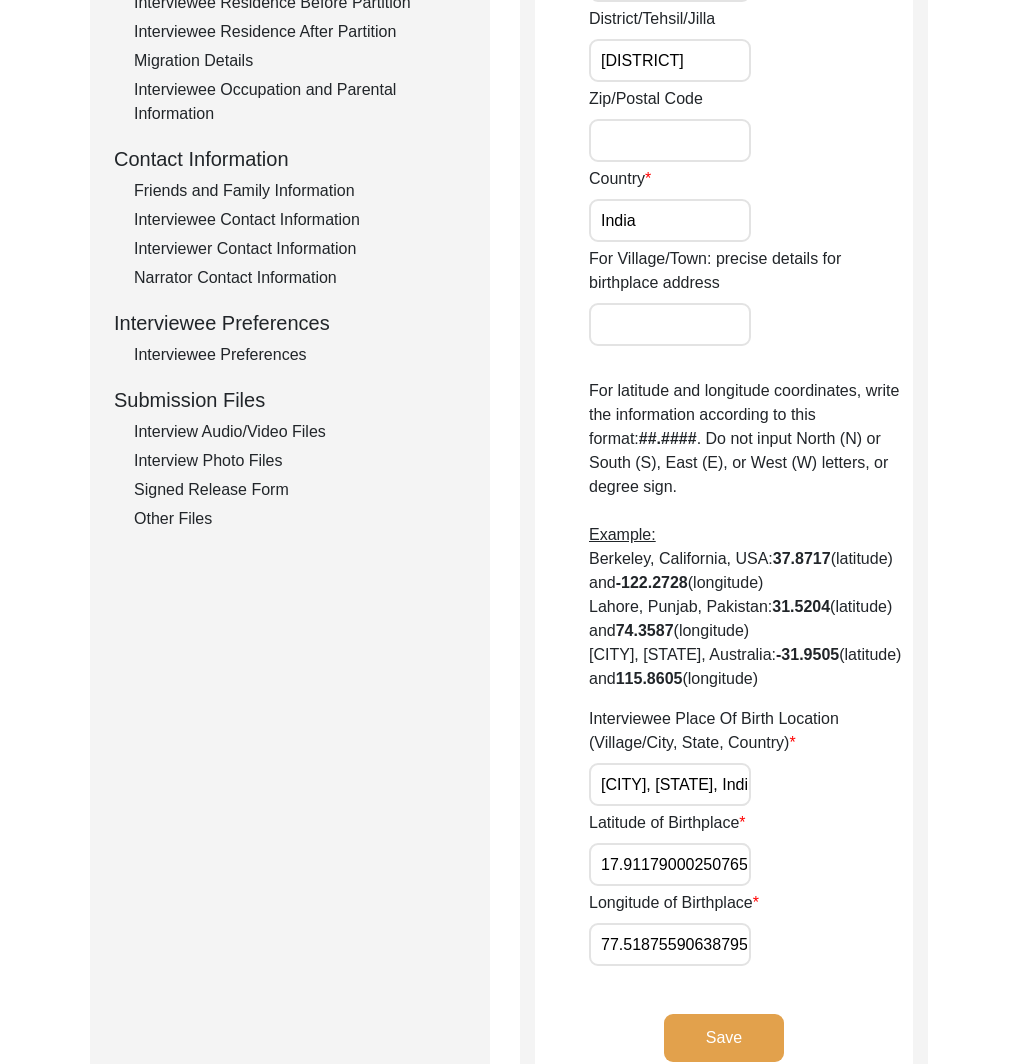 click on "[CITY], [STATE], India" at bounding box center [670, 784] 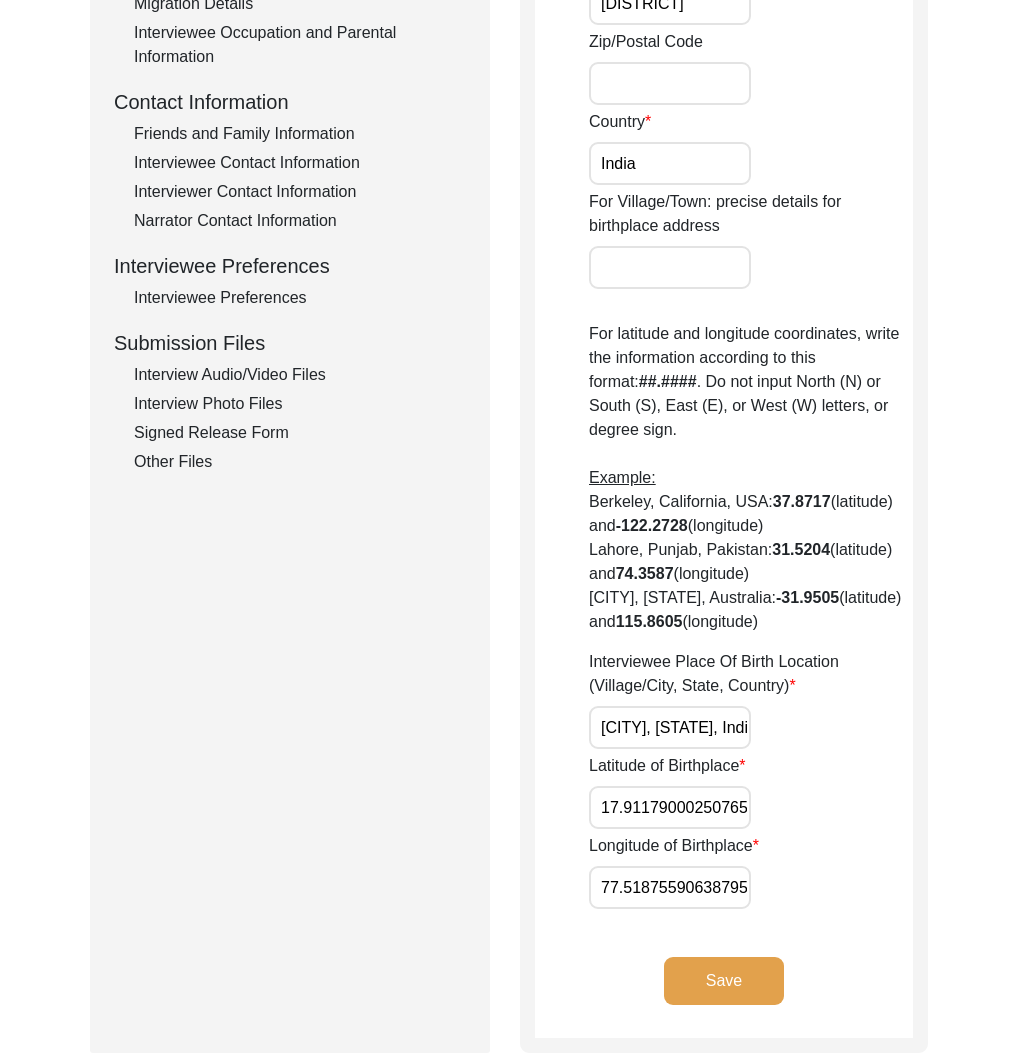 scroll, scrollTop: 686, scrollLeft: 0, axis: vertical 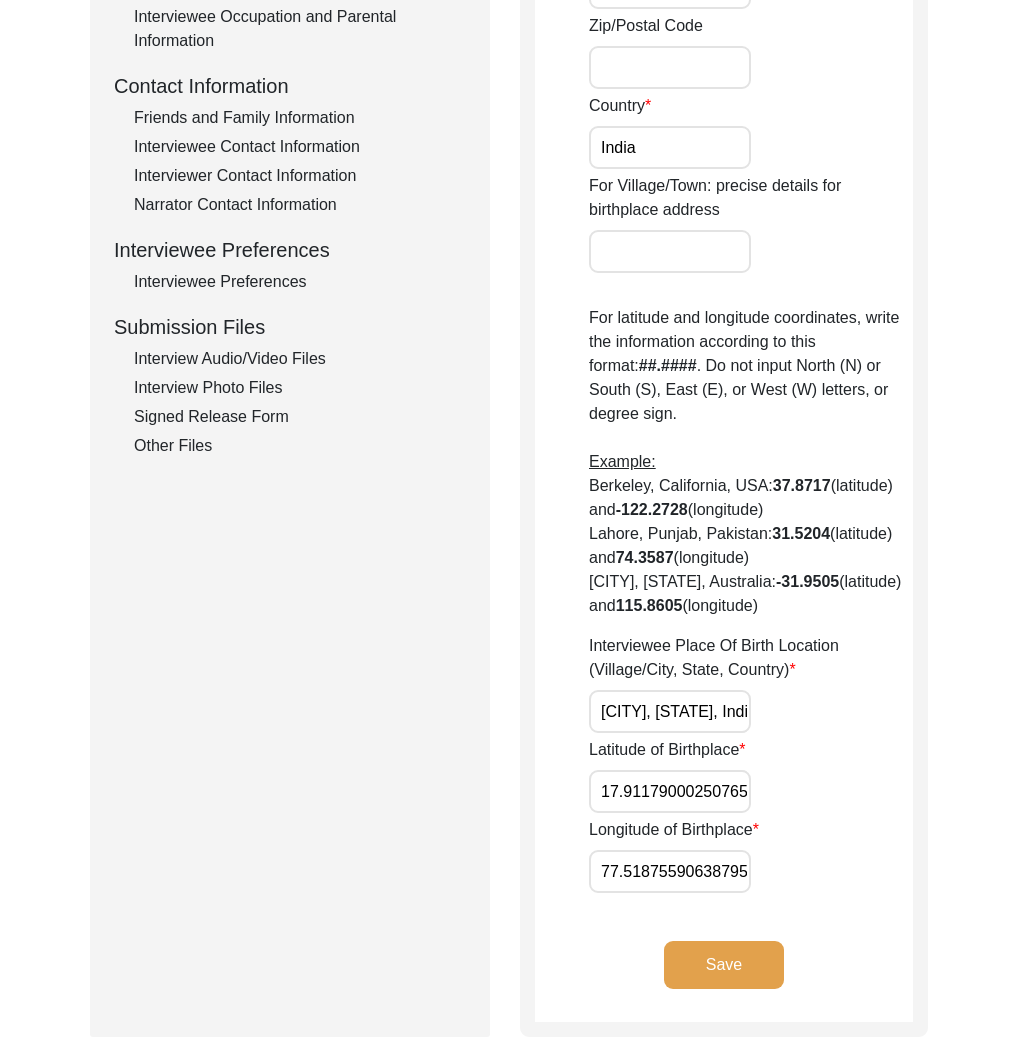 click on "[CITY], [STATE], India" at bounding box center (670, 711) 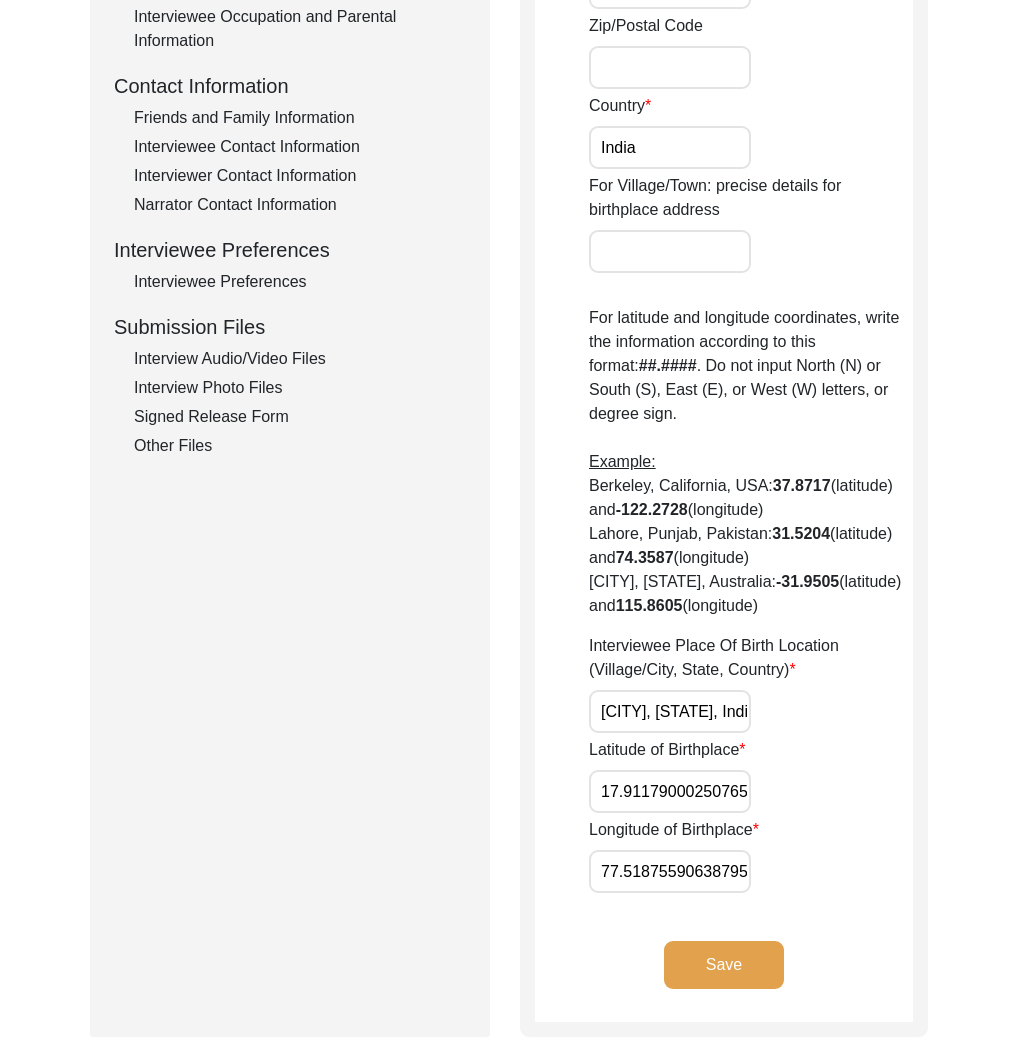 paste on "[CITY] [DISTRICT]," 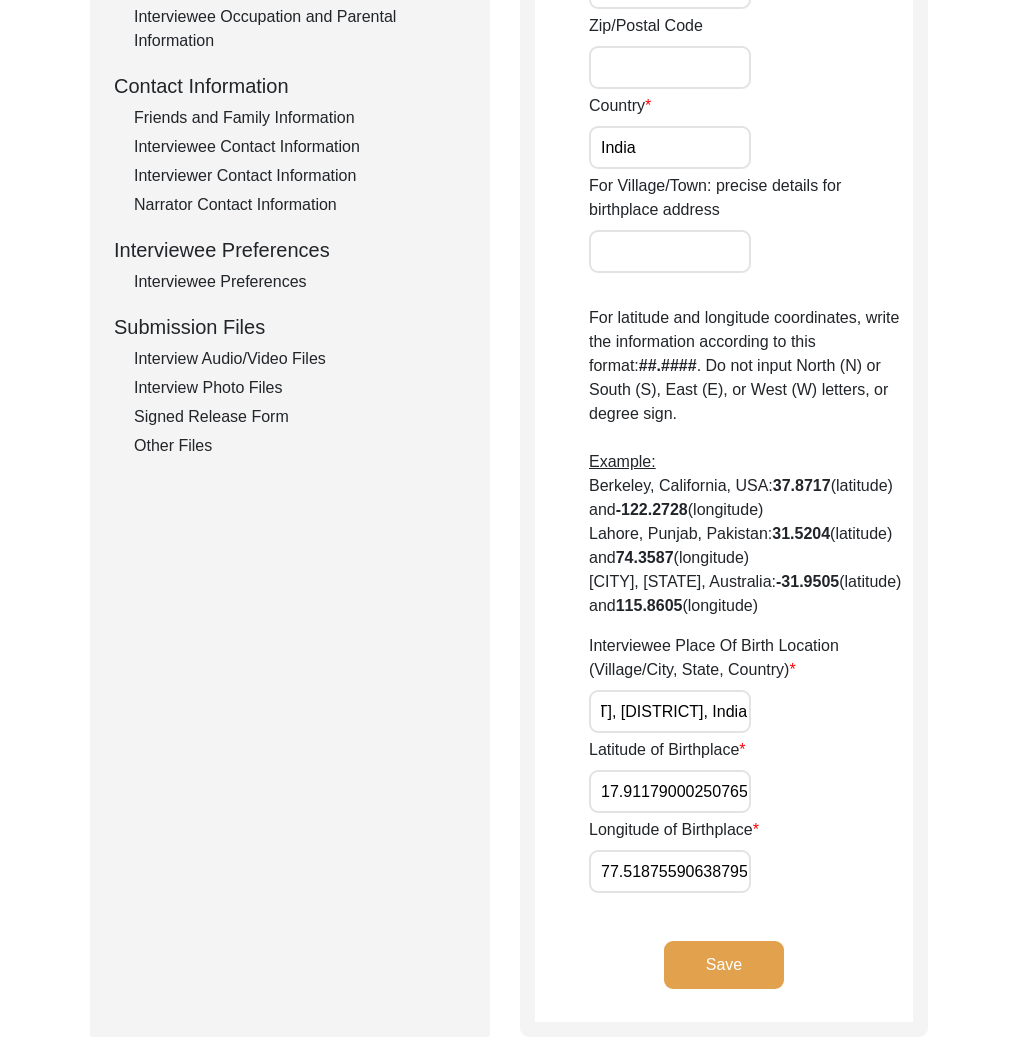 scroll, scrollTop: 0, scrollLeft: 0, axis: both 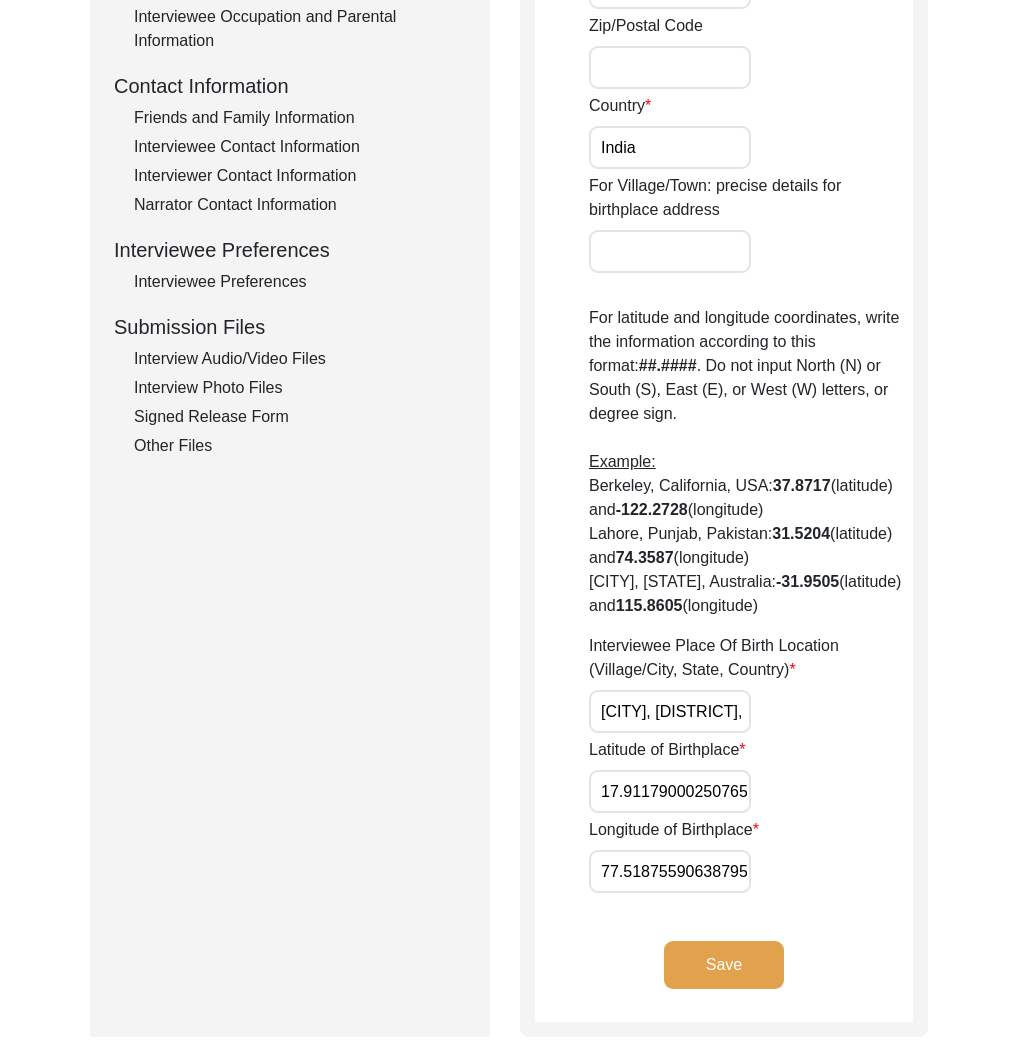 click on "17.911790002507654" at bounding box center (670, 791) 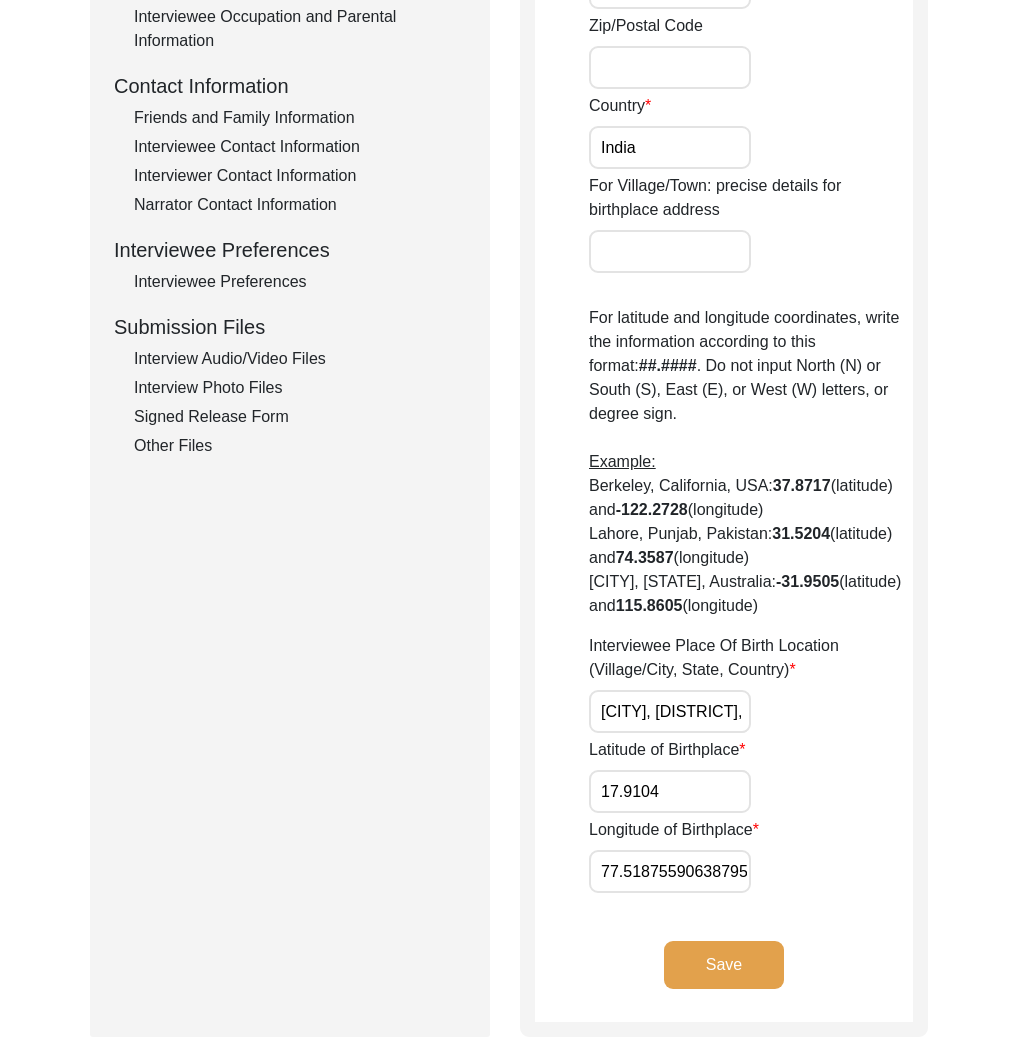 click on "77.51875590638795" at bounding box center [670, 871] 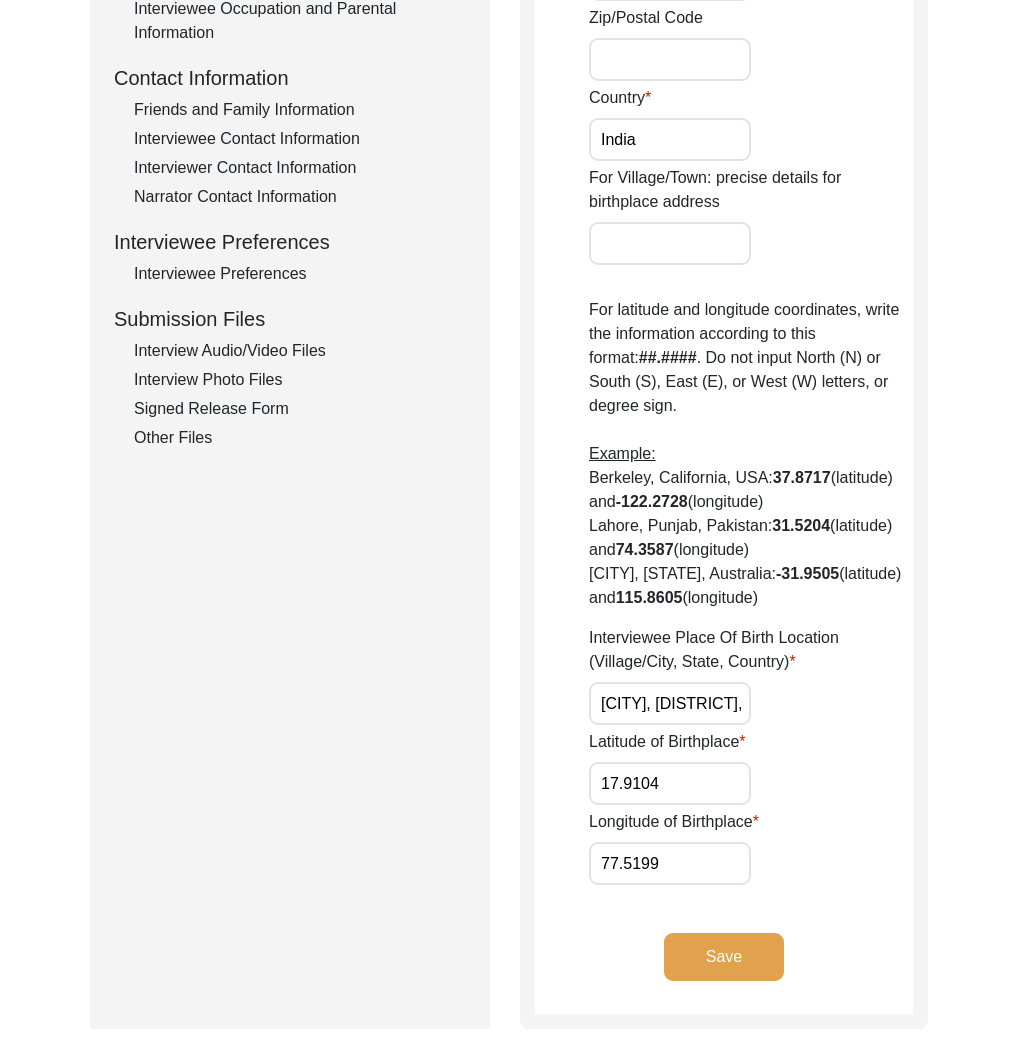 scroll, scrollTop: 700, scrollLeft: 0, axis: vertical 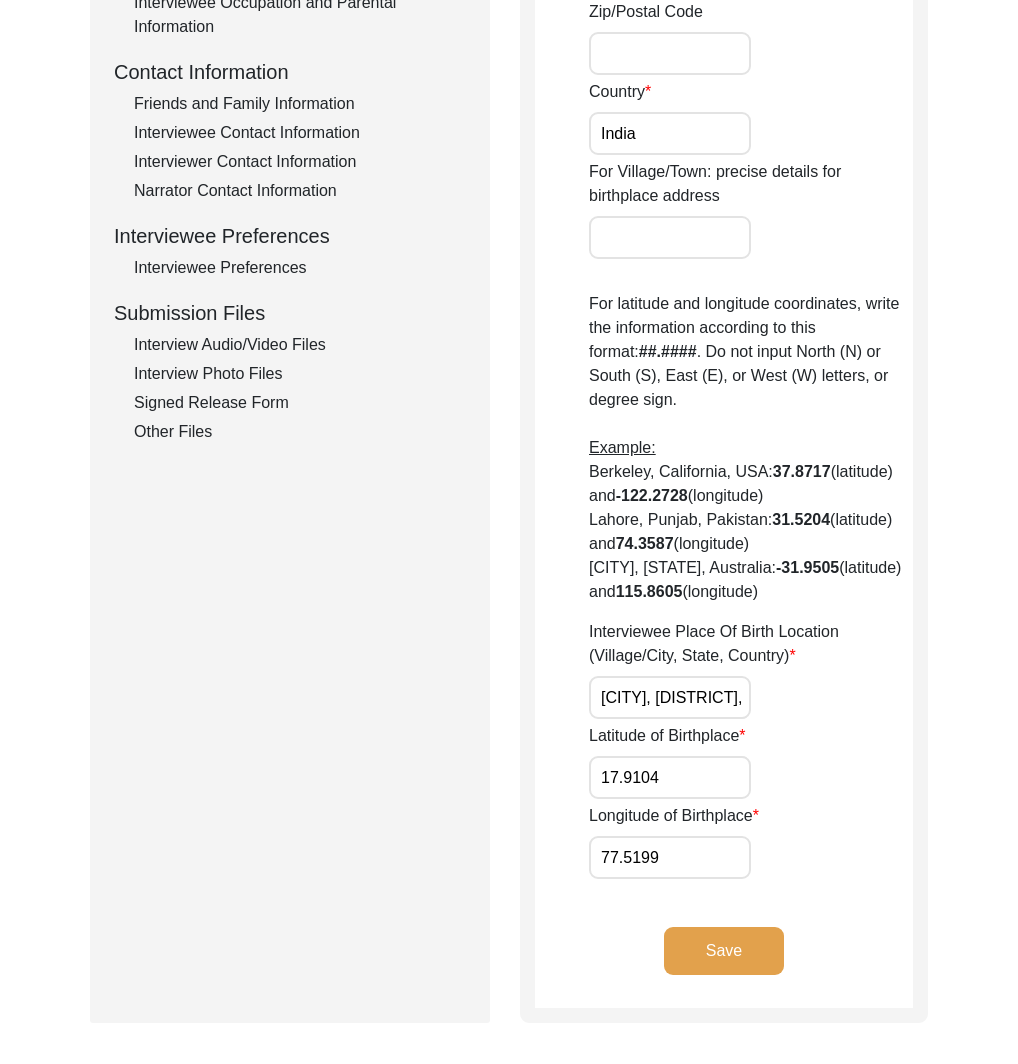 click on "Save" 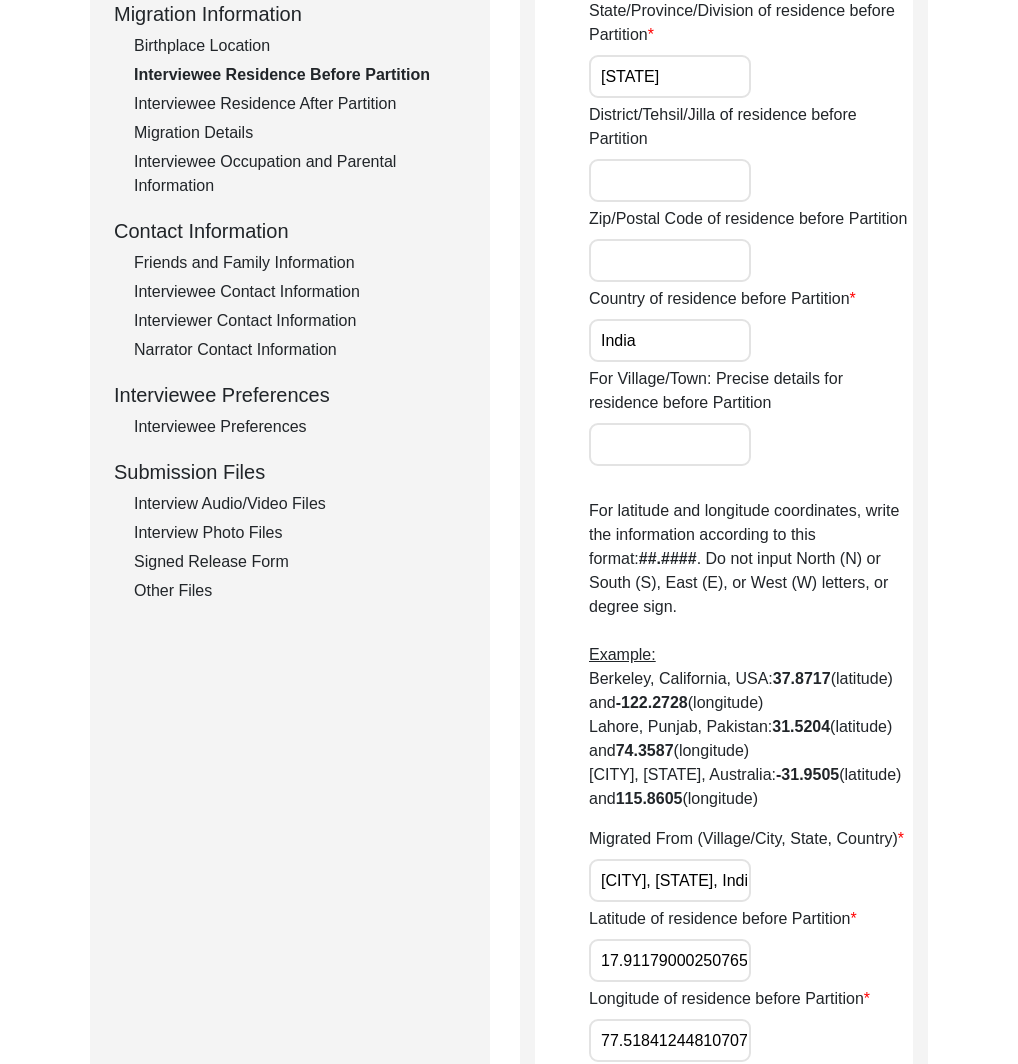 scroll, scrollTop: 549, scrollLeft: 0, axis: vertical 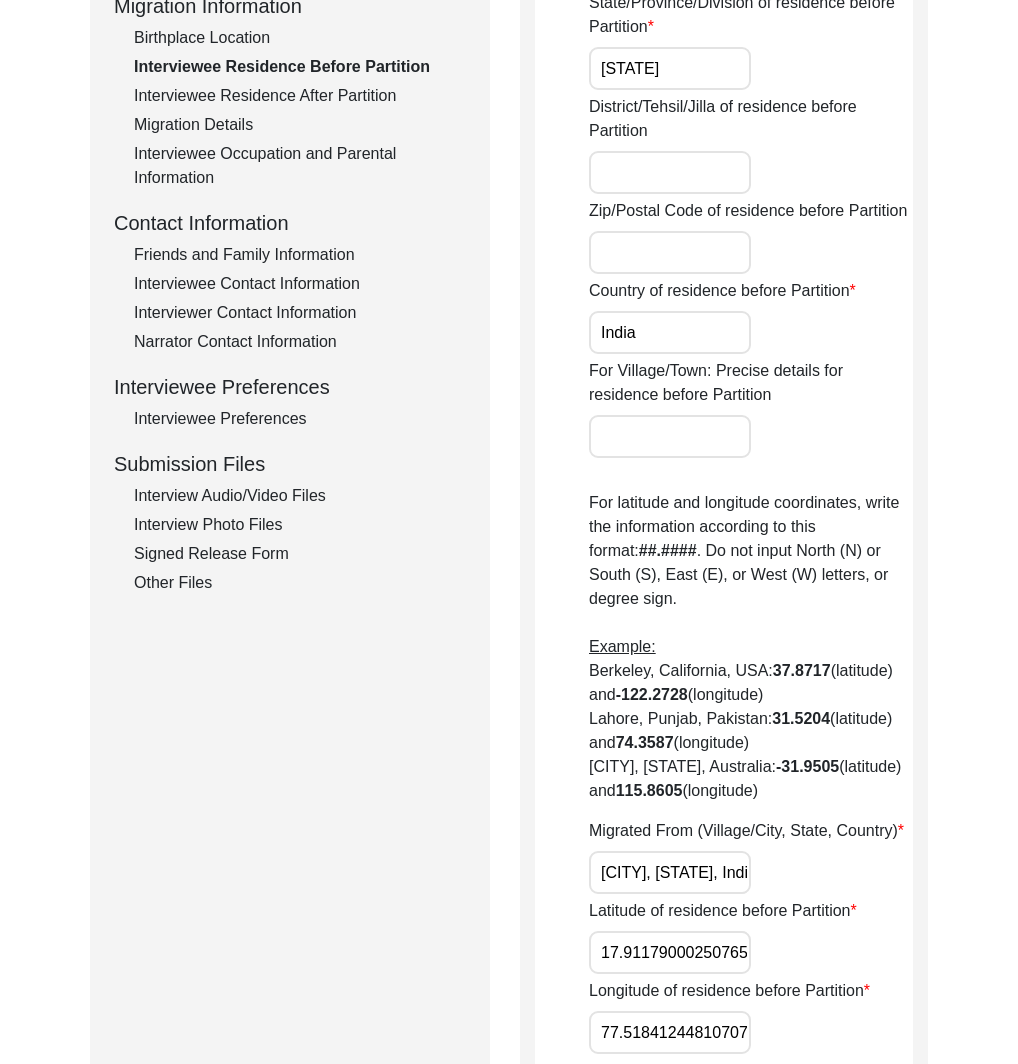 click on "[CITY], [STATE], India" at bounding box center (670, 872) 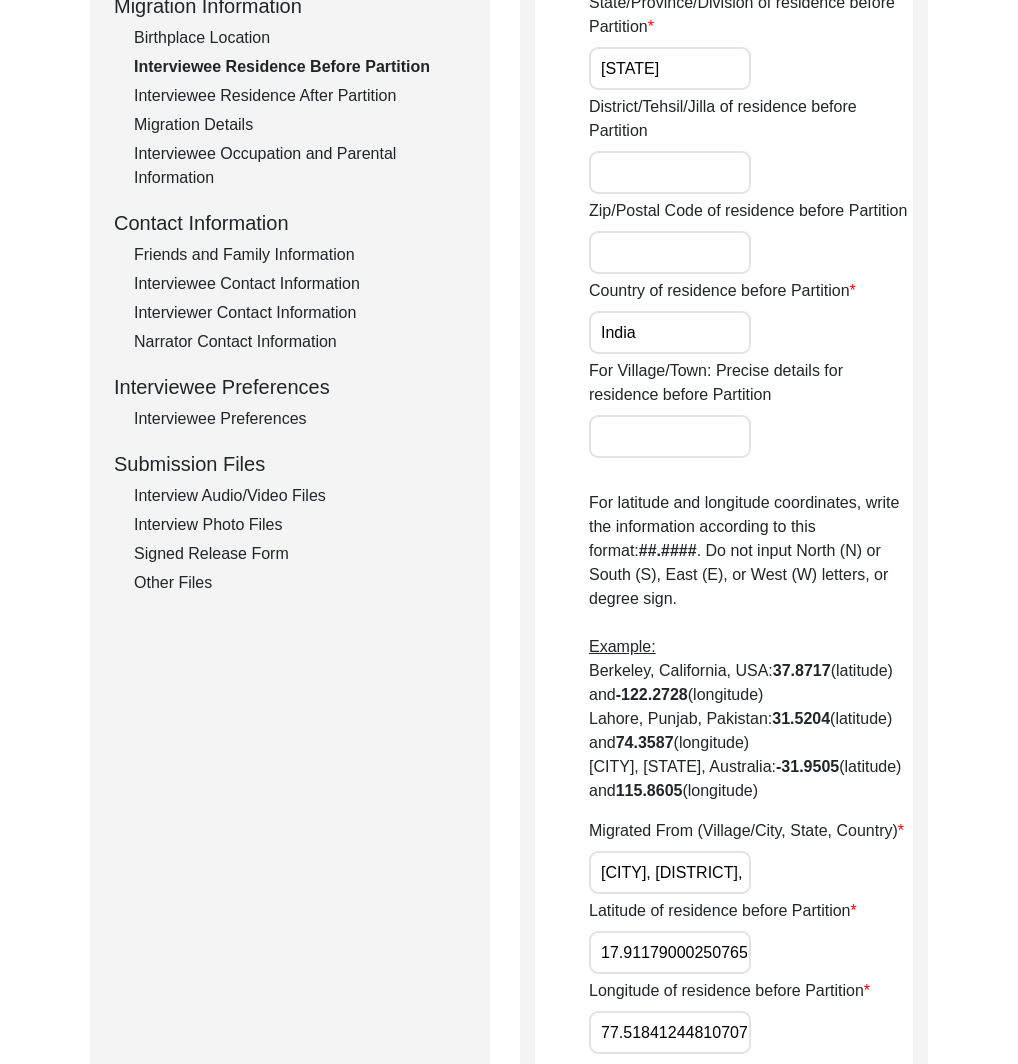 scroll, scrollTop: 0, scrollLeft: 206, axis: horizontal 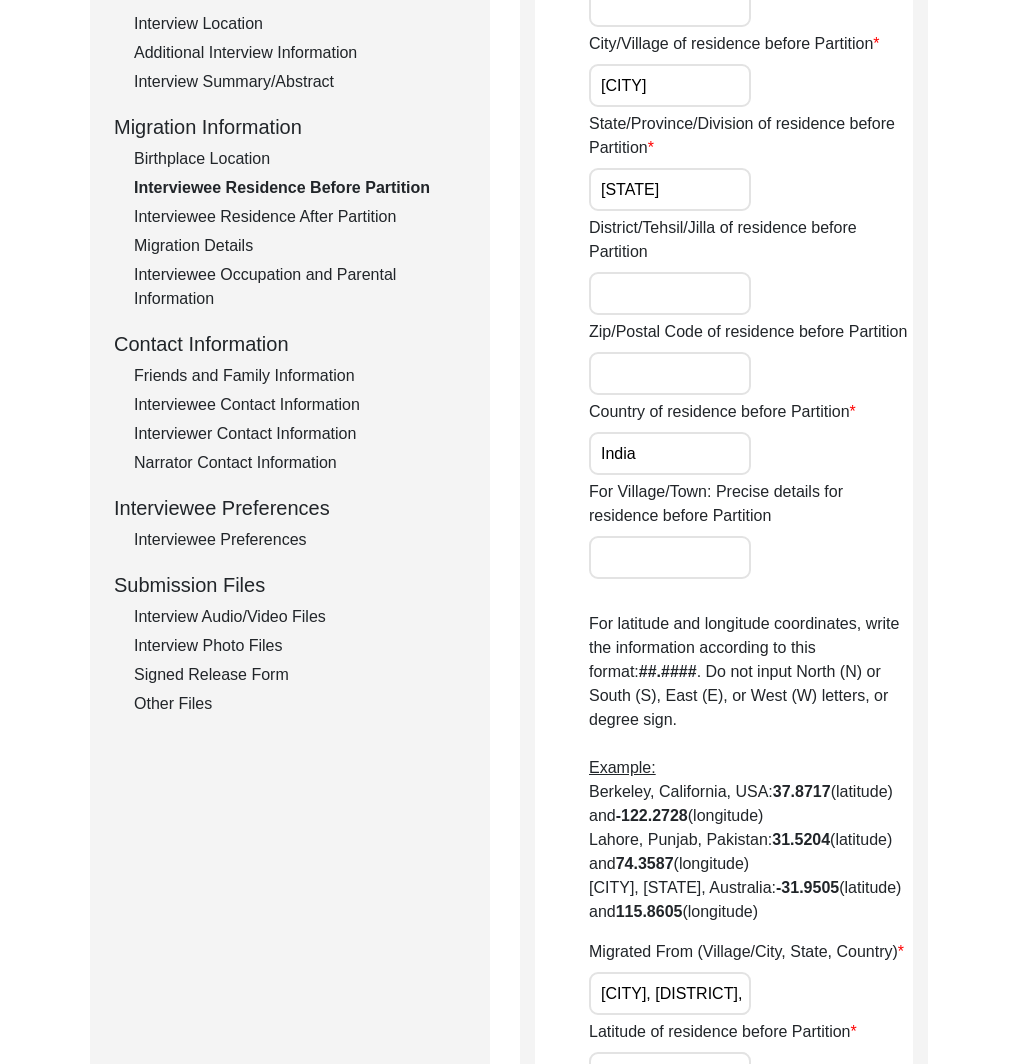click on "District/Tehsil/Jilla of residence before Partition" at bounding box center [670, 293] 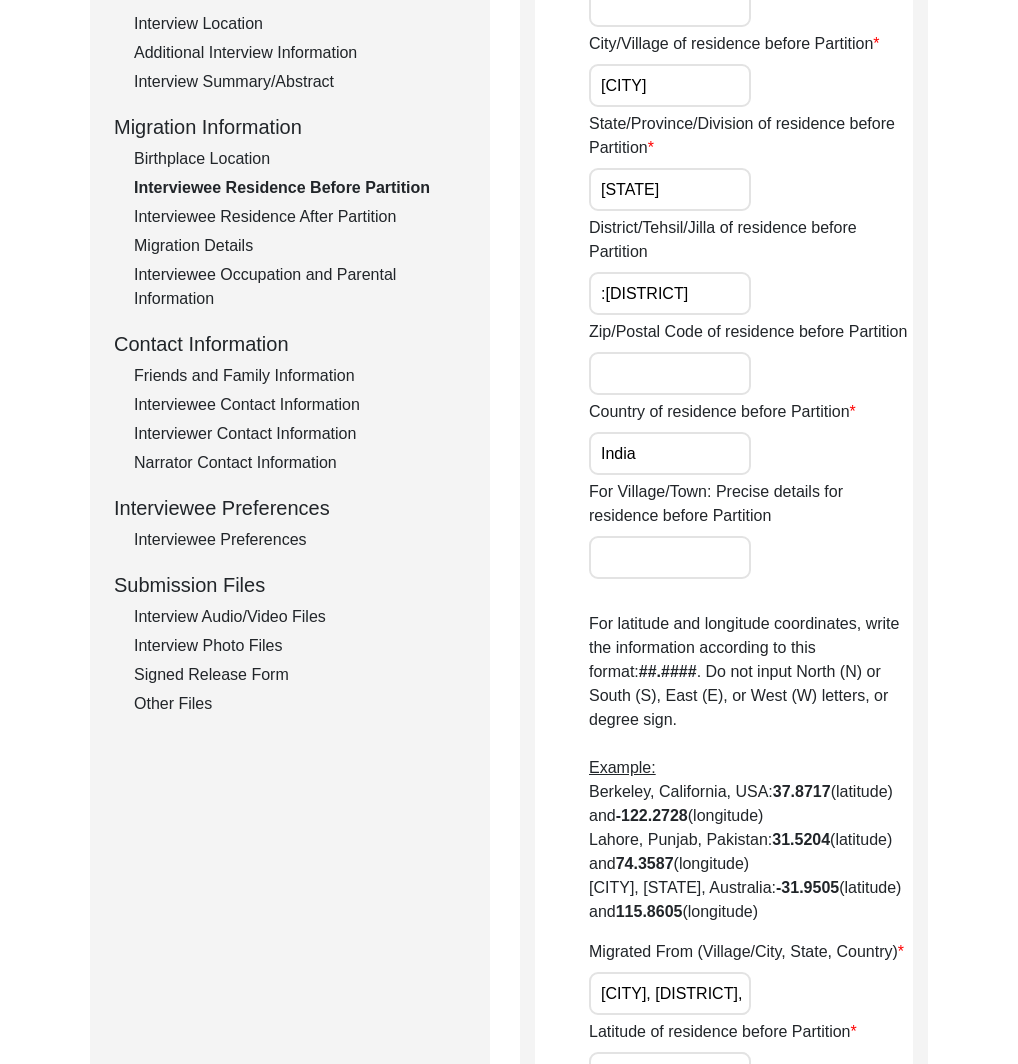 click on ":[DISTRICT]" at bounding box center [670, 293] 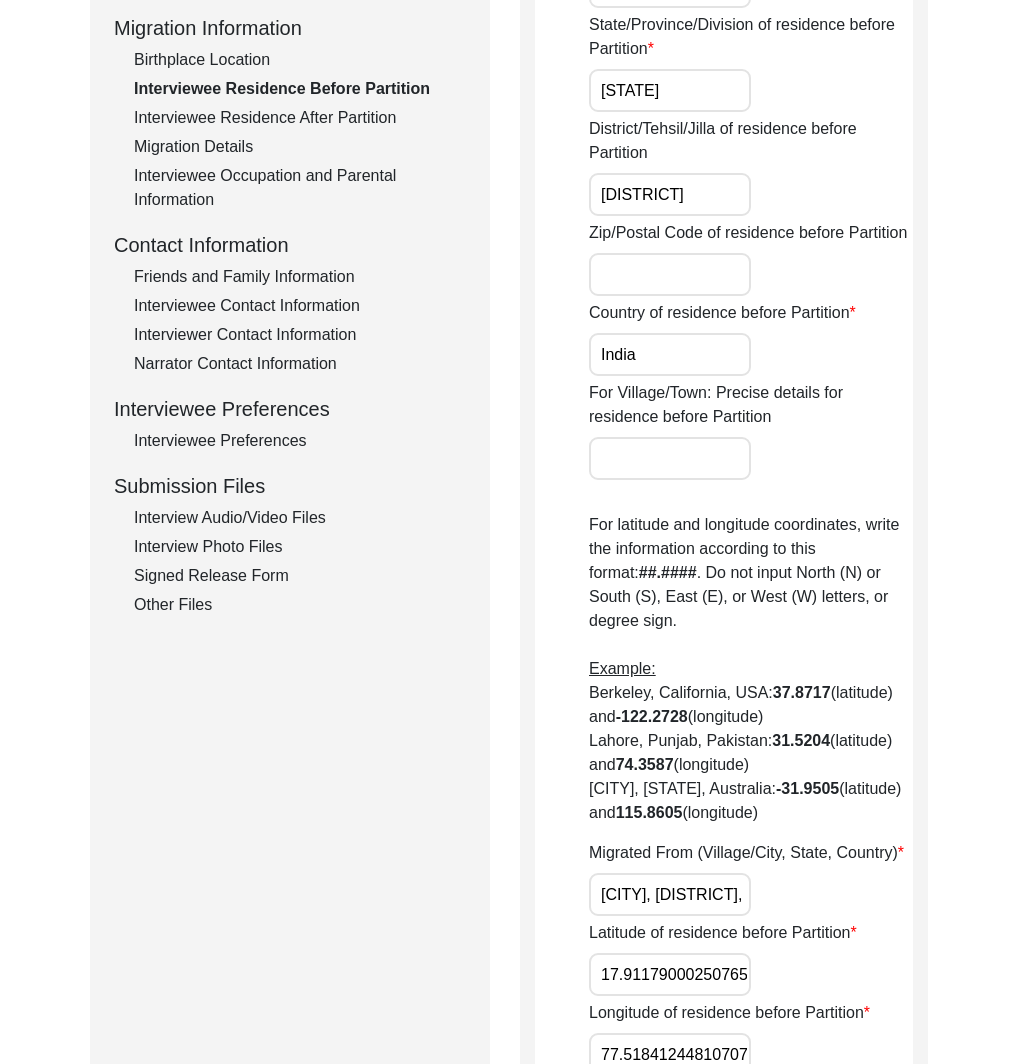 scroll, scrollTop: 559, scrollLeft: 0, axis: vertical 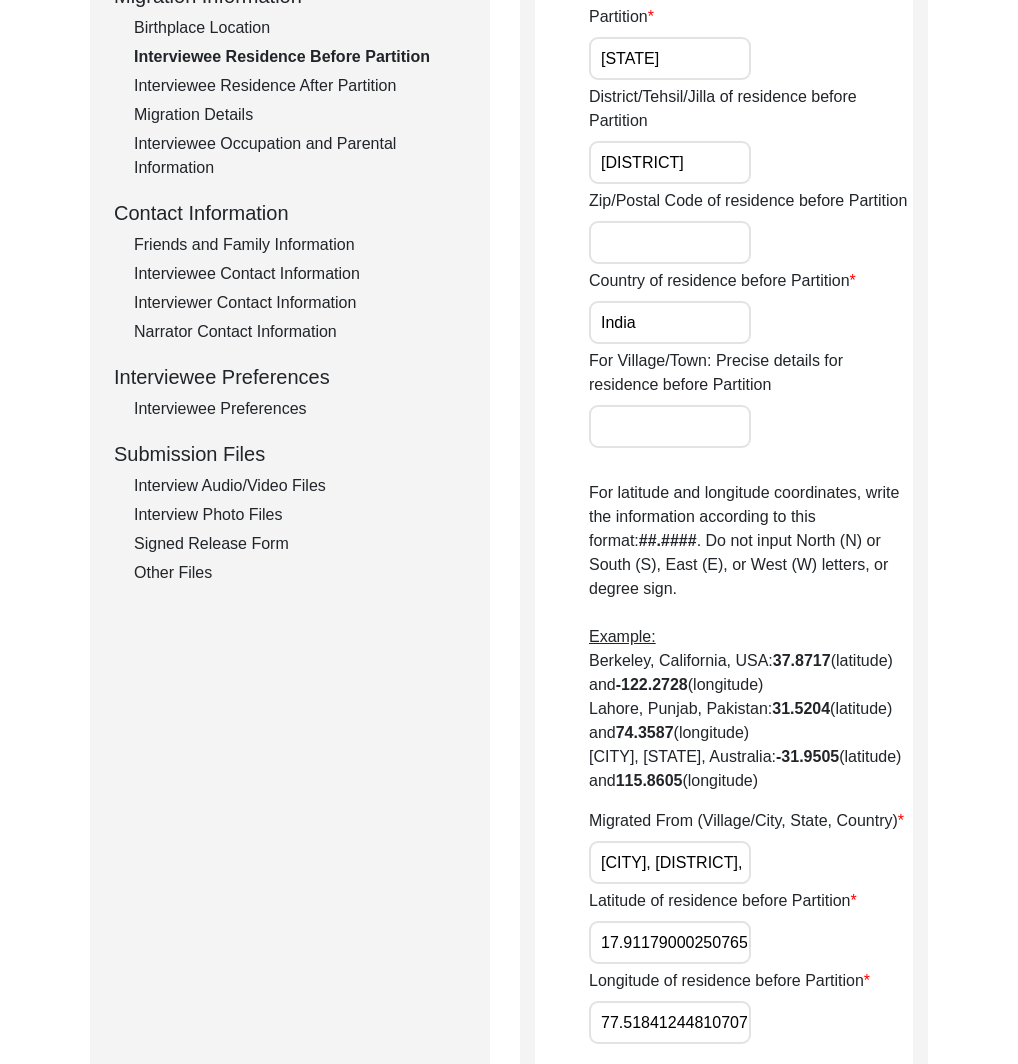 click on "77.51841244810707" at bounding box center (670, 1022) 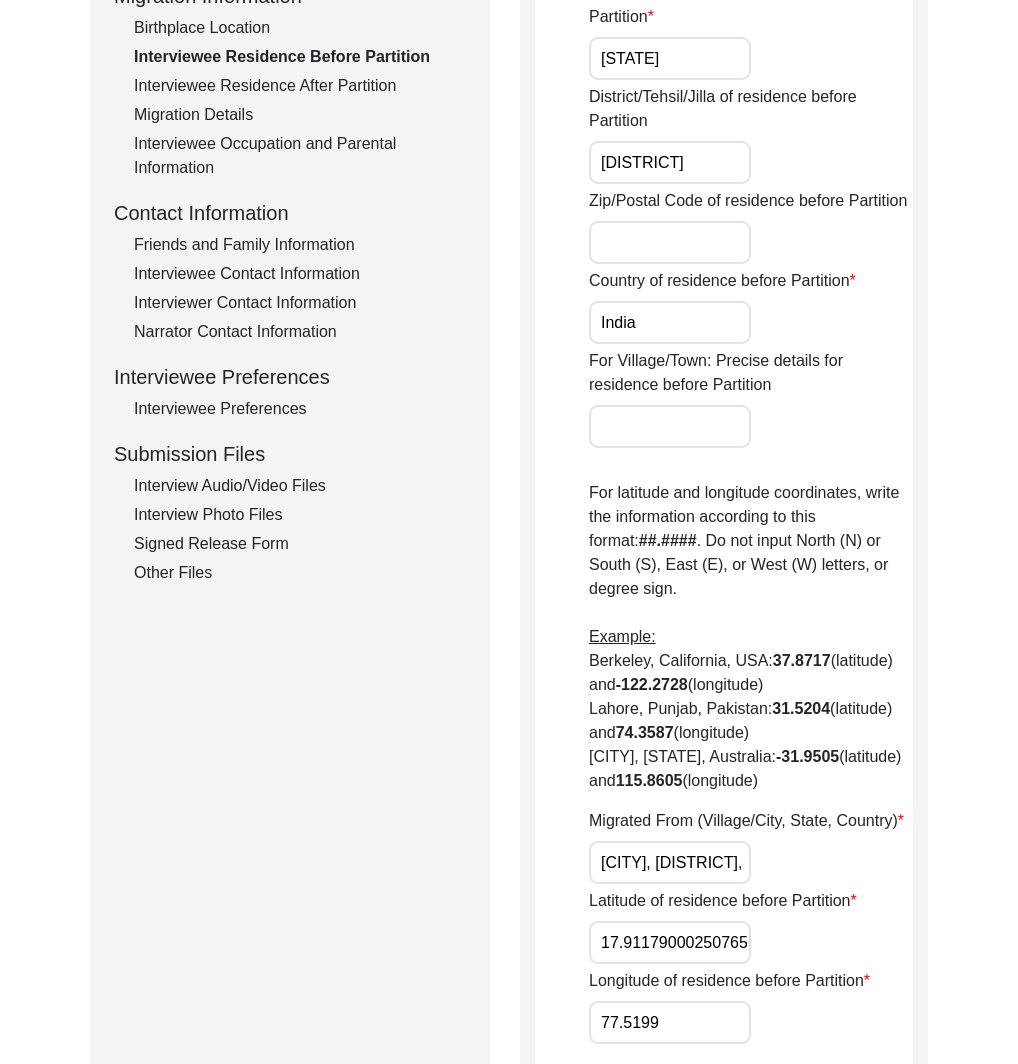 click on "17.911790002507654" at bounding box center [670, 942] 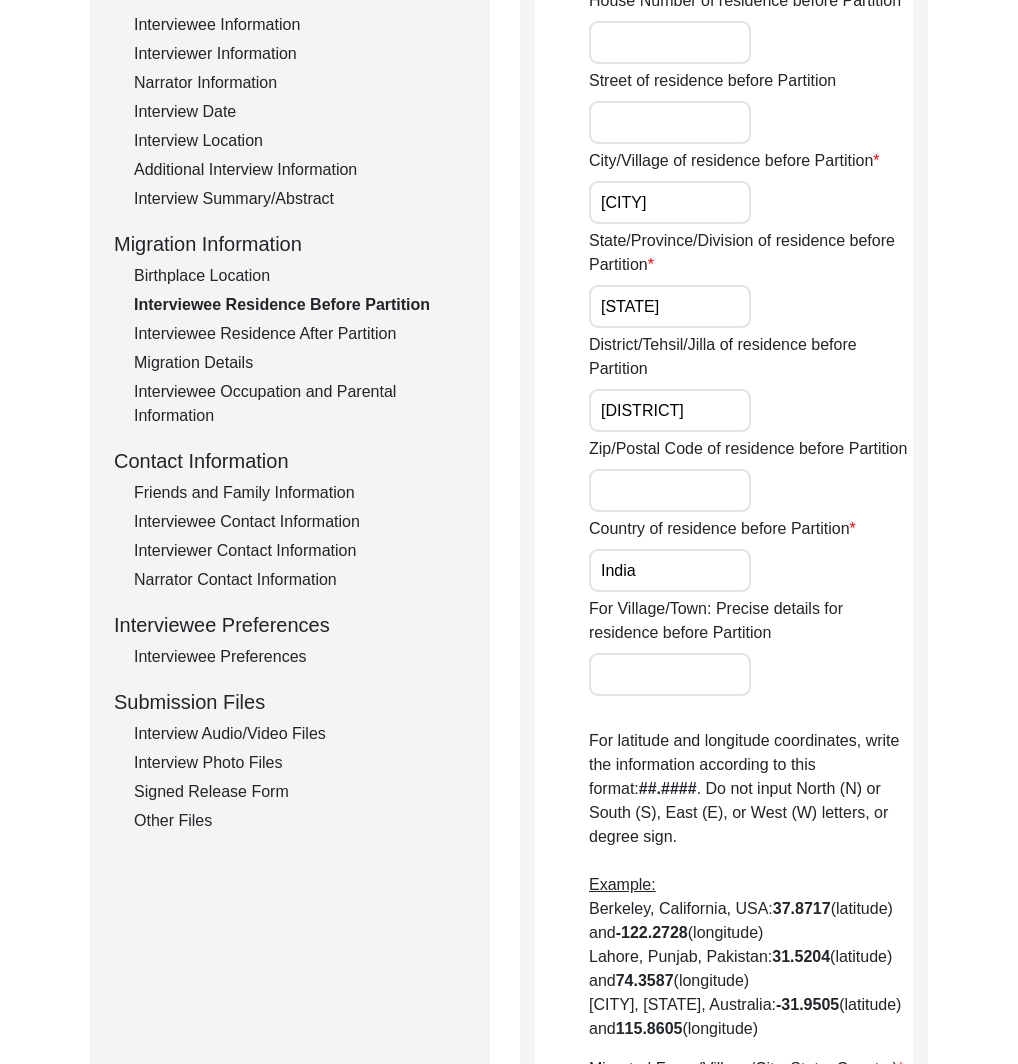 scroll, scrollTop: 0, scrollLeft: 0, axis: both 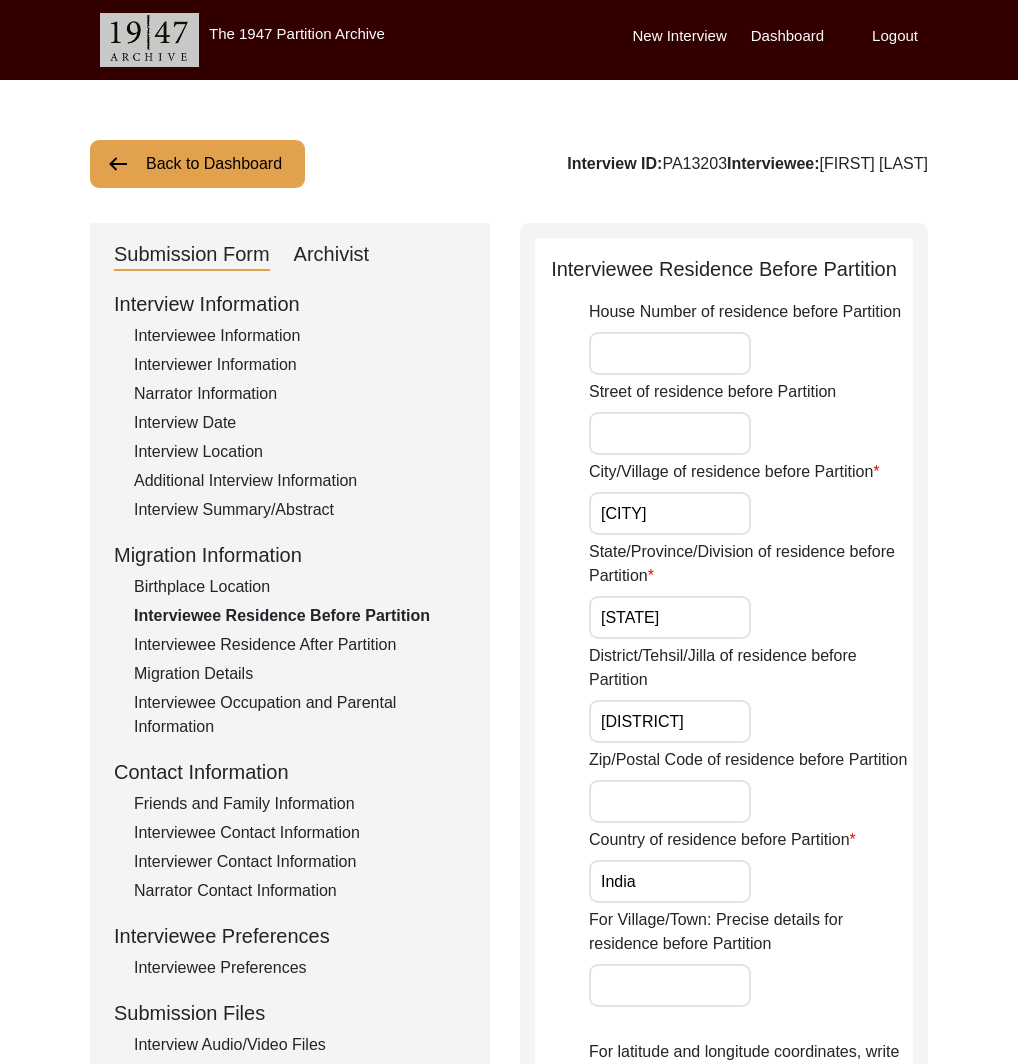 click on "House Number of residence before Partition" at bounding box center (670, 353) 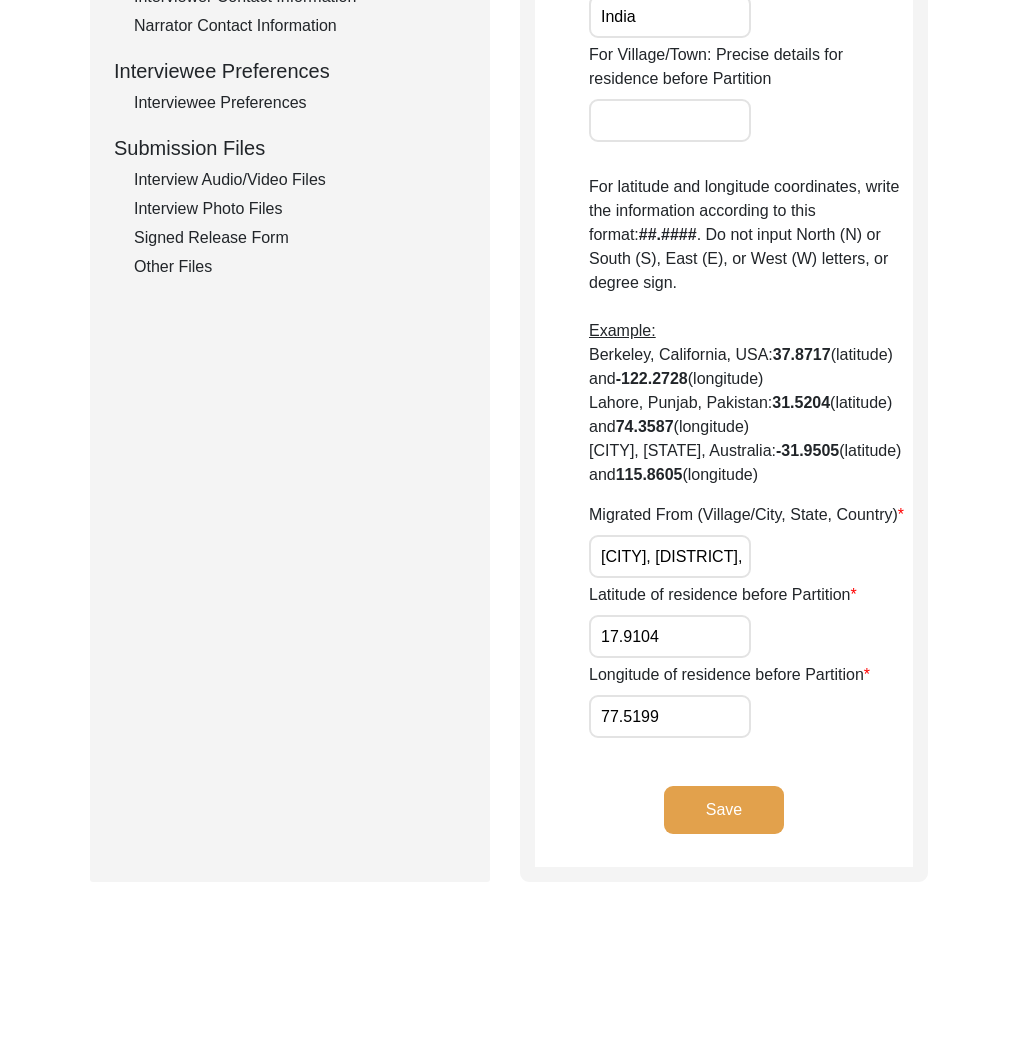 scroll, scrollTop: 0, scrollLeft: 207, axis: horizontal 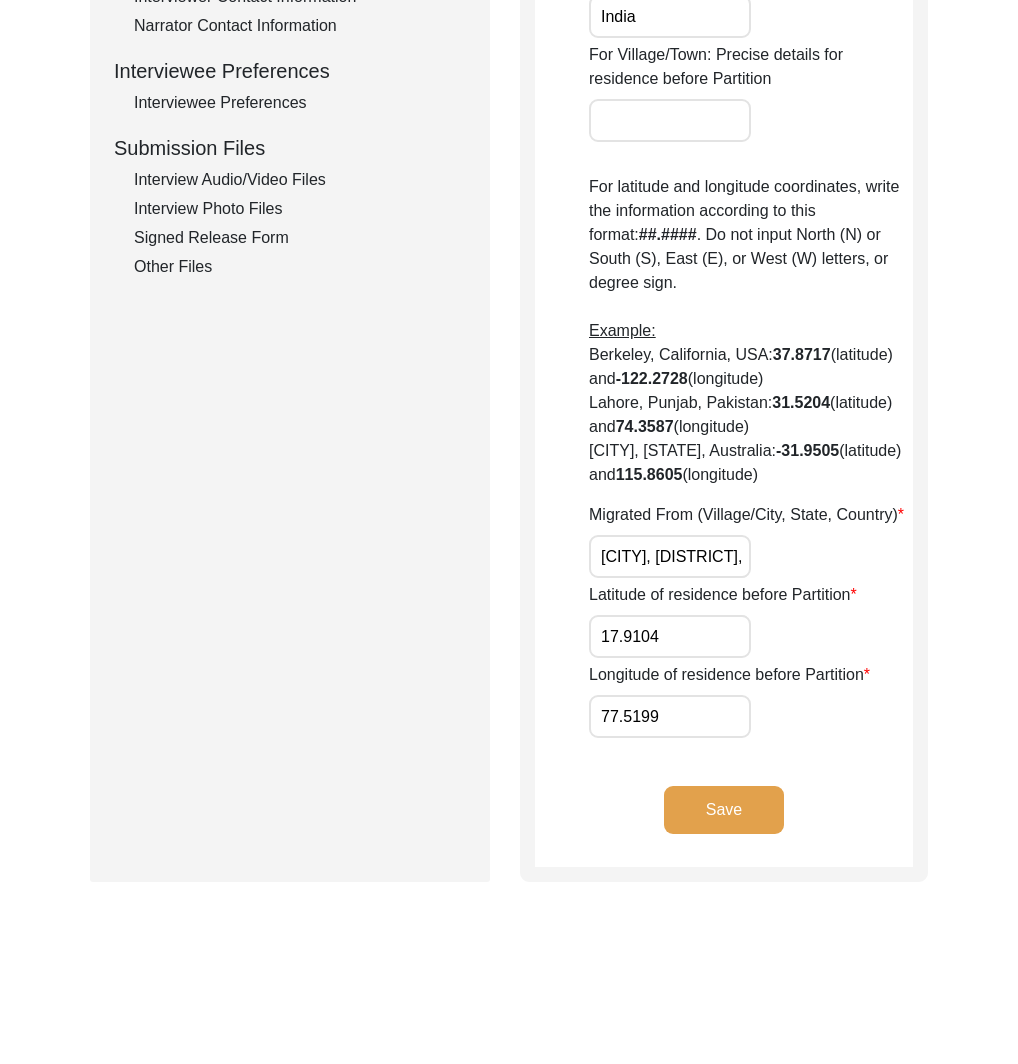 click on "Save" 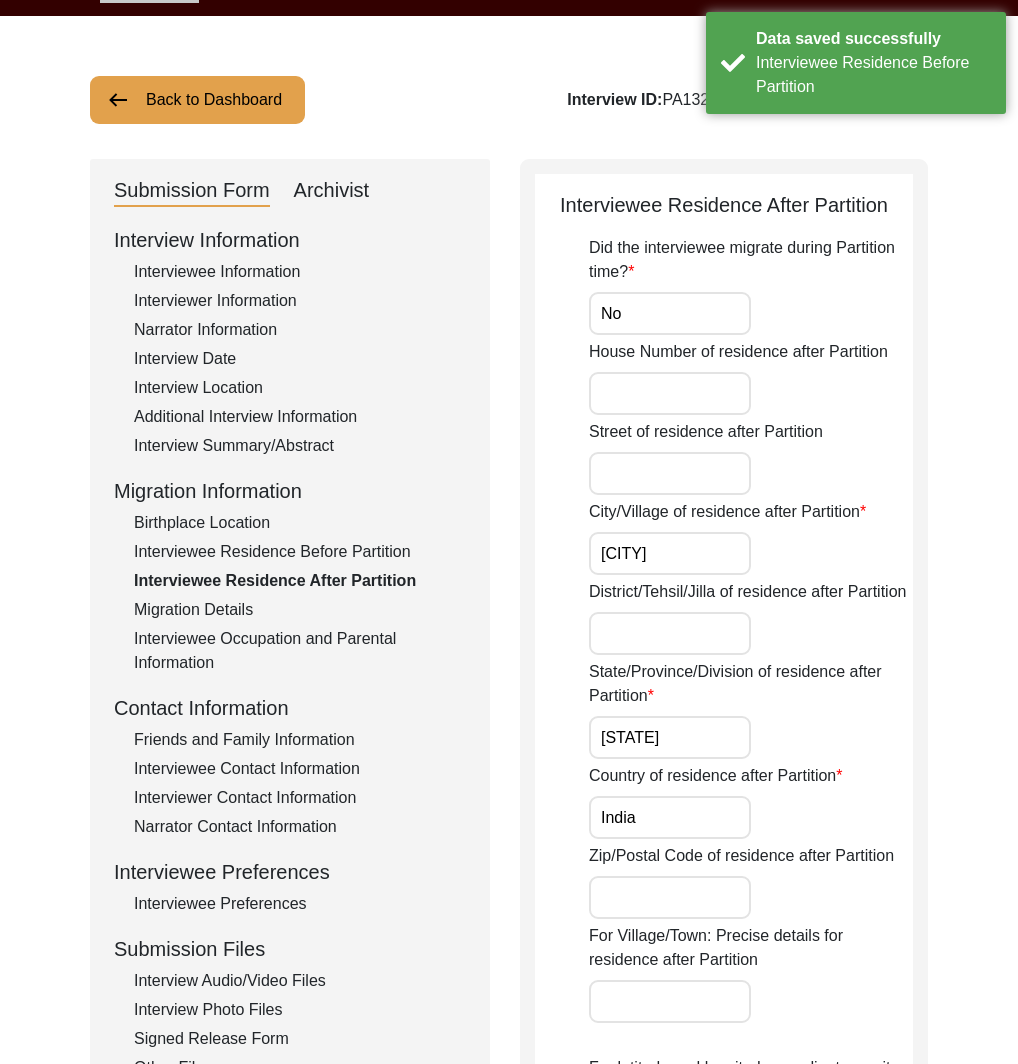 scroll, scrollTop: 65, scrollLeft: 0, axis: vertical 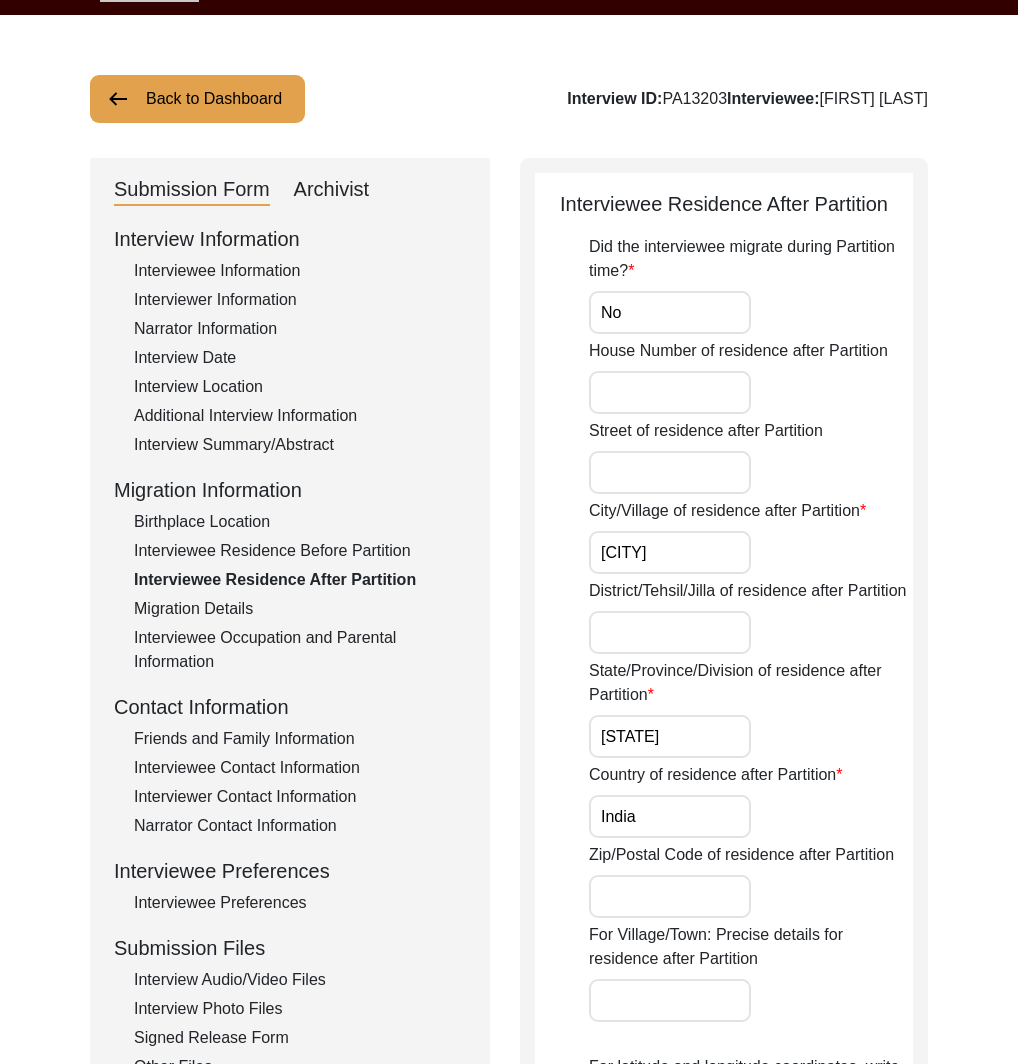 click on "District/Tehsil/Jilla of residence after Partition" at bounding box center (670, 632) 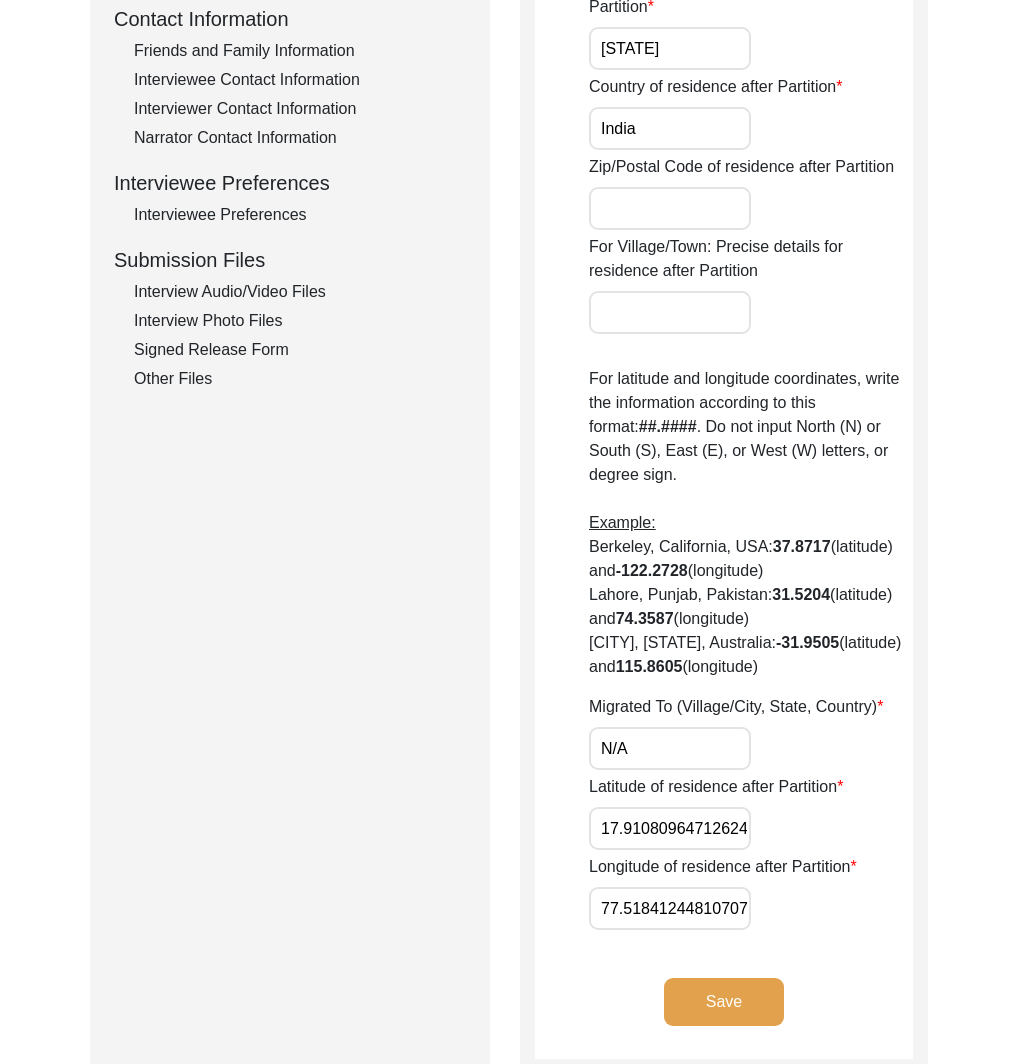 scroll, scrollTop: 768, scrollLeft: 0, axis: vertical 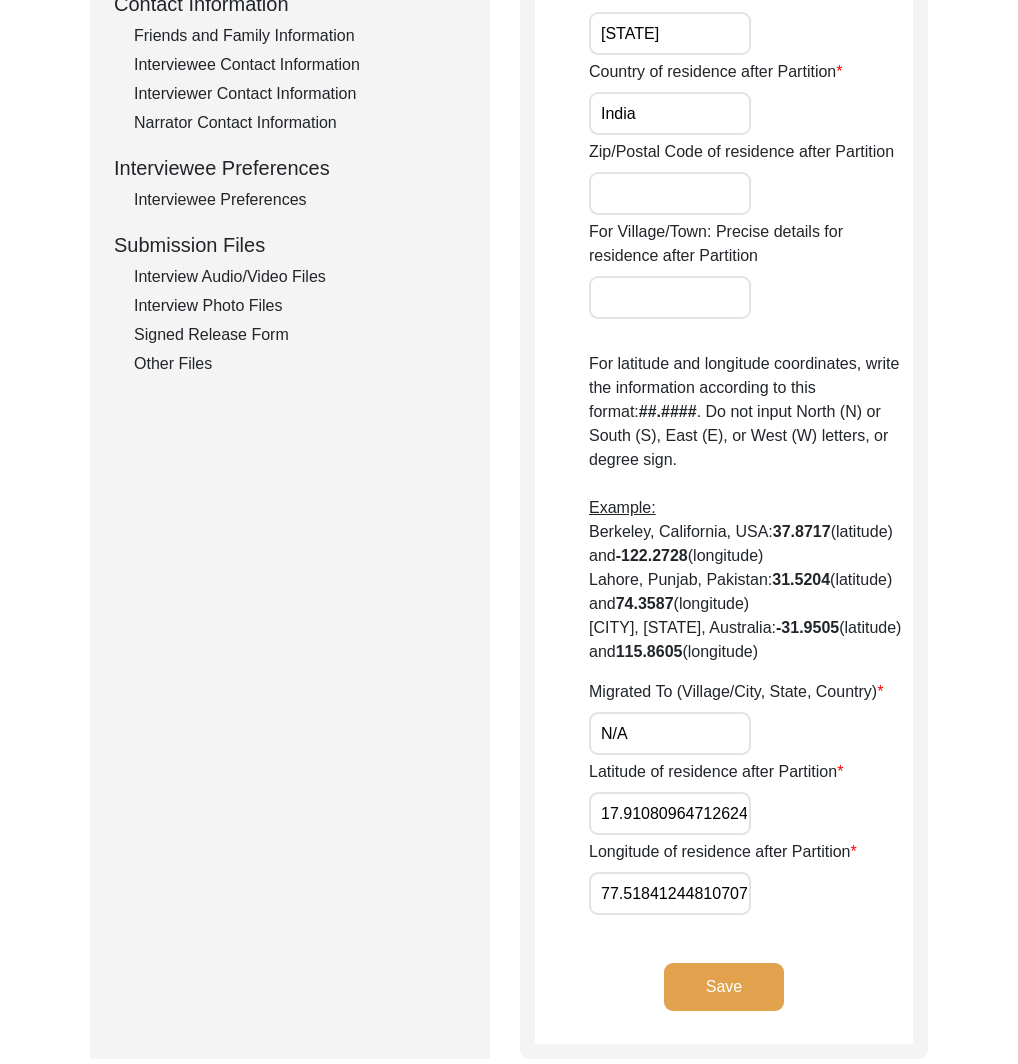 click on "17.910809647126246" at bounding box center (670, 813) 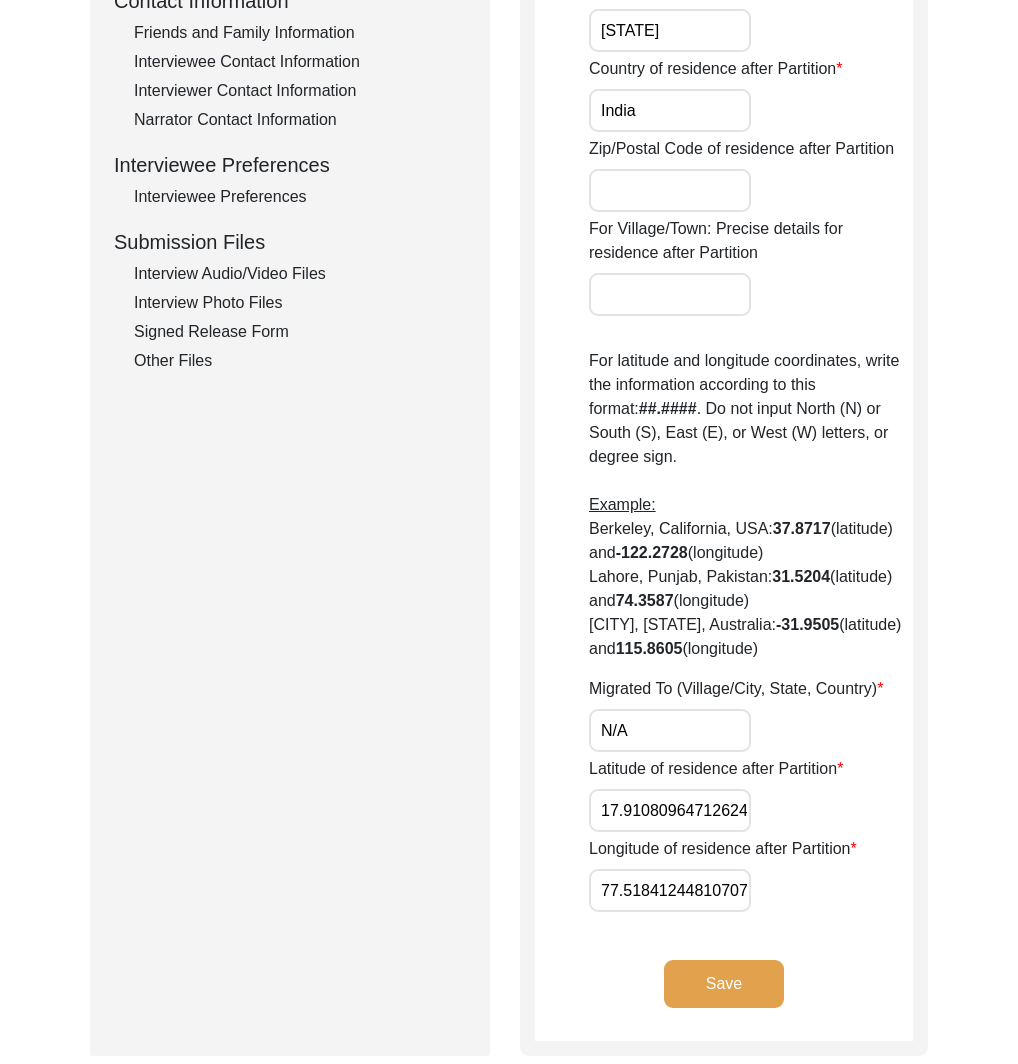 click on "N/A" at bounding box center (670, 730) 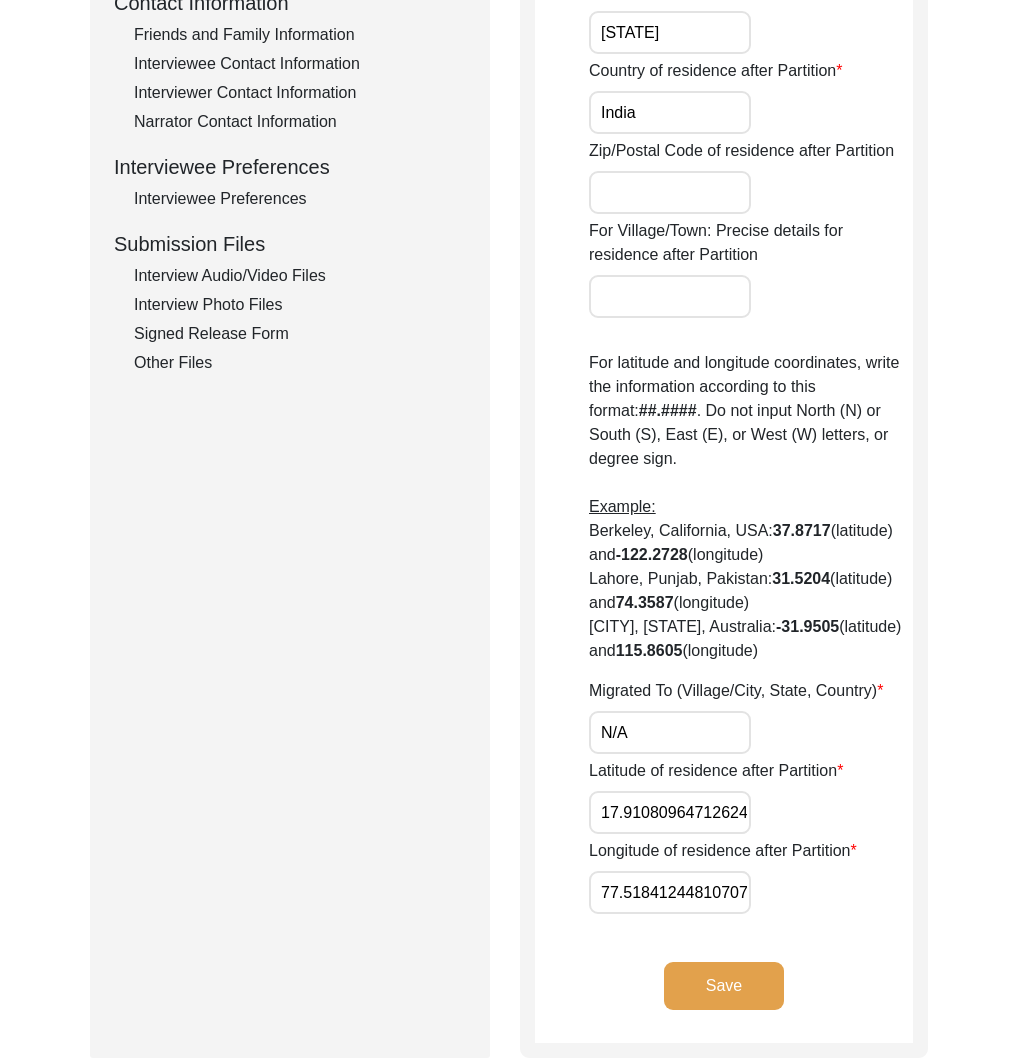 click on "17.910809647126246" at bounding box center [670, 812] 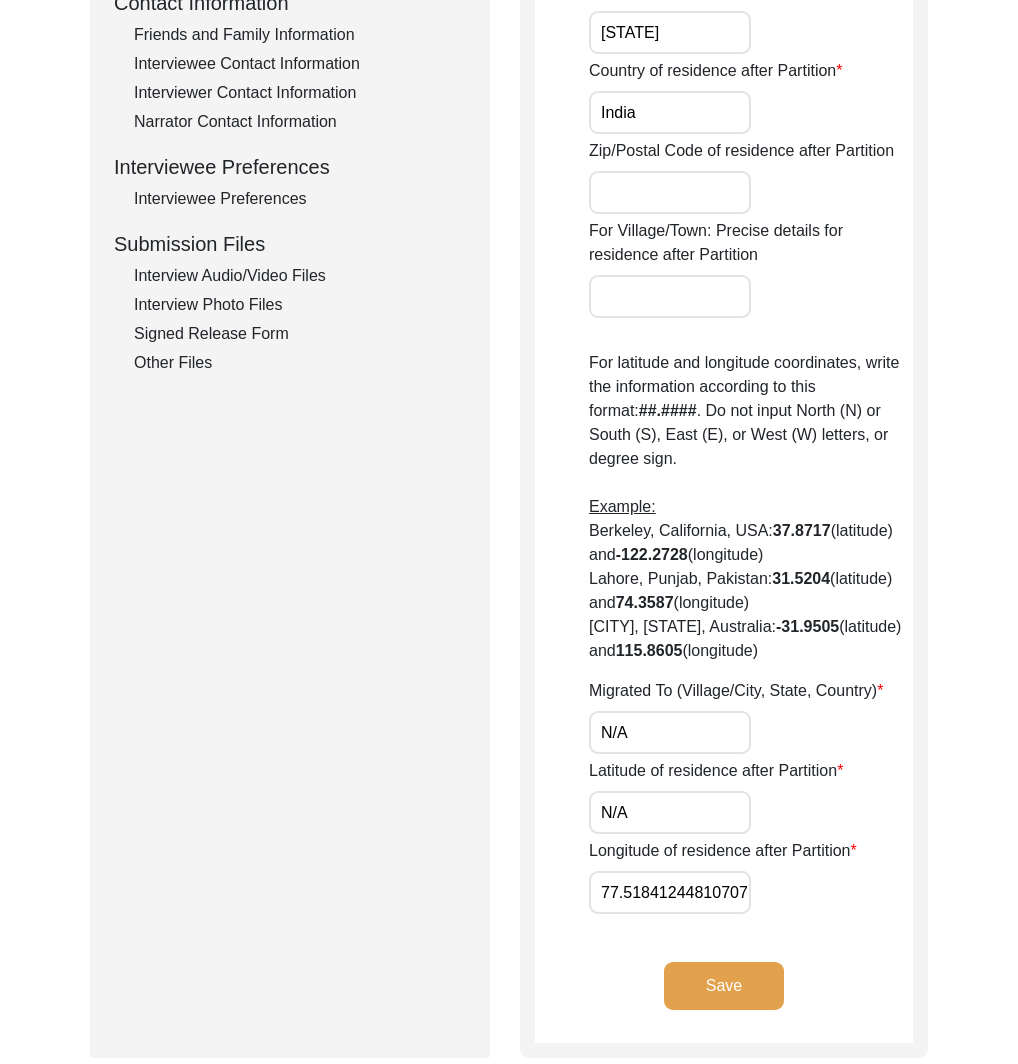 click on "Longitude of residence after Partition [COORDINATE]" 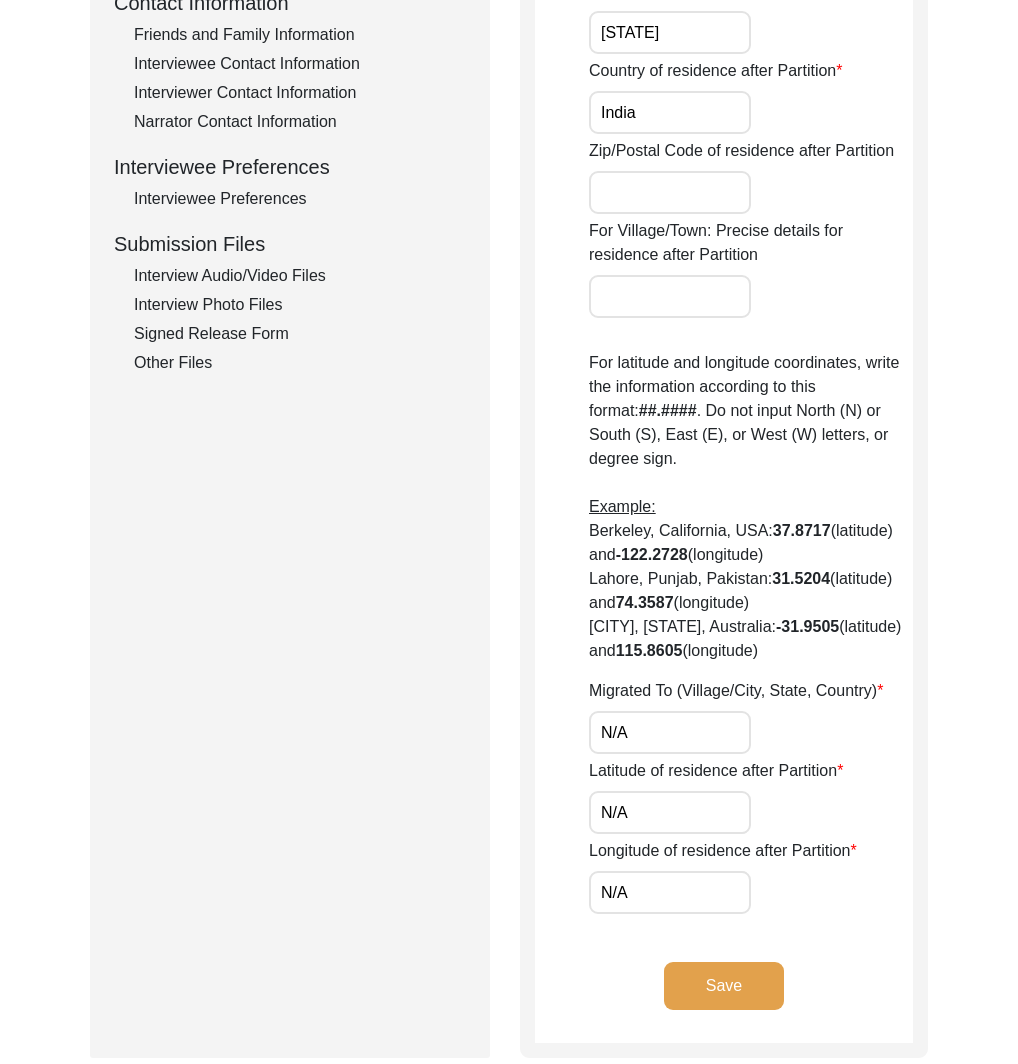 click on "N/A" at bounding box center (670, 732) 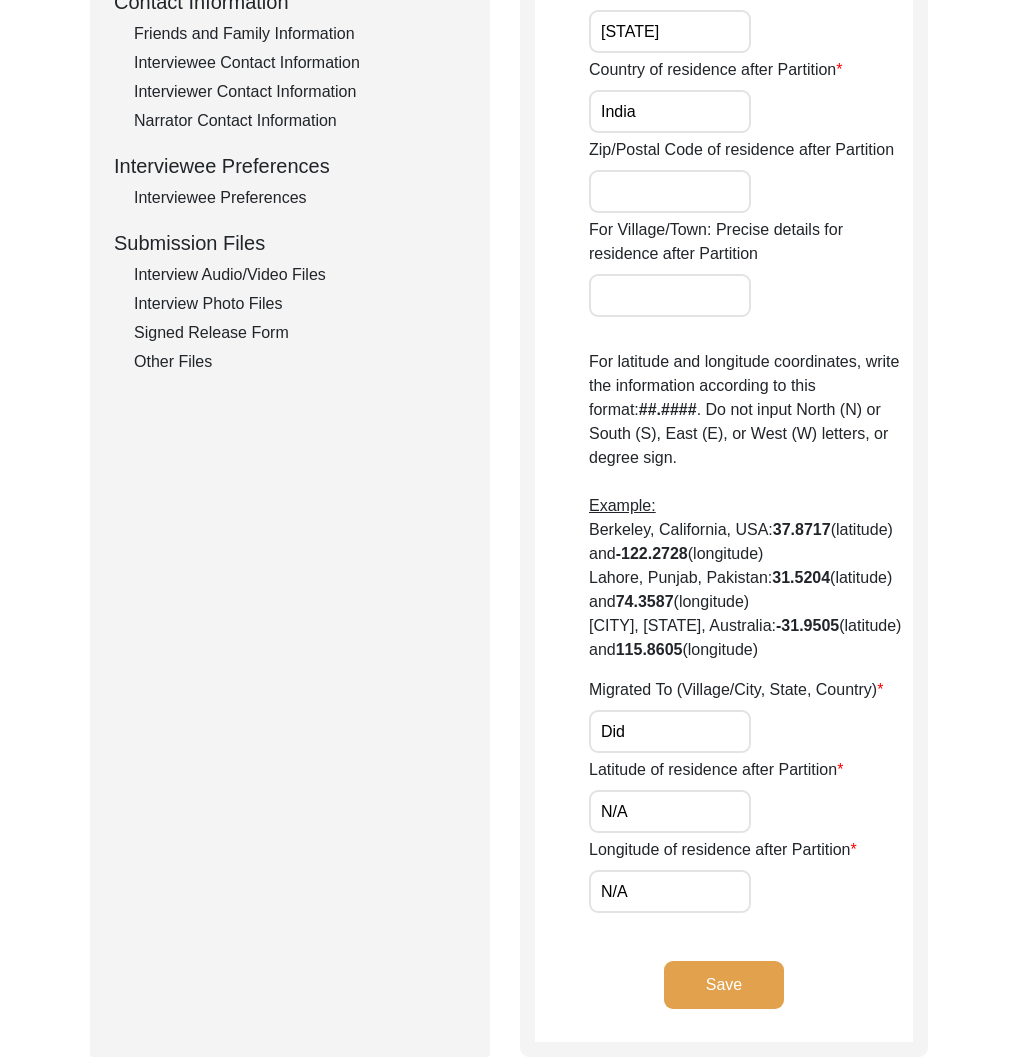 scroll, scrollTop: 771, scrollLeft: 0, axis: vertical 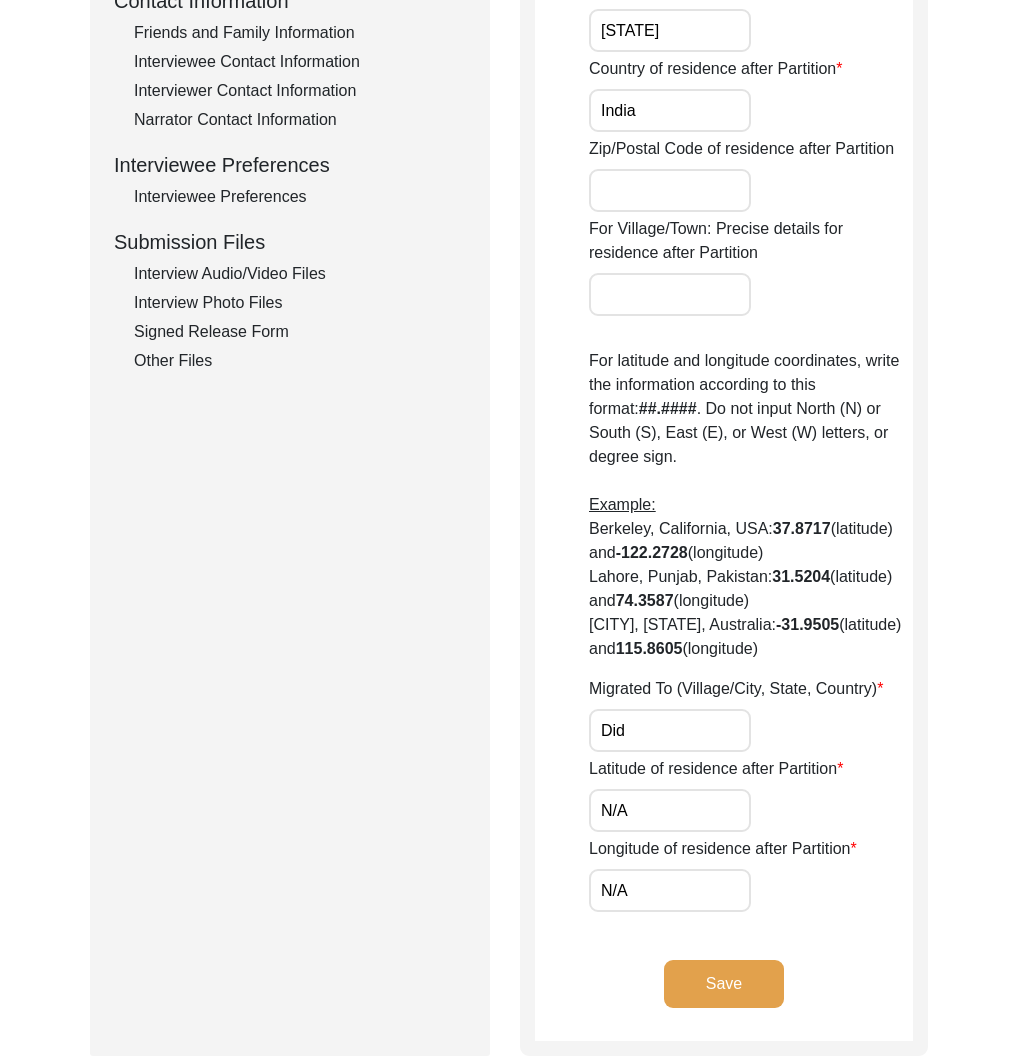 click on "Did" at bounding box center [670, 730] 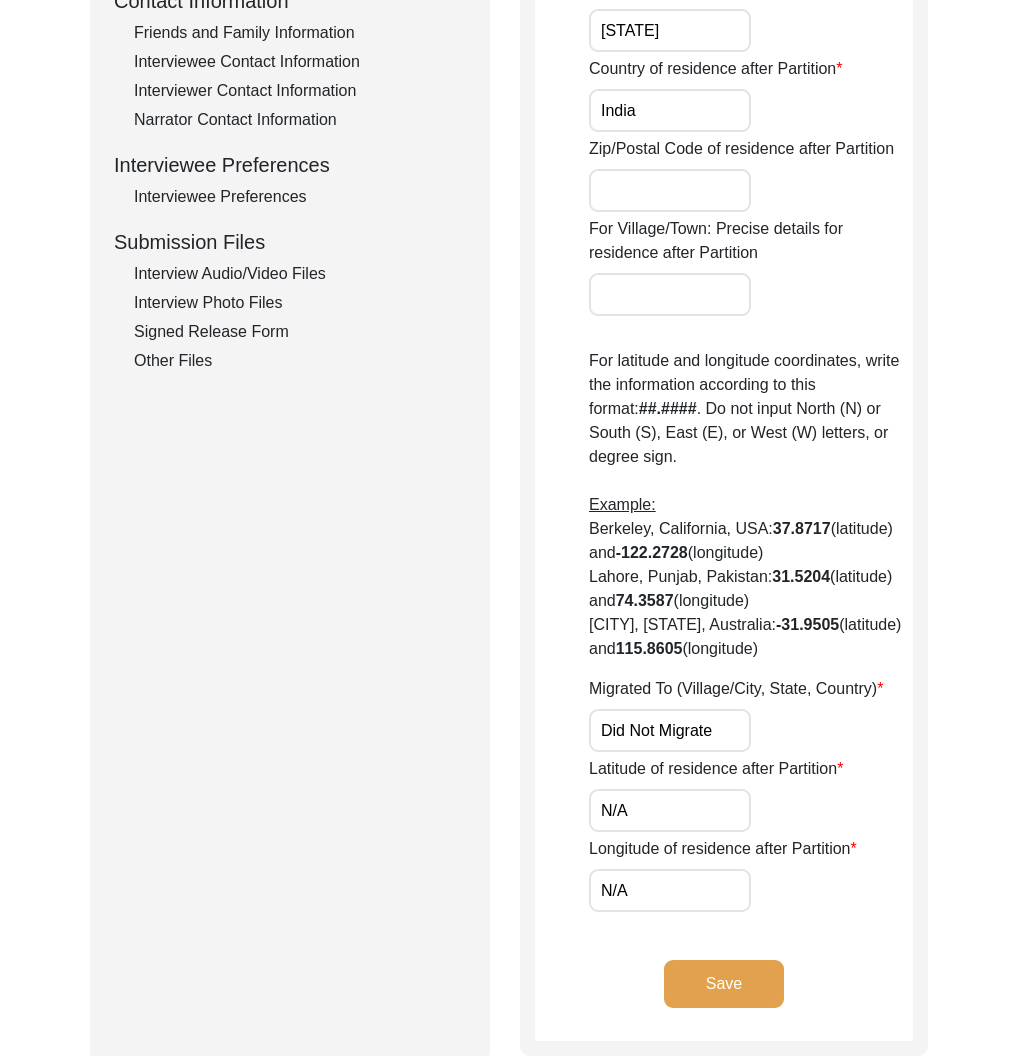 click on "Did Not Migrate" at bounding box center [670, 730] 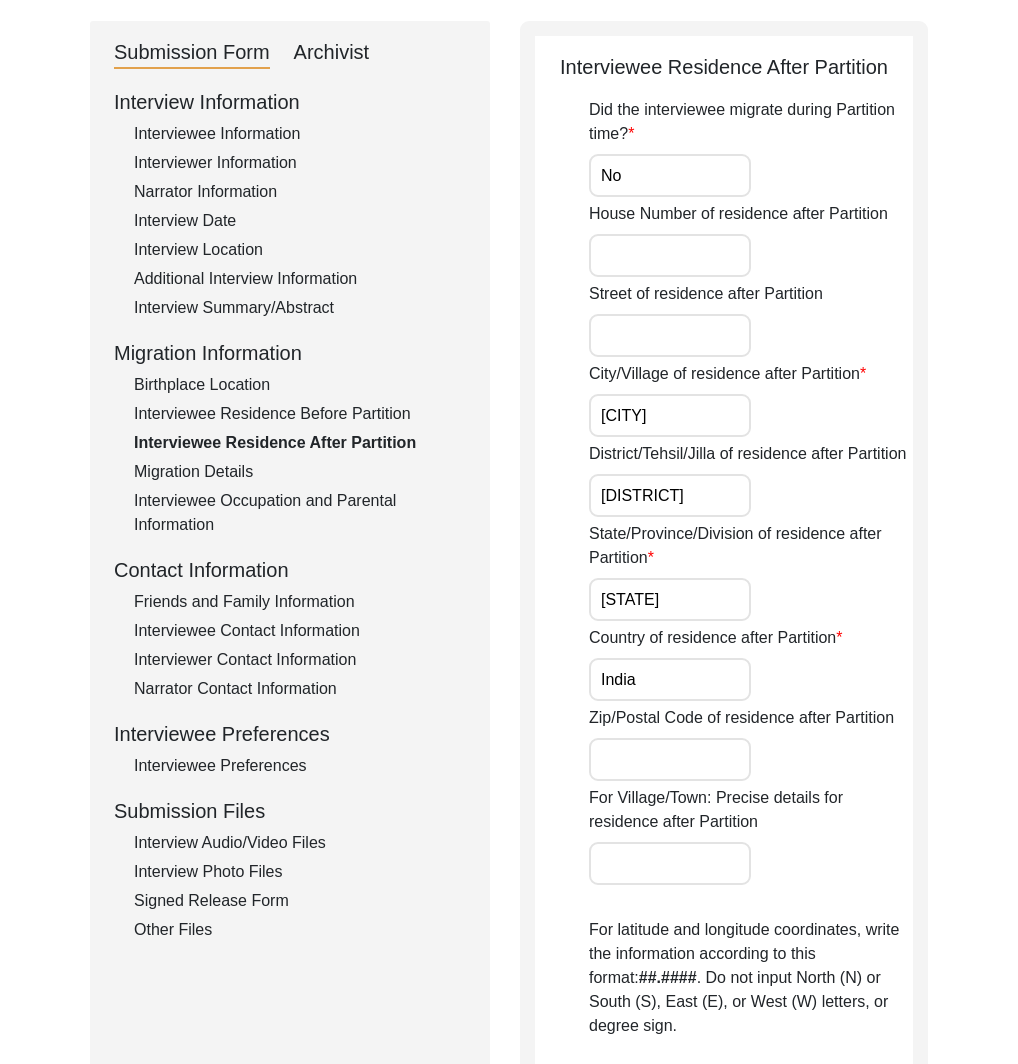 scroll, scrollTop: 0, scrollLeft: 0, axis: both 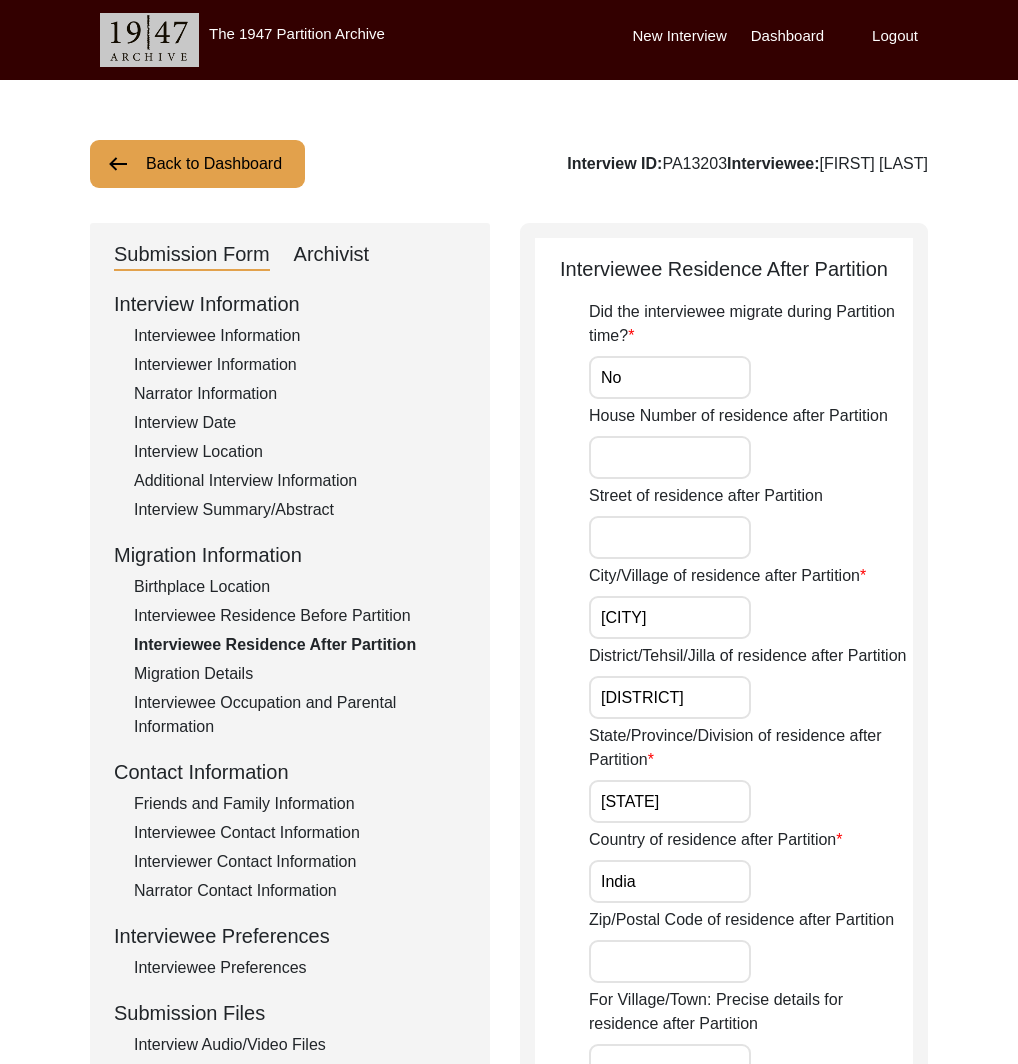 click on "No" at bounding box center (670, 377) 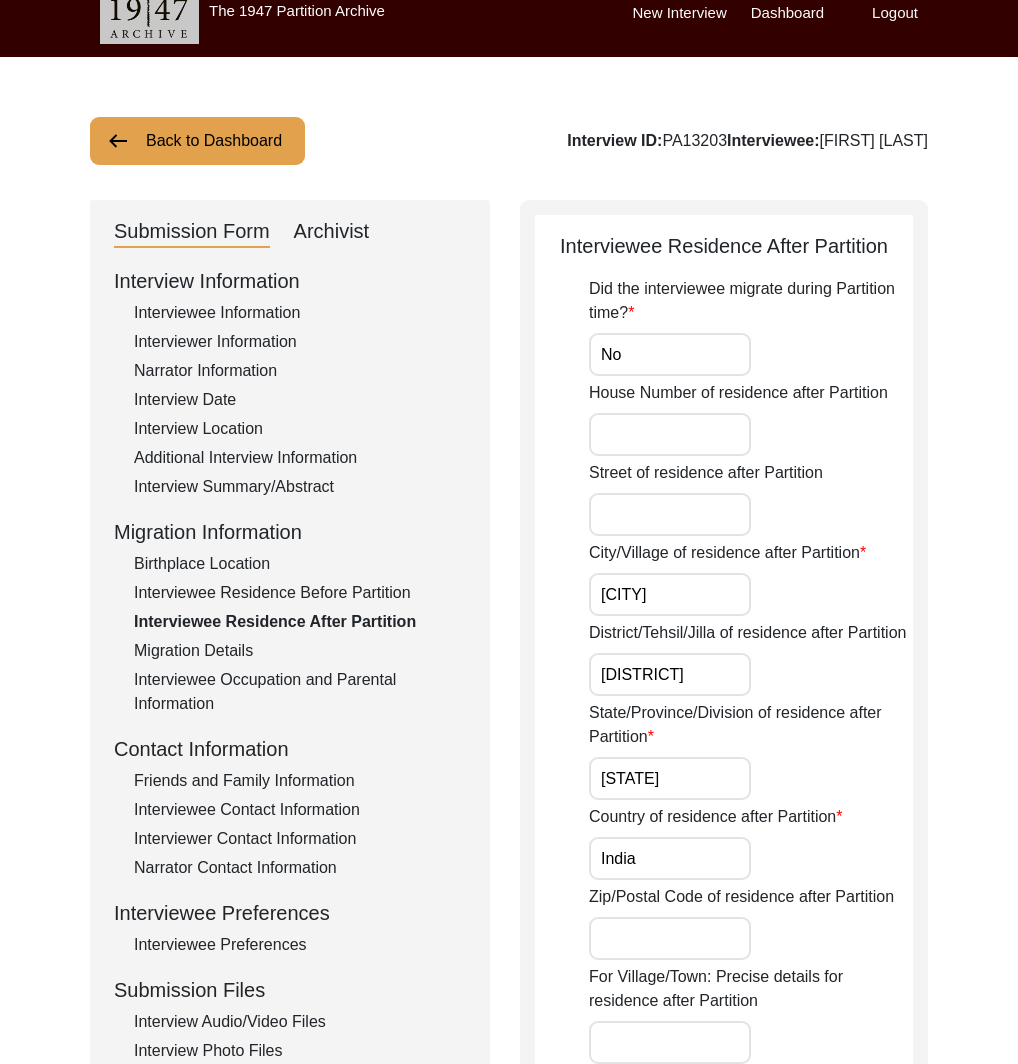 scroll, scrollTop: 945, scrollLeft: 0, axis: vertical 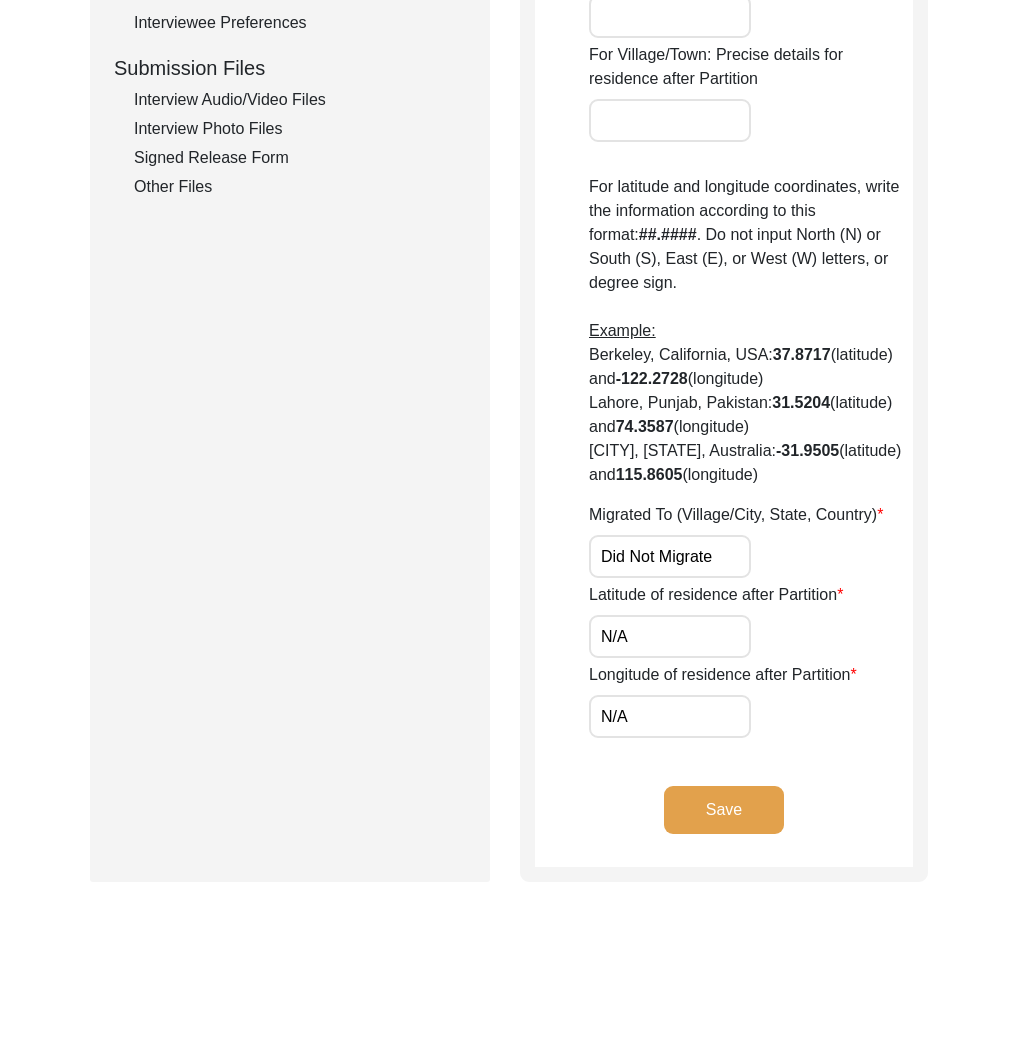 click on "Save" 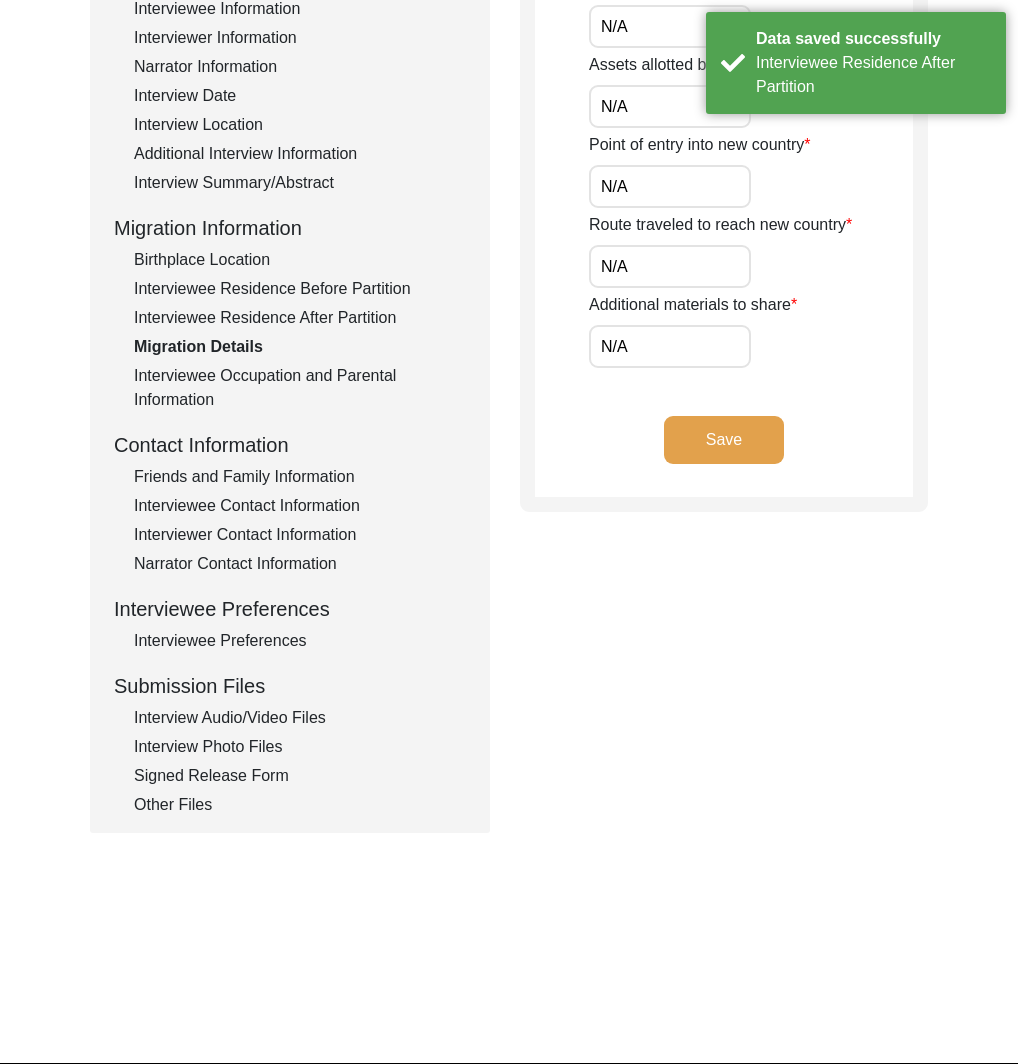 scroll, scrollTop: 123, scrollLeft: 0, axis: vertical 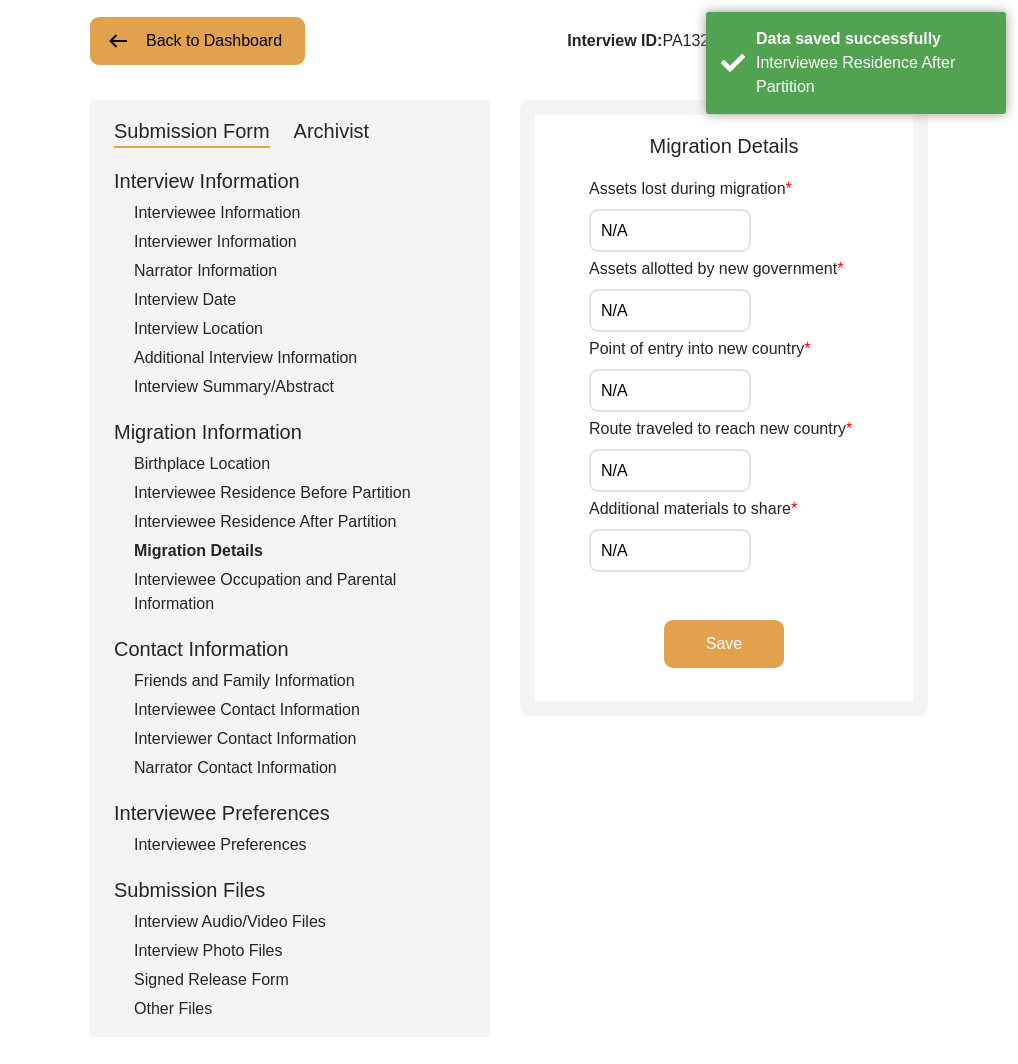 click on "N/A" at bounding box center (670, 230) 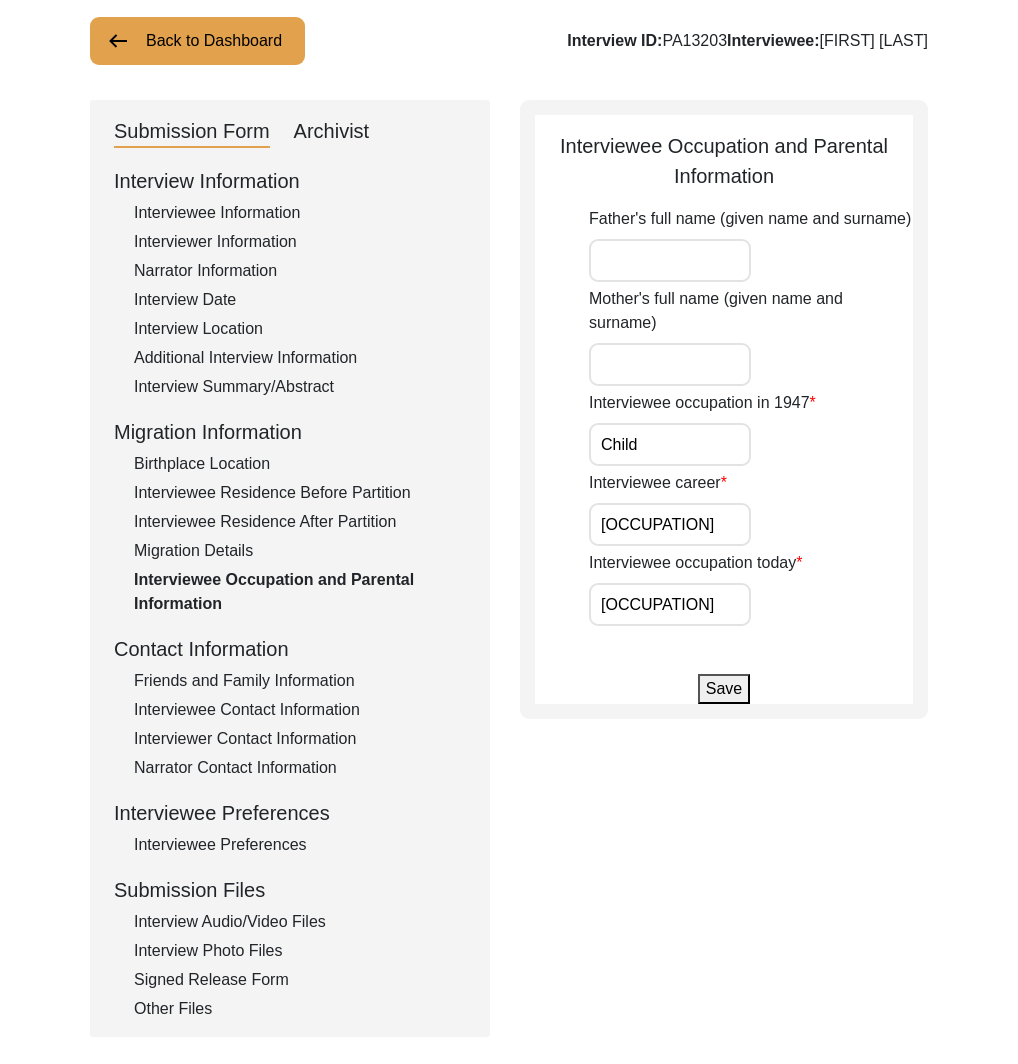 click on "Father's full name (given name and surname)" at bounding box center (670, 260) 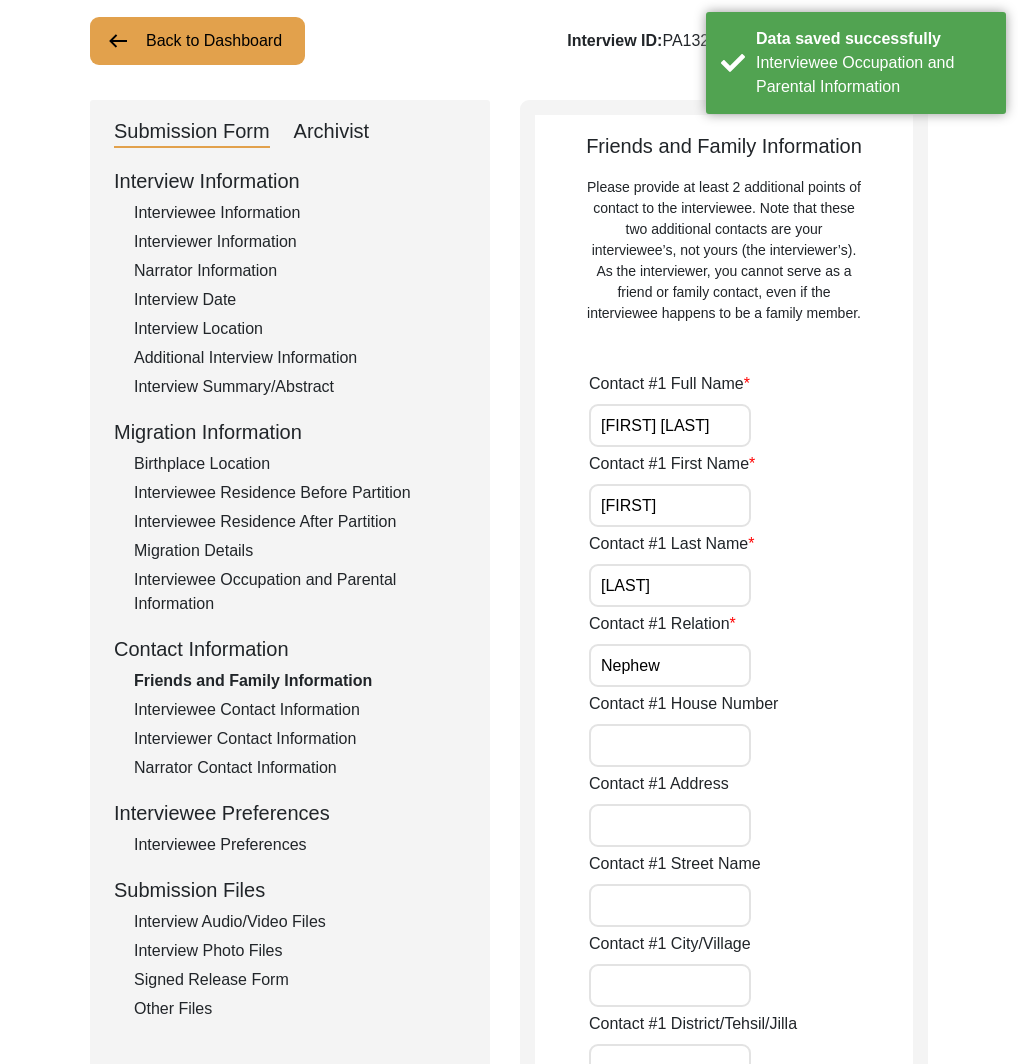 click on "[FIRST] [LAST]" at bounding box center [670, 425] 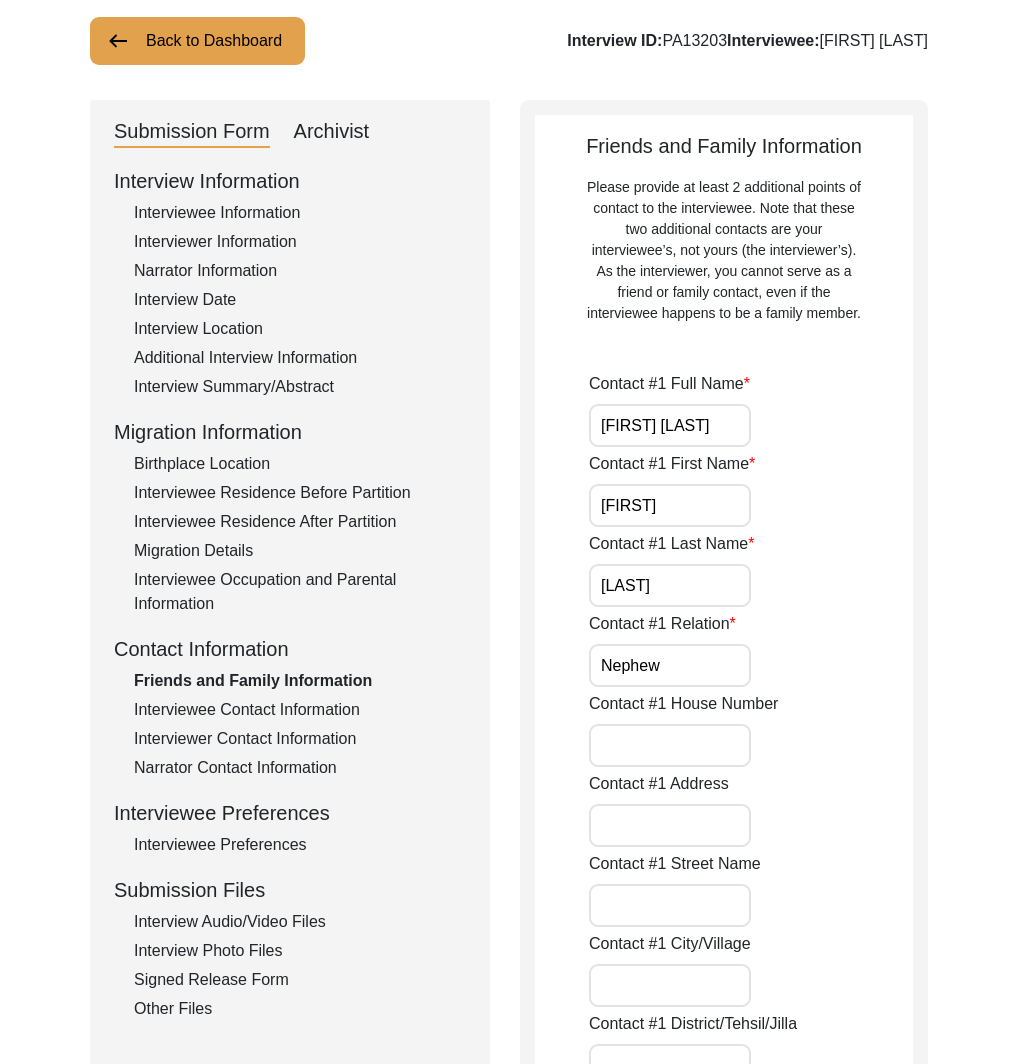 click on "[FIRST] [LAST]" at bounding box center (670, 425) 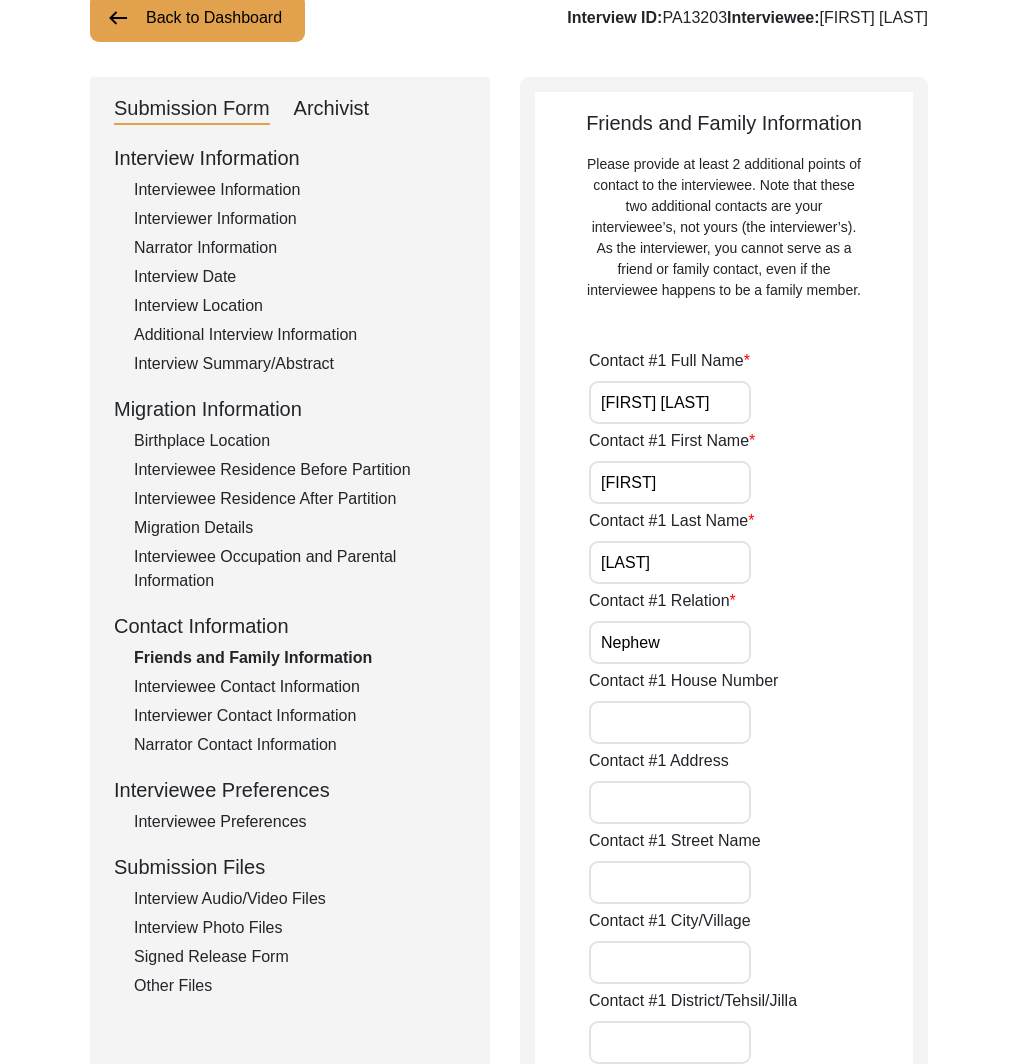 scroll, scrollTop: 736, scrollLeft: 0, axis: vertical 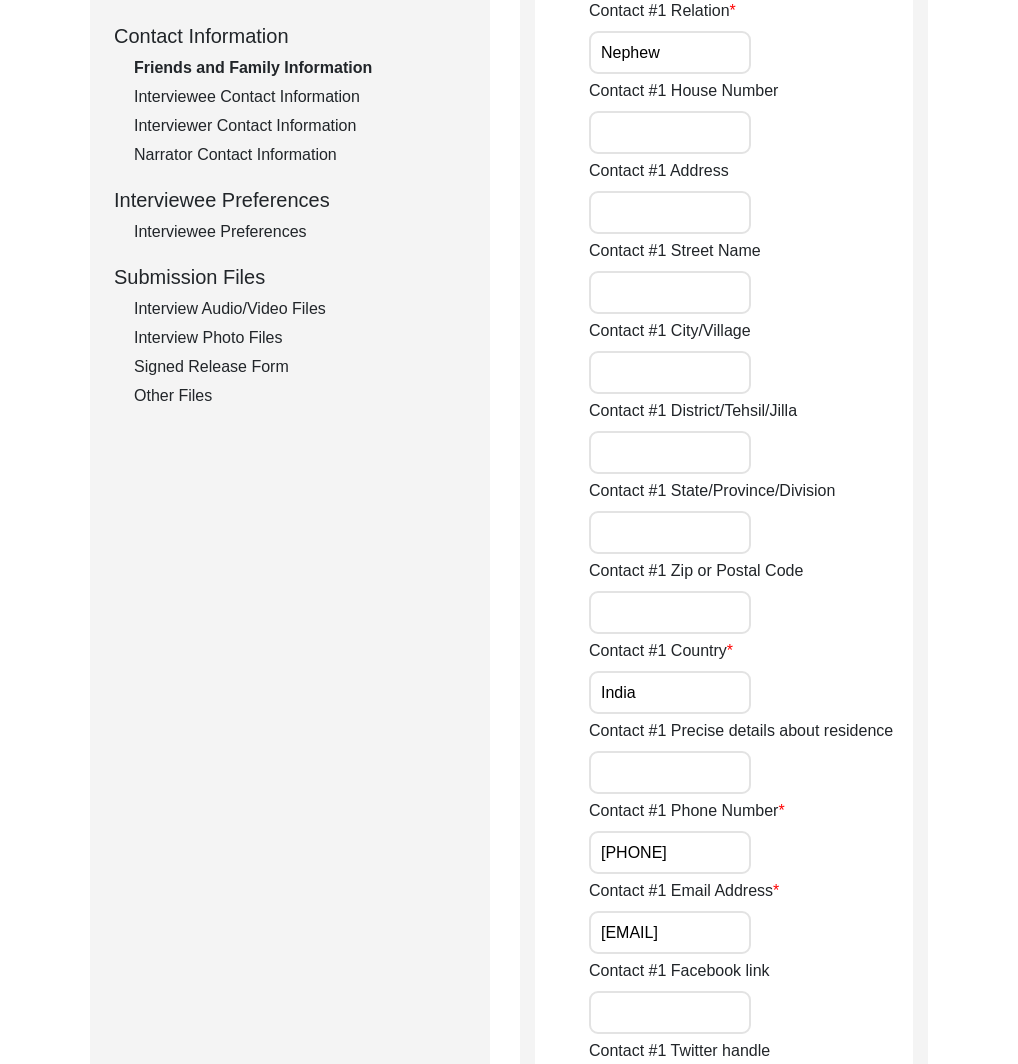 click on "[PHONE]" at bounding box center (670, 852) 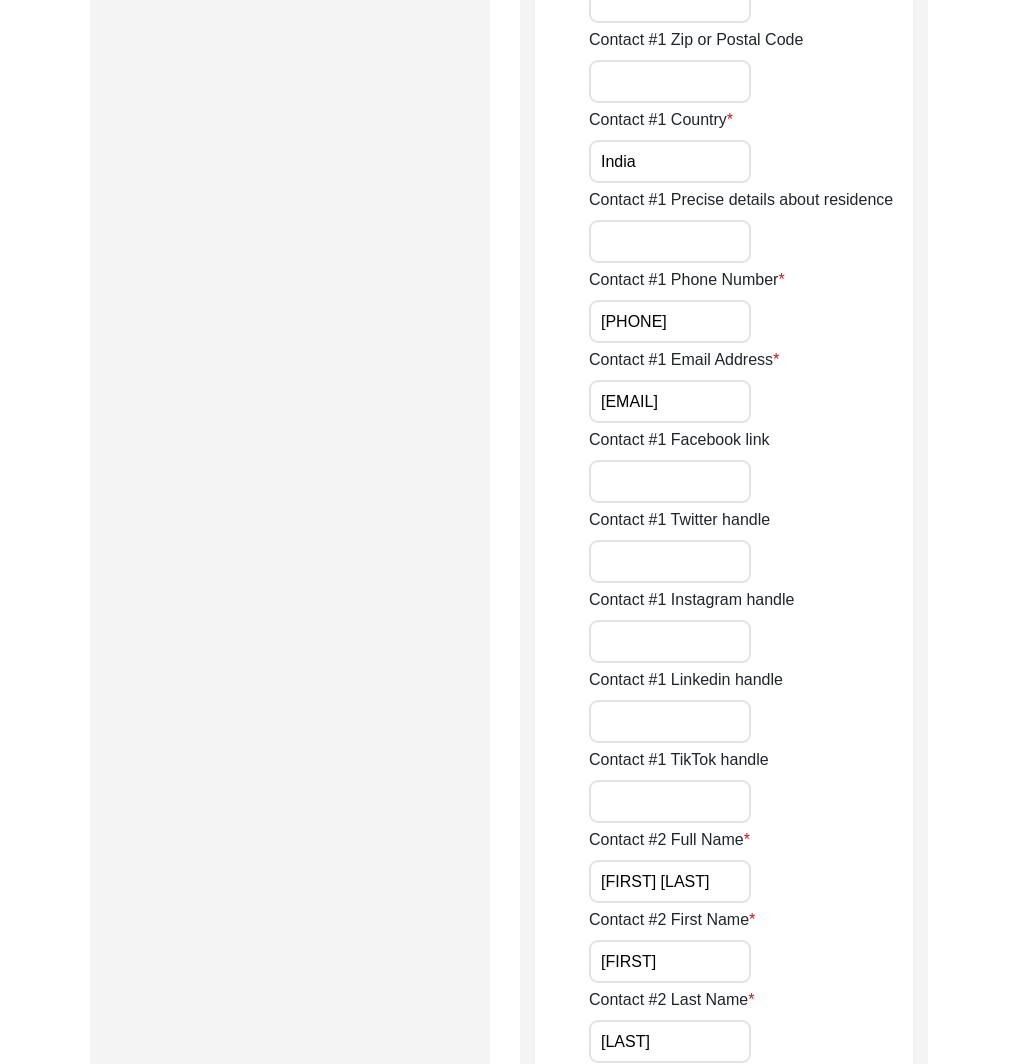 scroll, scrollTop: 1270, scrollLeft: 0, axis: vertical 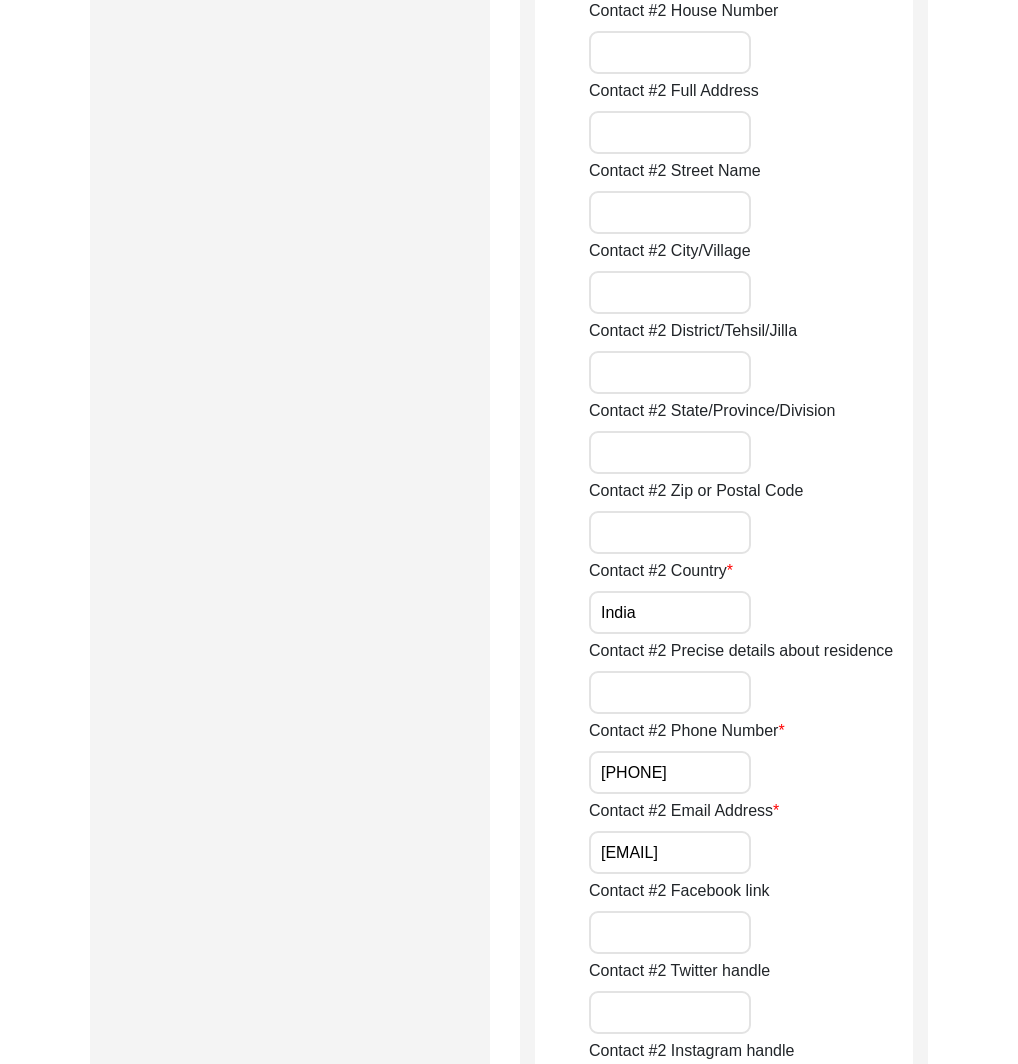 click on "[PHONE]" at bounding box center (670, 772) 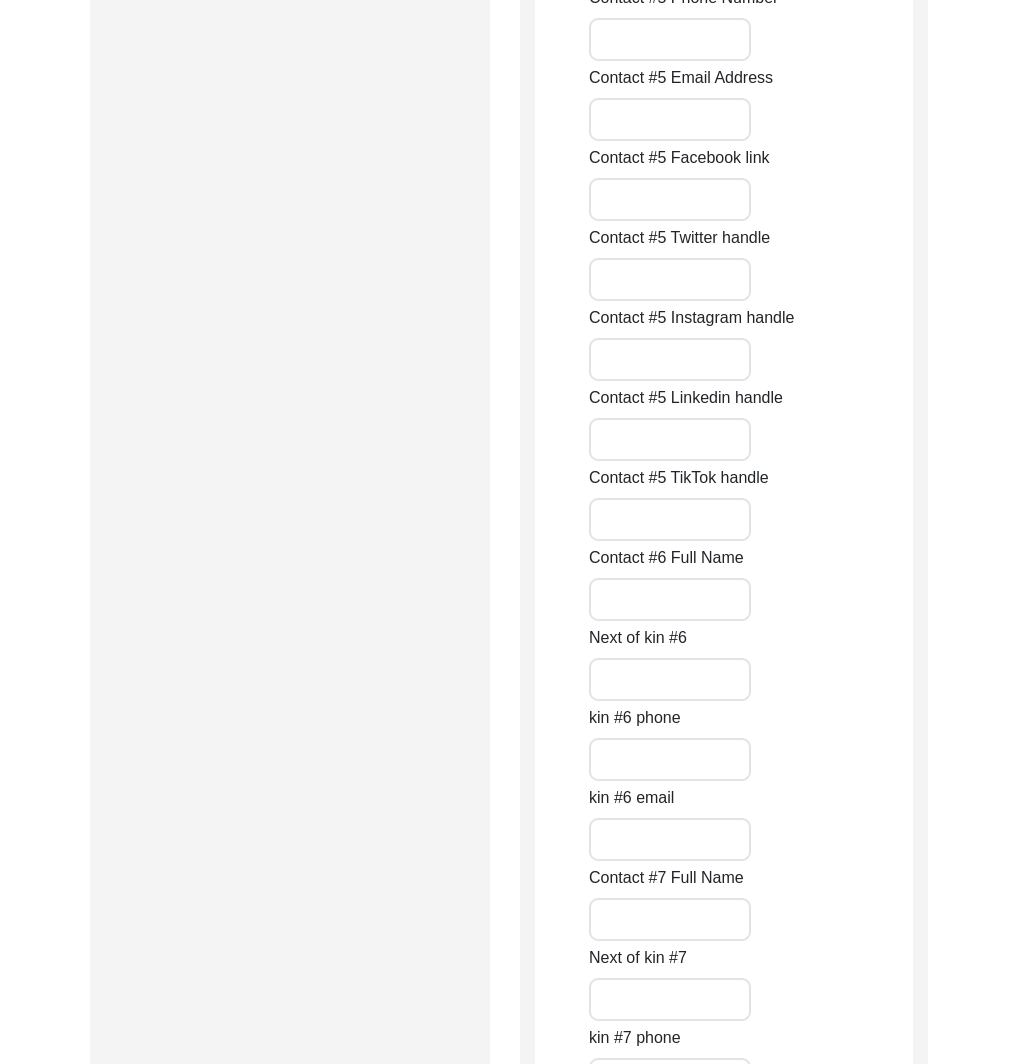 scroll, scrollTop: 8816, scrollLeft: 0, axis: vertical 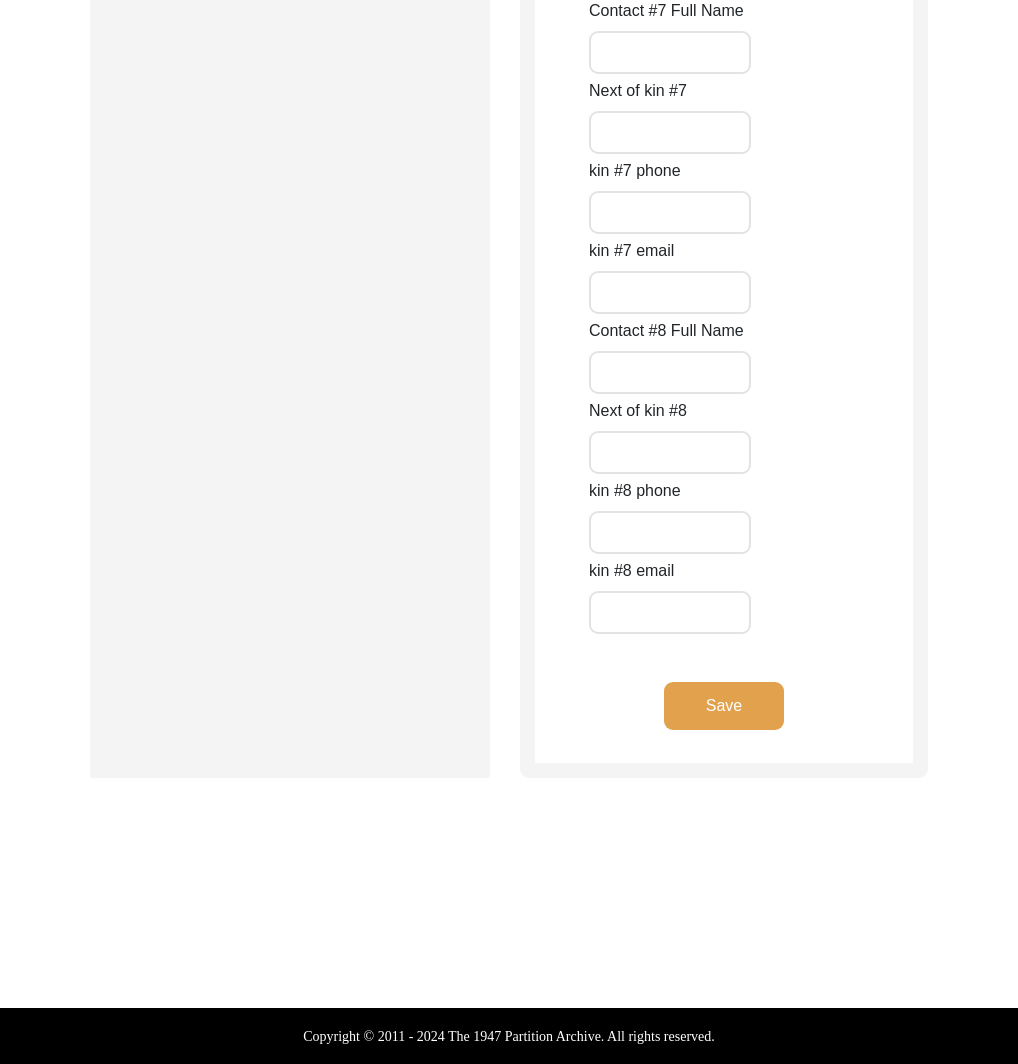 click on "Save" 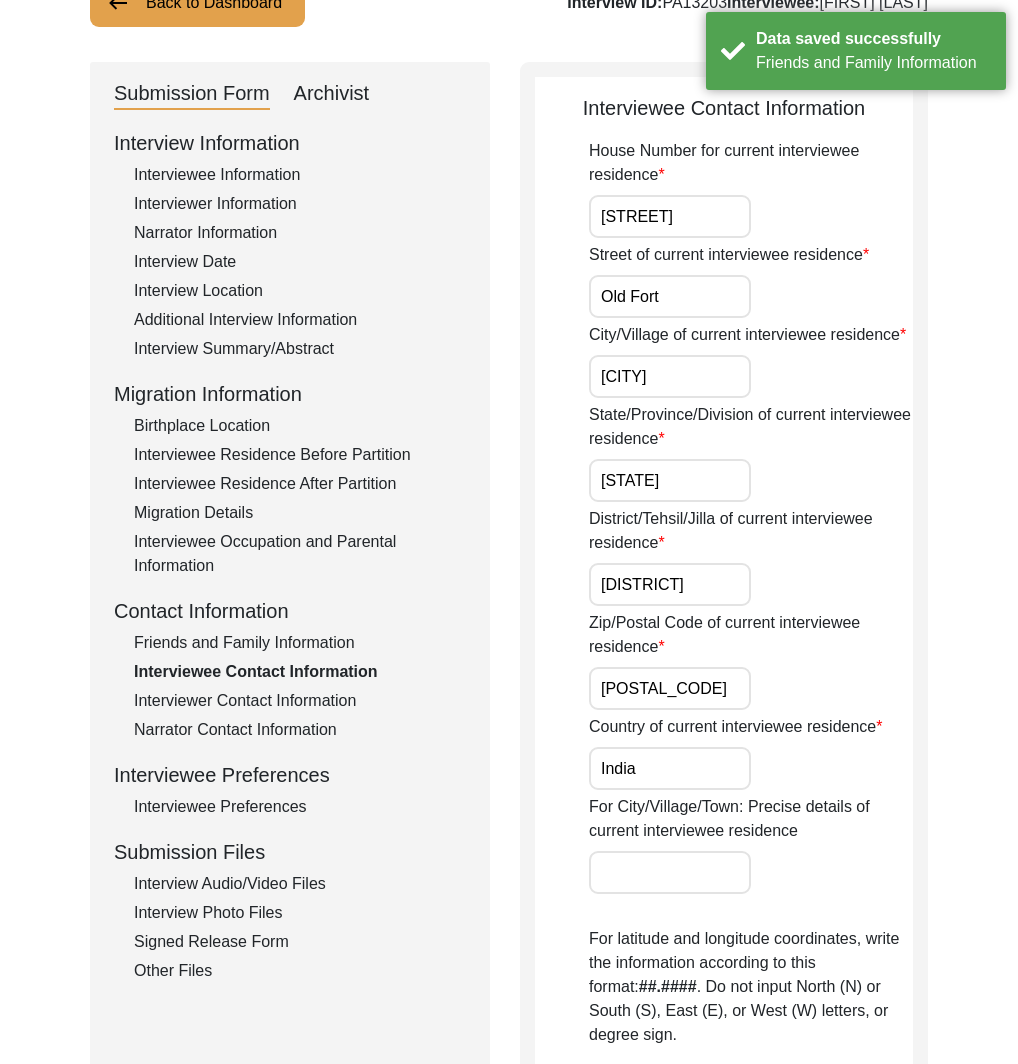 scroll, scrollTop: 0, scrollLeft: 0, axis: both 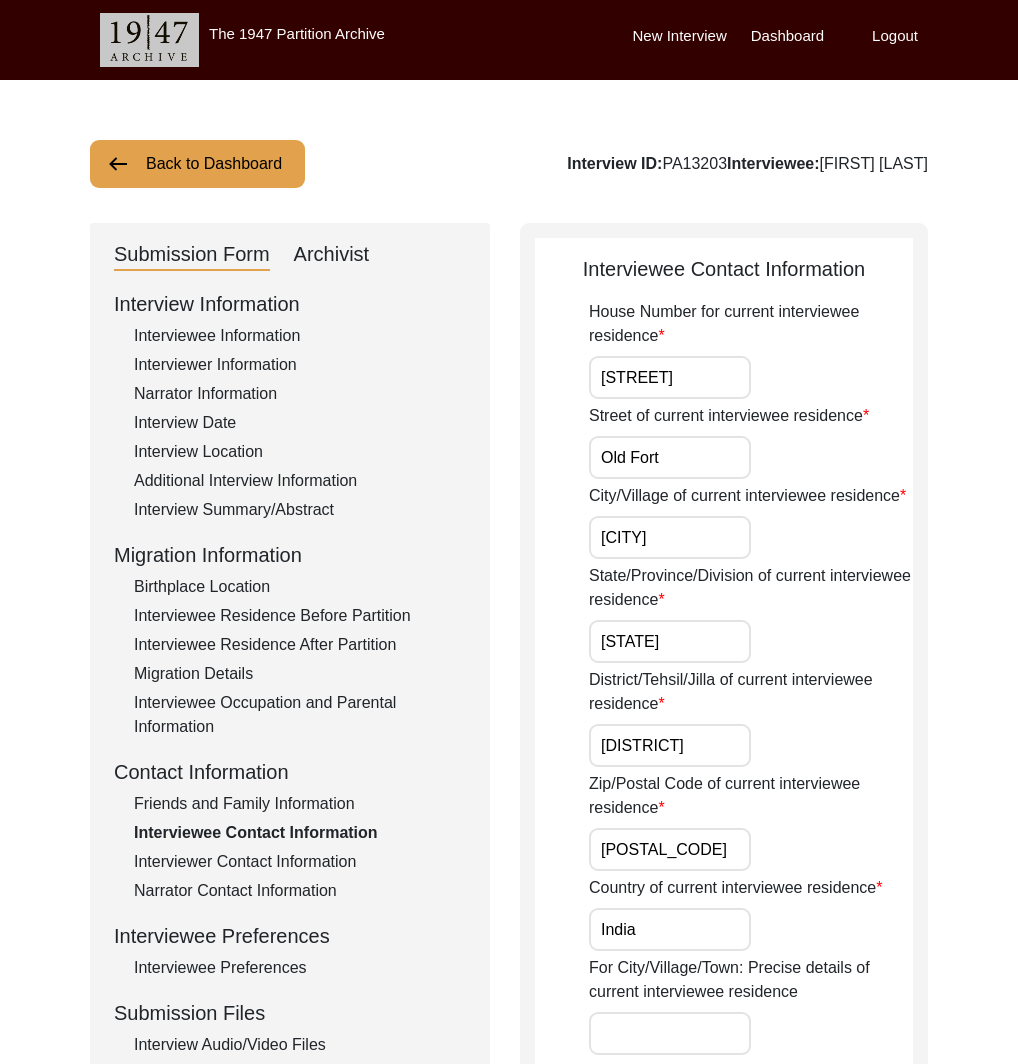 click on "[STREET]" at bounding box center [670, 377] 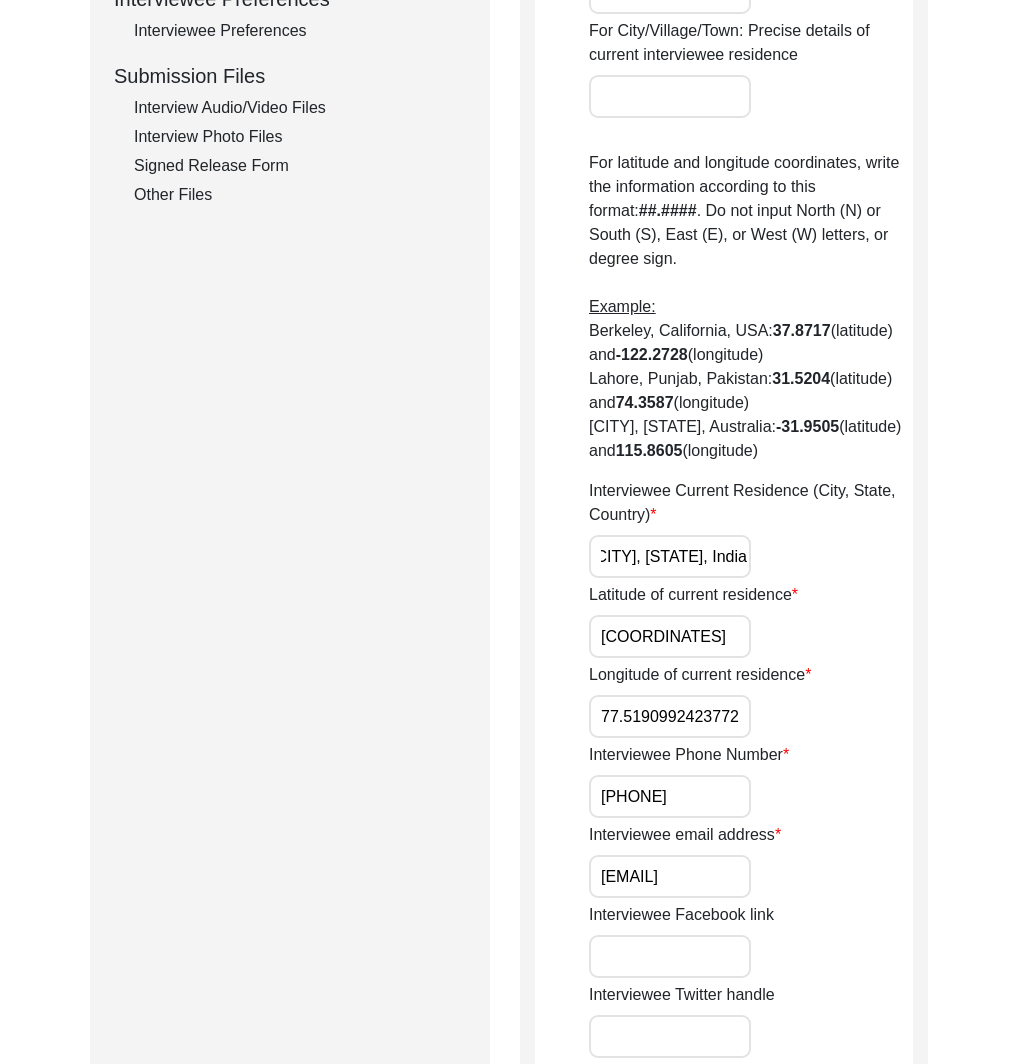 scroll, scrollTop: 0, scrollLeft: 0, axis: both 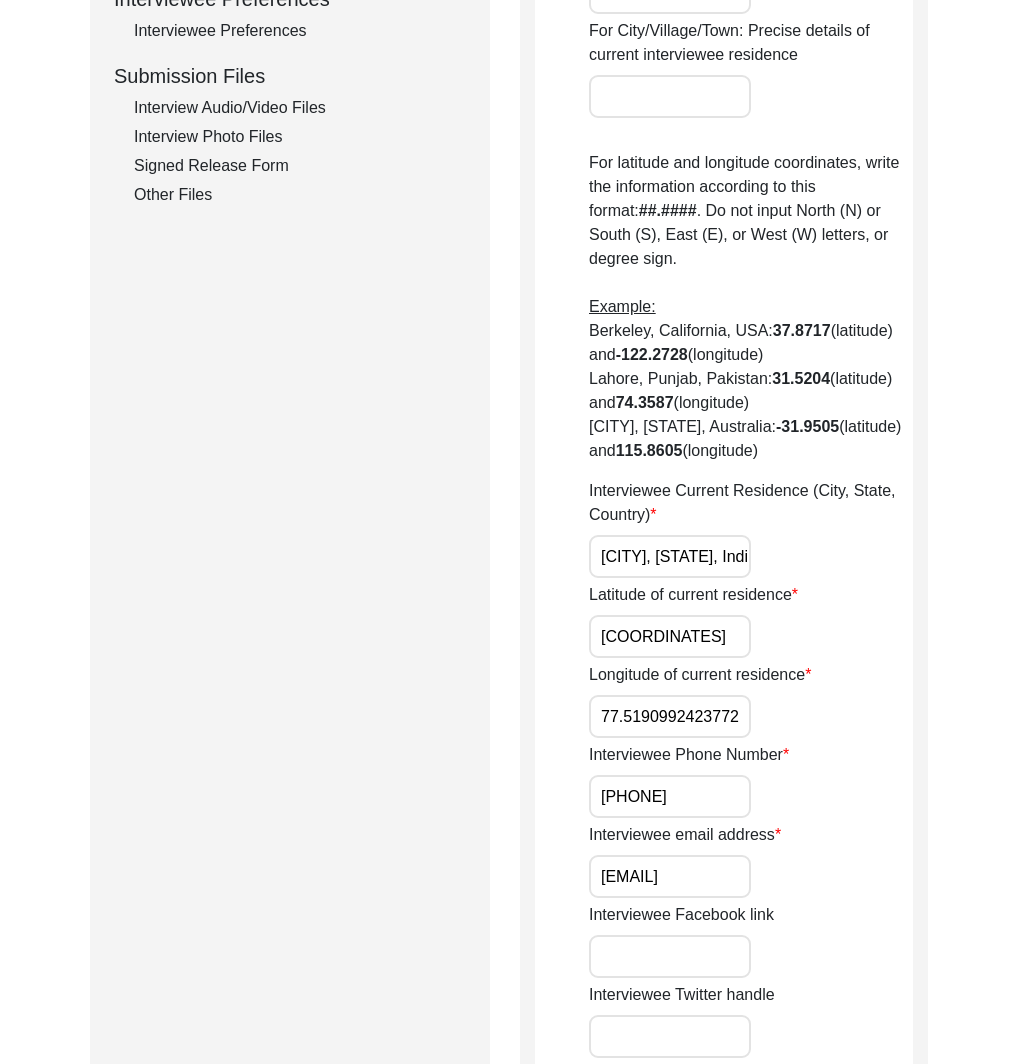 click on "[PHONE]" at bounding box center [670, 796] 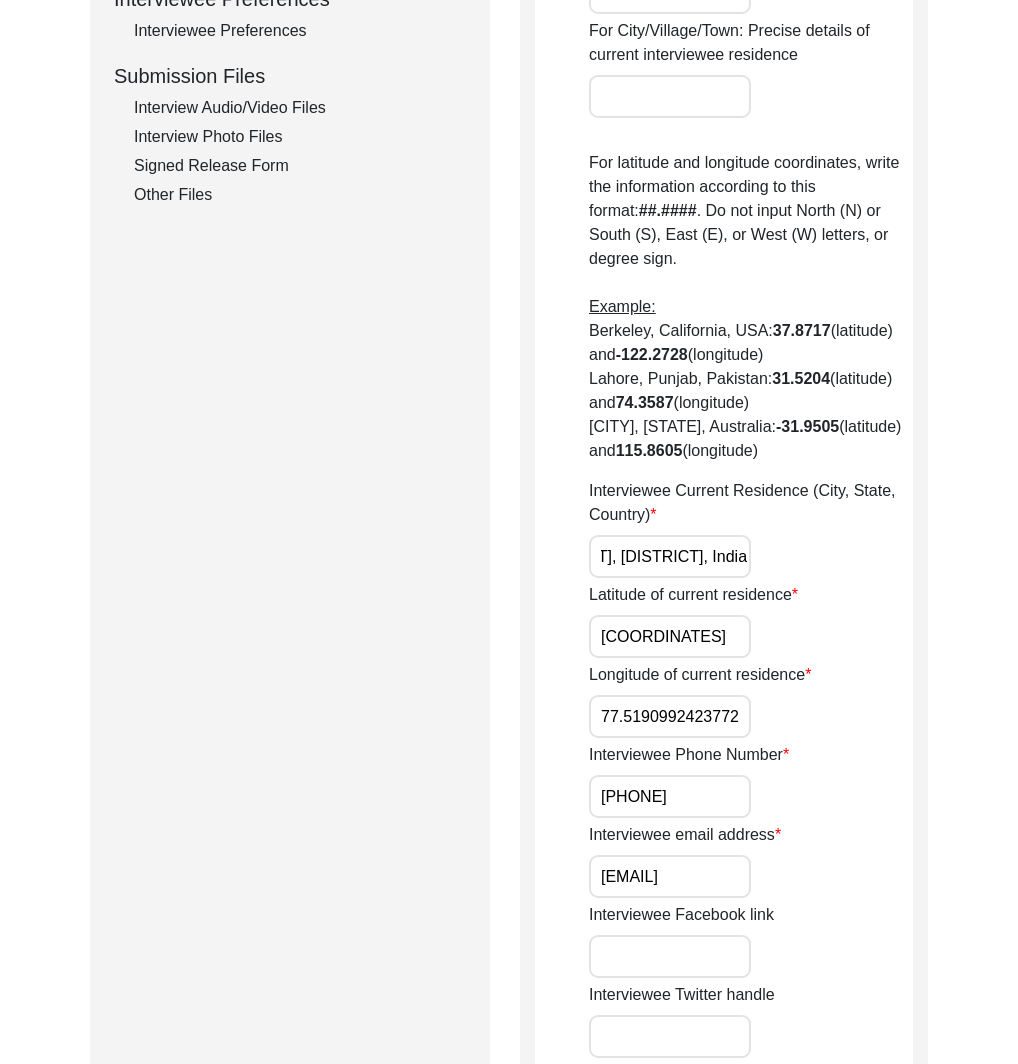 scroll, scrollTop: 0, scrollLeft: 0, axis: both 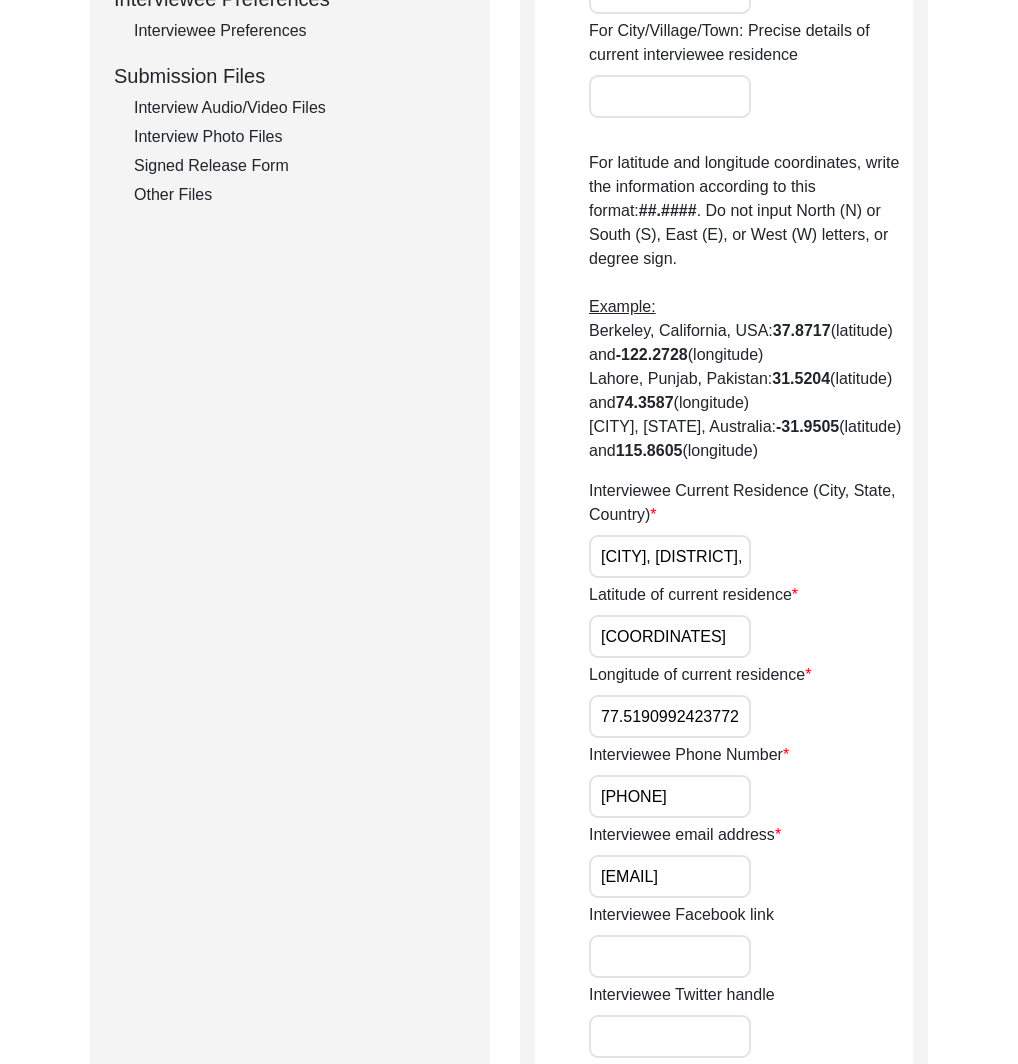 click on "[COORDINATES]" at bounding box center [670, 636] 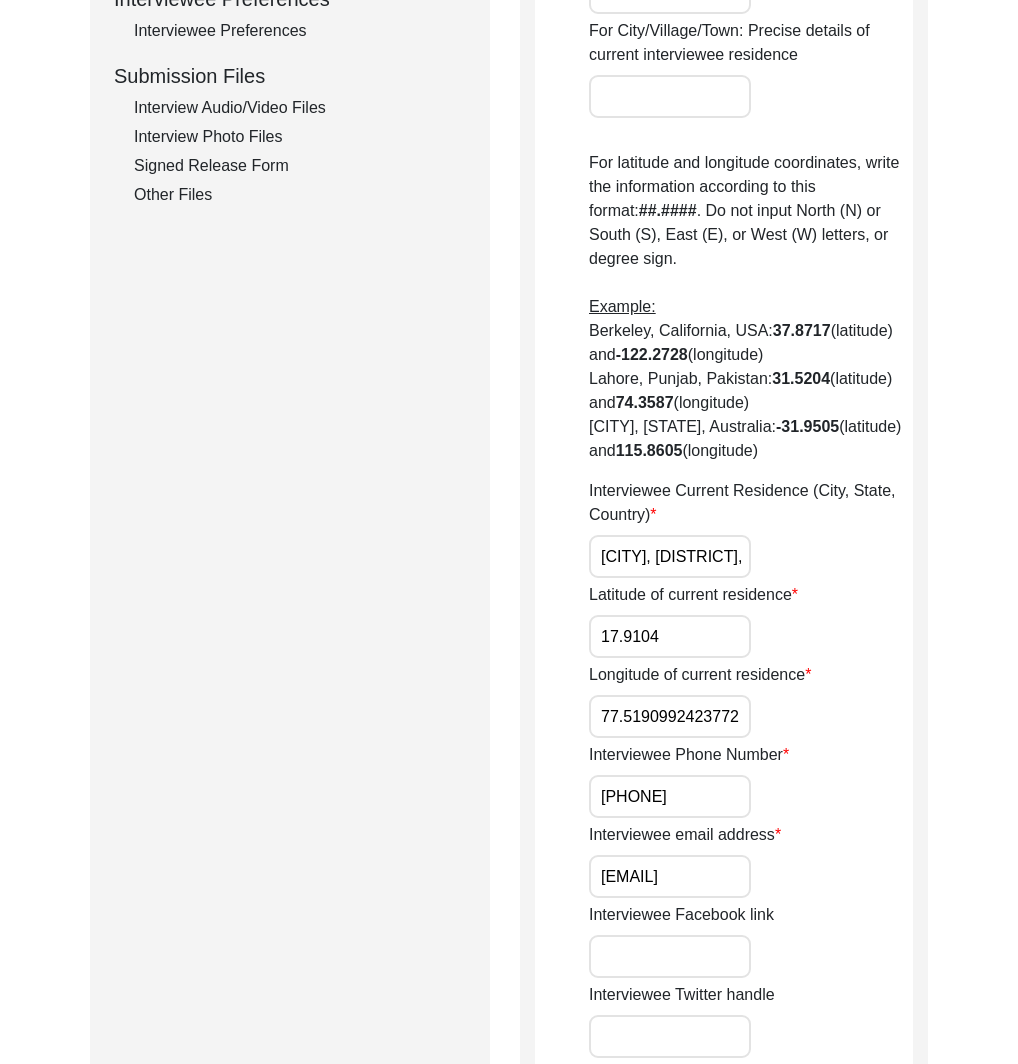 click on "77.5190992423772" at bounding box center [670, 716] 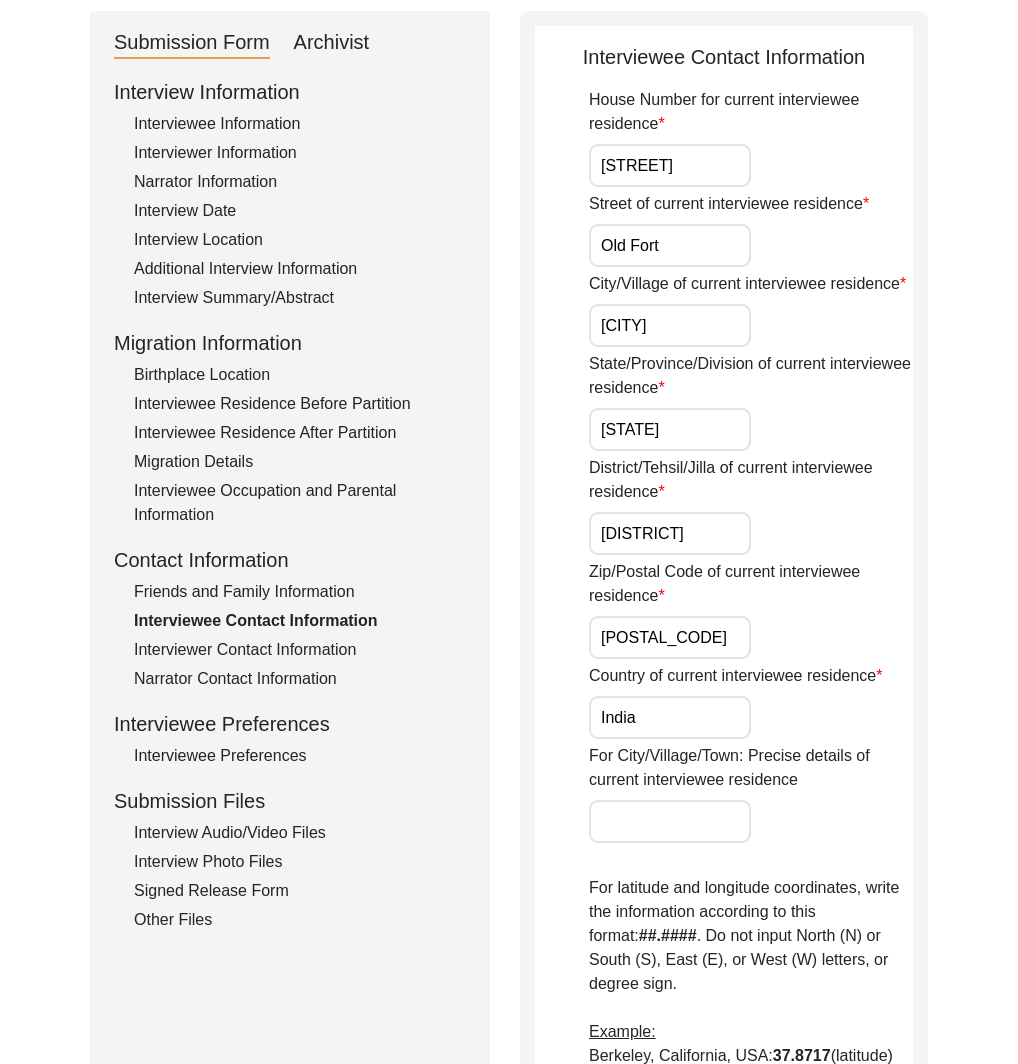 scroll, scrollTop: 210, scrollLeft: 0, axis: vertical 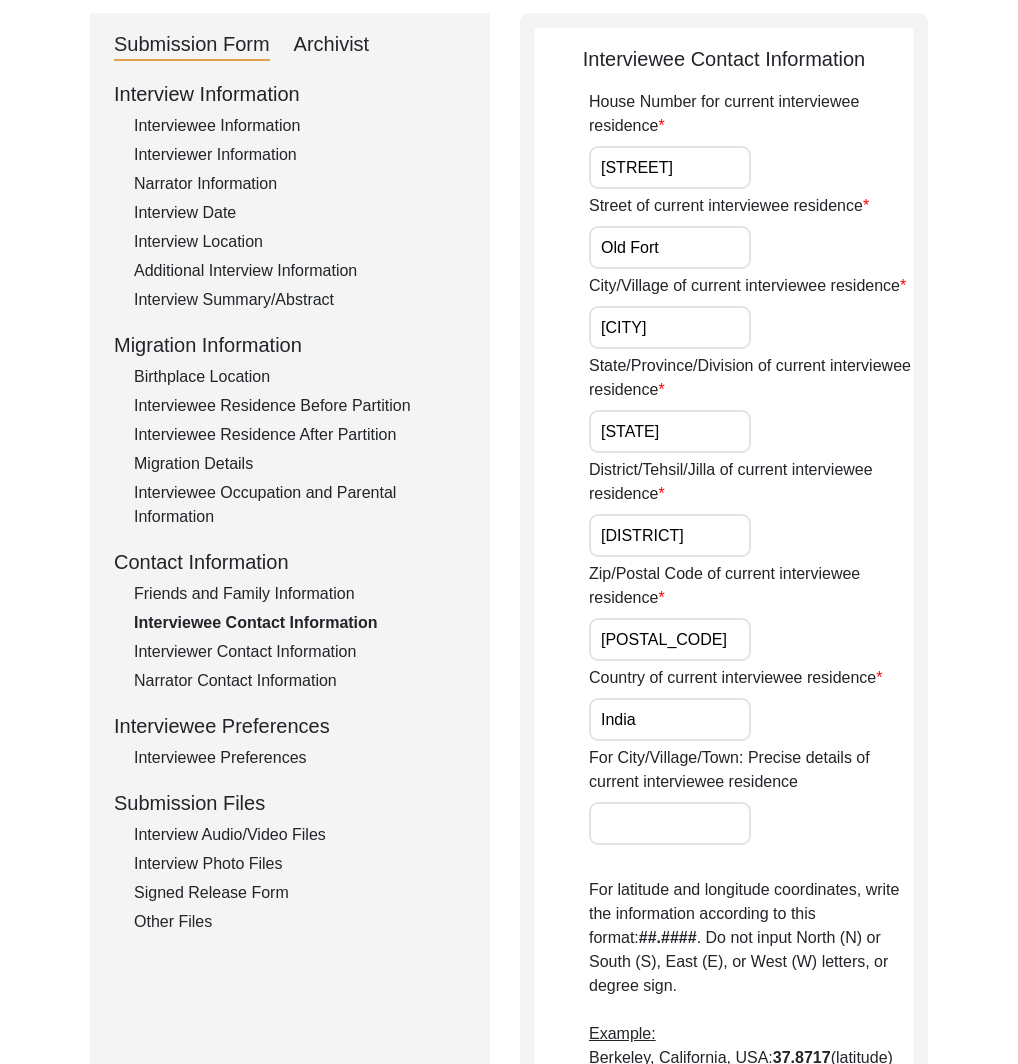 click on "[STREET]" at bounding box center [670, 167] 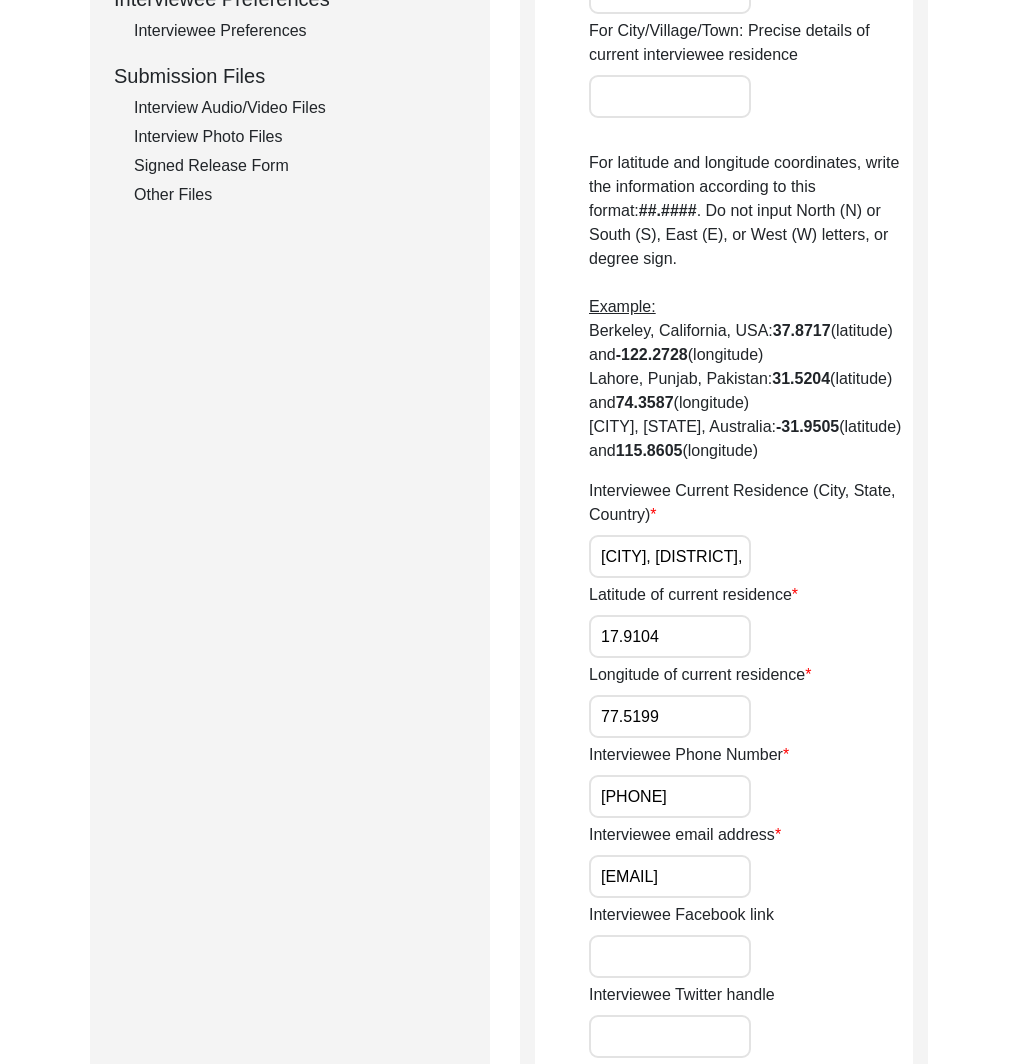 scroll, scrollTop: 0, scrollLeft: 207, axis: horizontal 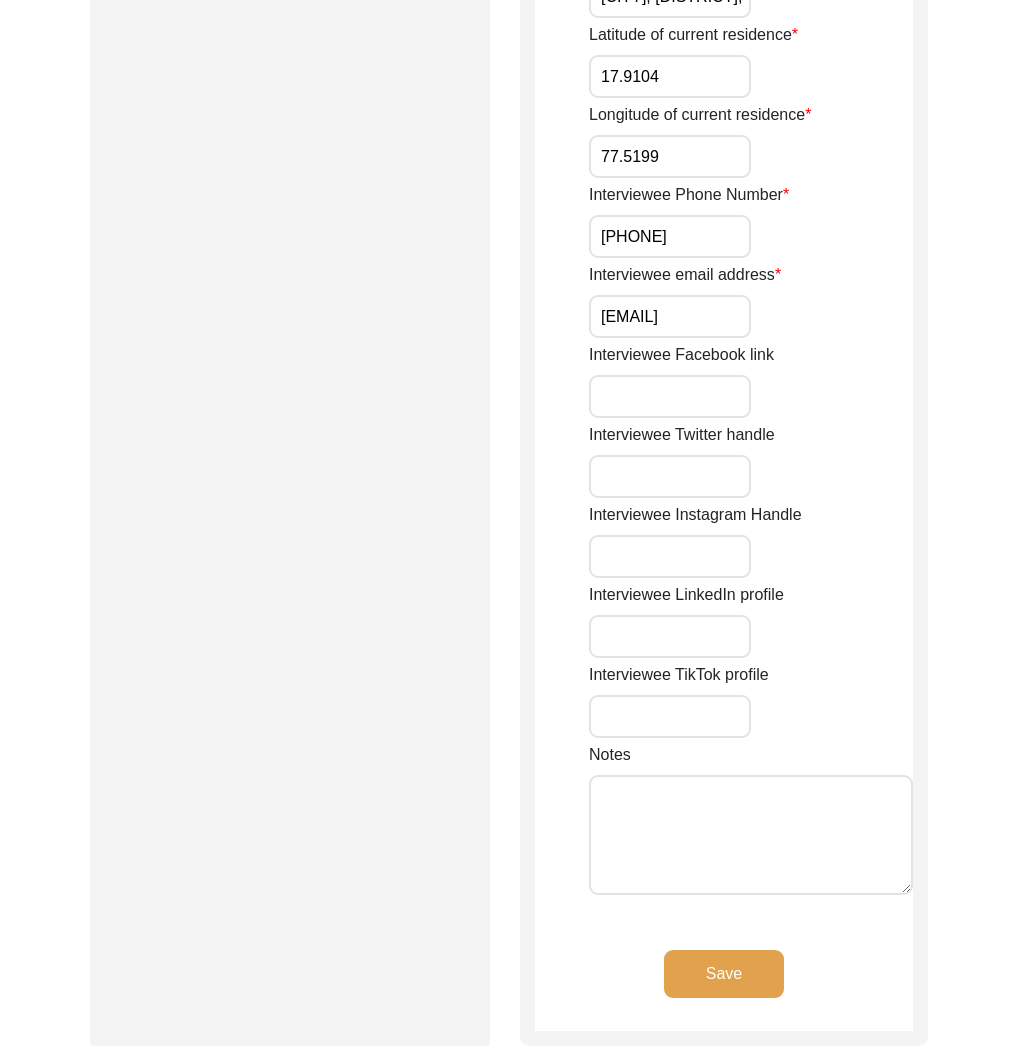 click on "Save" 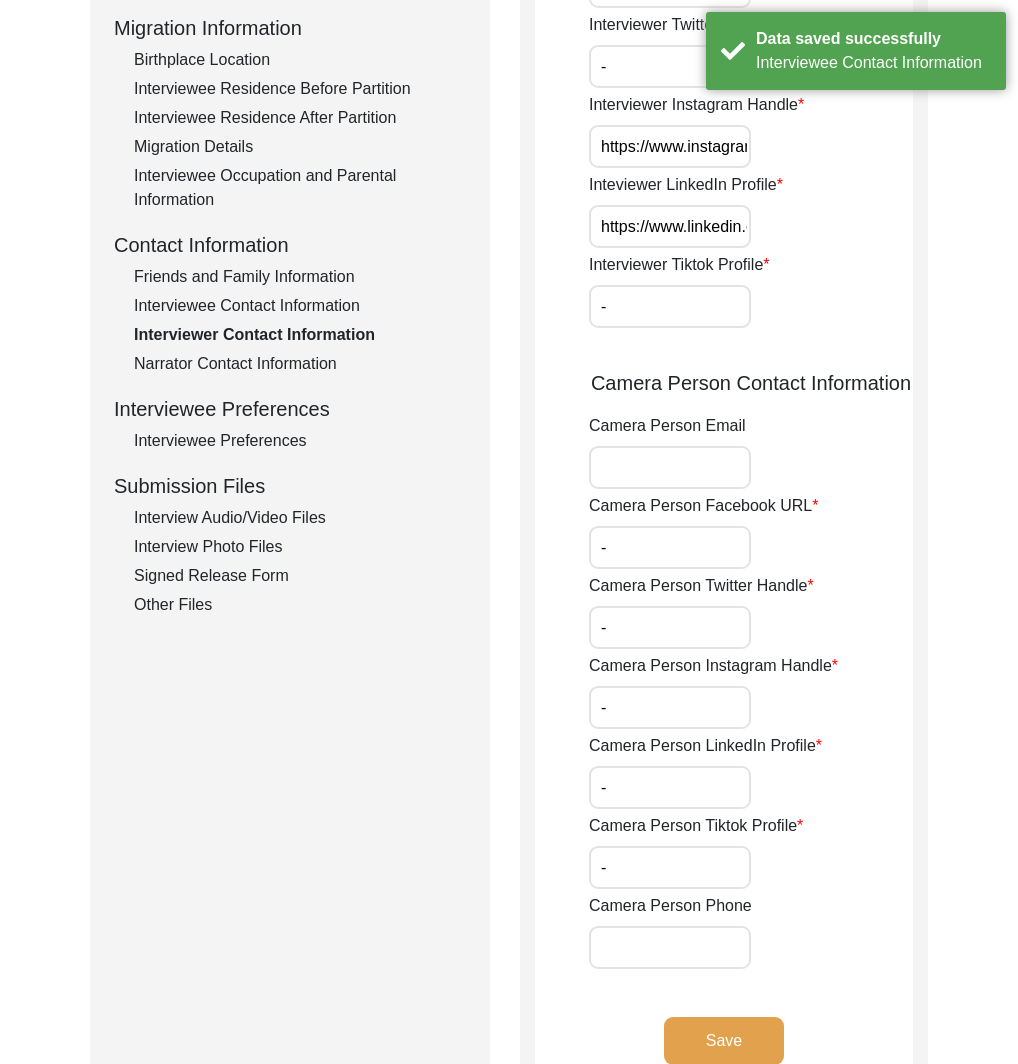 scroll, scrollTop: 547, scrollLeft: 0, axis: vertical 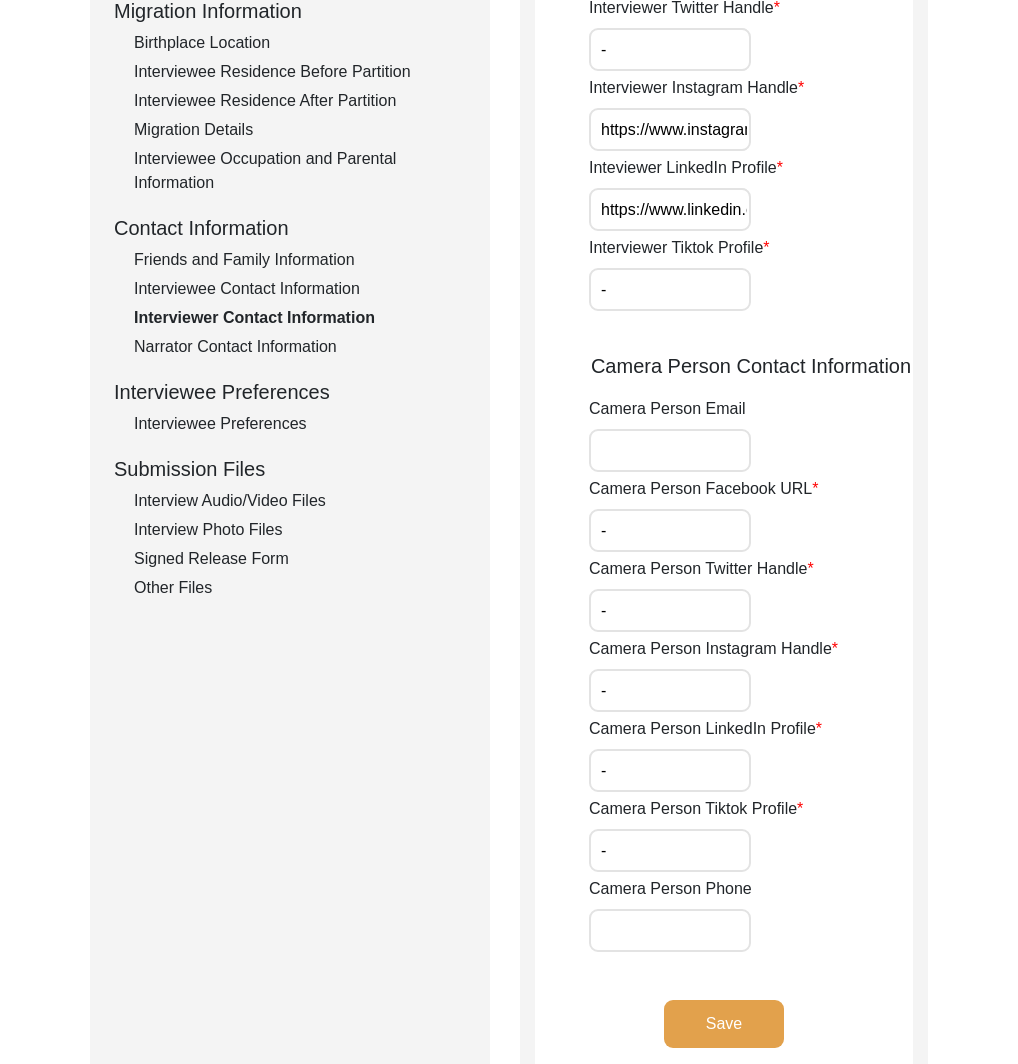 click on "Save" 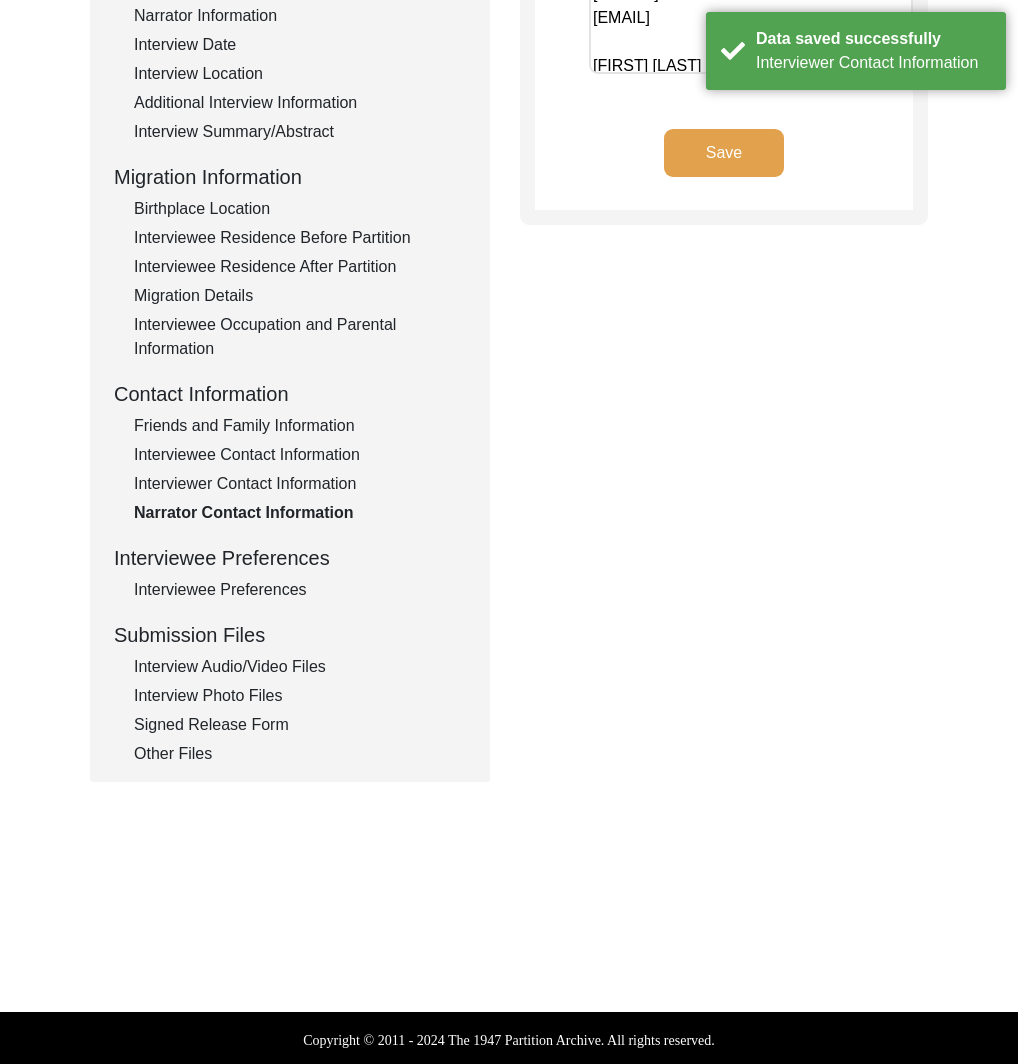 scroll, scrollTop: 228, scrollLeft: 0, axis: vertical 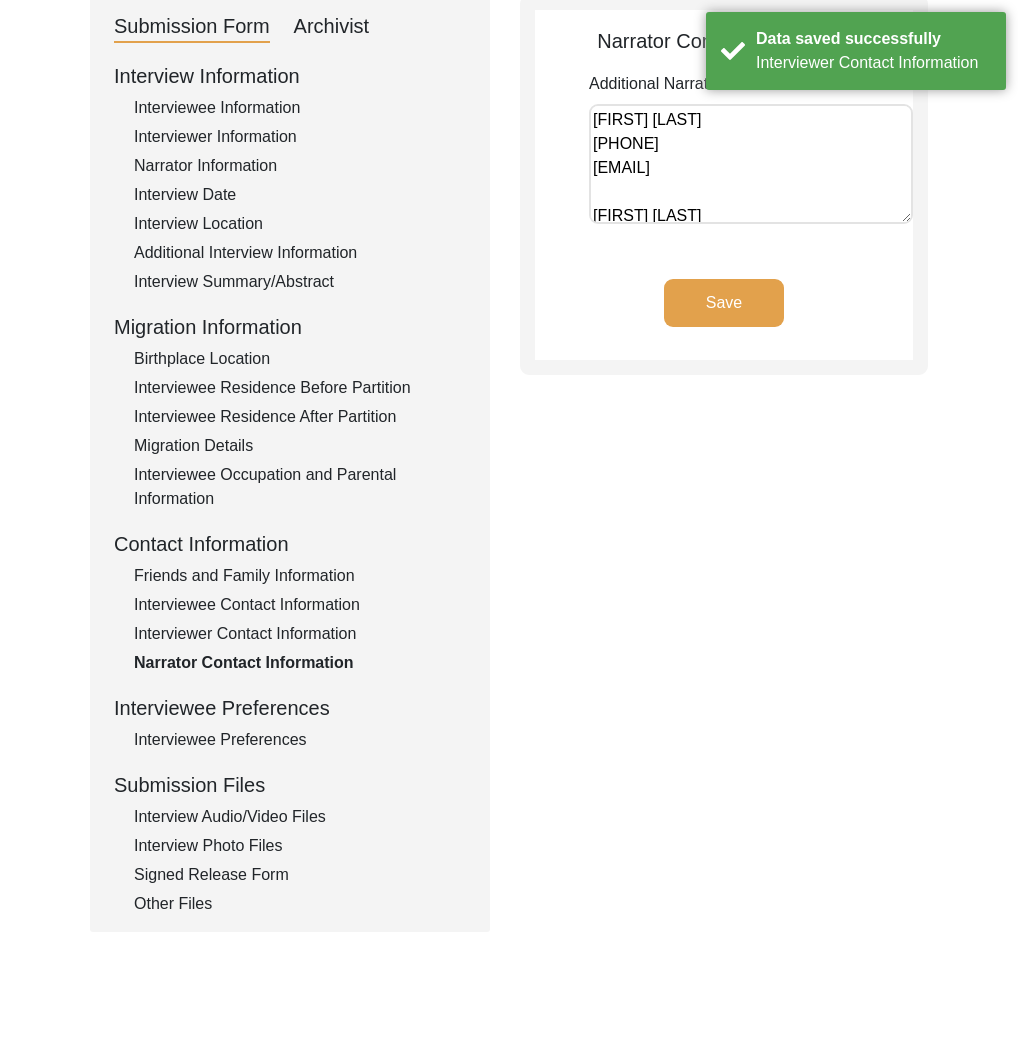 click on "Interviewee Preferences" 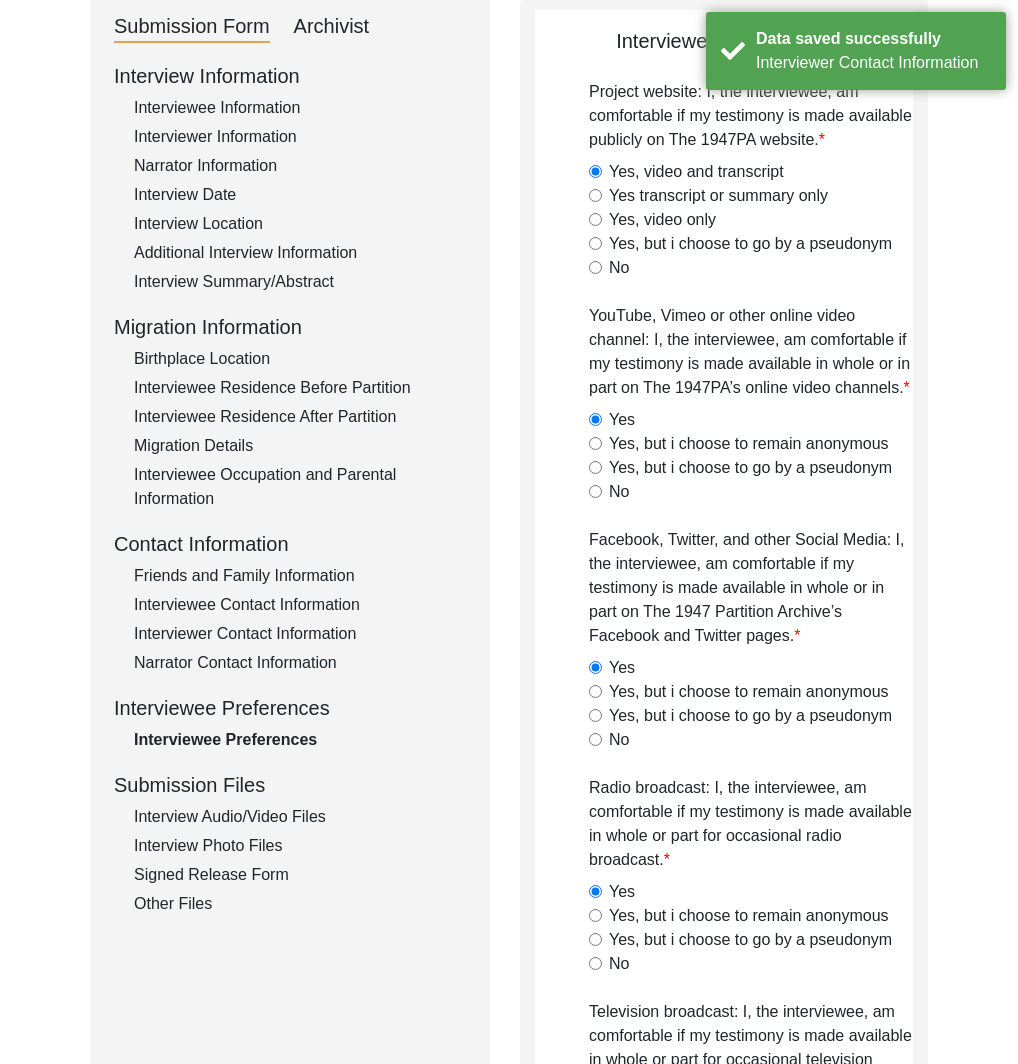 click on "Interview Audio/Video Files" 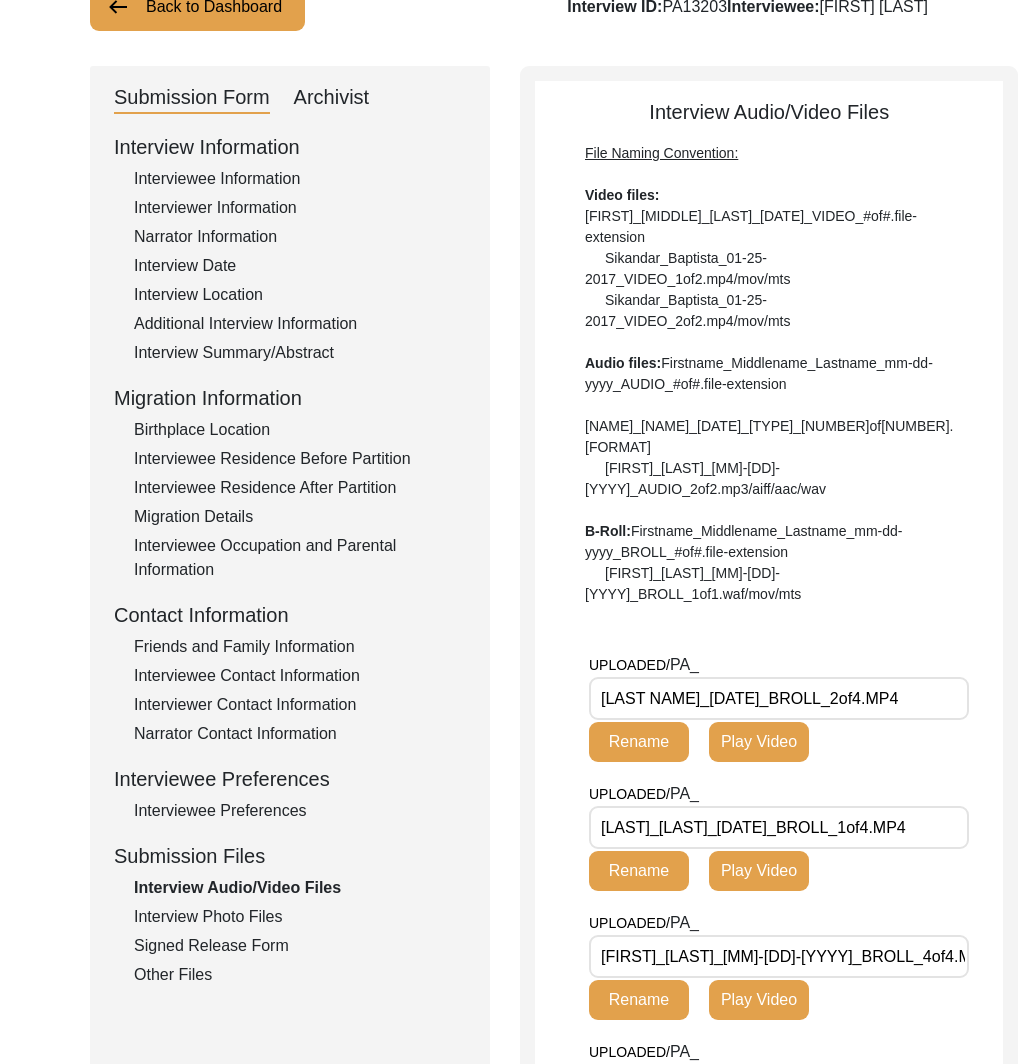 scroll, scrollTop: 0, scrollLeft: 0, axis: both 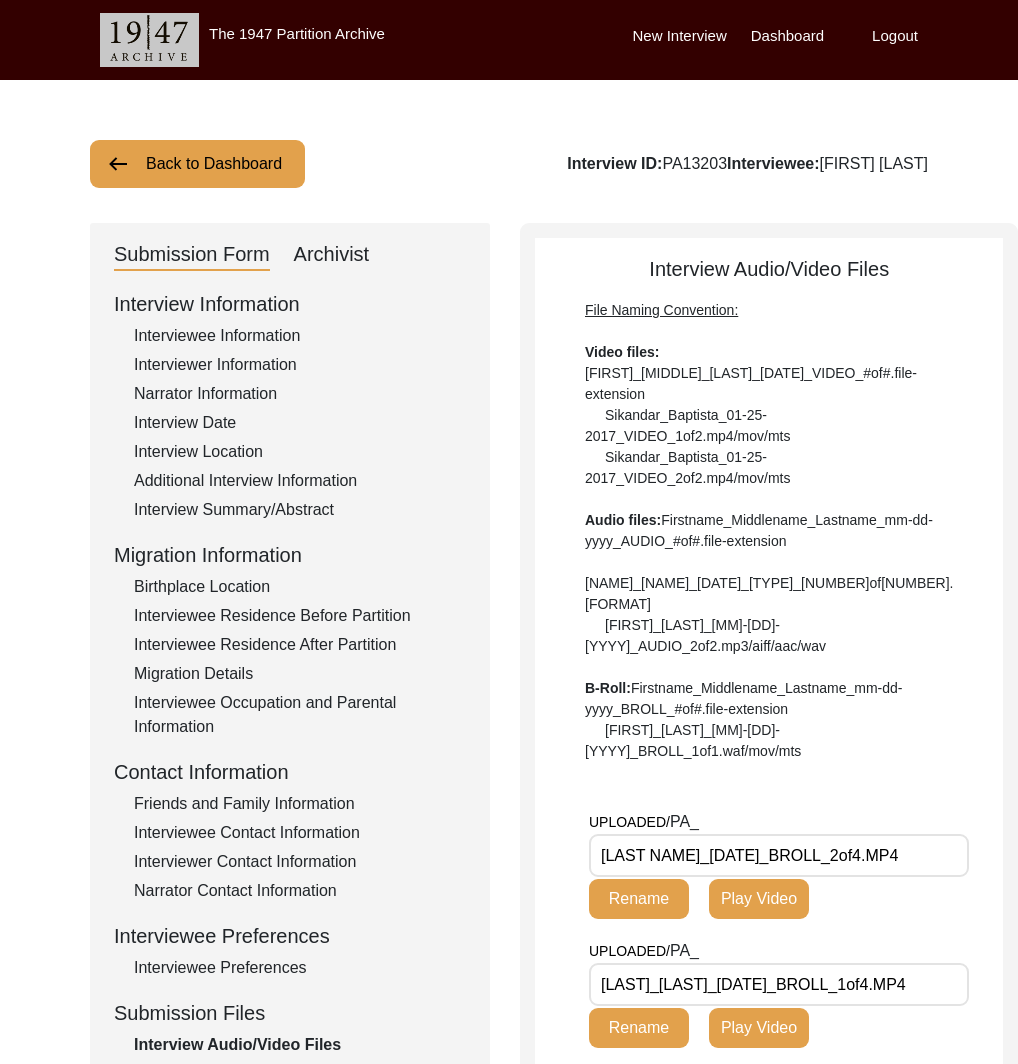 click on "[LAST NAME]_[DATE]_BROLL_2of4.MP4" at bounding box center (779, 855) 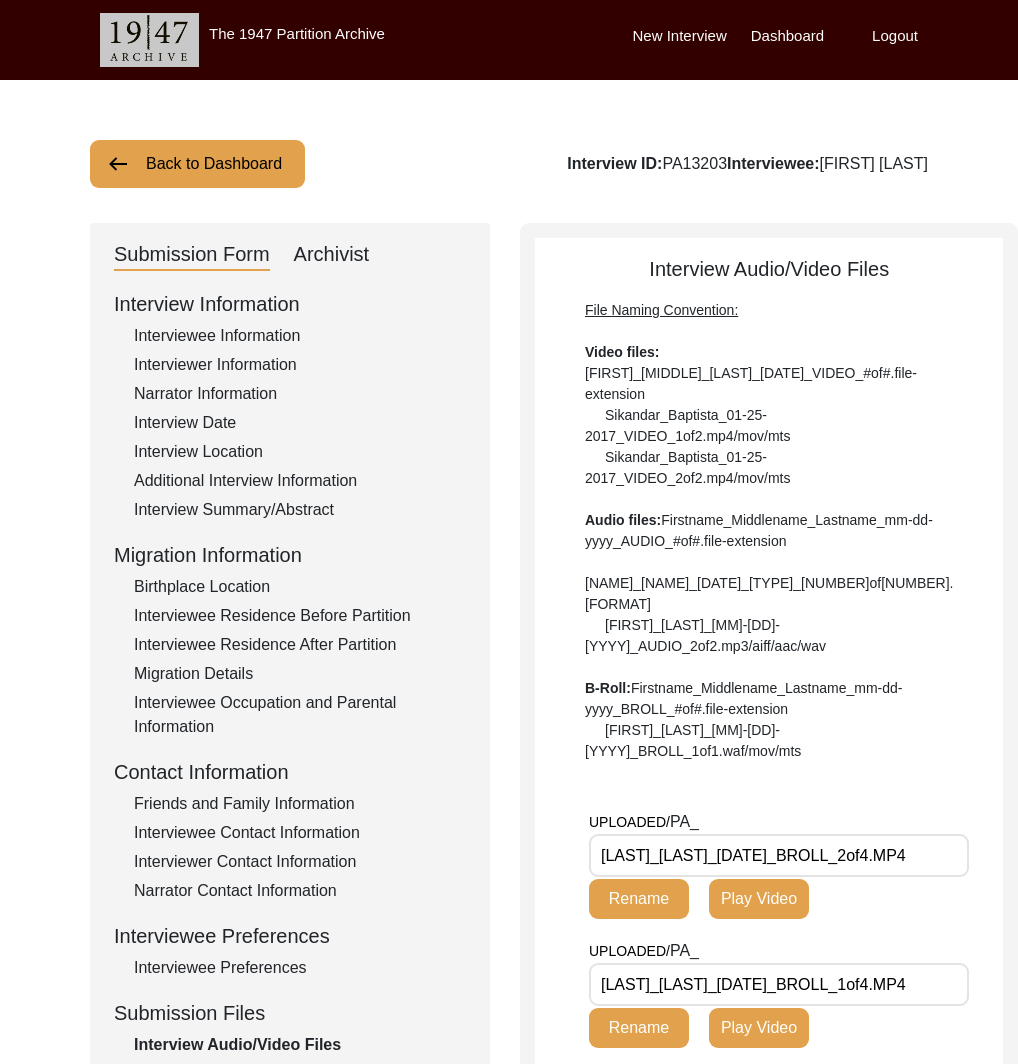 scroll, scrollTop: 0, scrollLeft: 8, axis: horizontal 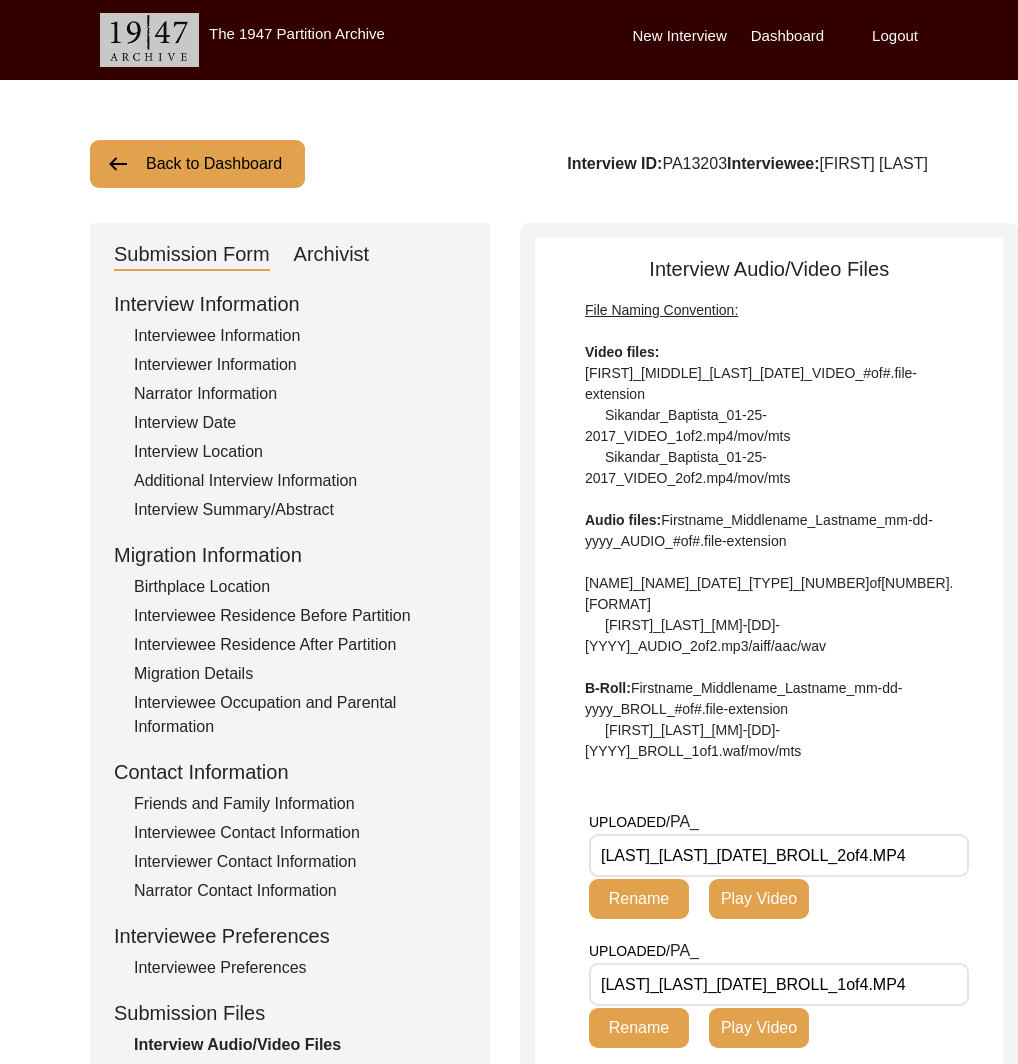 click on "Rename" 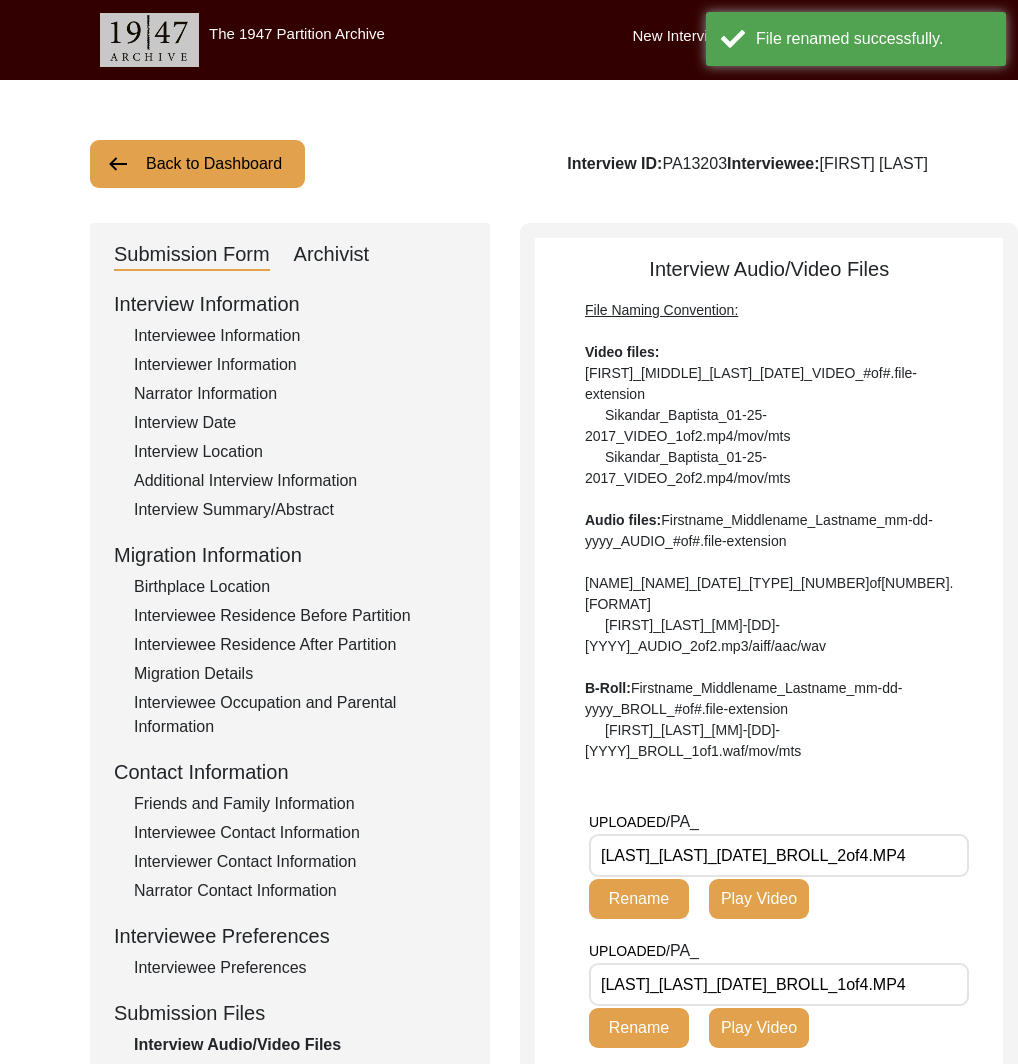 click on "[LAST]_[LAST]_[DATE]_BROLL_1of4.MP4" at bounding box center (779, 984) 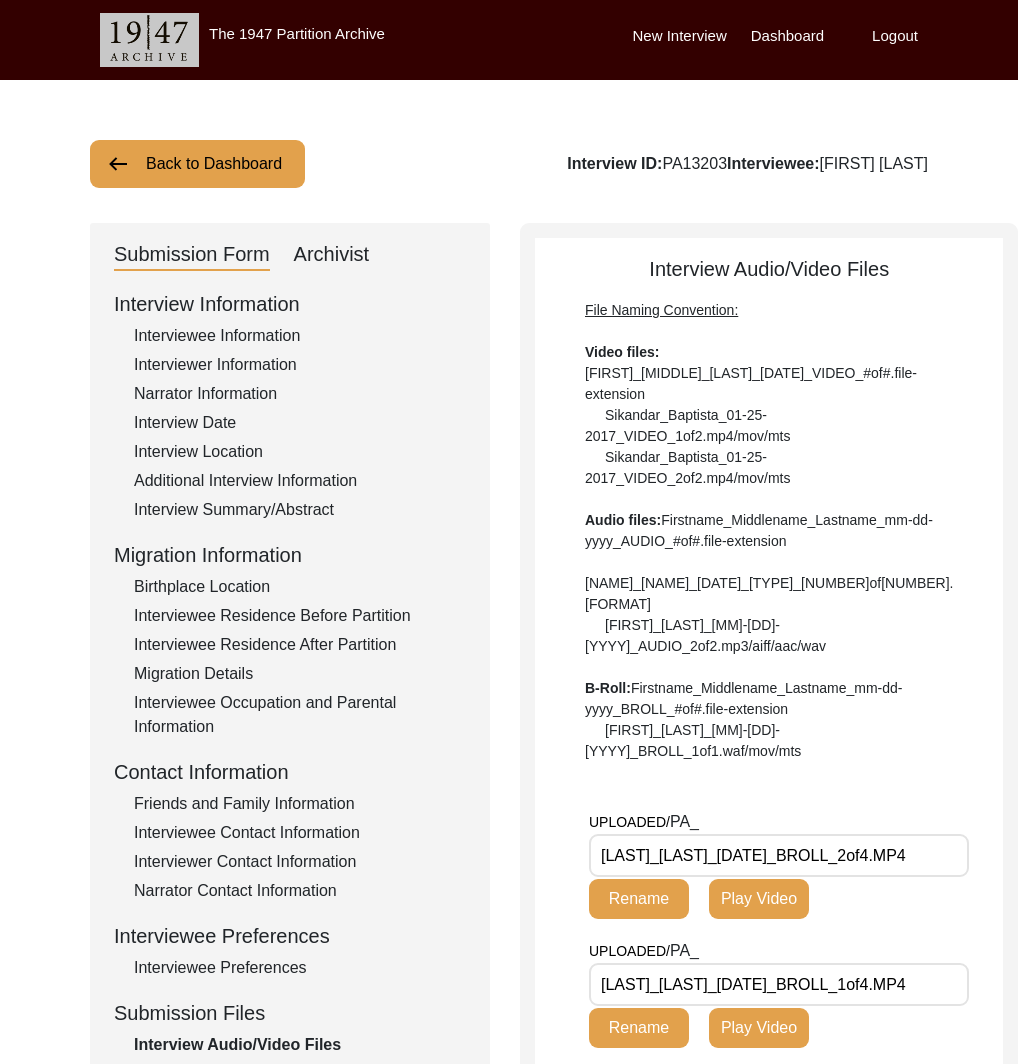 click on "[LAST]_[LAST]_[DATE]_BROLL_1of4.MP4" at bounding box center (779, 984) 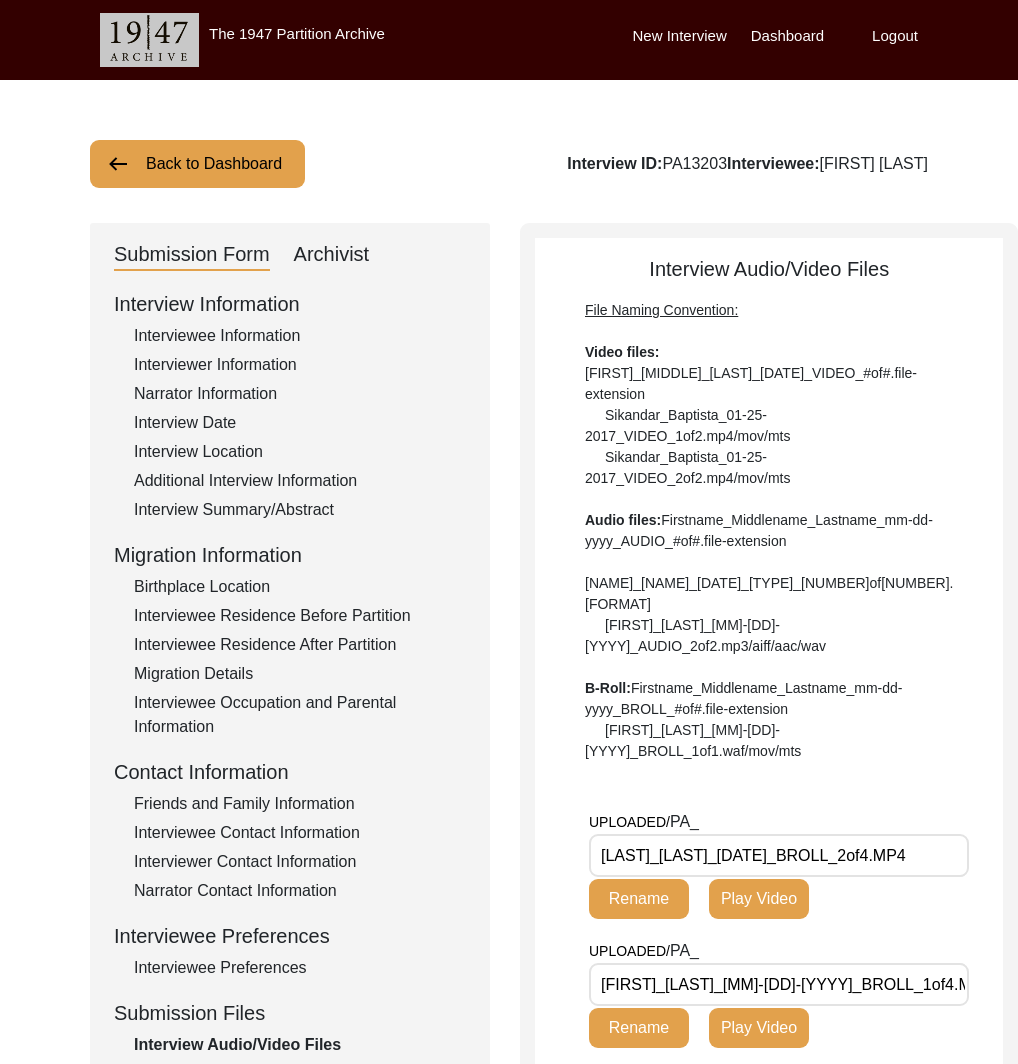 click on "Rename" 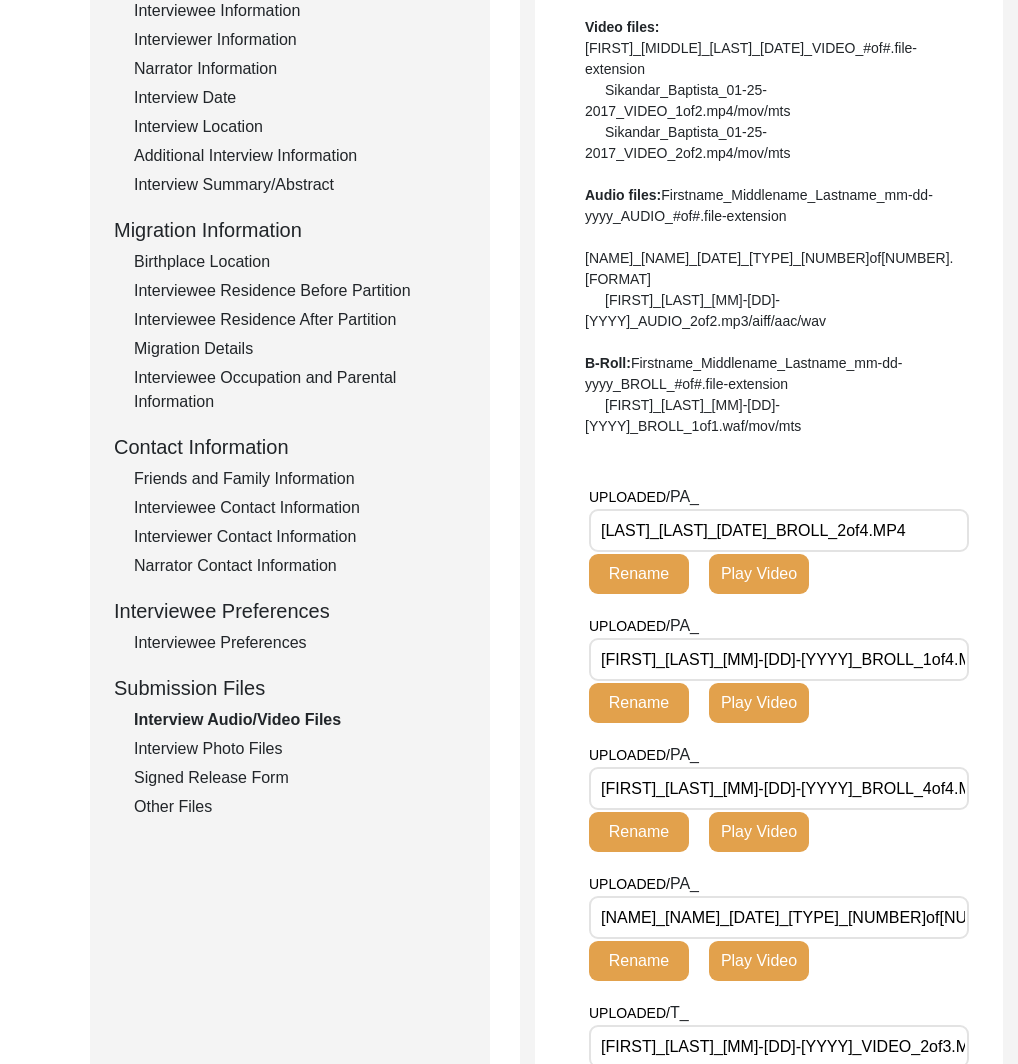 scroll, scrollTop: 341, scrollLeft: 0, axis: vertical 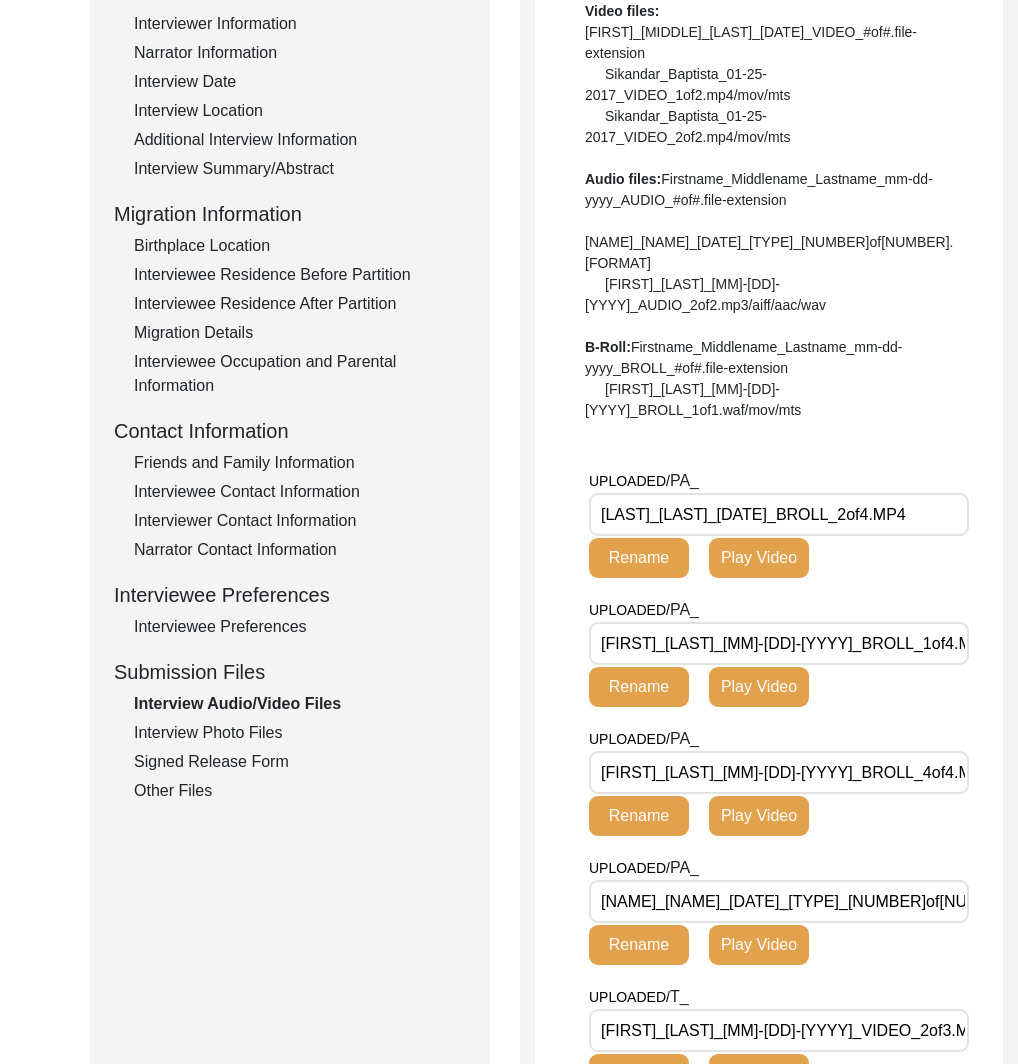 click on "[FIRST]_[LAST]_[MM]-[DD]-[YYYY]_BROLL_4of4.MP4" at bounding box center [779, 772] 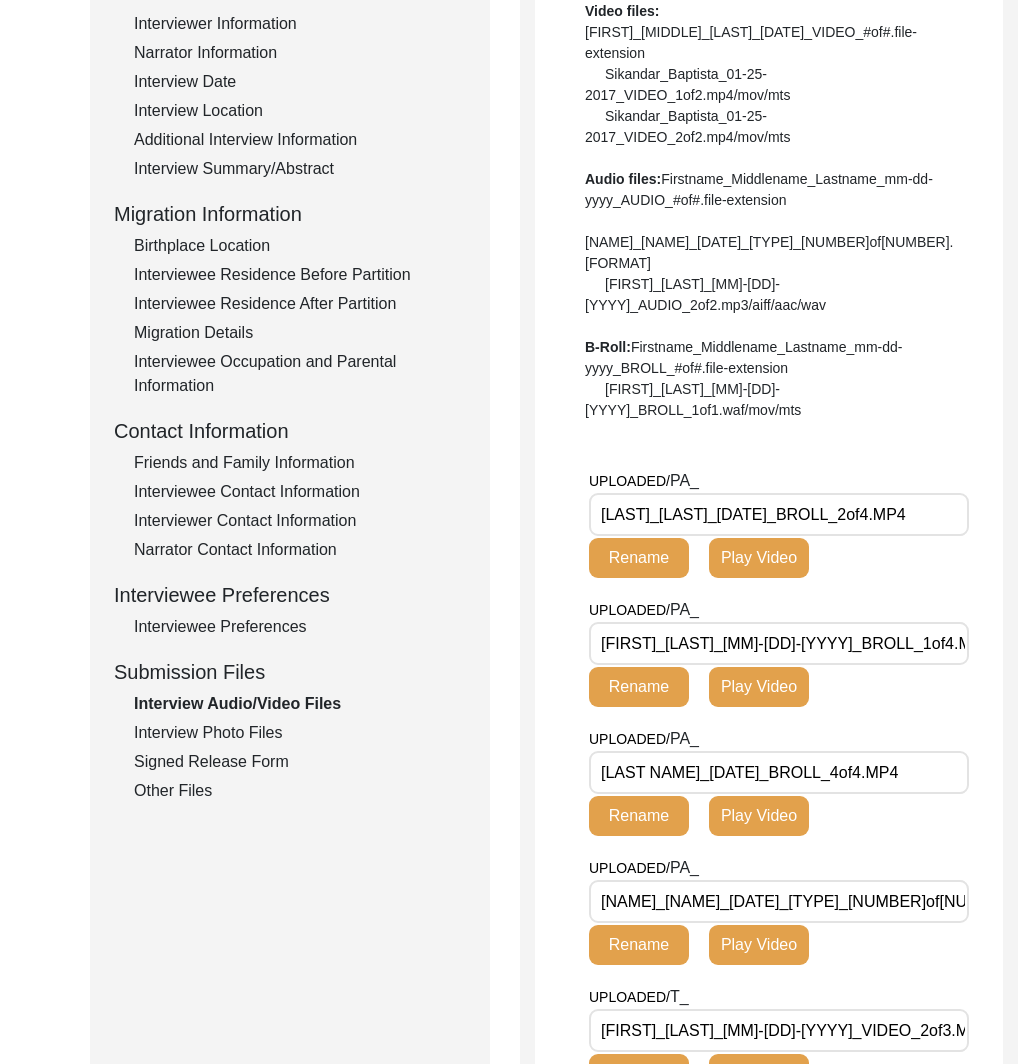 click on "Rename" 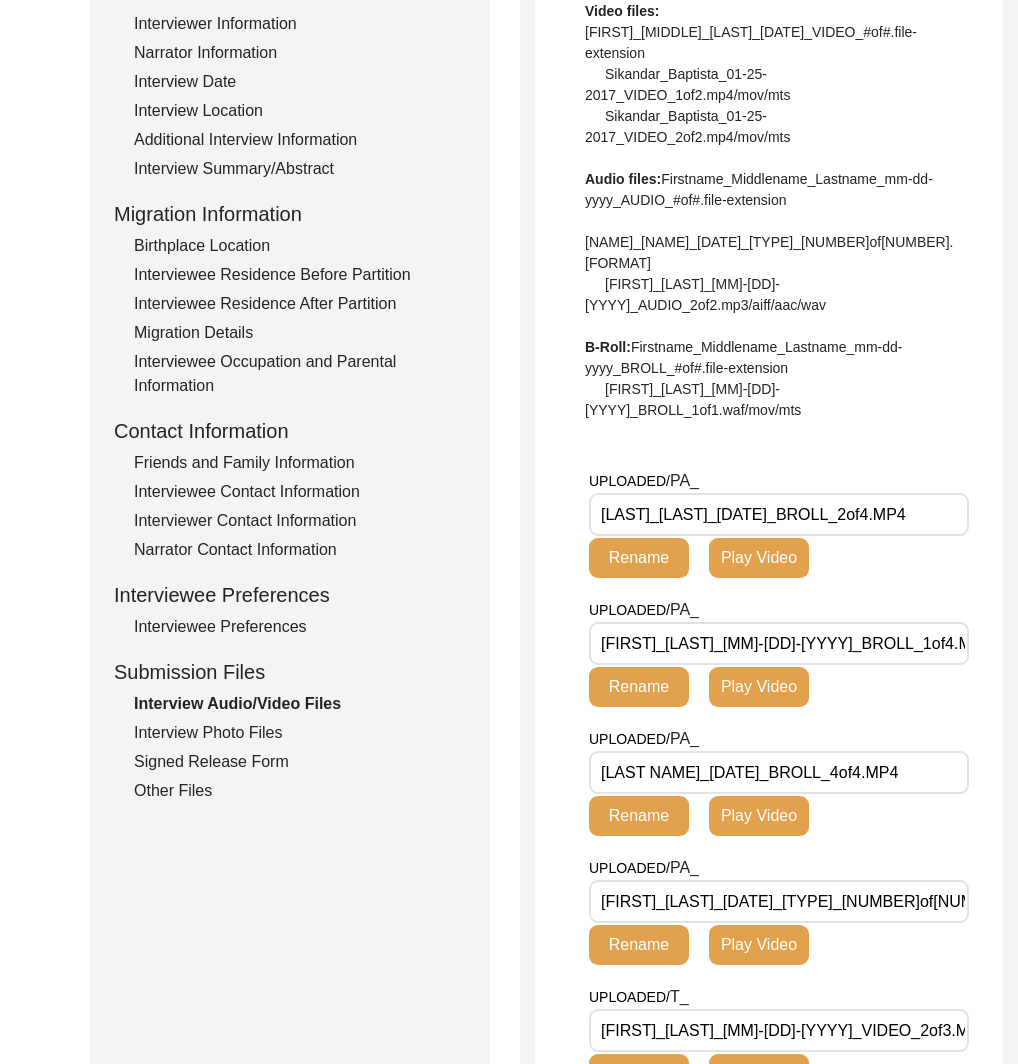 click on "Rename" 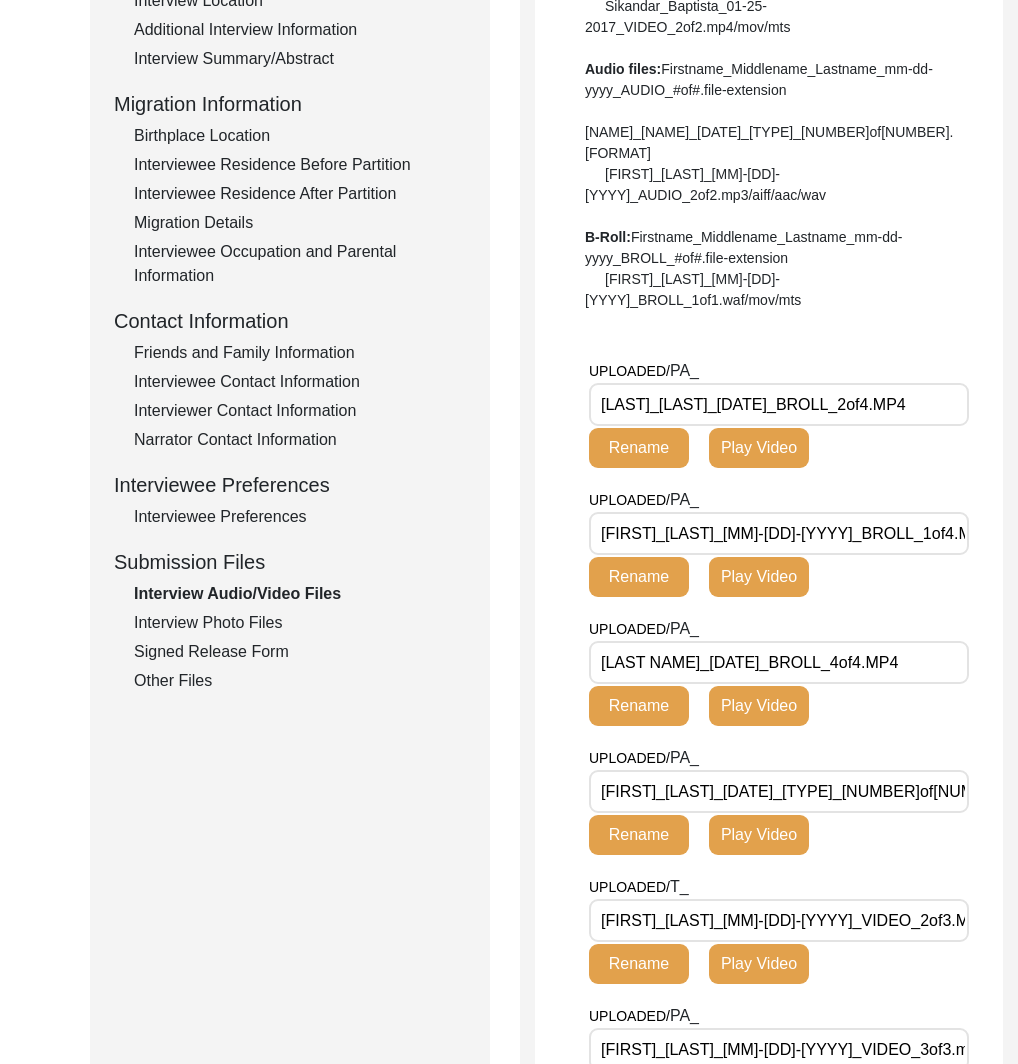 scroll, scrollTop: 457, scrollLeft: 0, axis: vertical 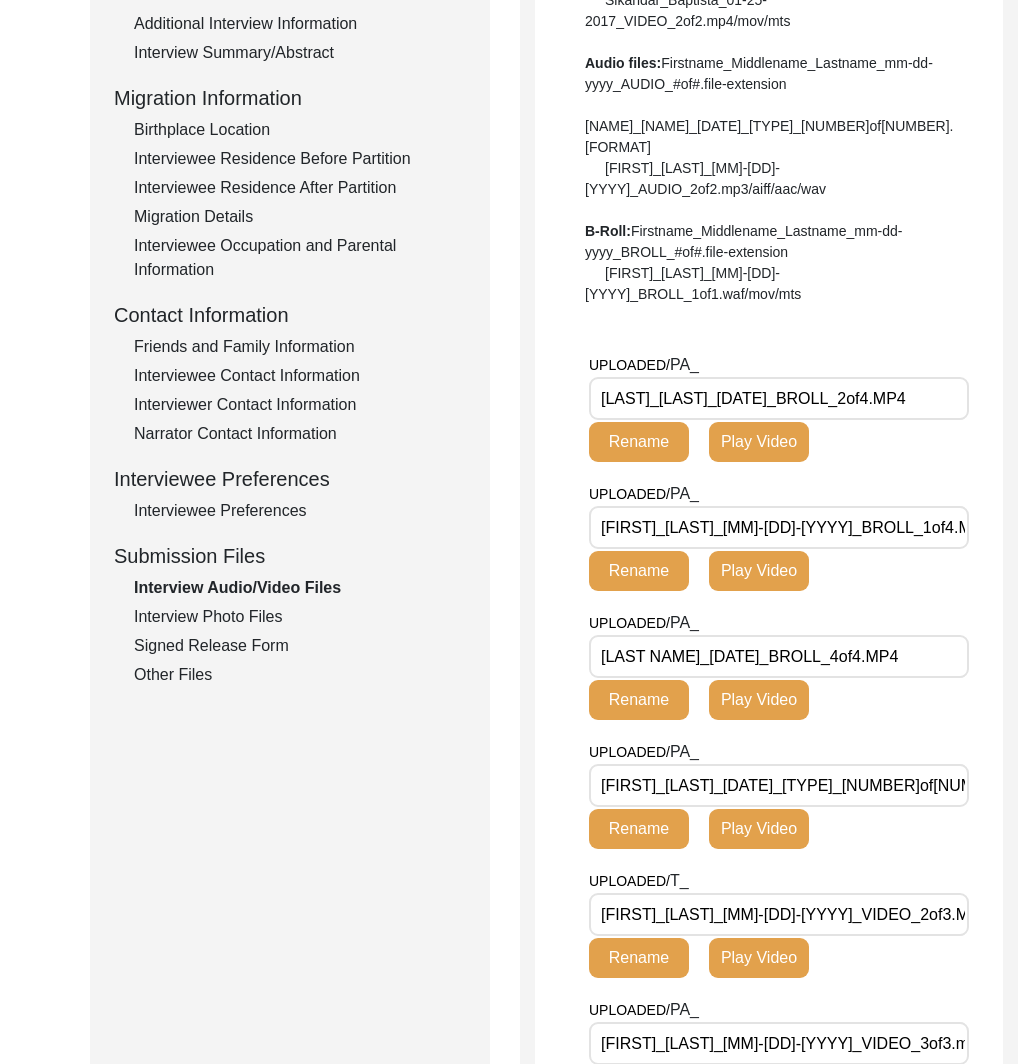click on "UPLOADED/ PA_ [LAST NAME]_[DATE]_BROLL_3of4.mp4 Rename Play Video" 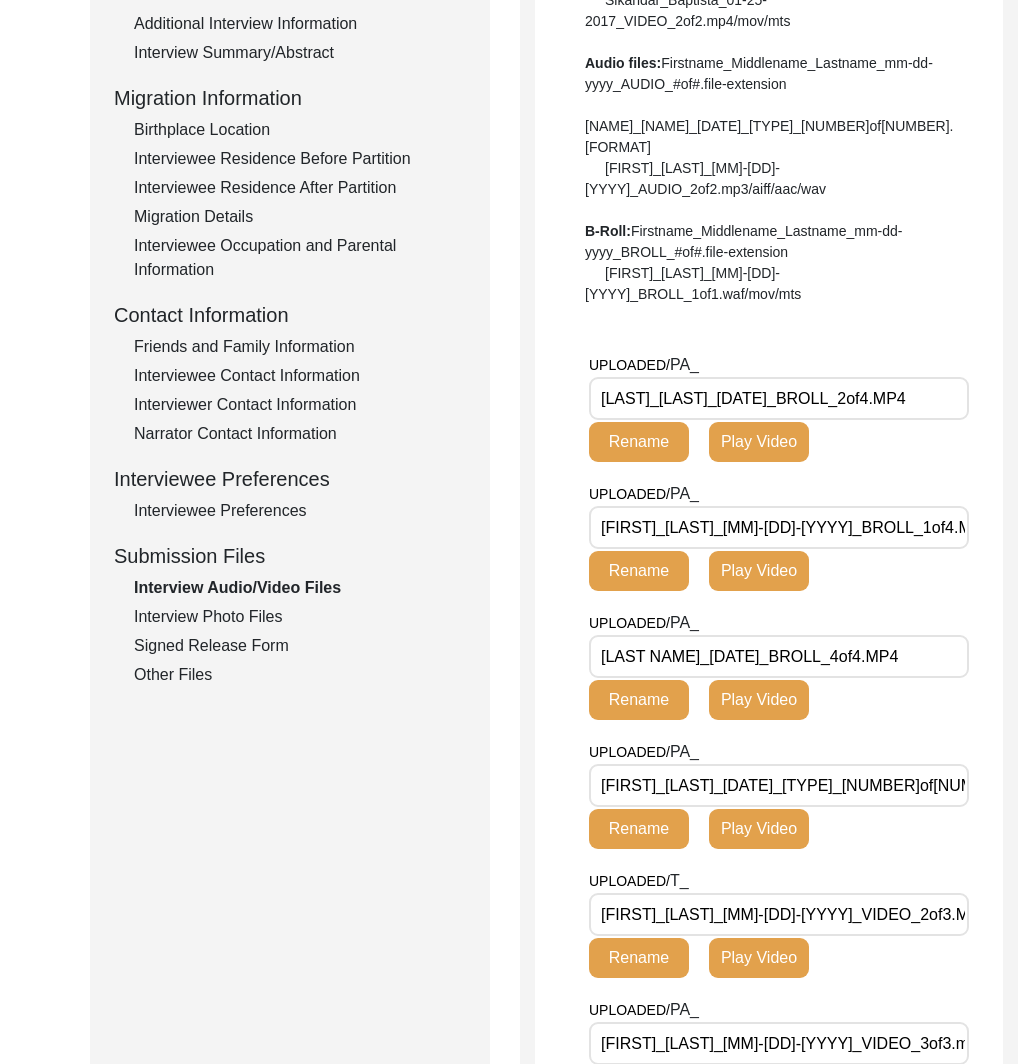 scroll, scrollTop: 0, scrollLeft: 8, axis: horizontal 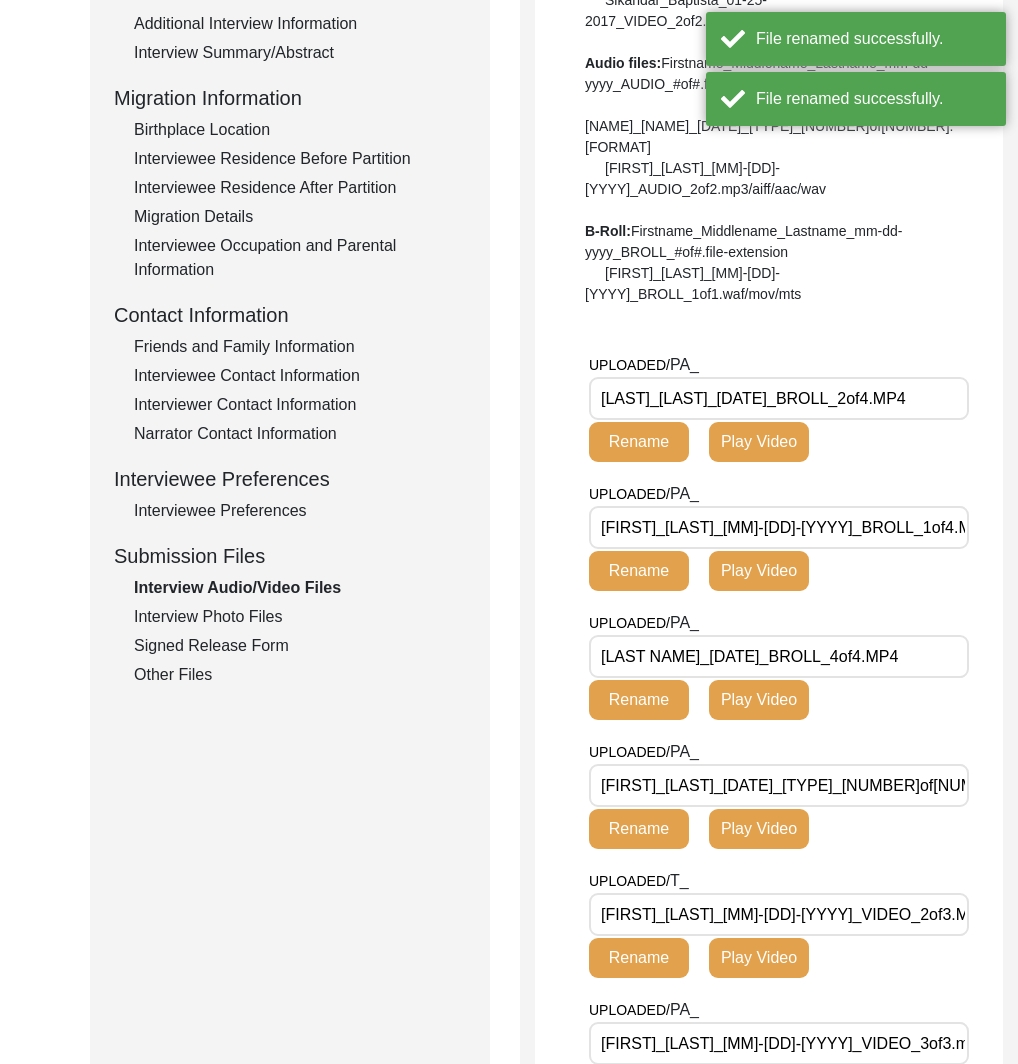 click on "[FIRST]_[LAST]_[DATE]_[TYPE]_[NUMBER]of[NUMBER].[FORMAT]" at bounding box center [779, 785] 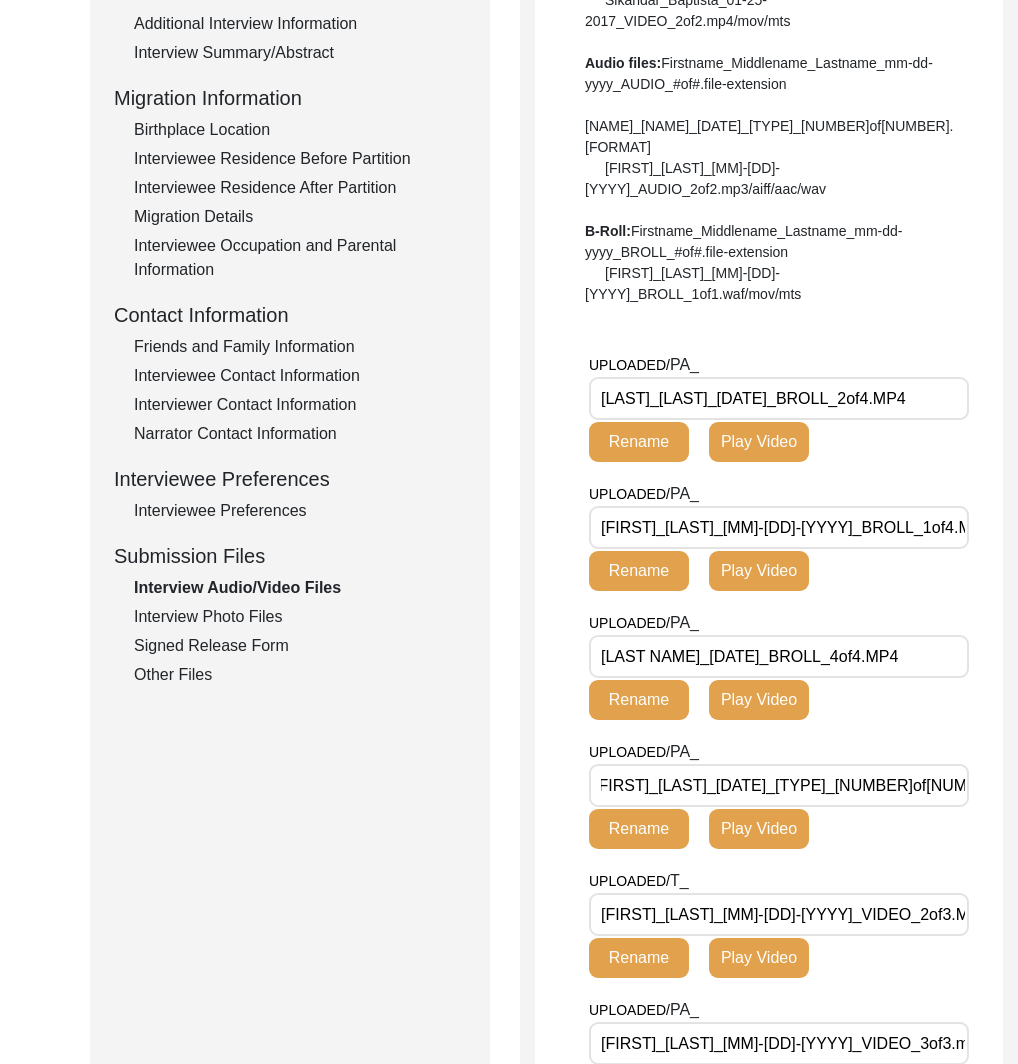 scroll, scrollTop: 0, scrollLeft: 0, axis: both 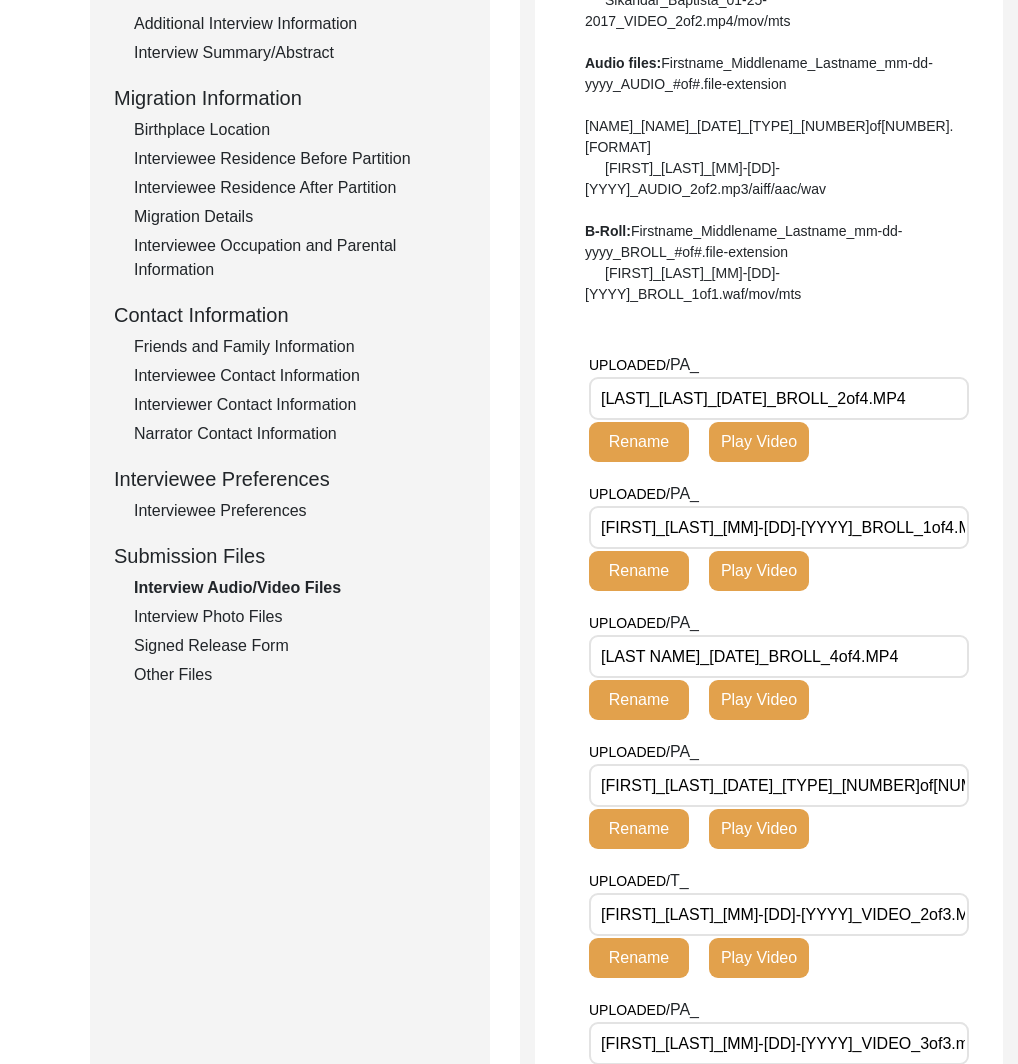 click on "[FIRST]_[LAST]_[MM]-[DD]-[YYYY]_VIDEO_3of3.mp4" at bounding box center [779, 1043] 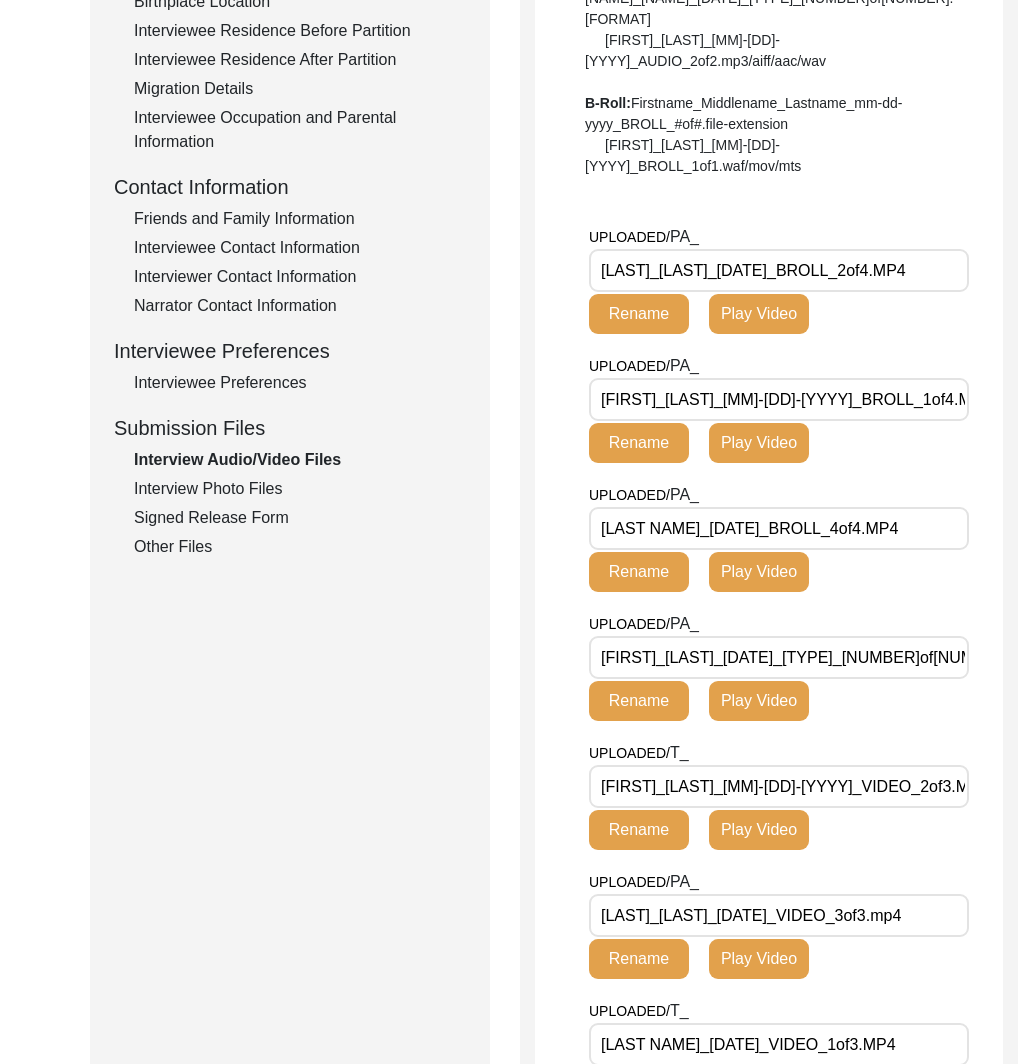 scroll, scrollTop: 611, scrollLeft: 0, axis: vertical 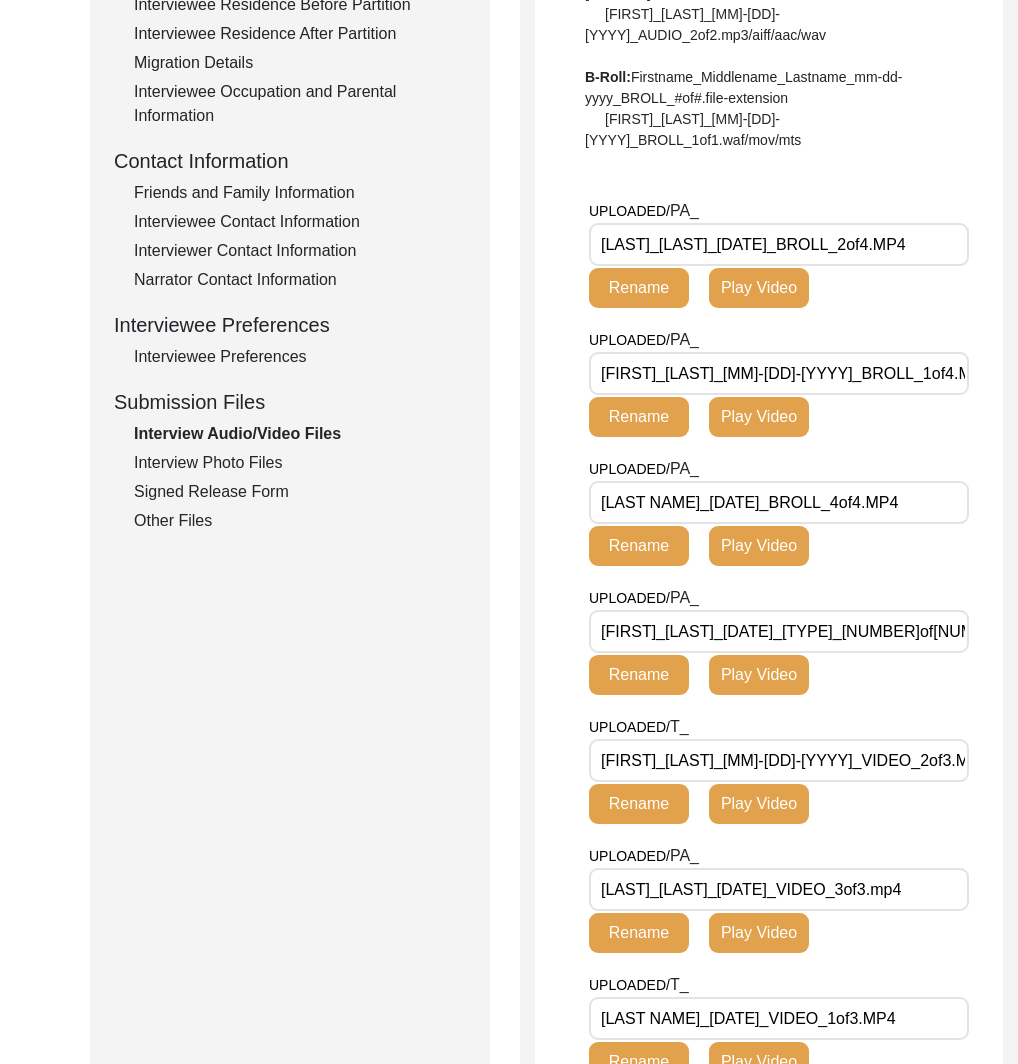 click on "[LAST]_[LAST]_[DATE]_VIDEO_3of3.mp4" at bounding box center [779, 889] 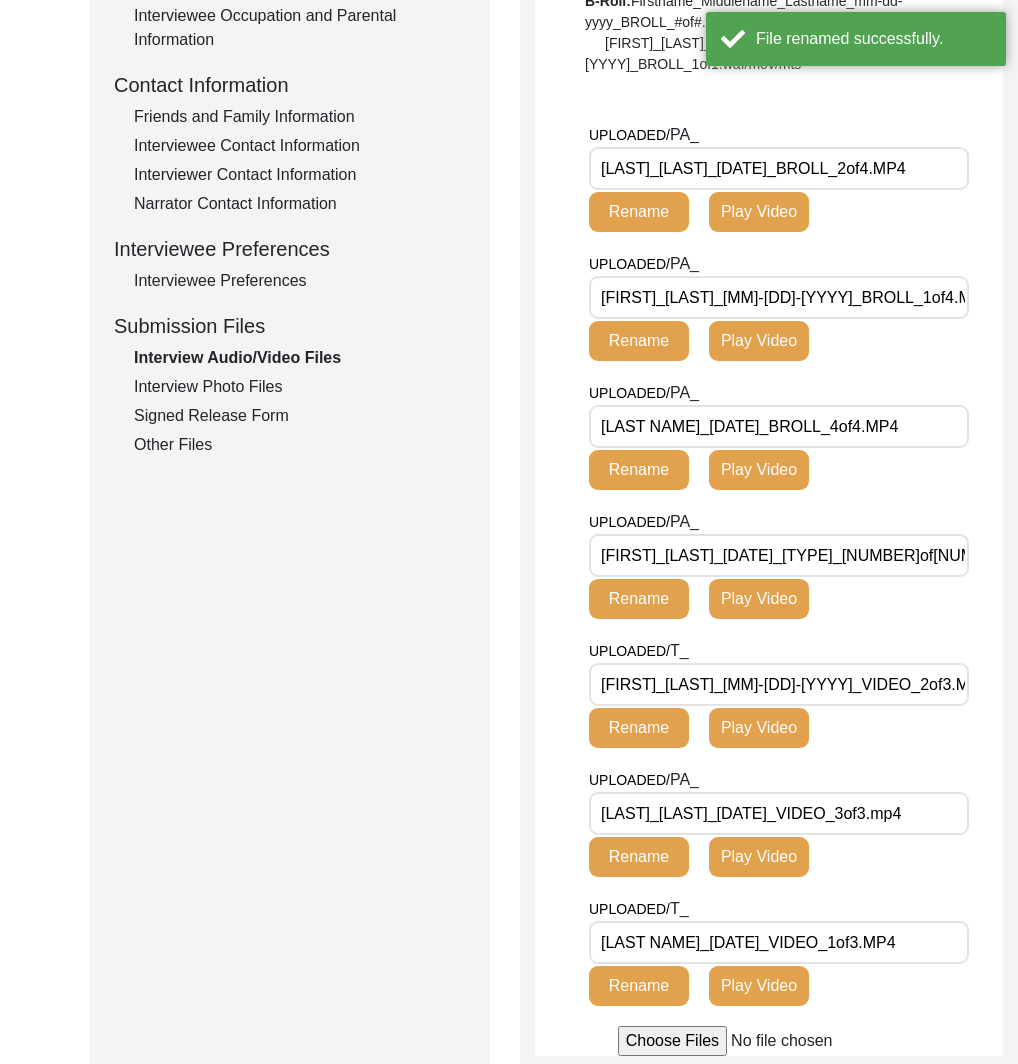 scroll, scrollTop: 682, scrollLeft: 0, axis: vertical 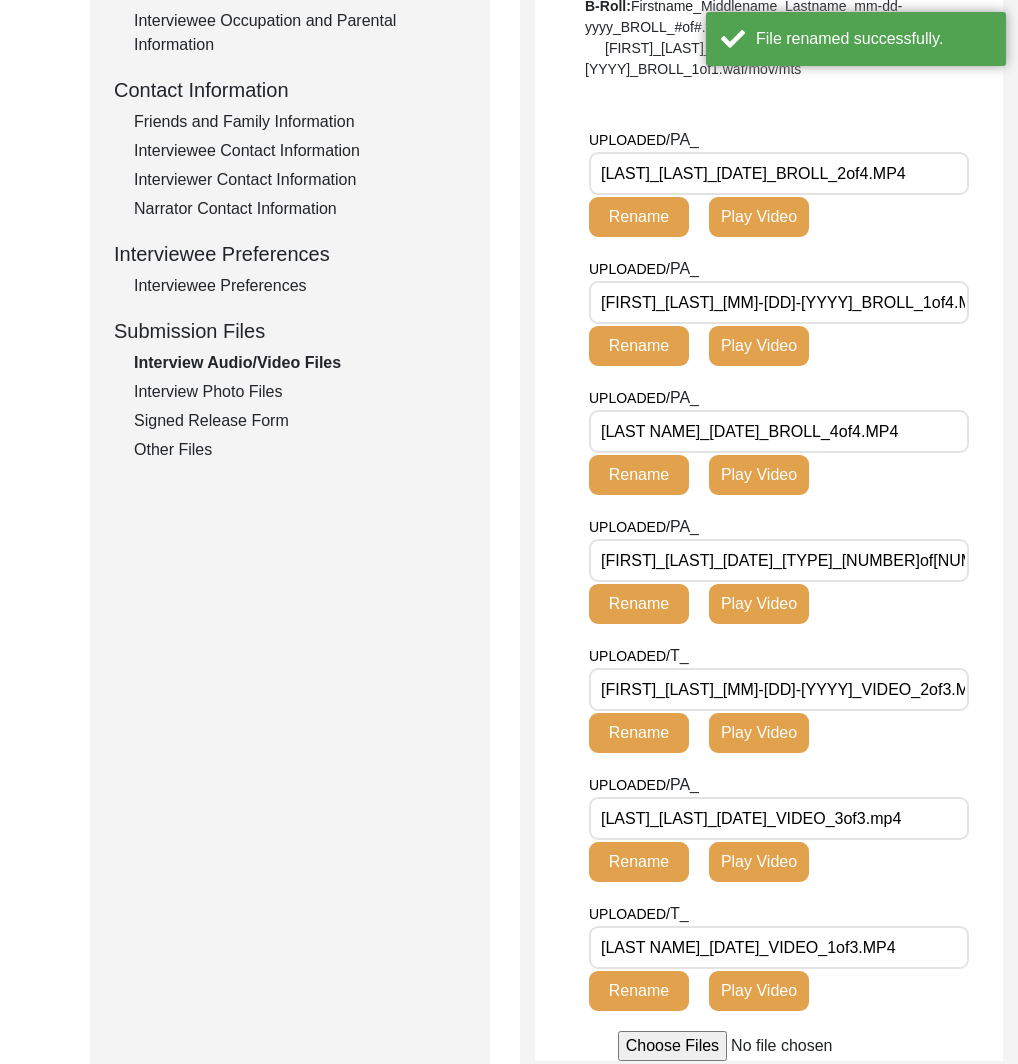 click on "Interview Photo Files" 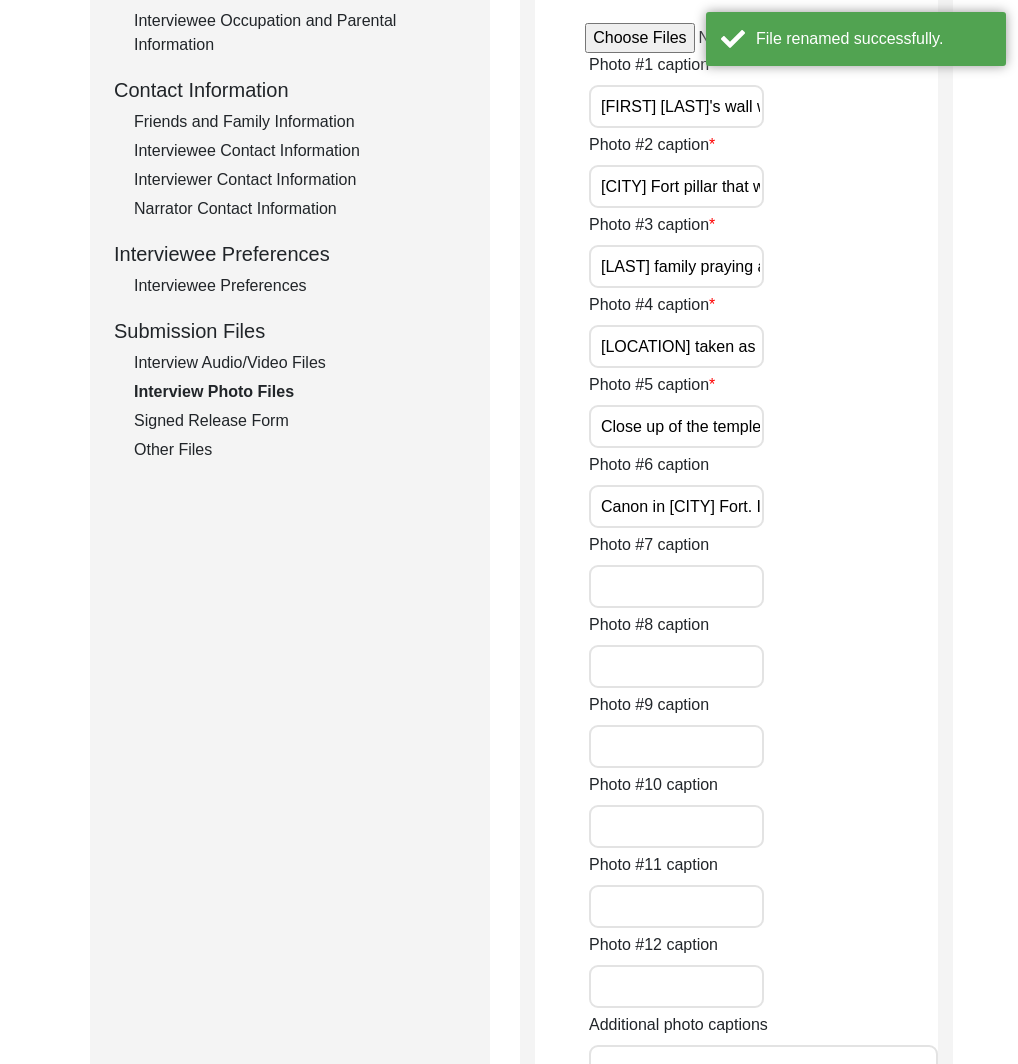 click on "Interview Audio/Video Files" 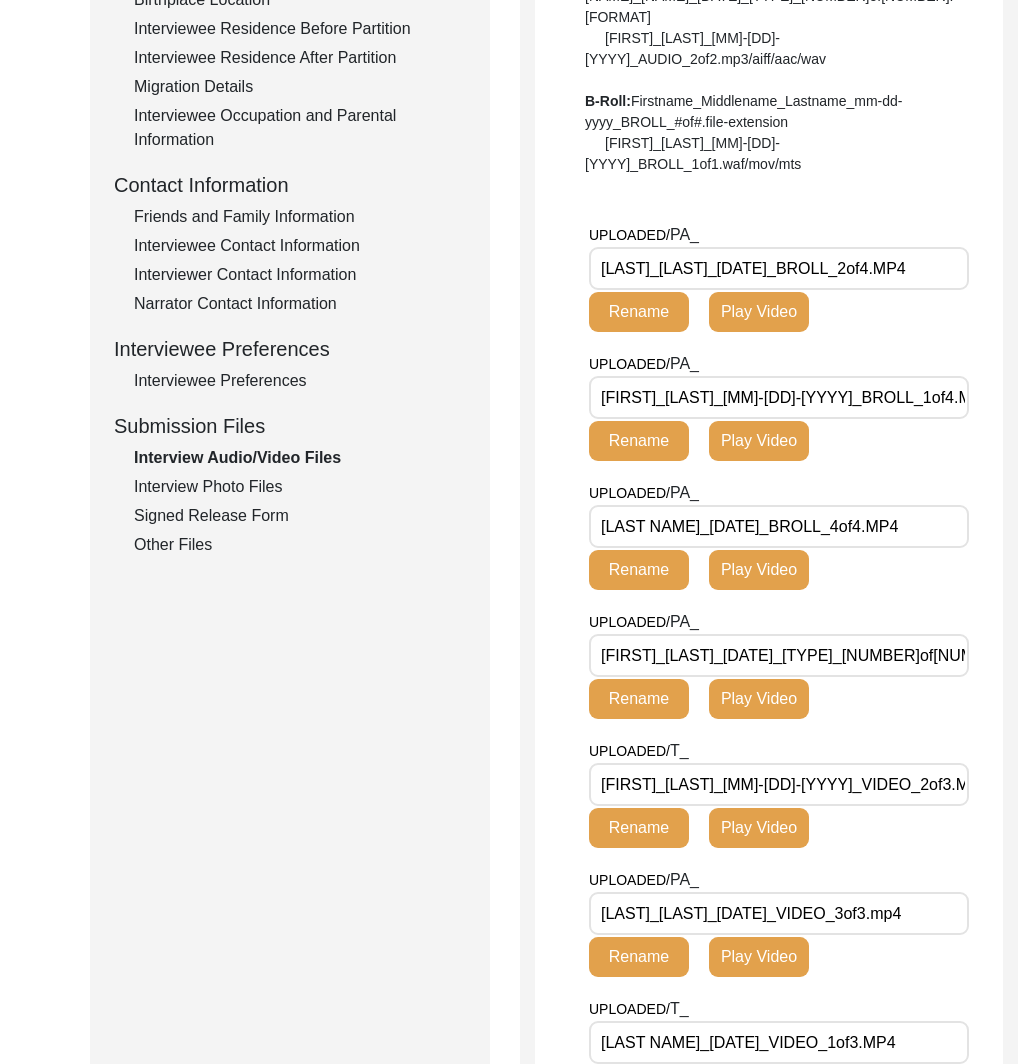 scroll, scrollTop: 583, scrollLeft: 0, axis: vertical 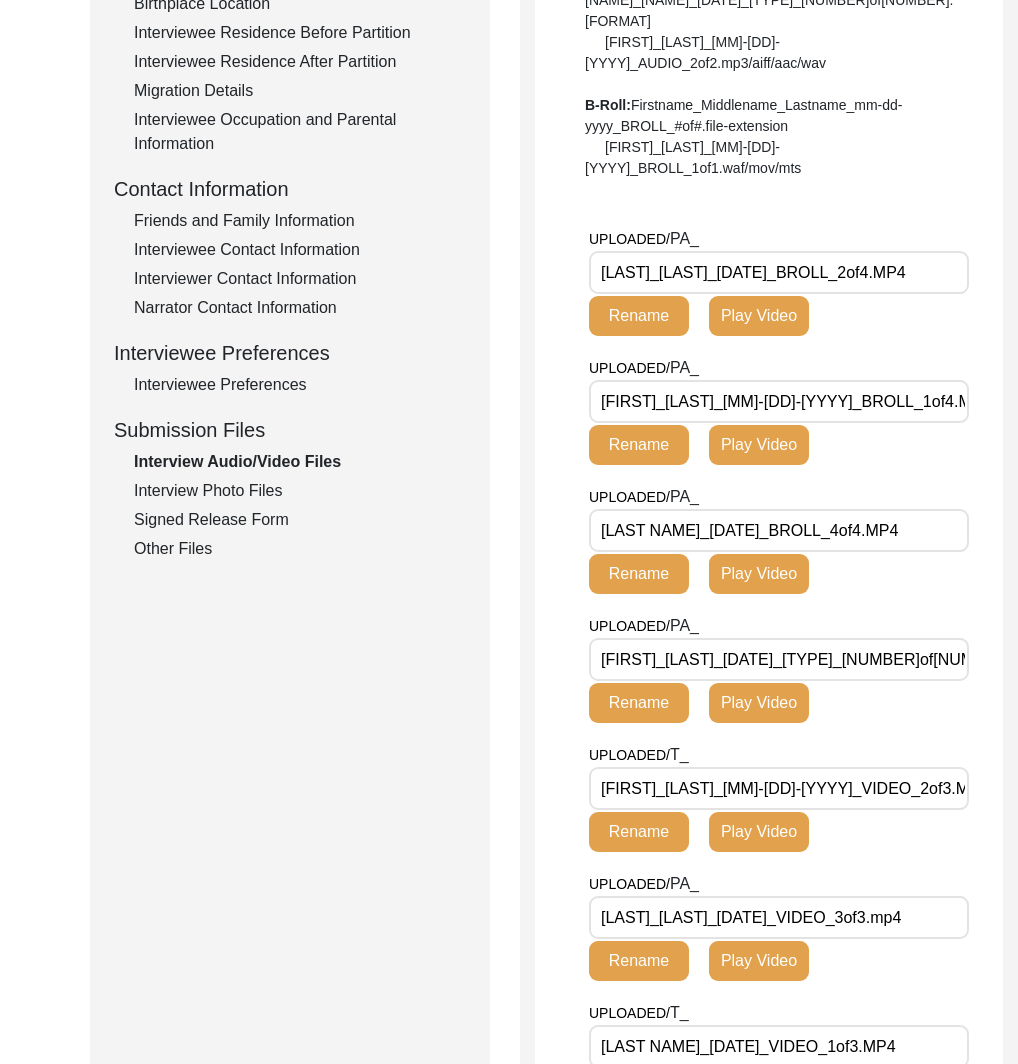 click on "Interview Photo Files" 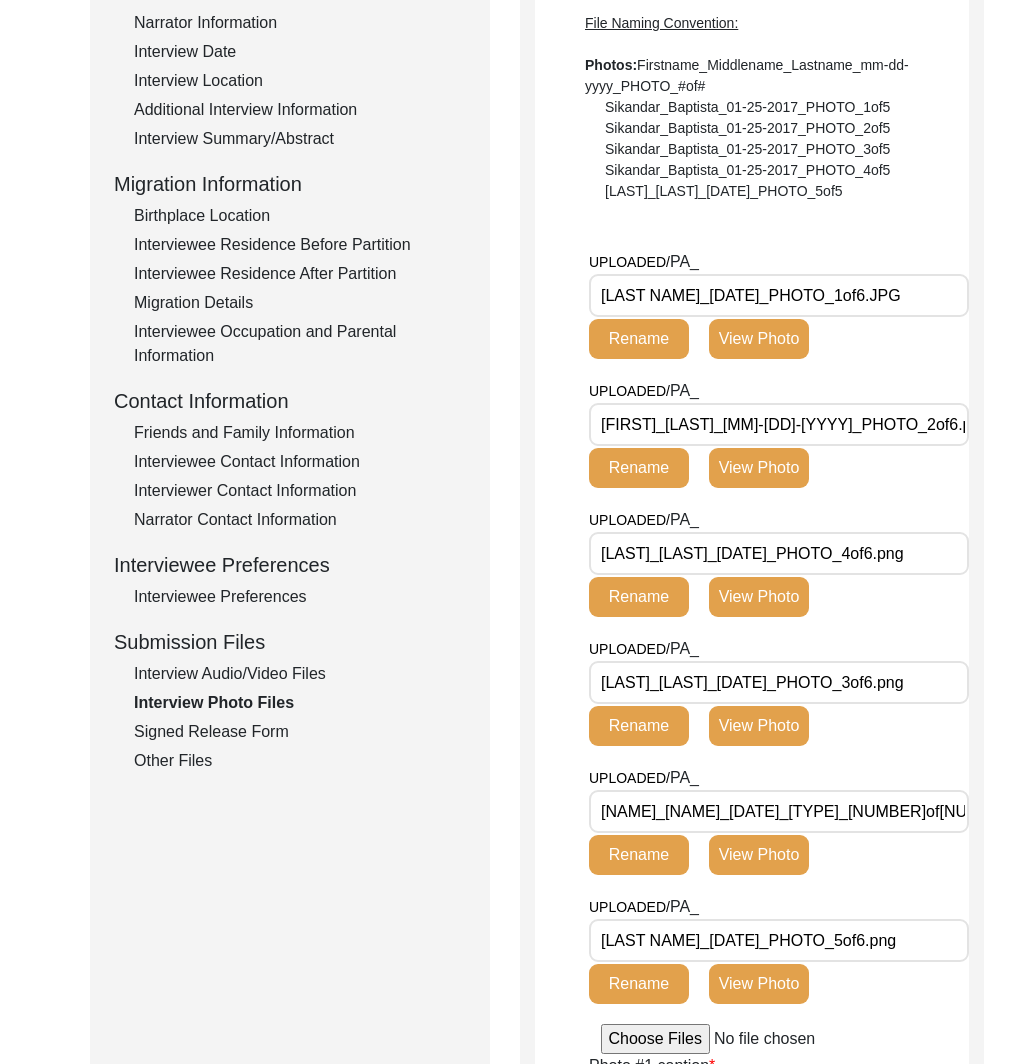 scroll, scrollTop: 355, scrollLeft: 0, axis: vertical 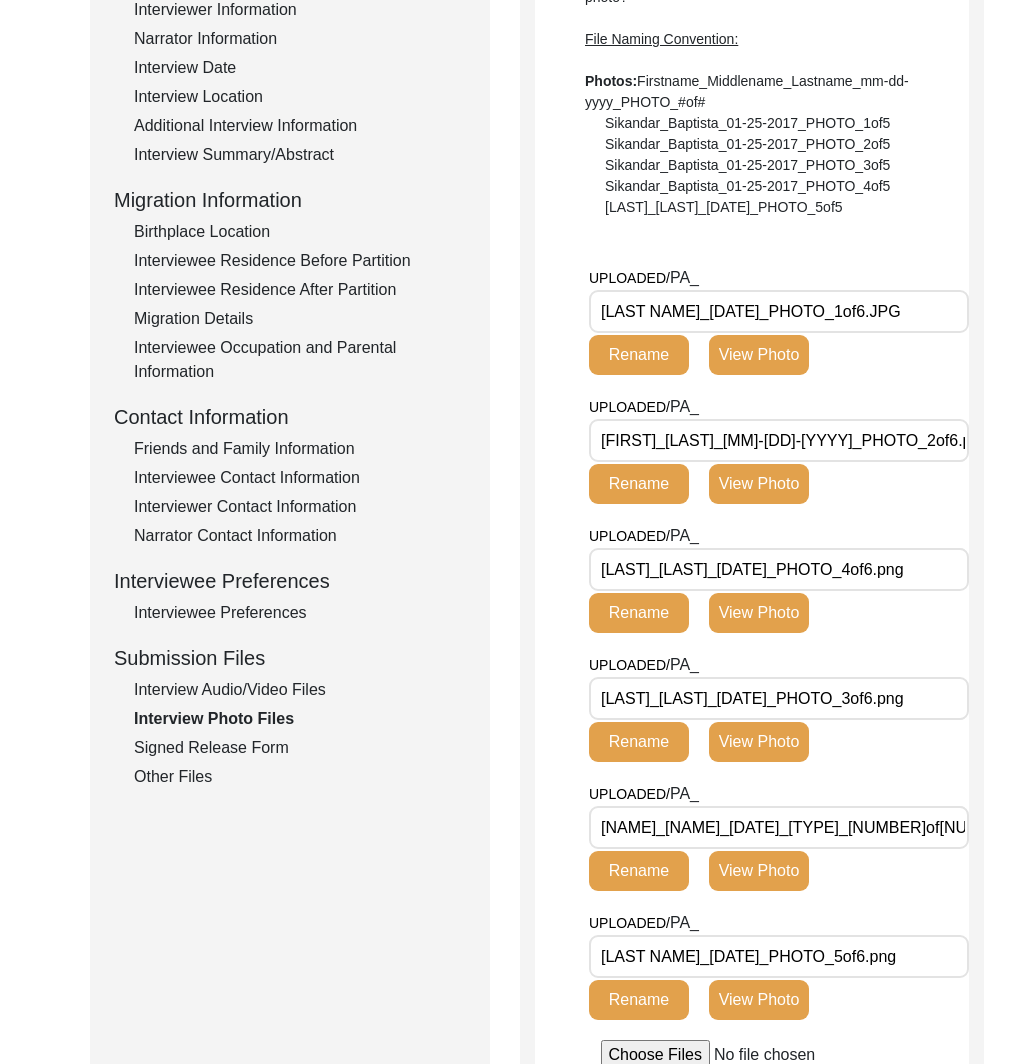 click on "[LAST NAME]_[DATE]_PHOTO_1of6.JPG" at bounding box center [779, 311] 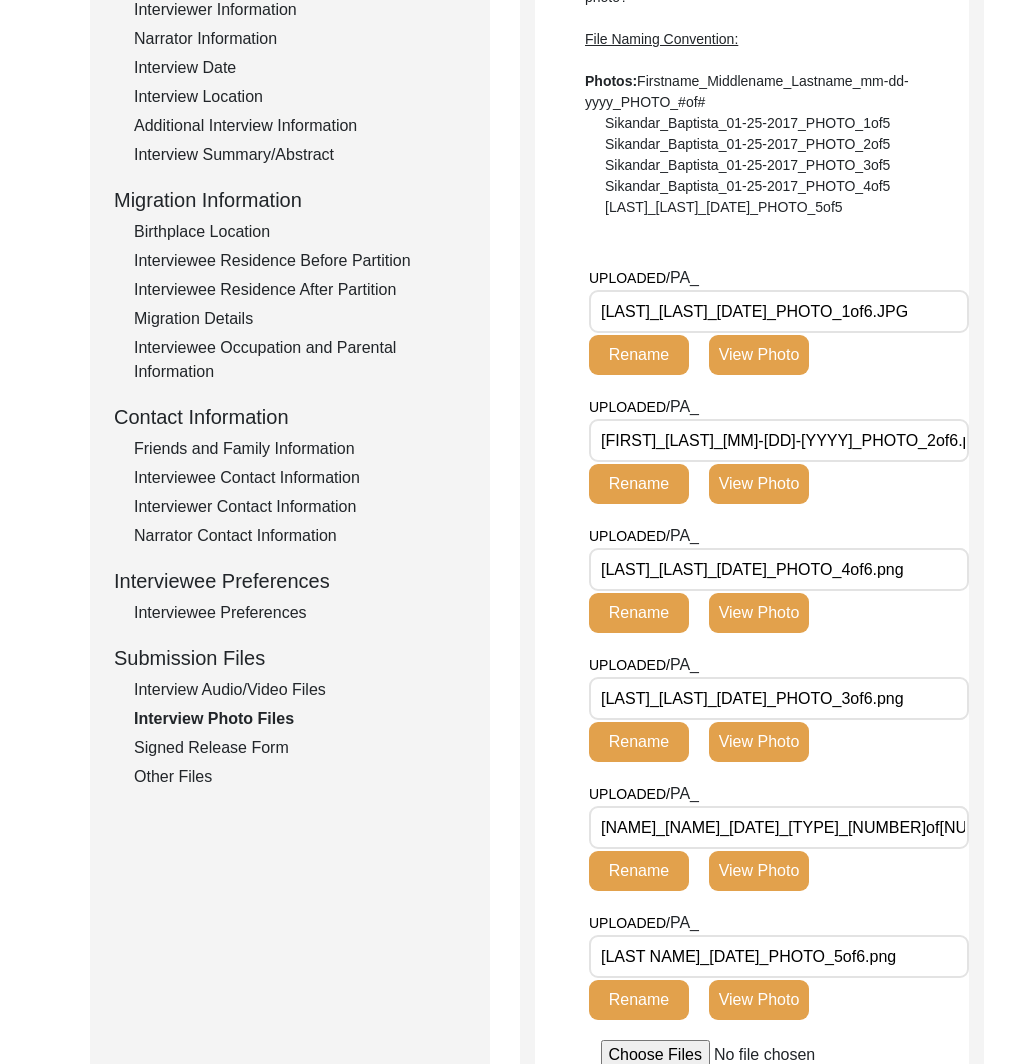 click on "Rename" 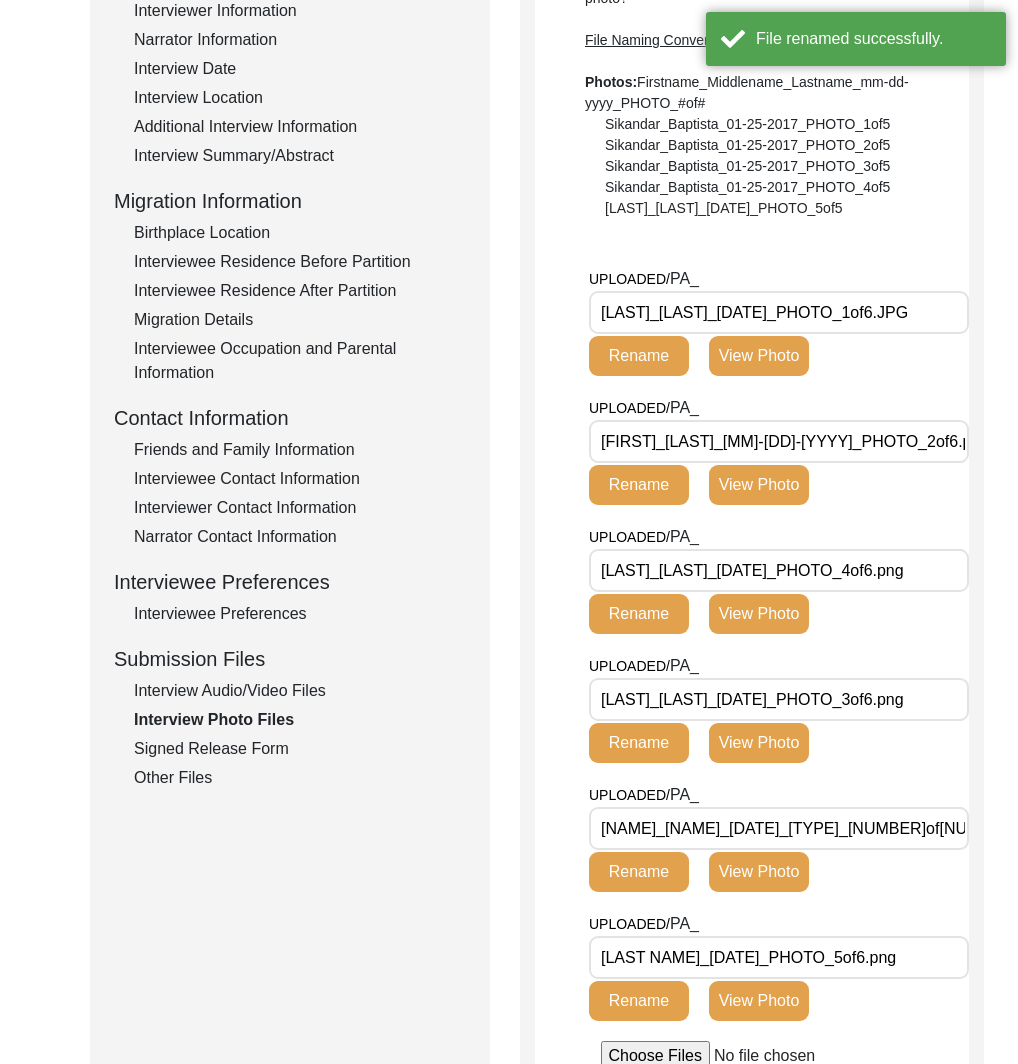 click on "[FIRST]_[LAST]_[MM]-[DD]-[YYYY]_PHOTO_2of6.png" at bounding box center [779, 441] 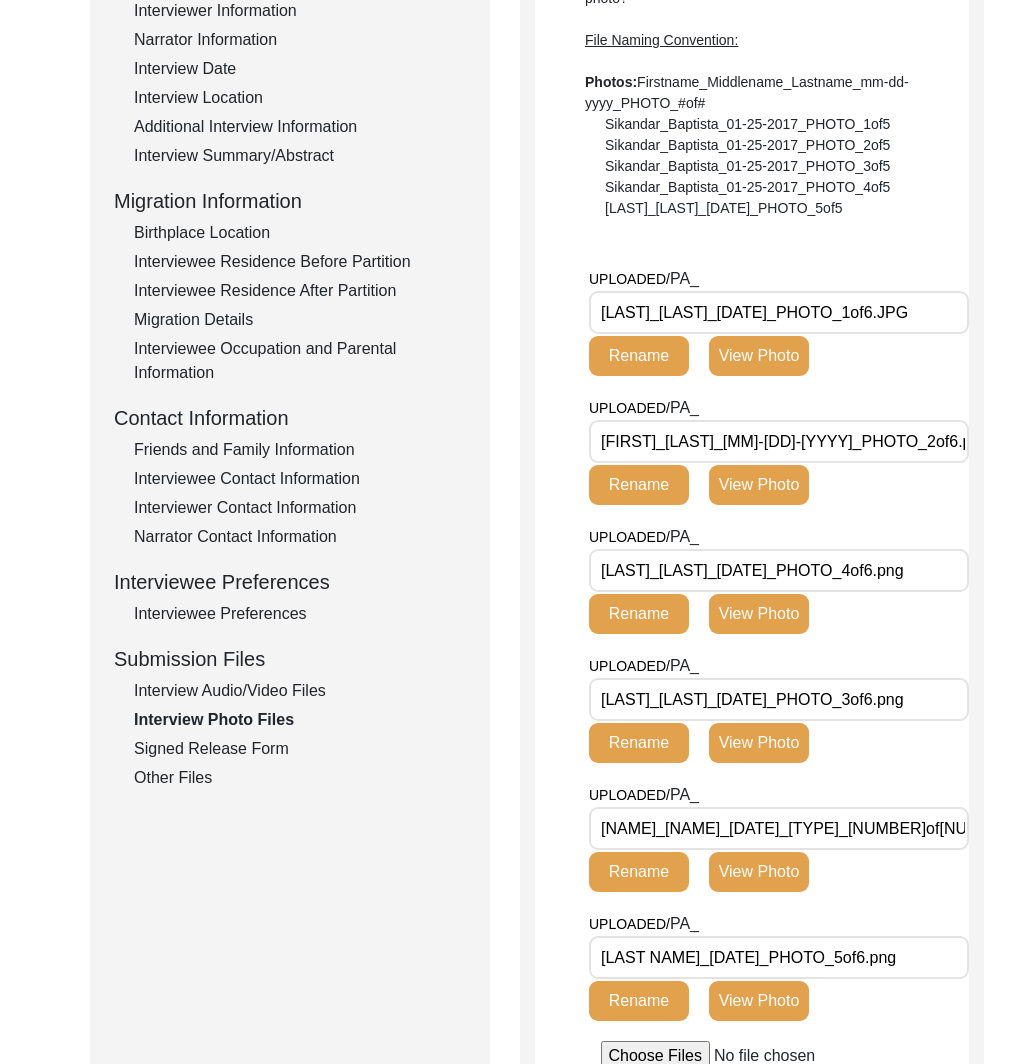 click on "[FIRST]_[LAST]_[MM]-[DD]-[YYYY]_PHOTO_2of6.png" at bounding box center (779, 441) 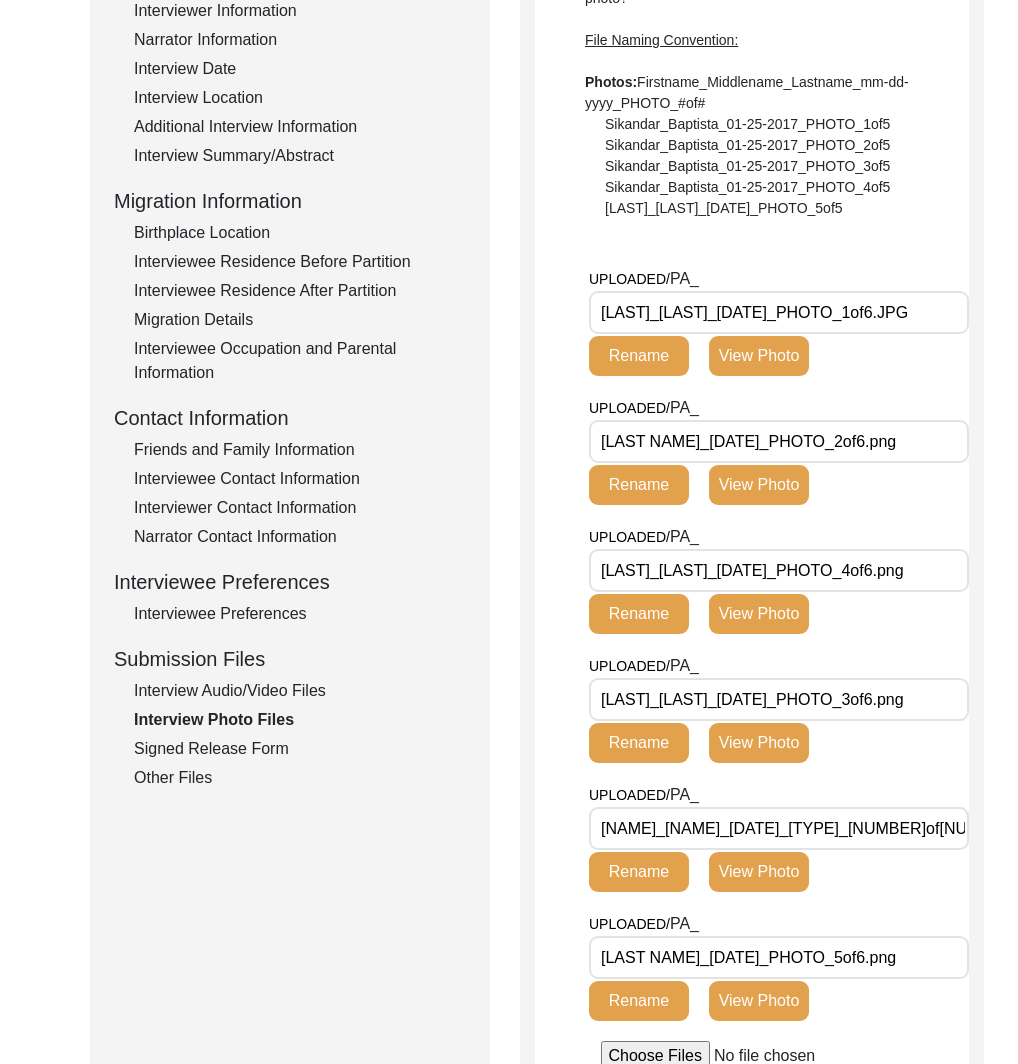 click on "Rename" 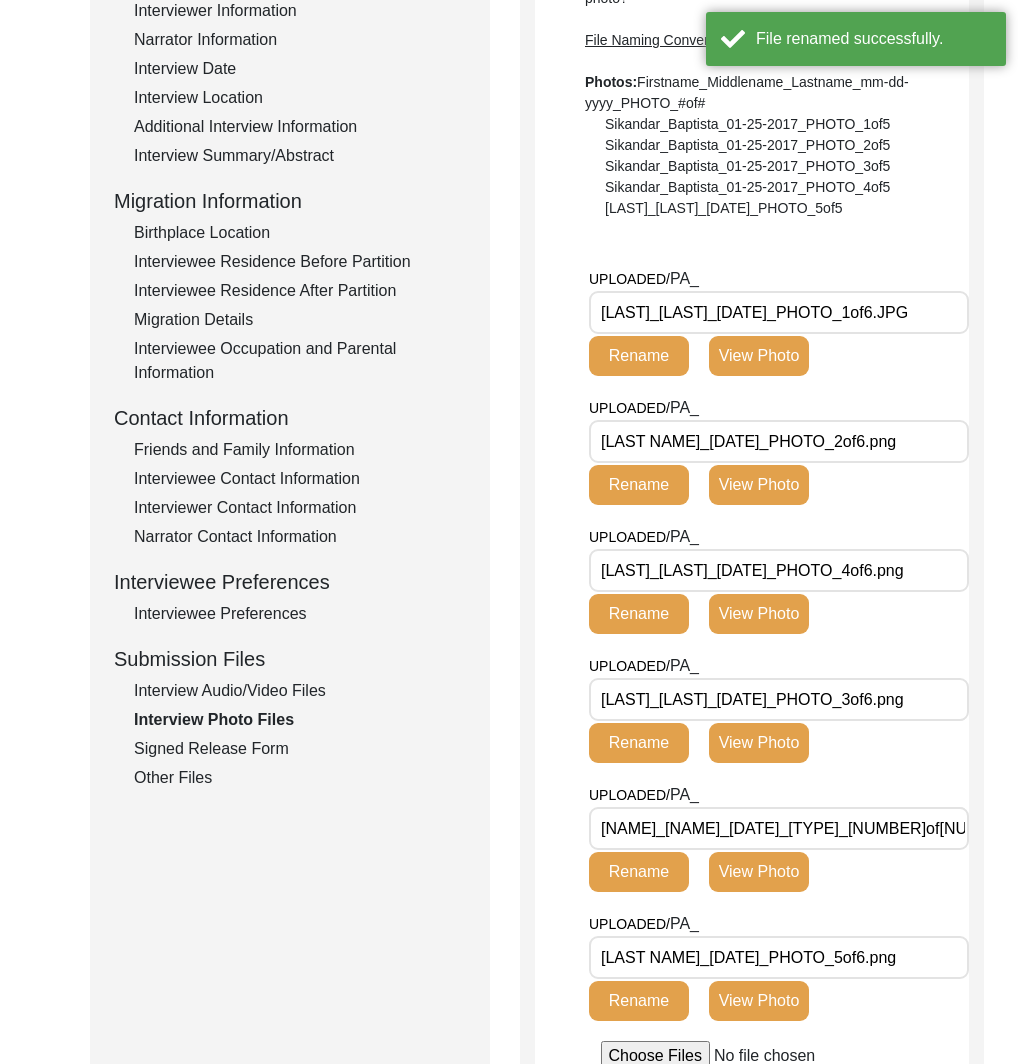 click on "[LAST]_[LAST]_[DATE]_PHOTO_4of6.png" at bounding box center (779, 570) 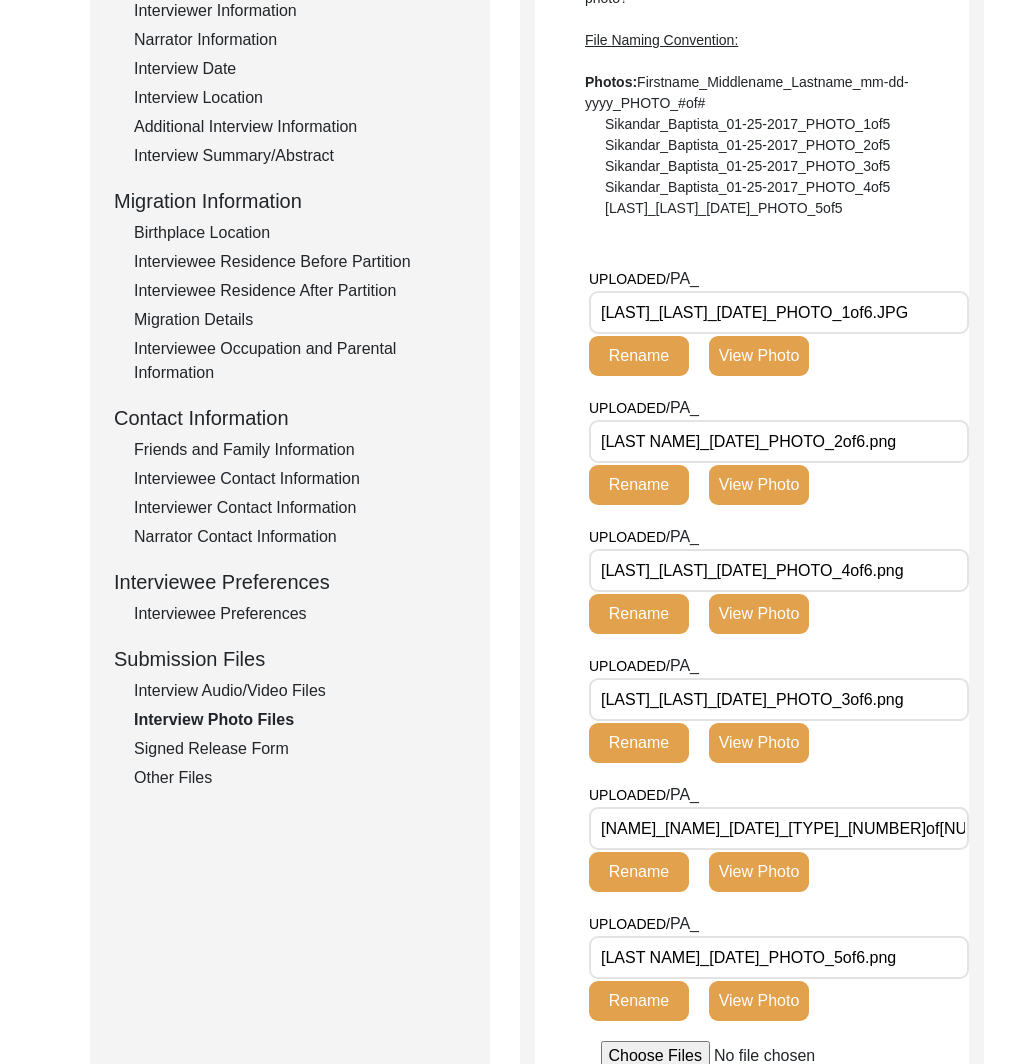 click on "[LAST]_[LAST]_[DATE]_PHOTO_4of6.png" at bounding box center (779, 570) 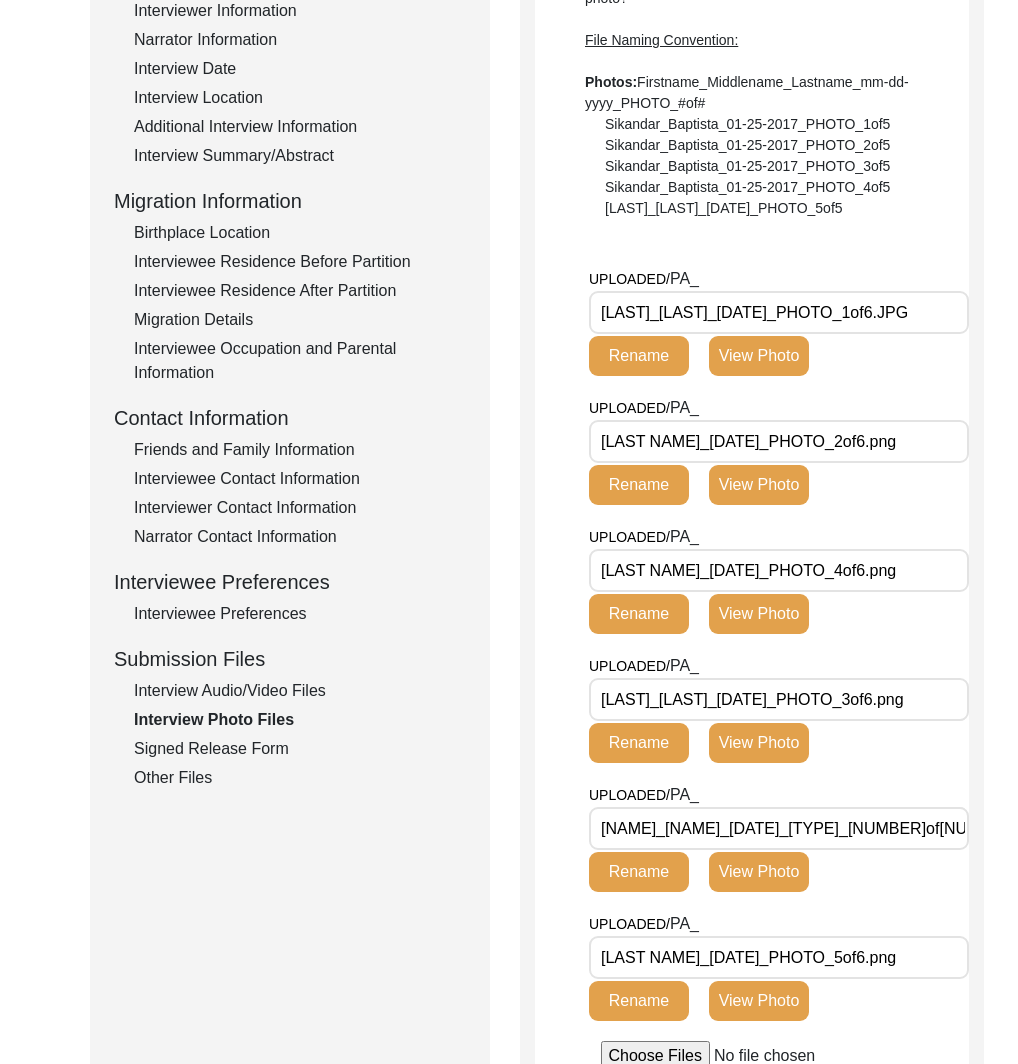 click on "Rename" 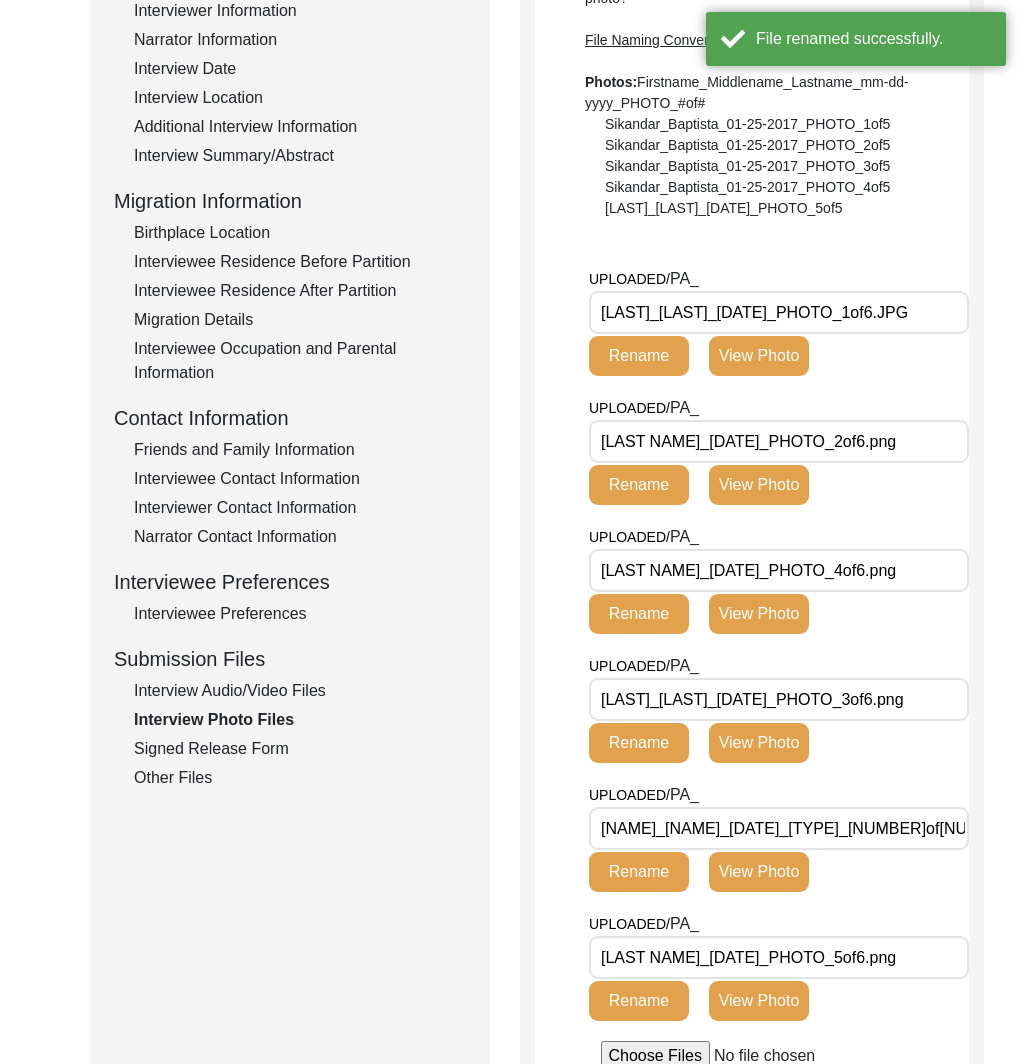 click on "[LAST]_[LAST]_[DATE]_PHOTO_3of6.png" at bounding box center [779, 699] 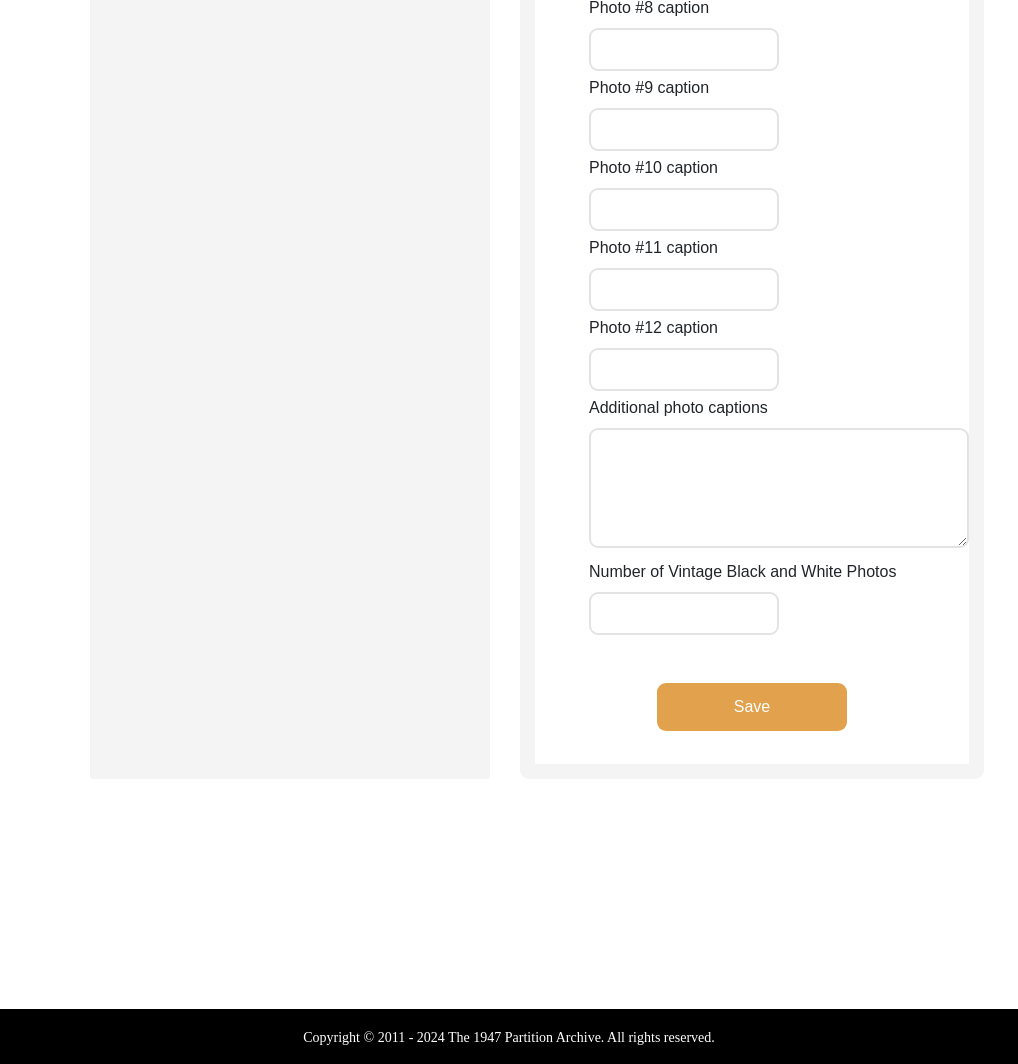 drag, startPoint x: 755, startPoint y: 708, endPoint x: 704, endPoint y: 726, distance: 54.08327 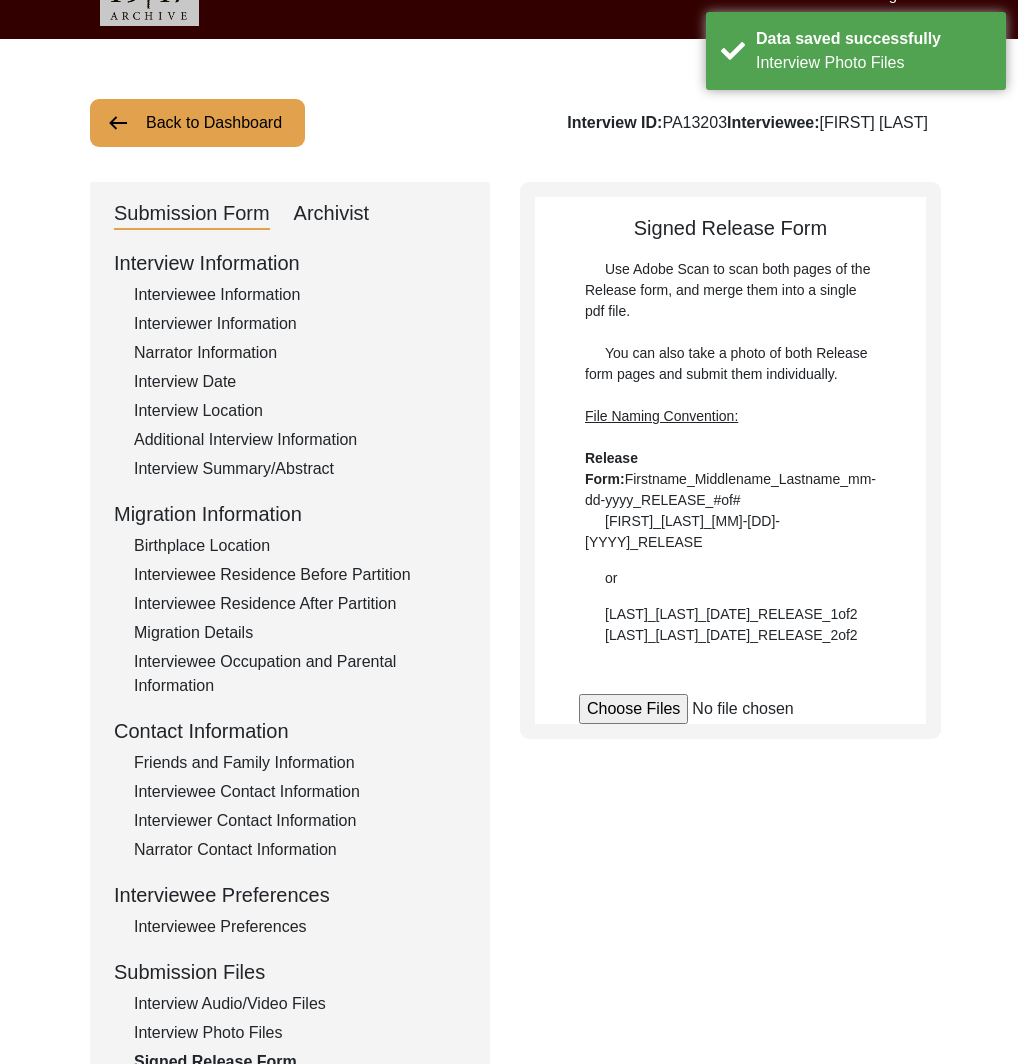 scroll, scrollTop: 0, scrollLeft: 0, axis: both 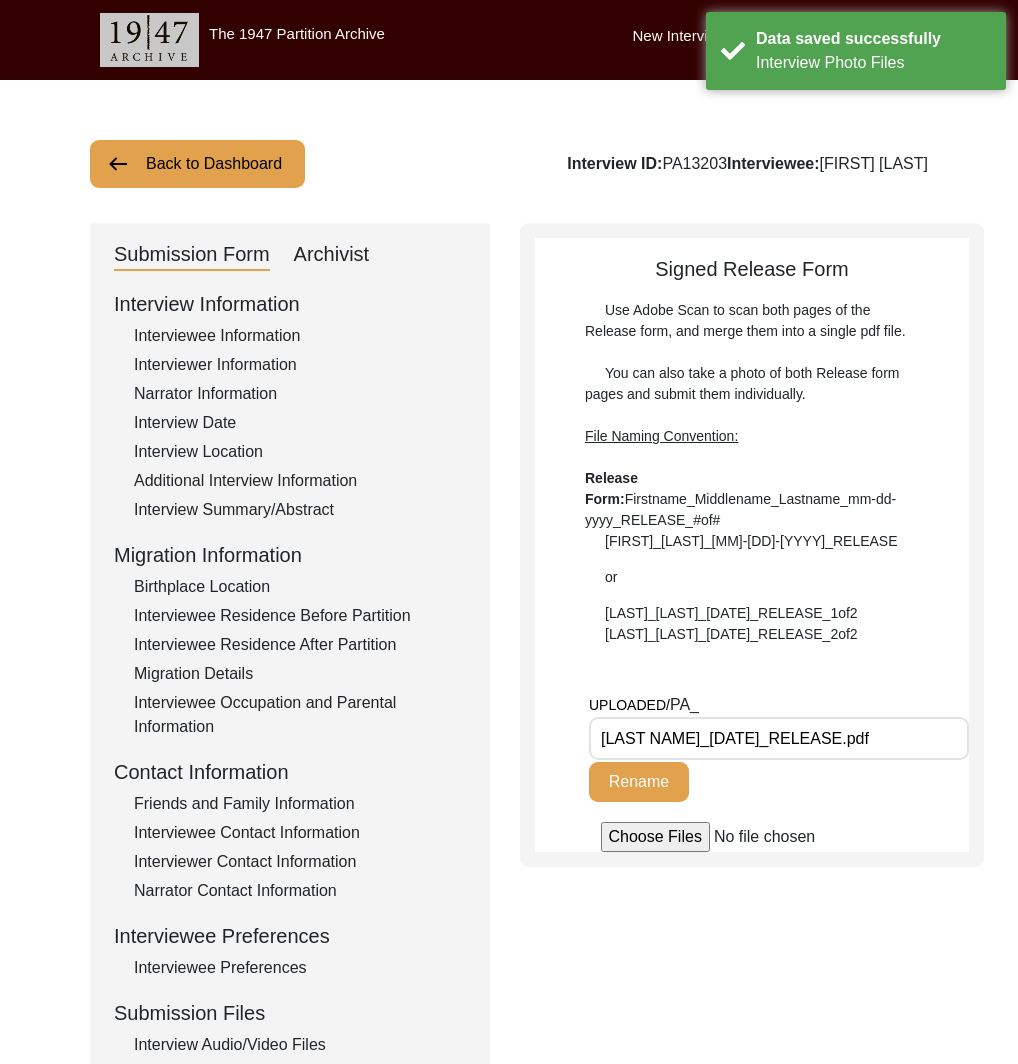 drag, startPoint x: 467, startPoint y: 181, endPoint x: 642, endPoint y: 97, distance: 194.11595 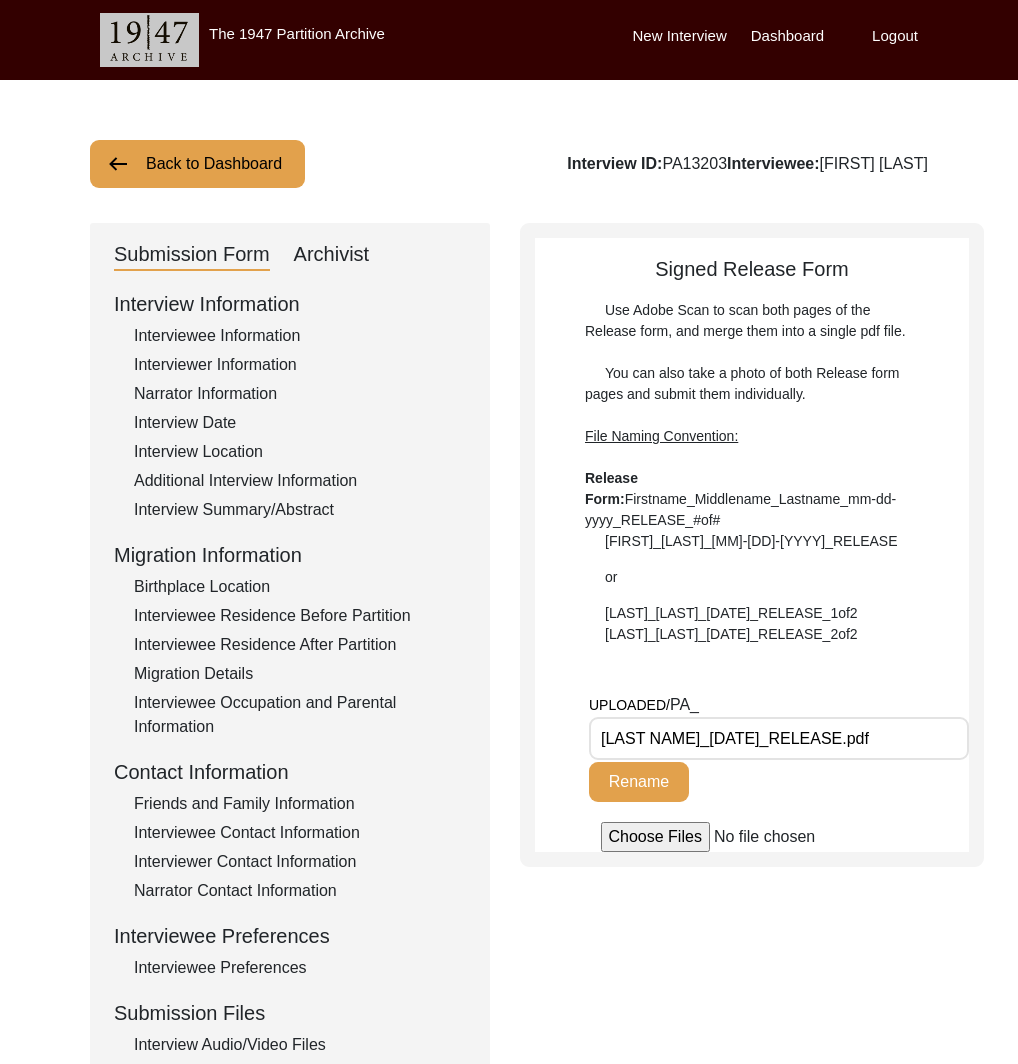click on "Logout" at bounding box center [895, 36] 